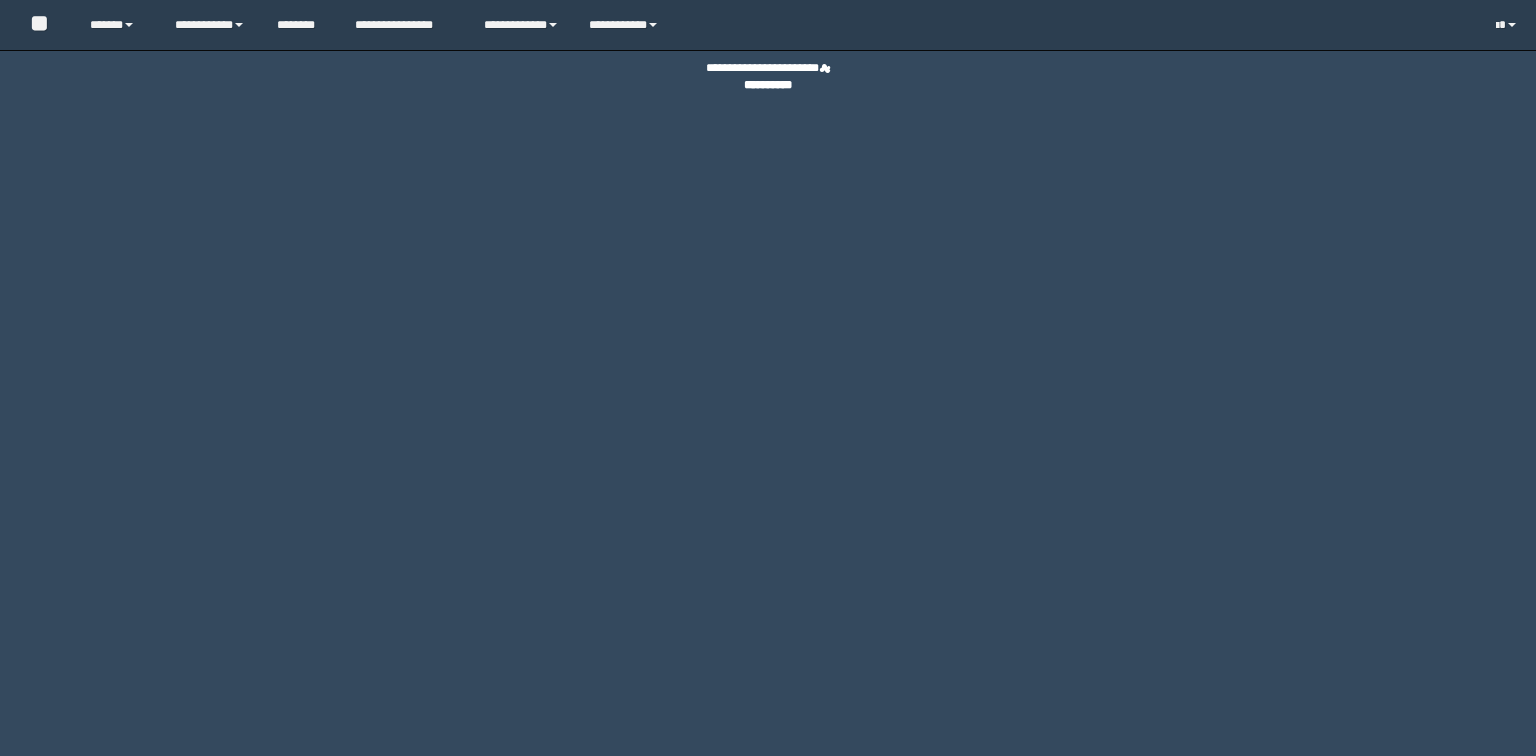 scroll, scrollTop: 0, scrollLeft: 0, axis: both 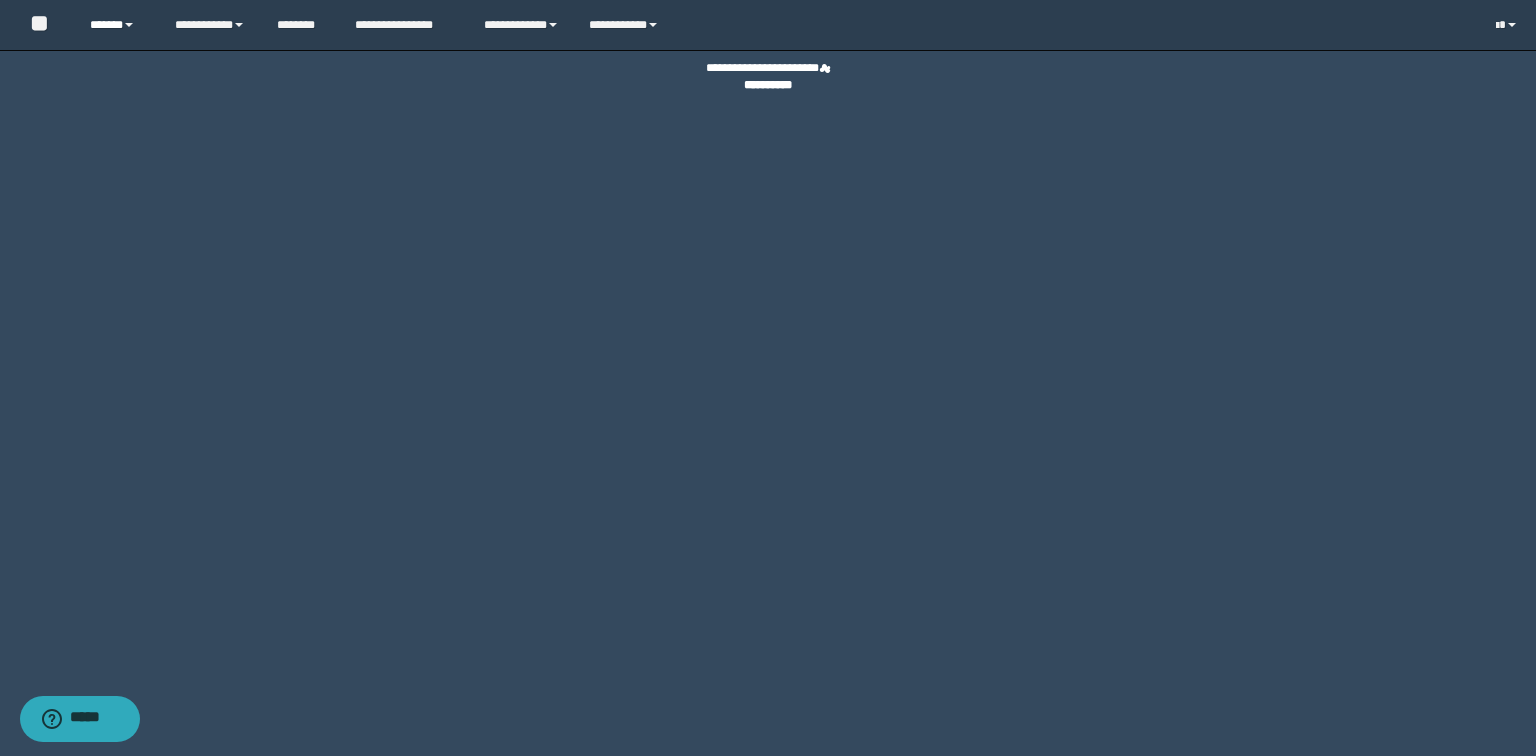 click on "******" at bounding box center [117, 25] 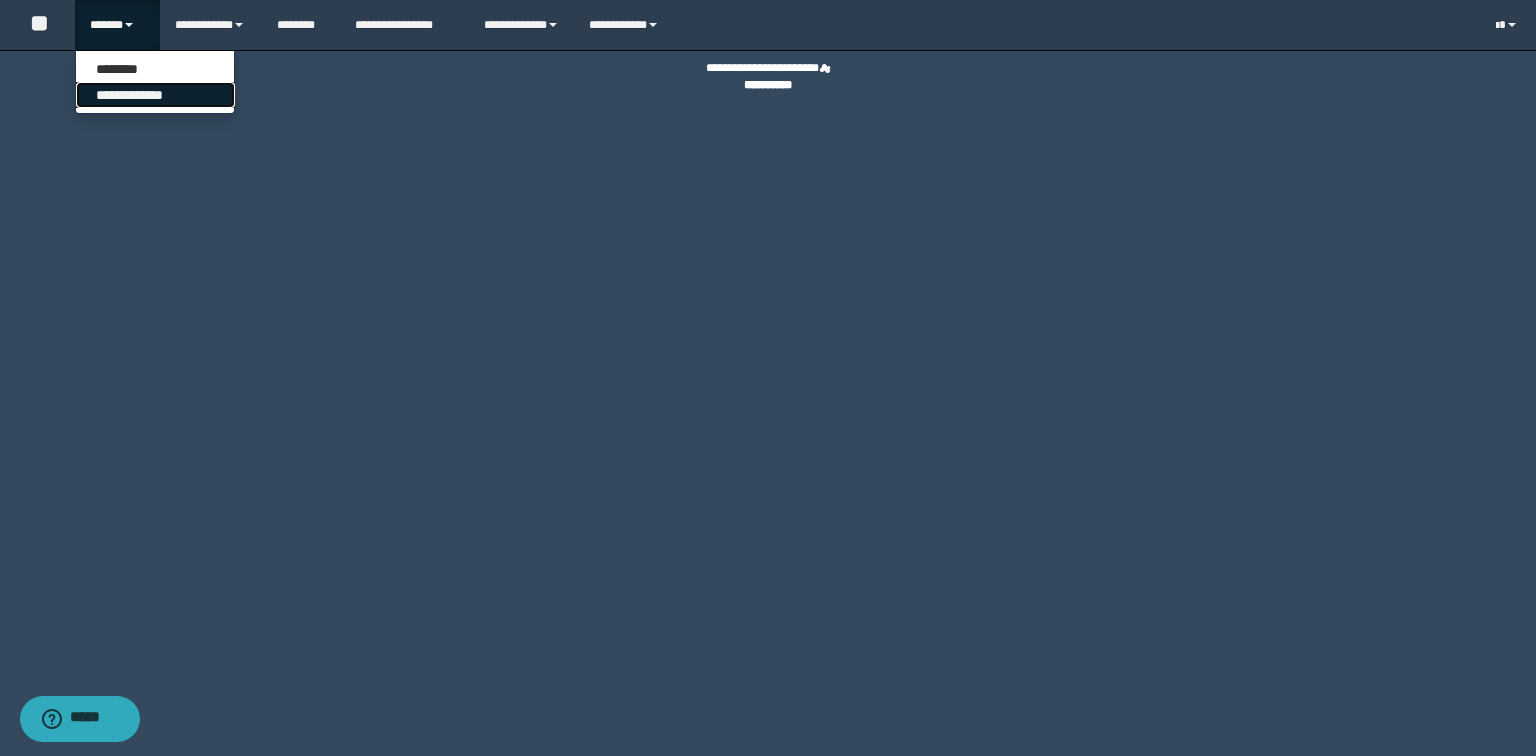 click on "**********" at bounding box center (155, 95) 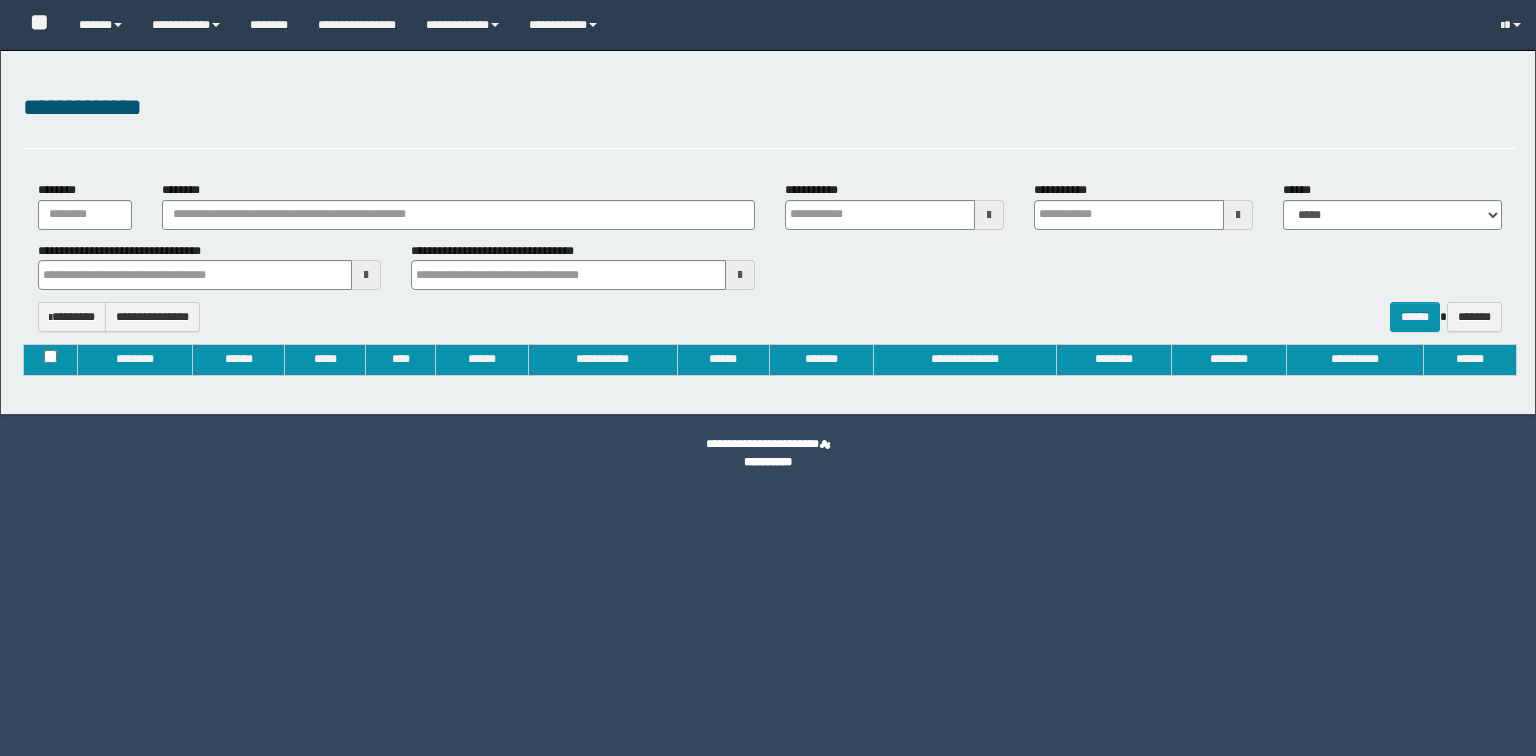 type on "**********" 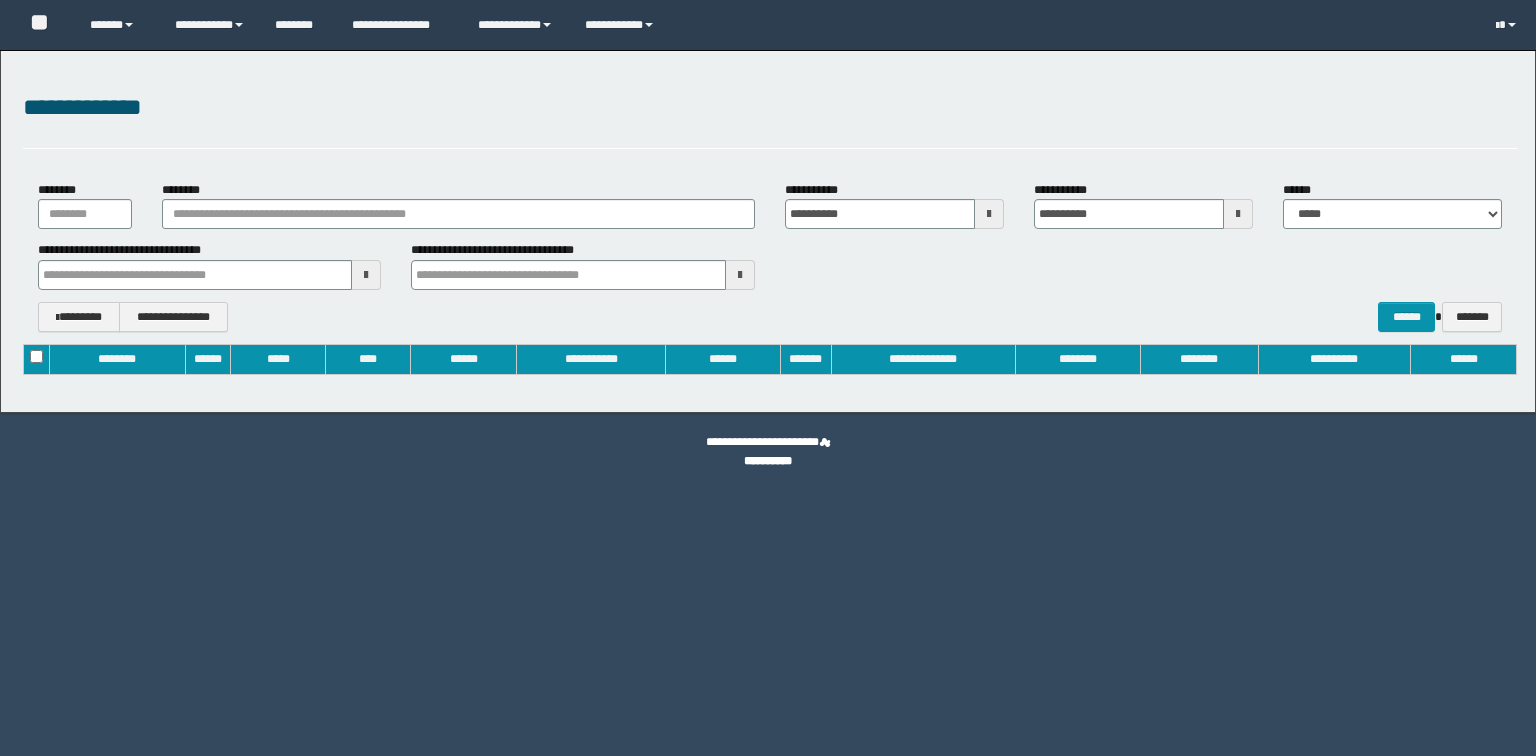 scroll, scrollTop: 0, scrollLeft: 0, axis: both 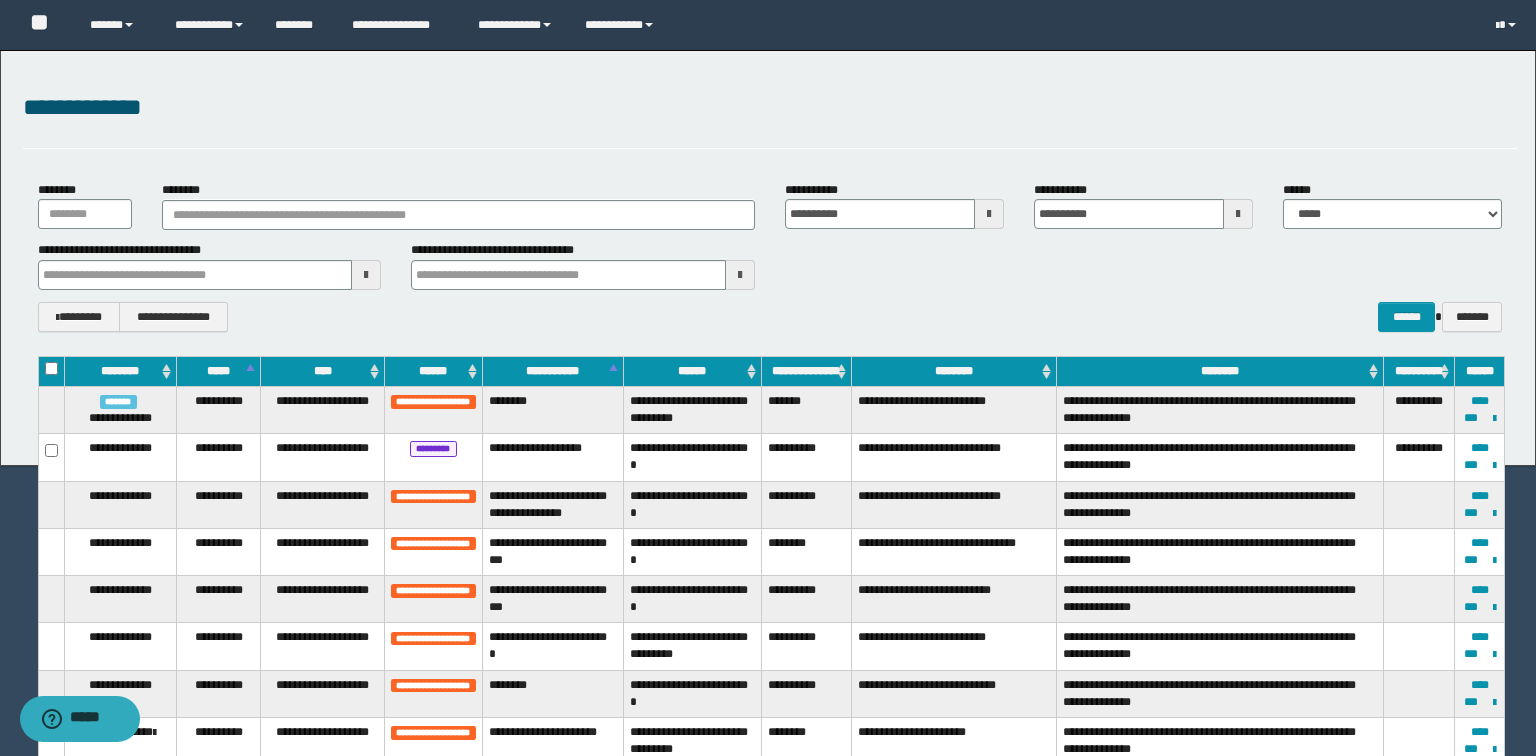 type 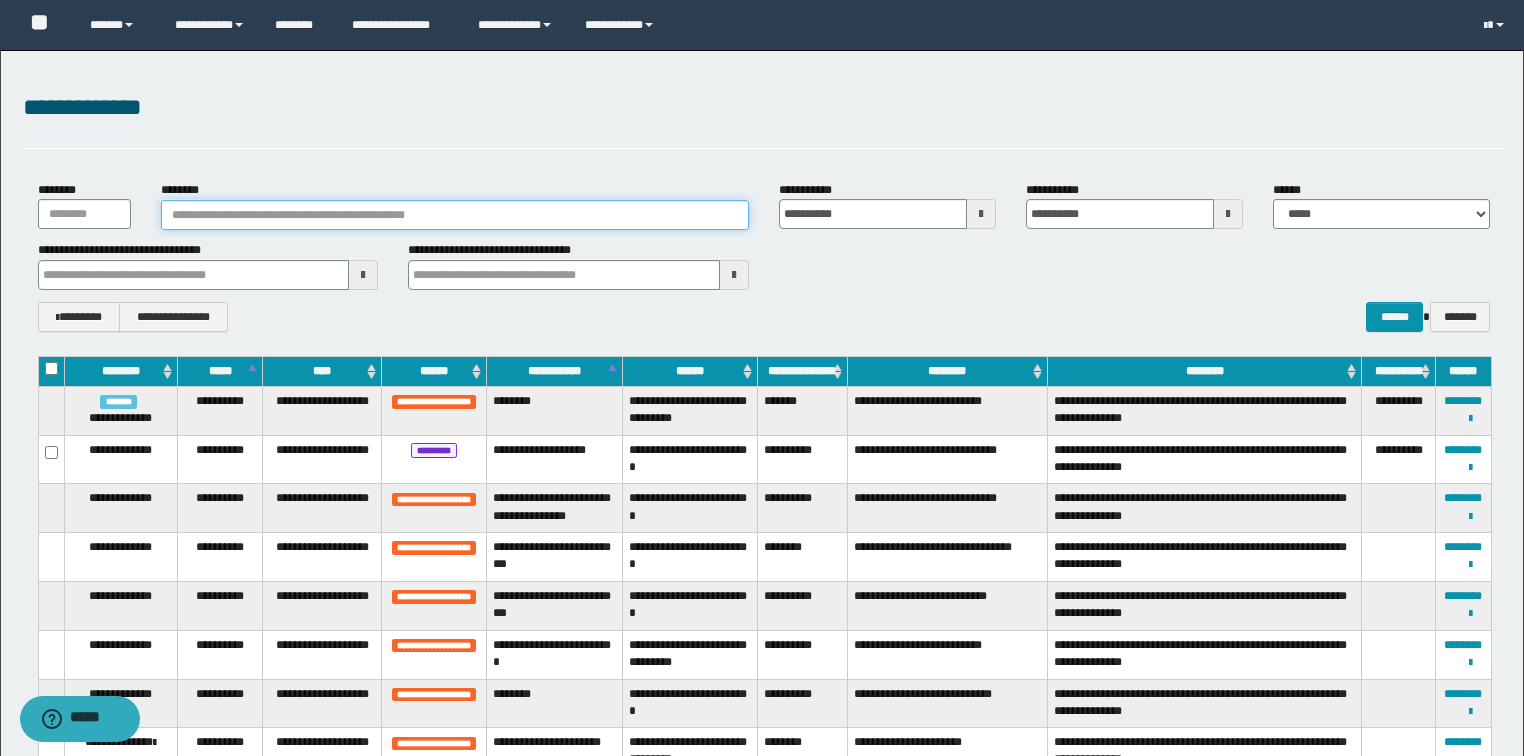 click on "********" at bounding box center [455, 215] 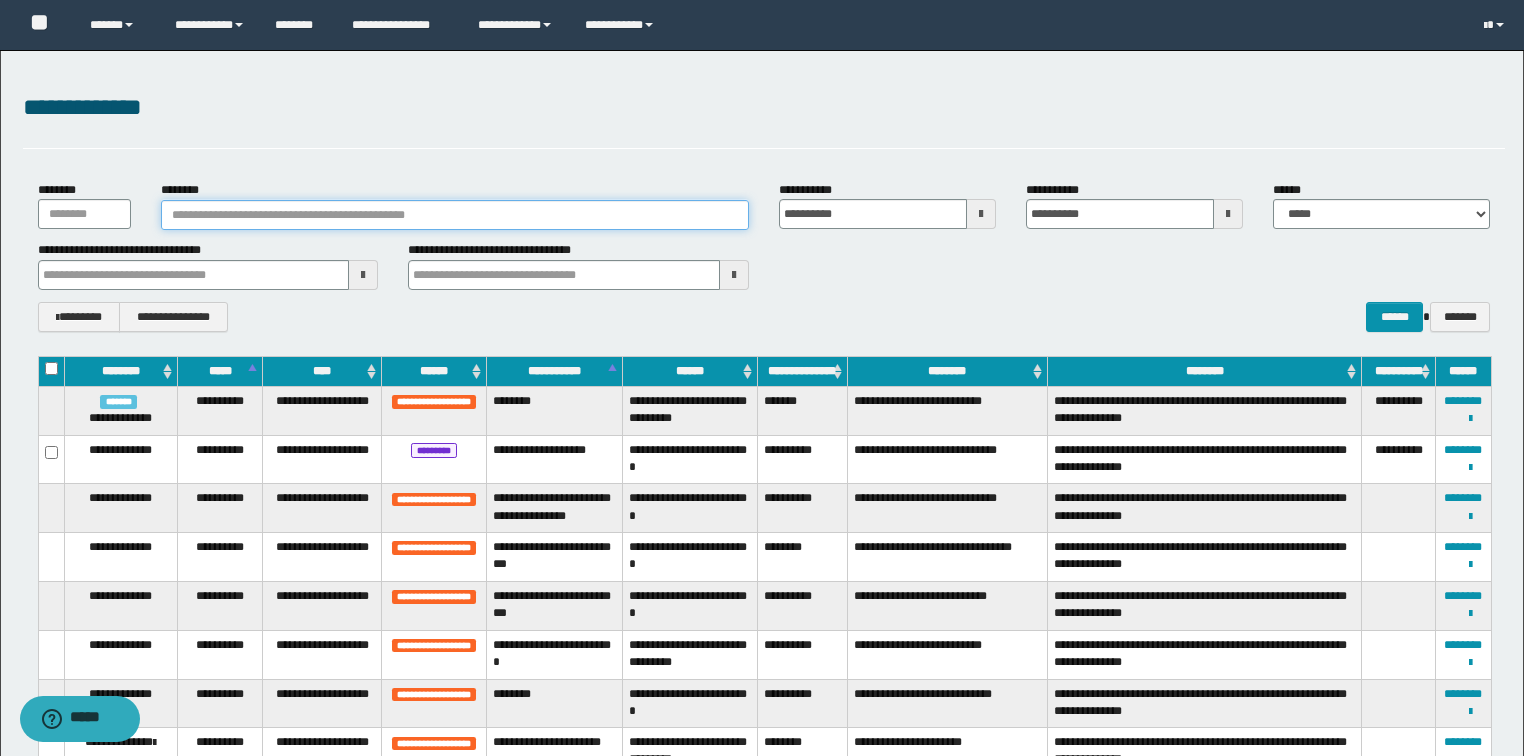 type 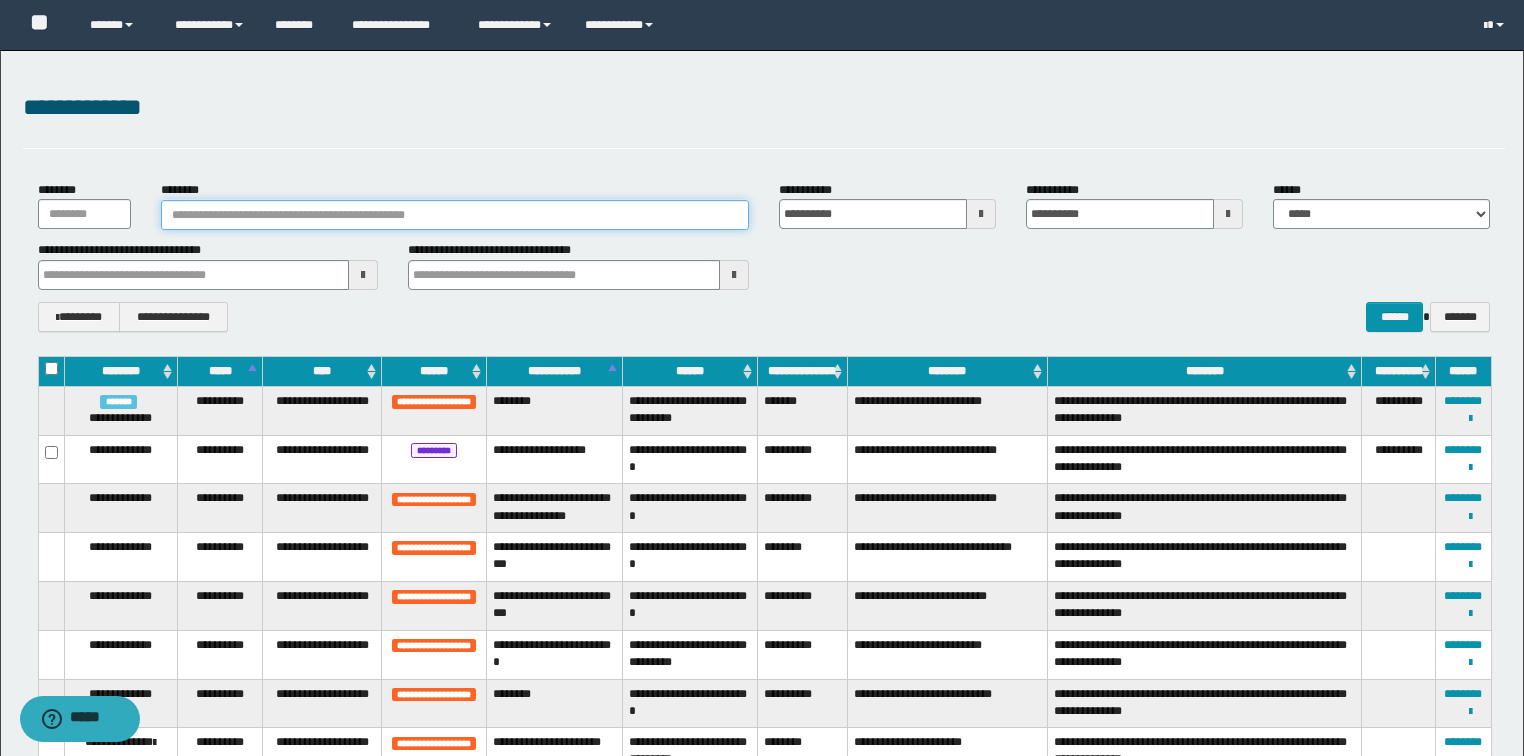 type 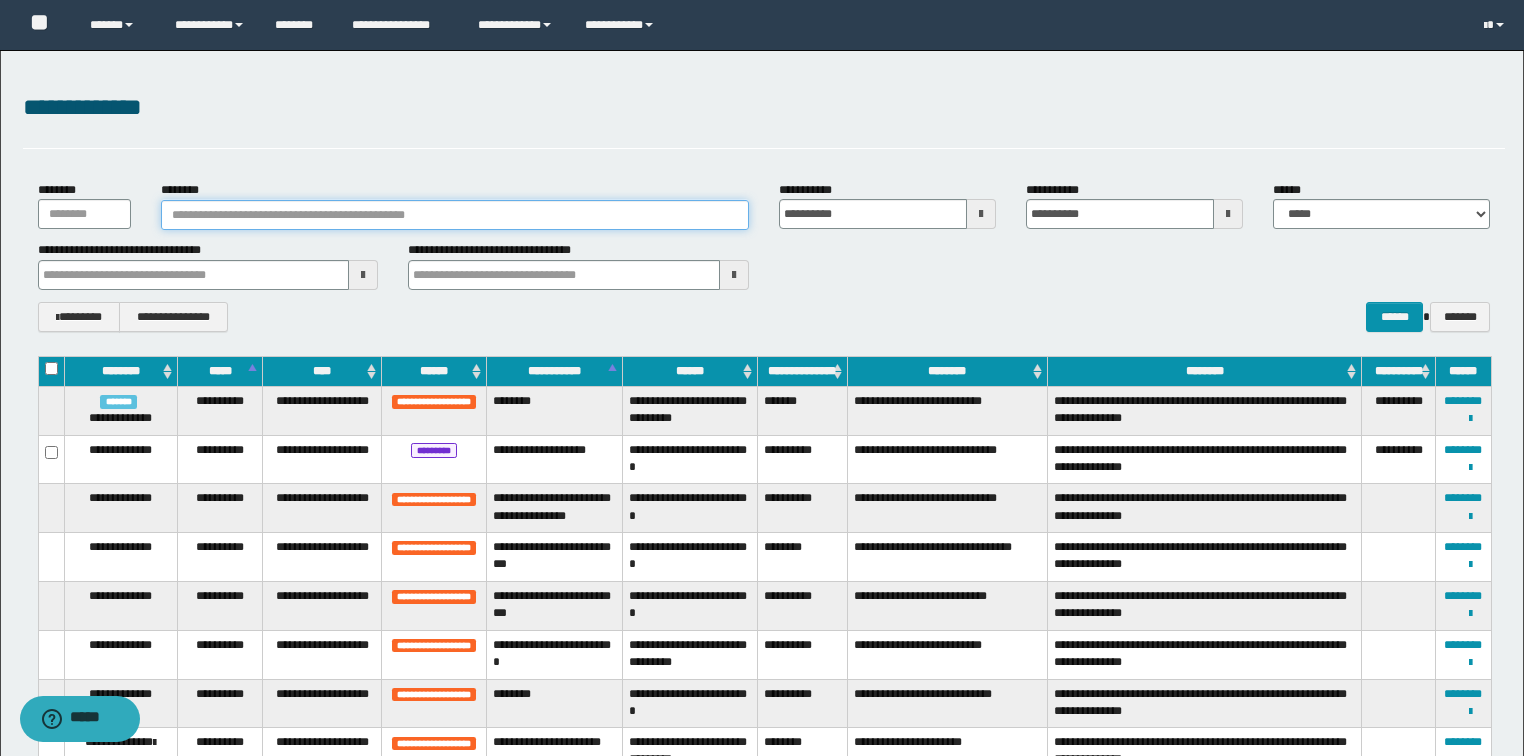 type 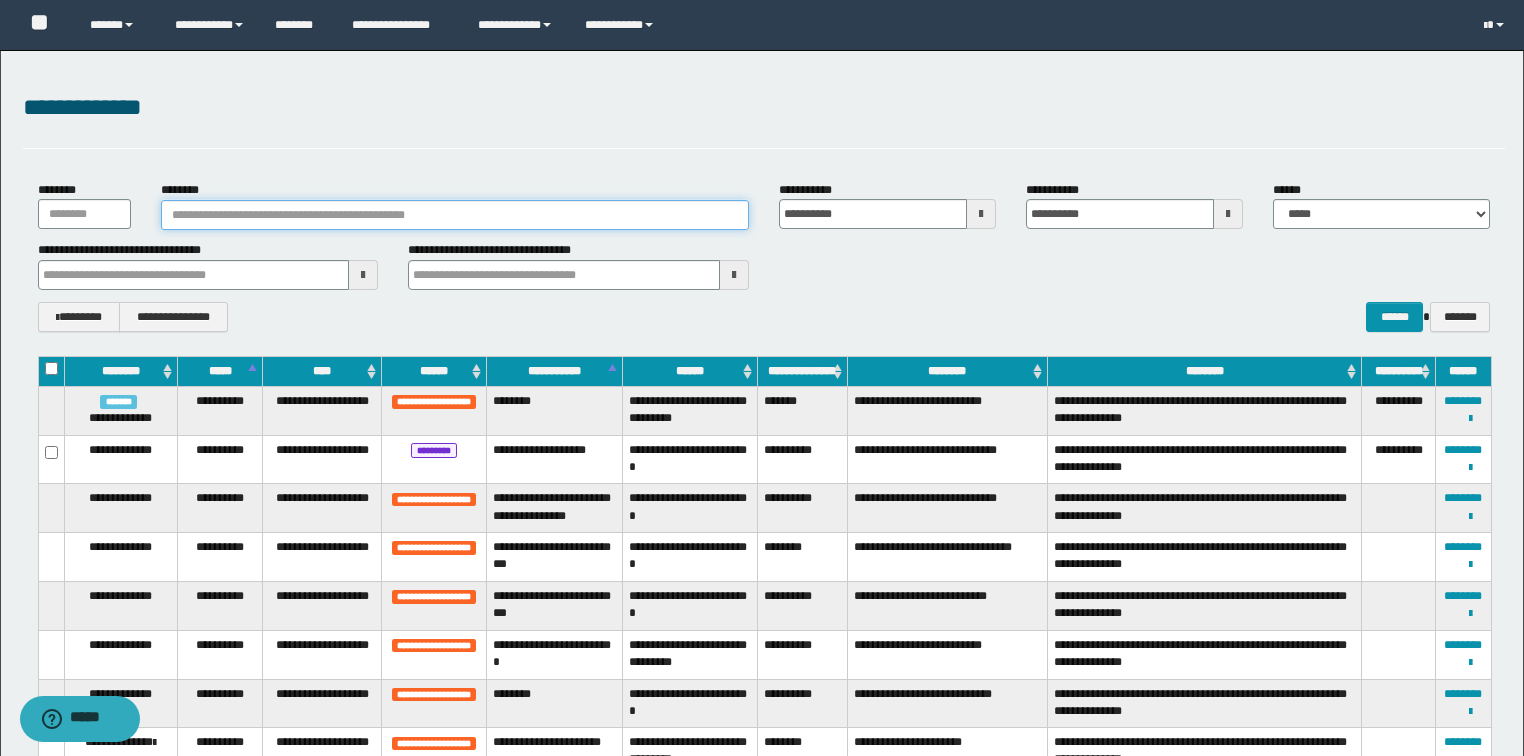 type 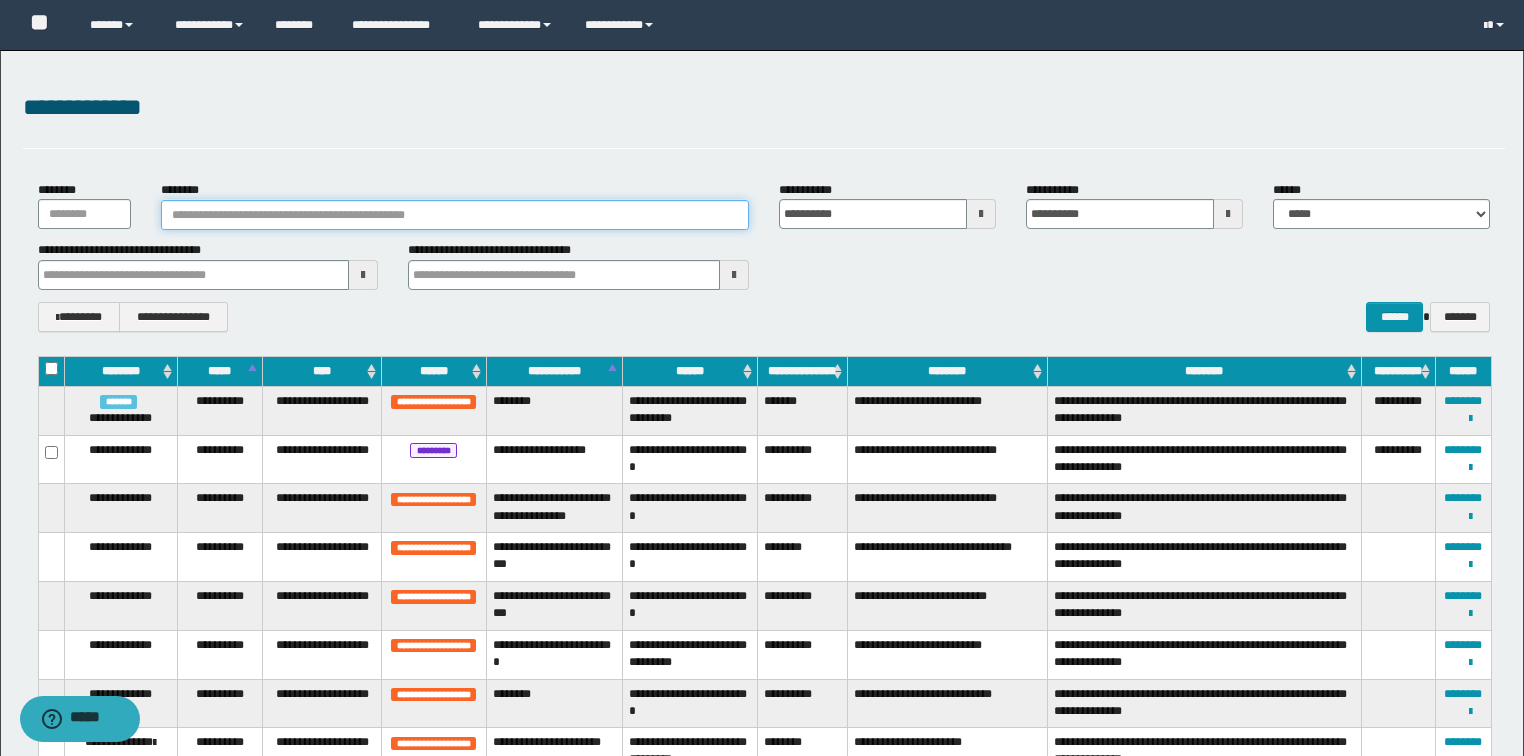 type 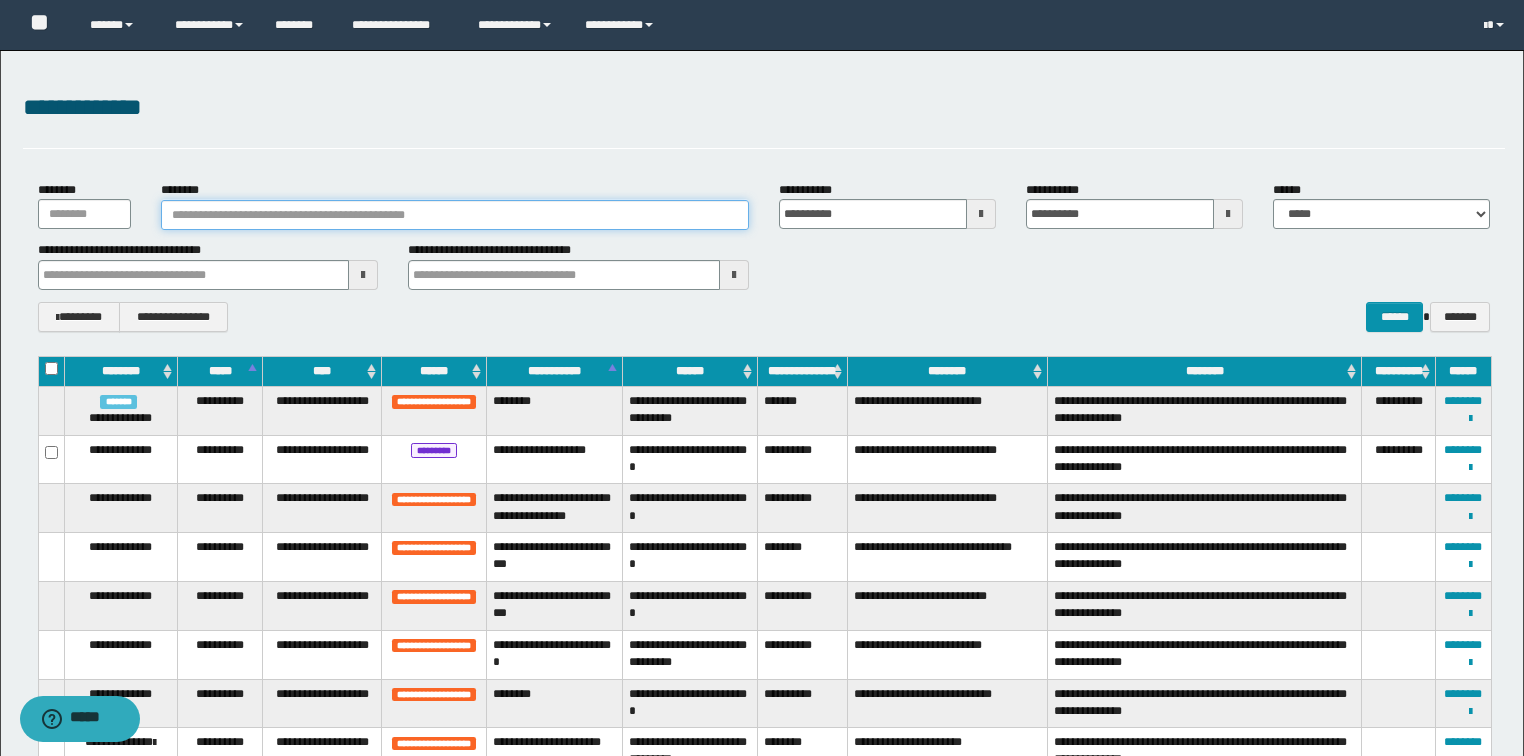 type 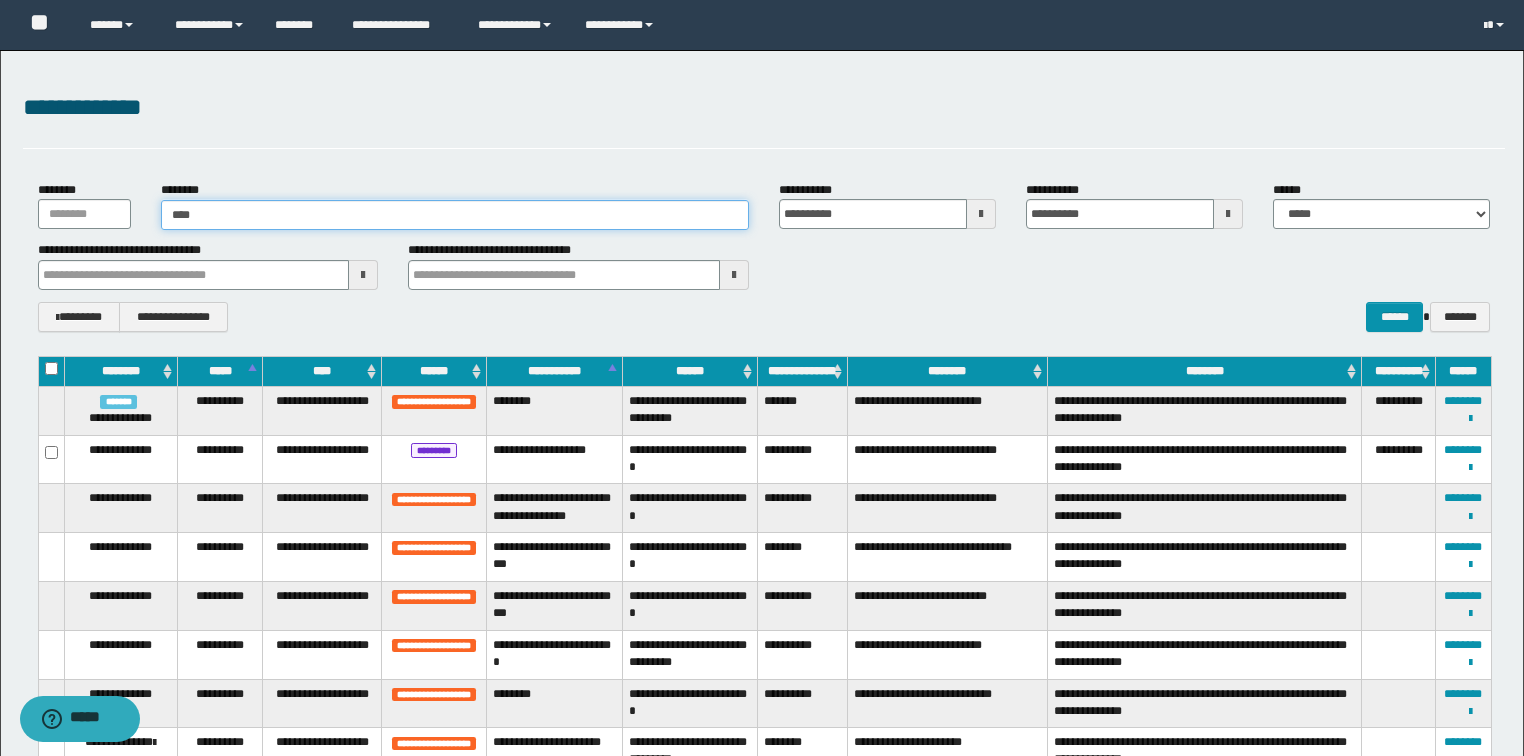 type on "*****" 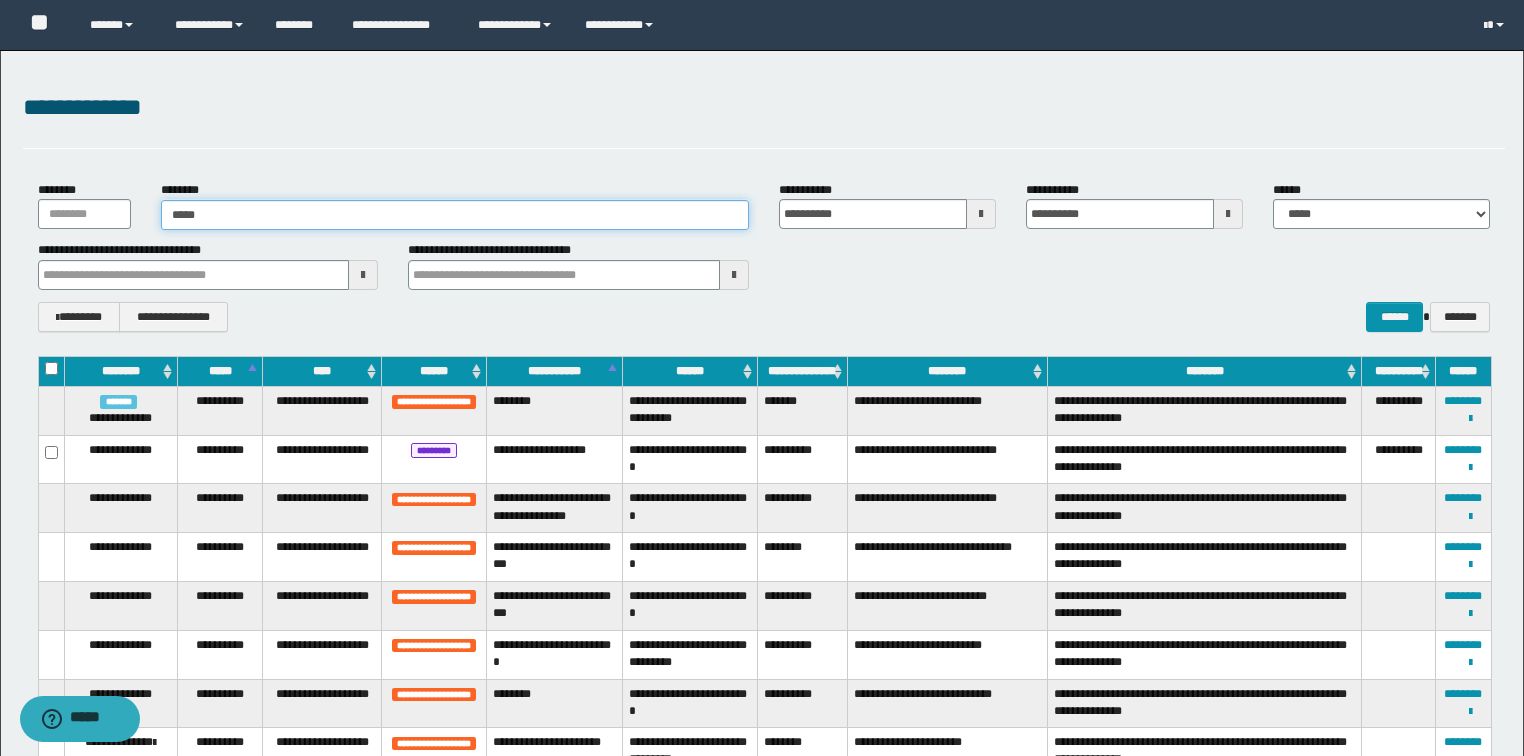 type on "*****" 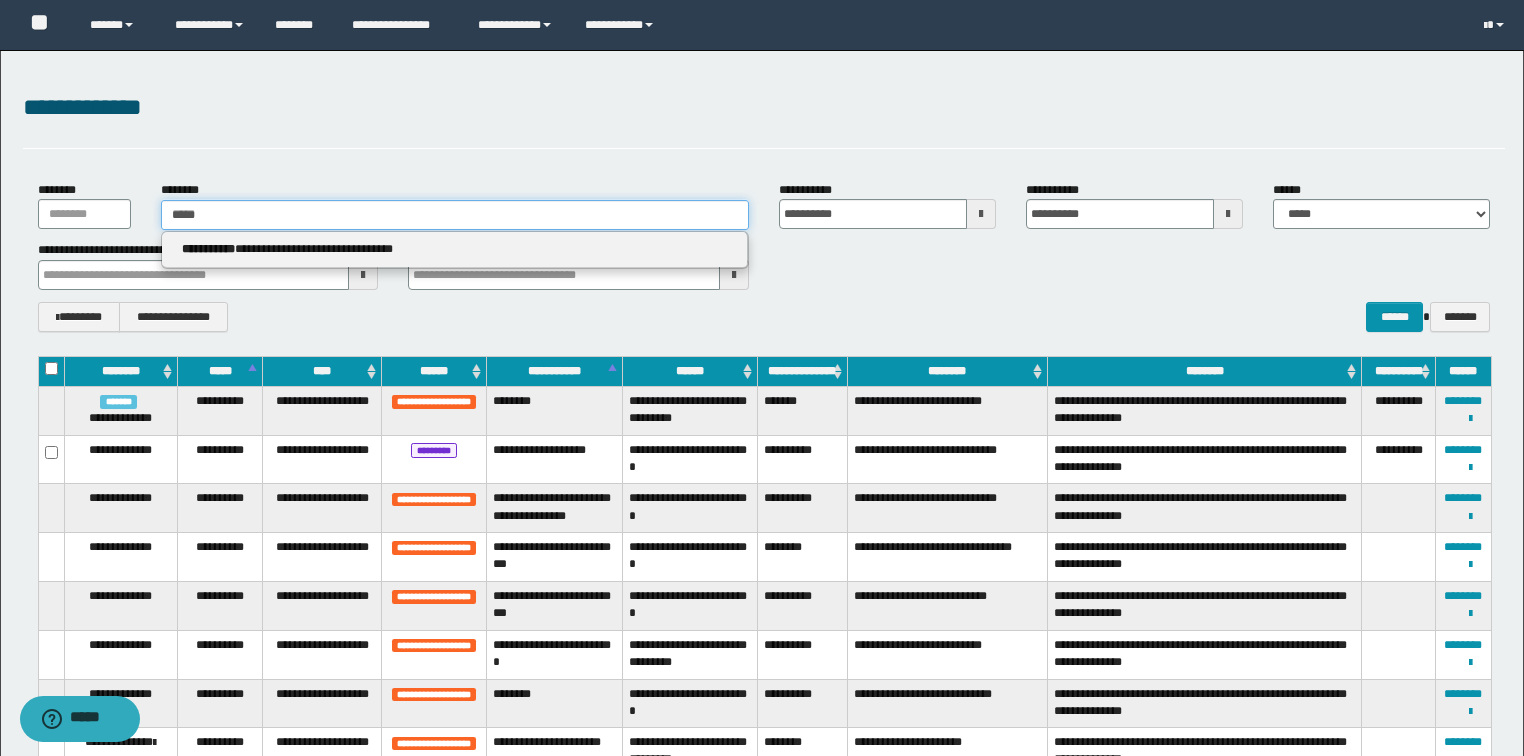 type 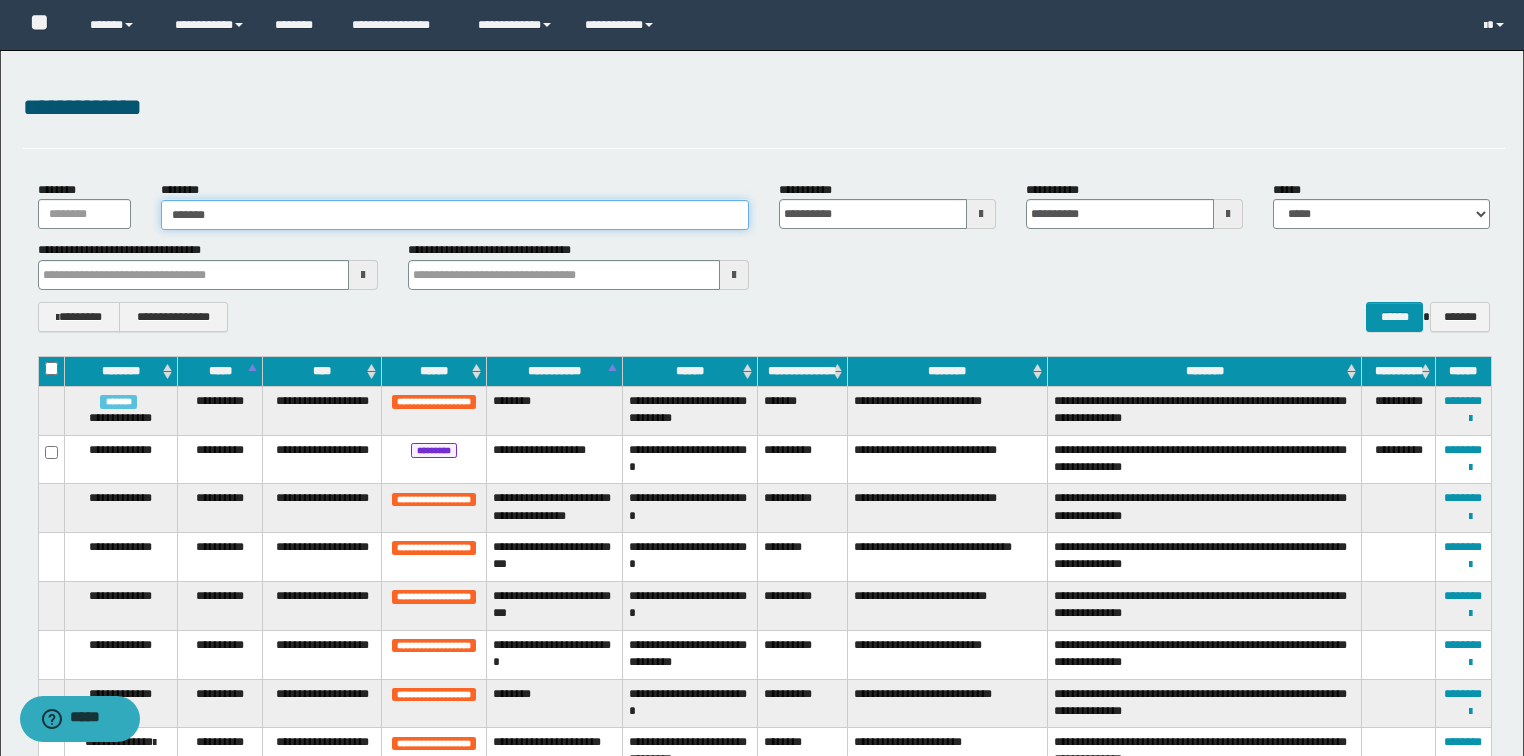 type on "********" 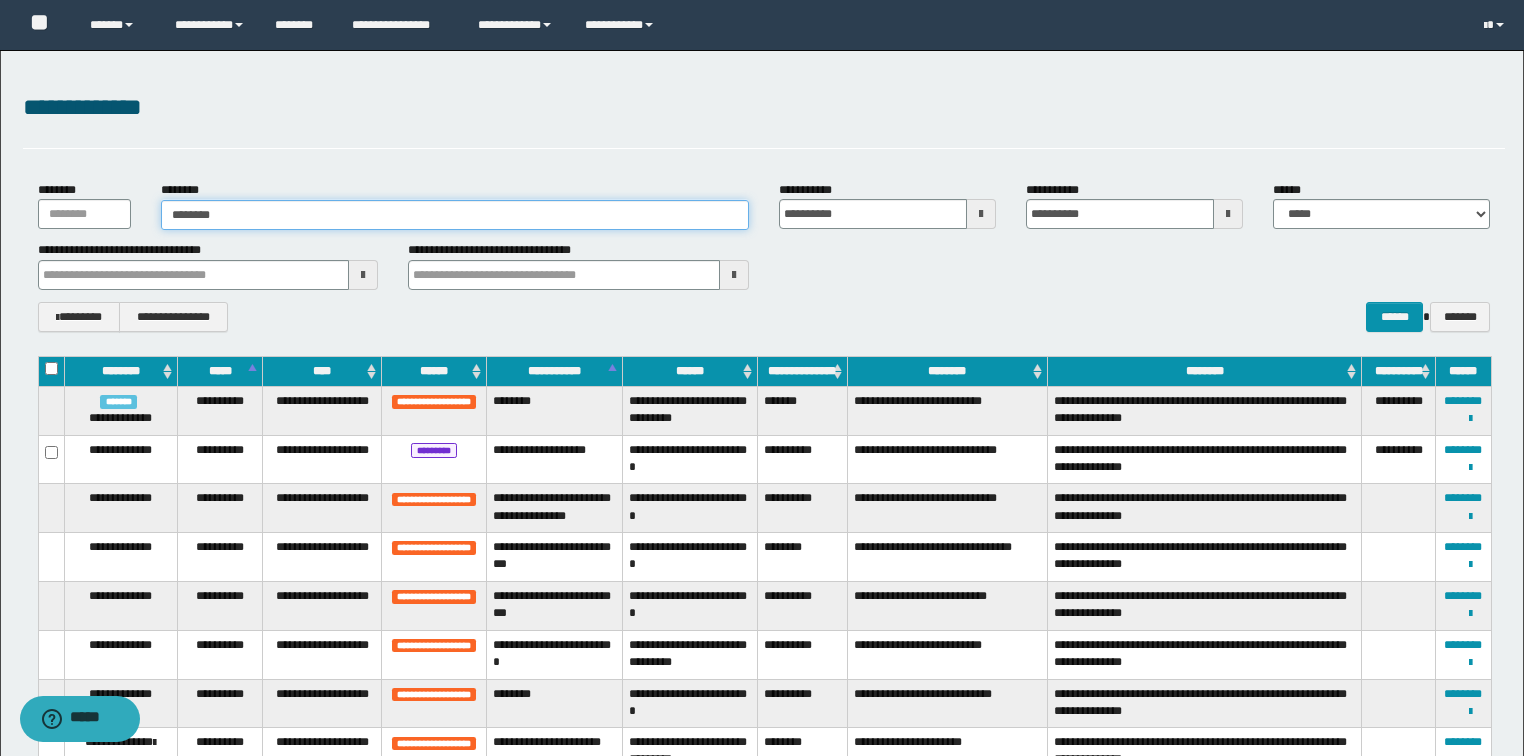 type on "********" 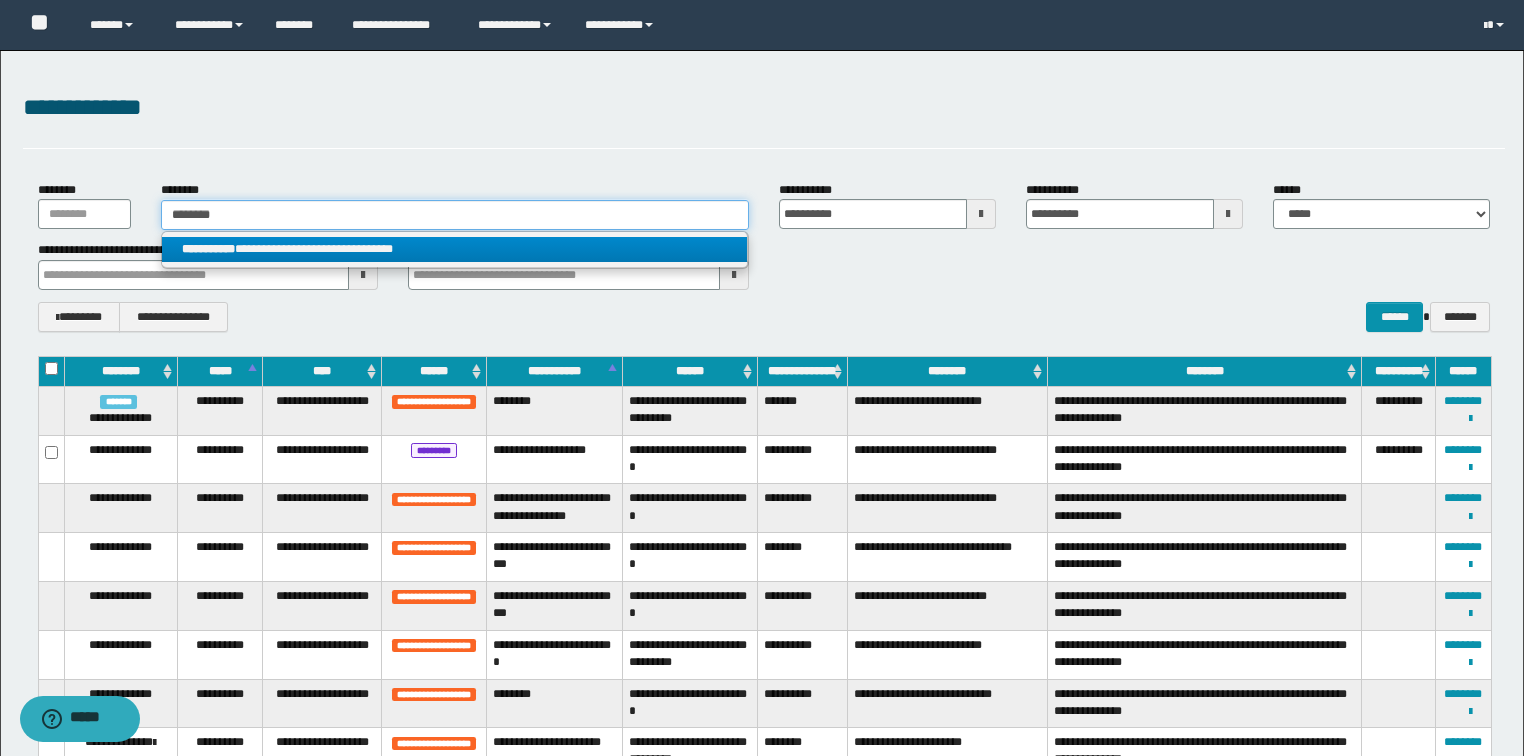 type on "********" 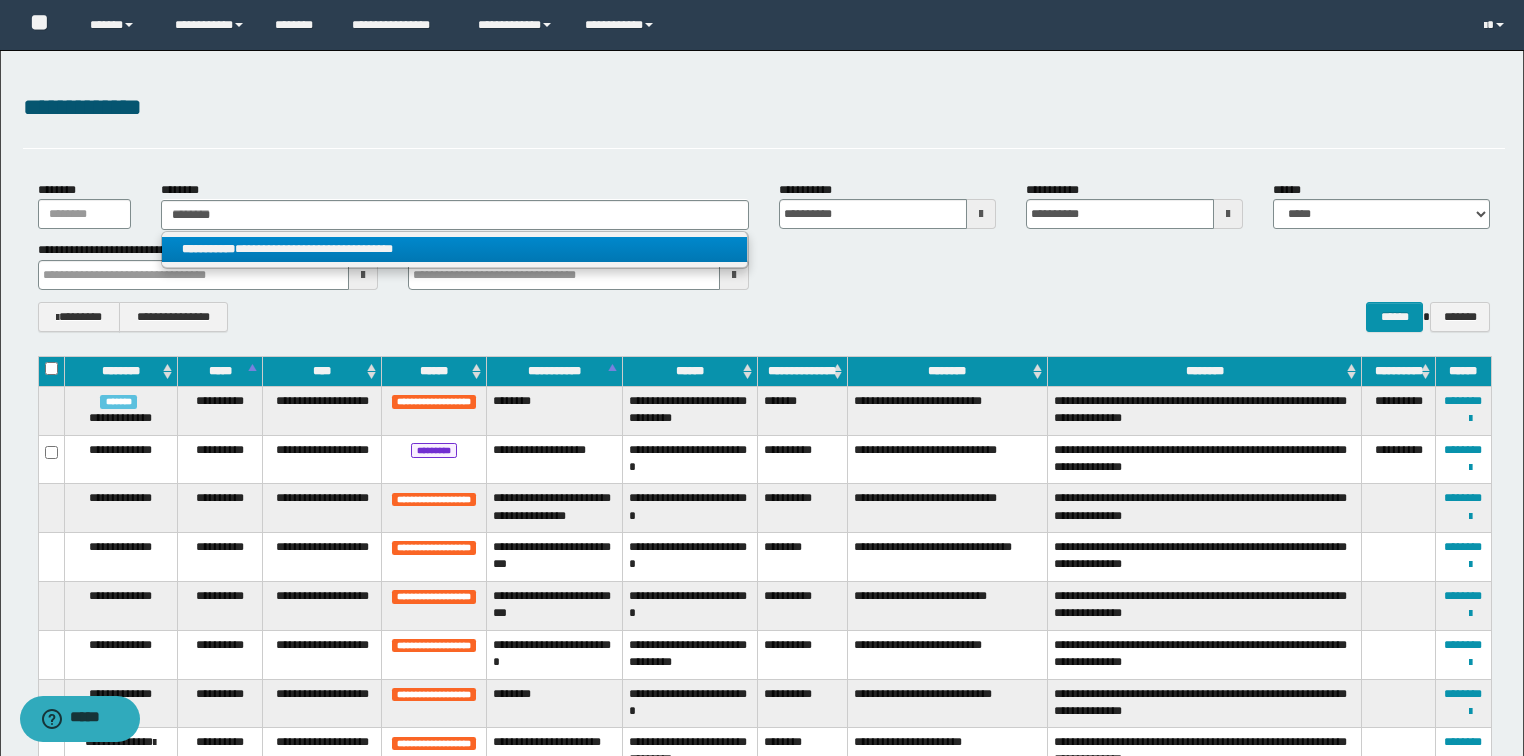 click on "**********" at bounding box center (454, 249) 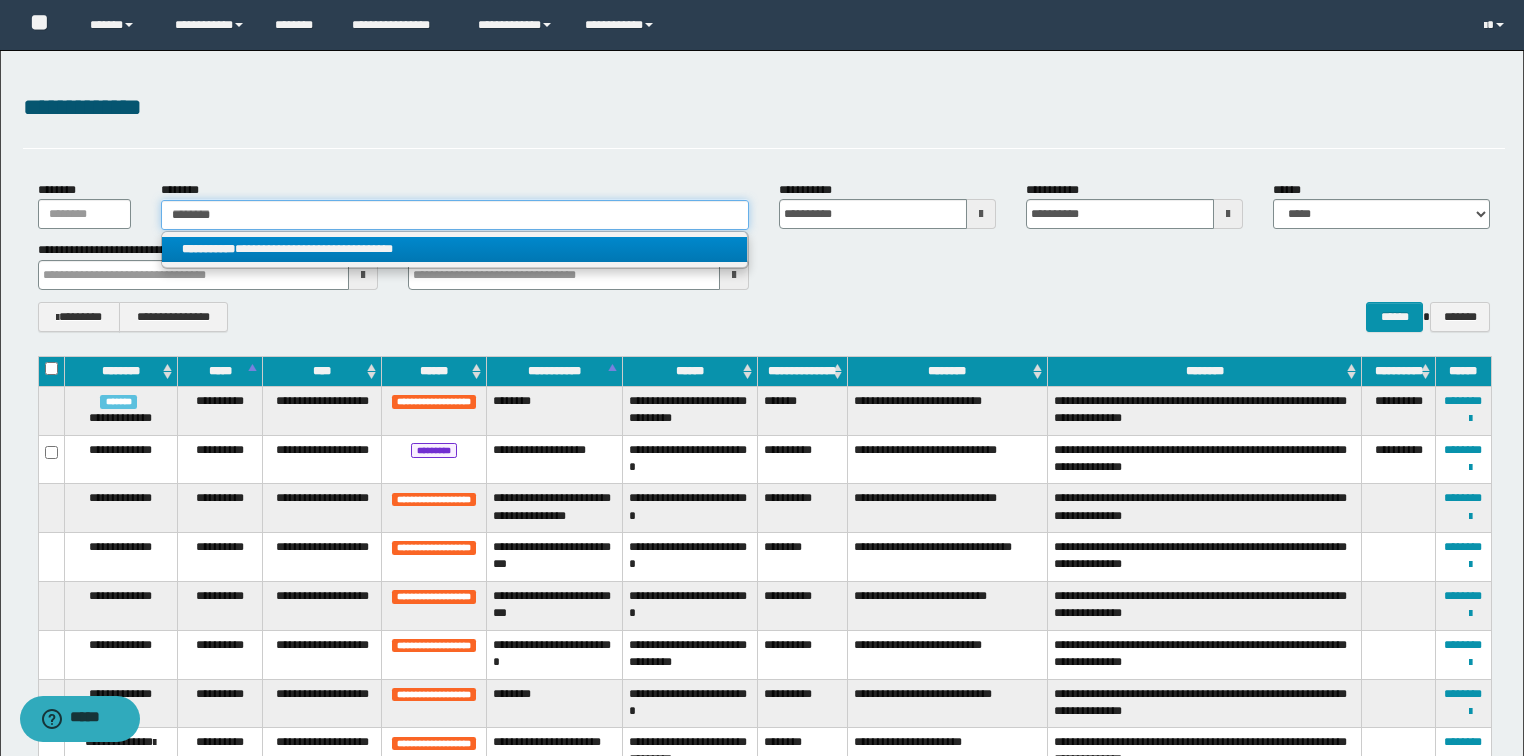 type 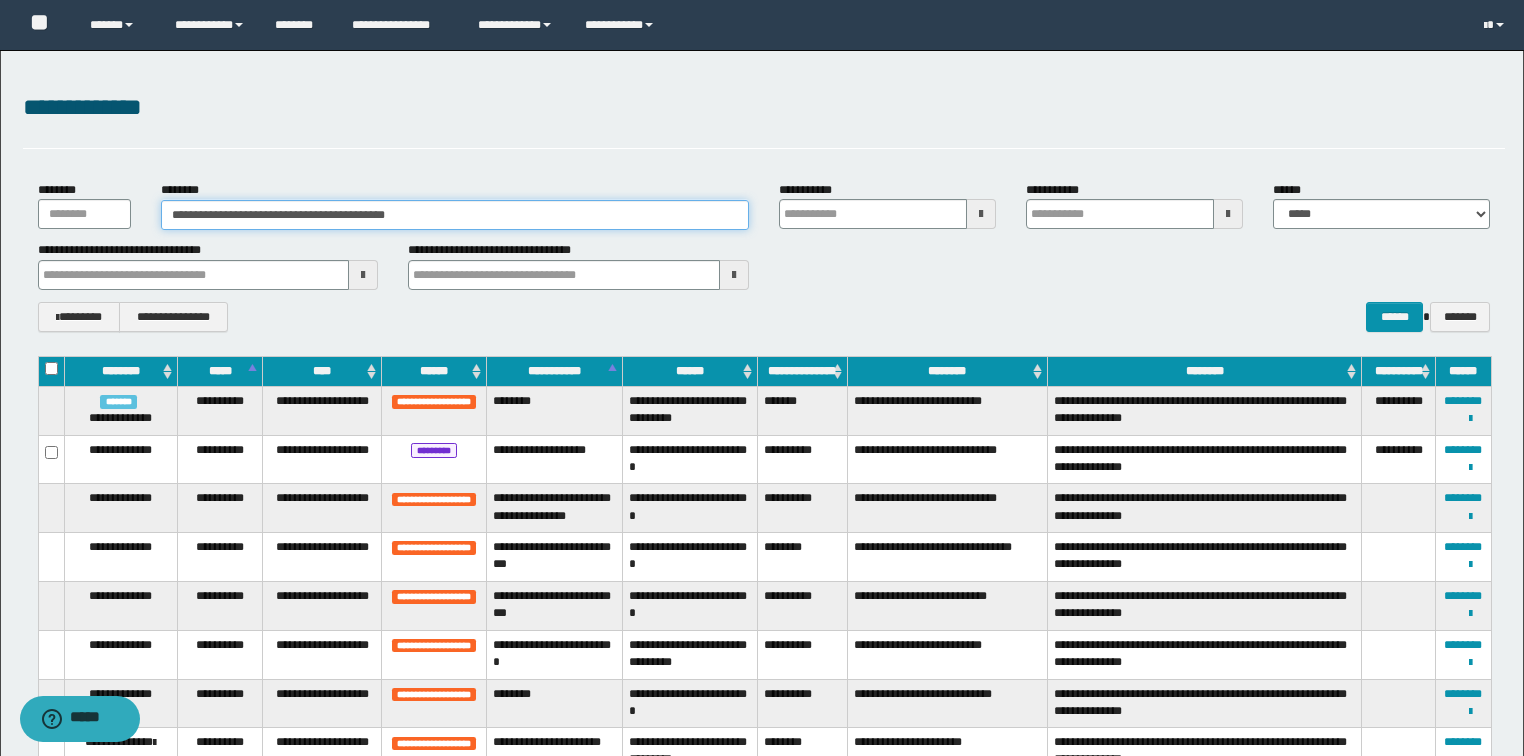 type 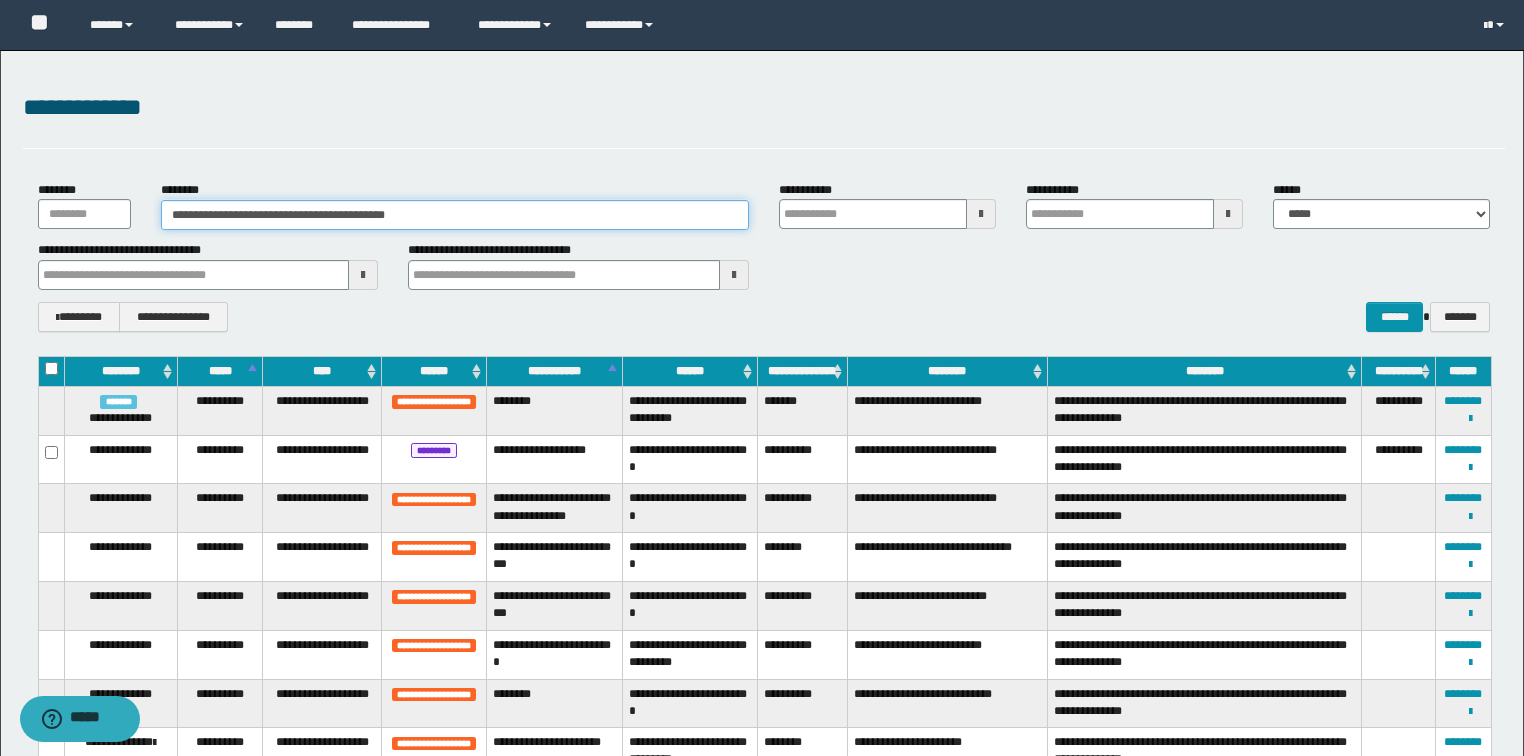 type 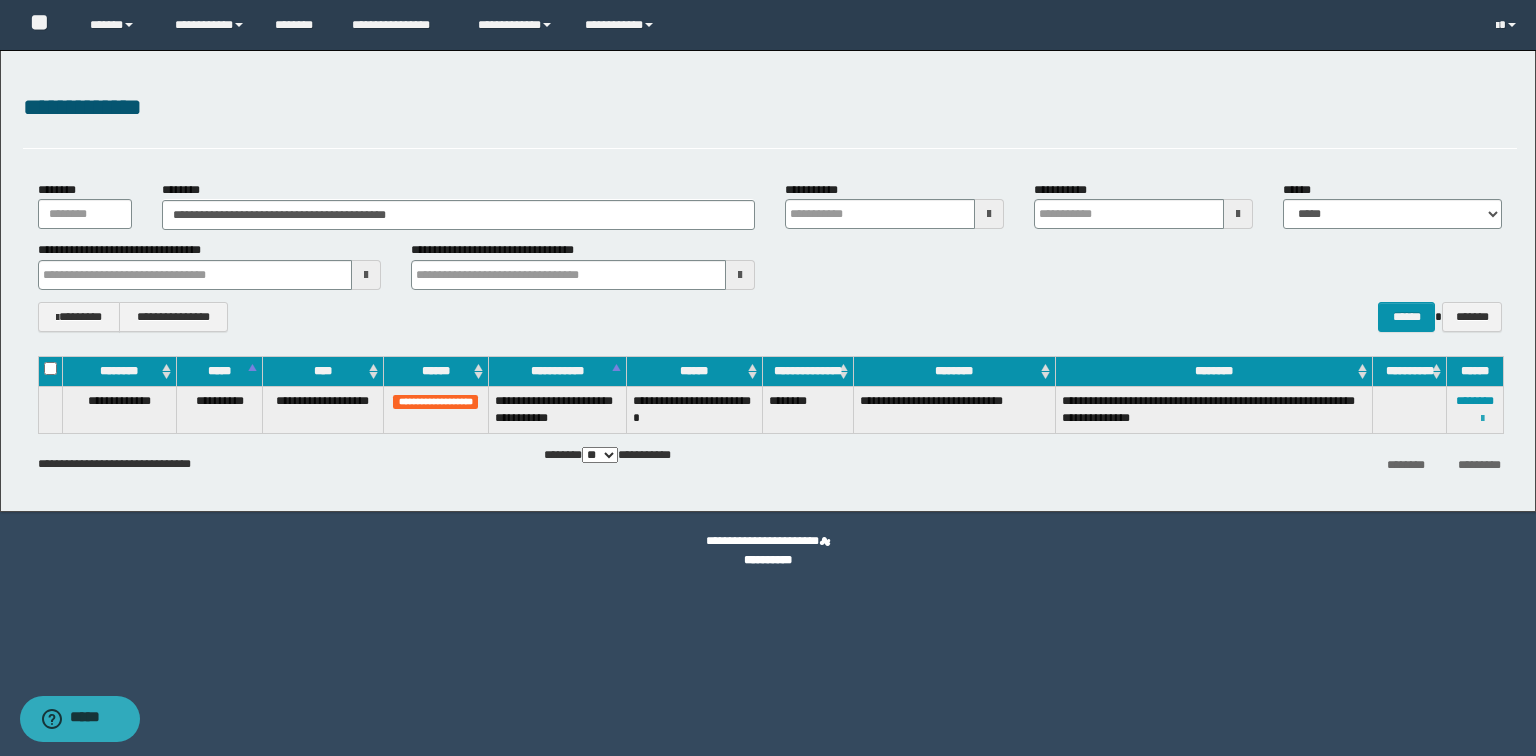click at bounding box center [1482, 419] 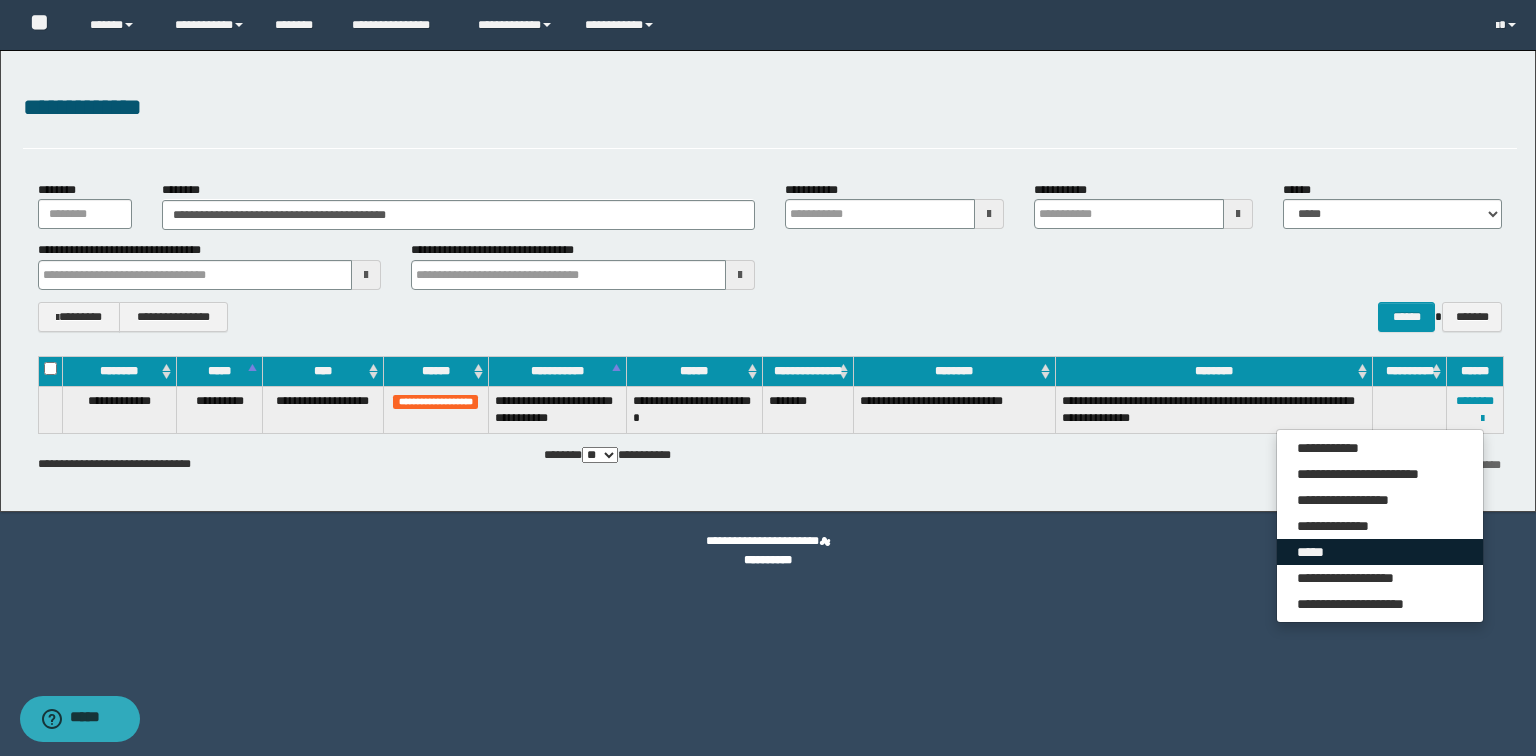 click on "*****" at bounding box center [1380, 552] 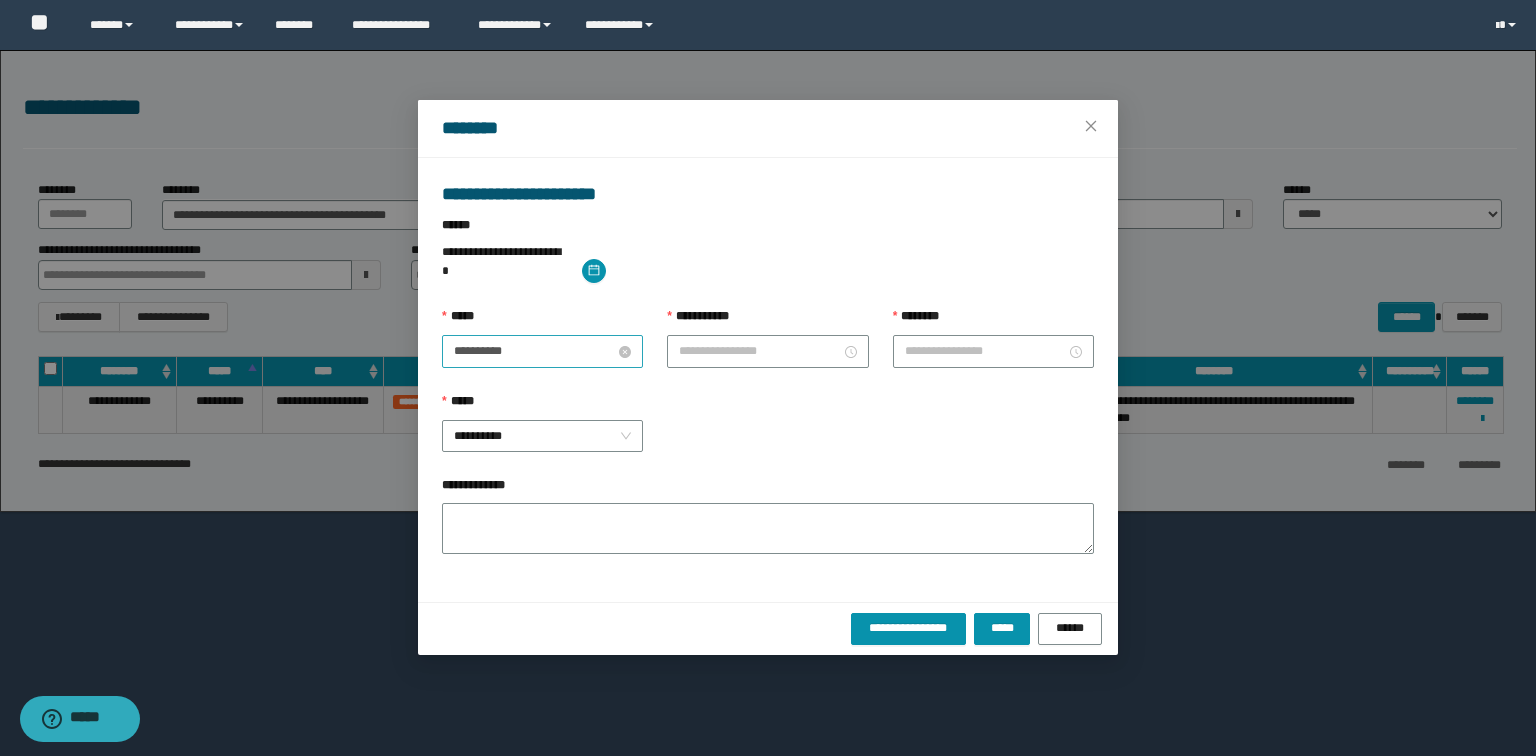 drag, startPoint x: 549, startPoint y: 341, endPoint x: 534, endPoint y: 342, distance: 15.033297 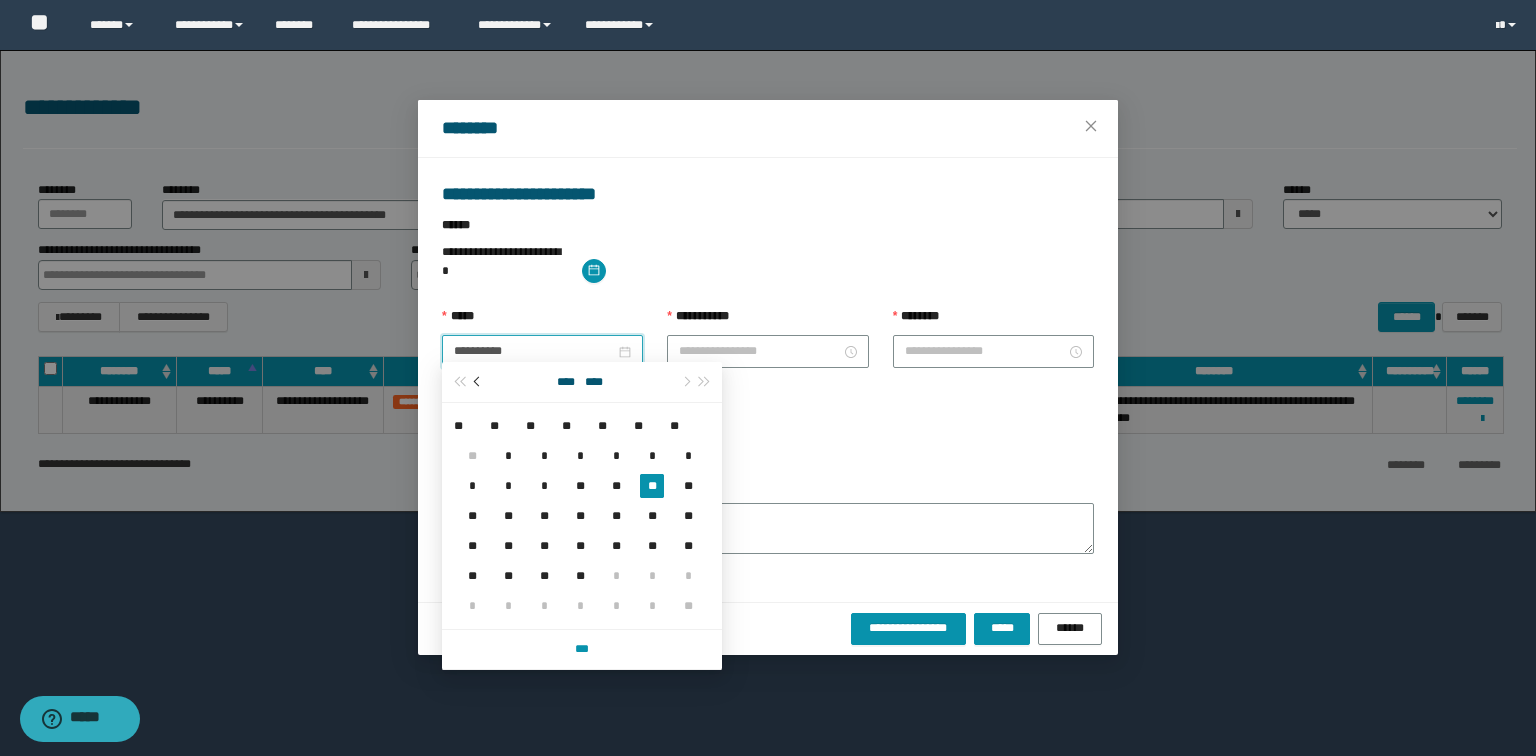 click at bounding box center [479, 382] 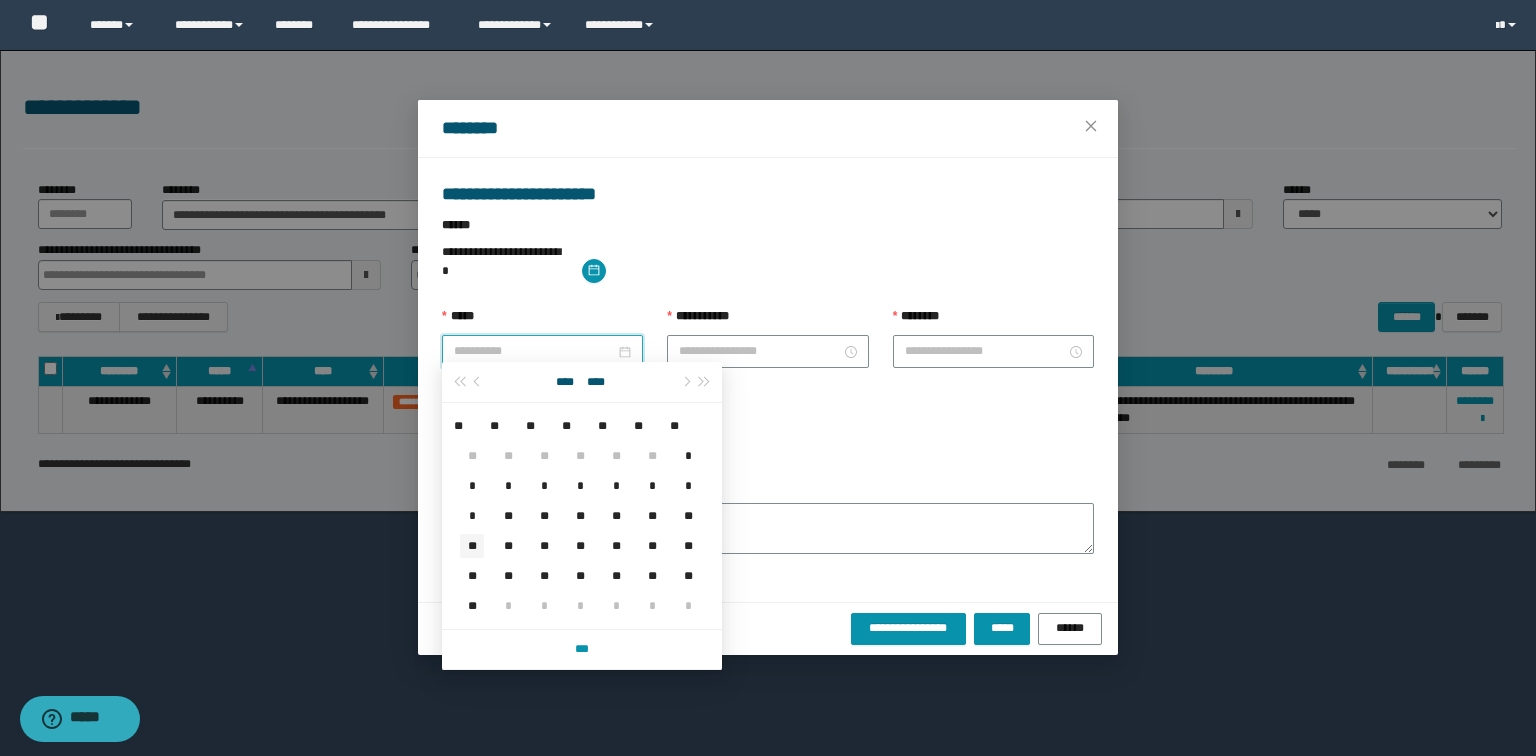 type on "**********" 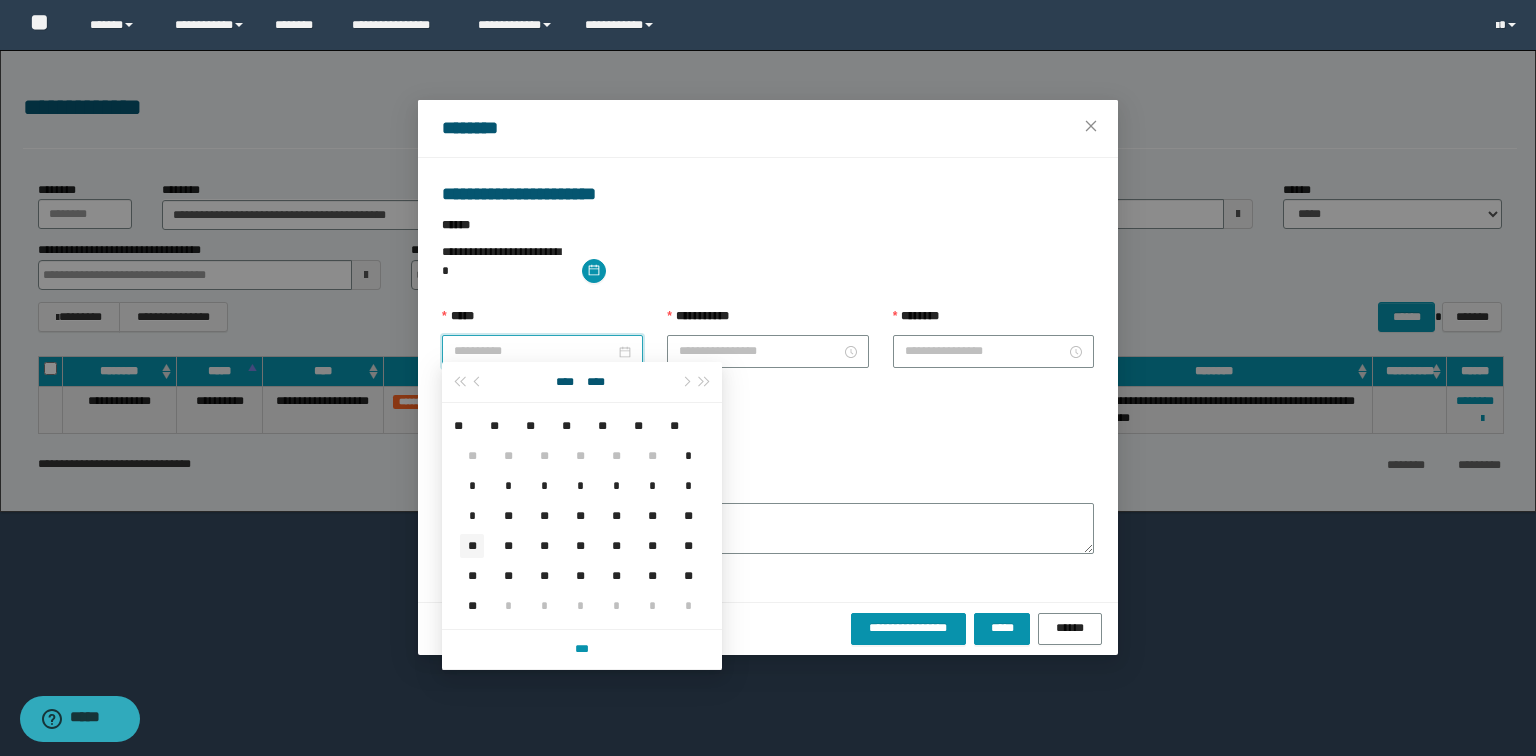 click on "**" at bounding box center (472, 546) 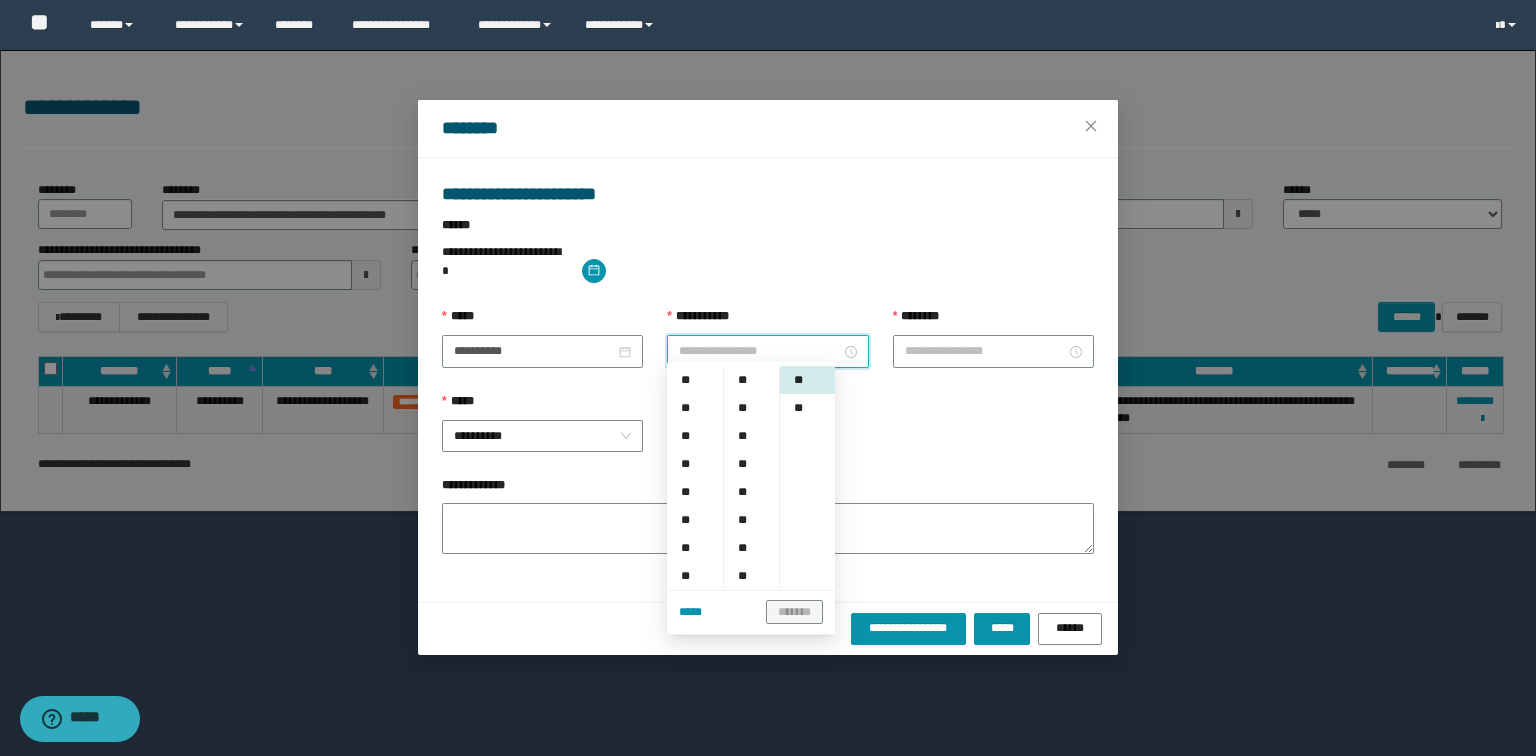 click on "**********" at bounding box center [759, 351] 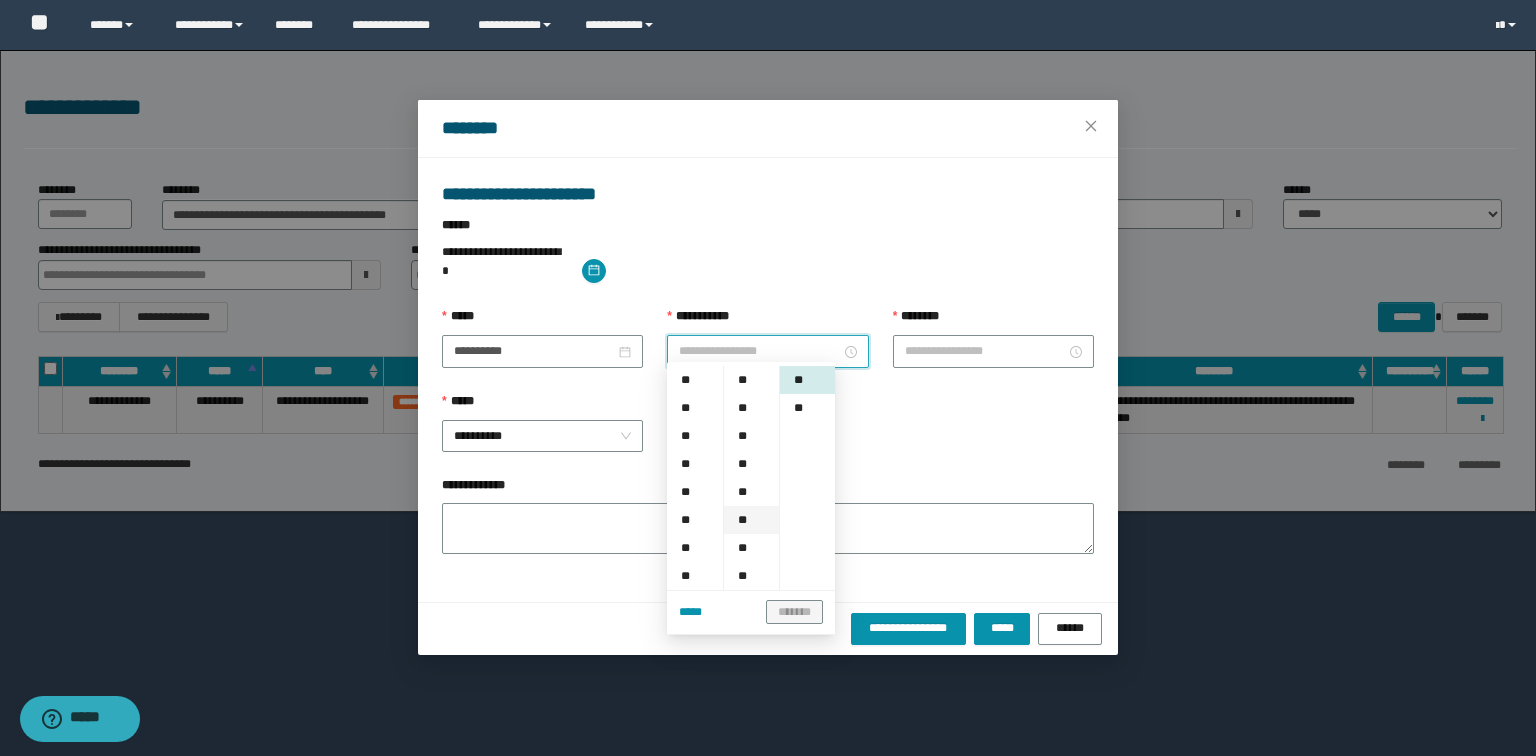 scroll, scrollTop: 160, scrollLeft: 0, axis: vertical 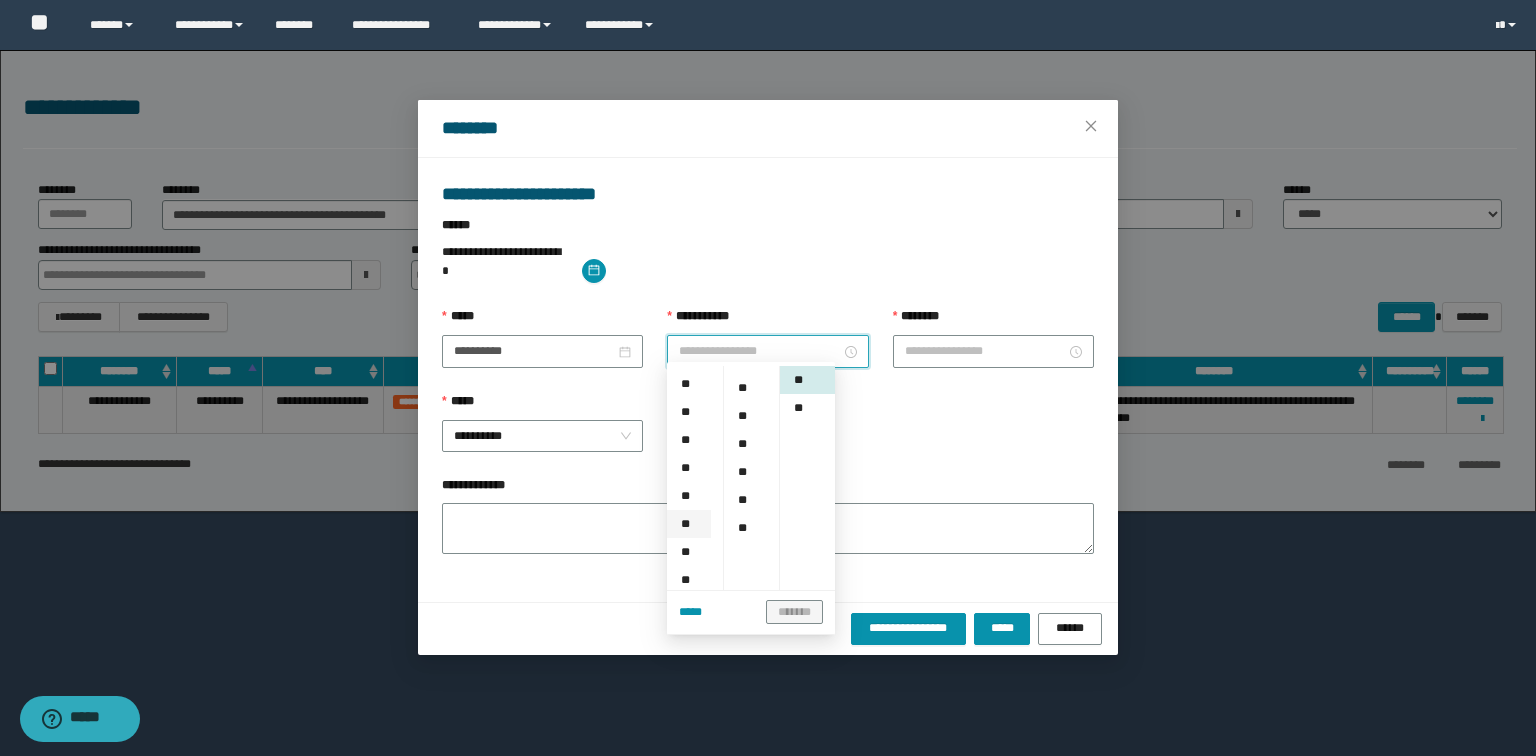 click on "**" at bounding box center (689, 524) 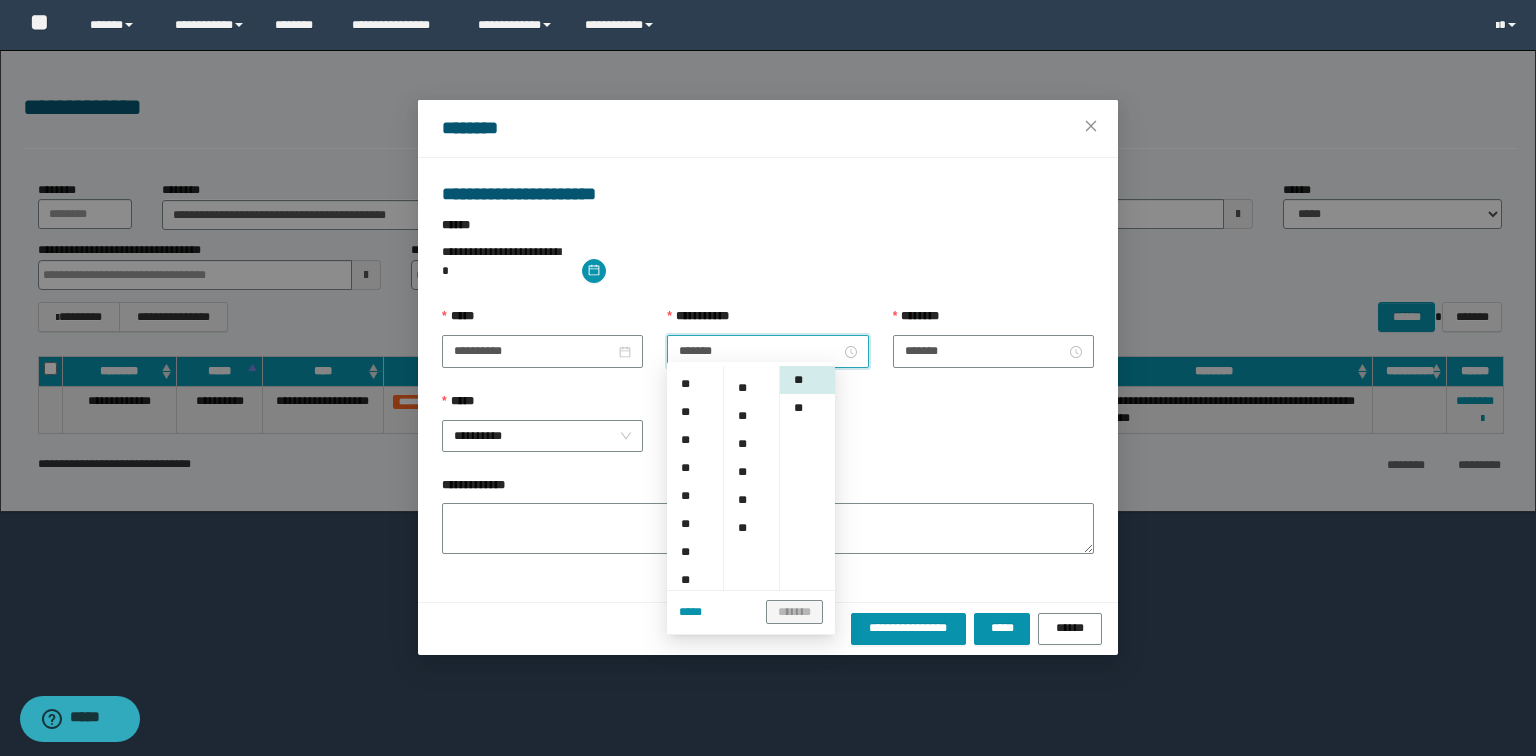 scroll, scrollTop: 176, scrollLeft: 0, axis: vertical 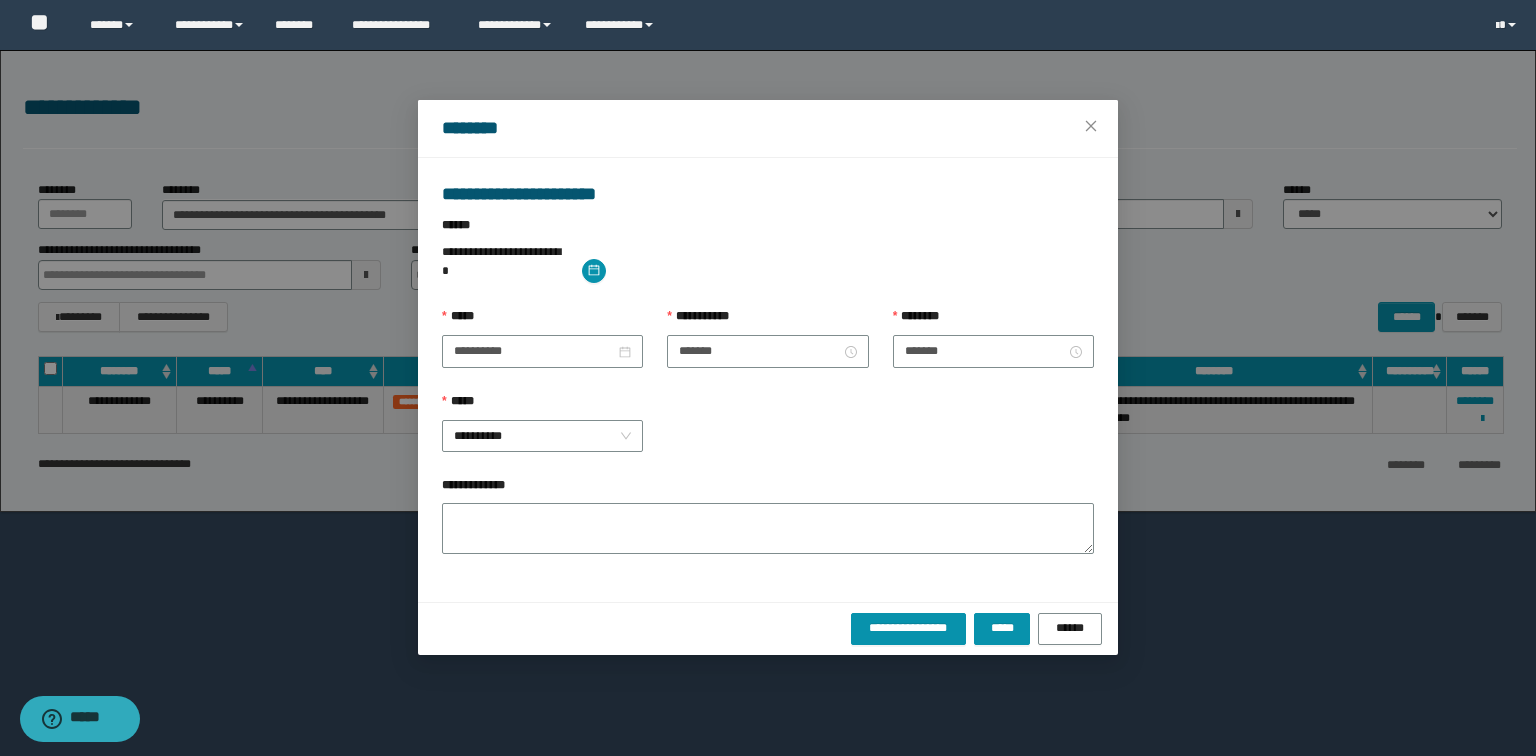 click on "**********" at bounding box center [768, 434] 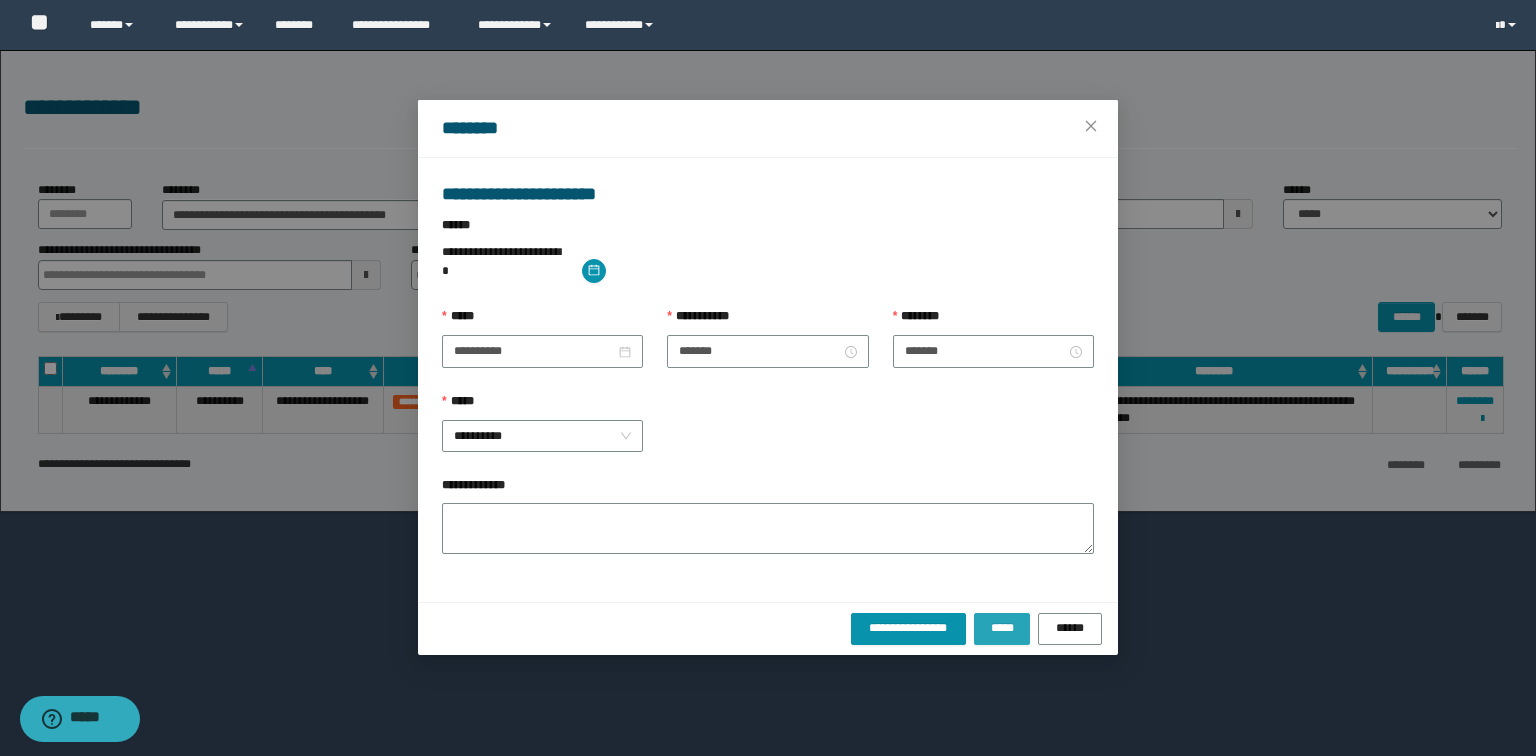 click on "*****" at bounding box center (1002, 628) 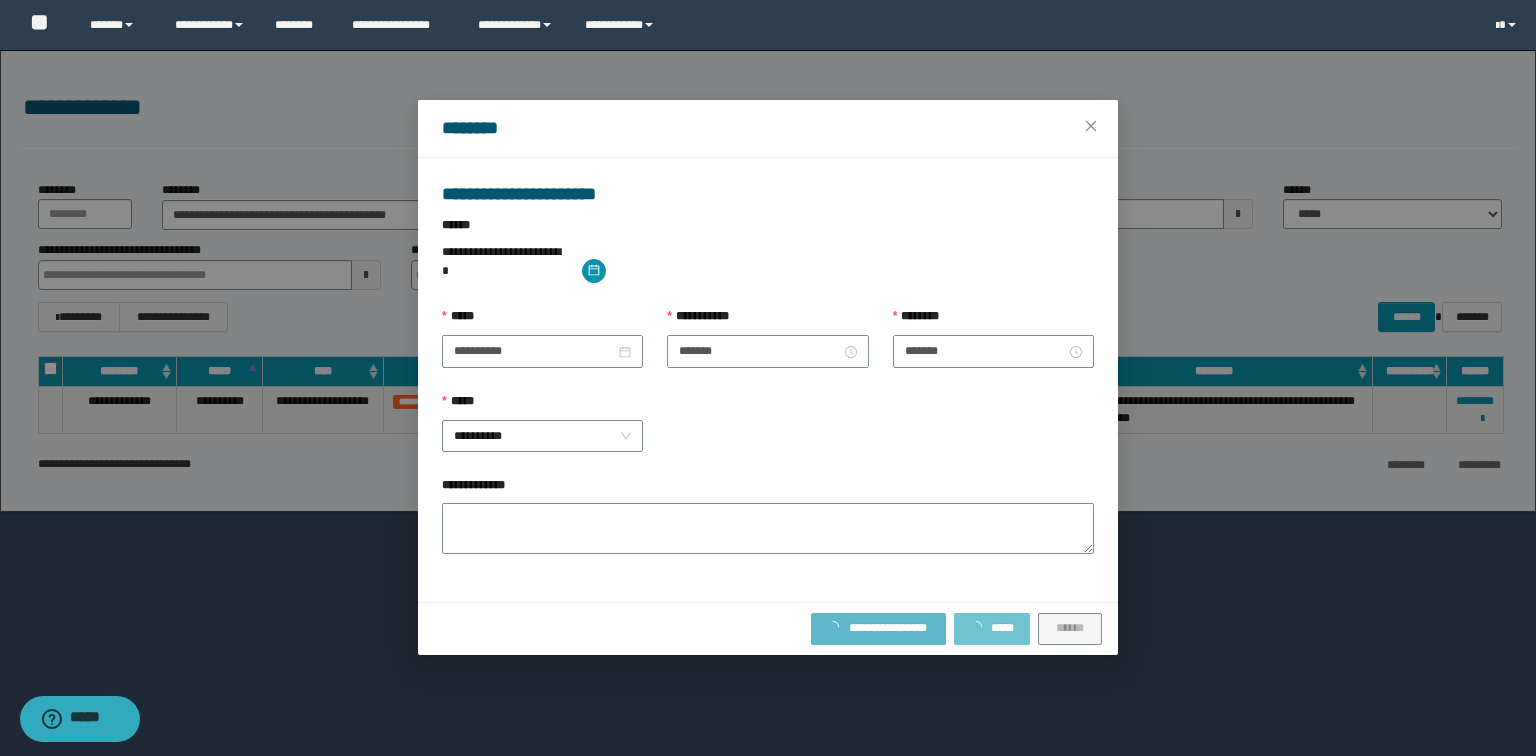 type 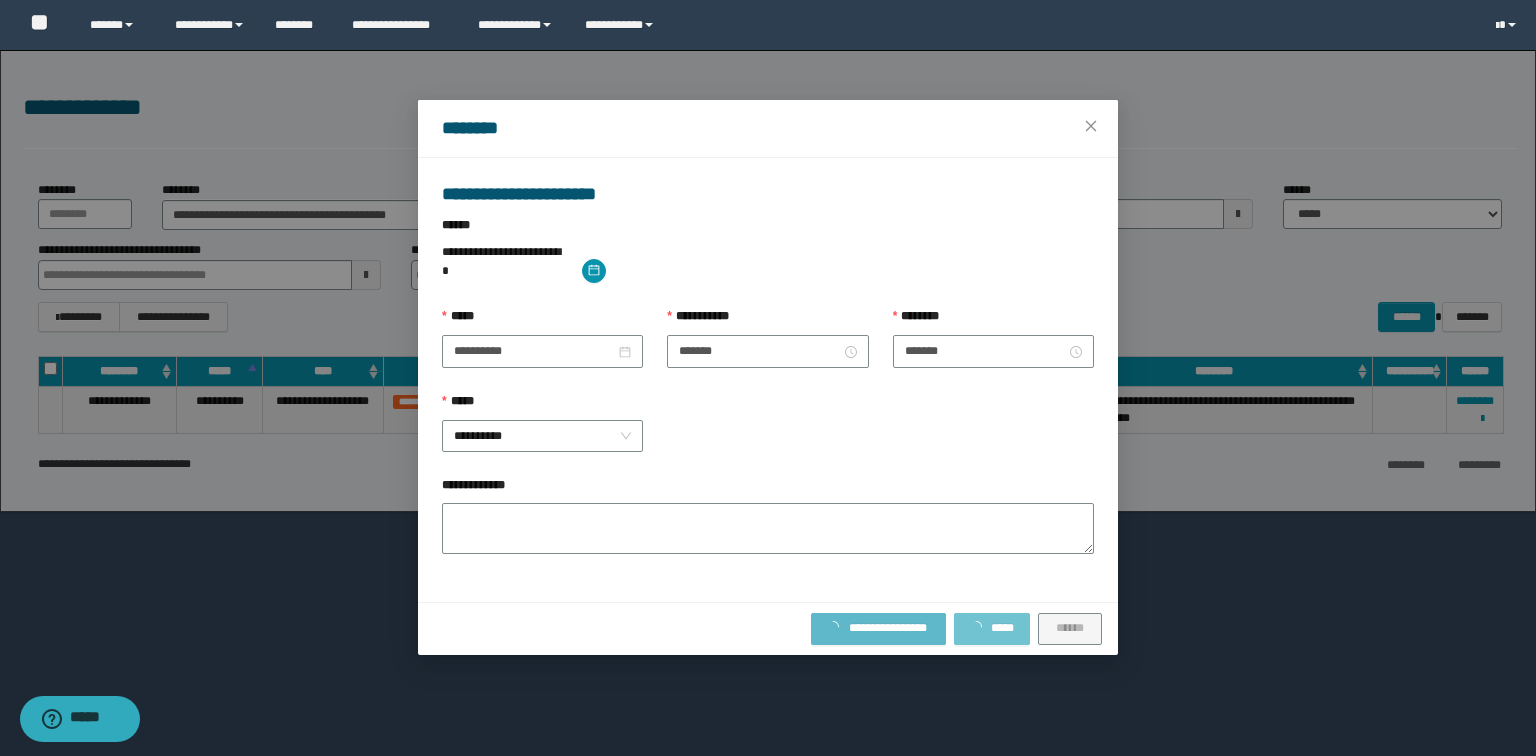 type 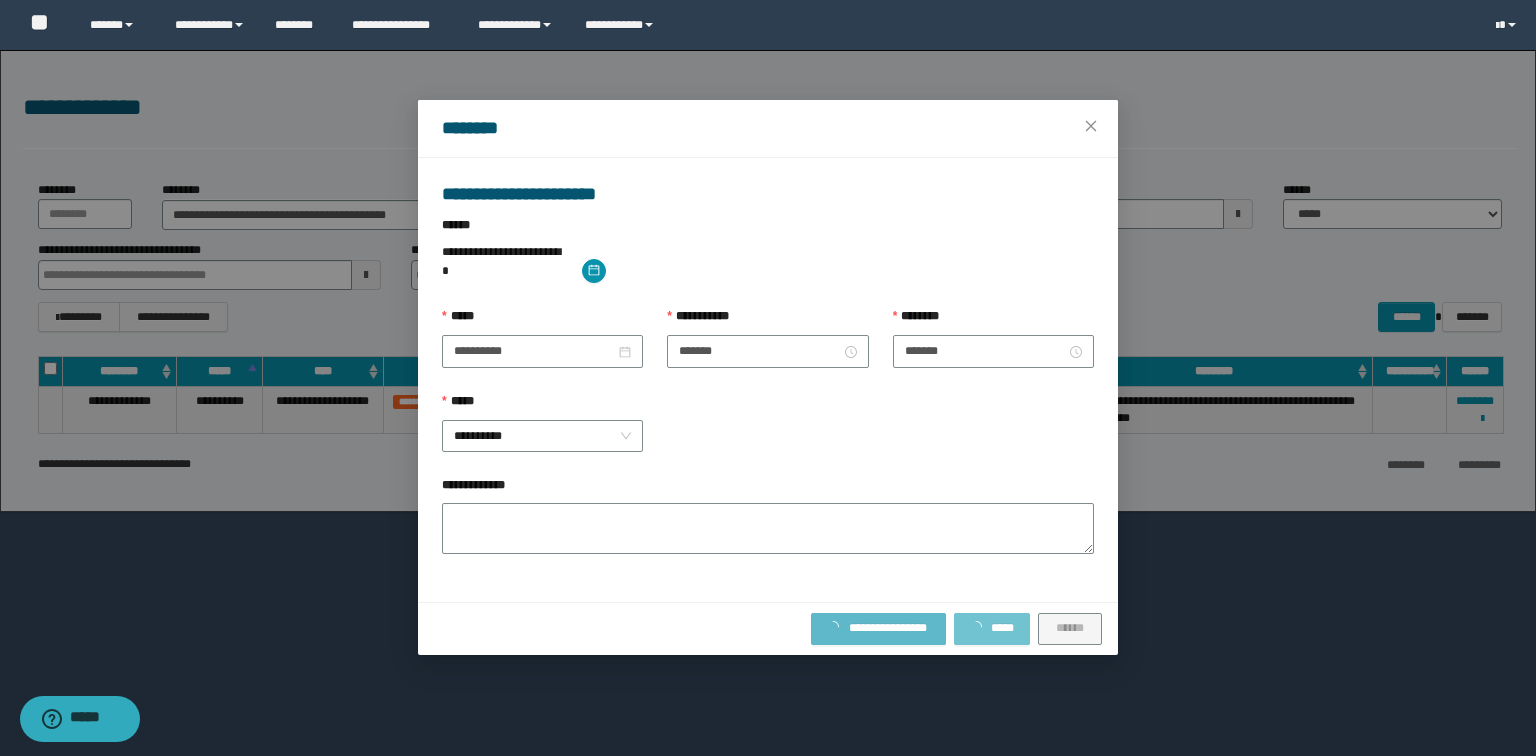 type 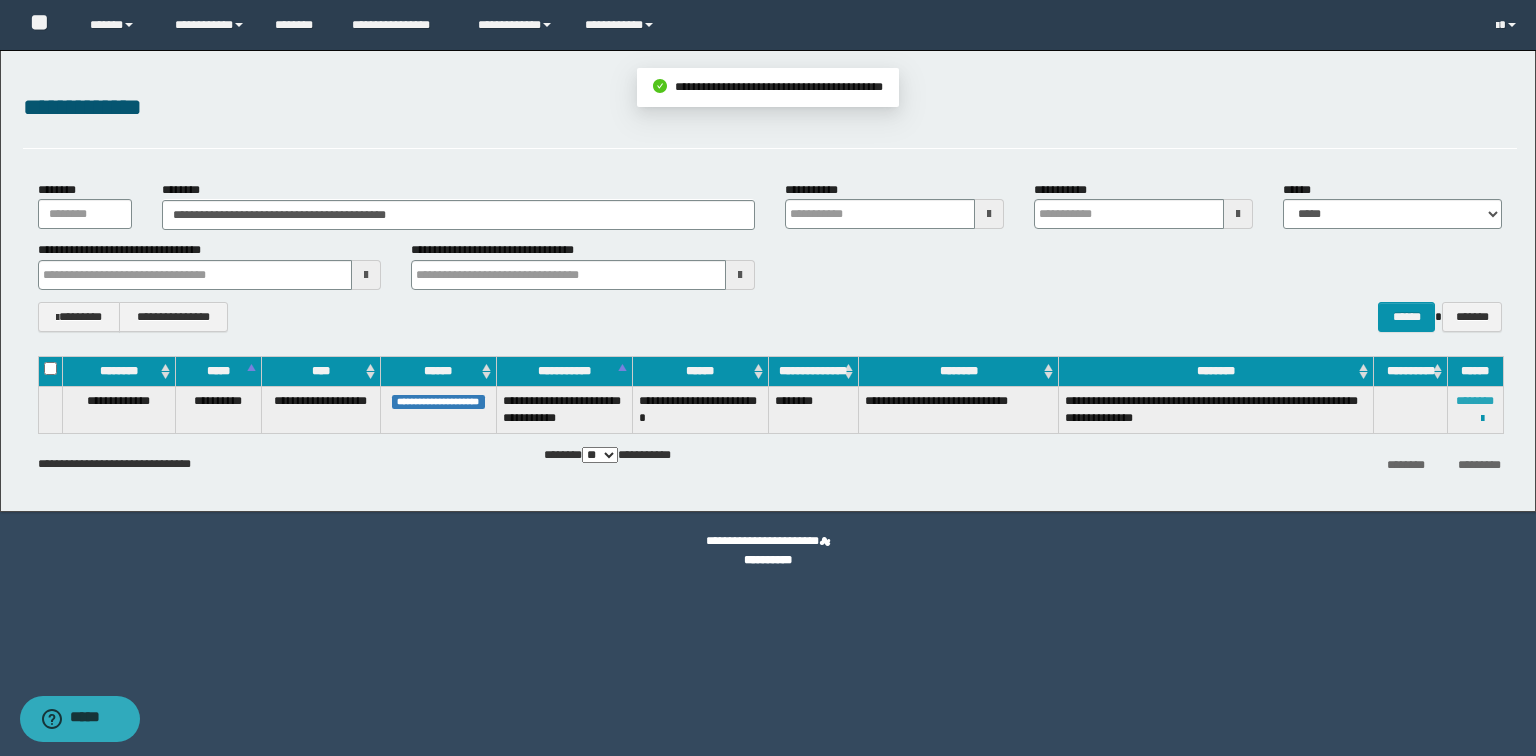 click on "********" at bounding box center [1475, 401] 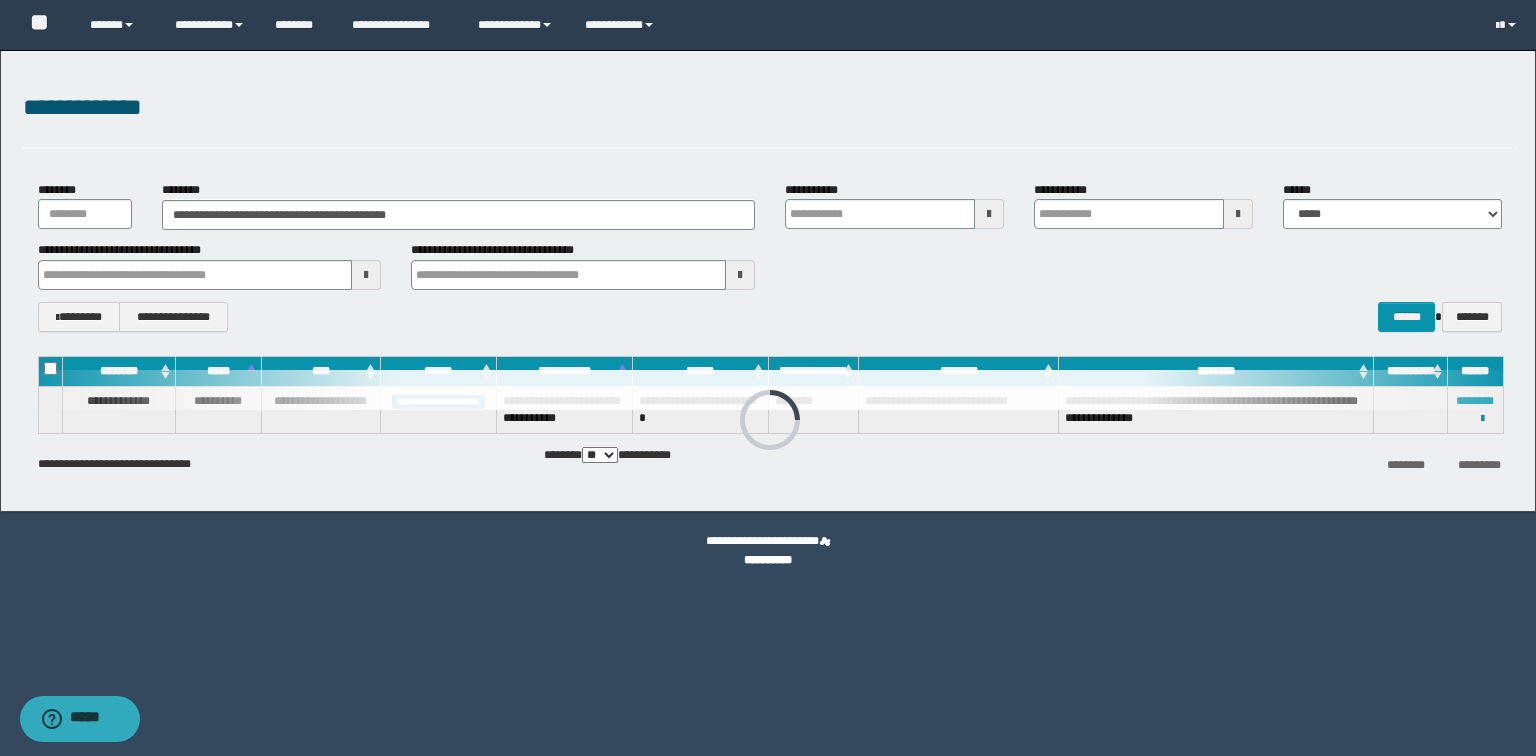 type 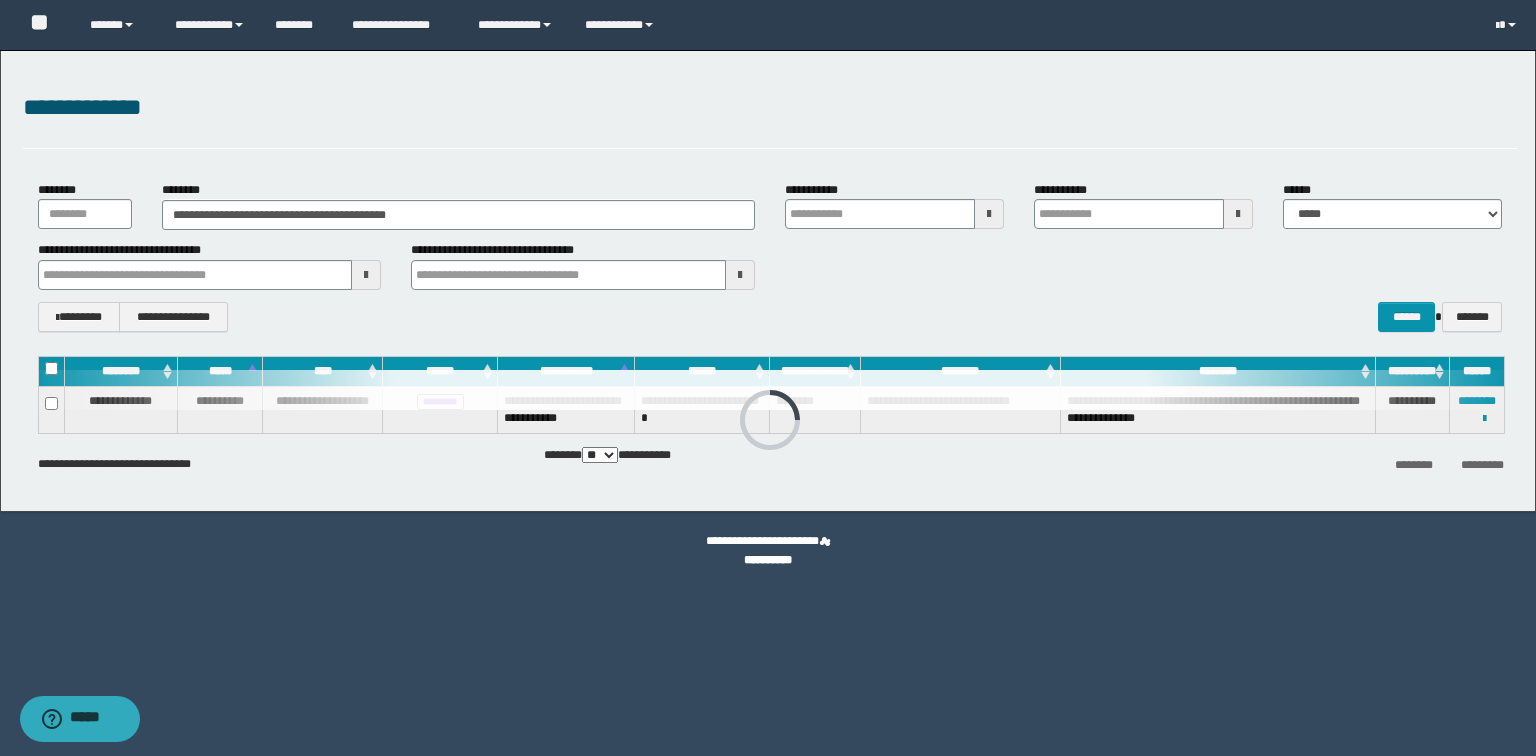 type 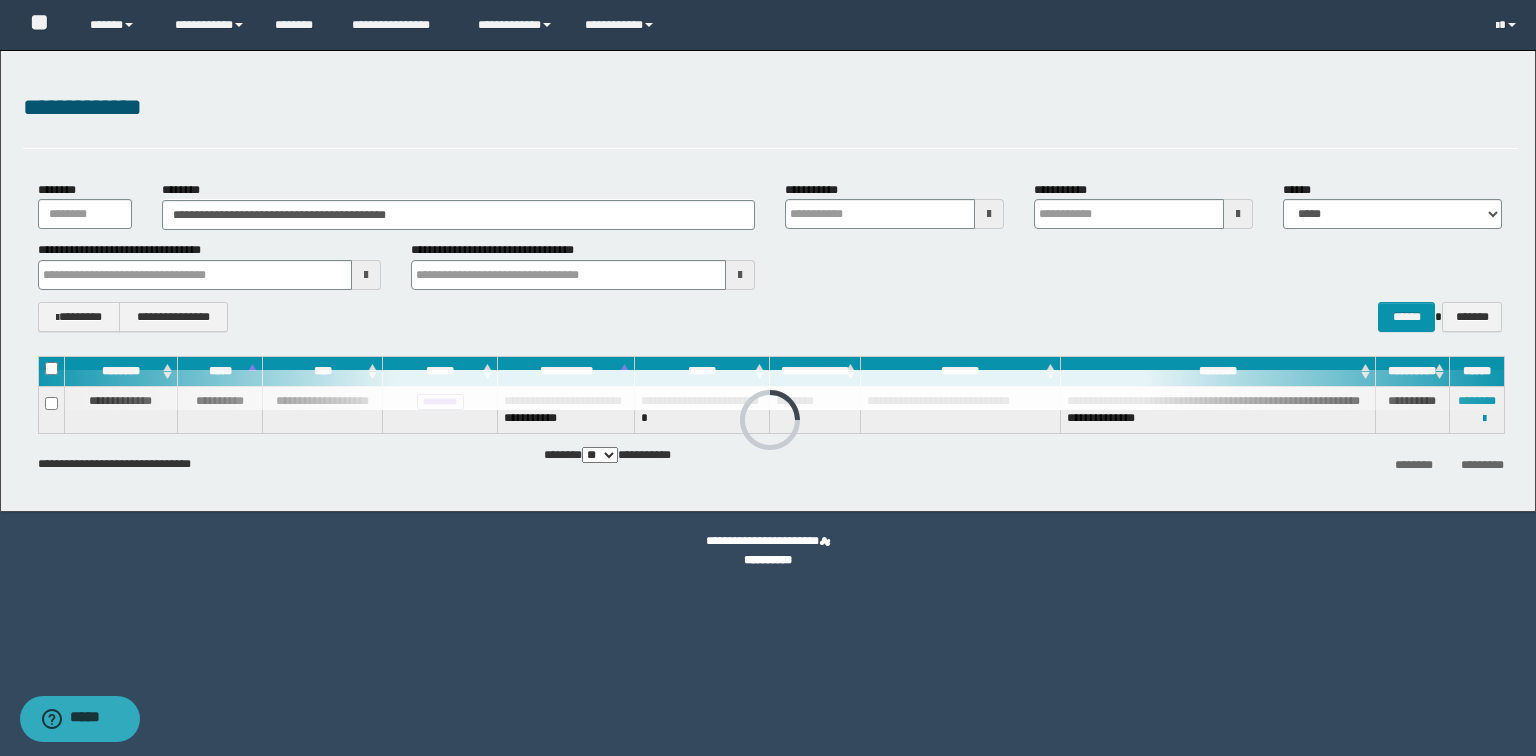 type 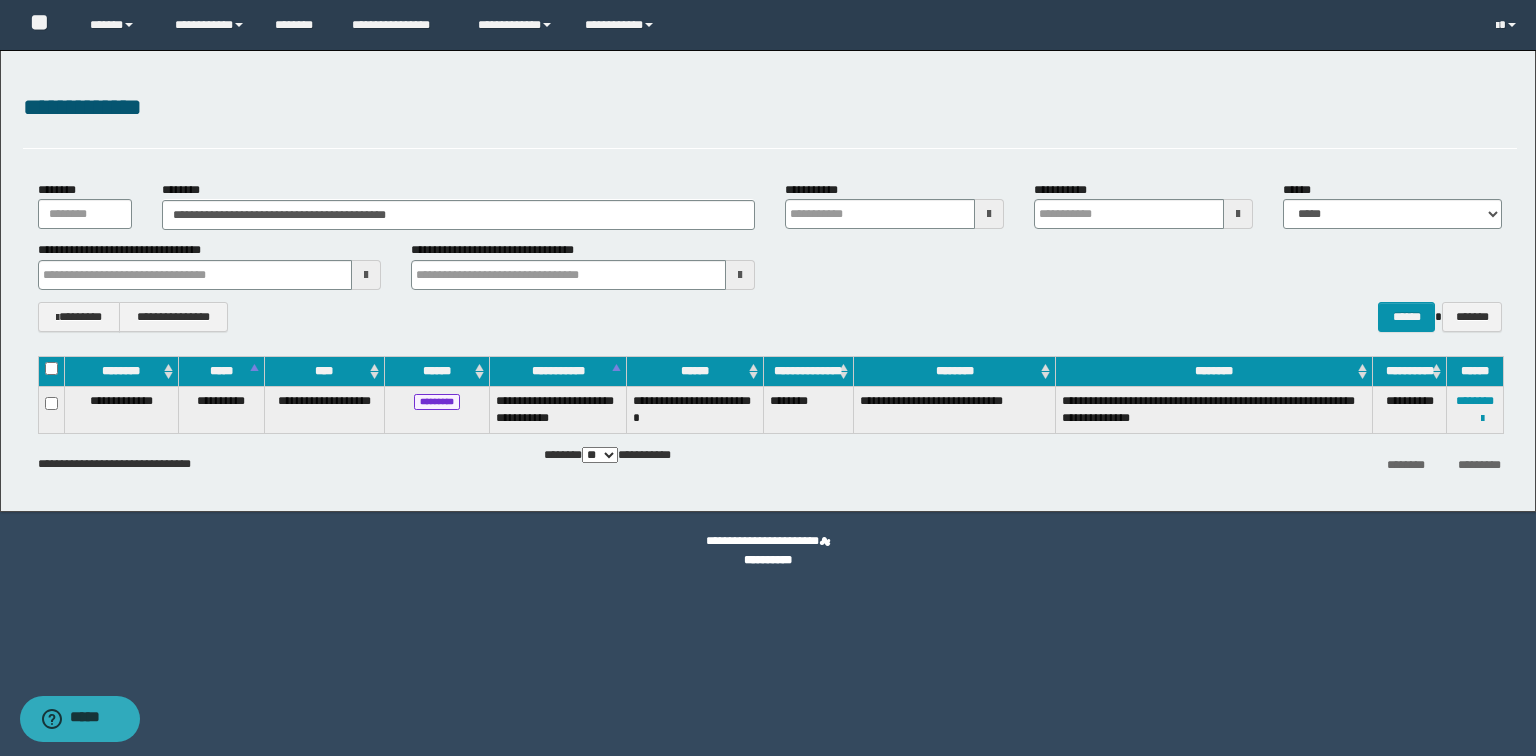 type 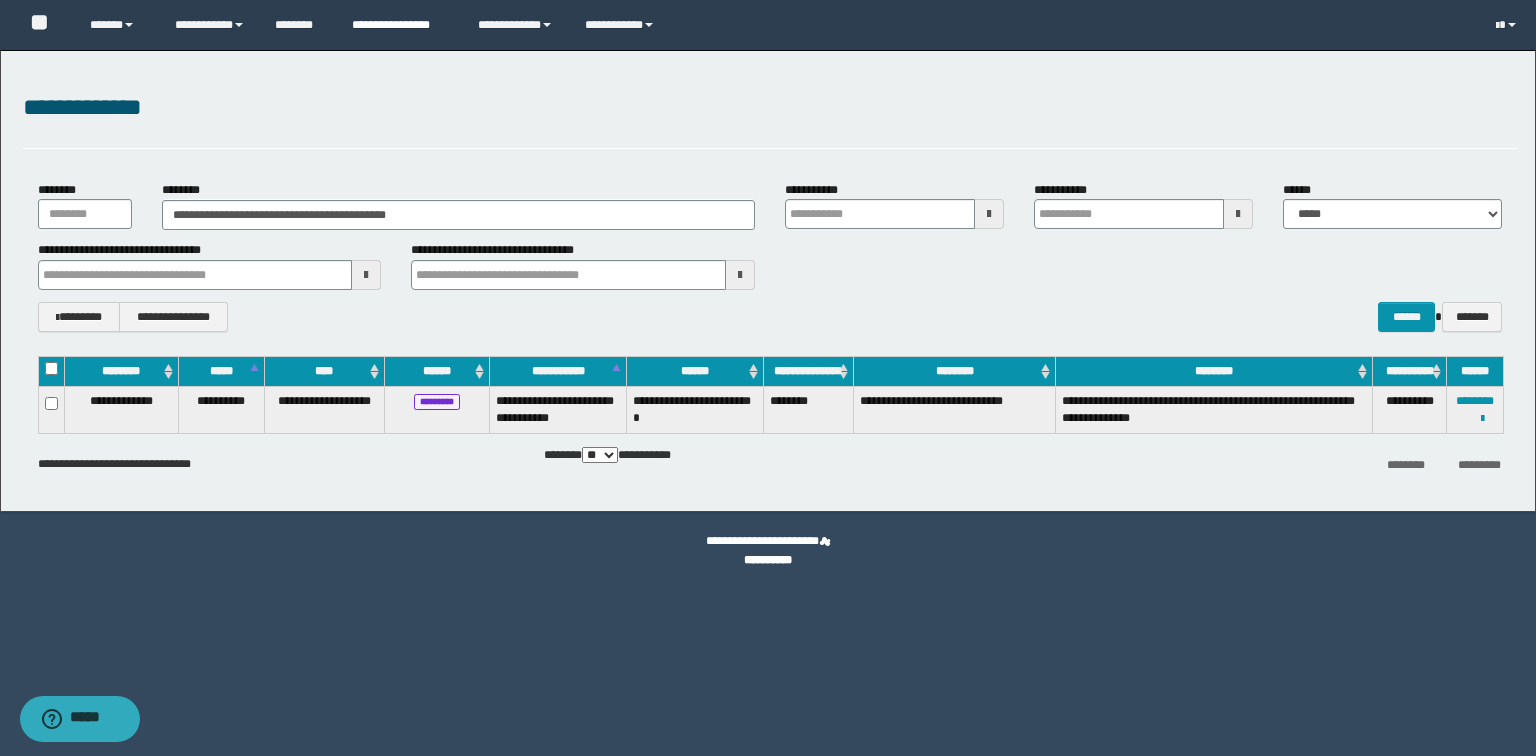 type 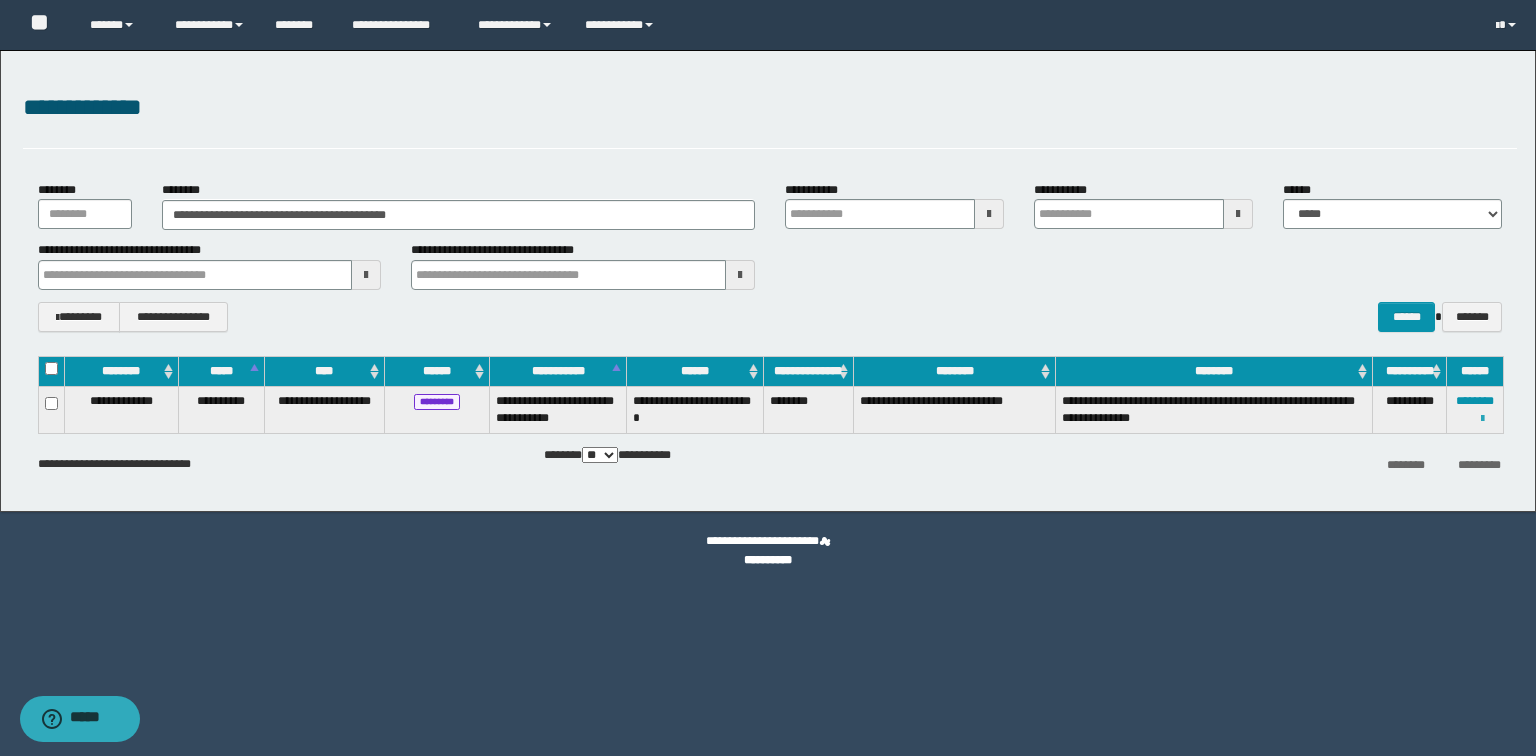 click at bounding box center [1482, 419] 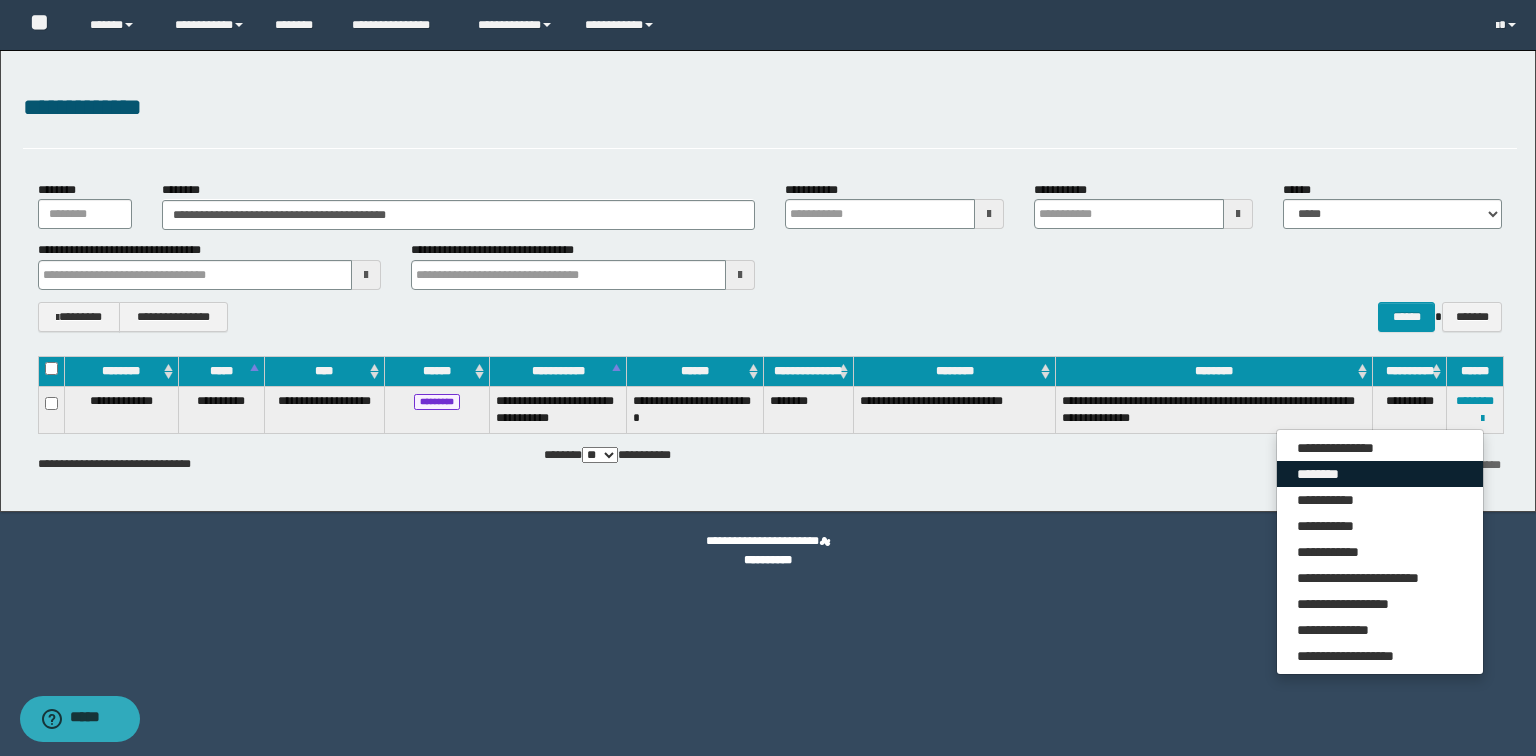 click on "********" at bounding box center [1380, 474] 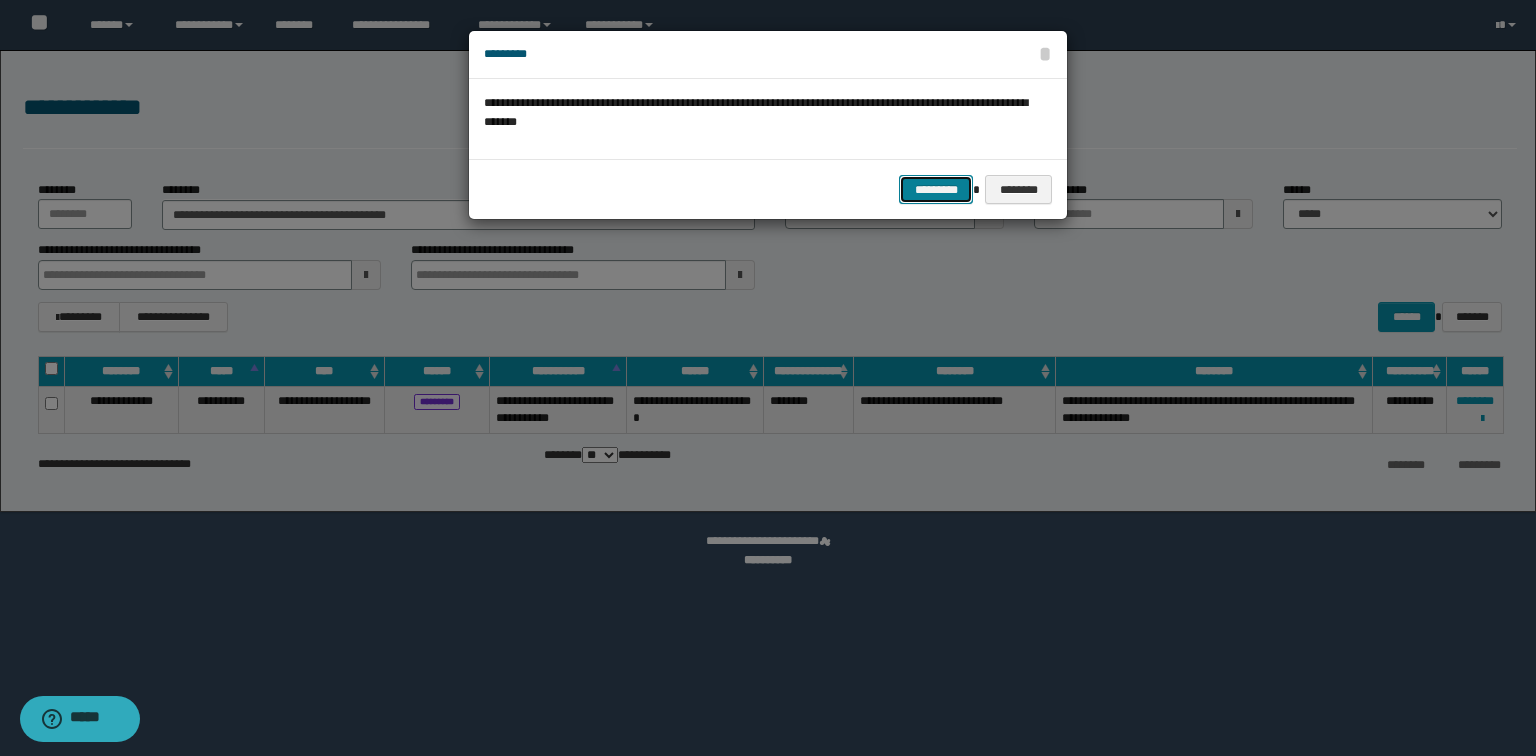 click on "*********" at bounding box center (936, 190) 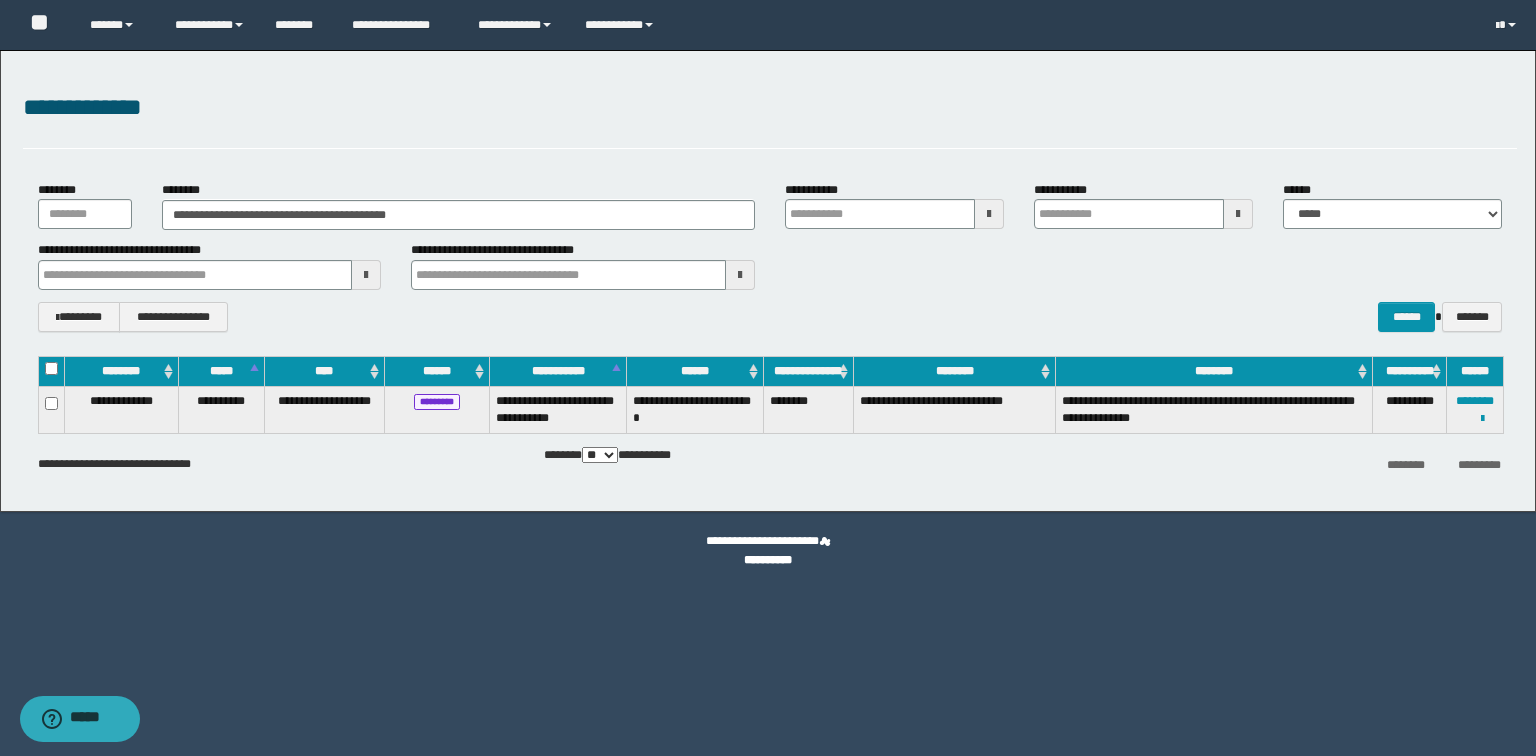 type 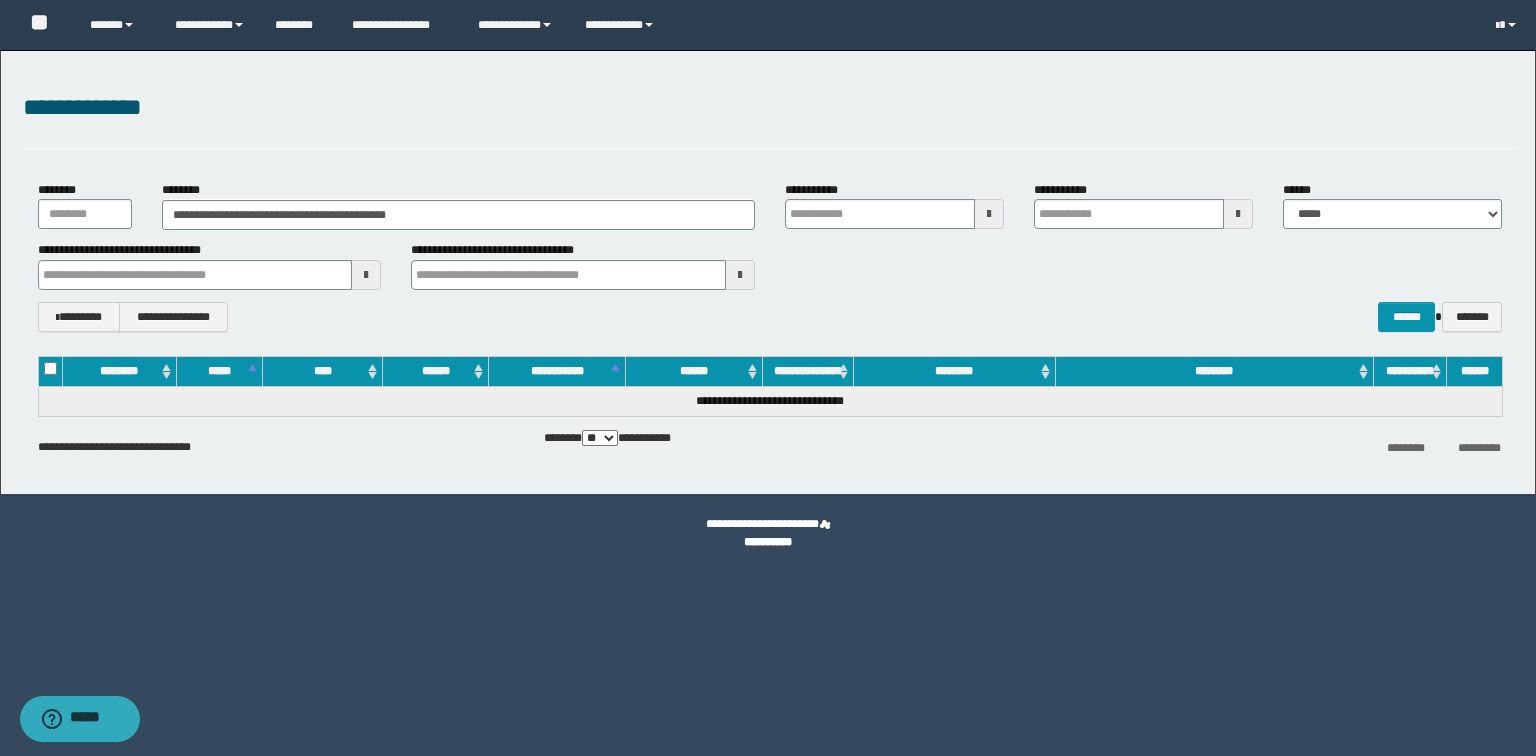 type 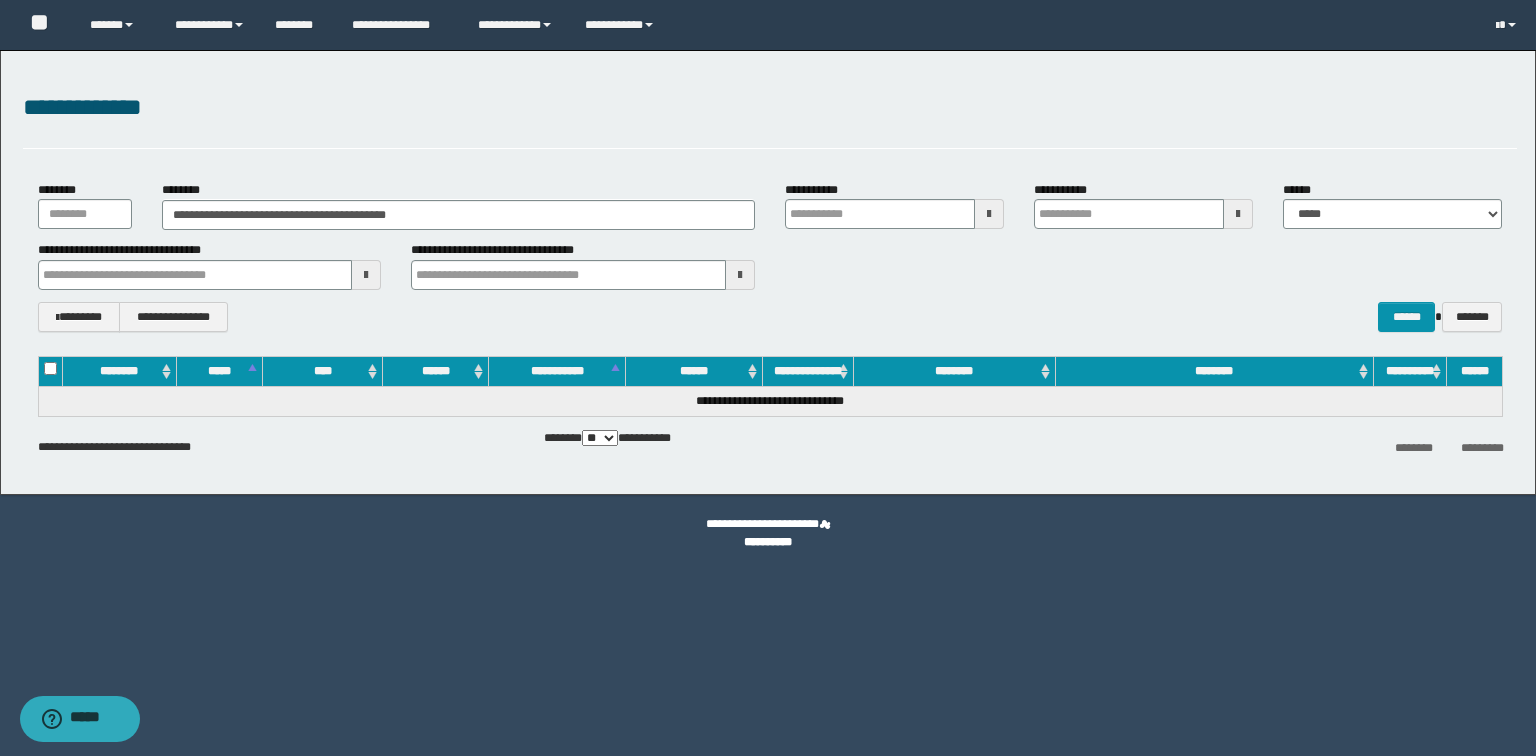 type 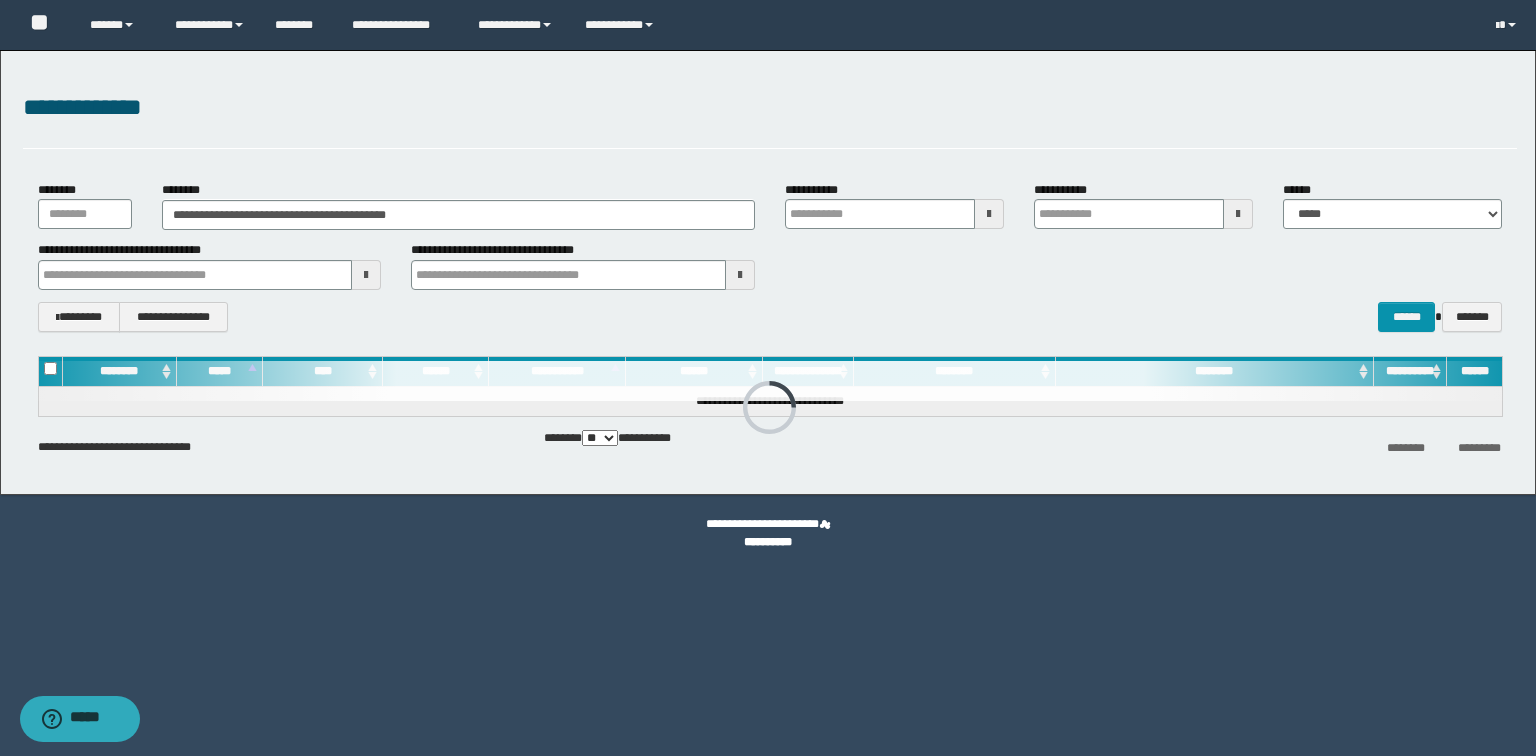type 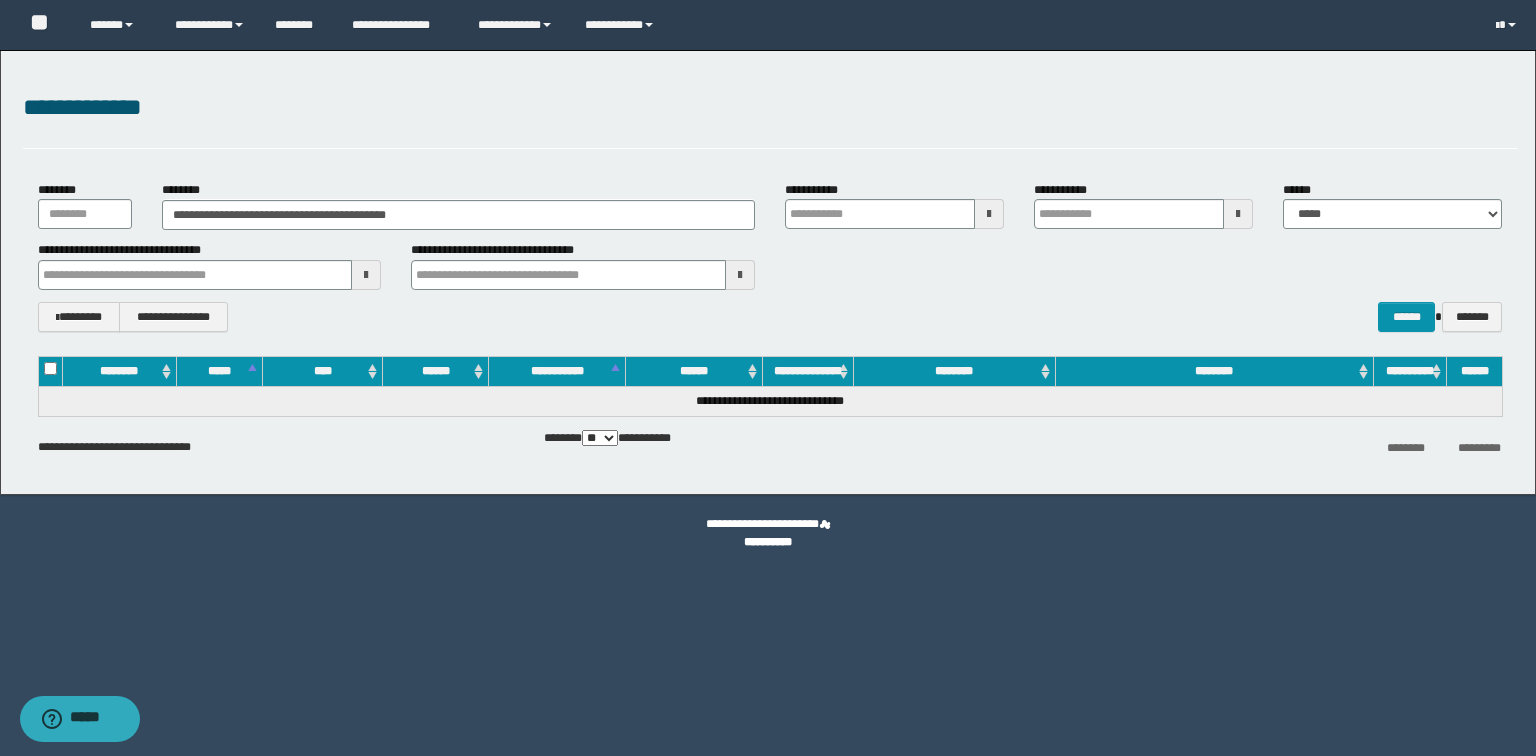 type 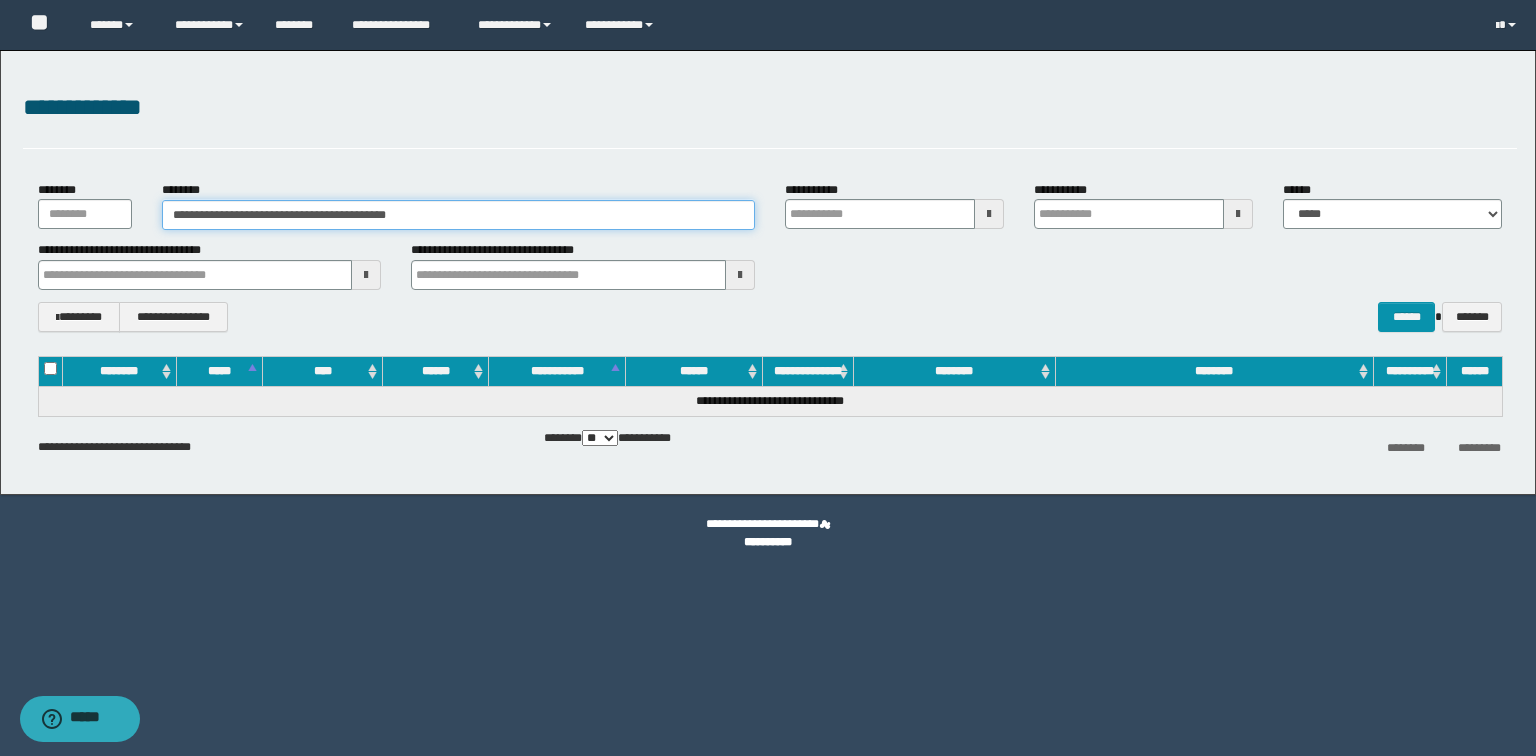 drag, startPoint x: 244, startPoint y: 214, endPoint x: 192, endPoint y: 219, distance: 52.23983 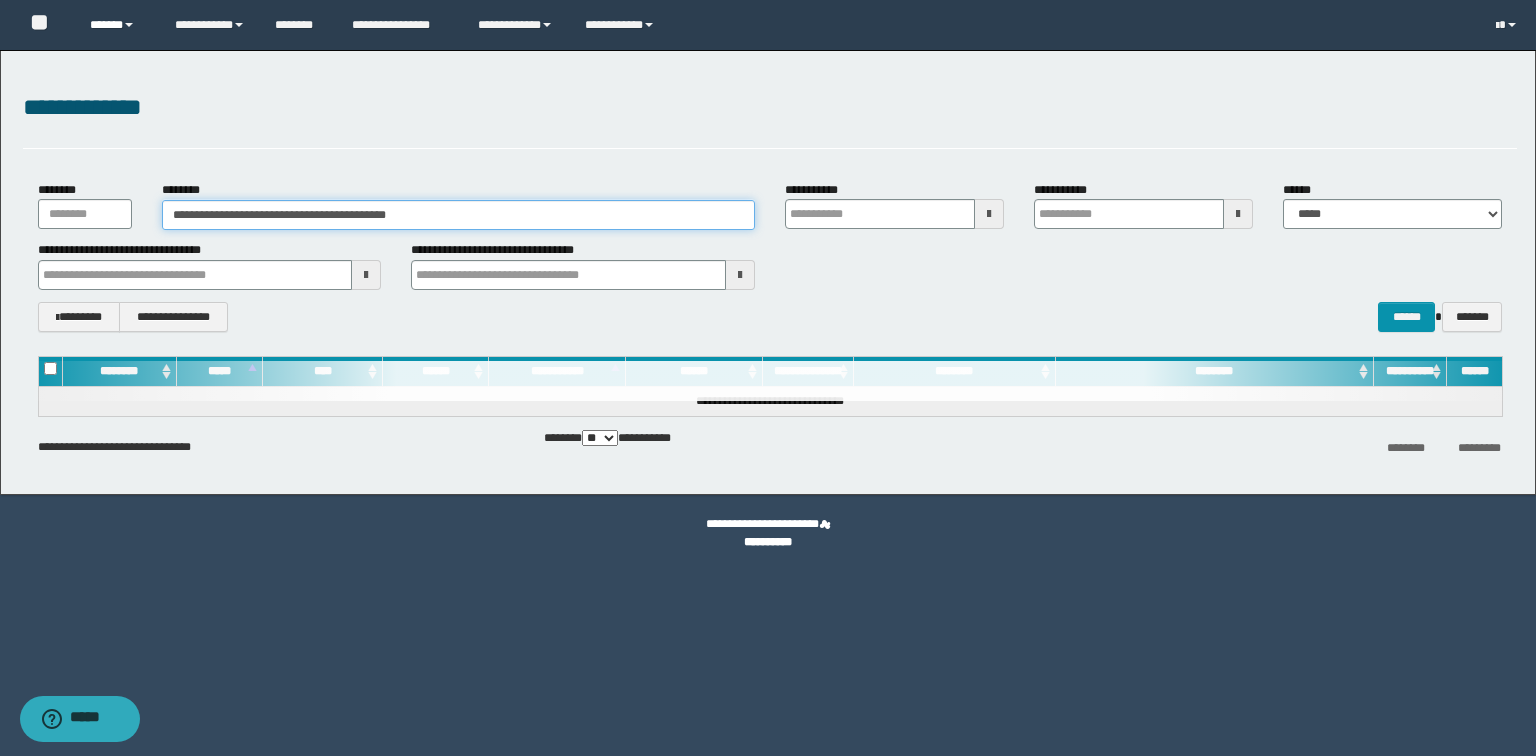type 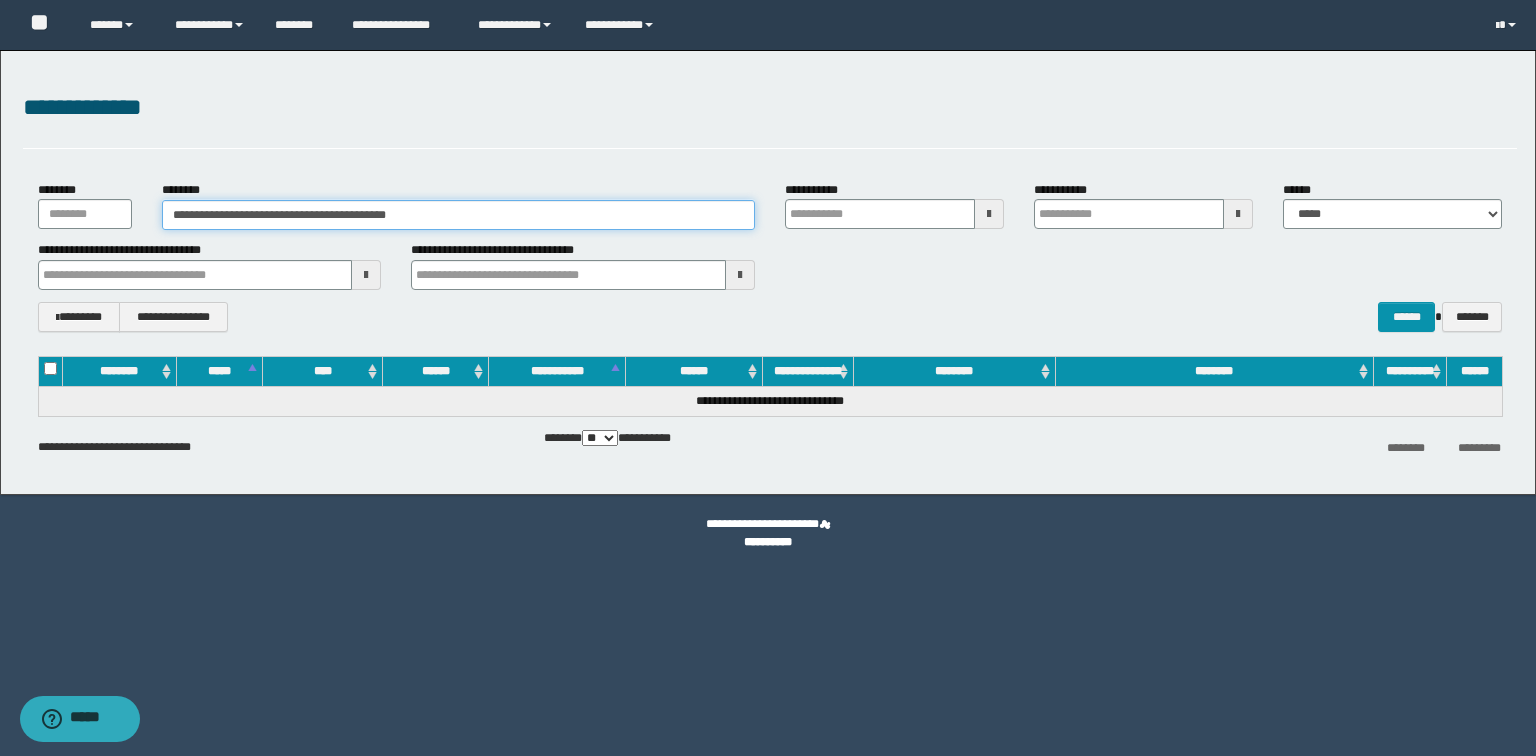 type 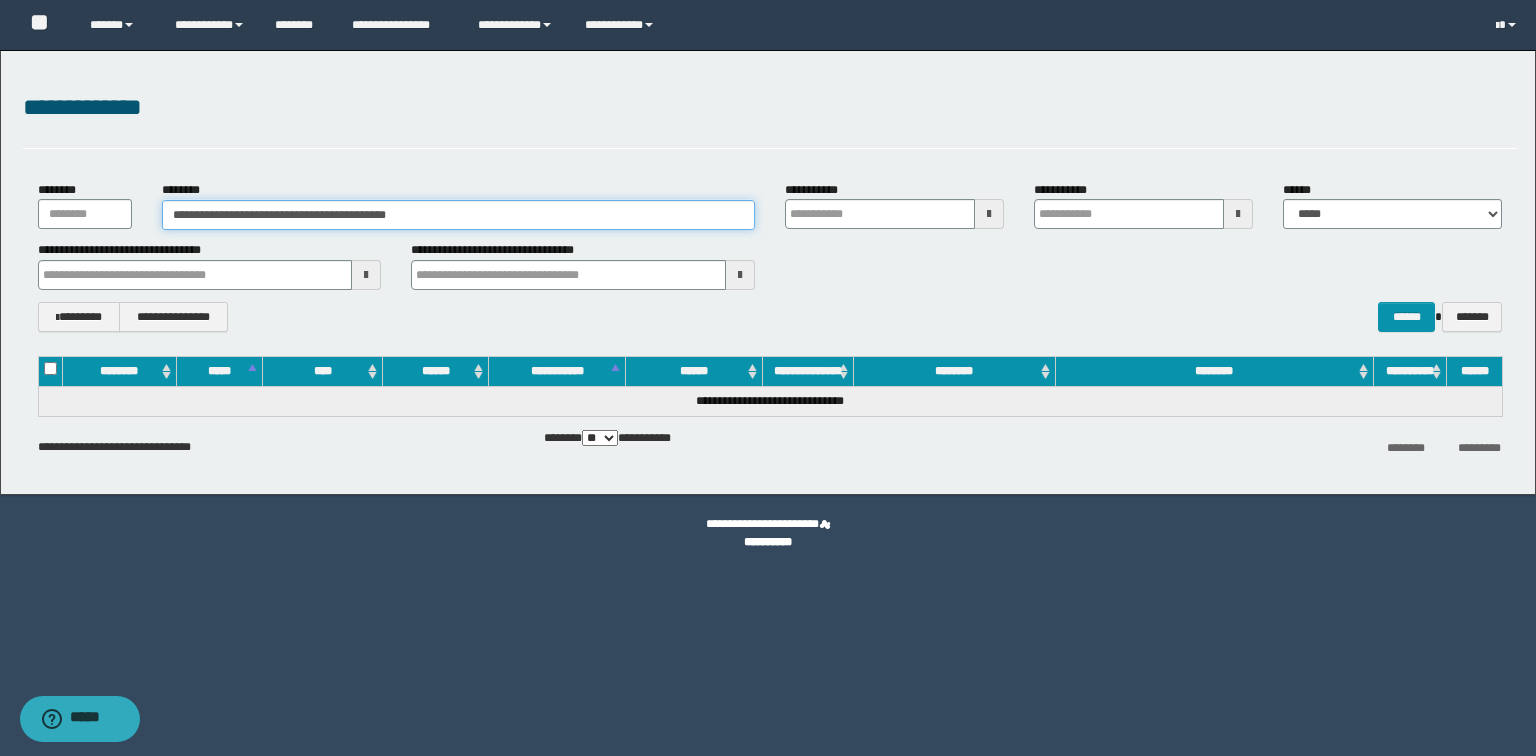 drag, startPoint x: 477, startPoint y: 224, endPoint x: 0, endPoint y: 233, distance: 477.0849 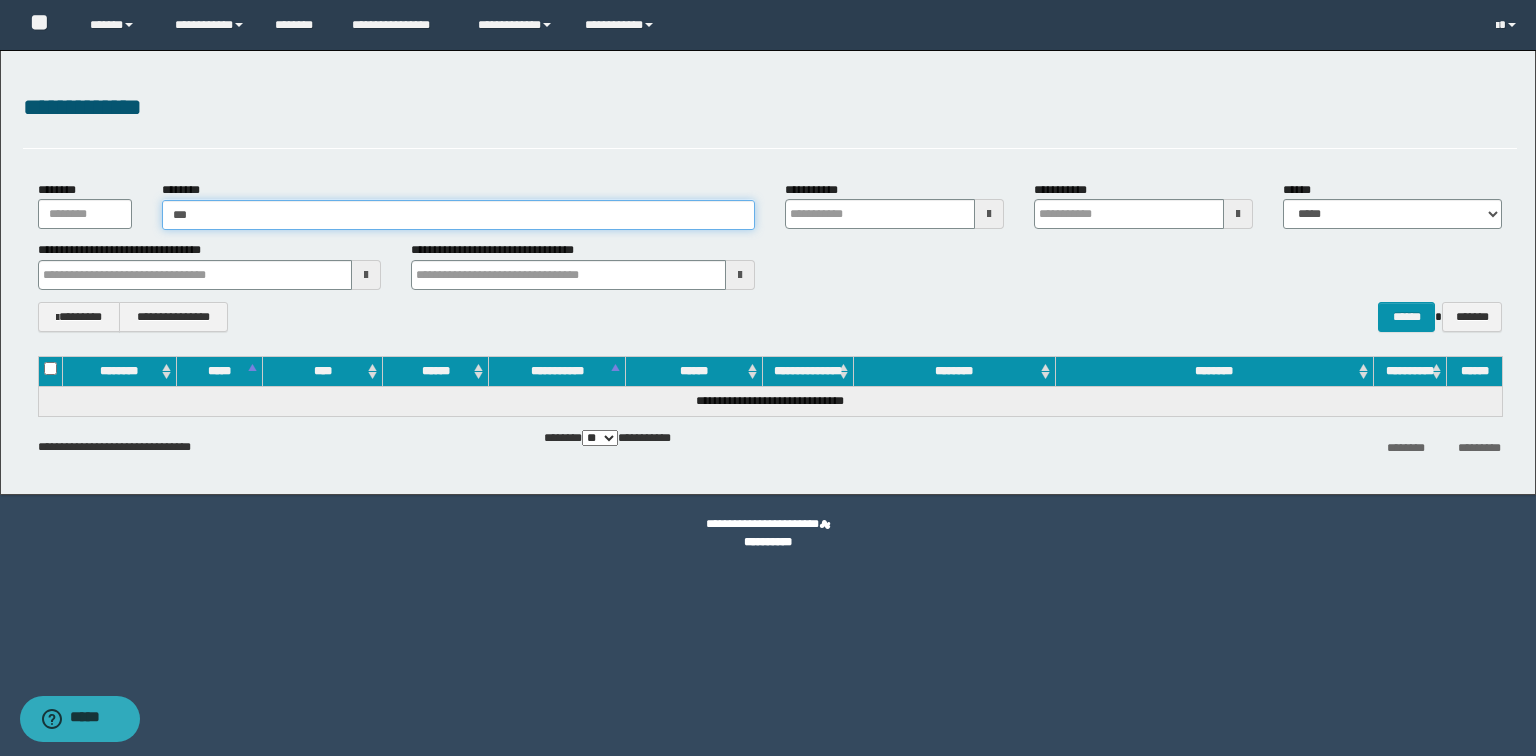 type on "****" 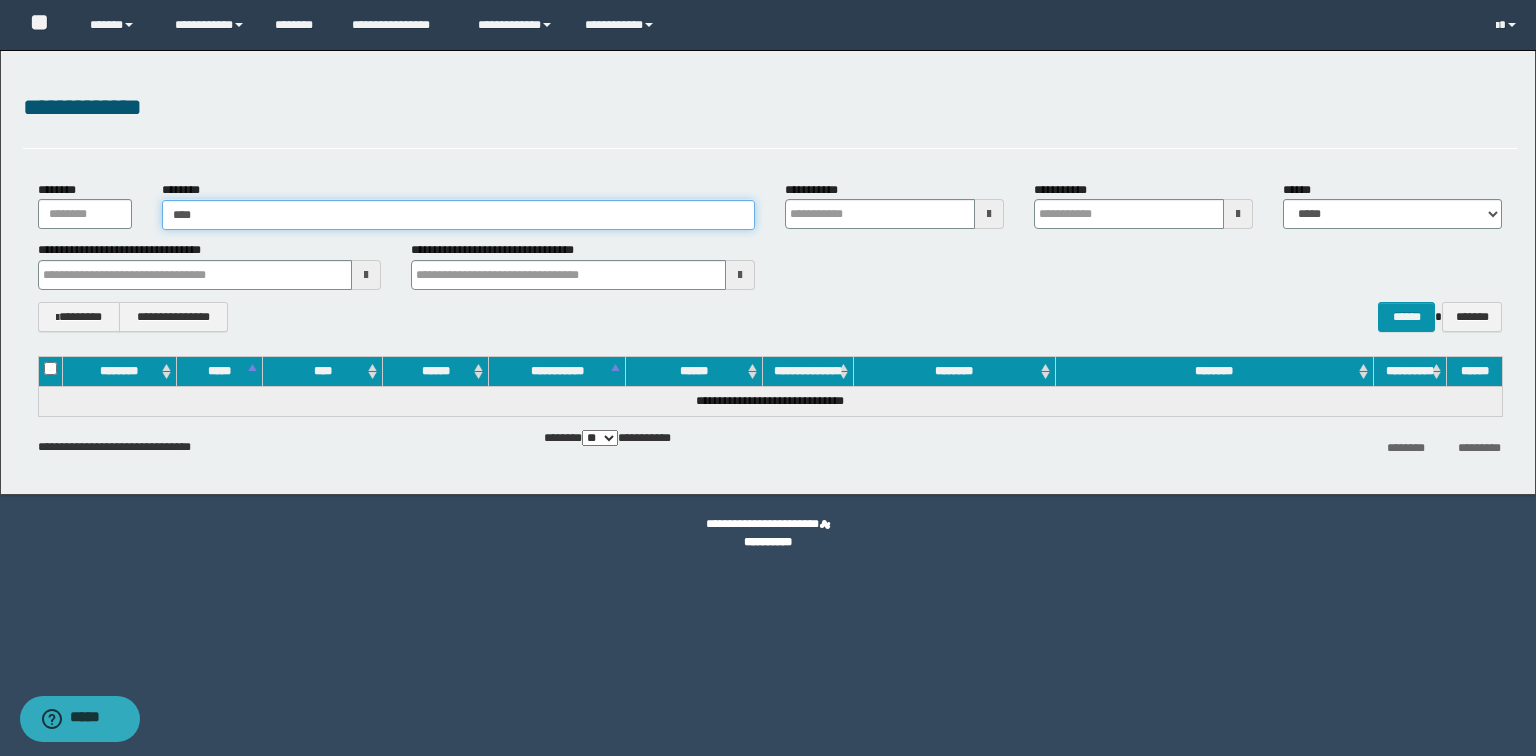 type on "****" 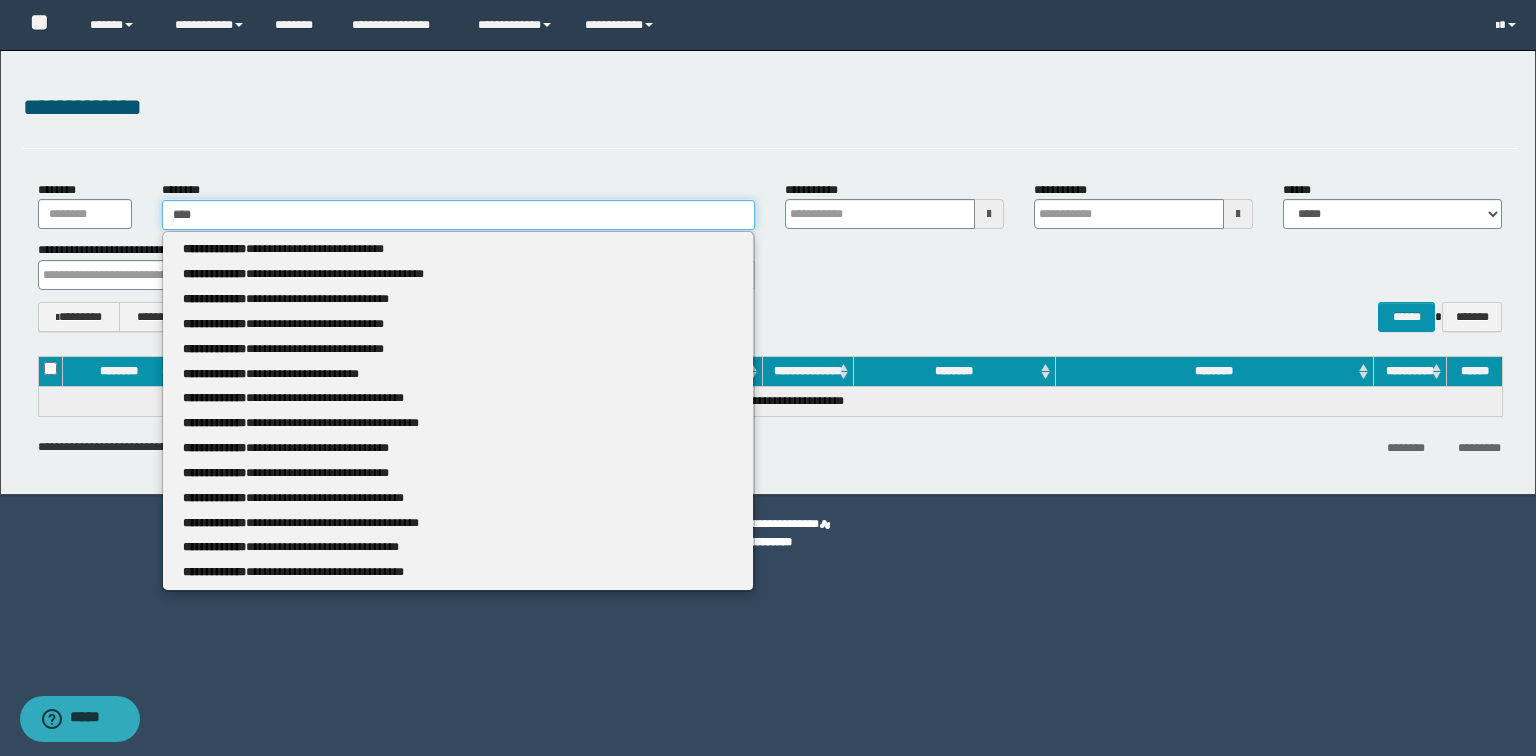 type 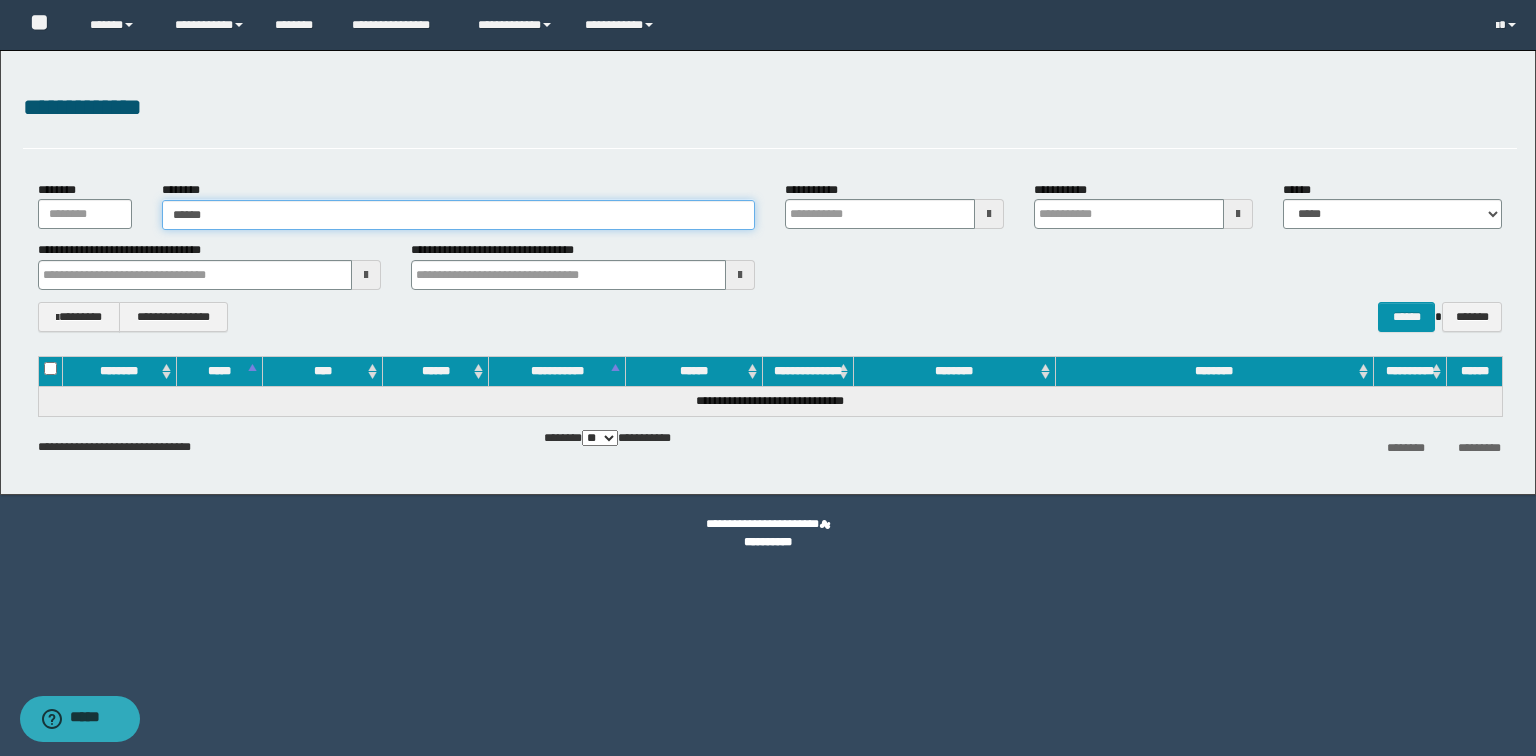 type on "*******" 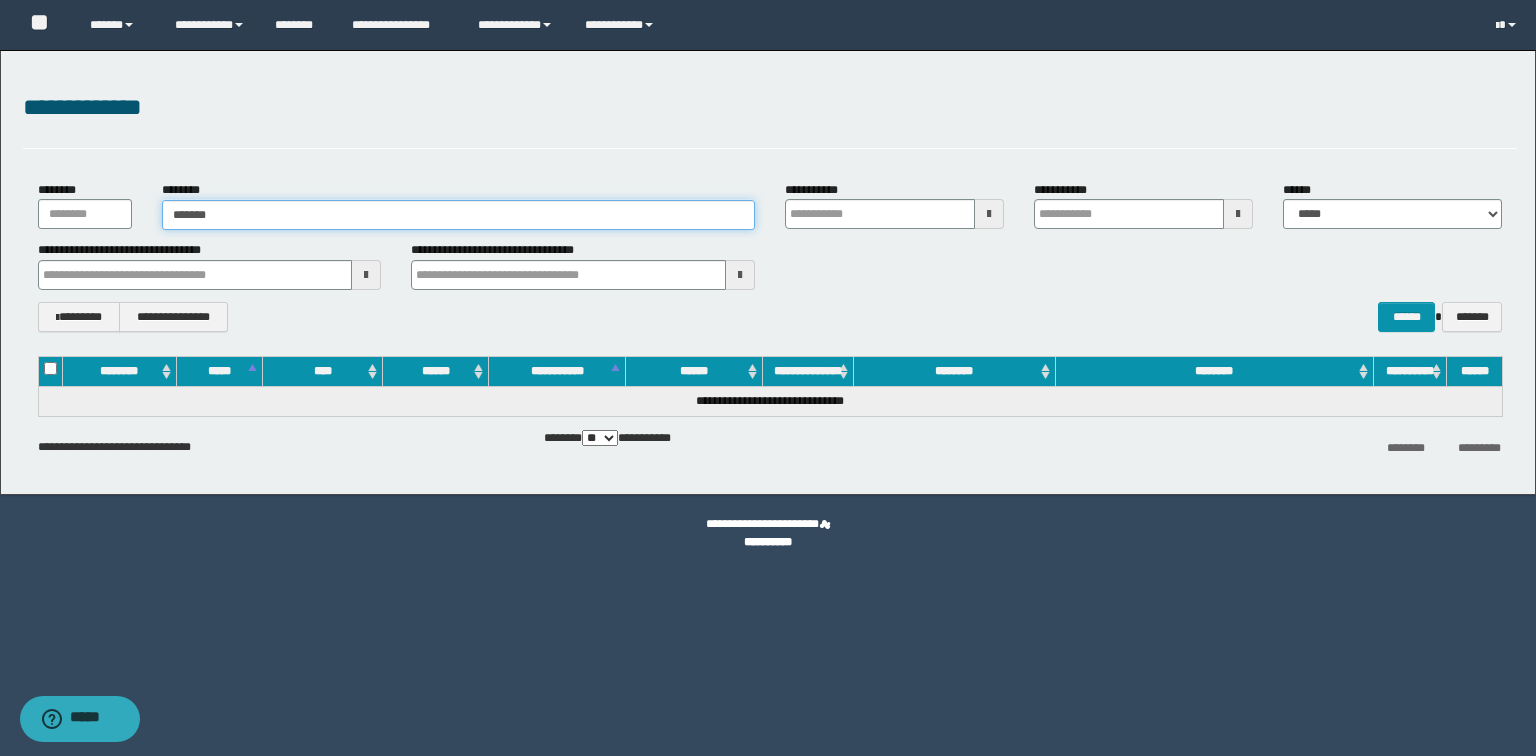 type on "*******" 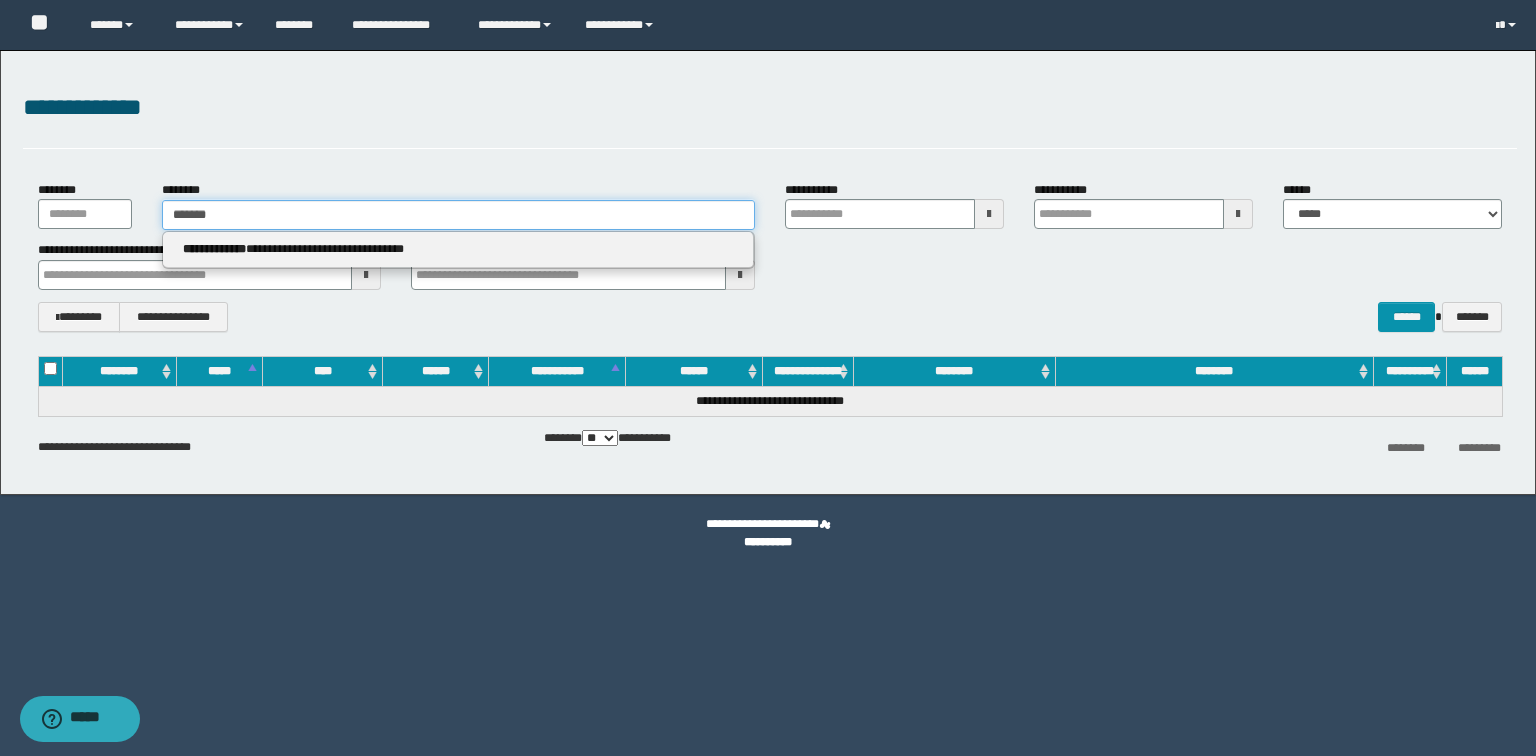 type 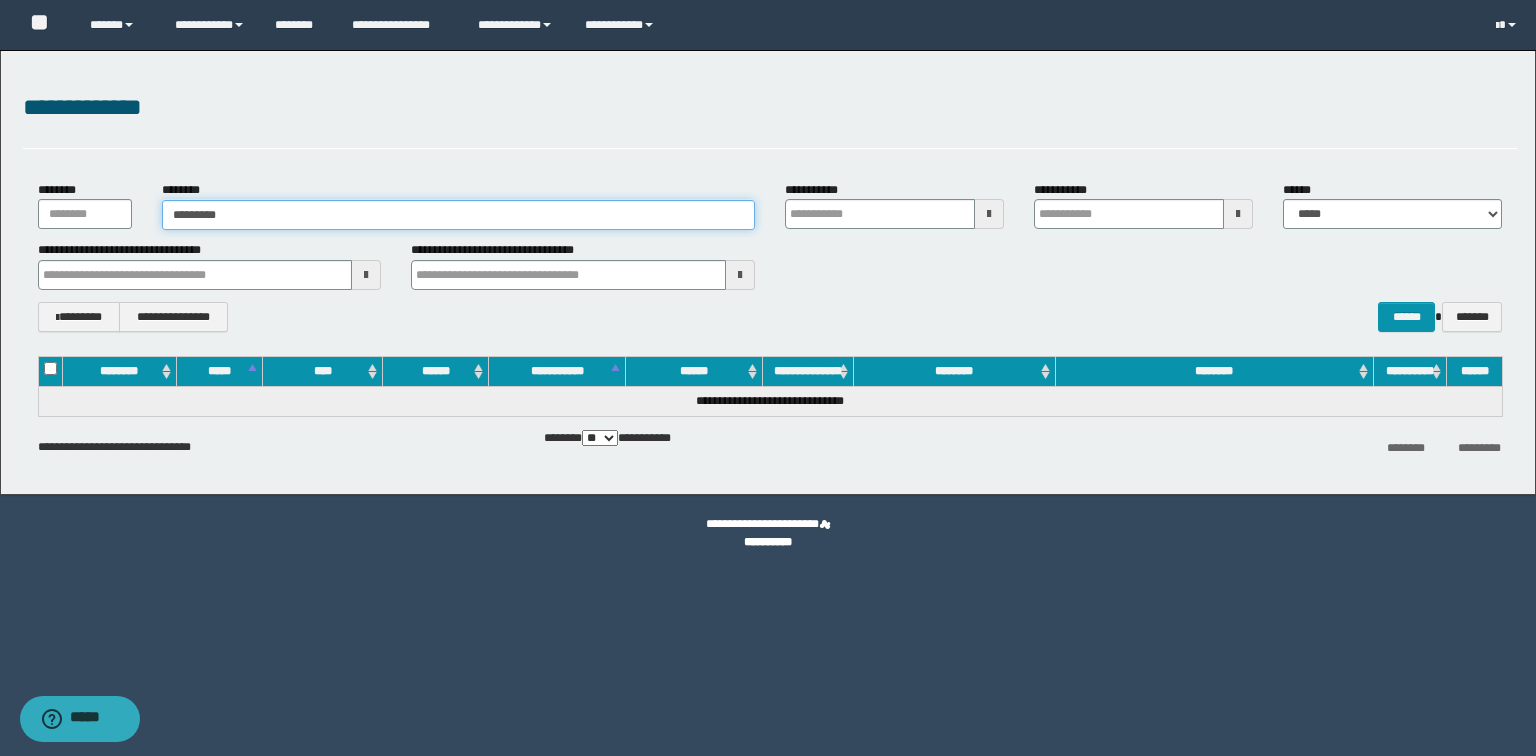 type on "**********" 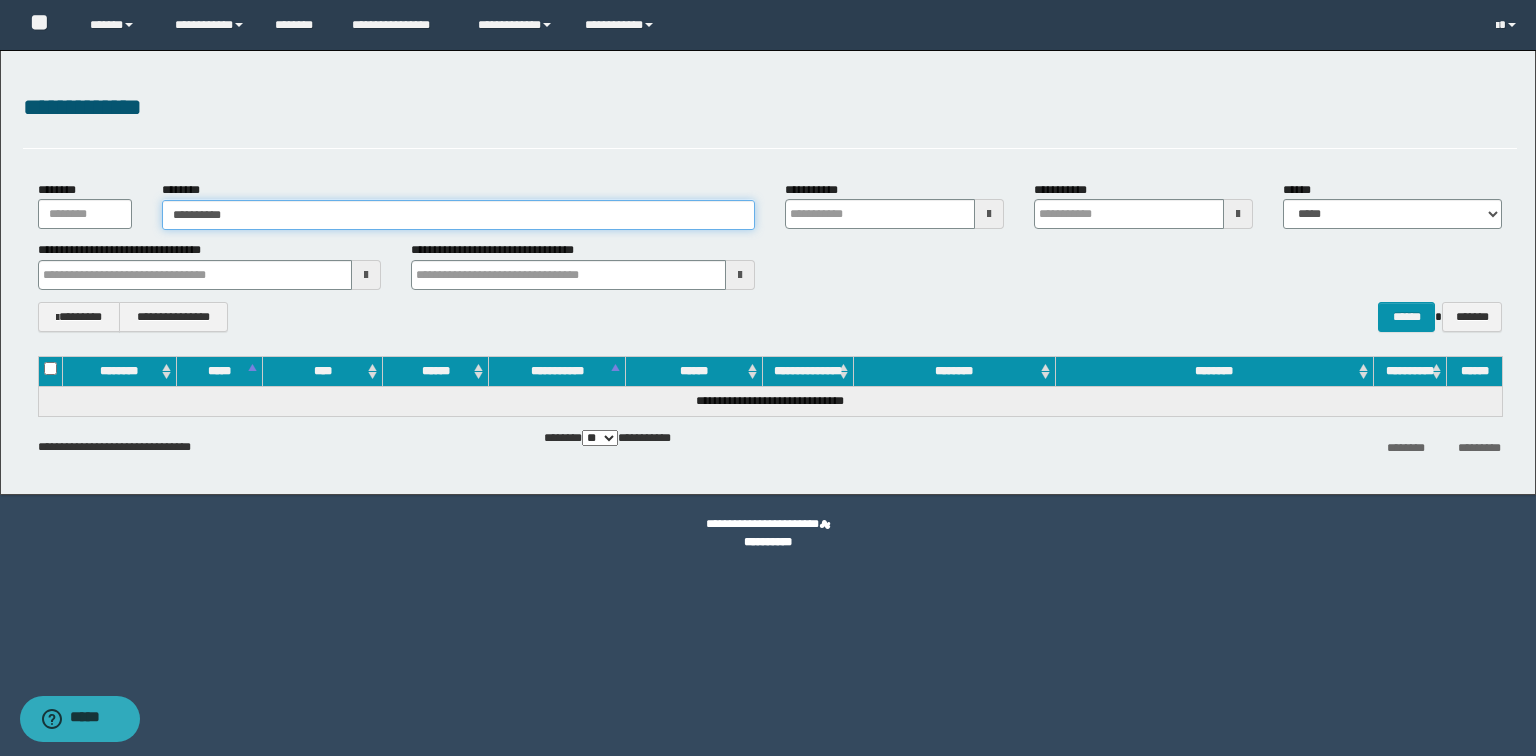 type on "**********" 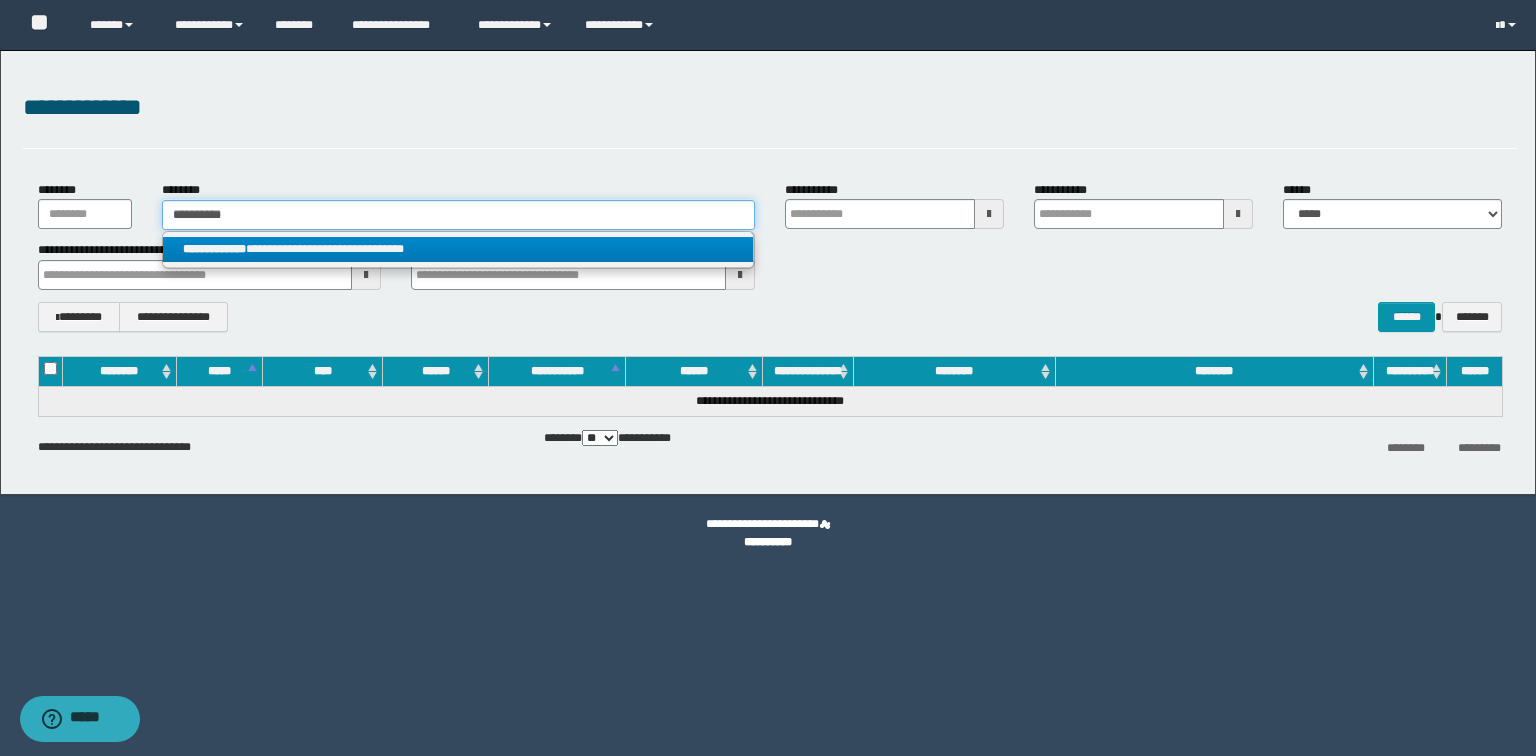 type on "**********" 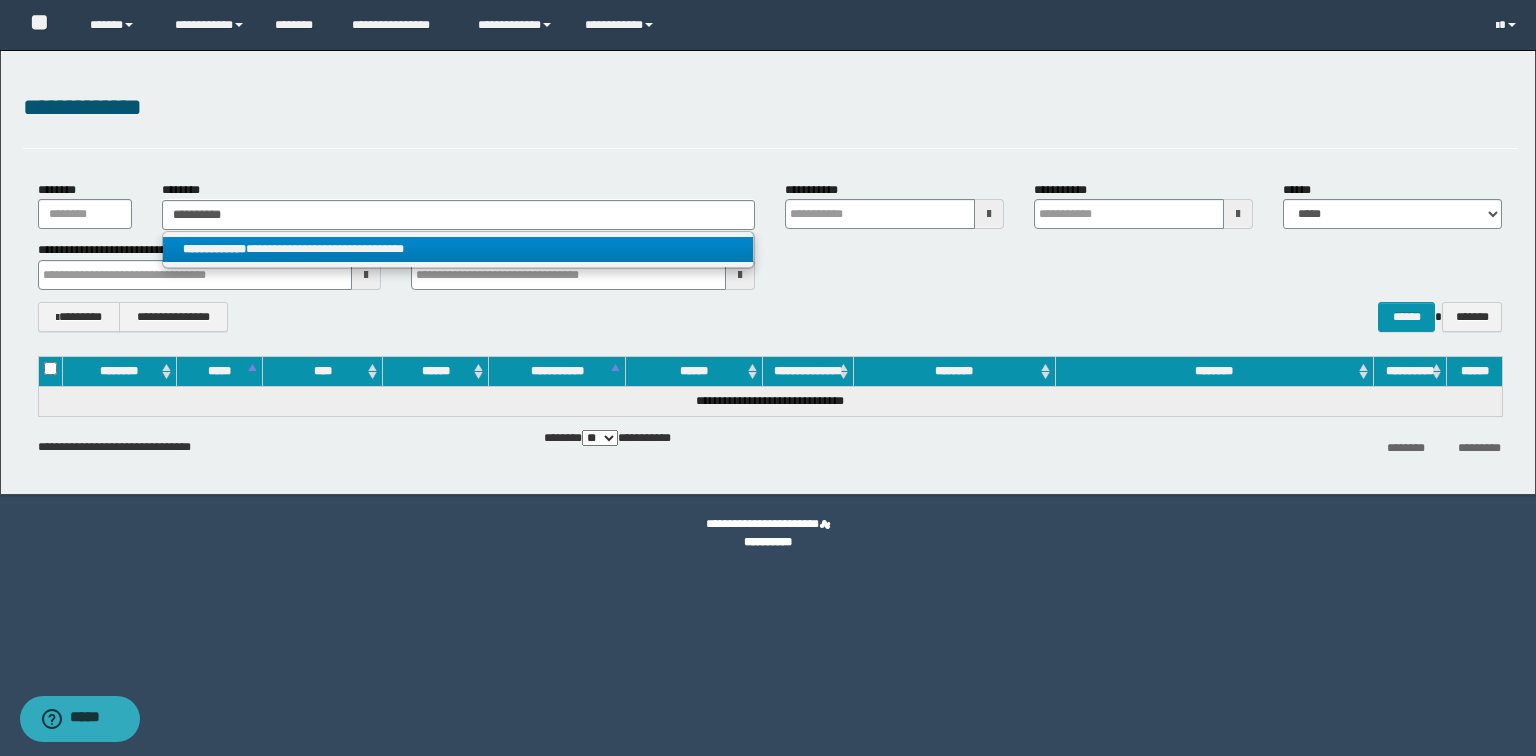 click on "**********" at bounding box center (458, 249) 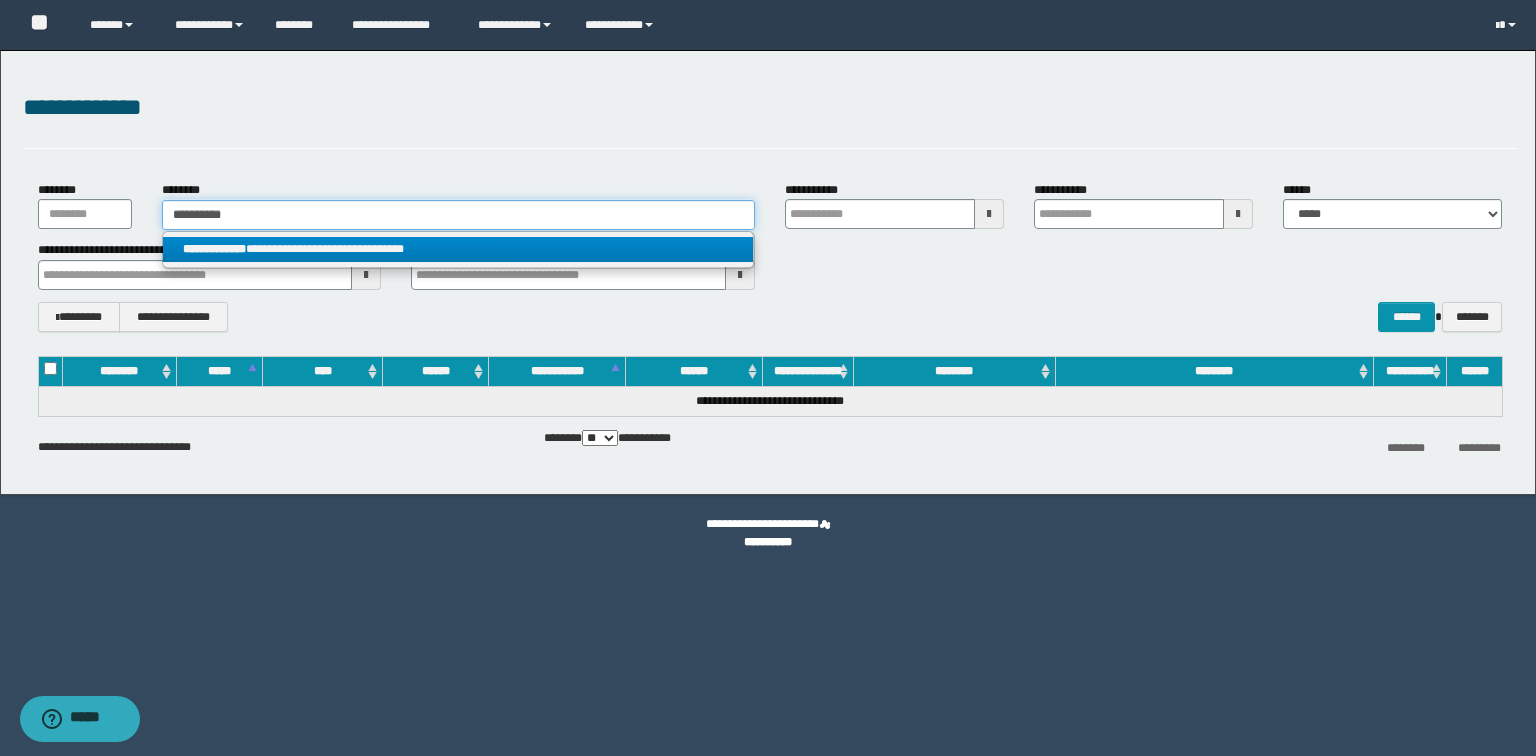 type 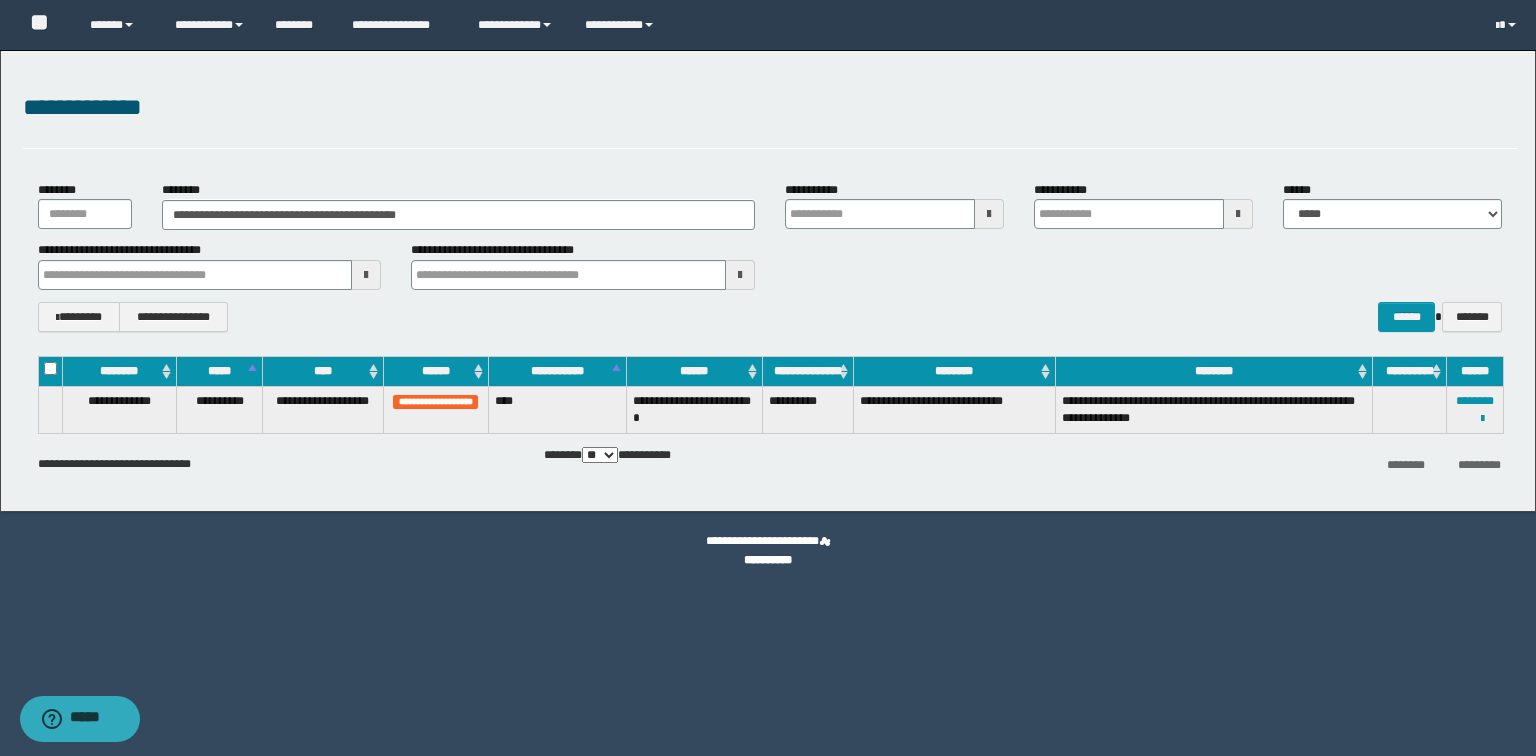 click on "**********" at bounding box center [1475, 409] 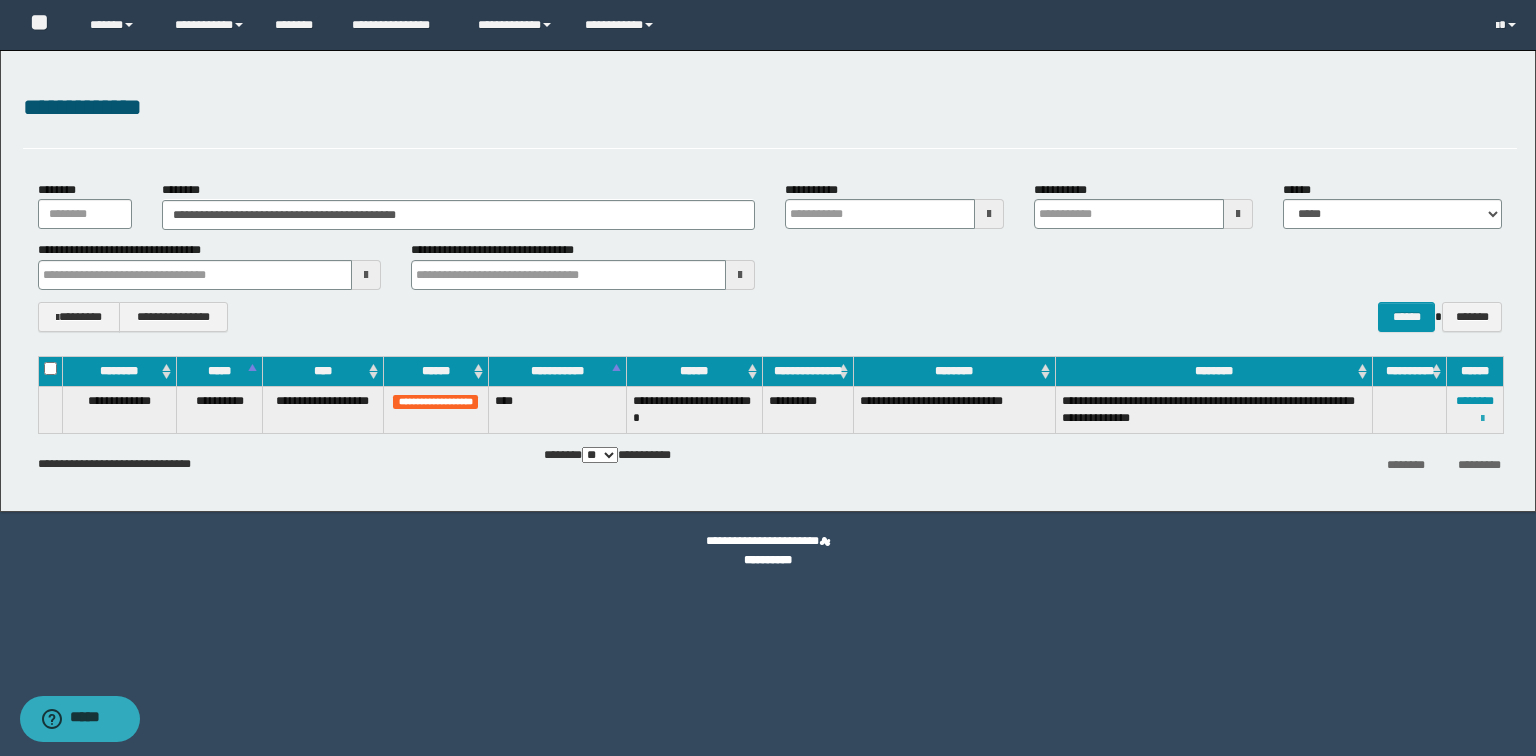 click at bounding box center (1482, 419) 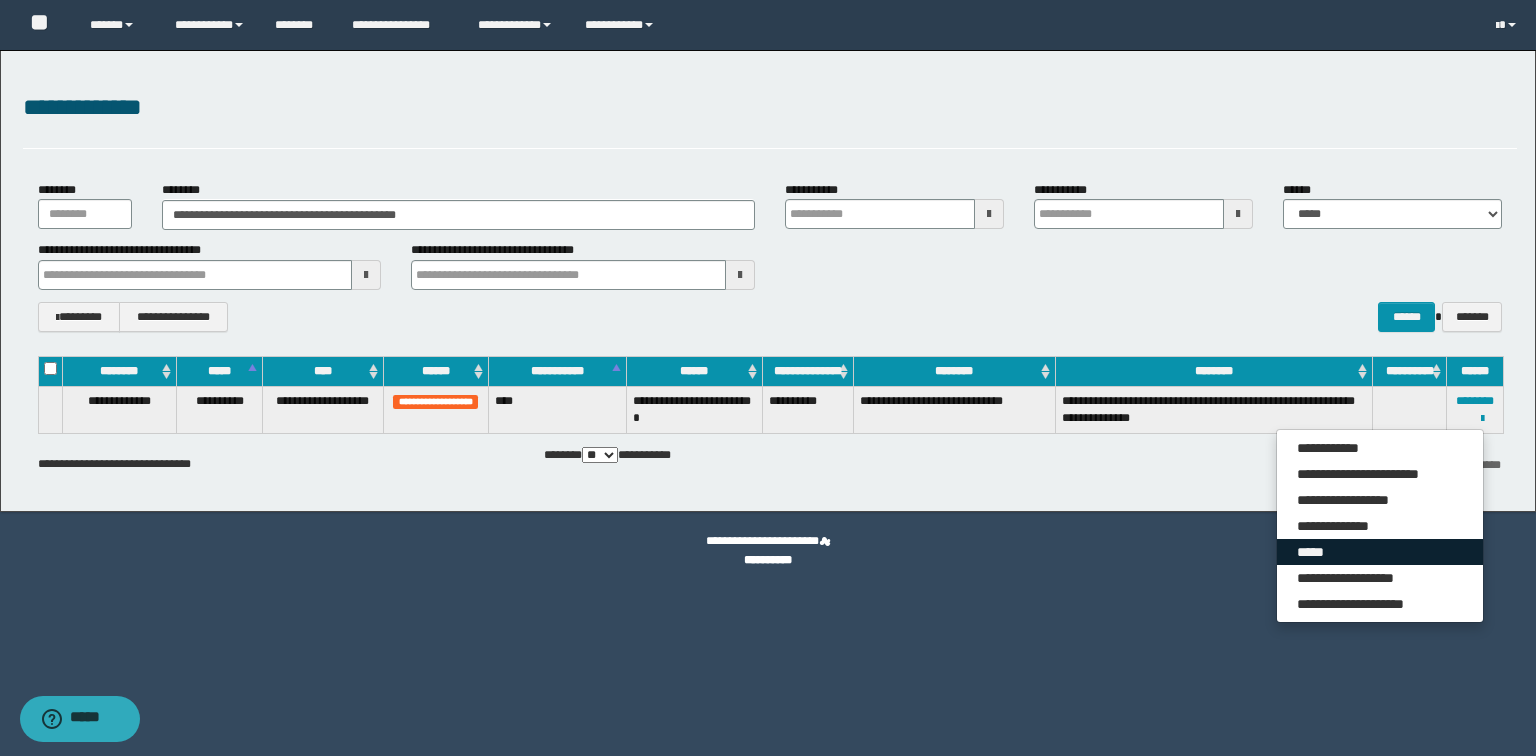 click on "*****" at bounding box center [1380, 552] 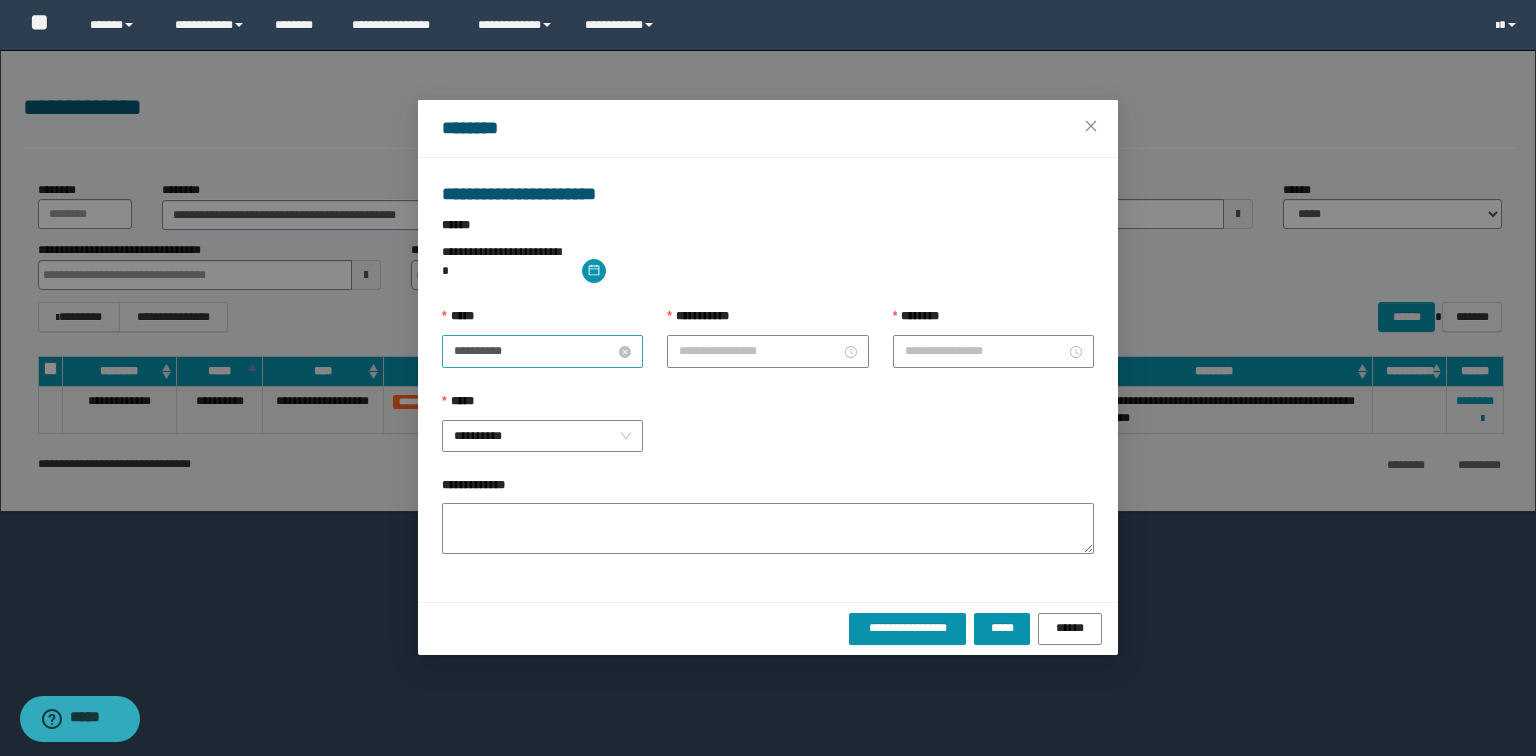 click on "**********" at bounding box center (534, 351) 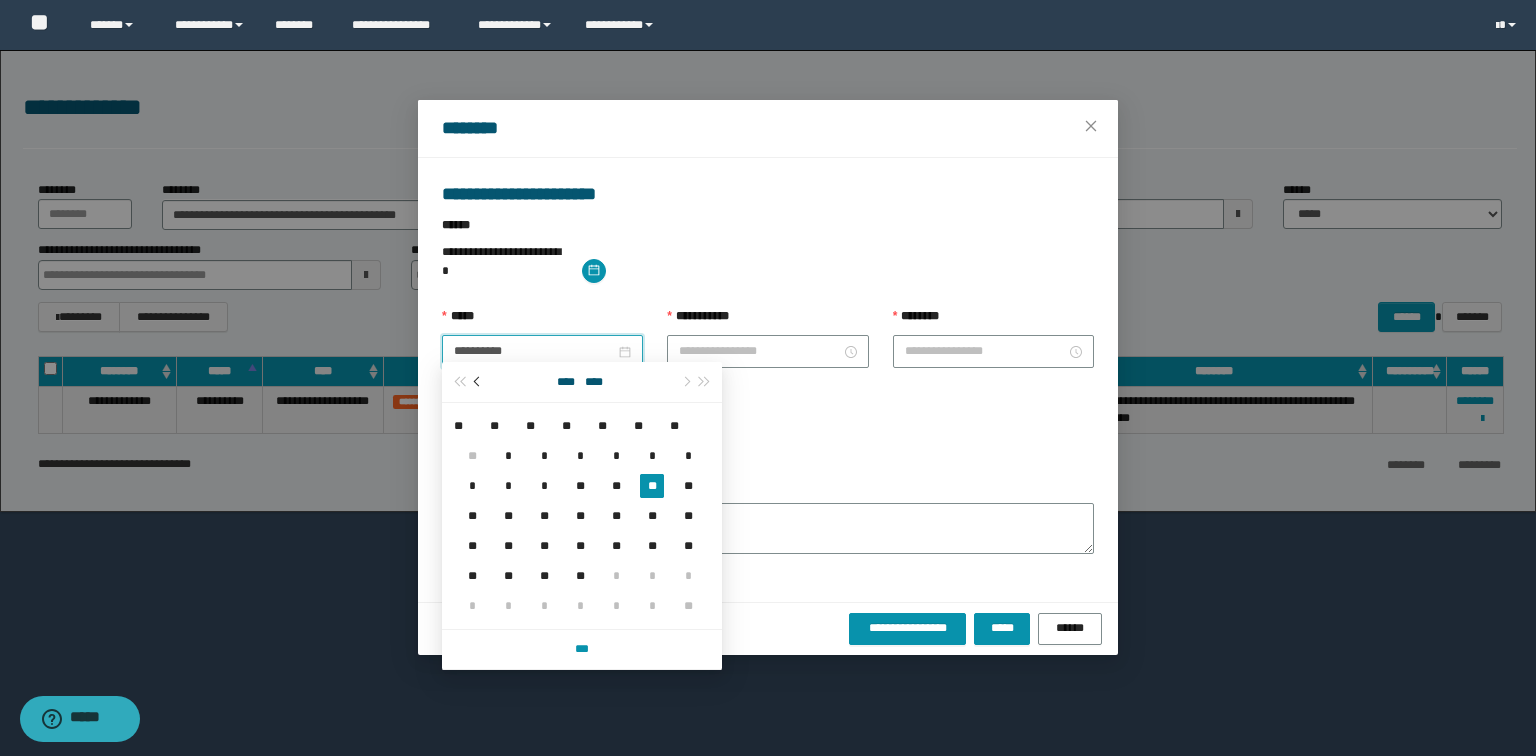 click at bounding box center (478, 382) 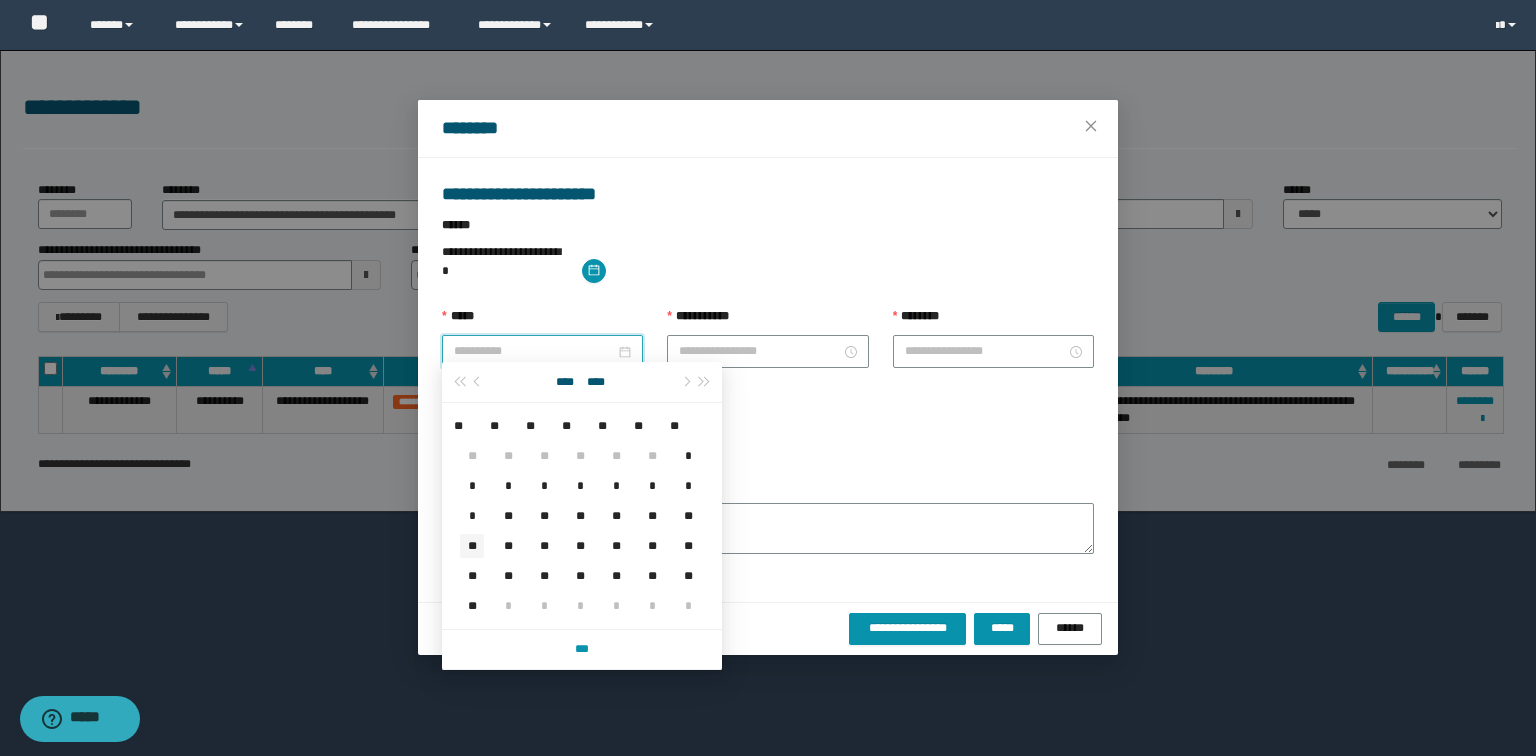 type on "**********" 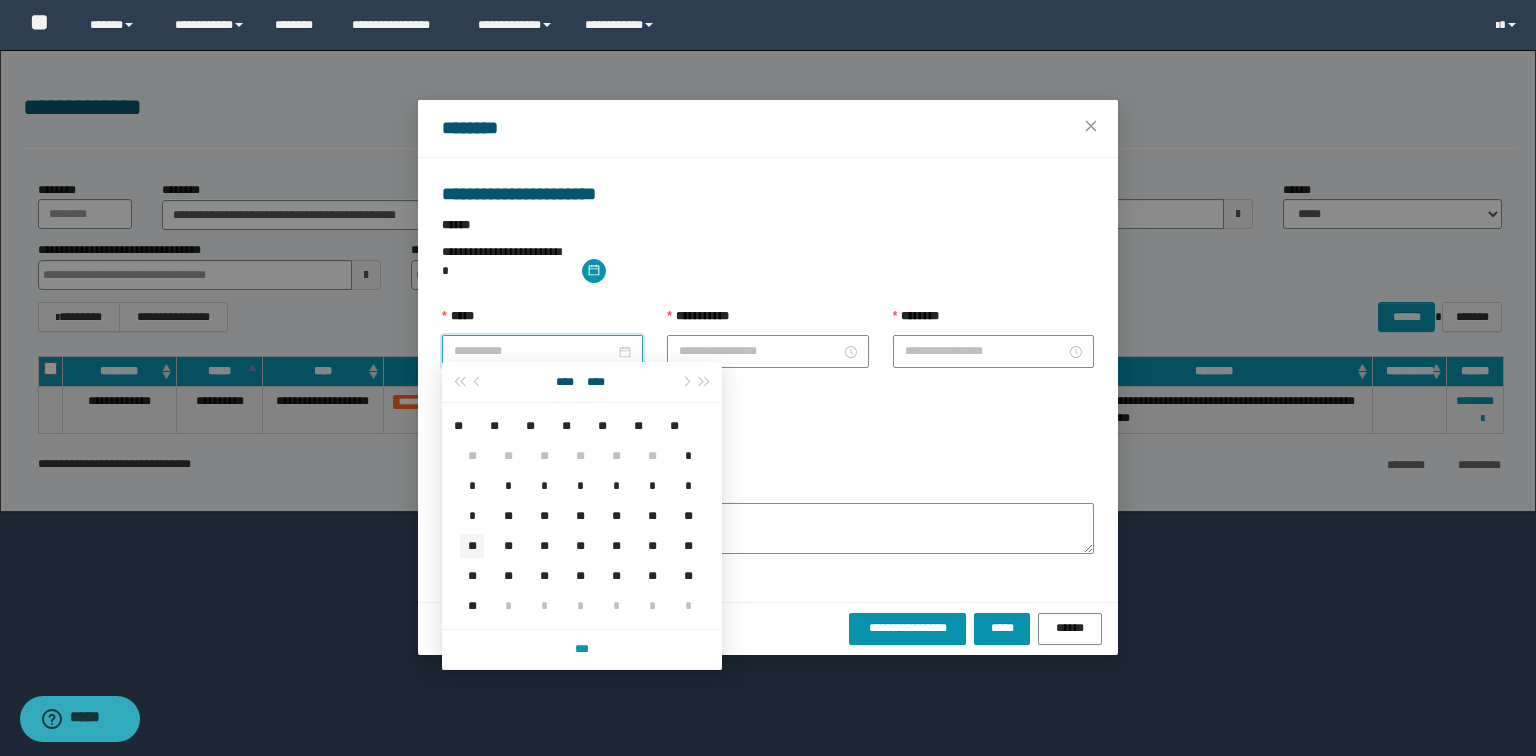 click on "**" at bounding box center (472, 546) 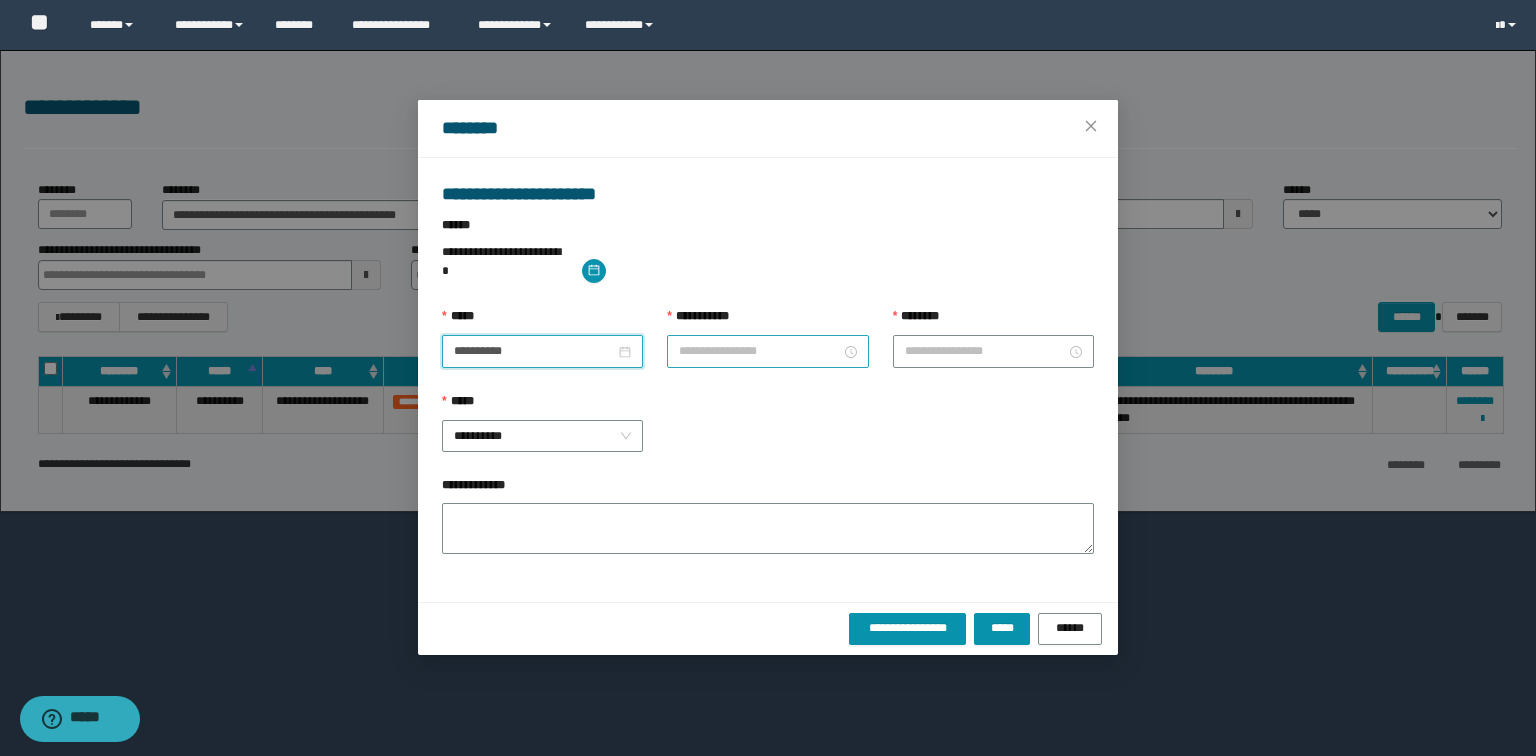 click on "**********" at bounding box center [759, 351] 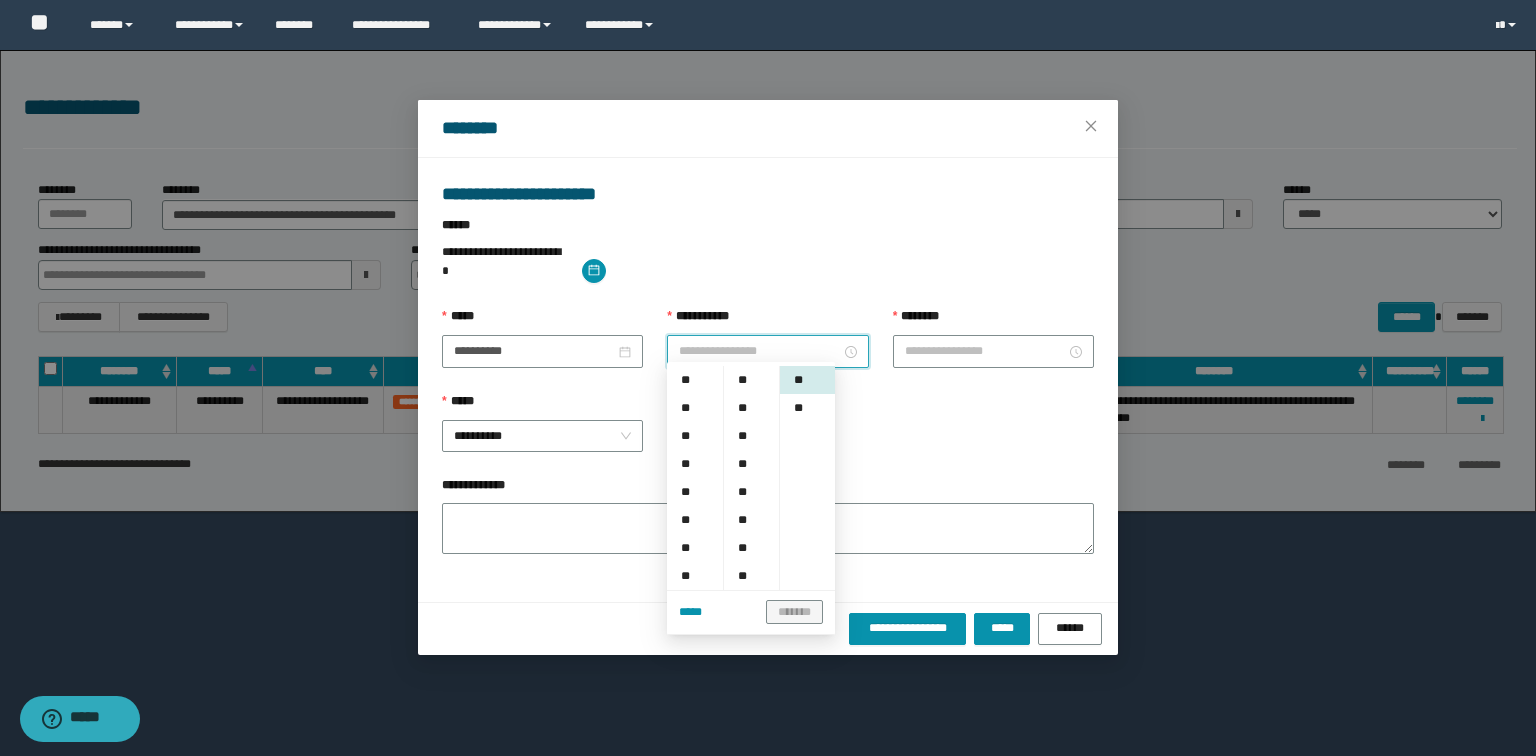 scroll, scrollTop: 160, scrollLeft: 0, axis: vertical 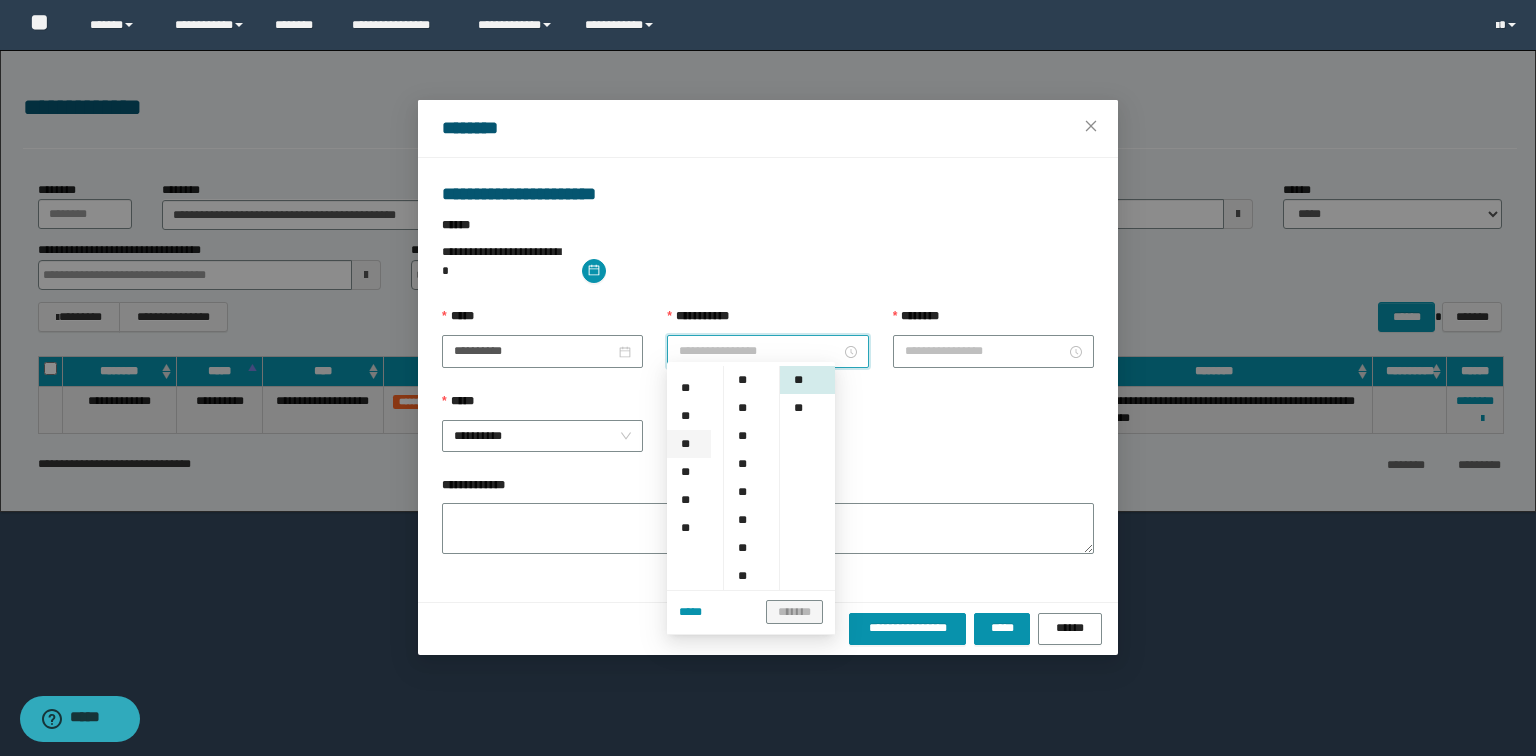 click on "**" at bounding box center [689, 444] 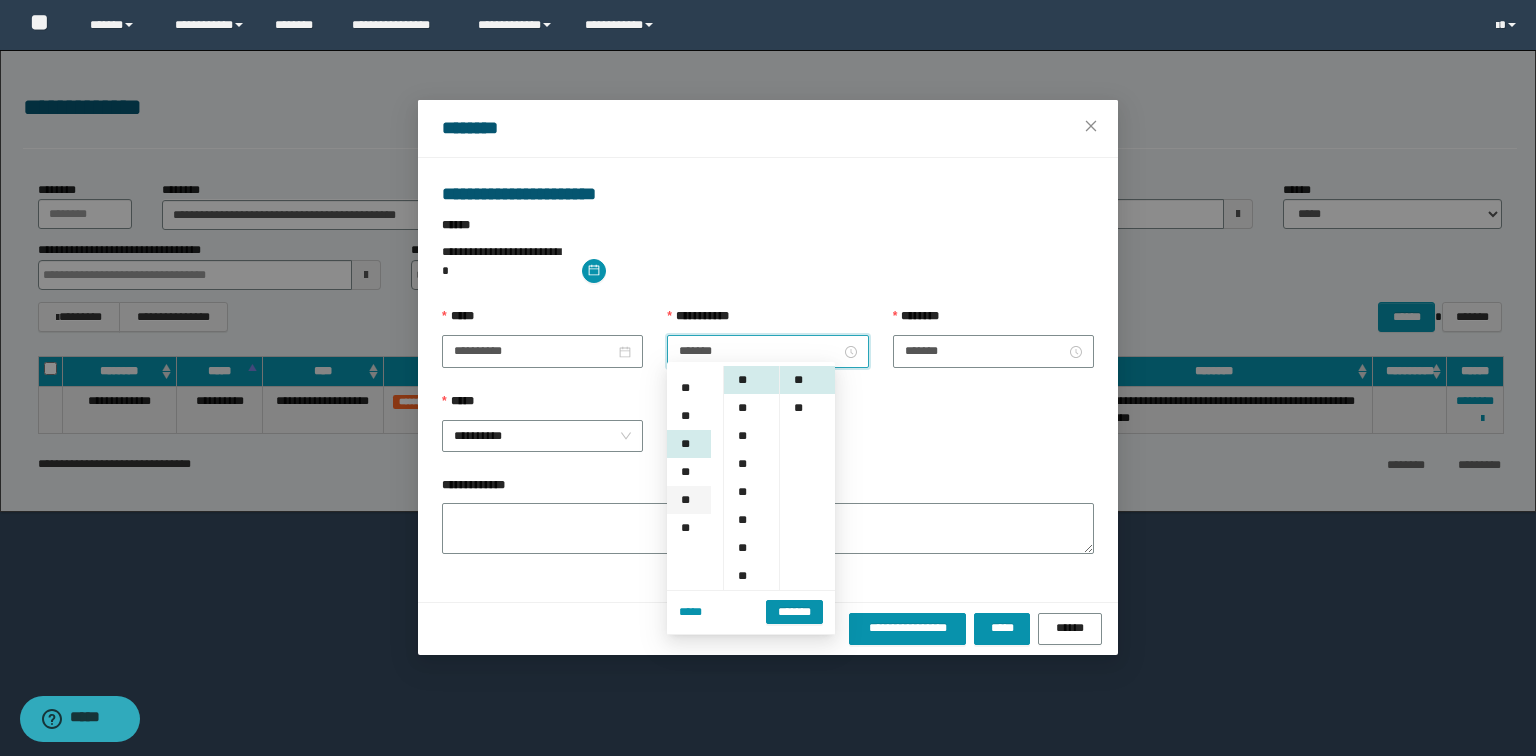 scroll, scrollTop: 224, scrollLeft: 0, axis: vertical 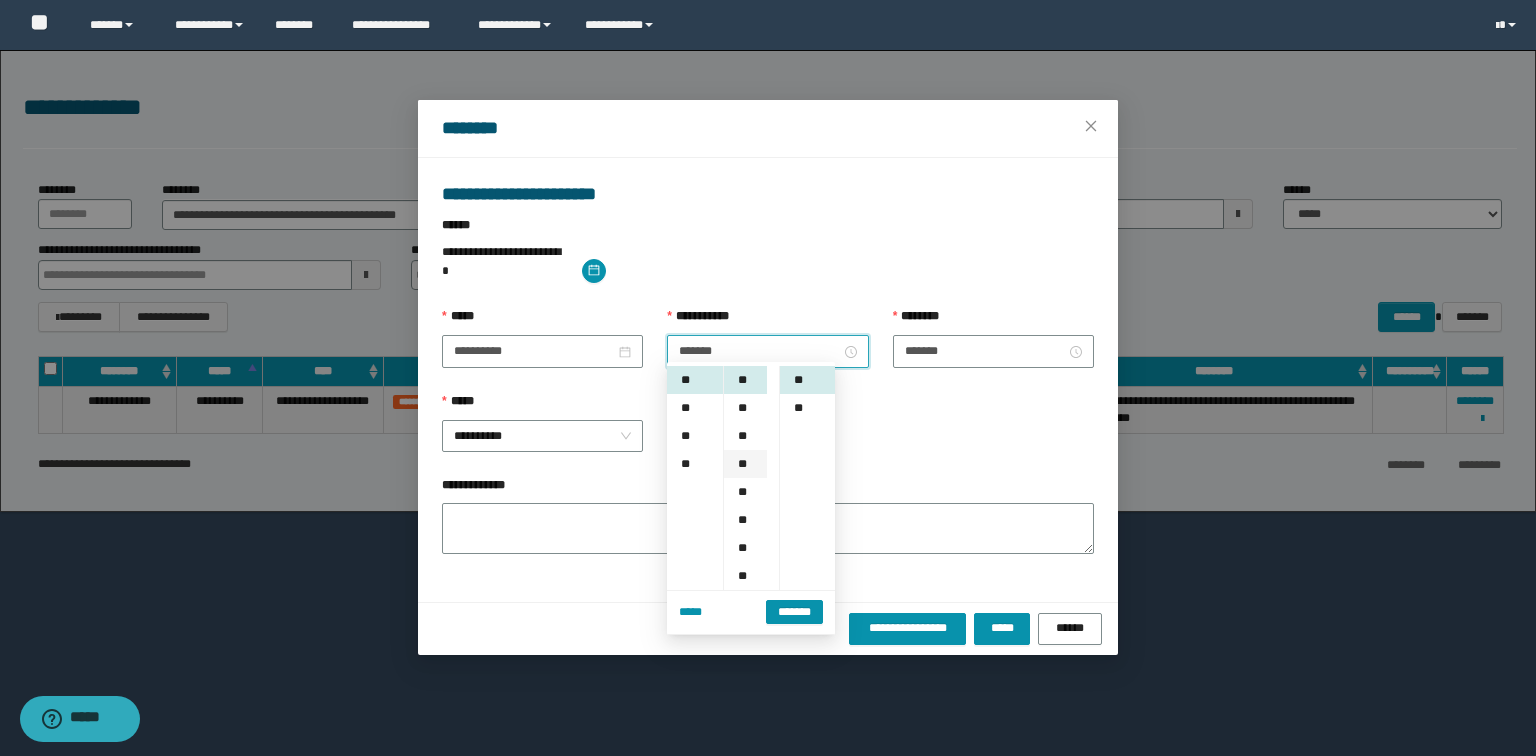 drag, startPoint x: 743, startPoint y: 466, endPoint x: 840, endPoint y: 442, distance: 99.92497 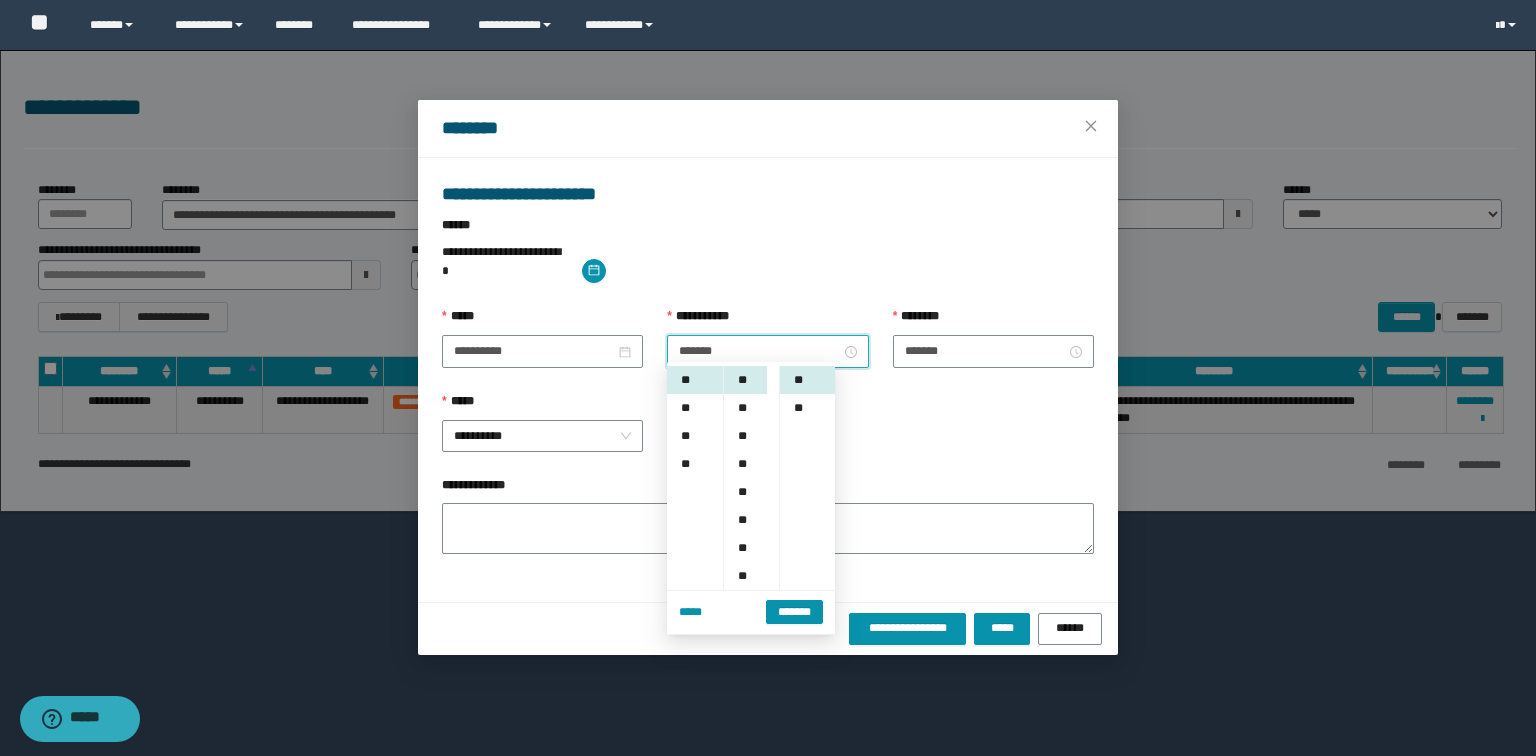 type on "*******" 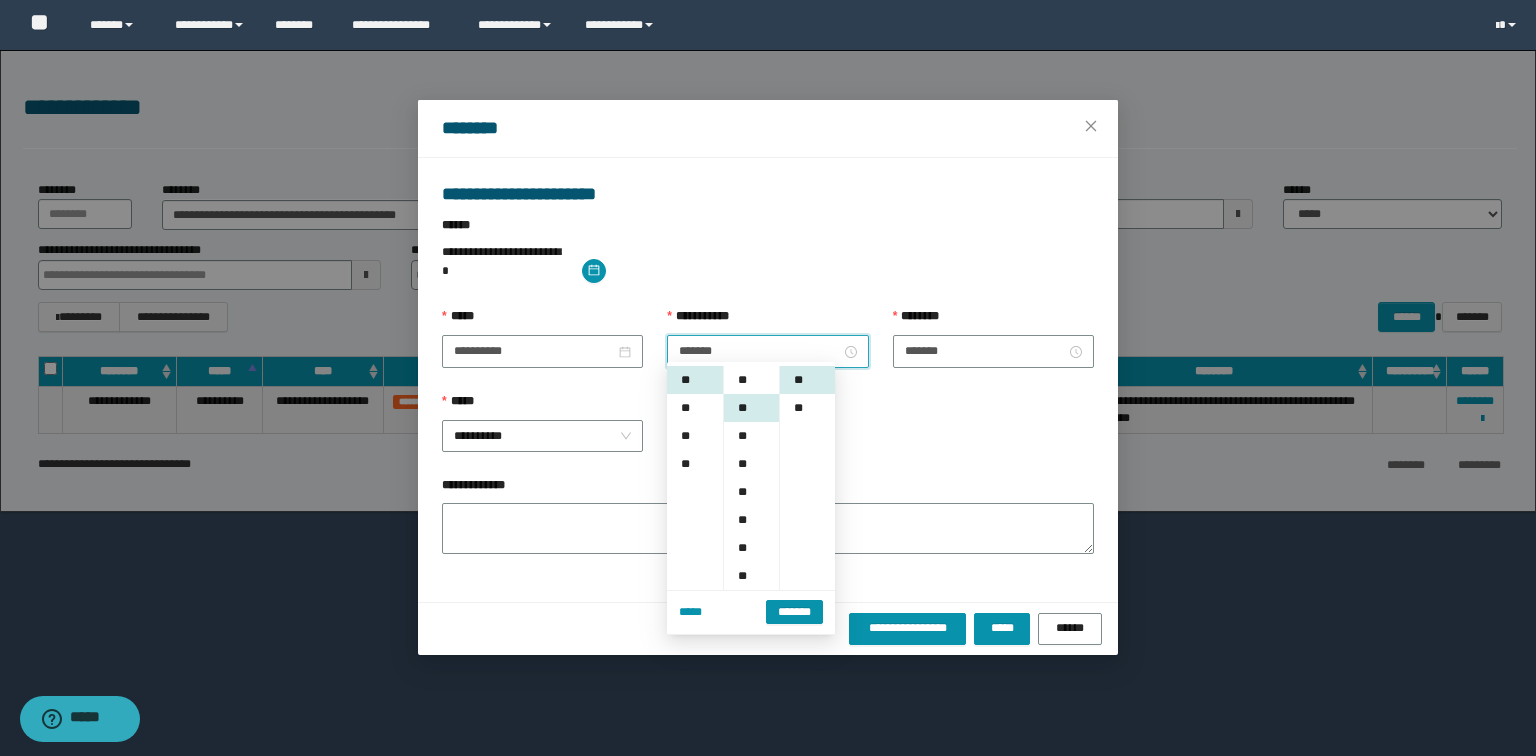 scroll, scrollTop: 84, scrollLeft: 0, axis: vertical 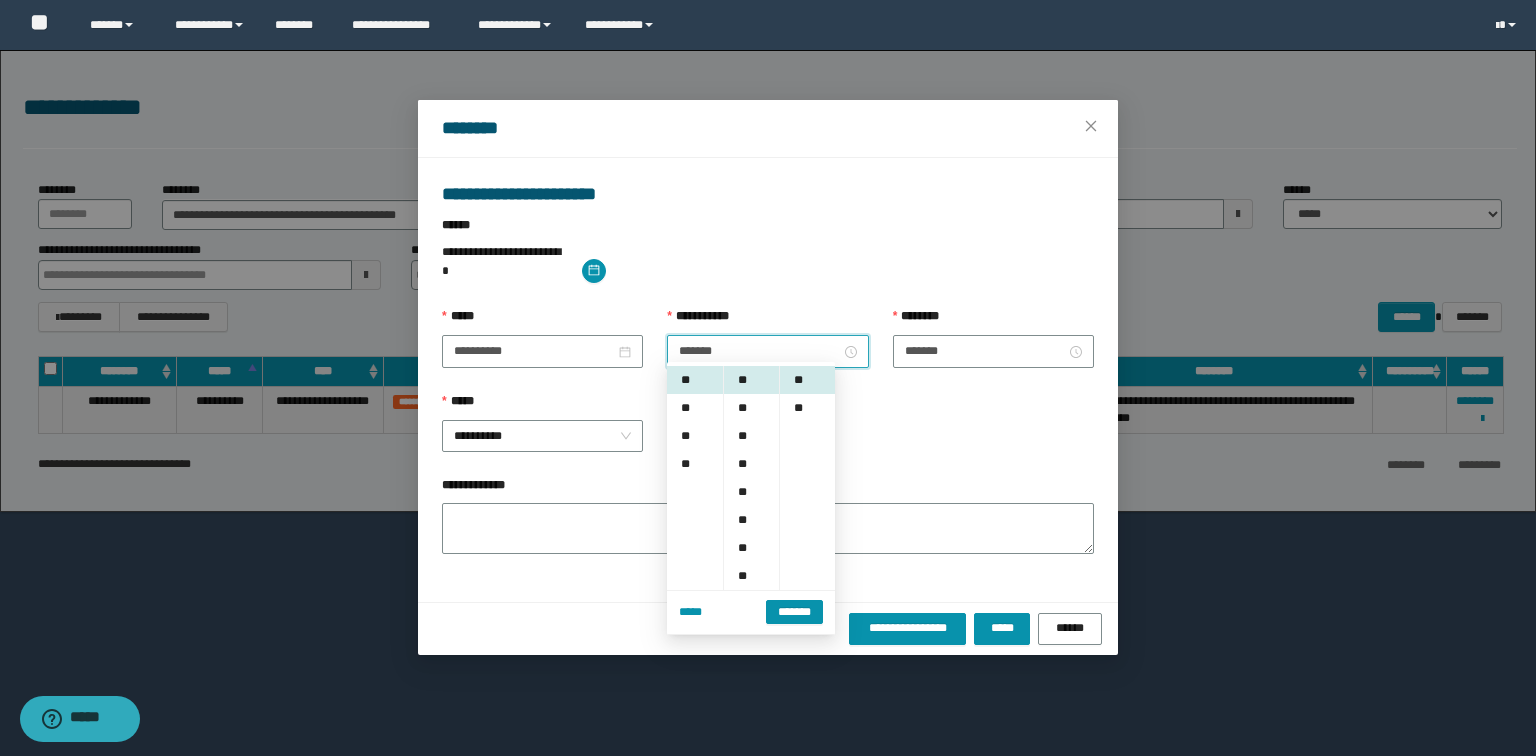 click on "**********" at bounding box center (768, 434) 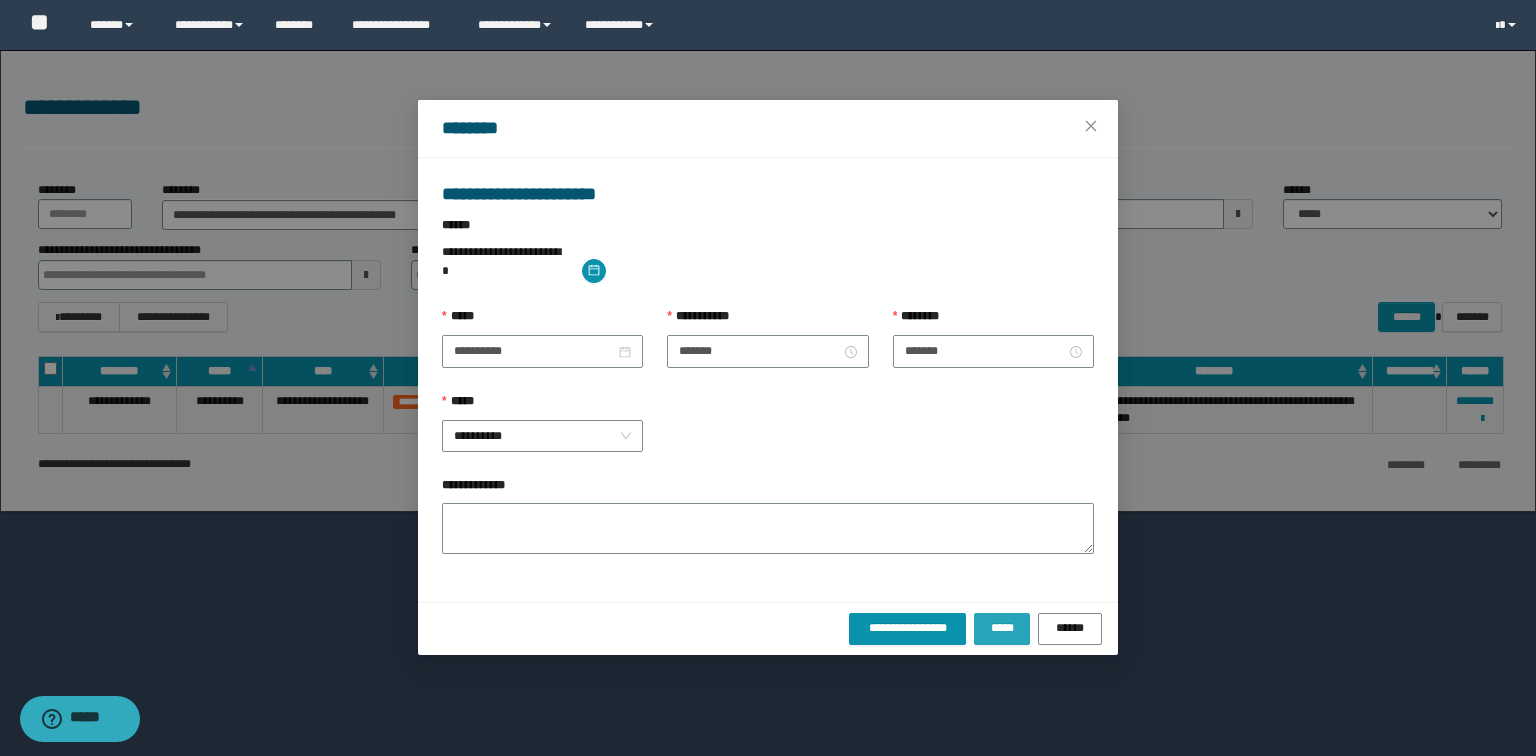 click on "*****" at bounding box center (1002, 628) 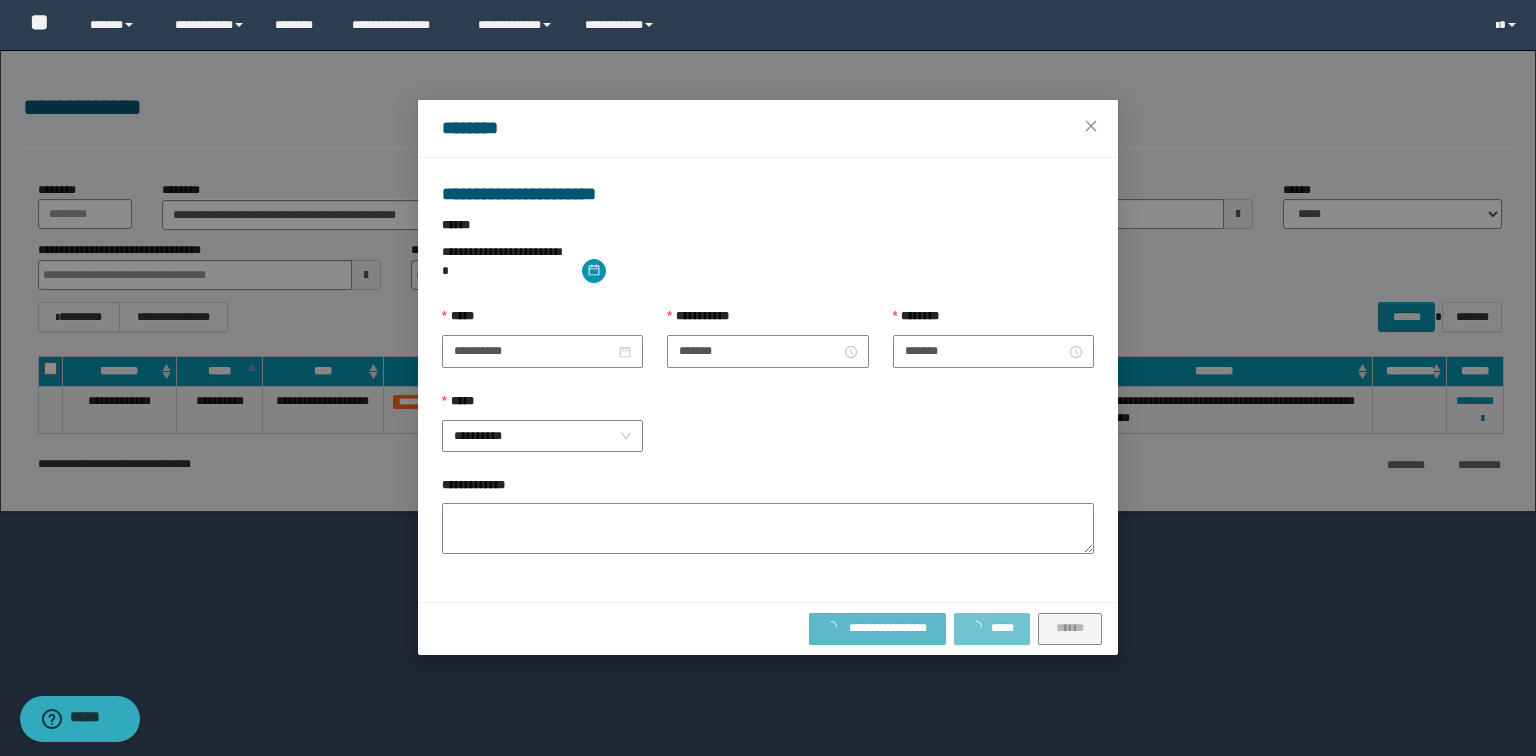 type 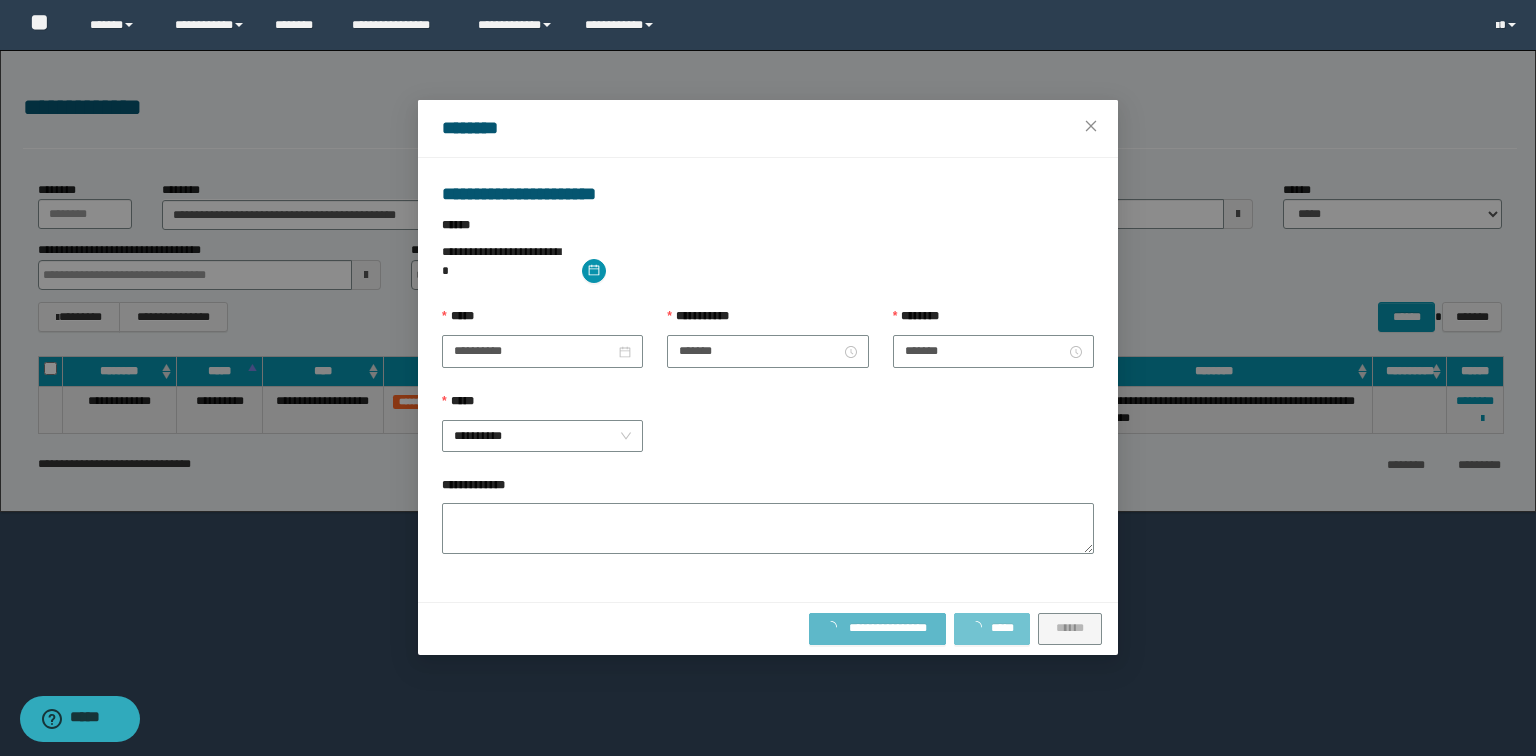 type 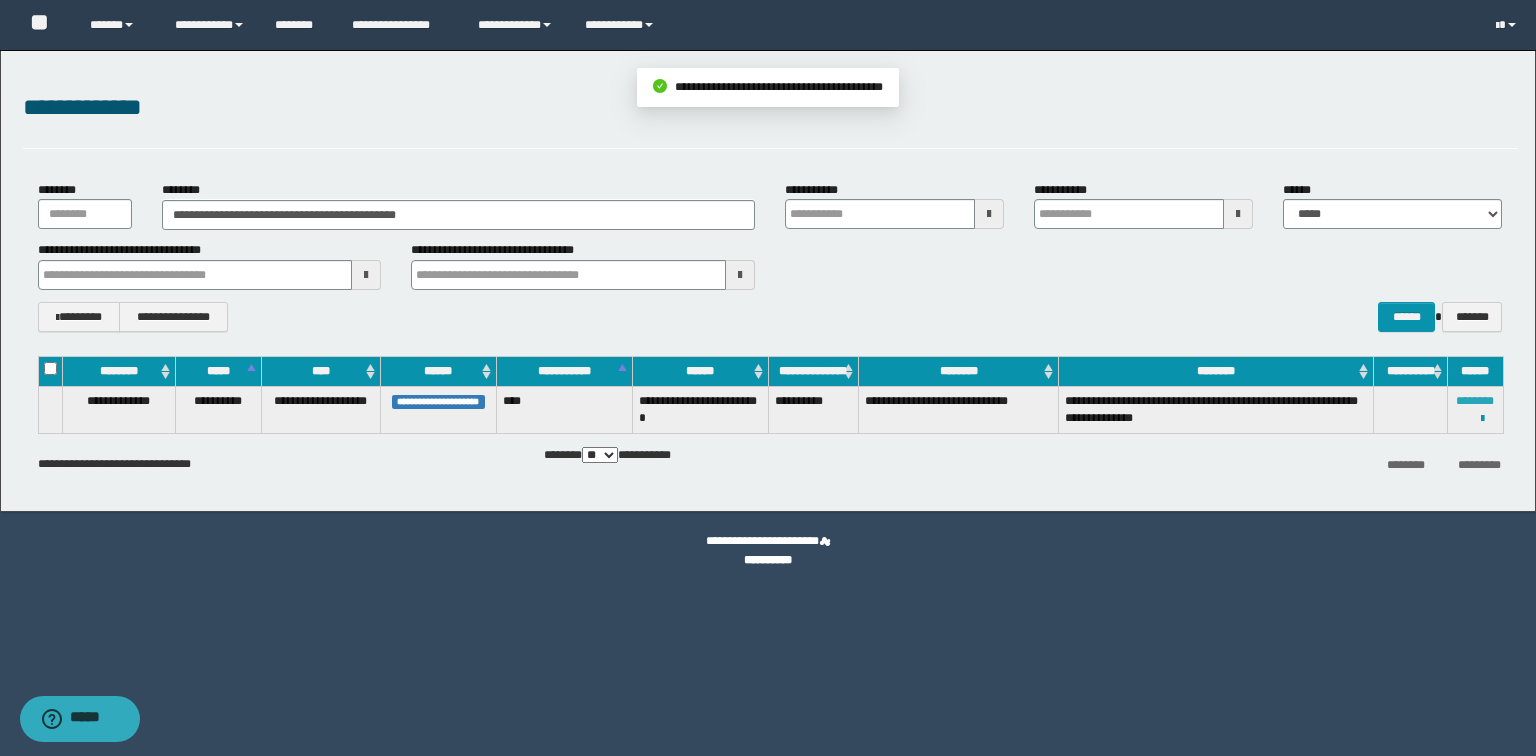 click on "********" at bounding box center (1475, 401) 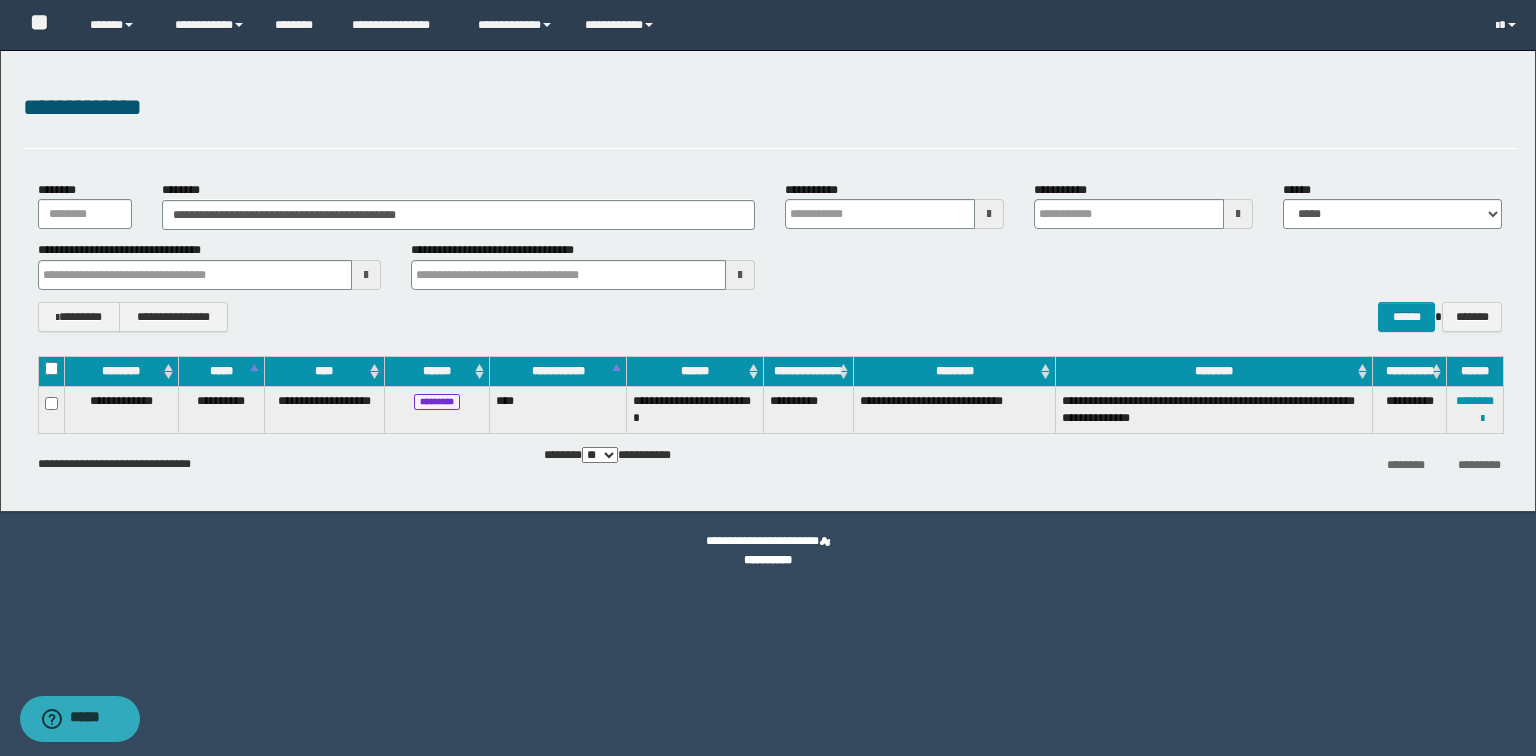 type 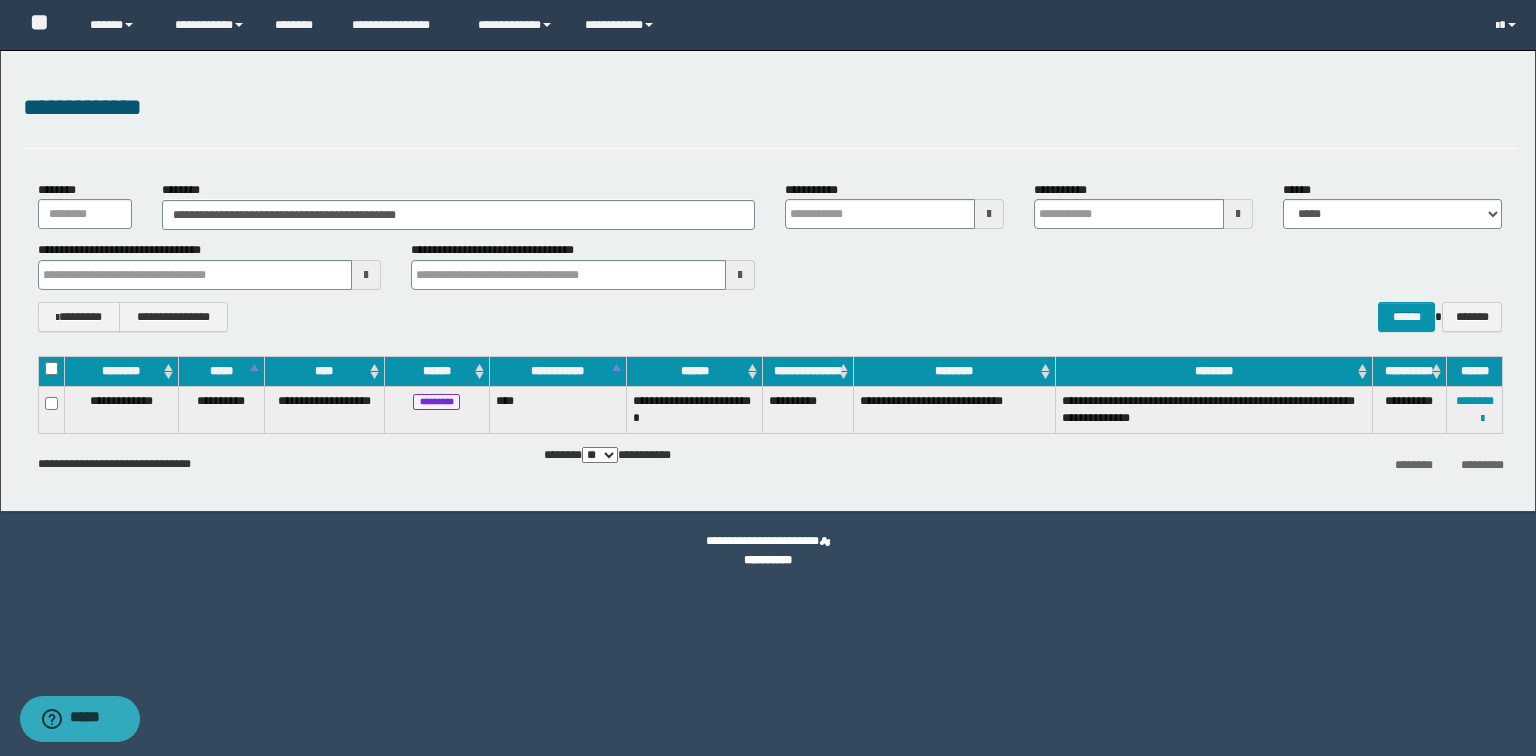 type 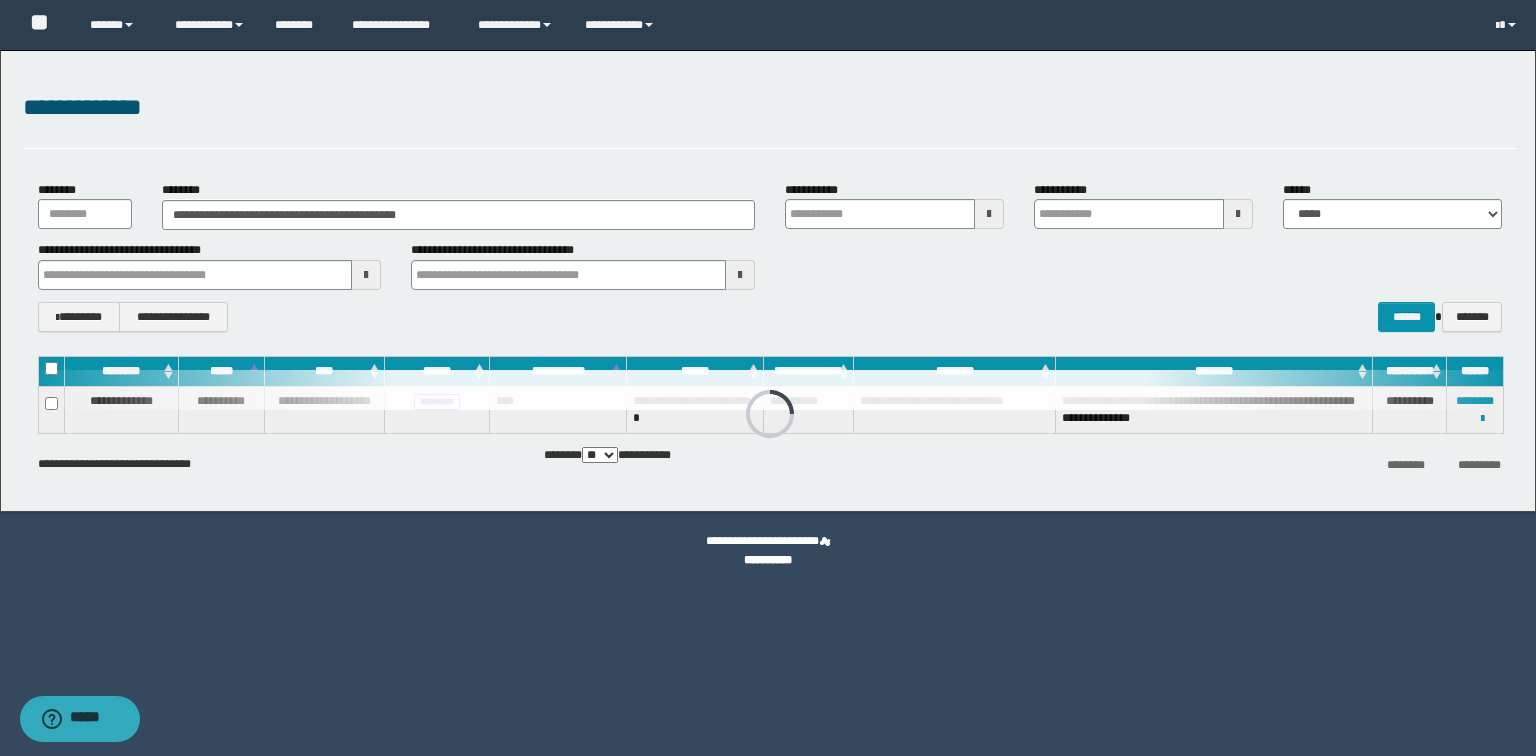type 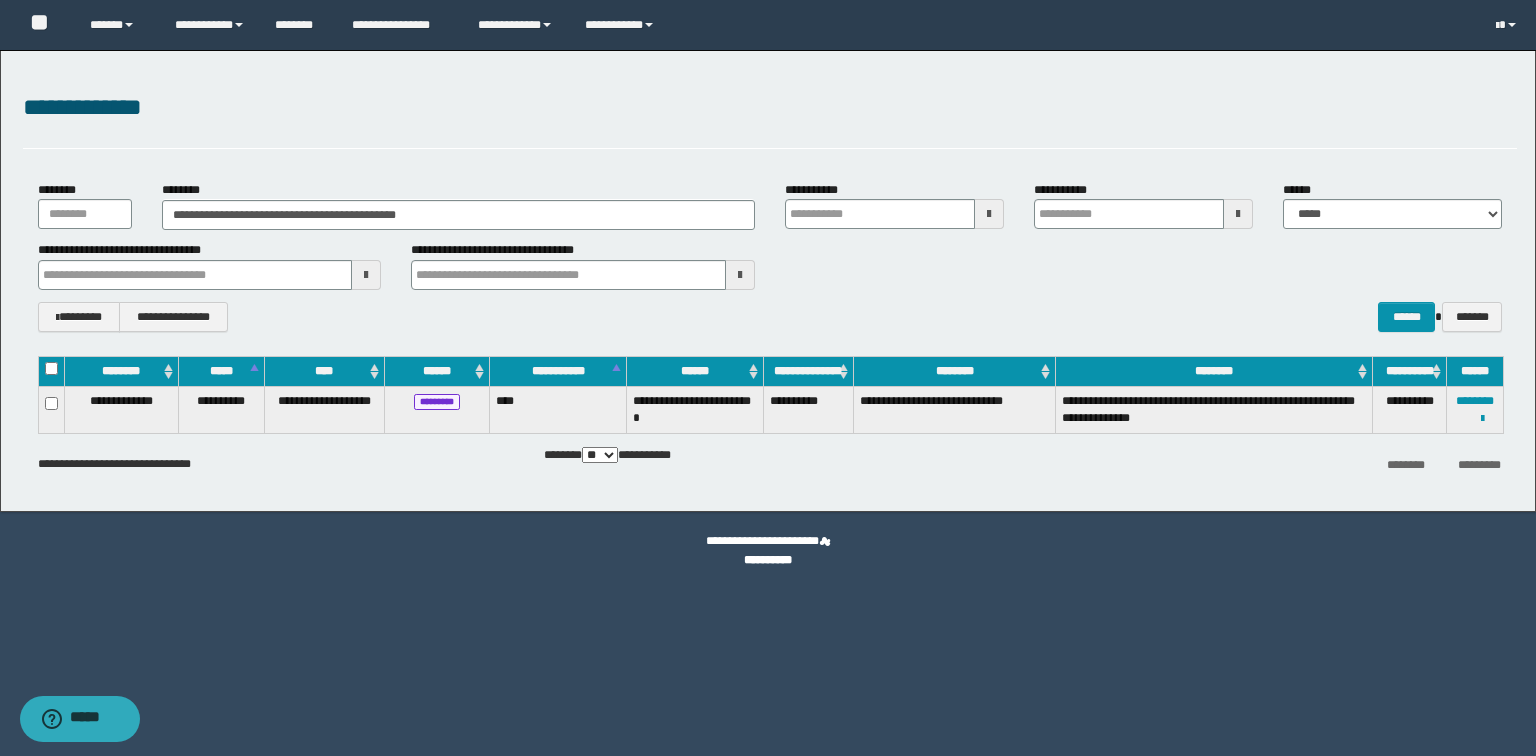 type 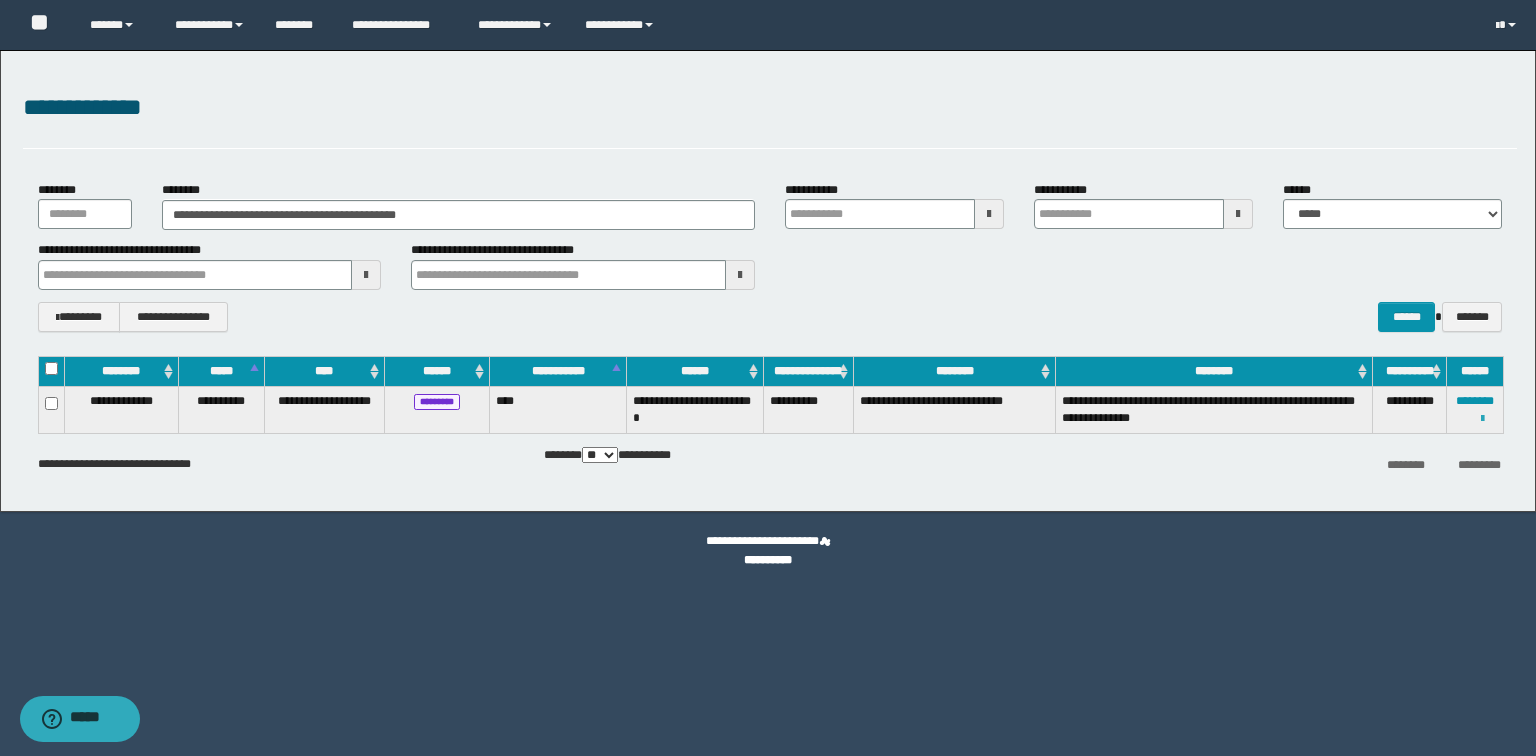 click at bounding box center [1482, 419] 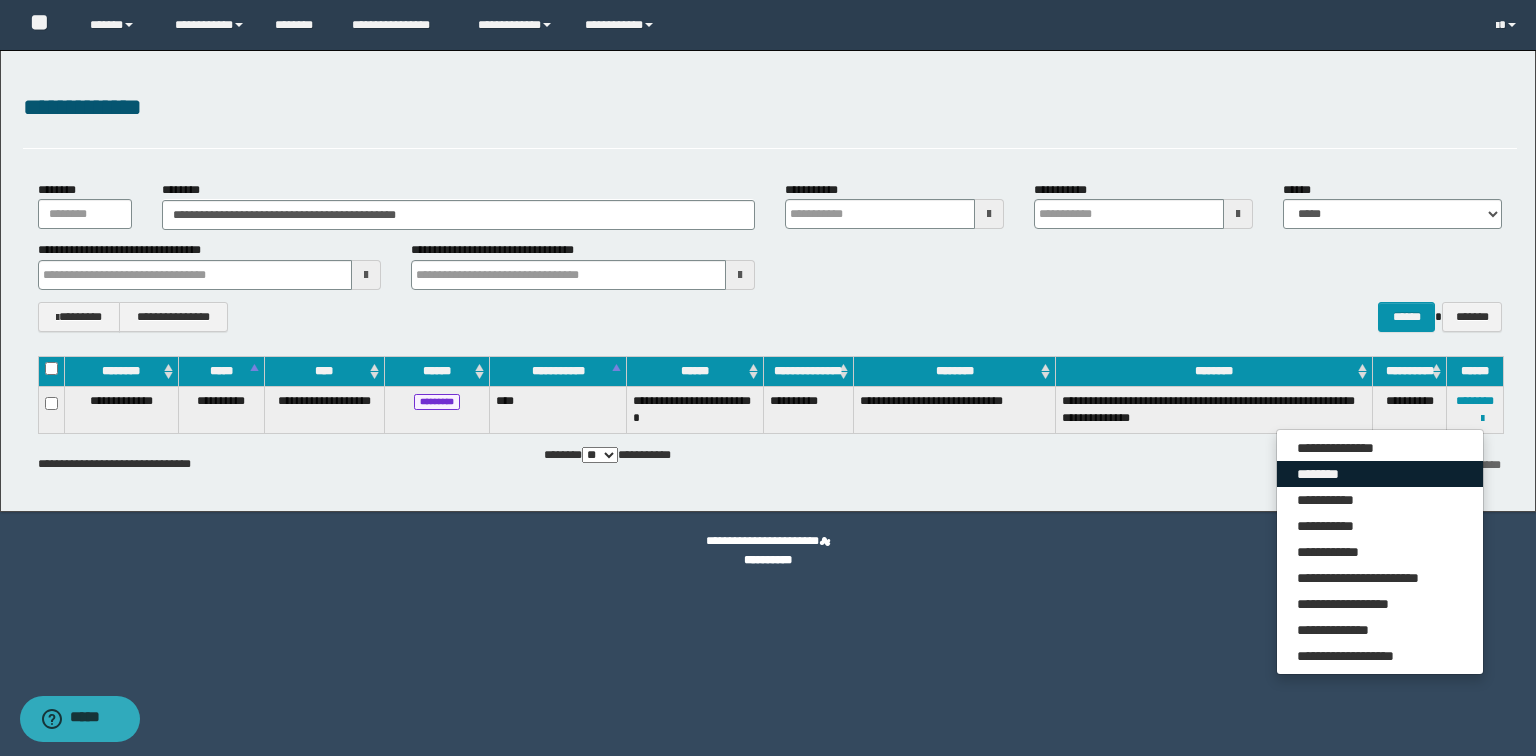 click on "********" at bounding box center (1380, 474) 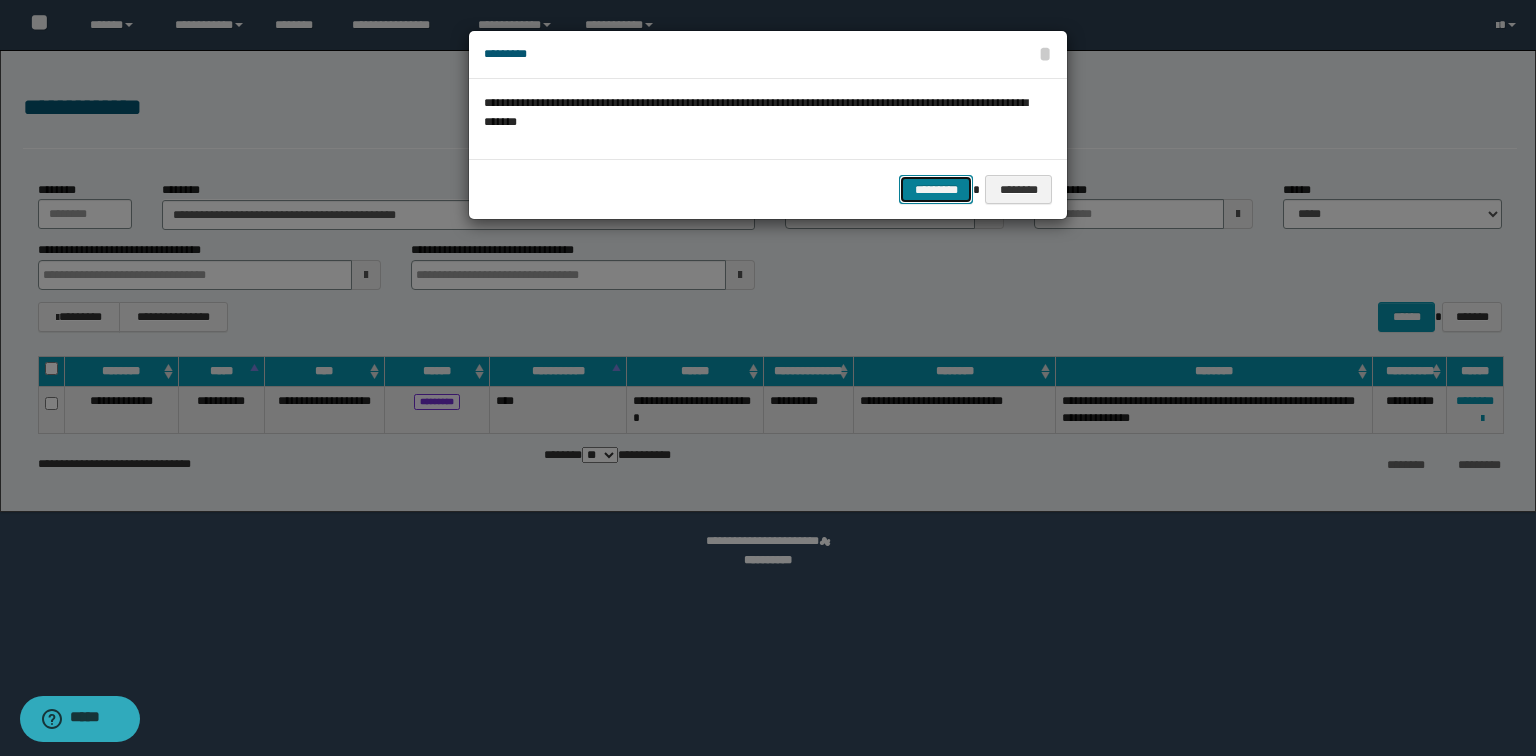 click on "*********" at bounding box center (936, 190) 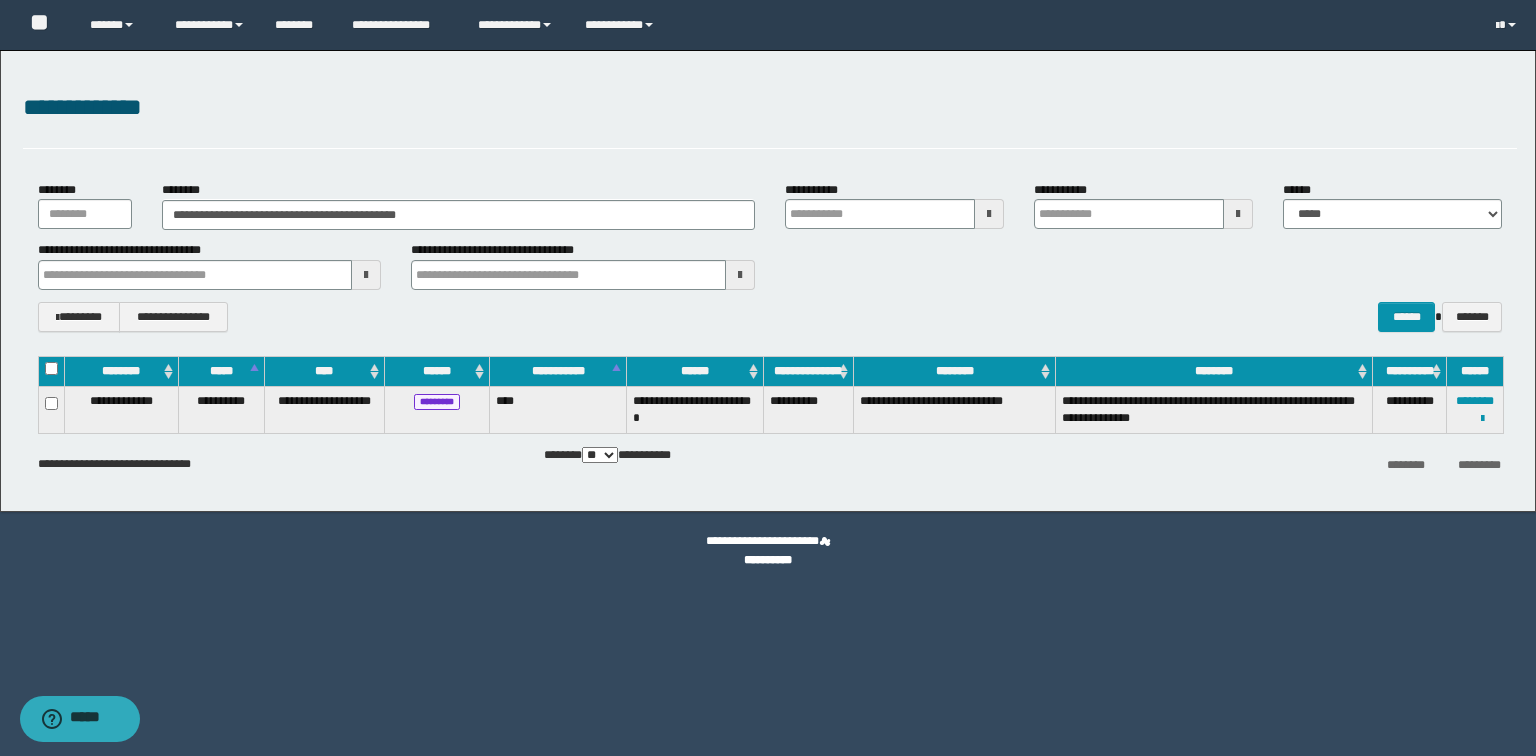 type 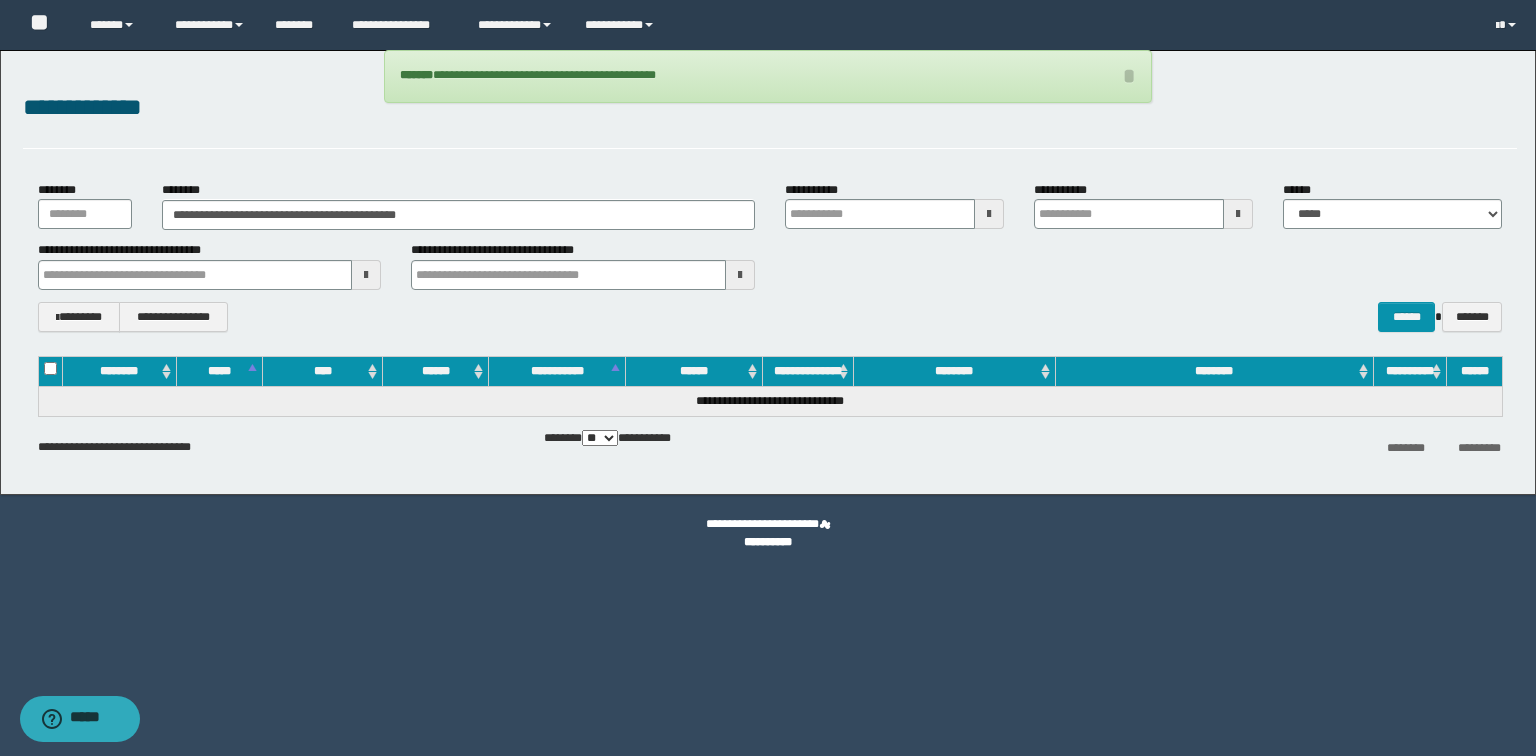type 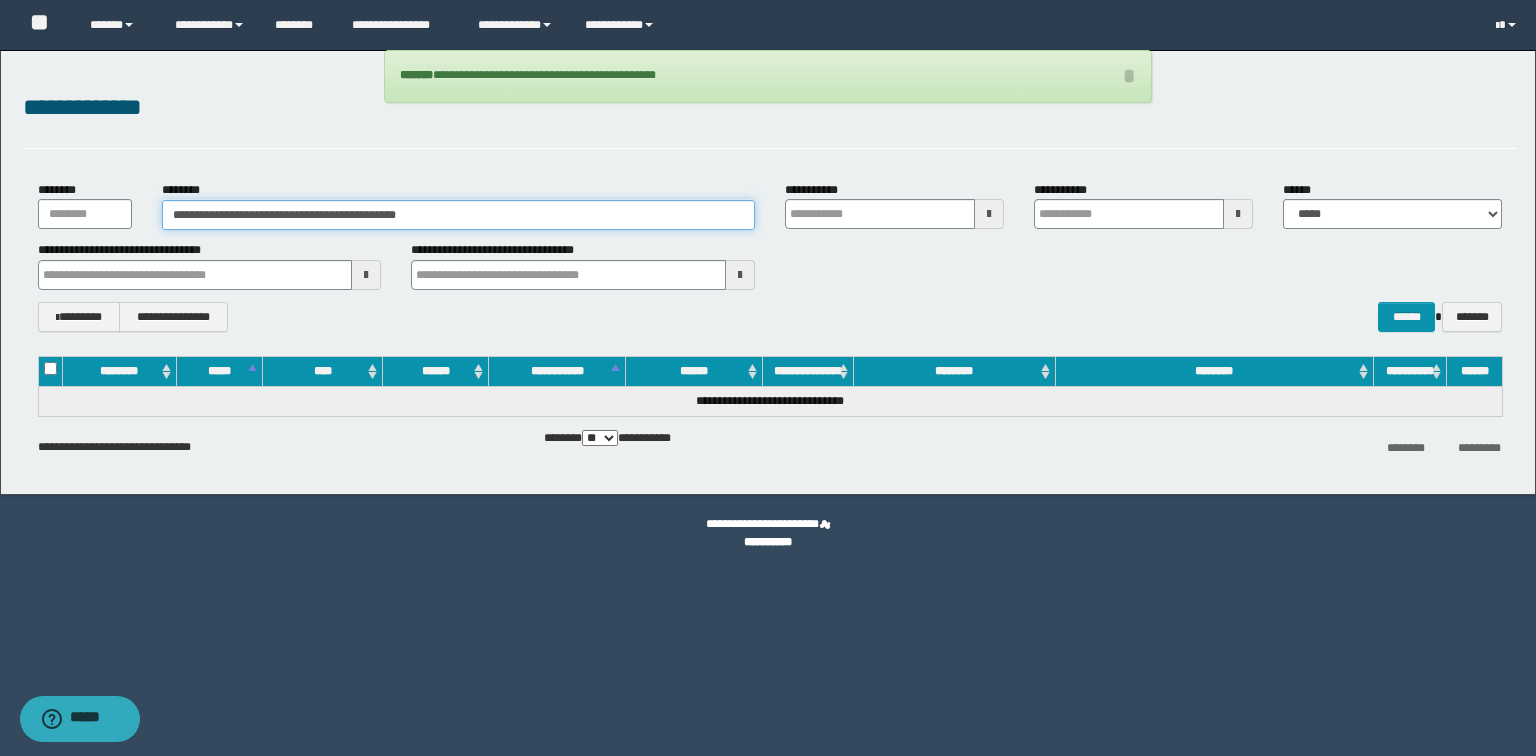 drag, startPoint x: 482, startPoint y: 214, endPoint x: 0, endPoint y: 278, distance: 486.2304 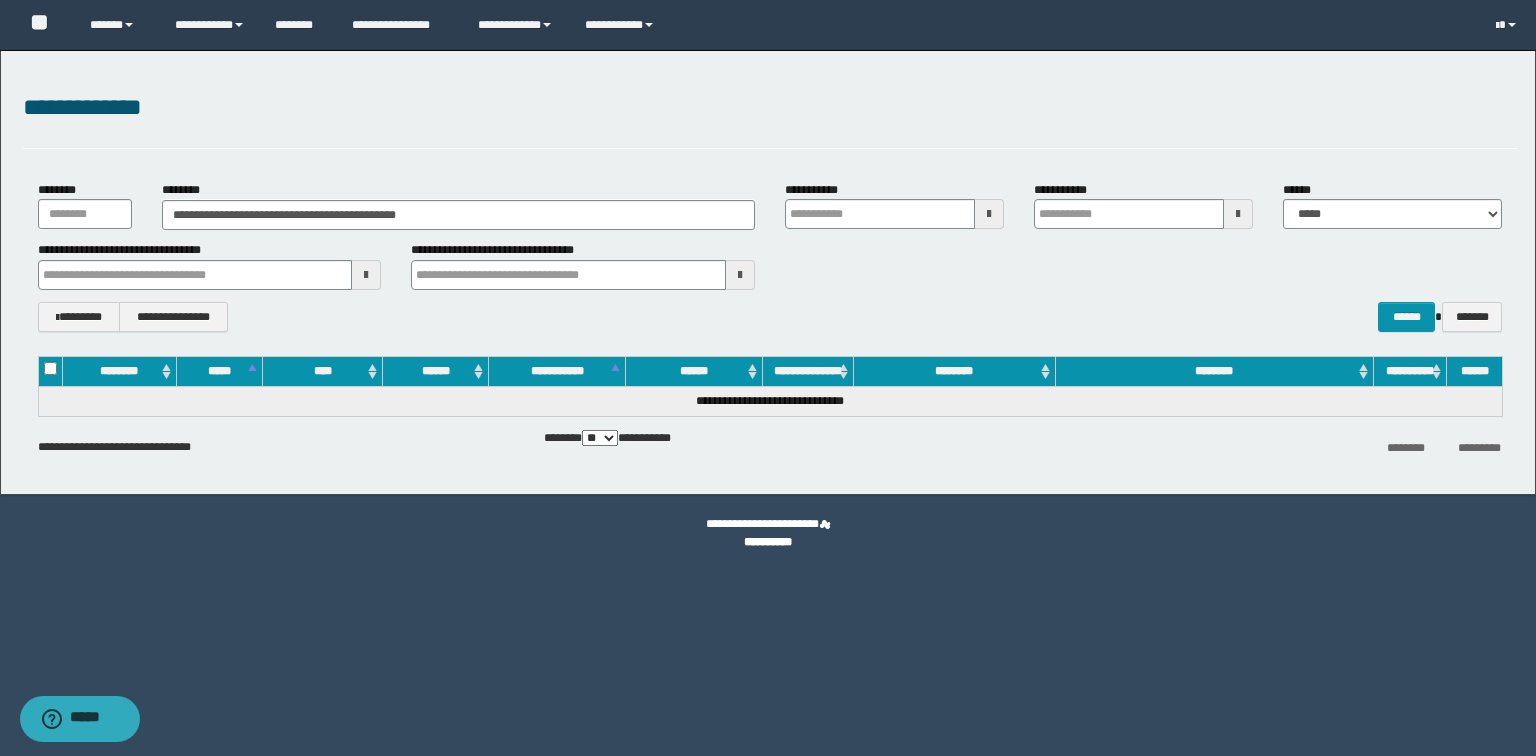 click on "**********" at bounding box center [768, 534] 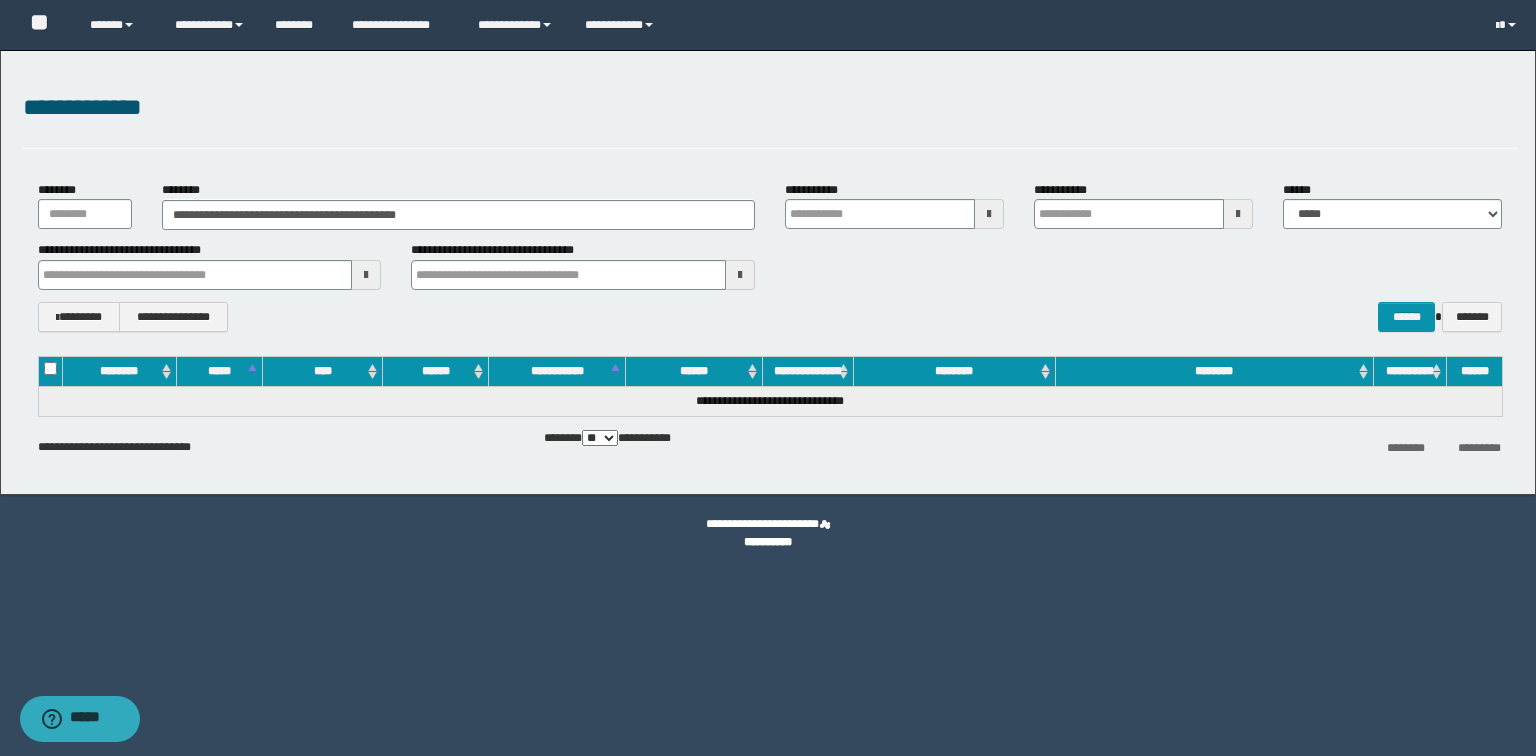 type 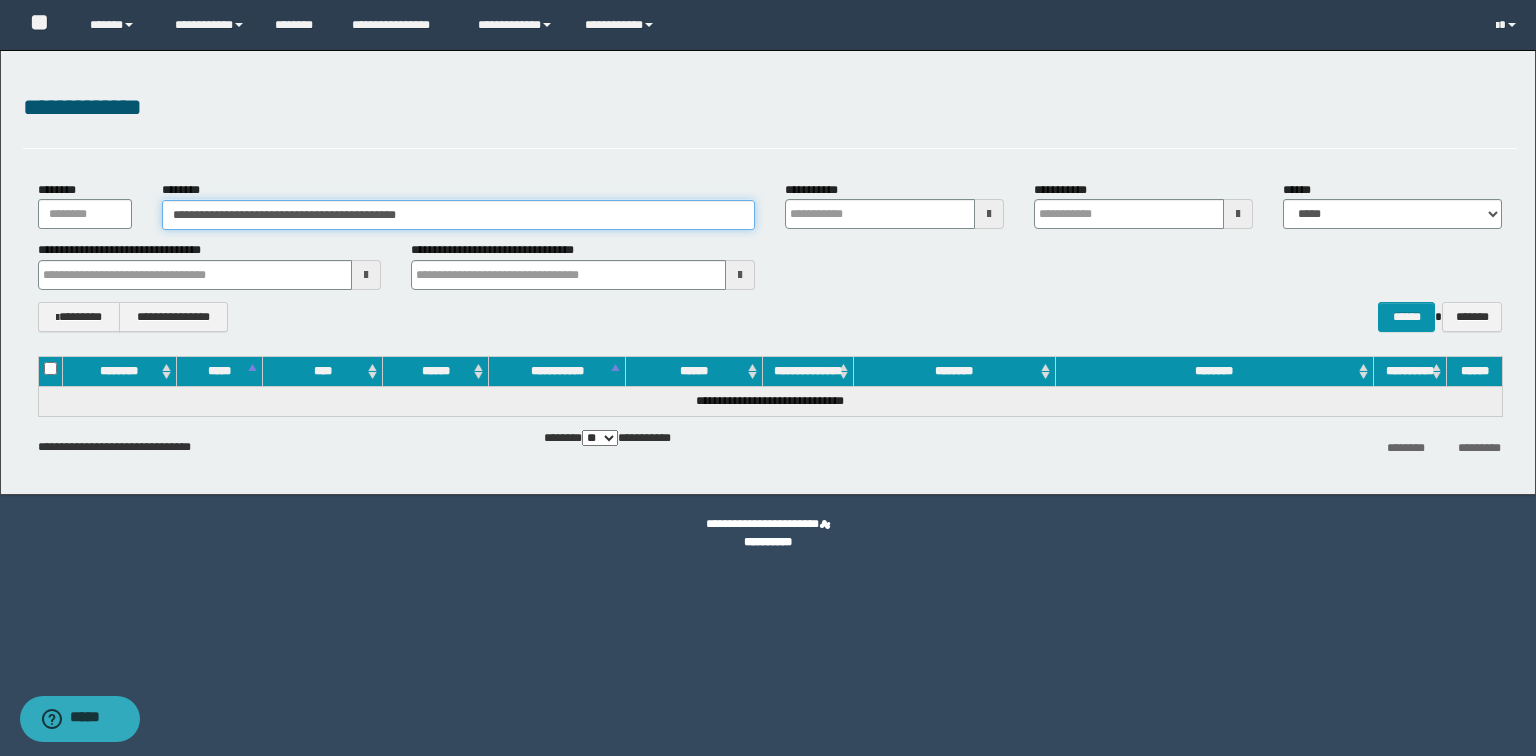 drag, startPoint x: 557, startPoint y: 206, endPoint x: 0, endPoint y: 228, distance: 557.4343 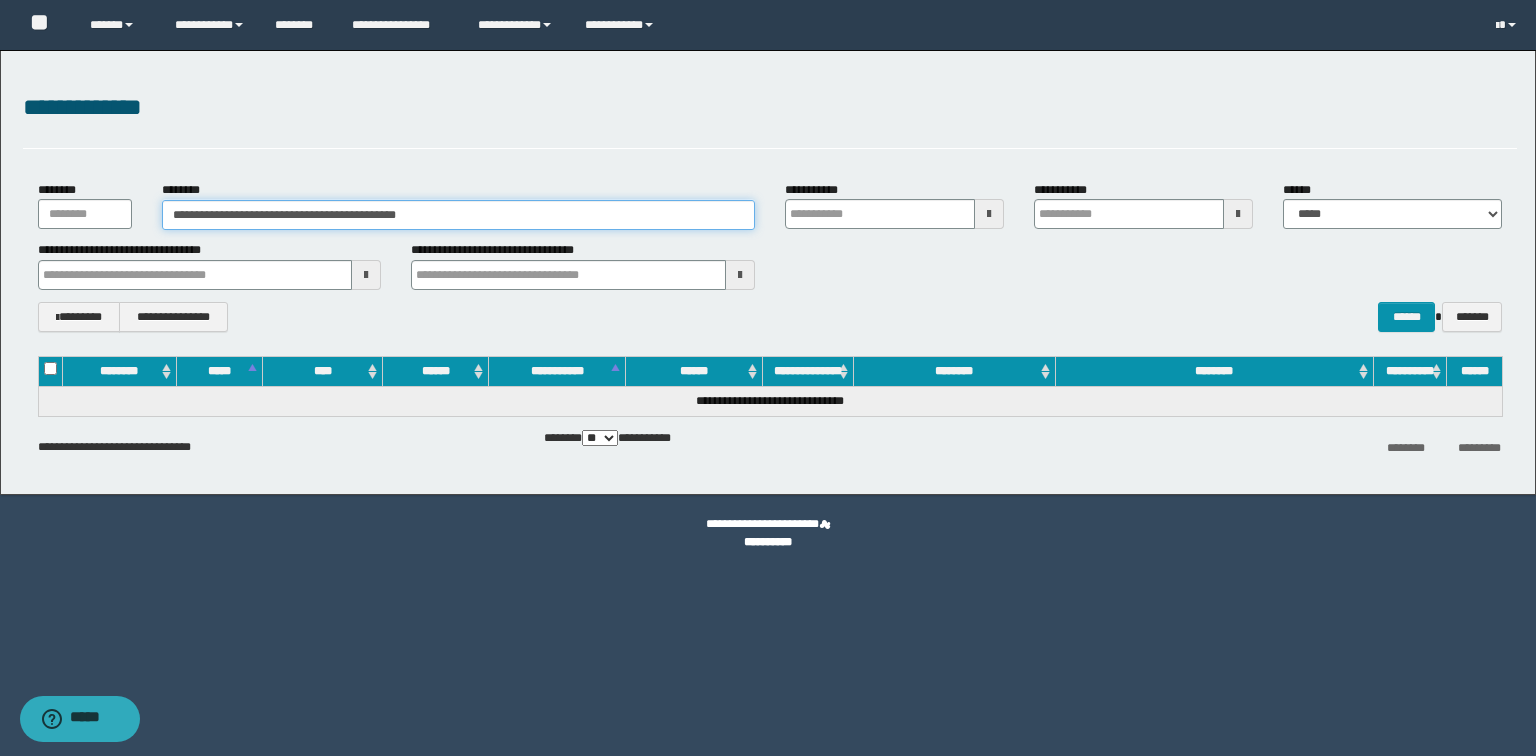 type 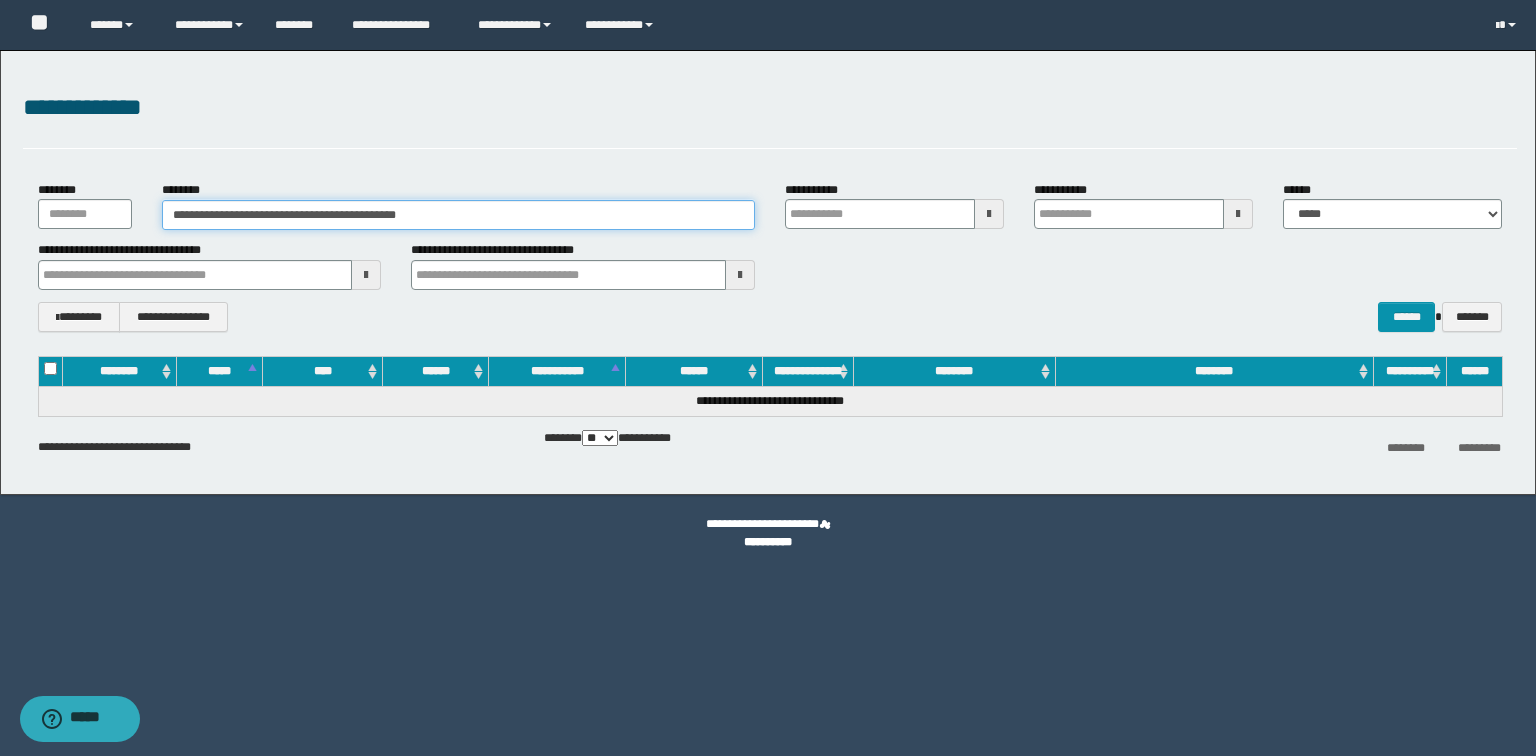 type 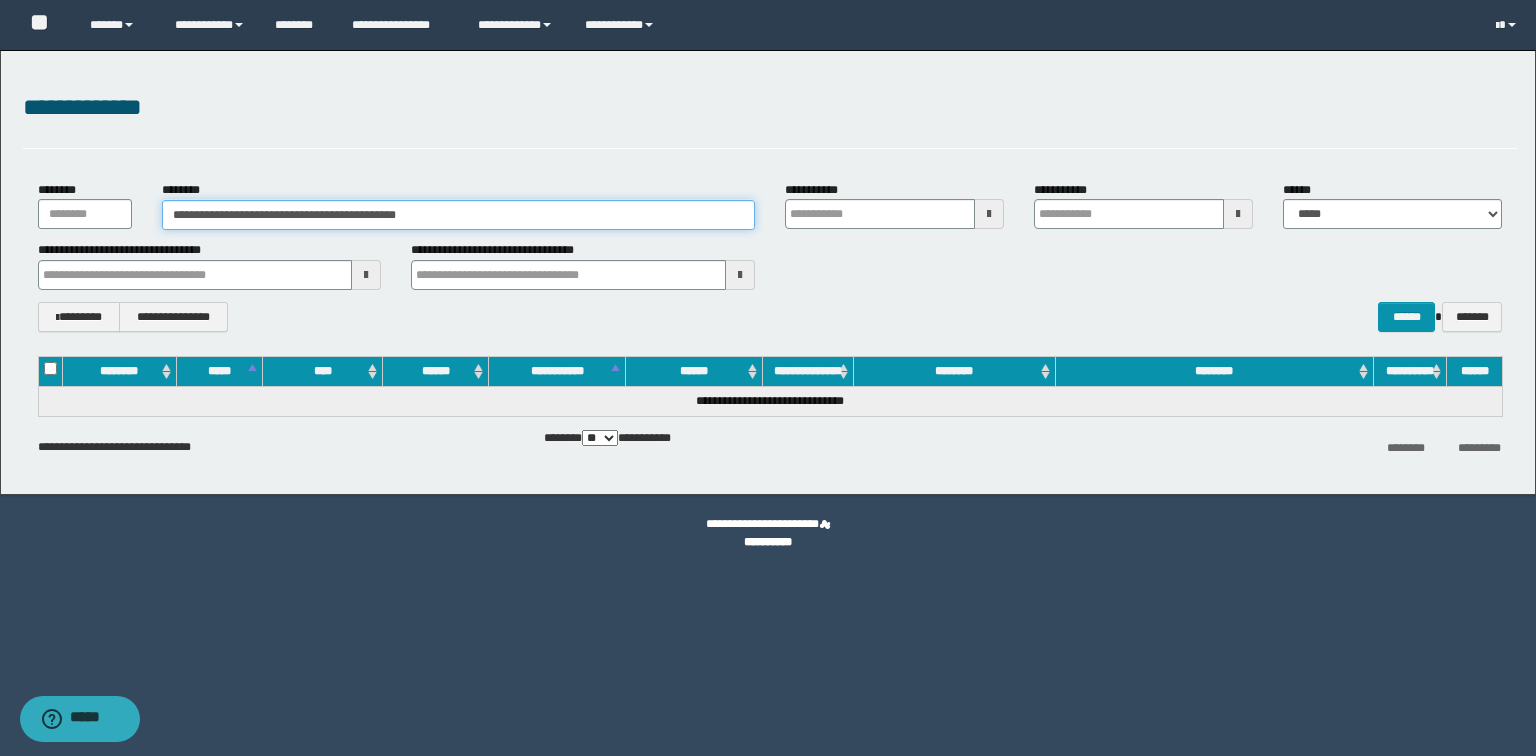 click on "**********" at bounding box center (458, 215) 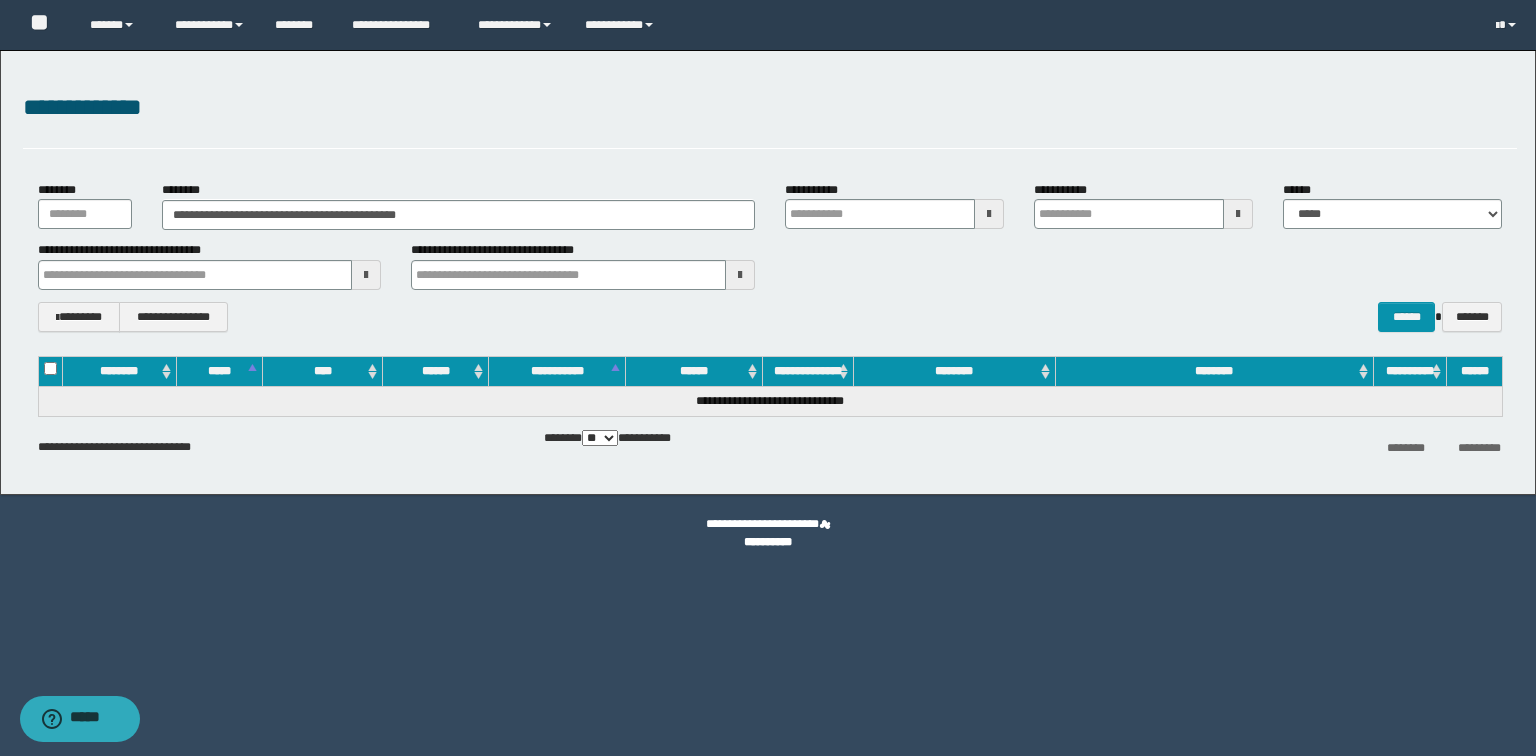 click on "**********" at bounding box center [272, 443] 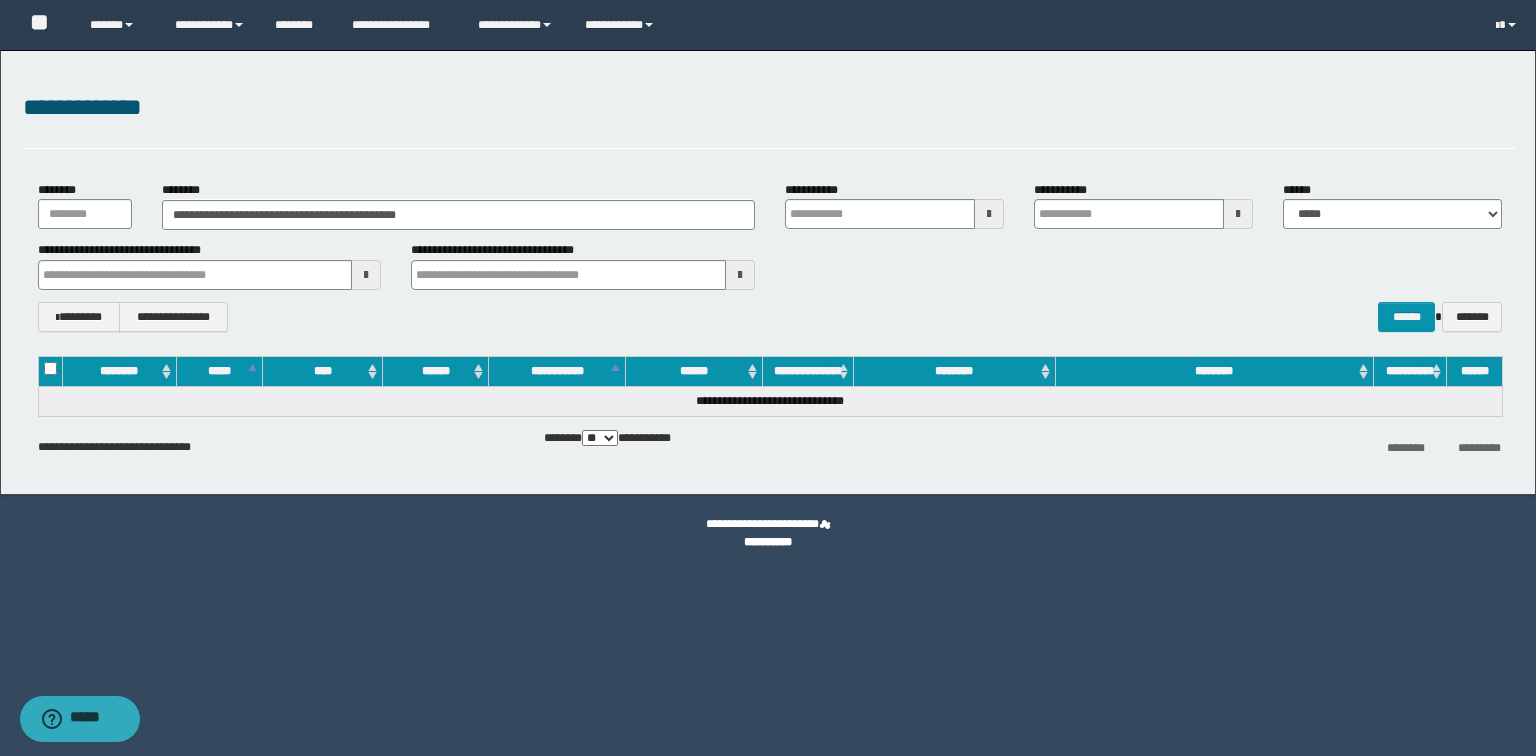 type 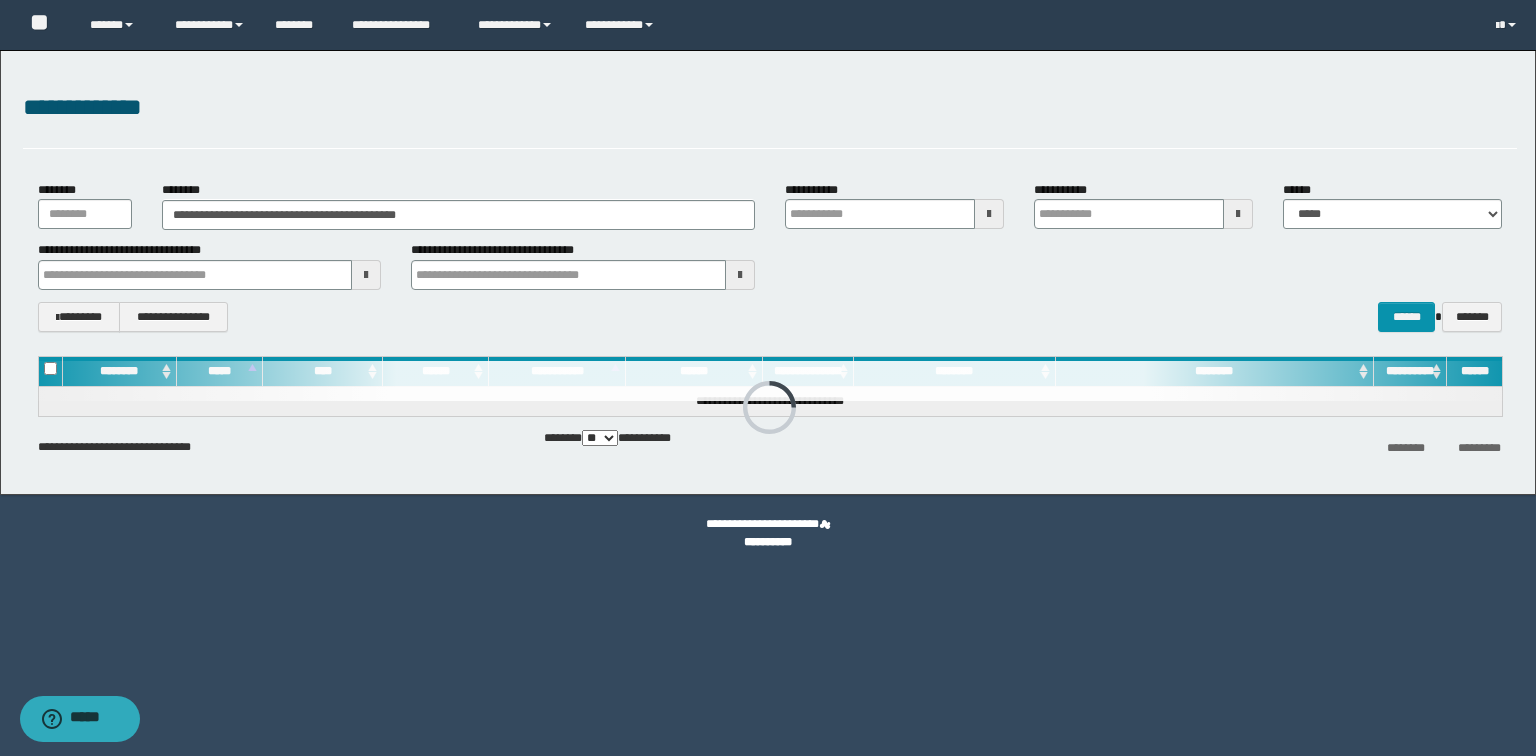 type 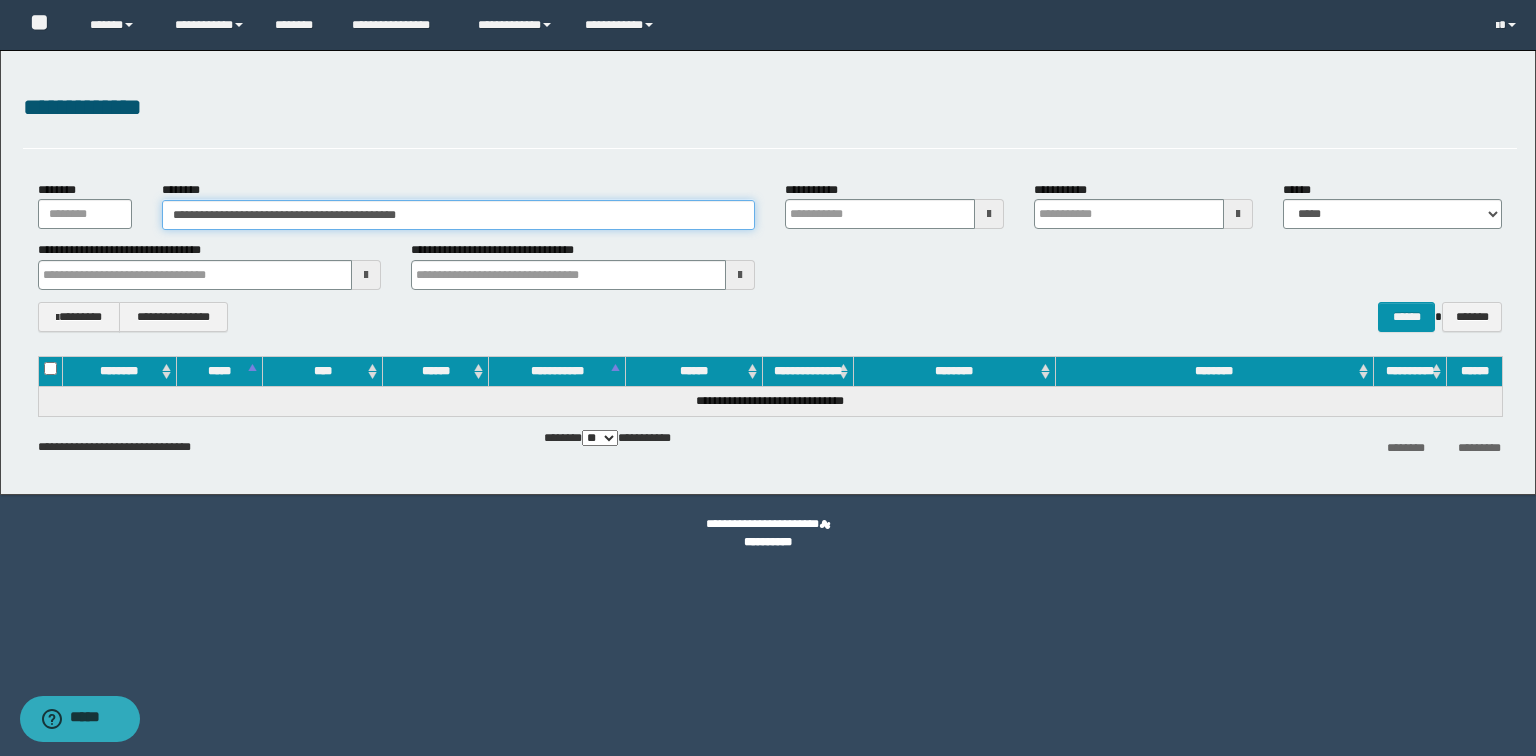 drag, startPoint x: 549, startPoint y: 207, endPoint x: 0, endPoint y: 208, distance: 549.0009 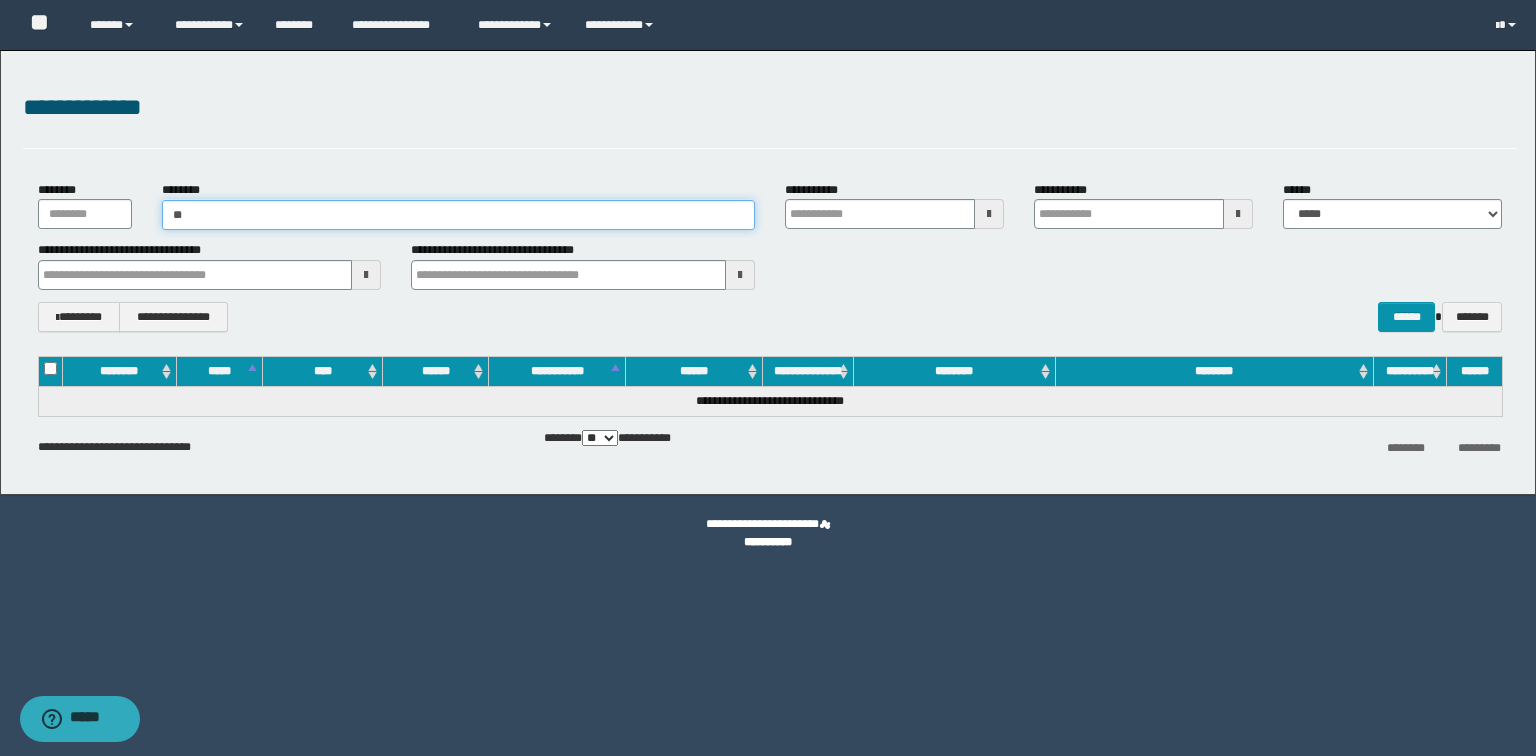 type on "***" 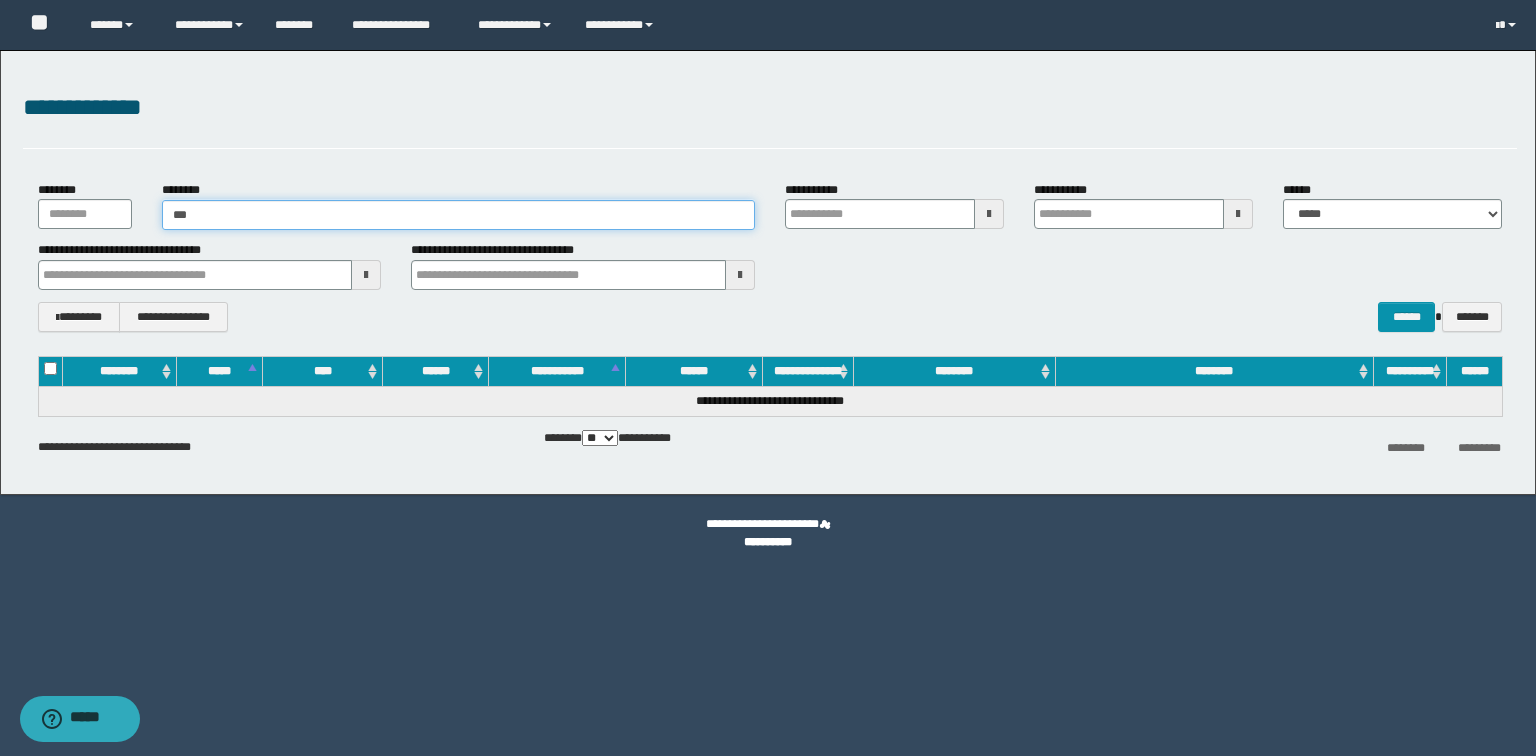 type on "***" 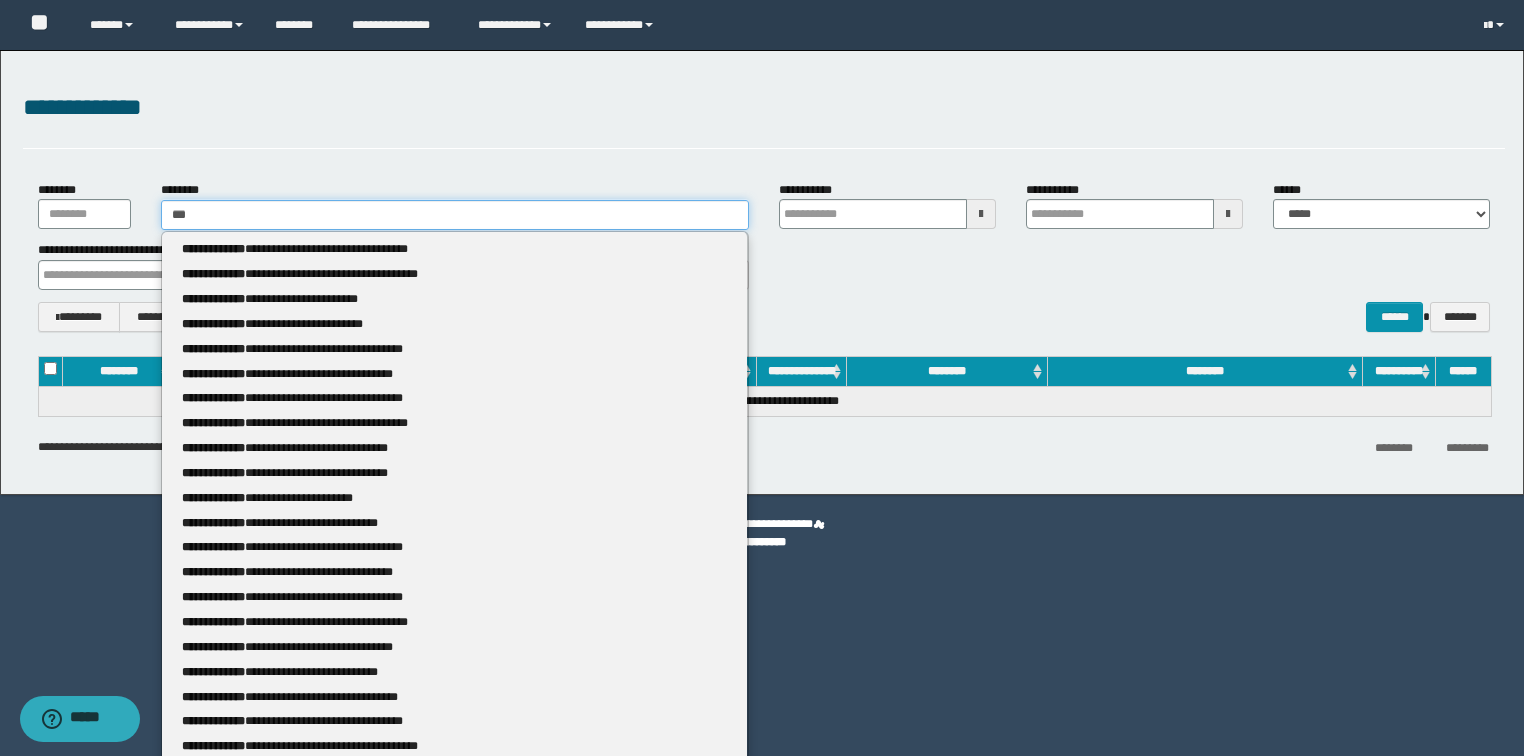 type 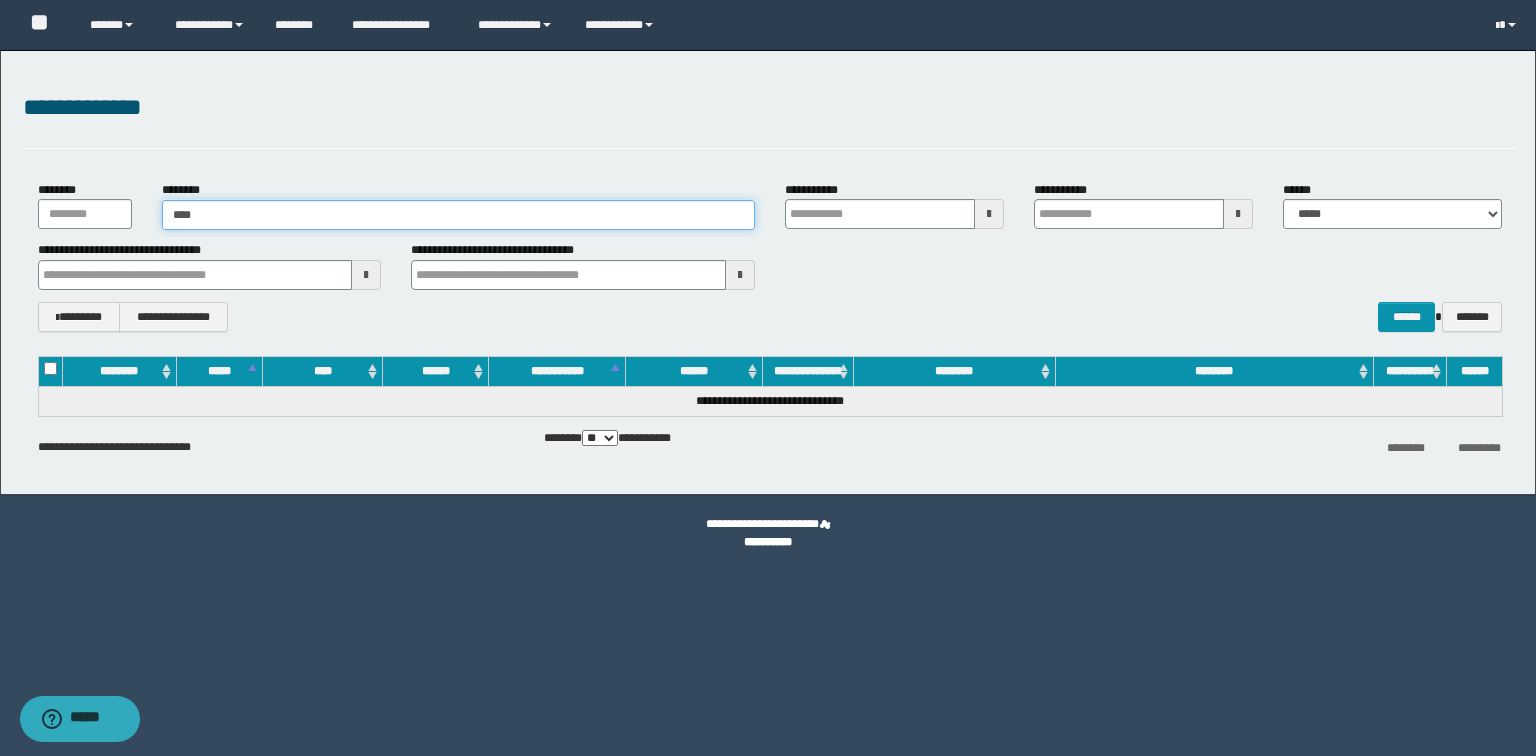 type on "****" 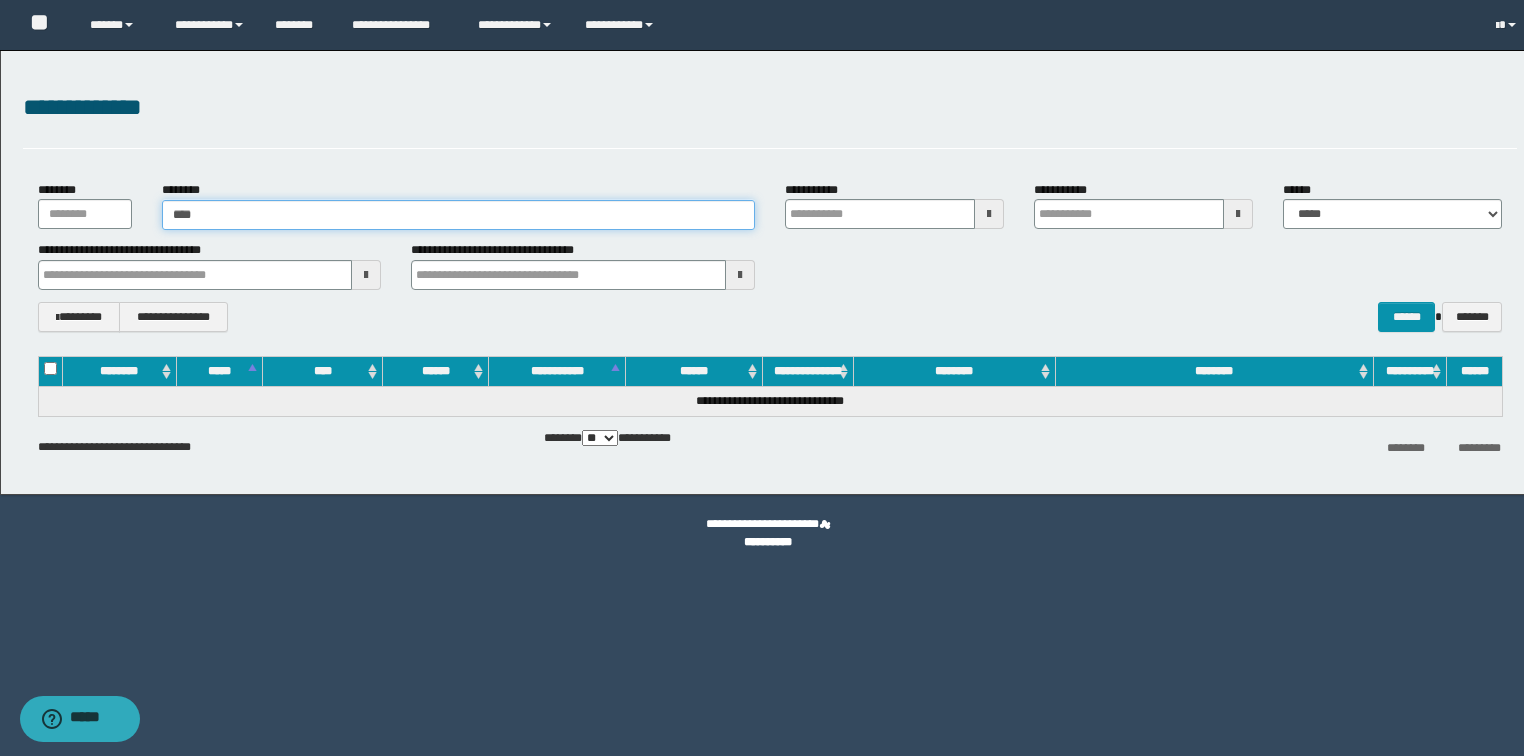 type 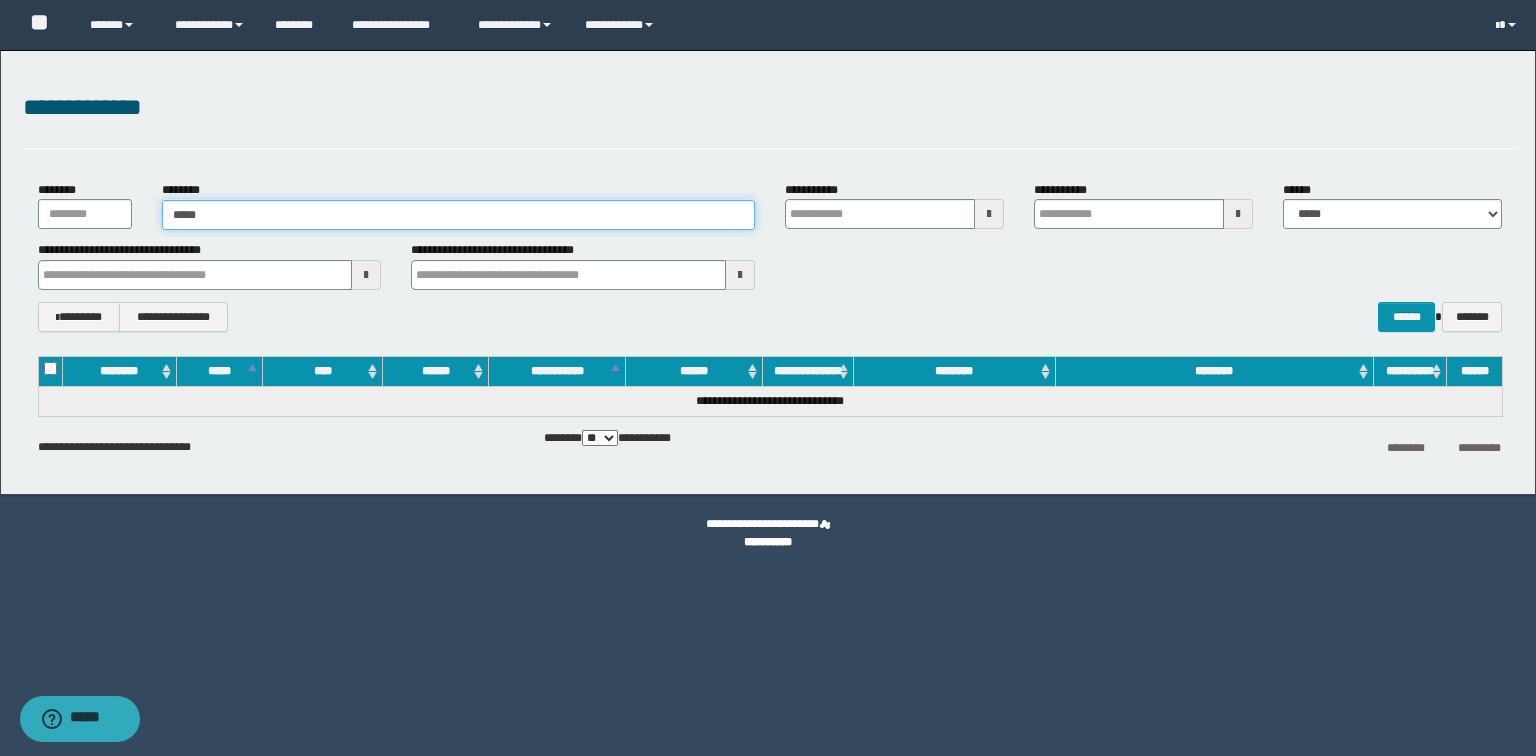 type on "*****" 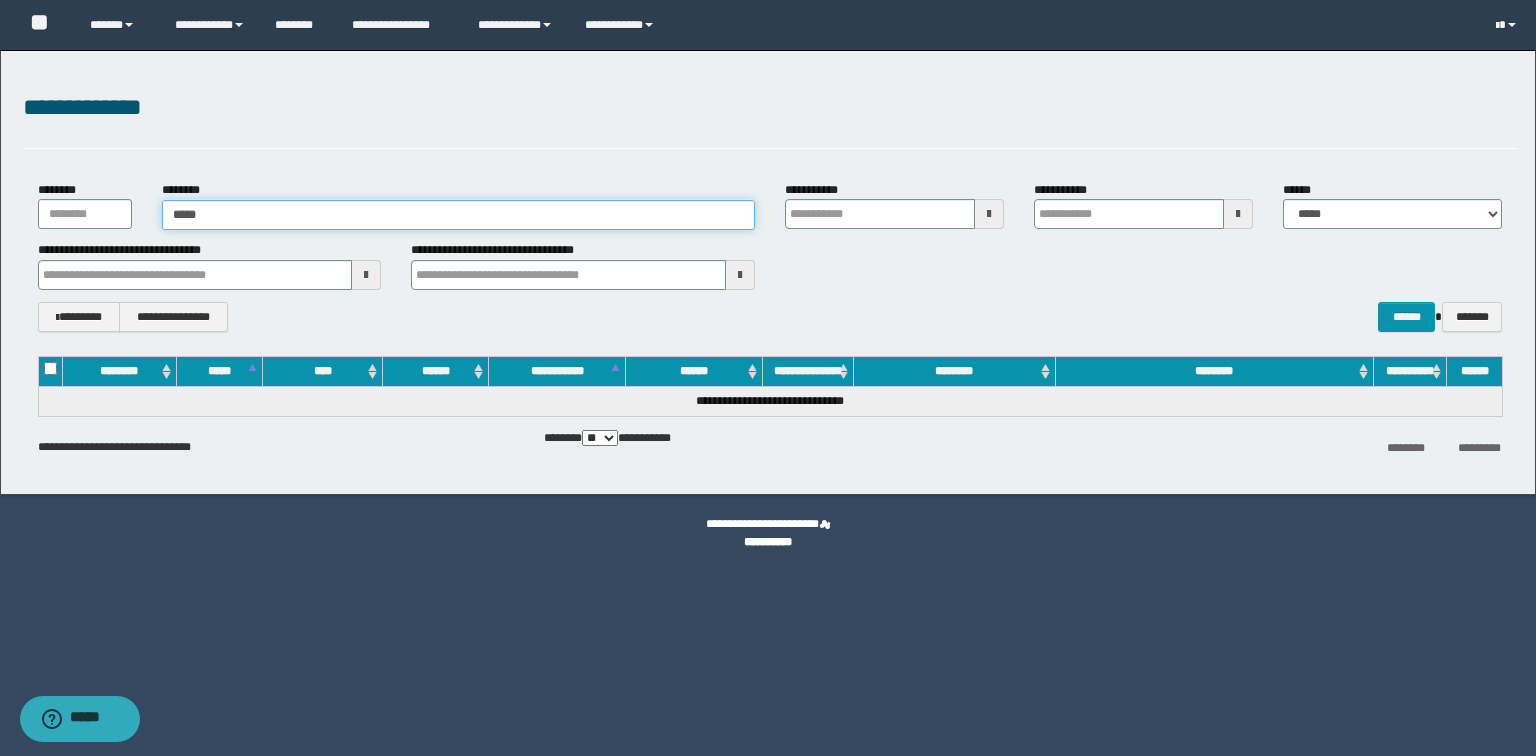 type 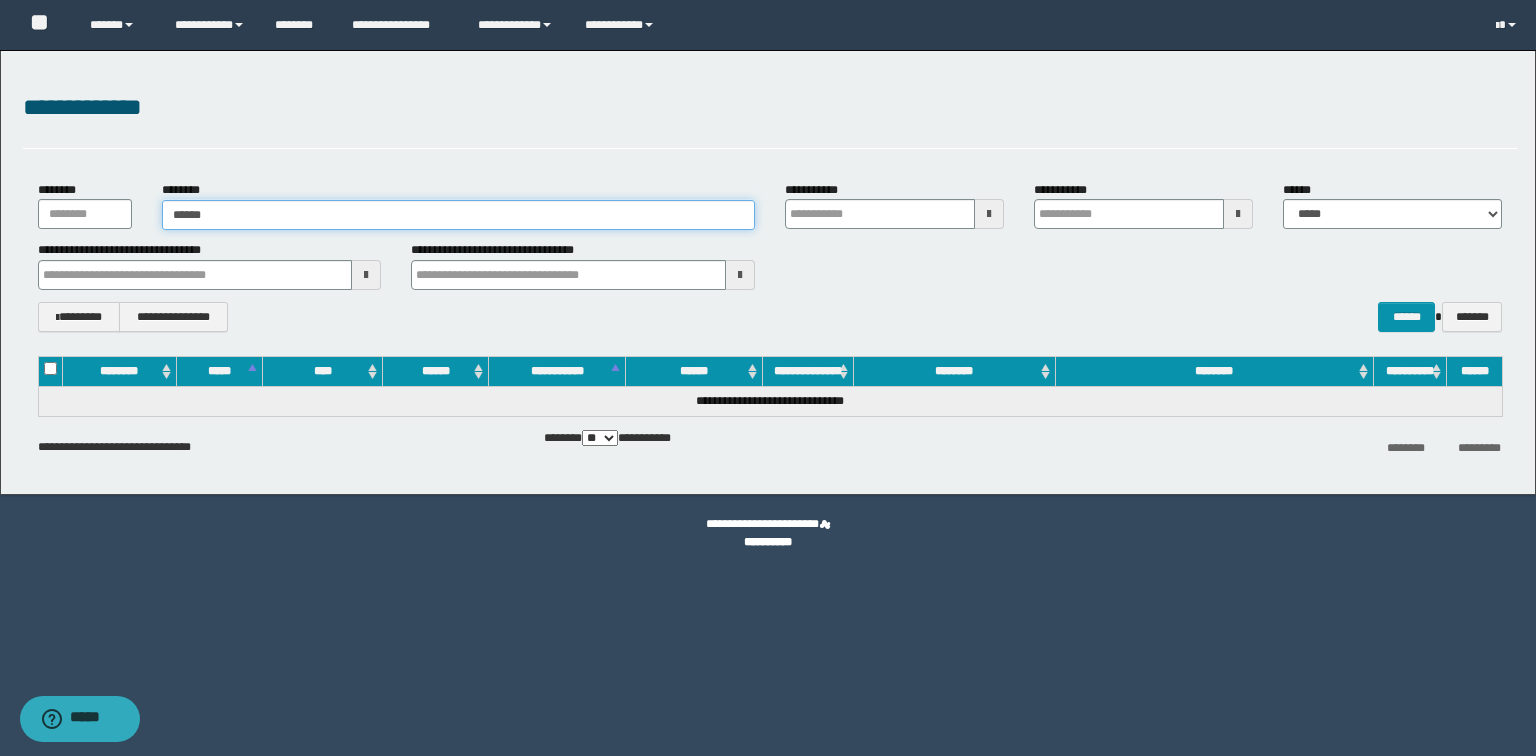 type on "*******" 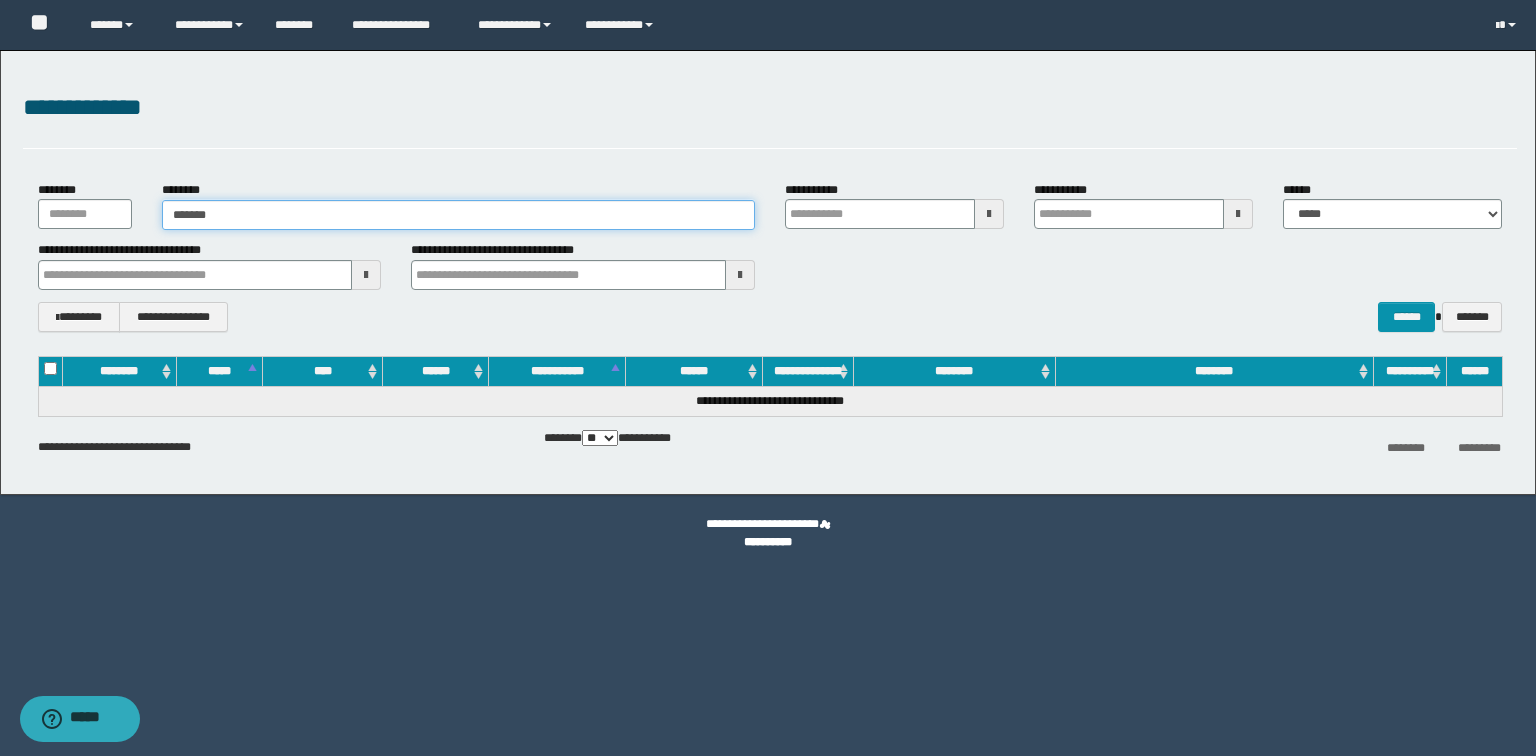 type on "*******" 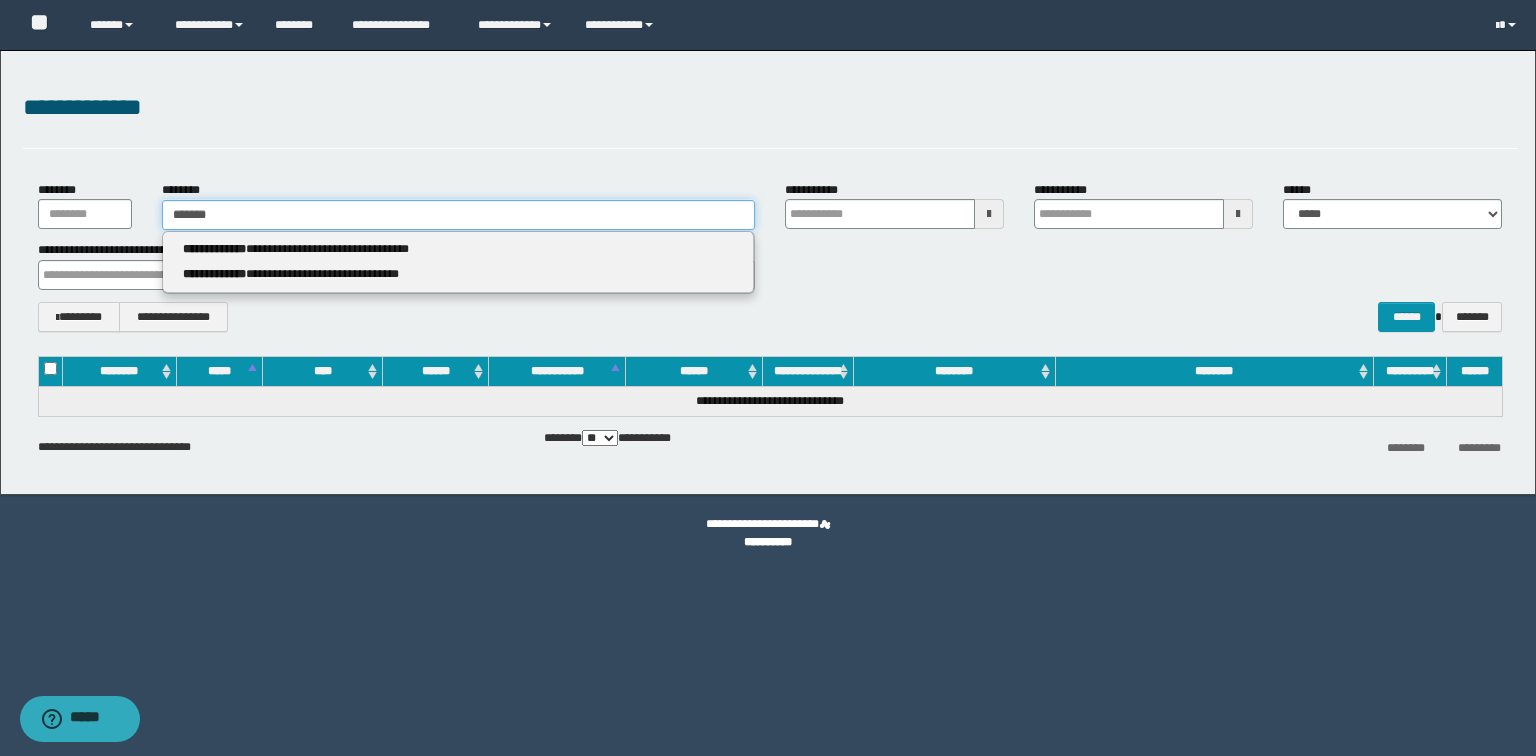 type 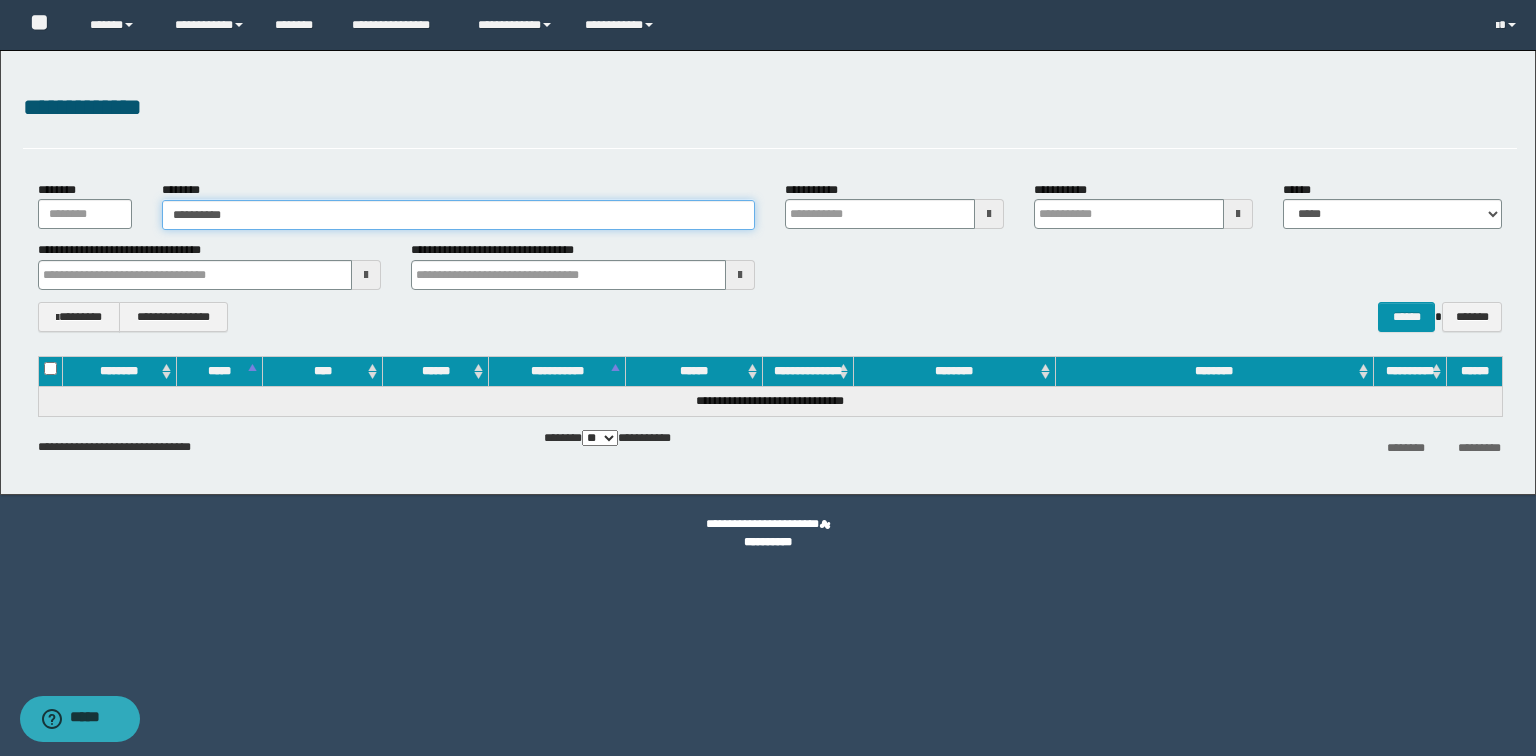 type on "*********" 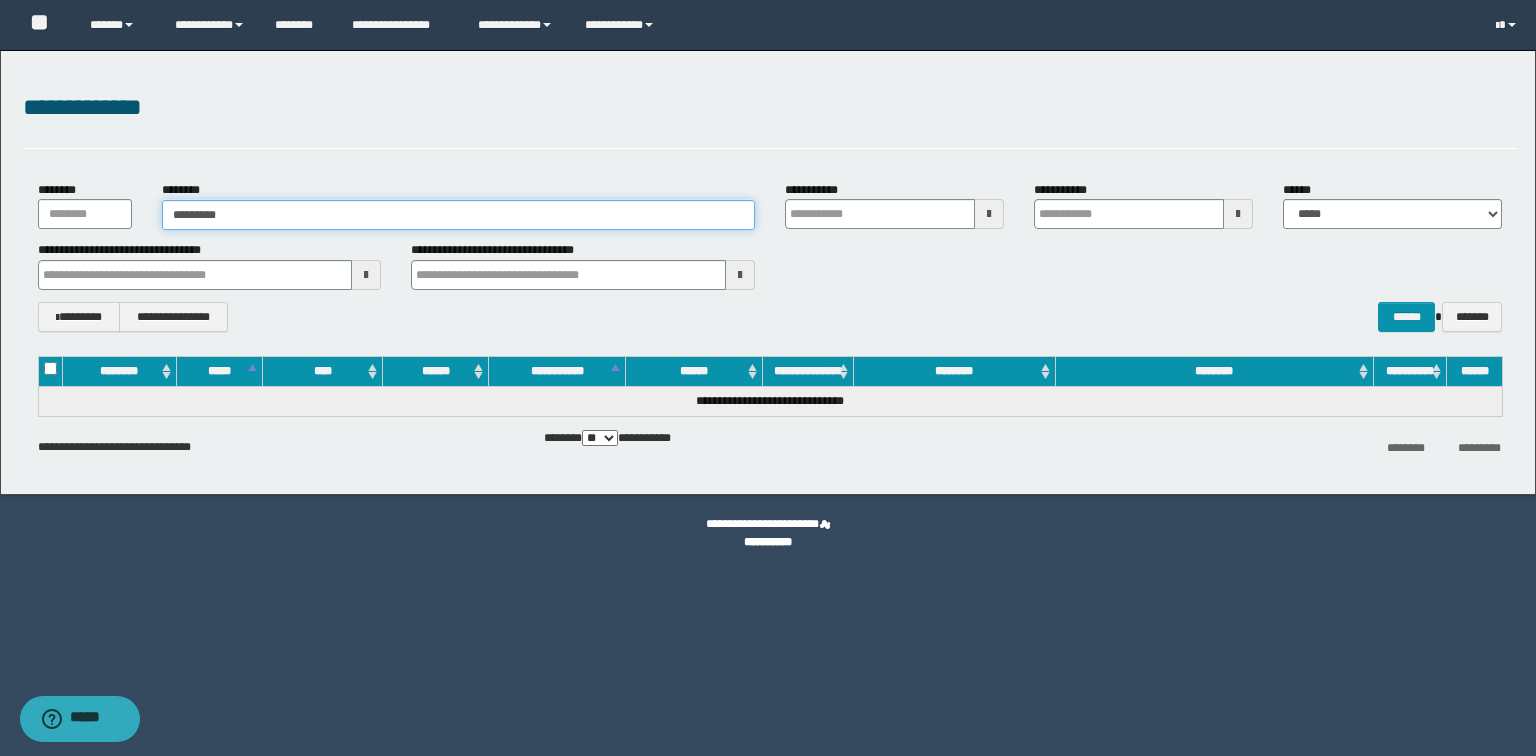 type on "*********" 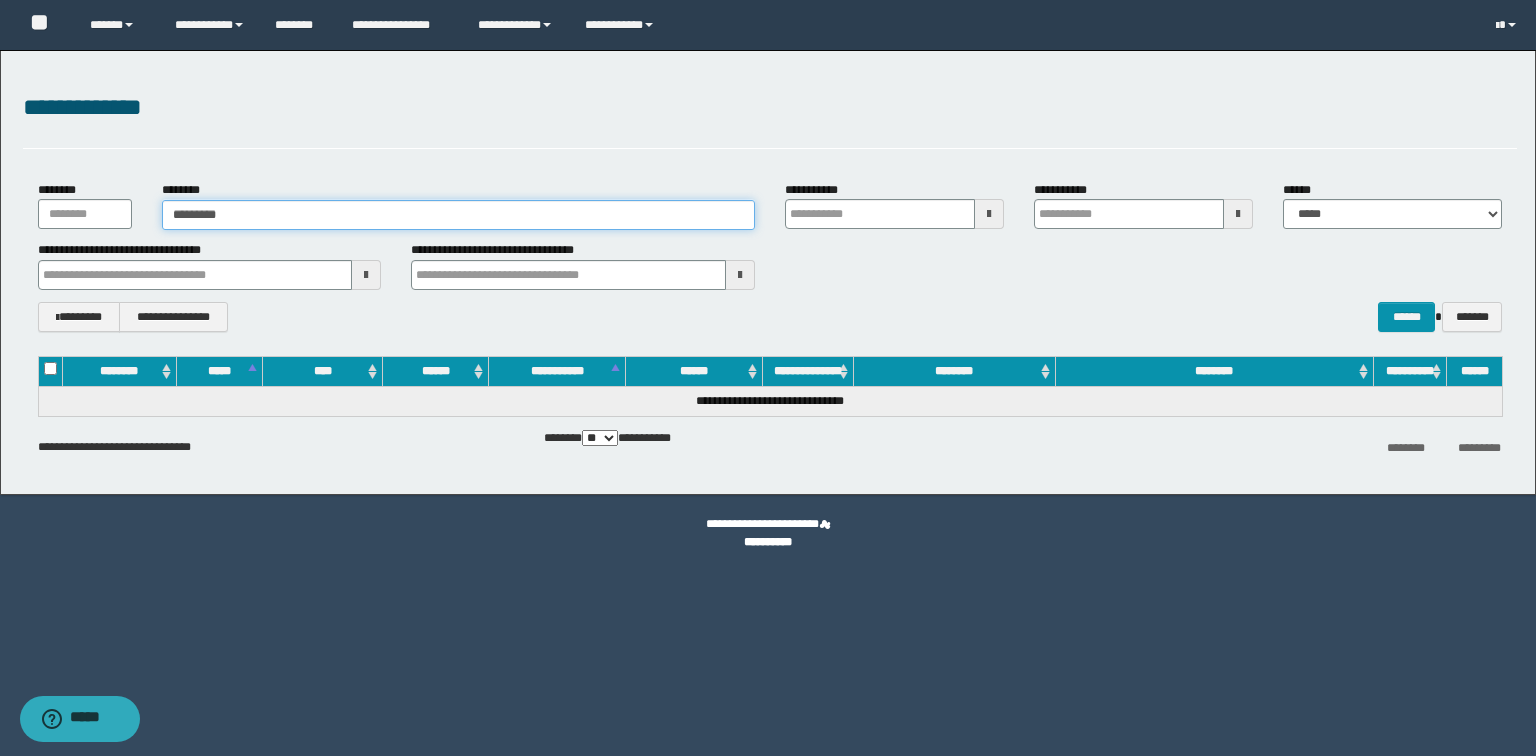 type 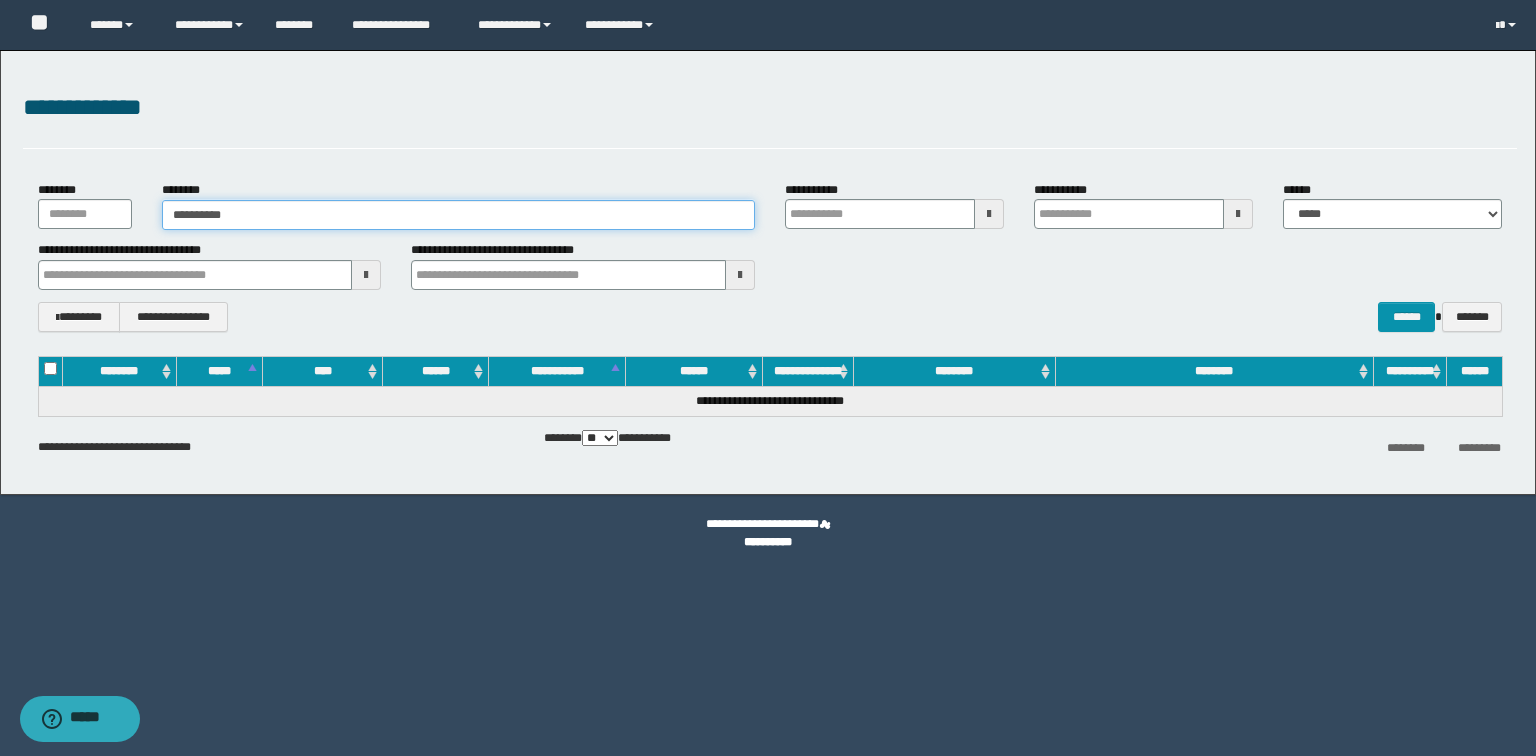 type on "**********" 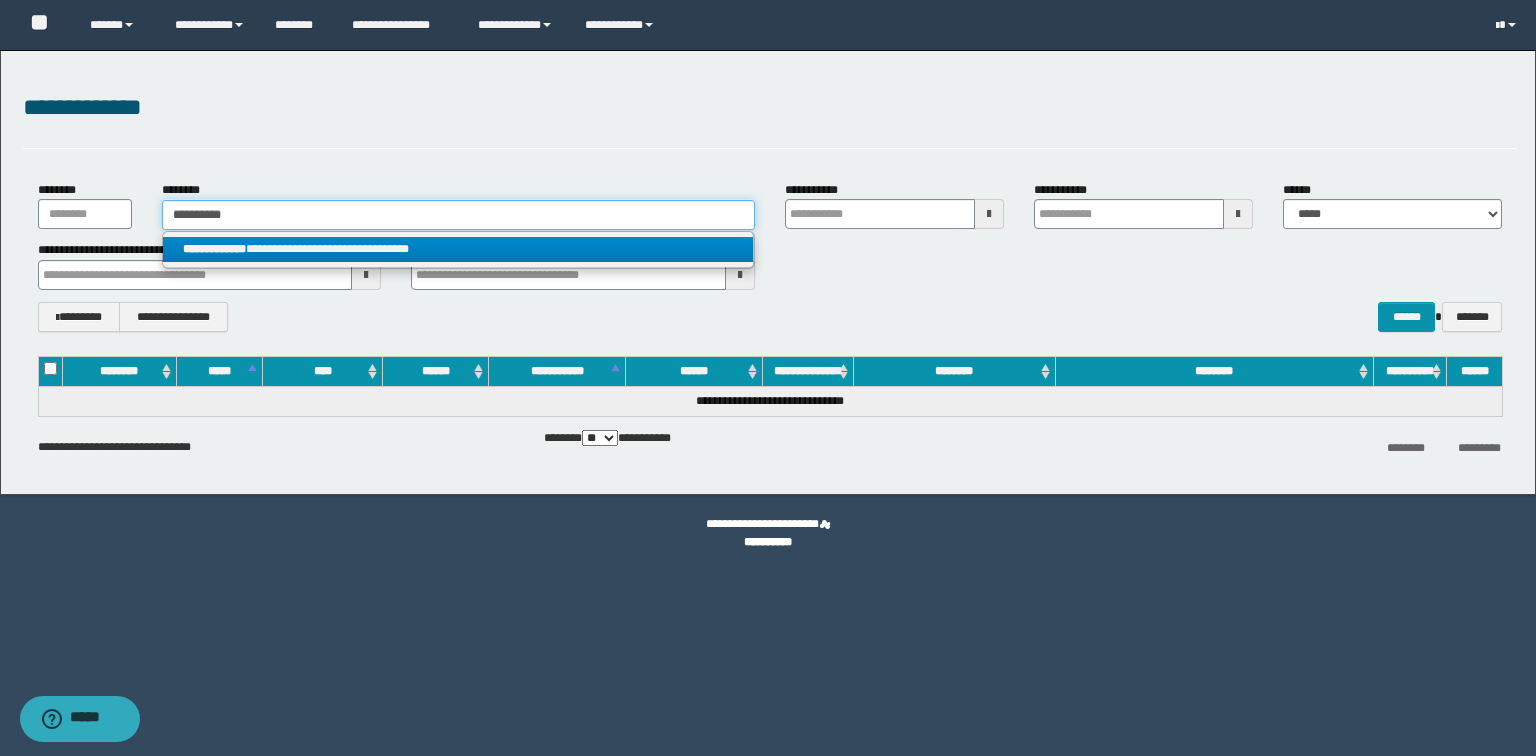 type on "**********" 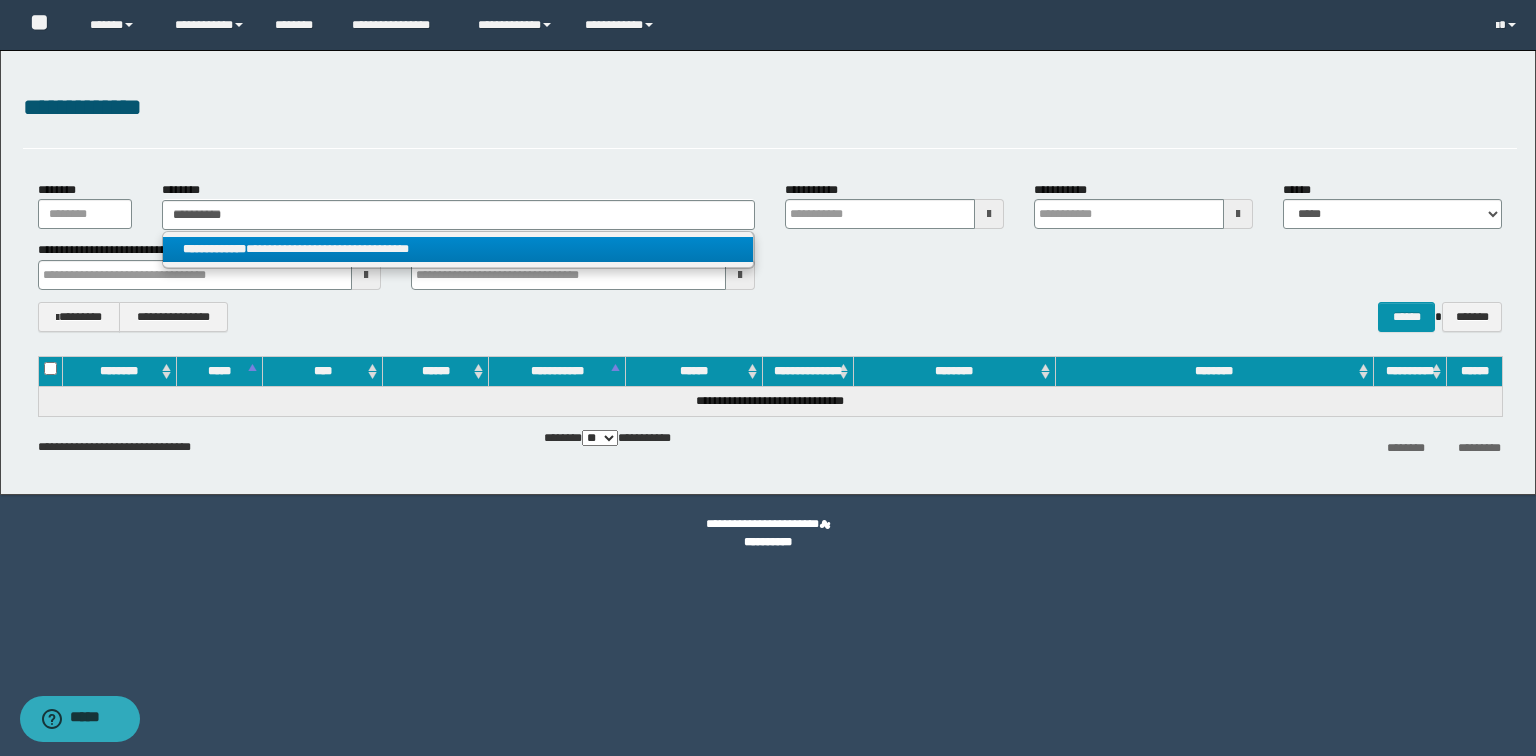 click on "**********" at bounding box center (458, 249) 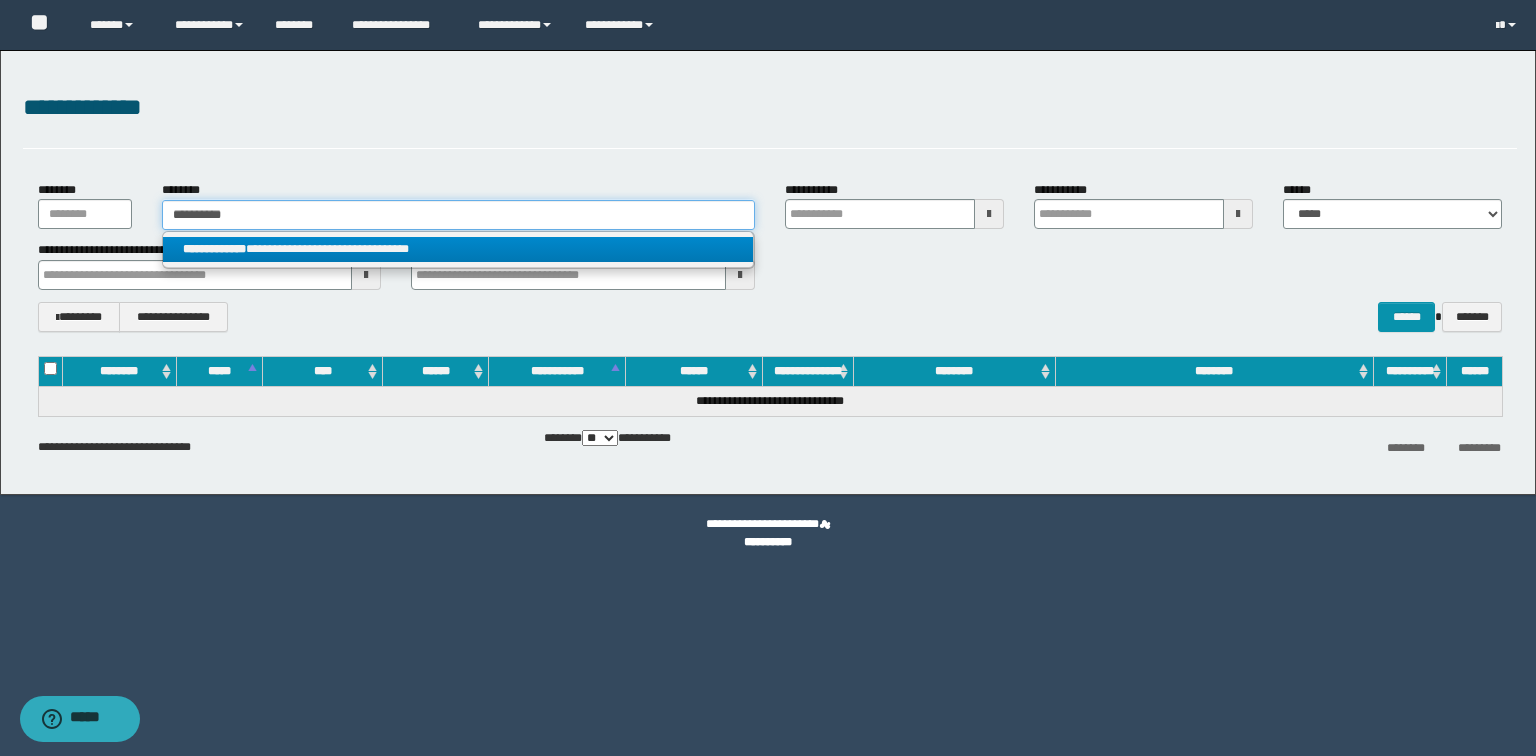 type 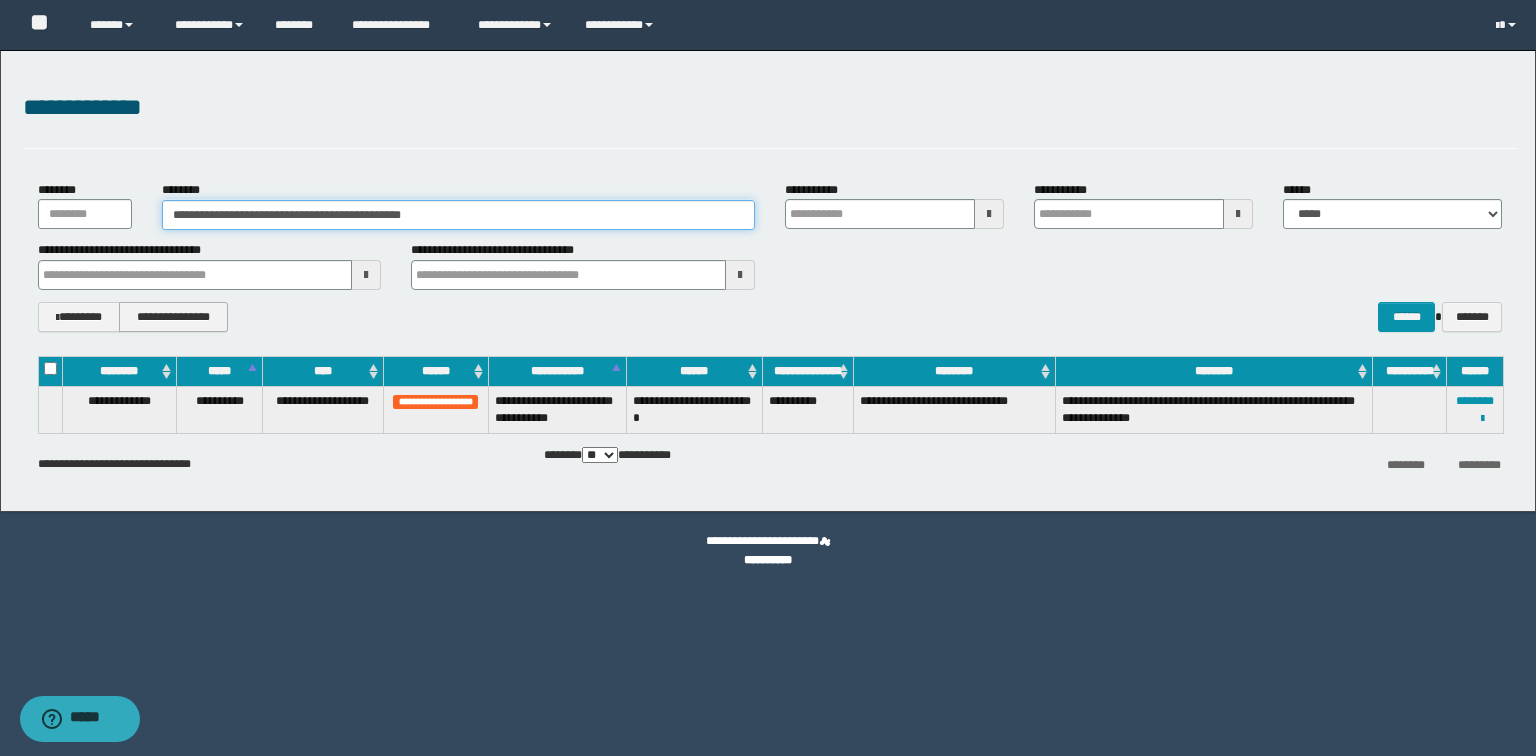 type 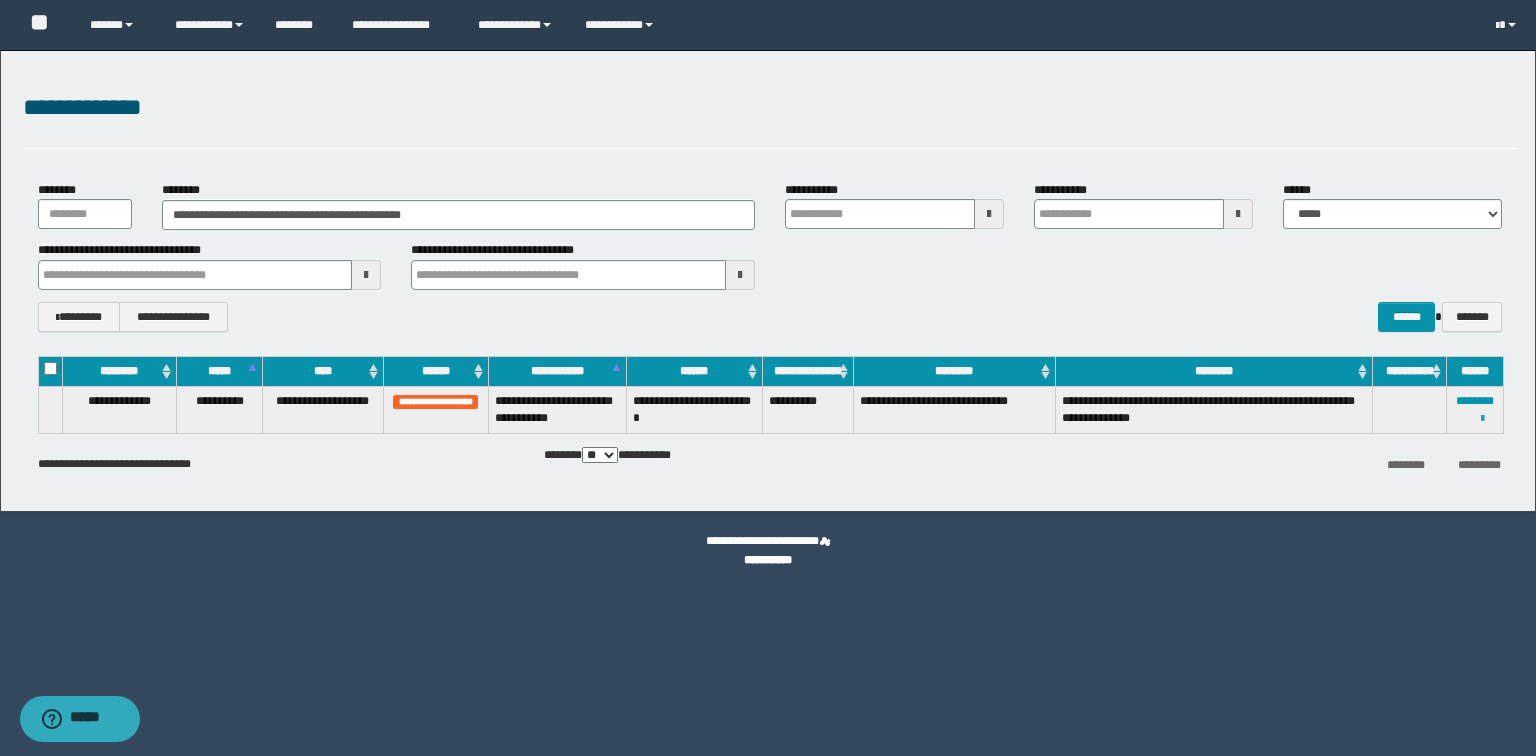 click at bounding box center [1482, 419] 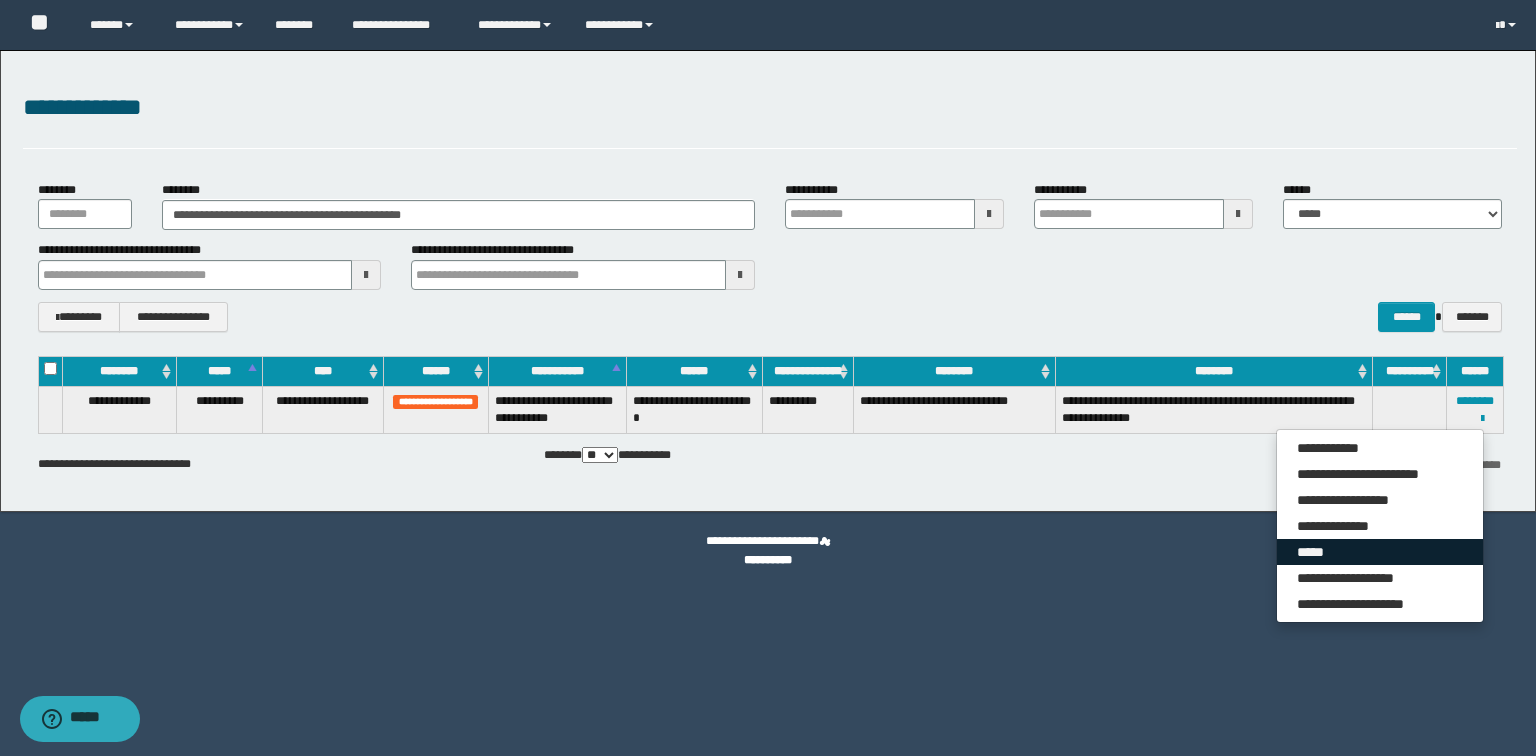 click on "*****" at bounding box center [1380, 552] 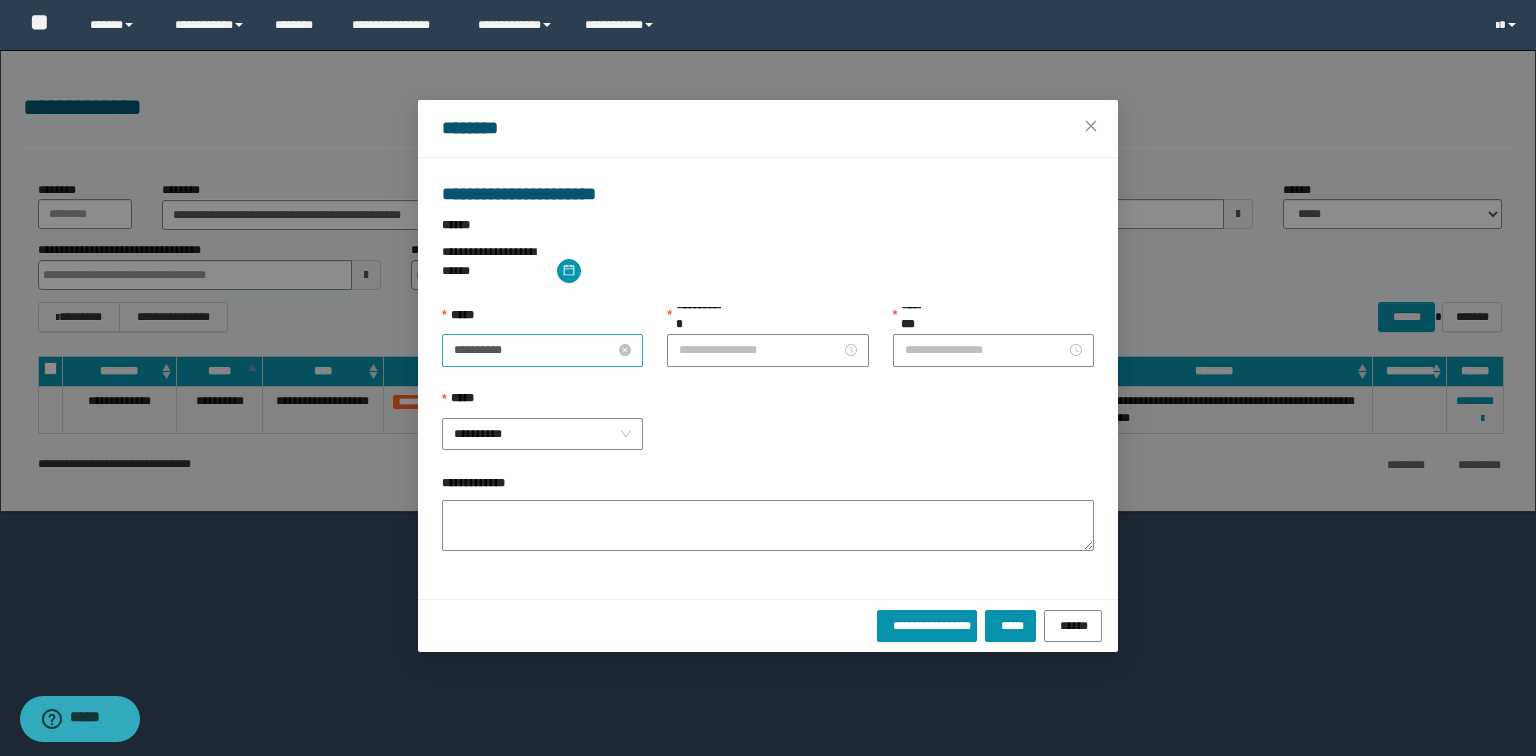 click on "**********" at bounding box center [534, 350] 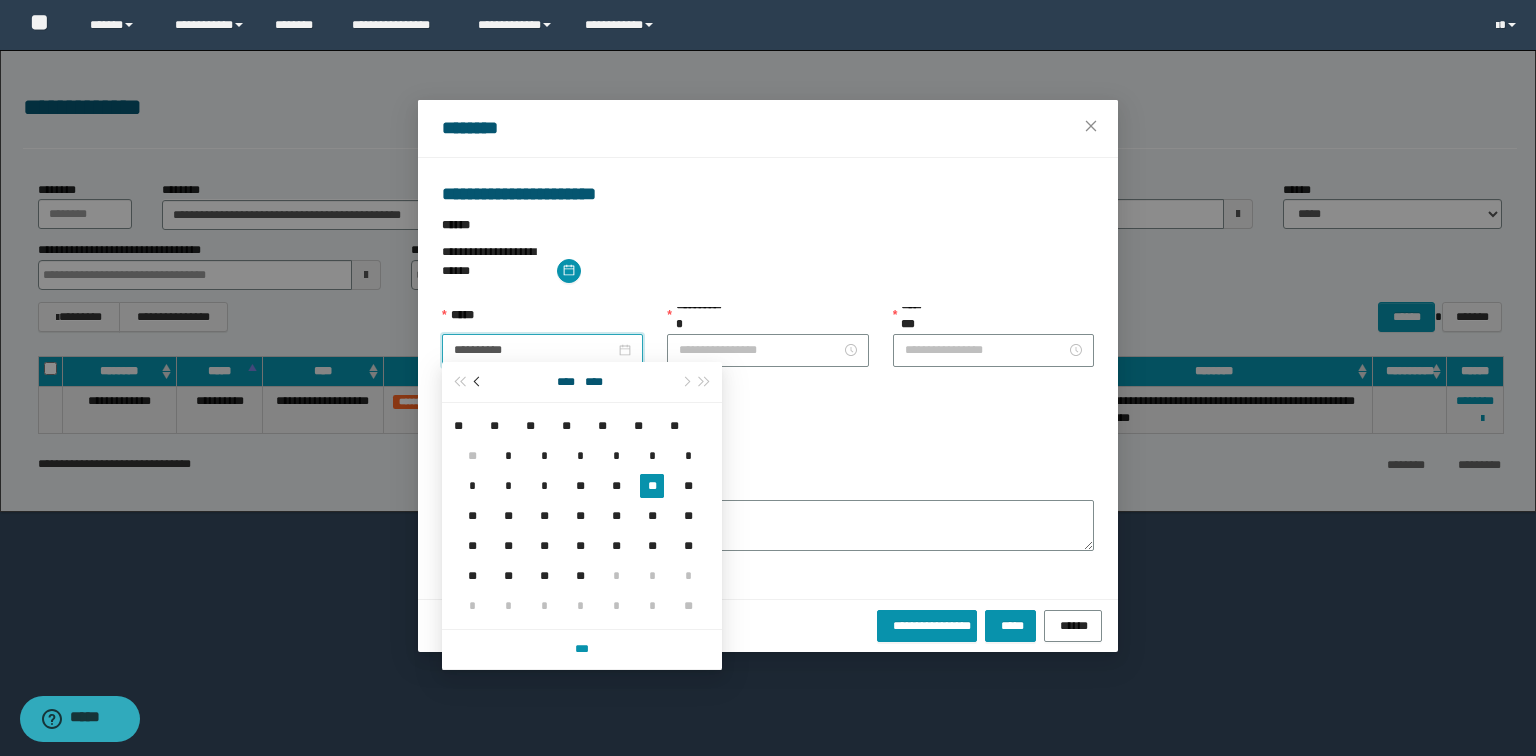 click at bounding box center [478, 382] 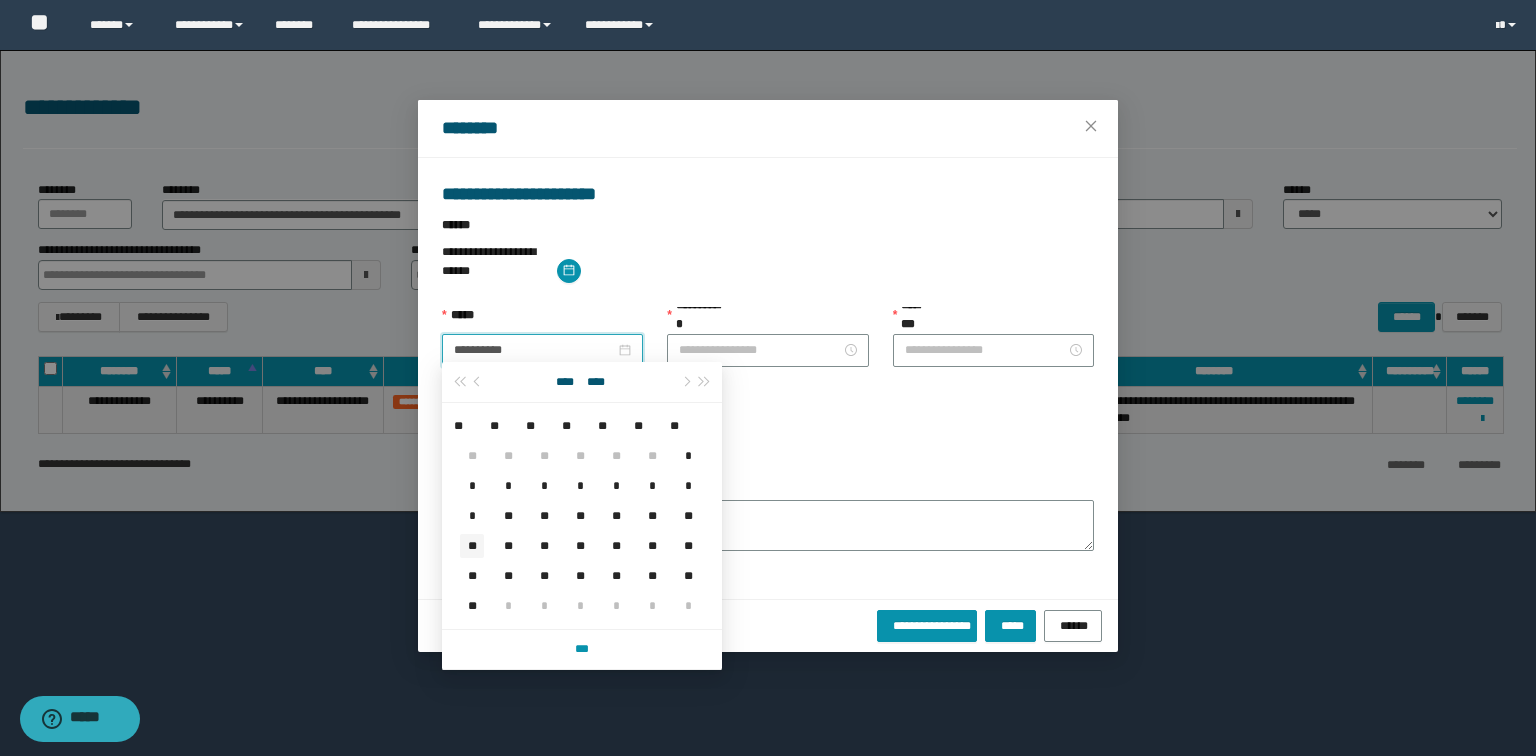 type on "**********" 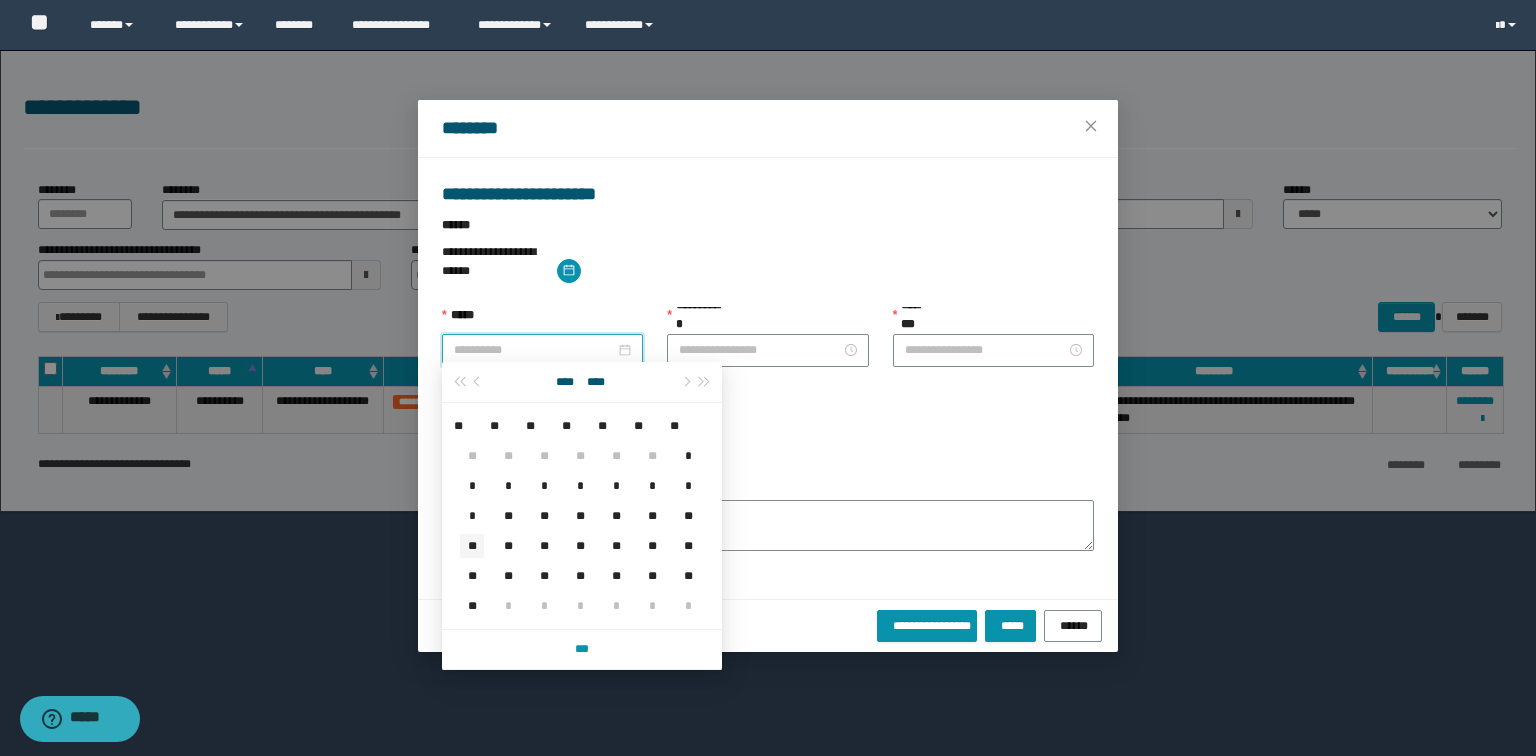 click on "**" at bounding box center [472, 546] 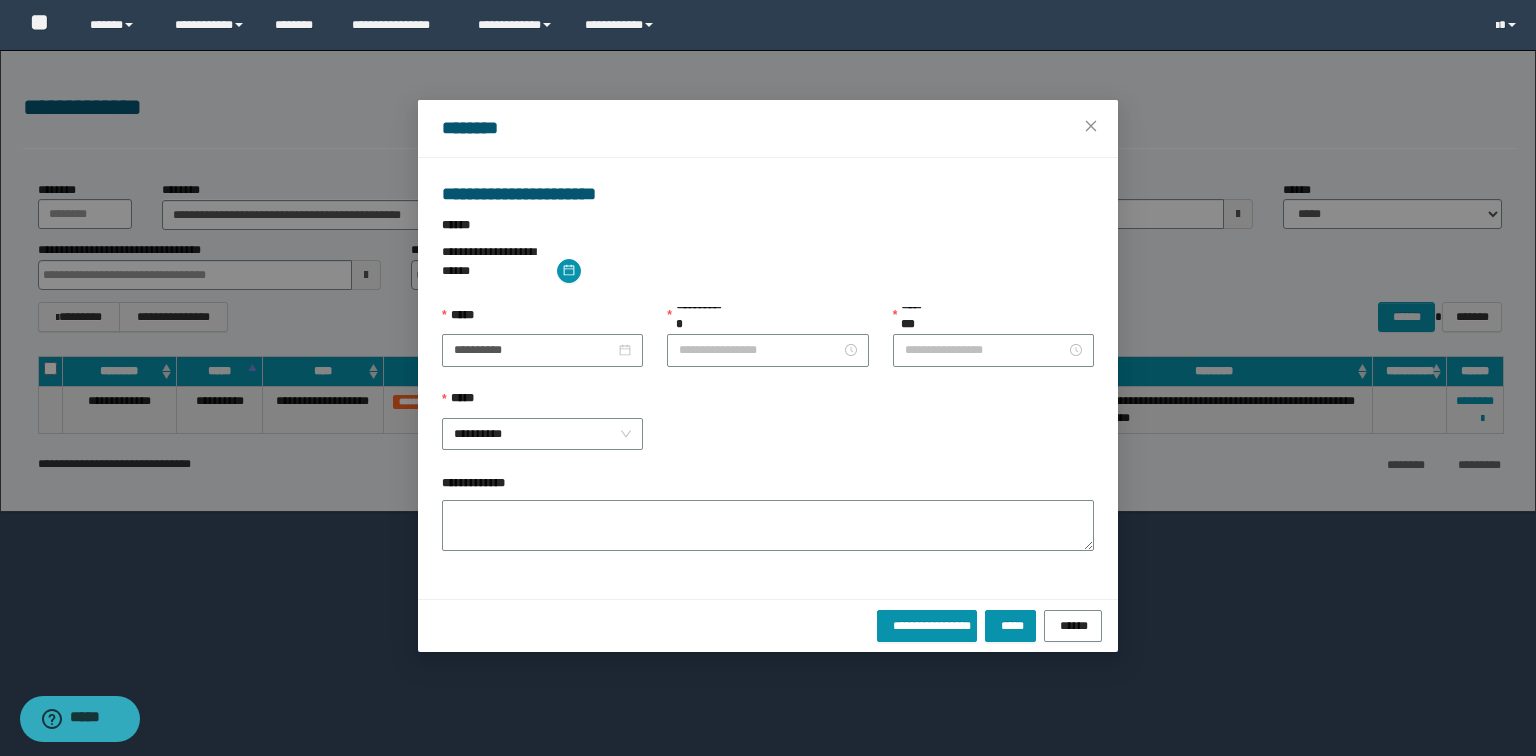 click on "**********" at bounding box center [768, 432] 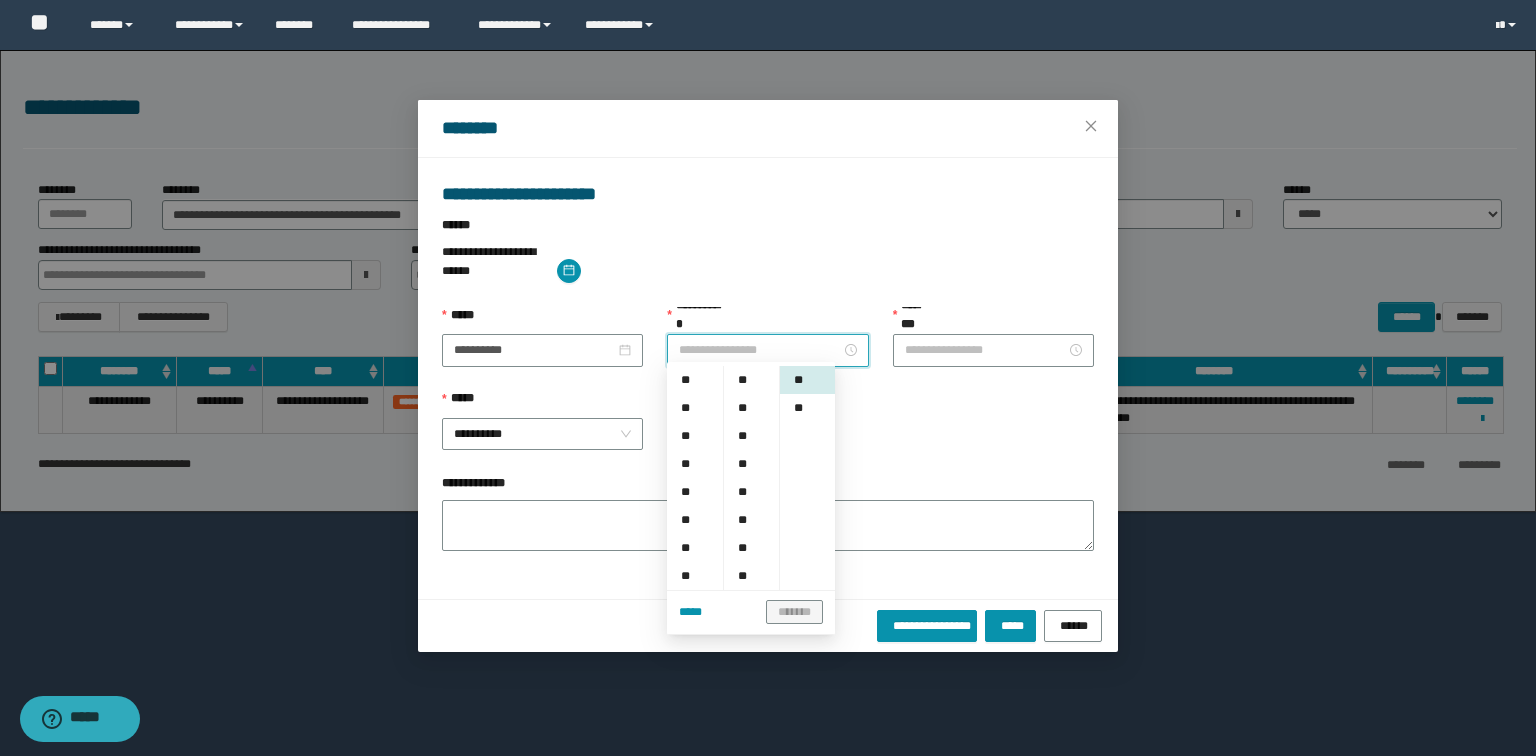 click on "**********" at bounding box center (759, 350) 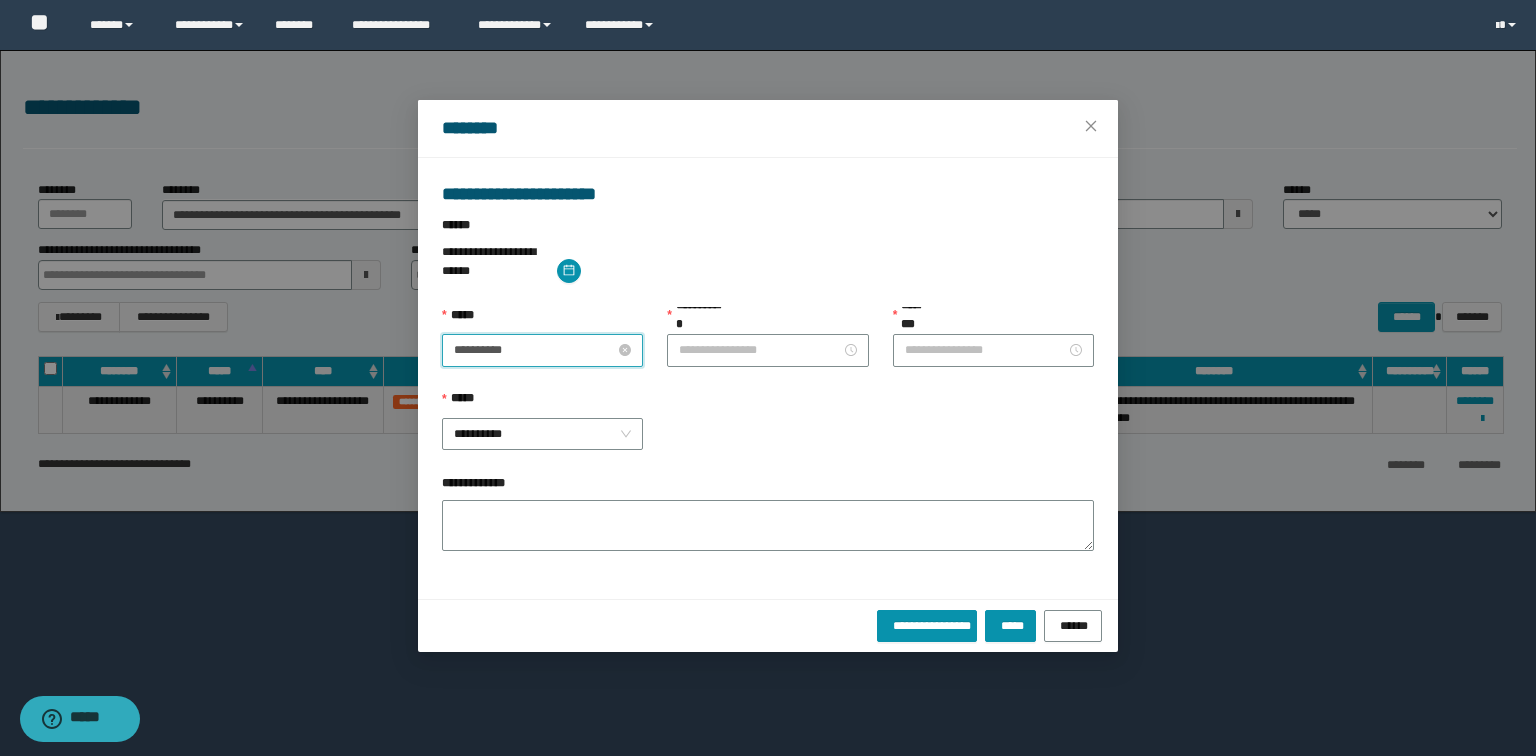 click on "**********" at bounding box center [534, 350] 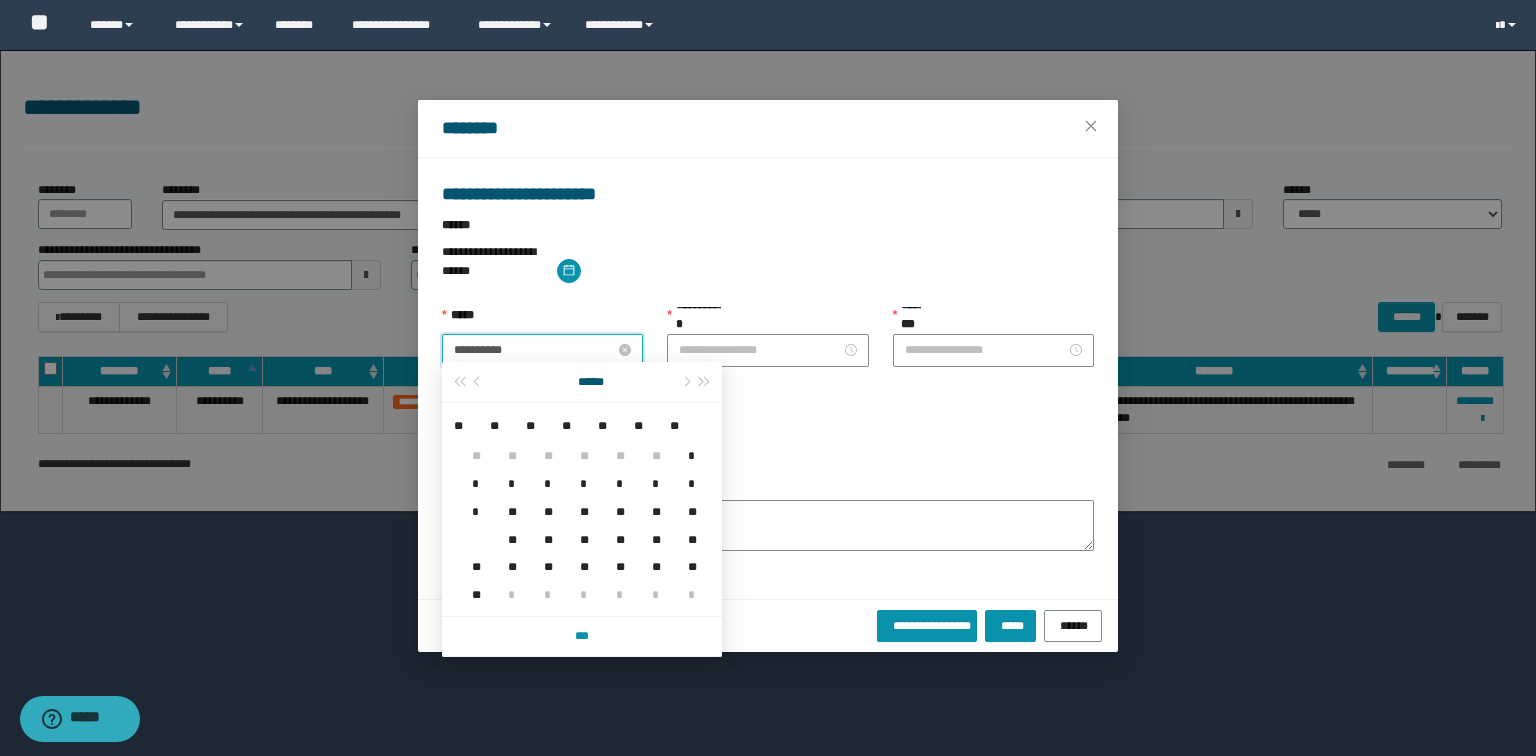 click on "**********" at bounding box center [534, 350] 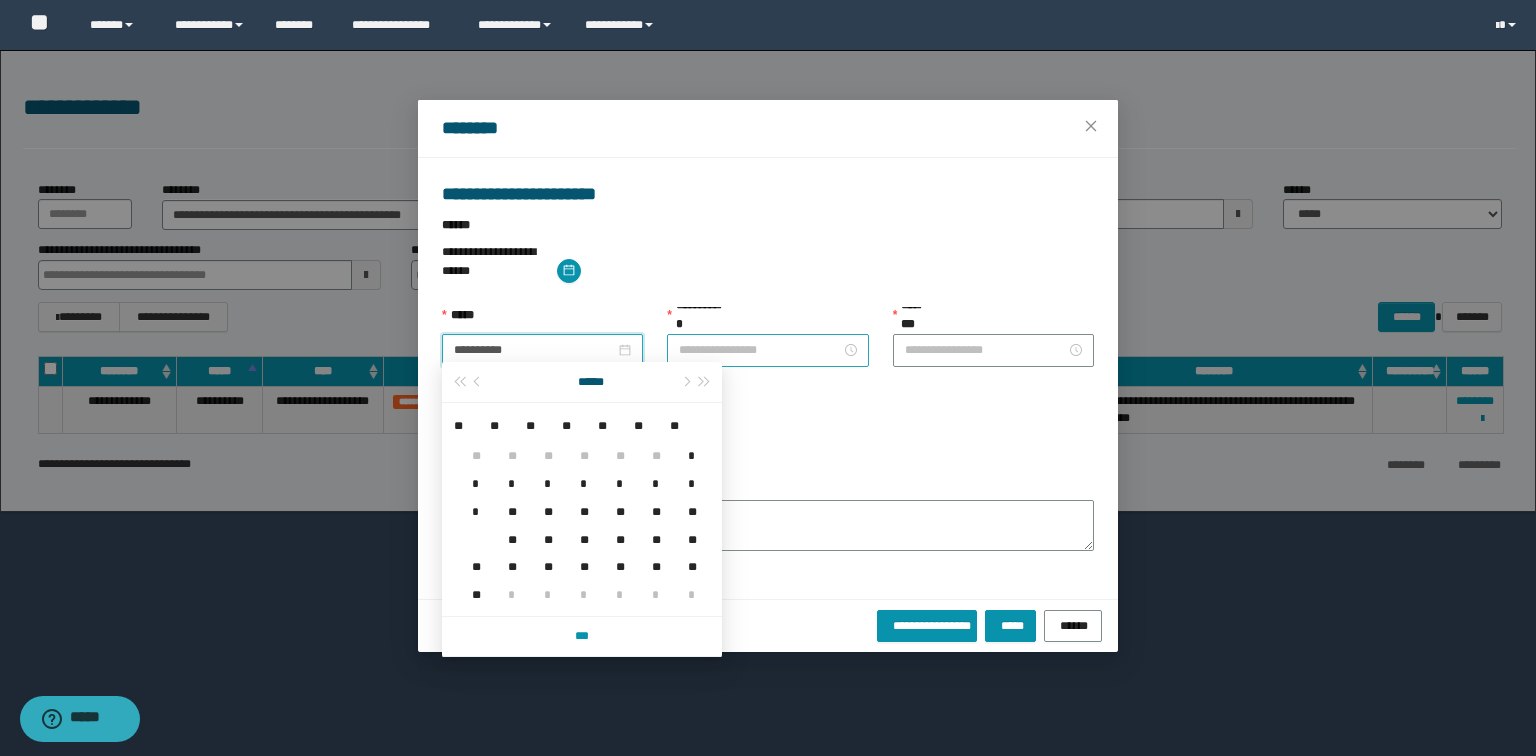 click on "**********" at bounding box center (759, 350) 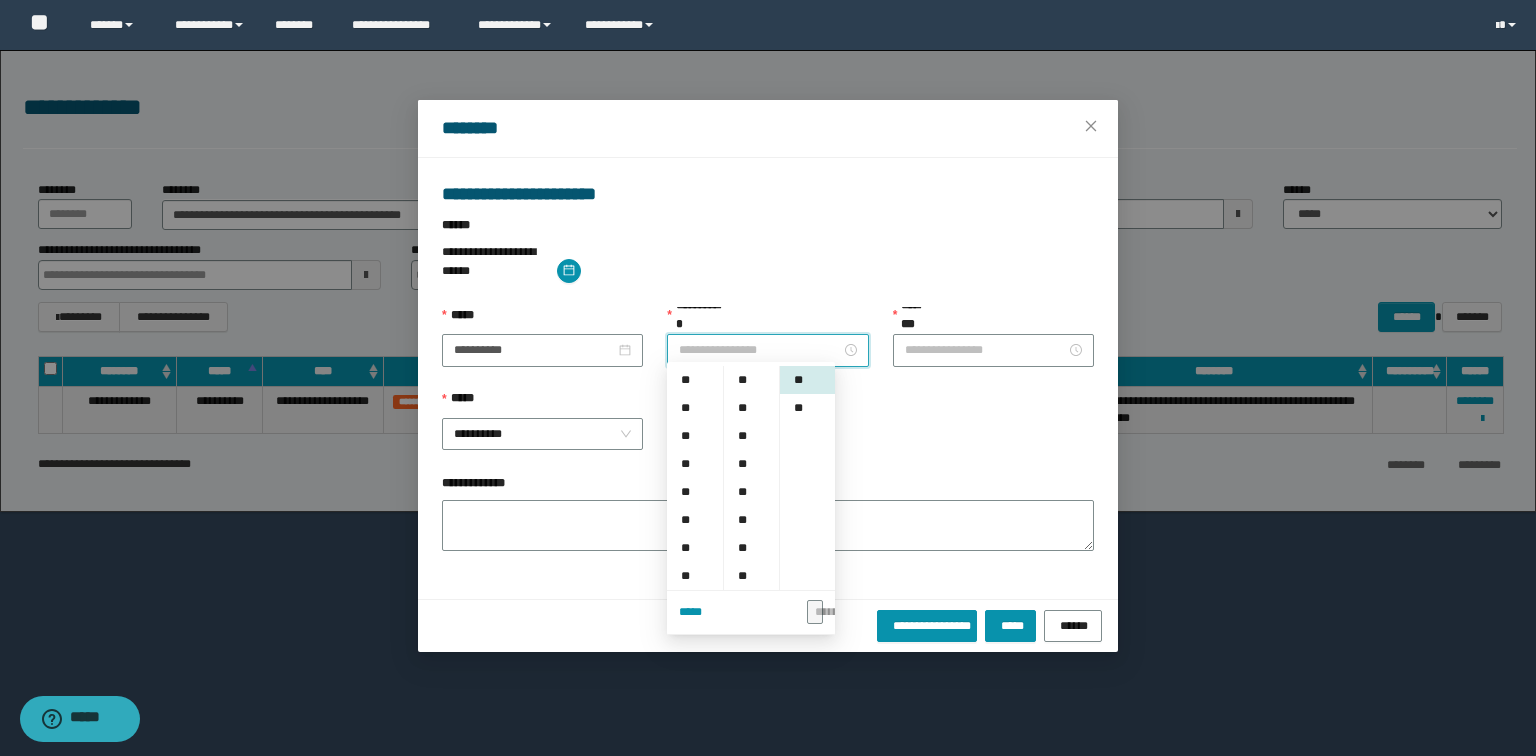 scroll, scrollTop: 80, scrollLeft: 0, axis: vertical 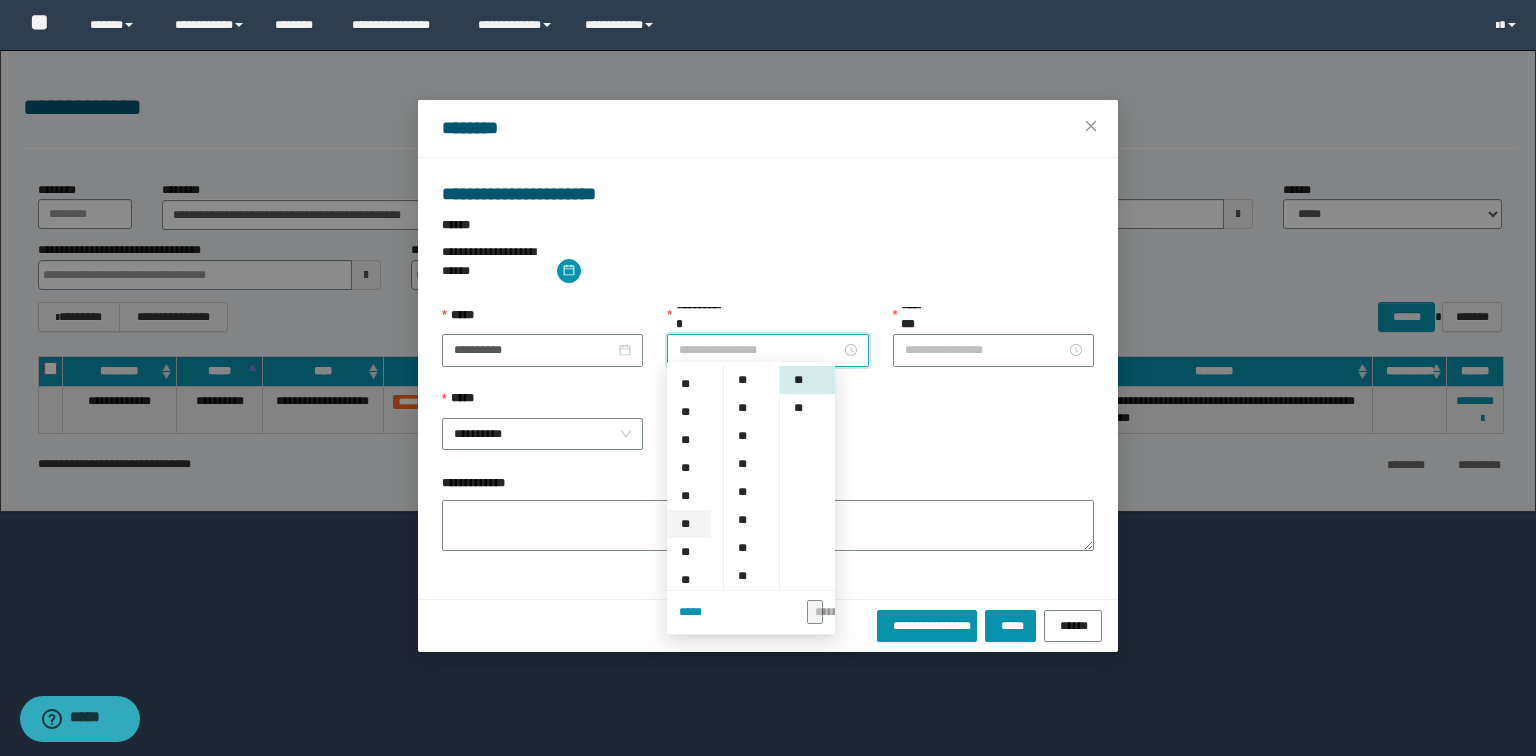 click on "**" at bounding box center (689, 524) 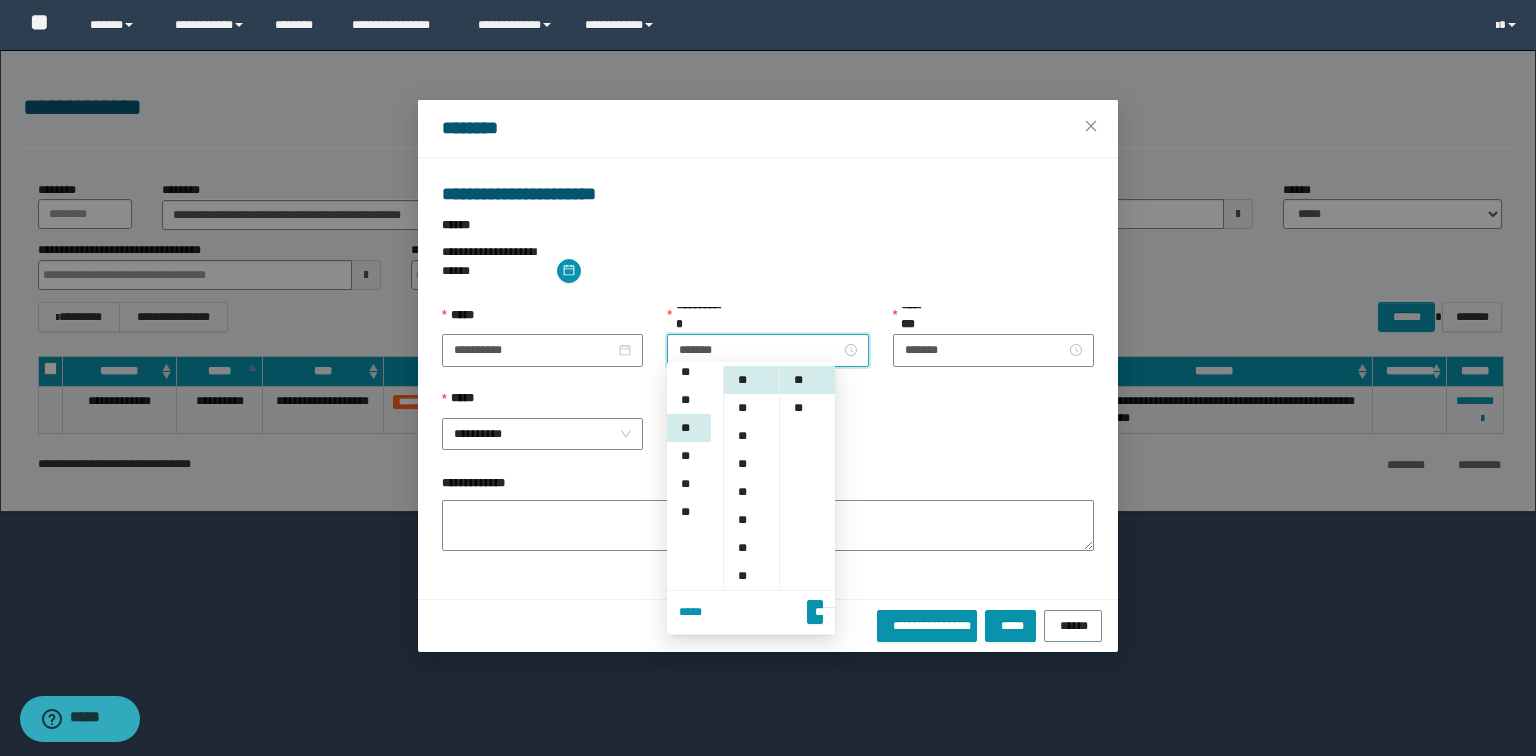 scroll, scrollTop: 224, scrollLeft: 0, axis: vertical 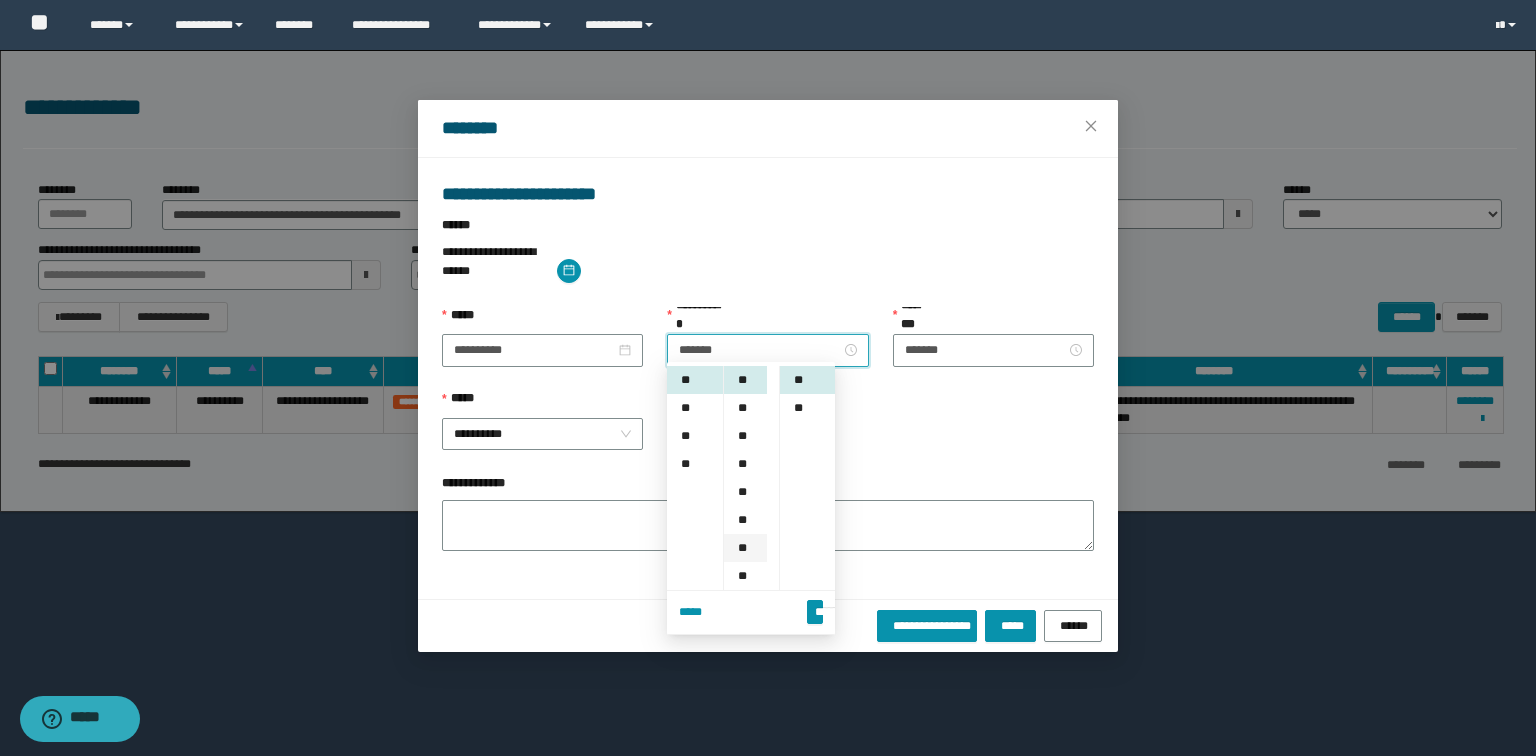 click on "**" at bounding box center [745, 548] 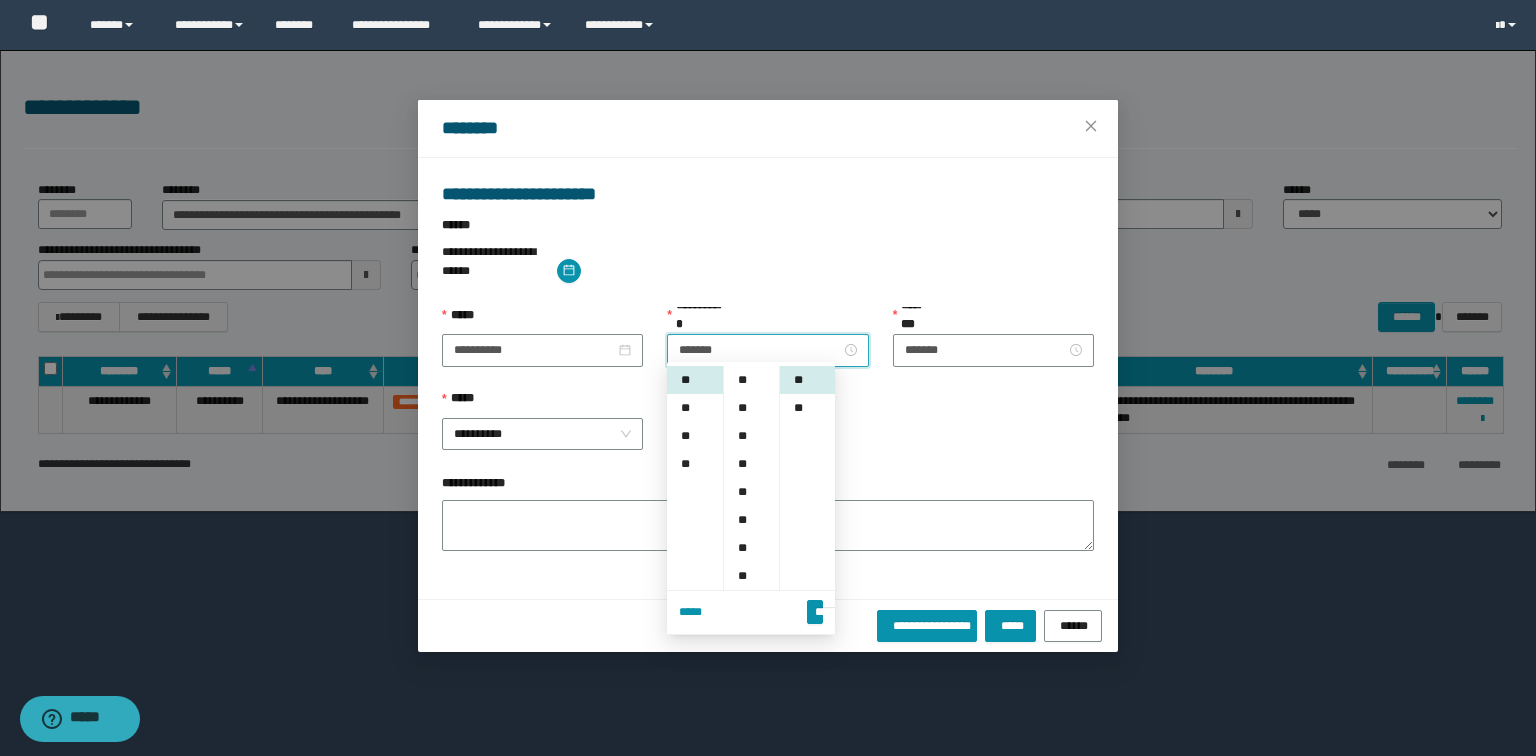 scroll, scrollTop: 168, scrollLeft: 0, axis: vertical 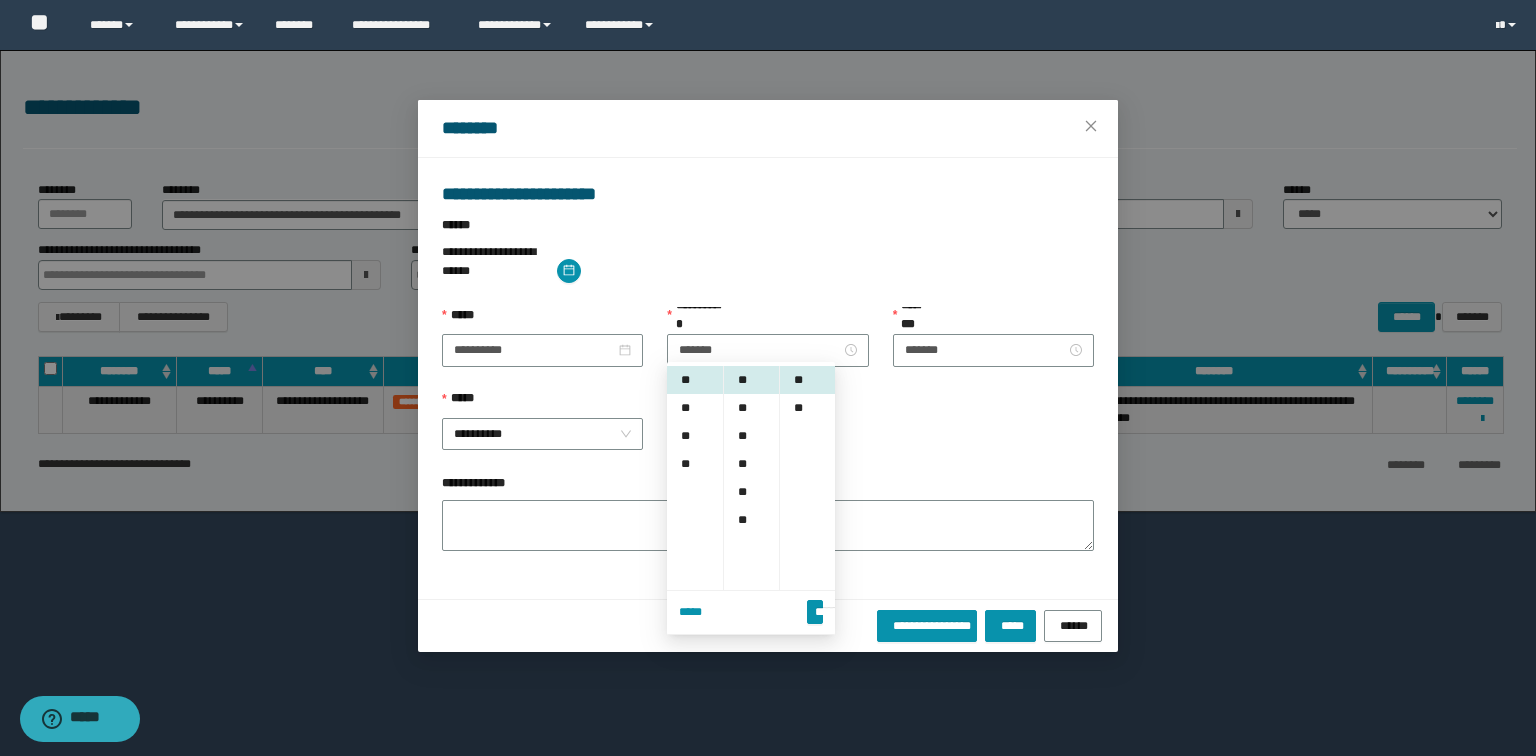click on "**********" at bounding box center (768, 432) 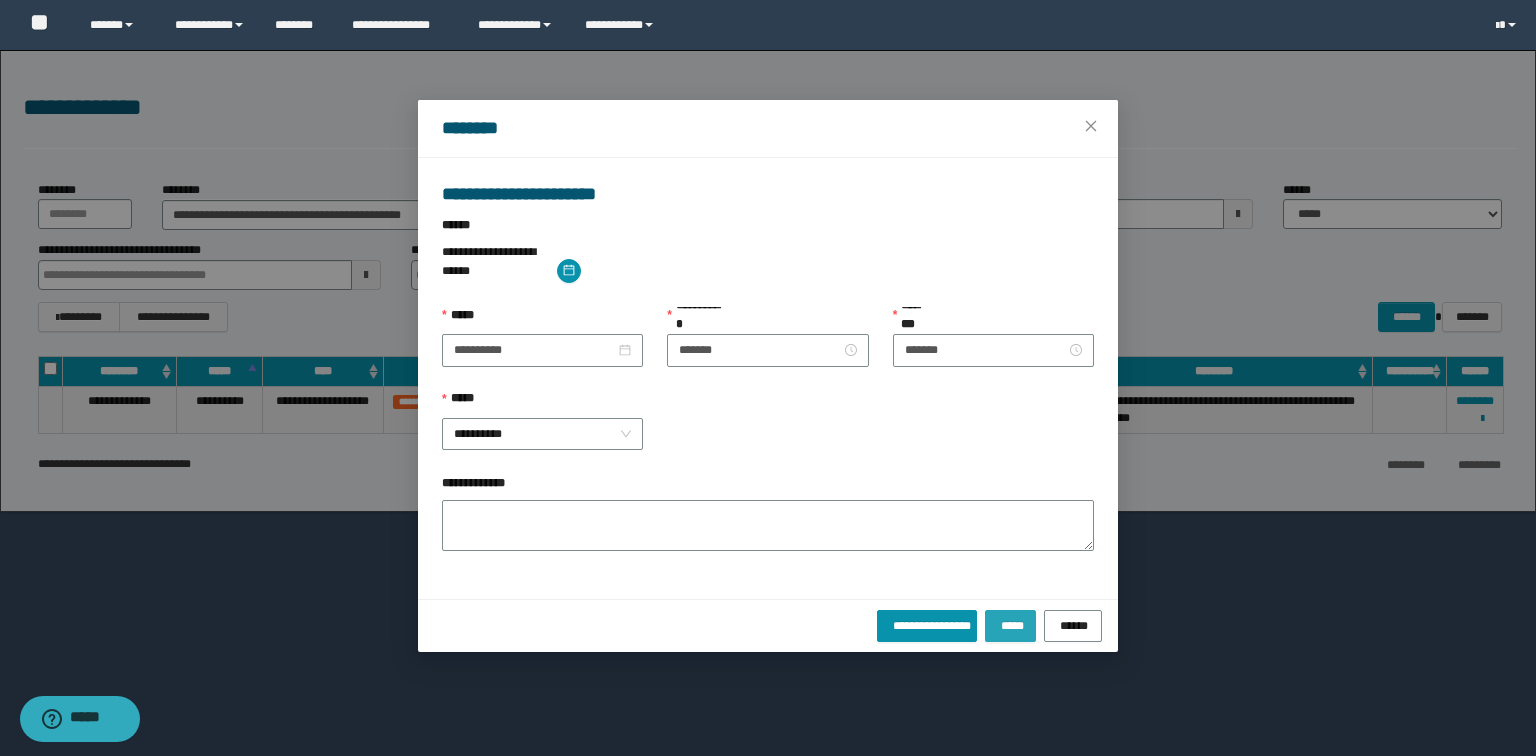 click on "*****" at bounding box center (1011, 624) 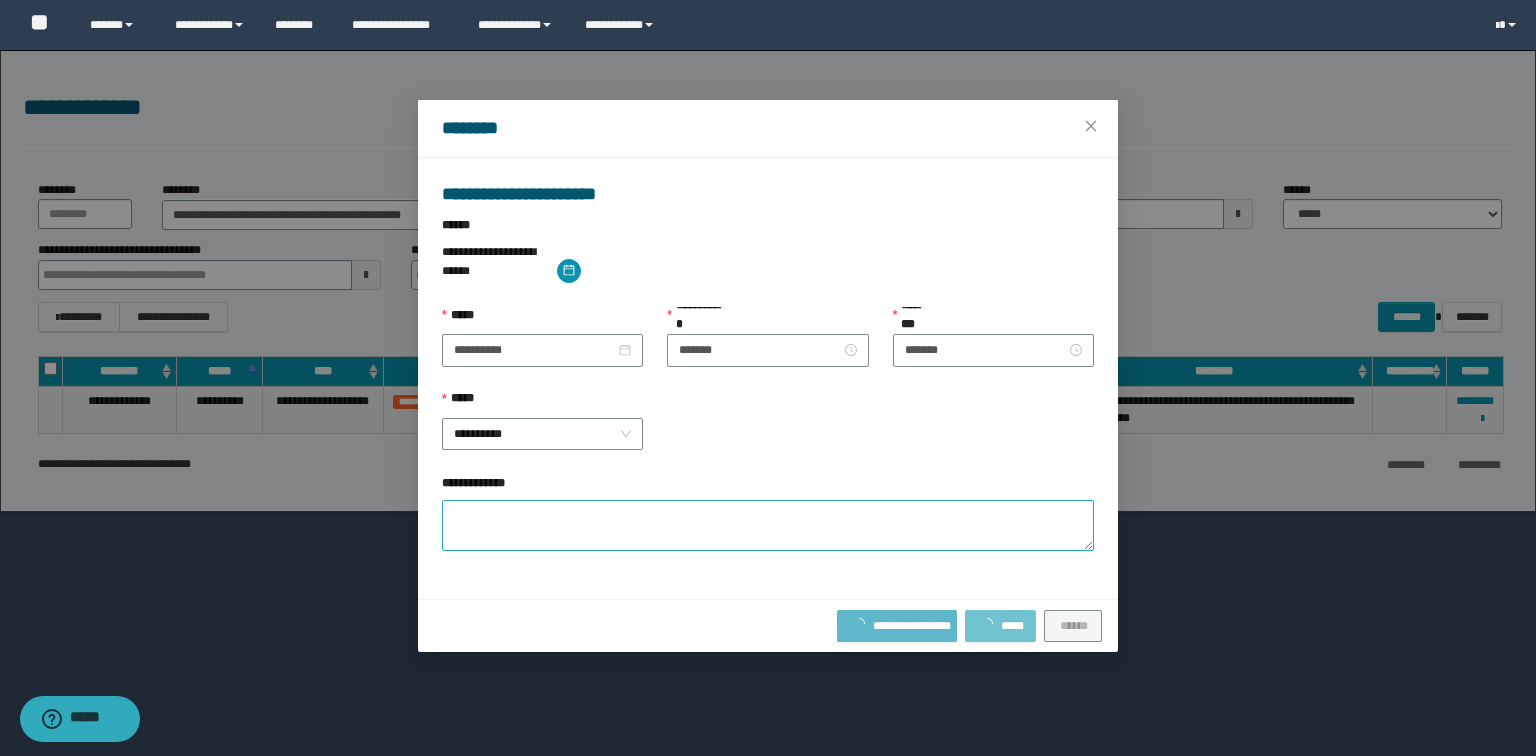 type 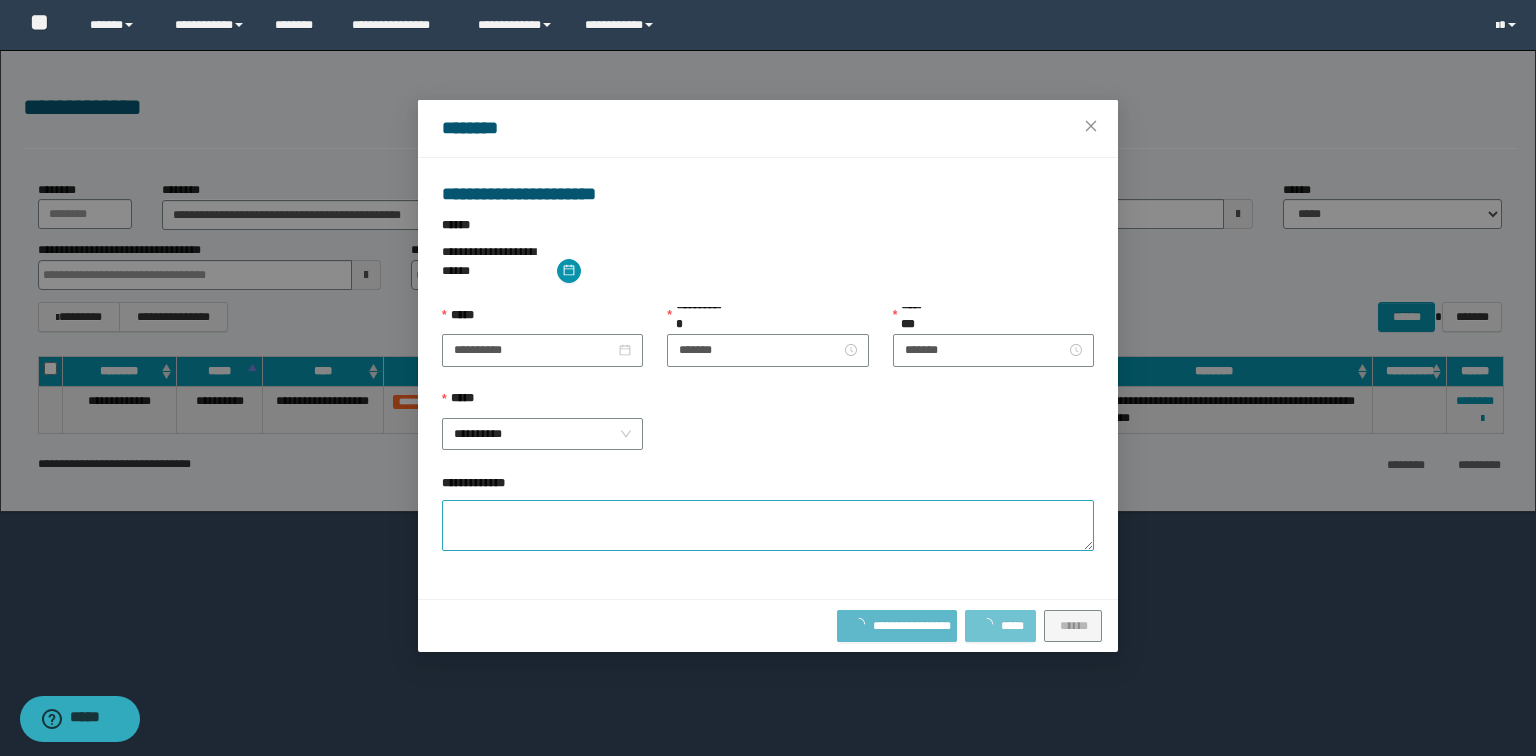 type 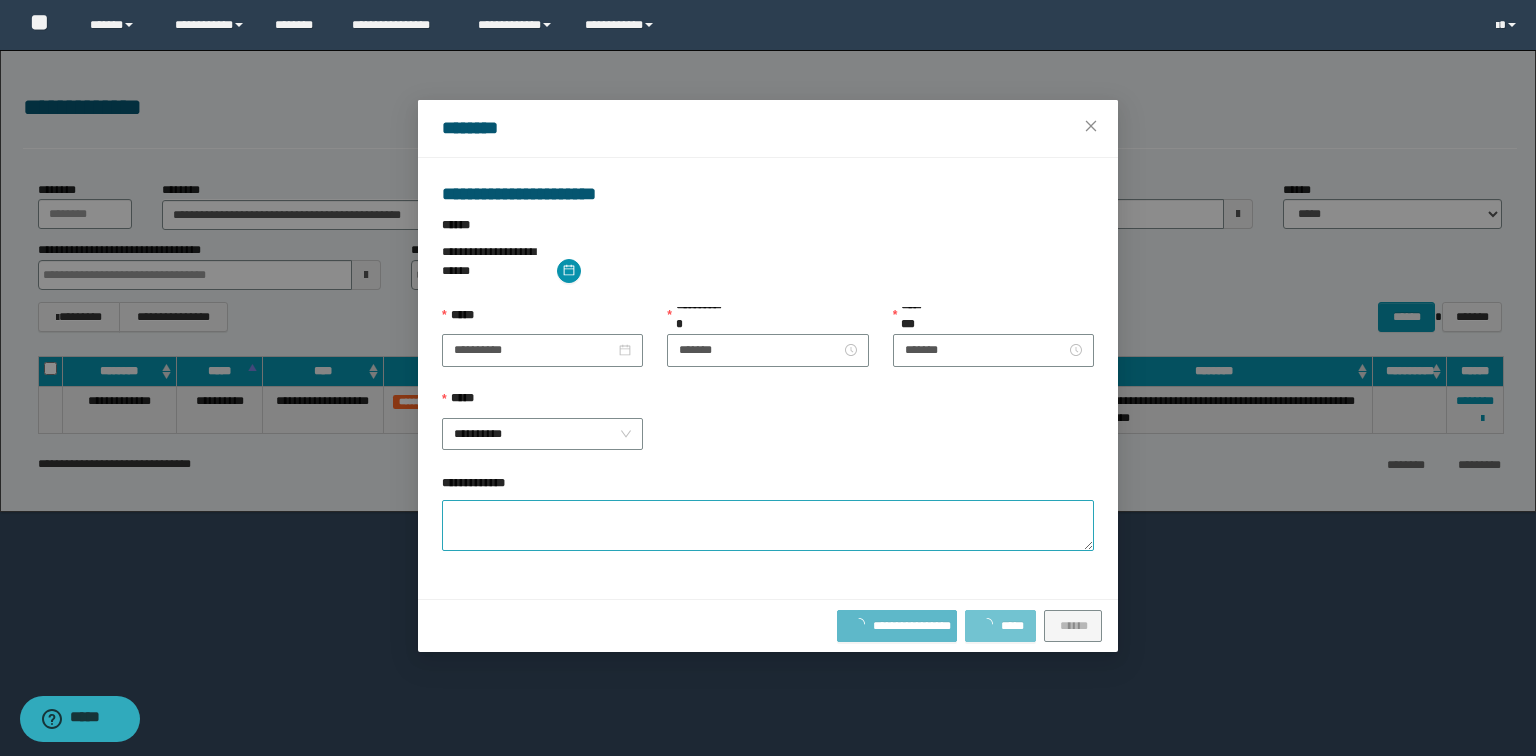 type 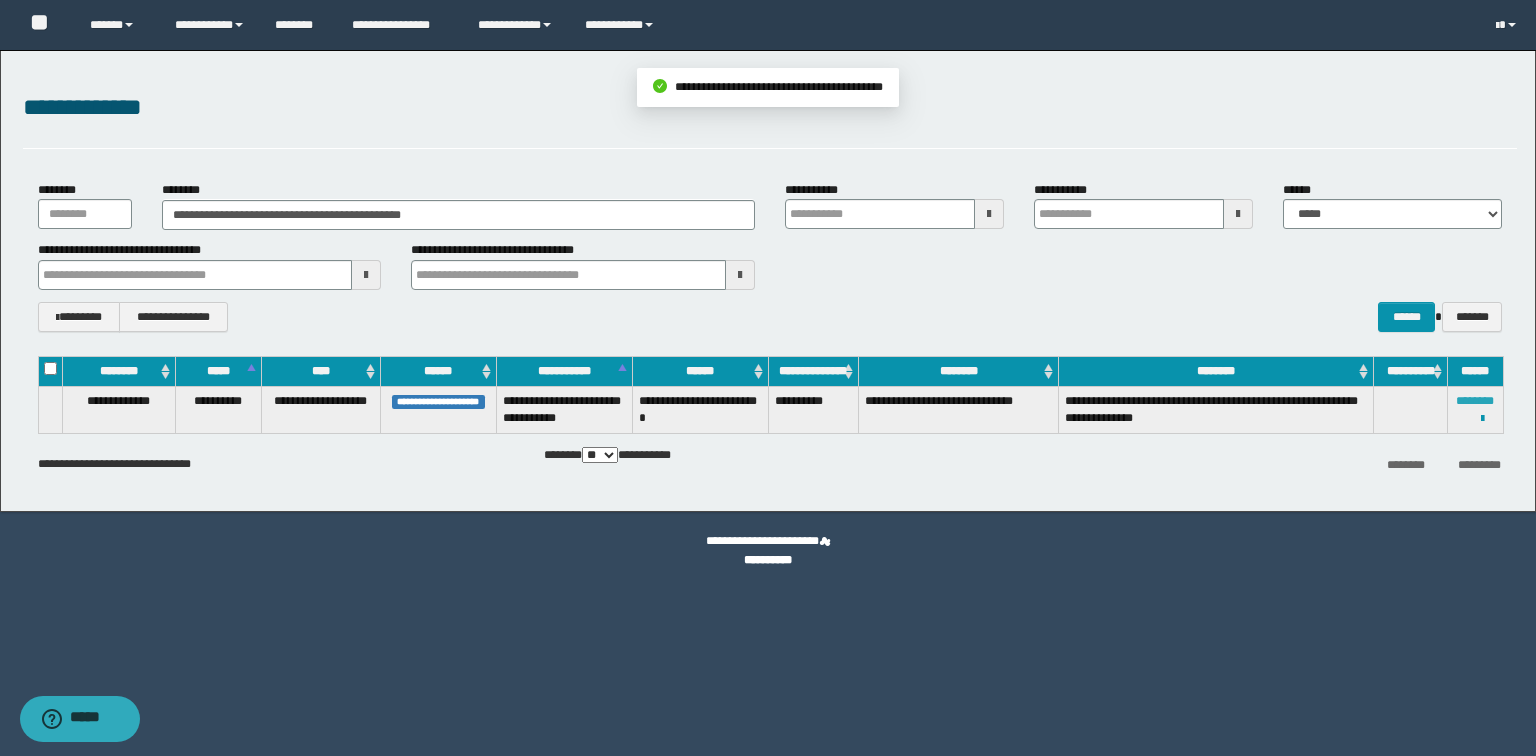 click on "********" at bounding box center [1475, 401] 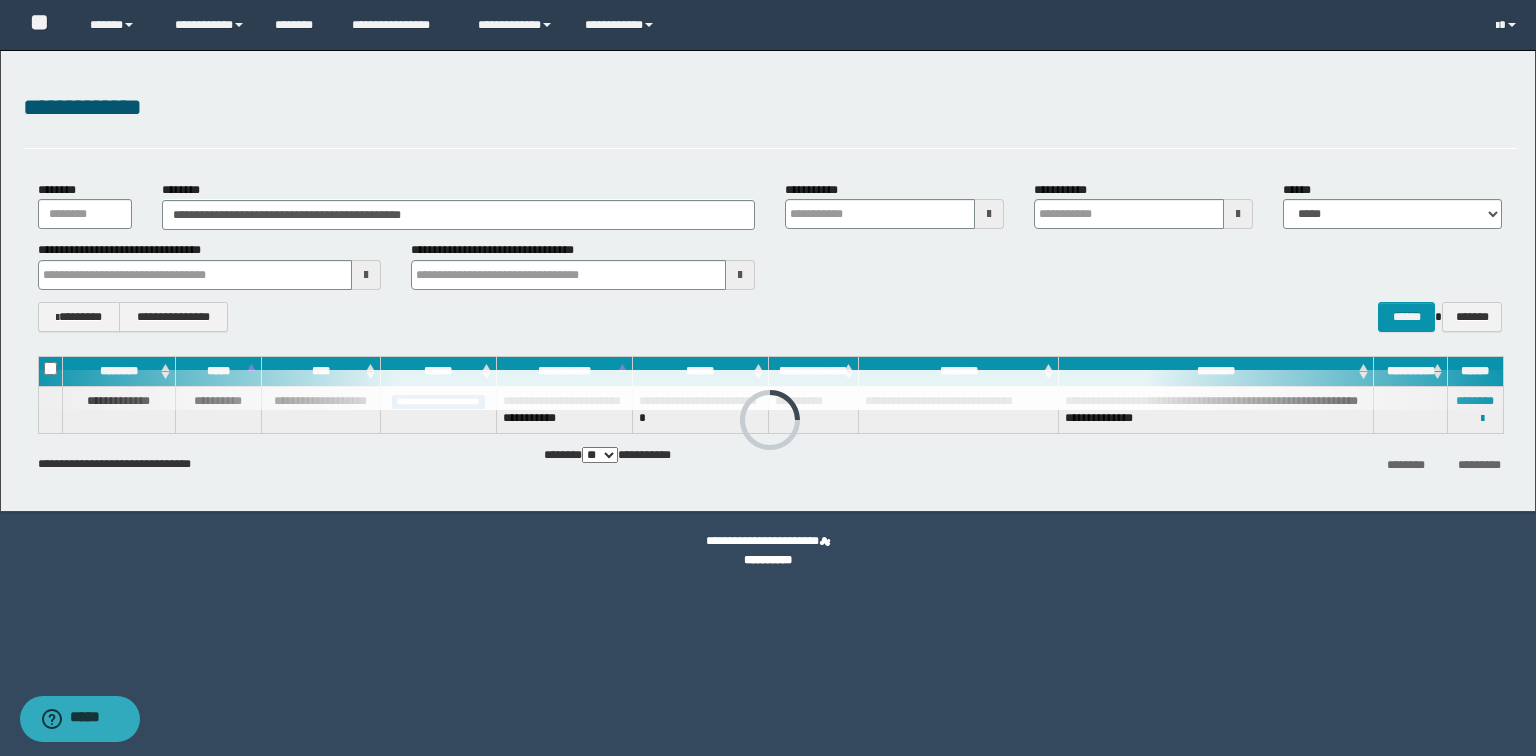 type 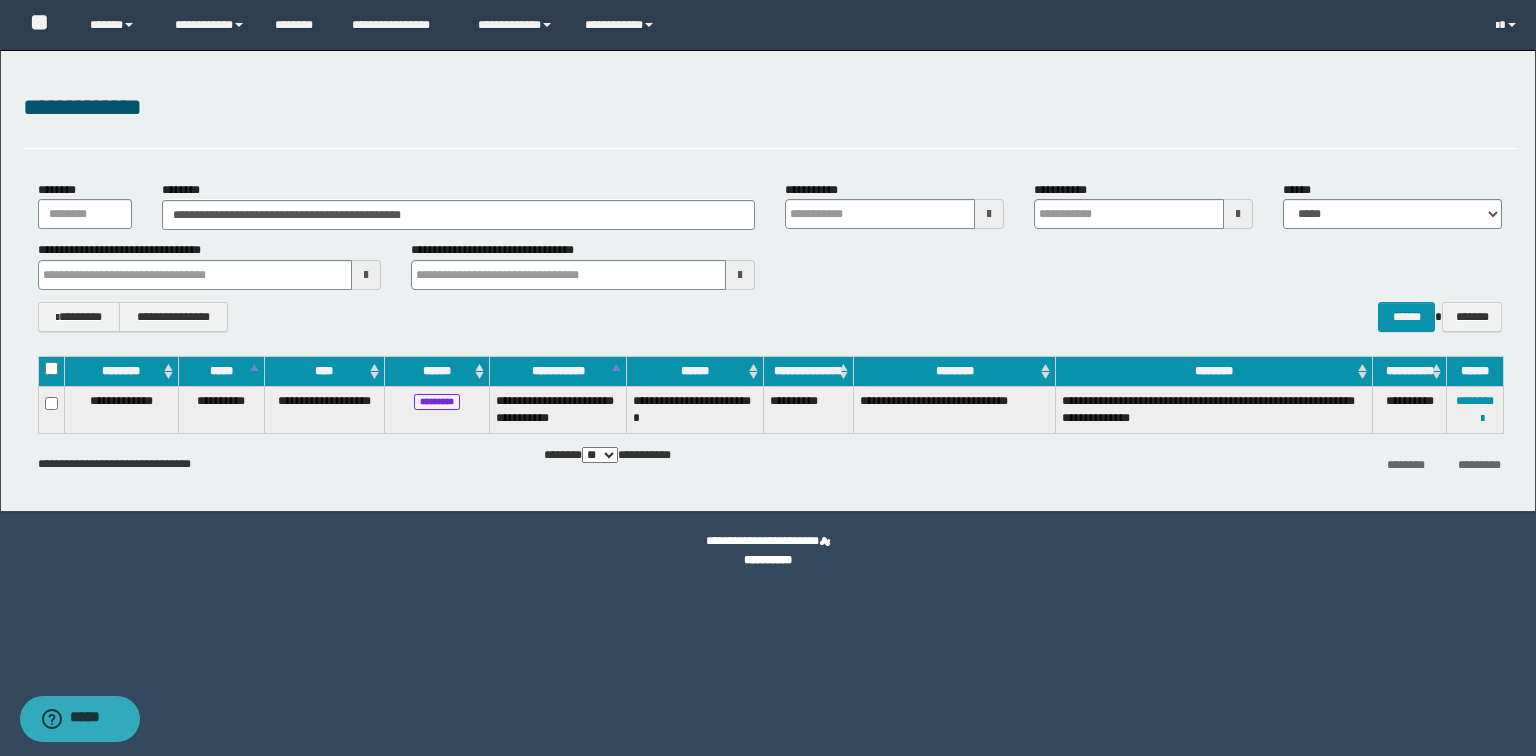 type 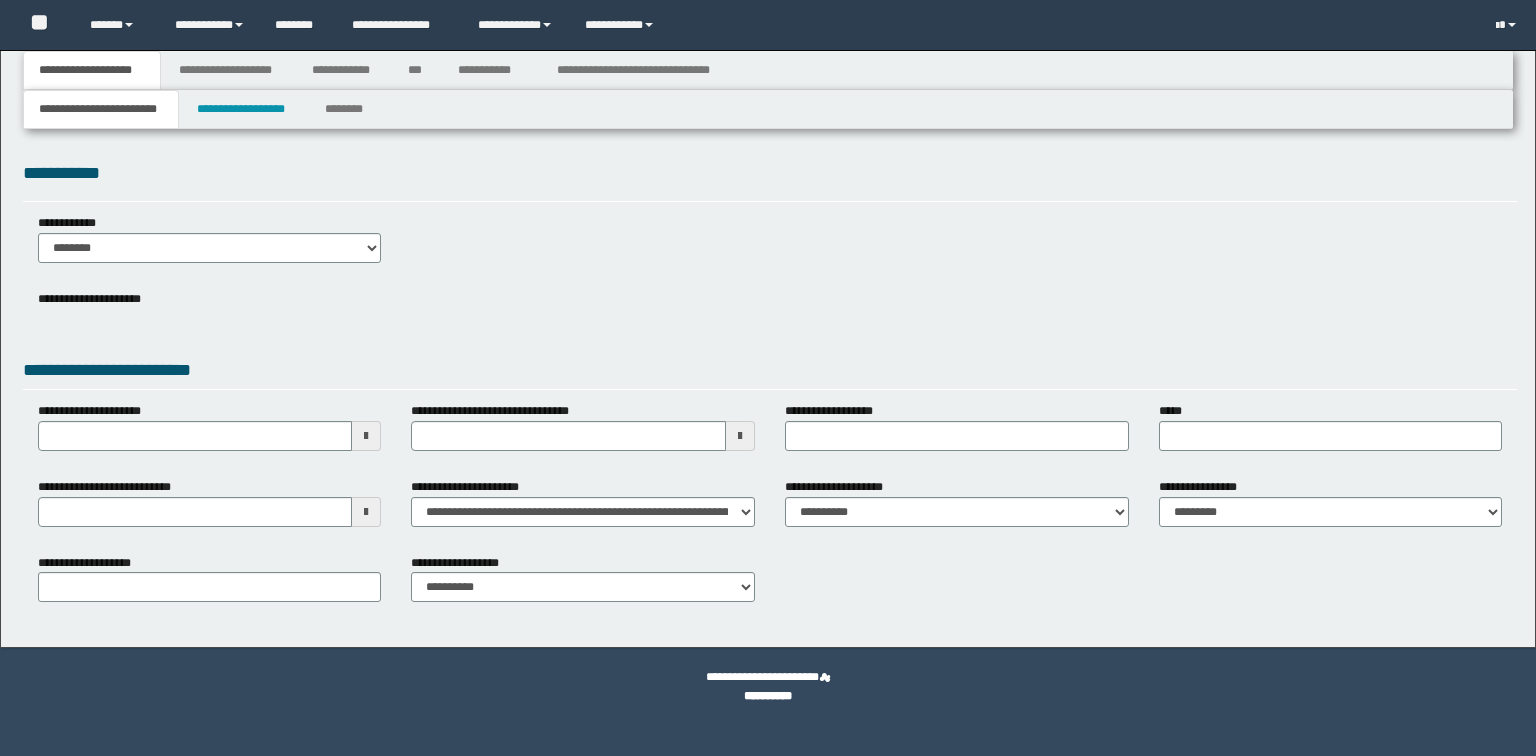 scroll, scrollTop: 0, scrollLeft: 0, axis: both 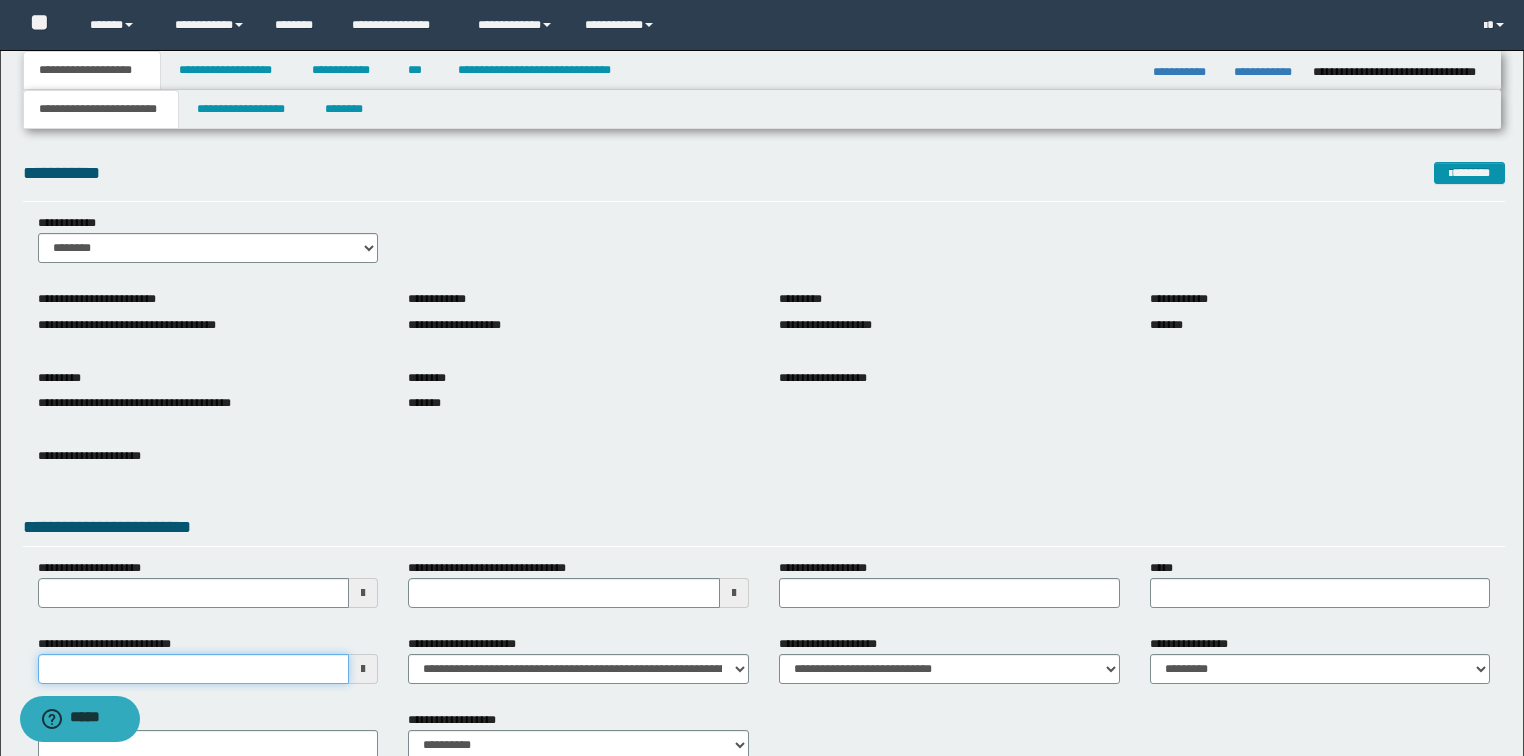 click on "**********" at bounding box center [194, 669] 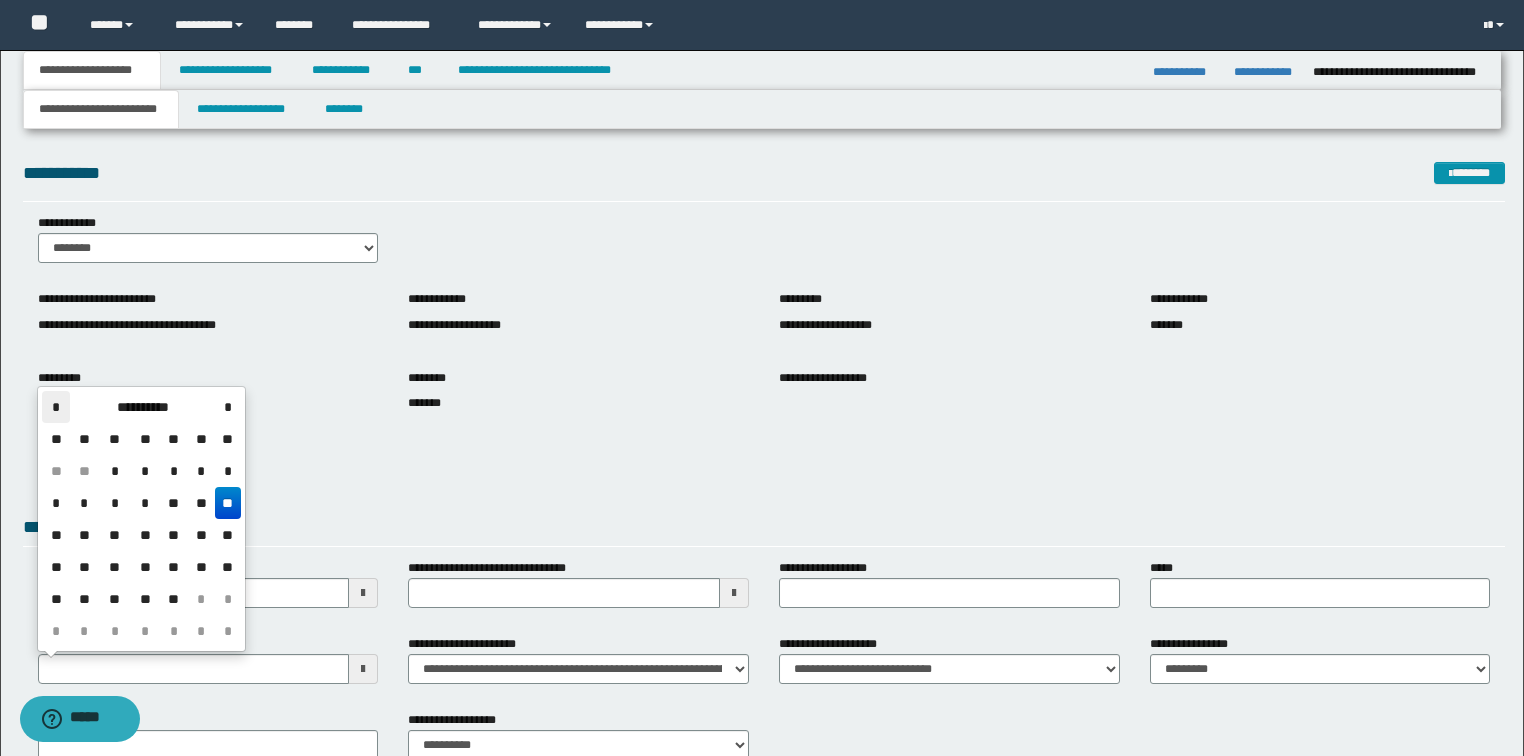 click on "*" at bounding box center (56, 407) 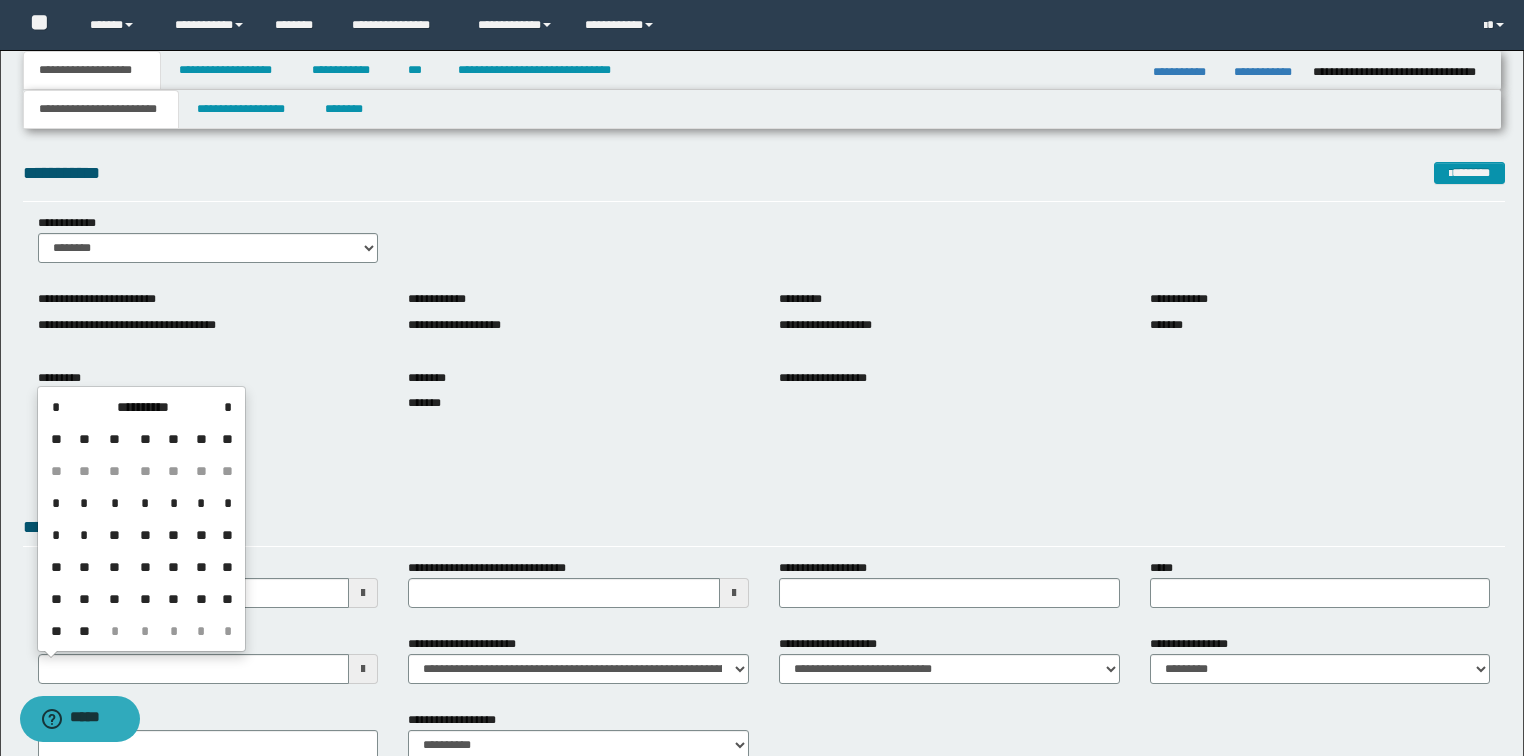 drag, startPoint x: 200, startPoint y: 566, endPoint x: 213, endPoint y: 555, distance: 17.029387 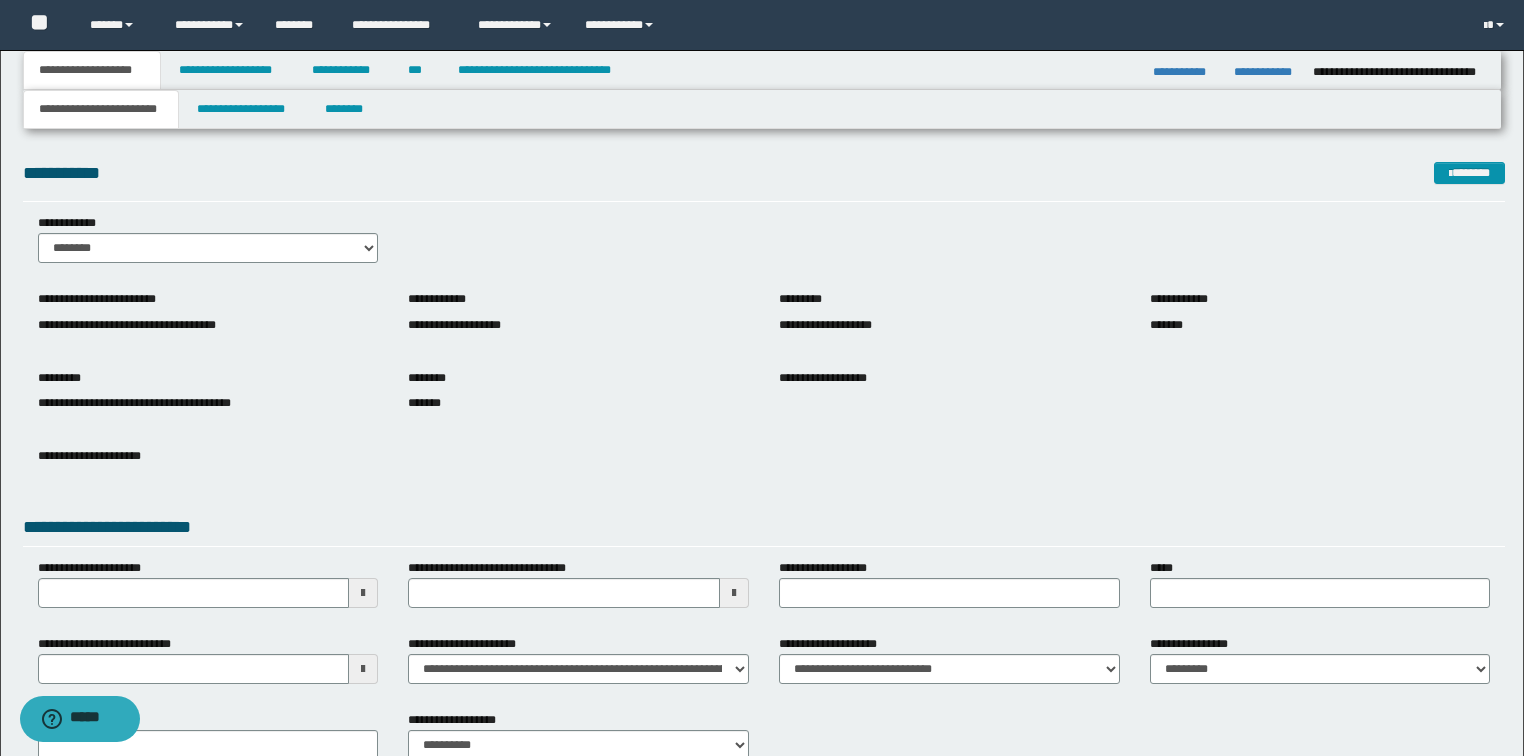 drag, startPoint x: 308, startPoint y: 472, endPoint x: 308, endPoint y: 452, distance: 20 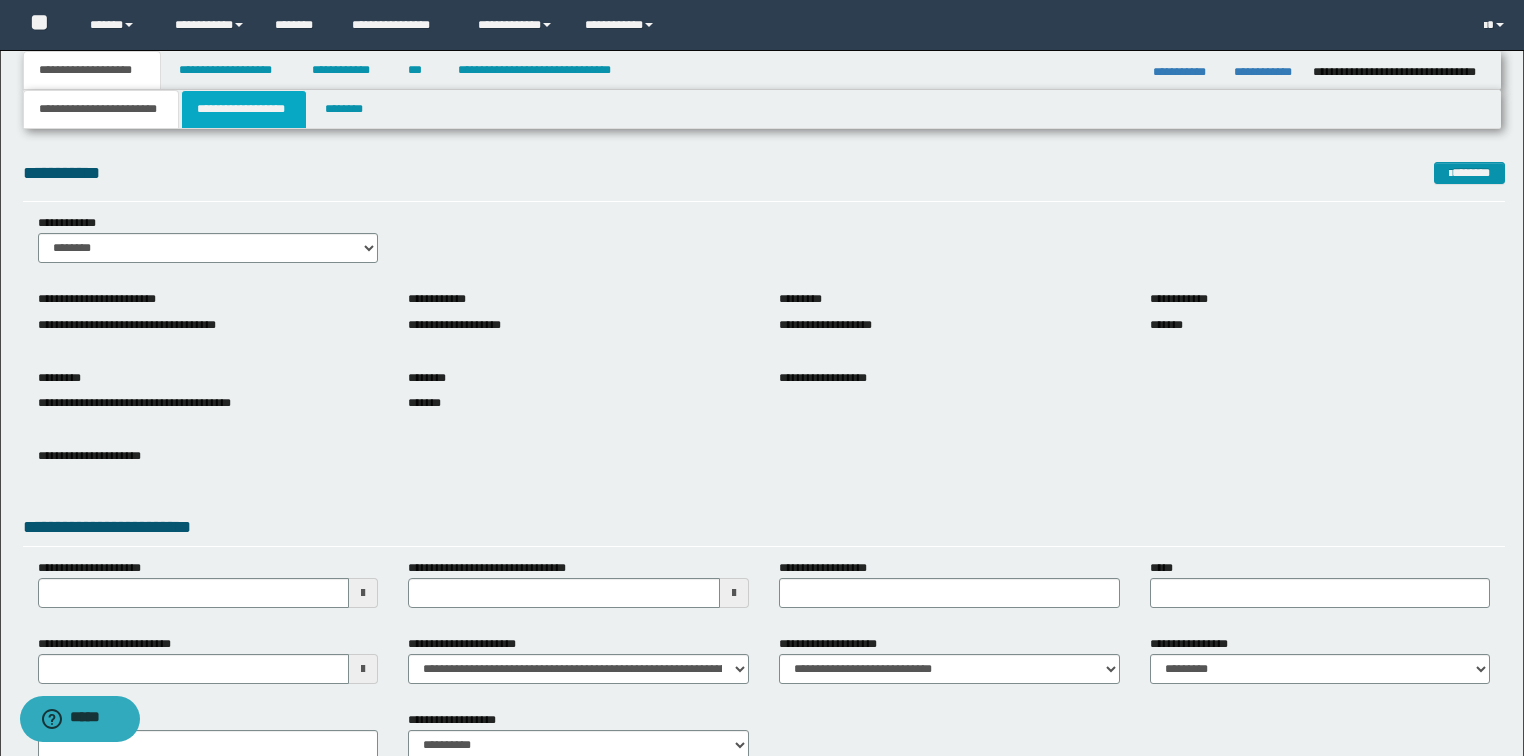 click on "**********" at bounding box center (244, 109) 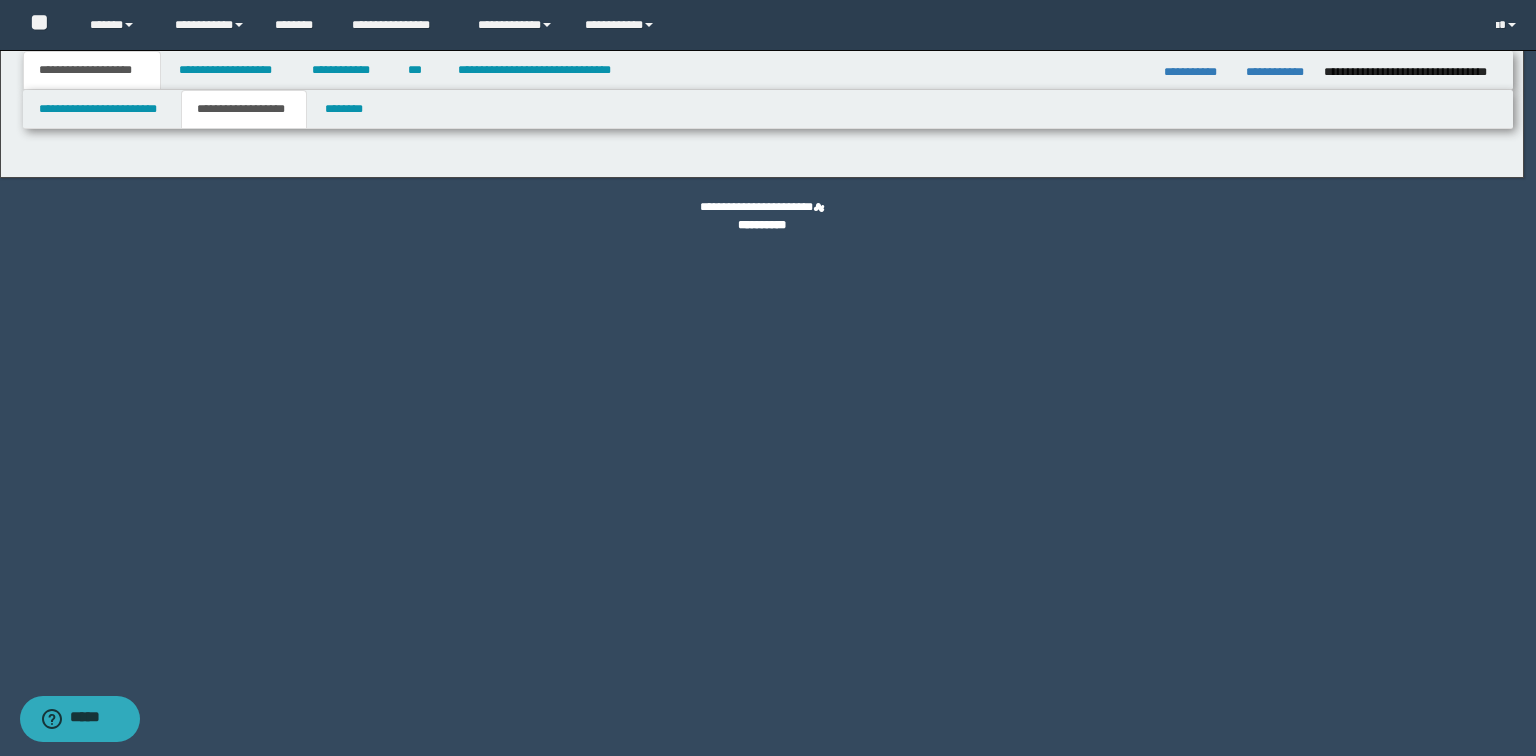 type on "********" 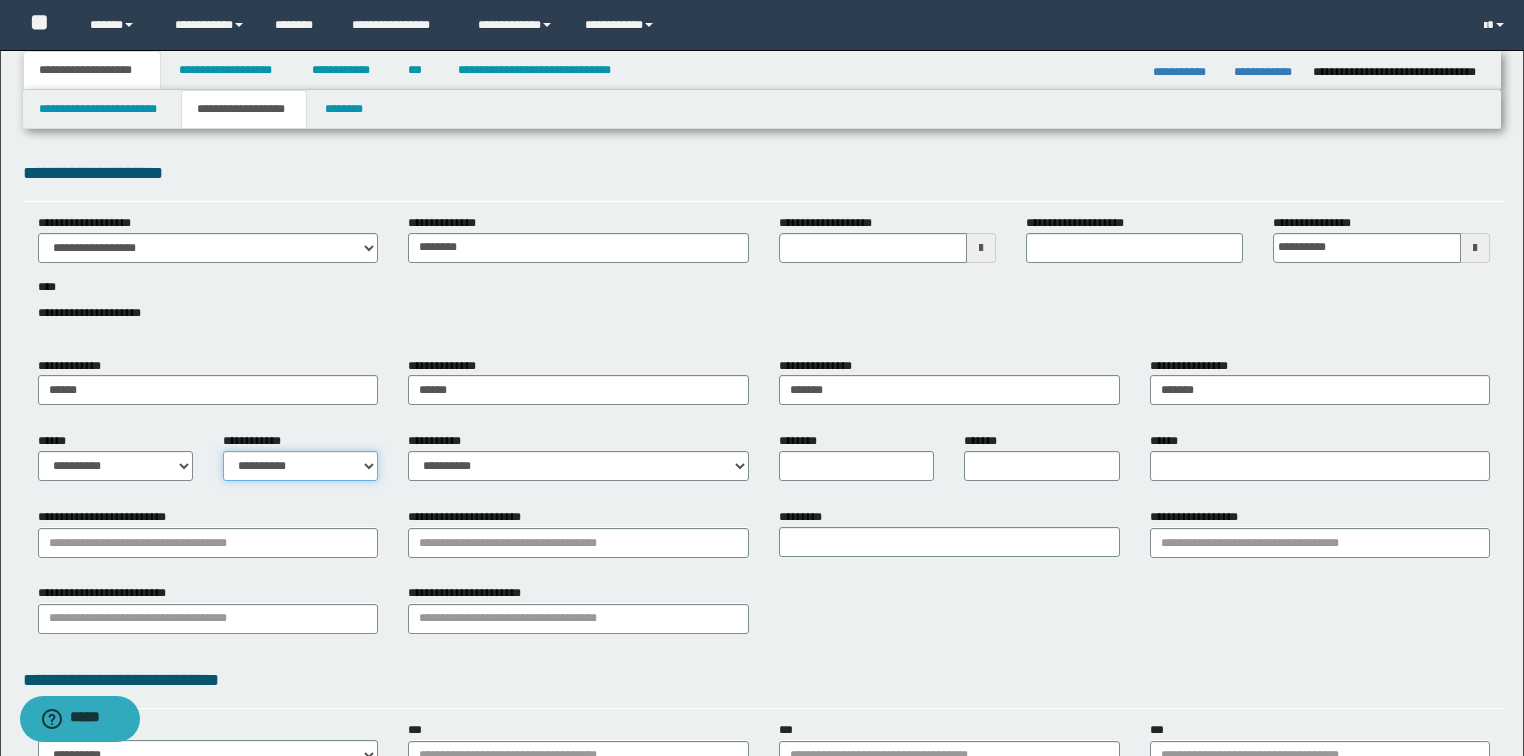 click on "**********" at bounding box center [300, 466] 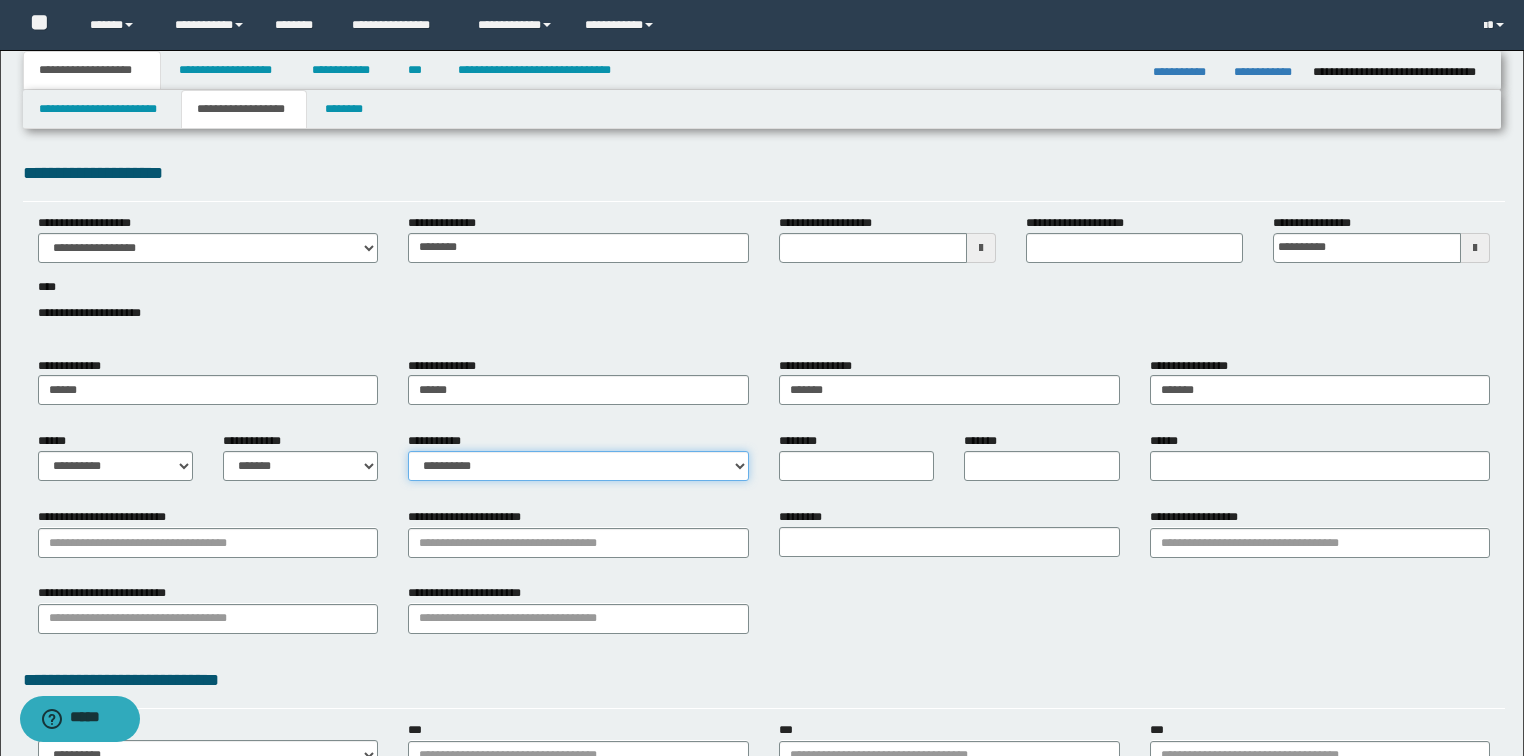 click on "**********" at bounding box center (578, 466) 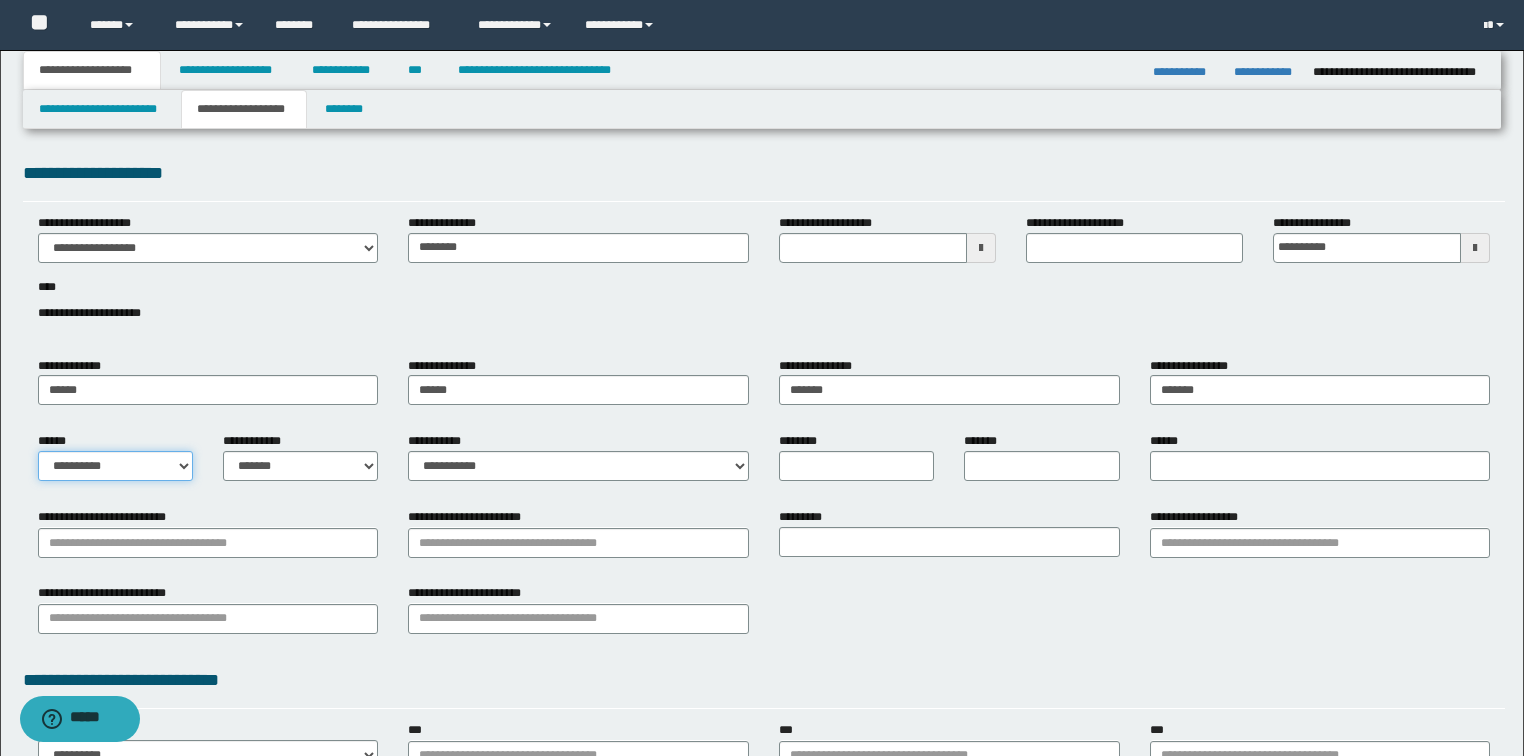 click on "**********" at bounding box center [115, 466] 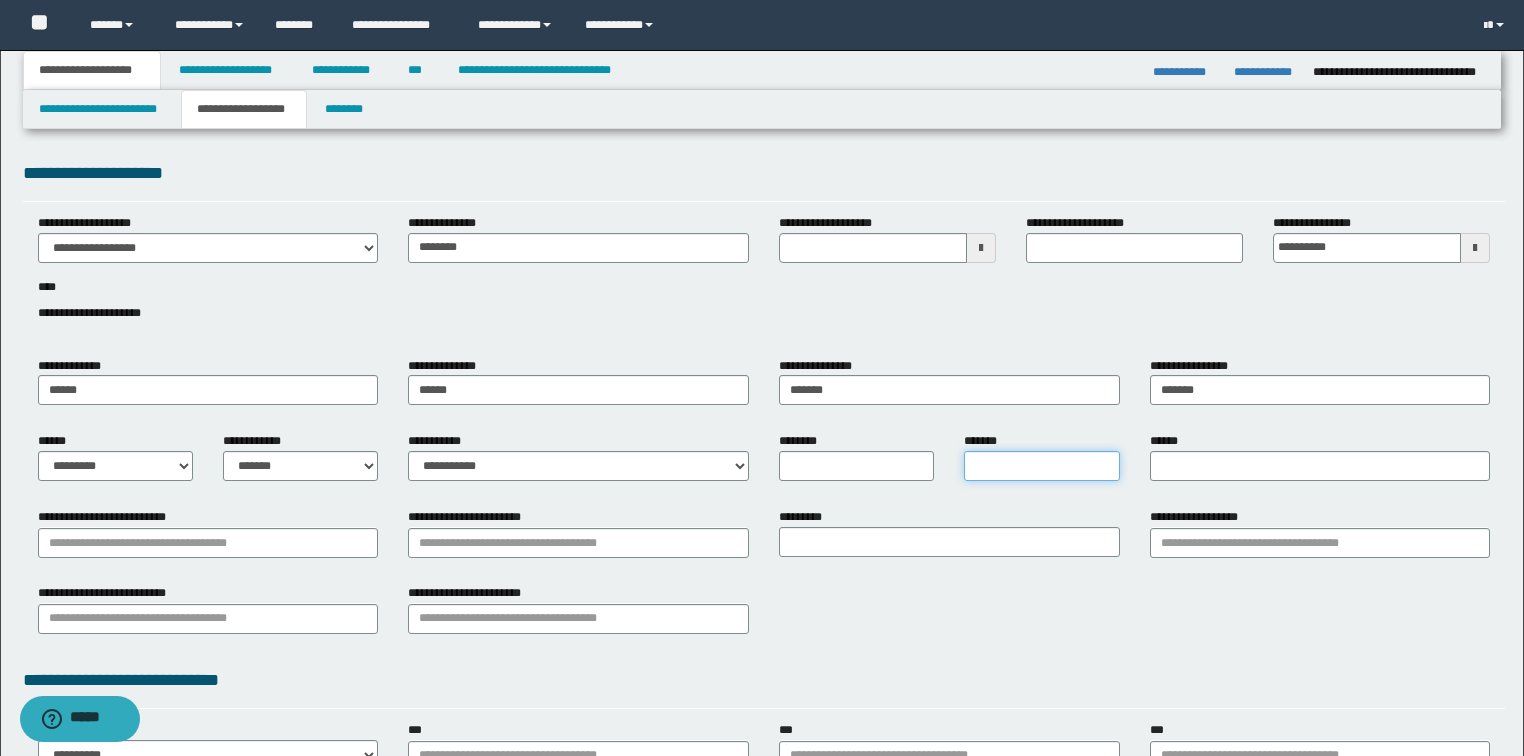 click on "*******" at bounding box center [1041, 466] 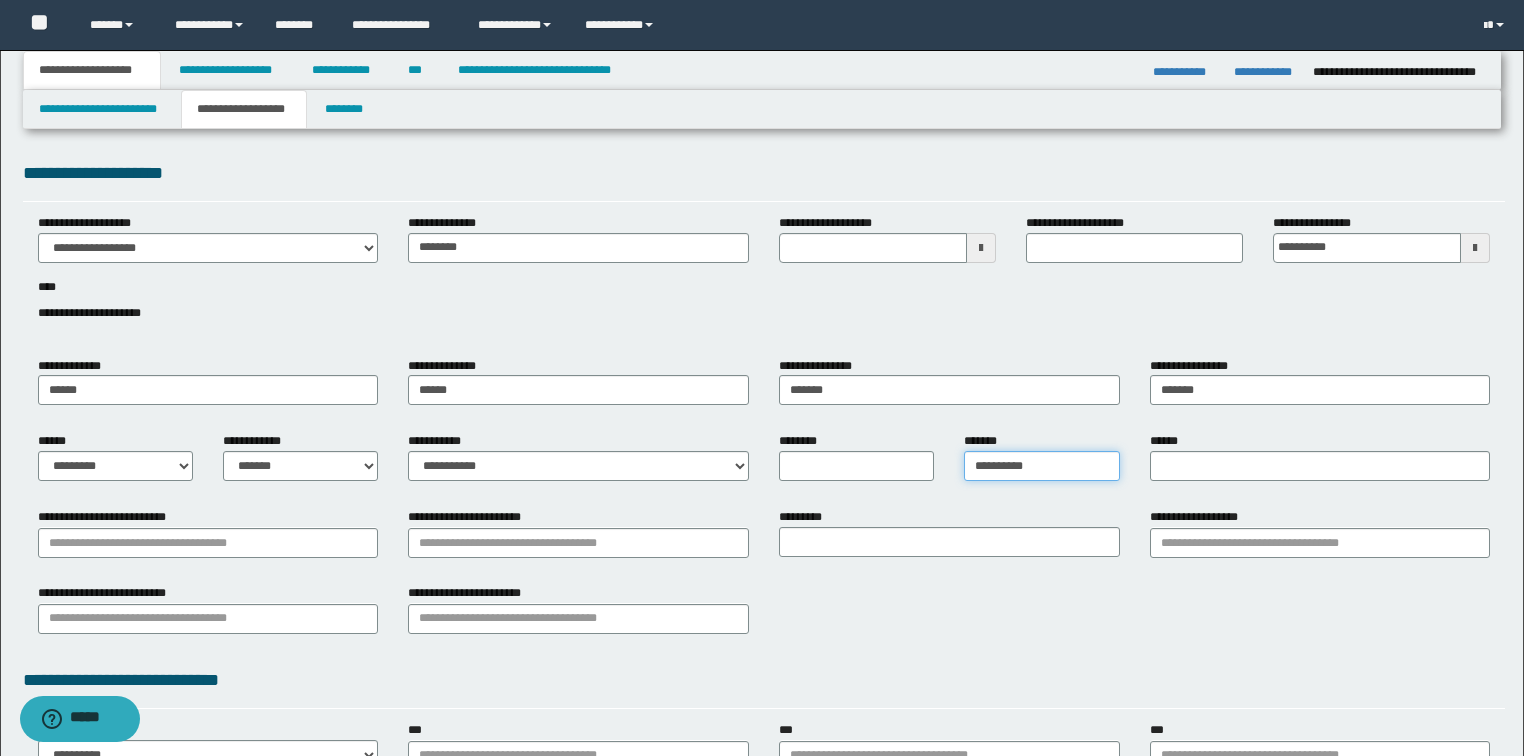 type on "**********" 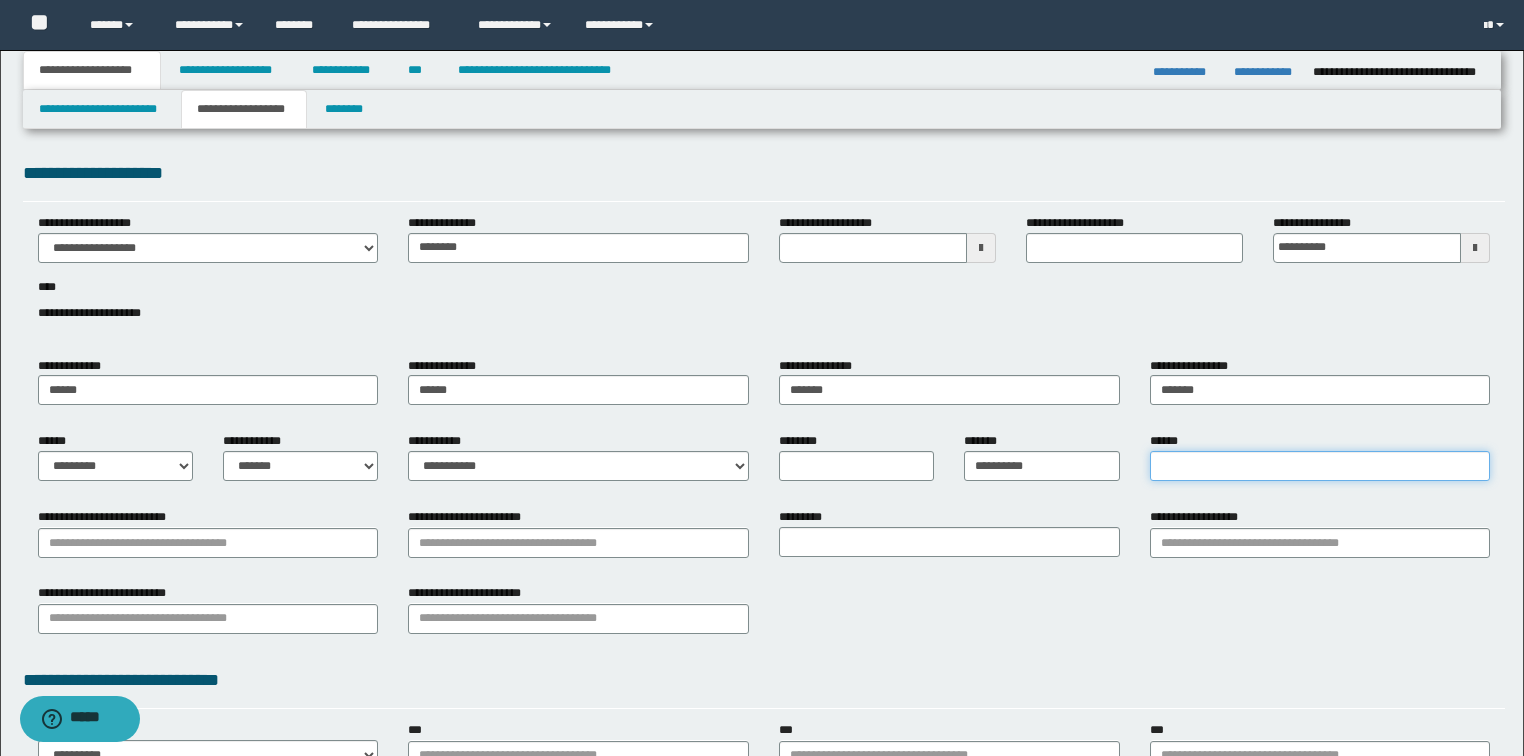 click on "******" at bounding box center (1320, 466) 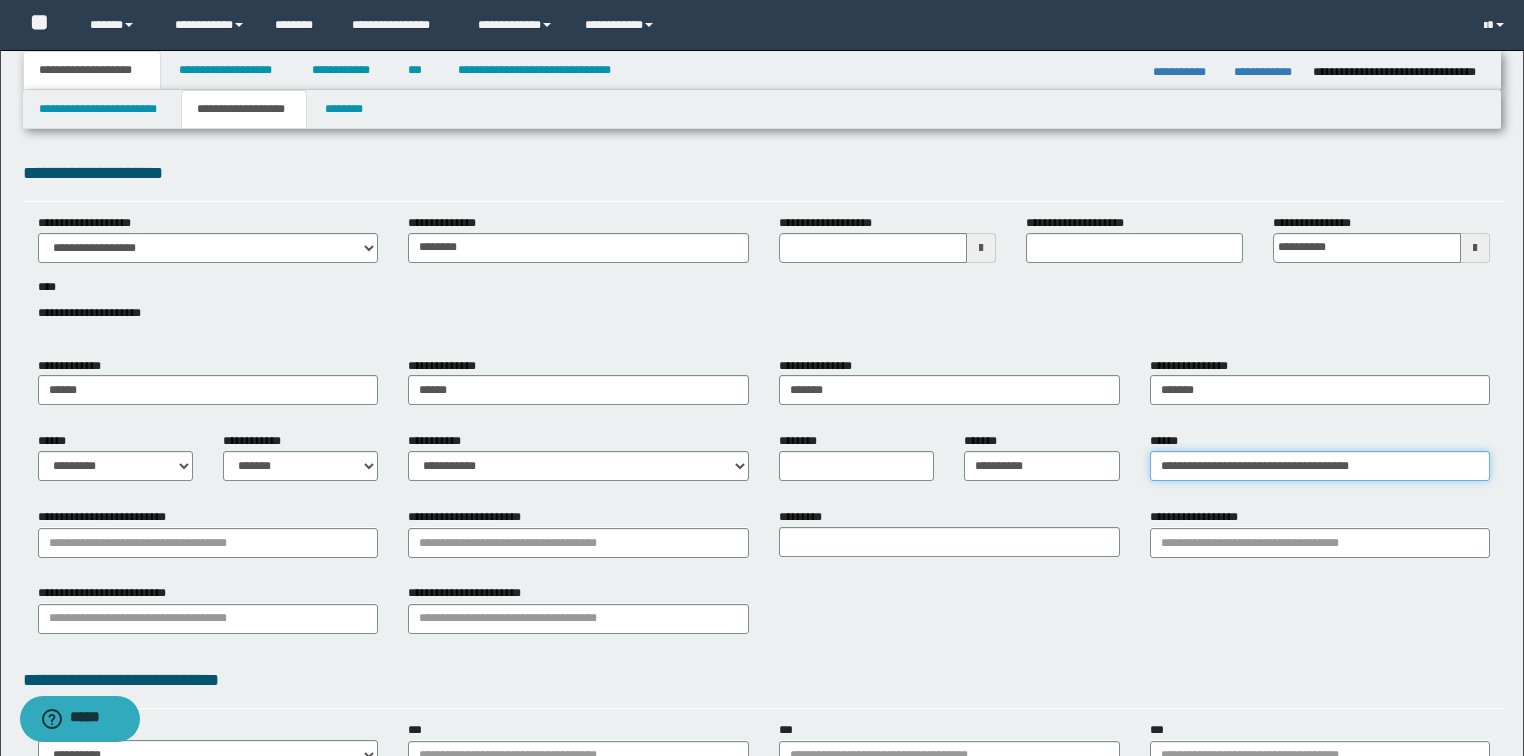type on "**********" 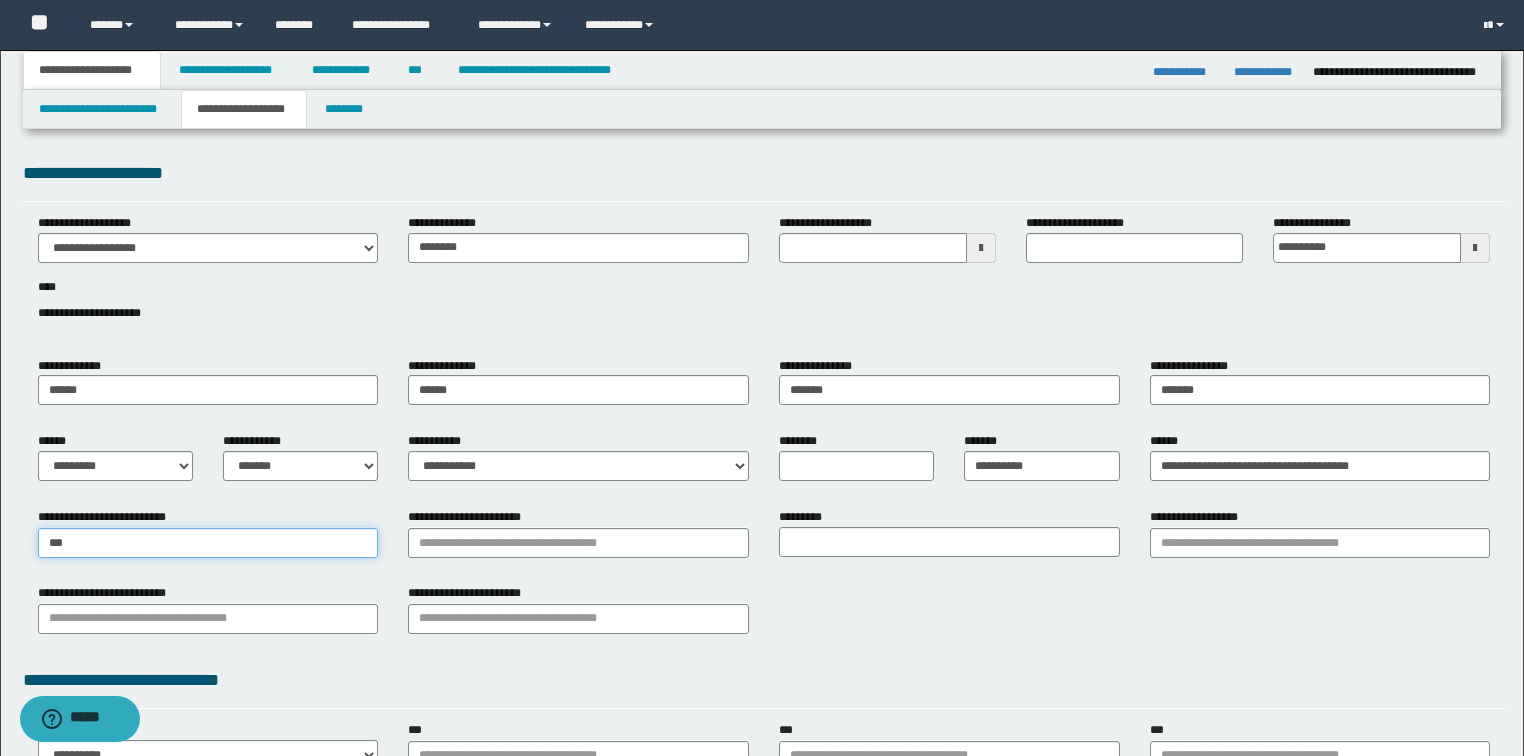 type on "****" 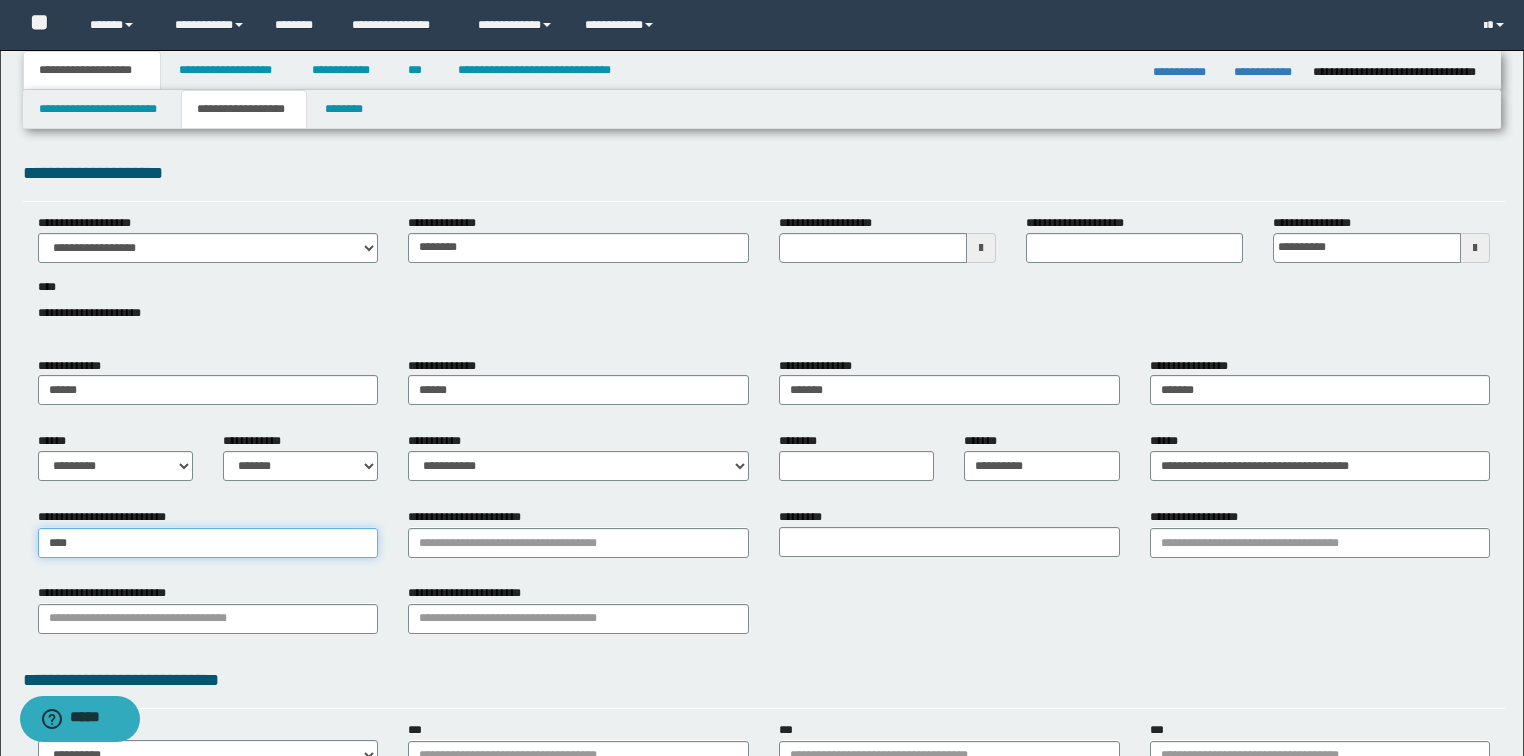 type on "****" 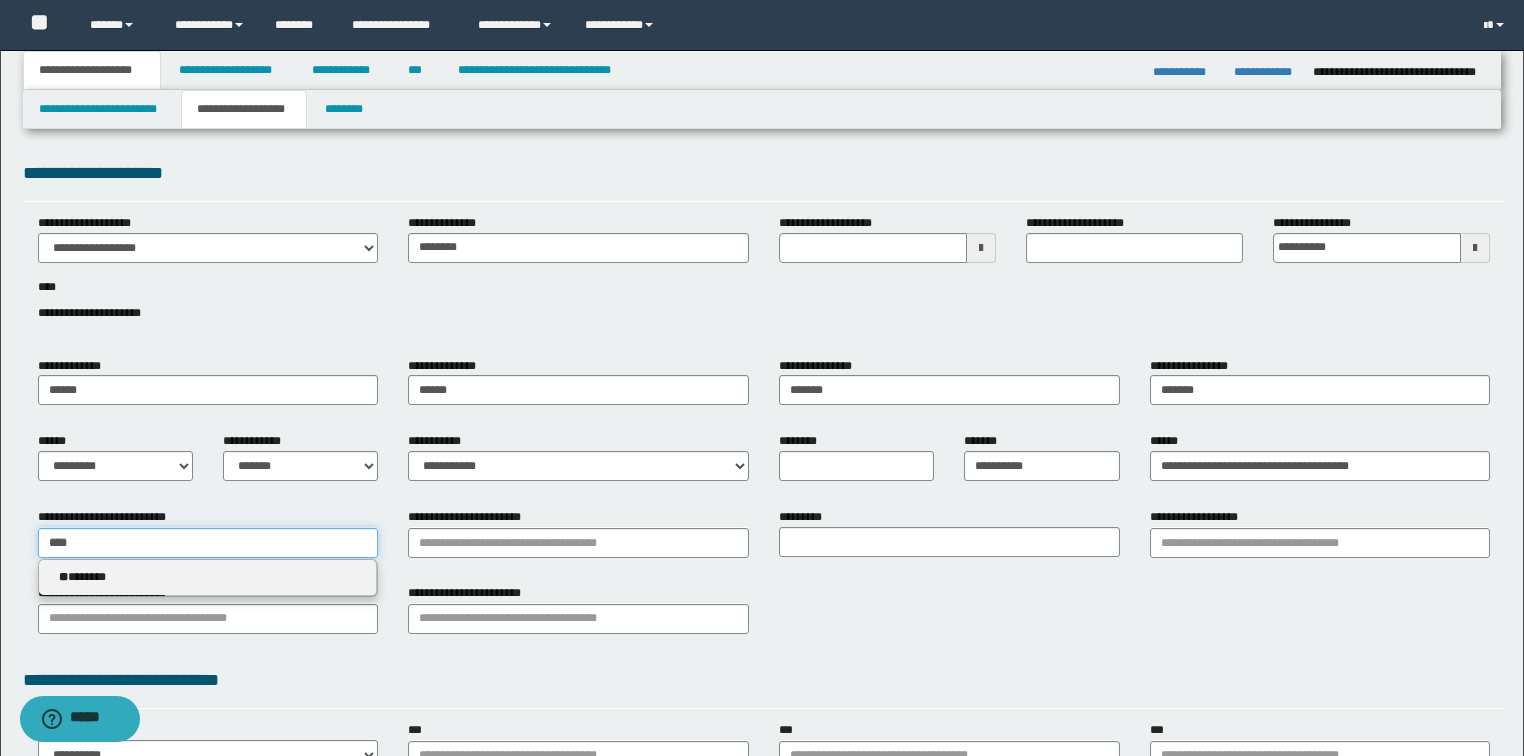 type 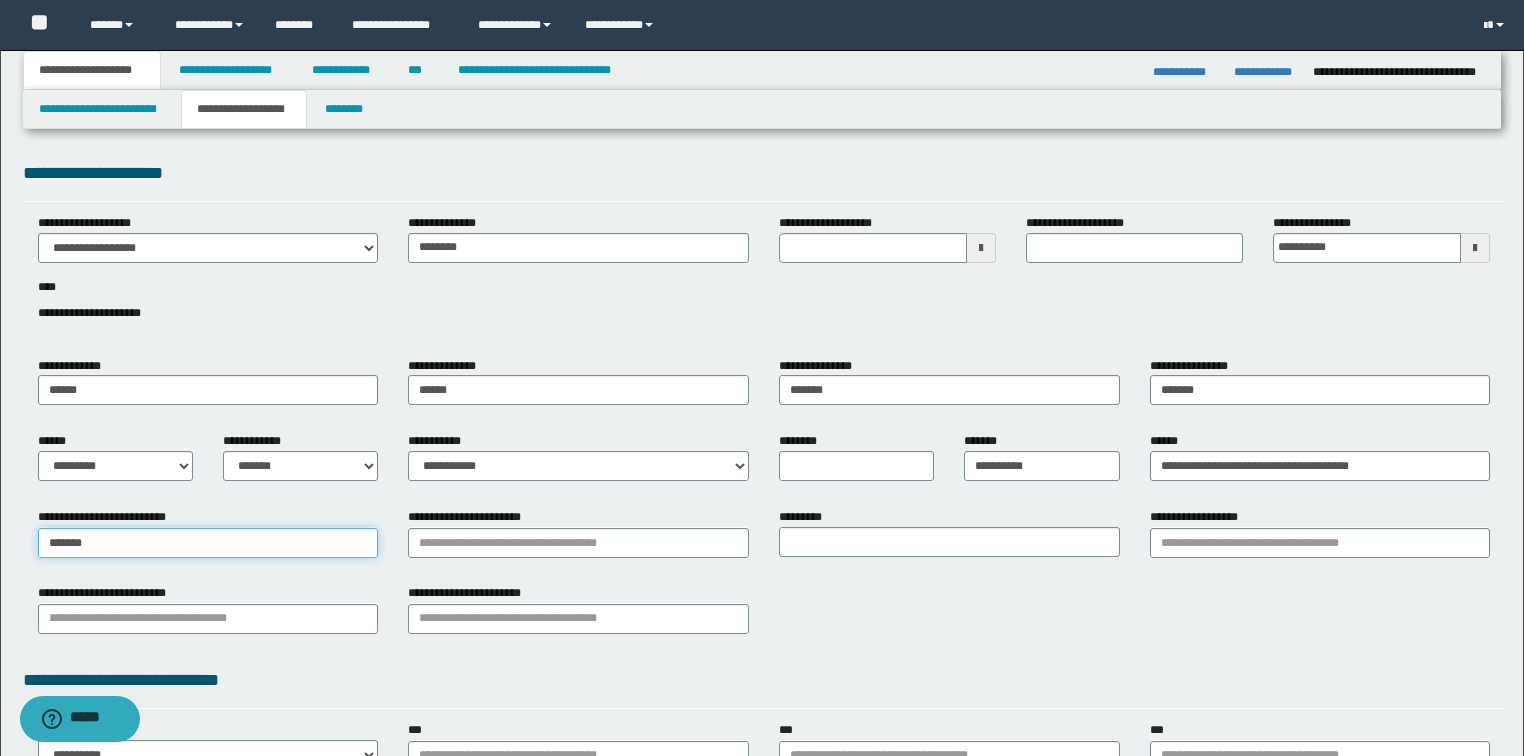 type on "*******" 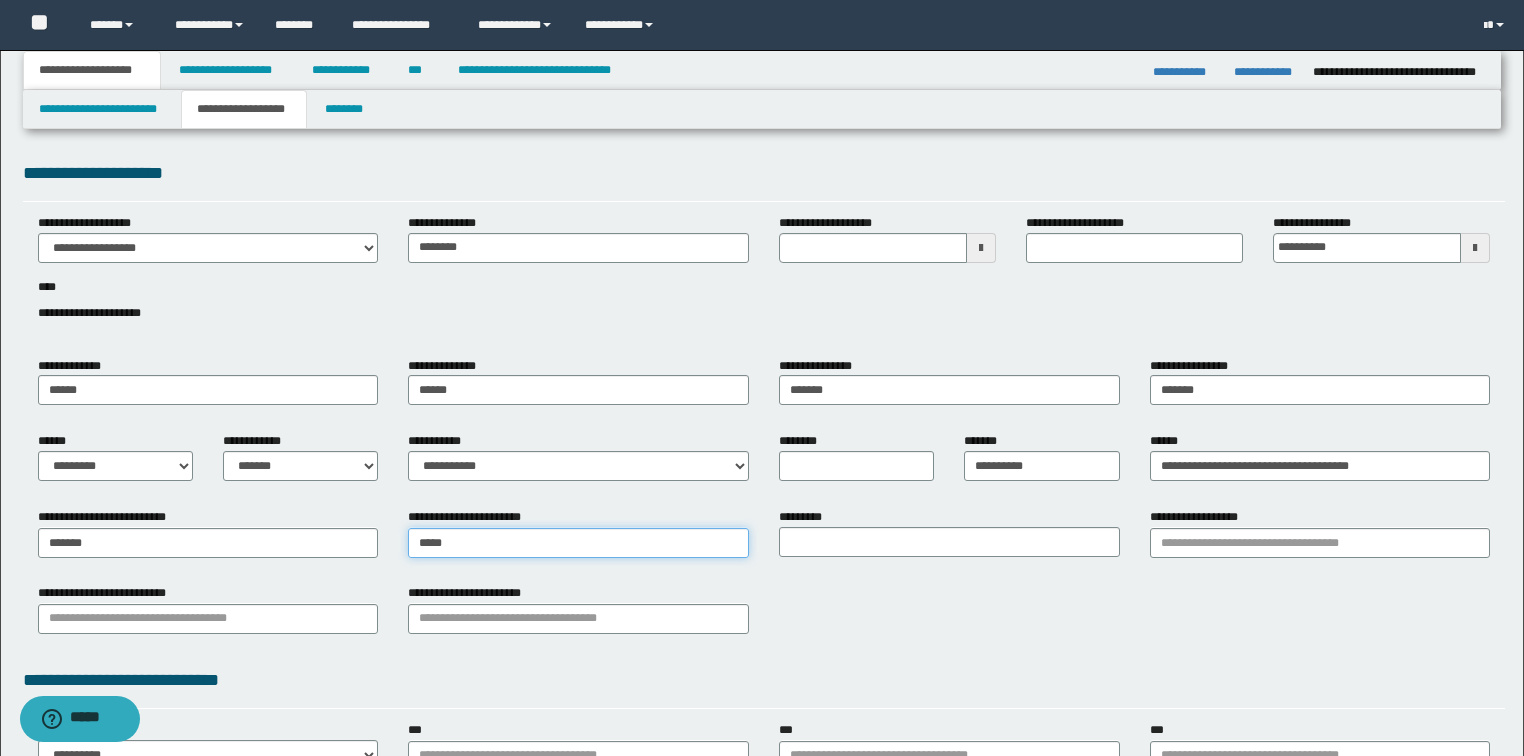 type on "******" 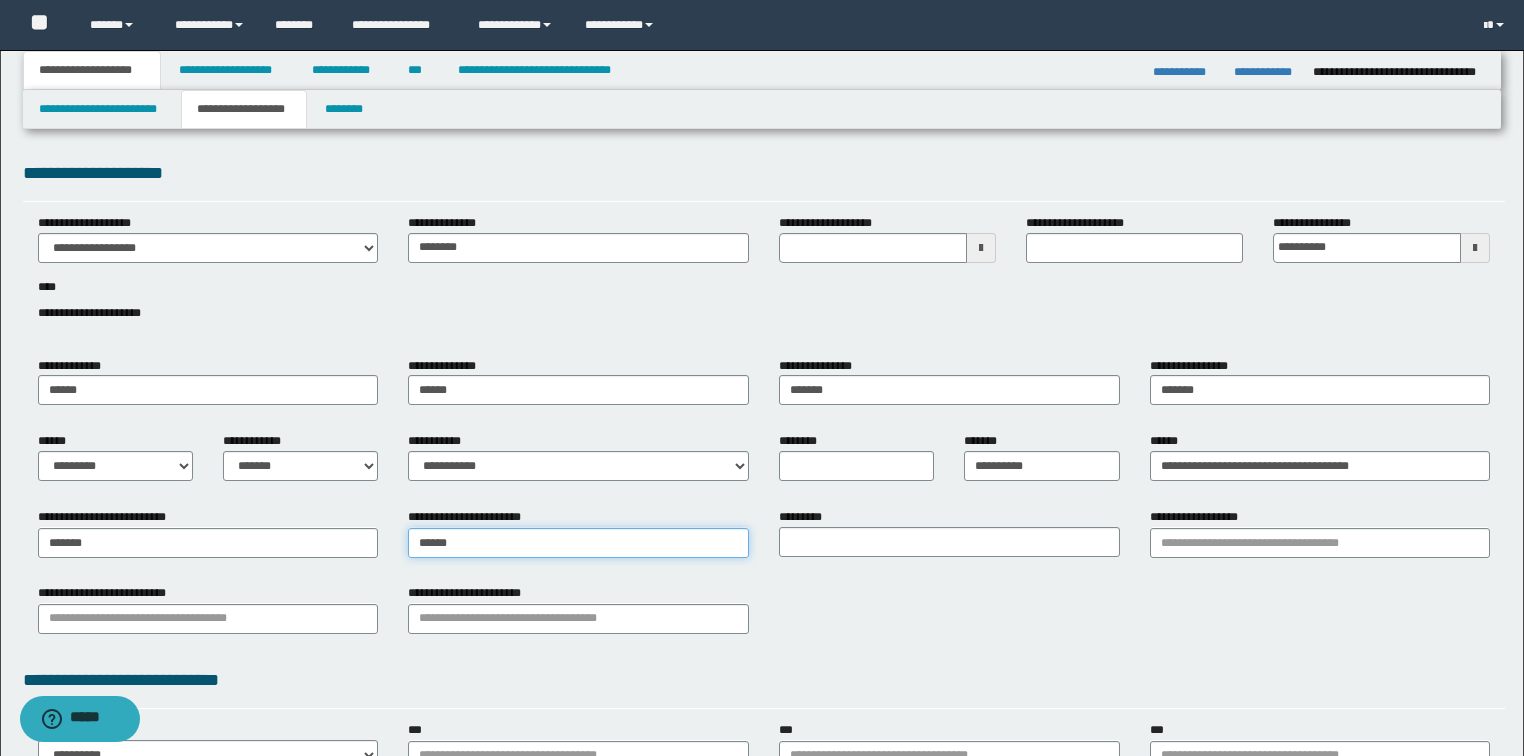 type on "*********" 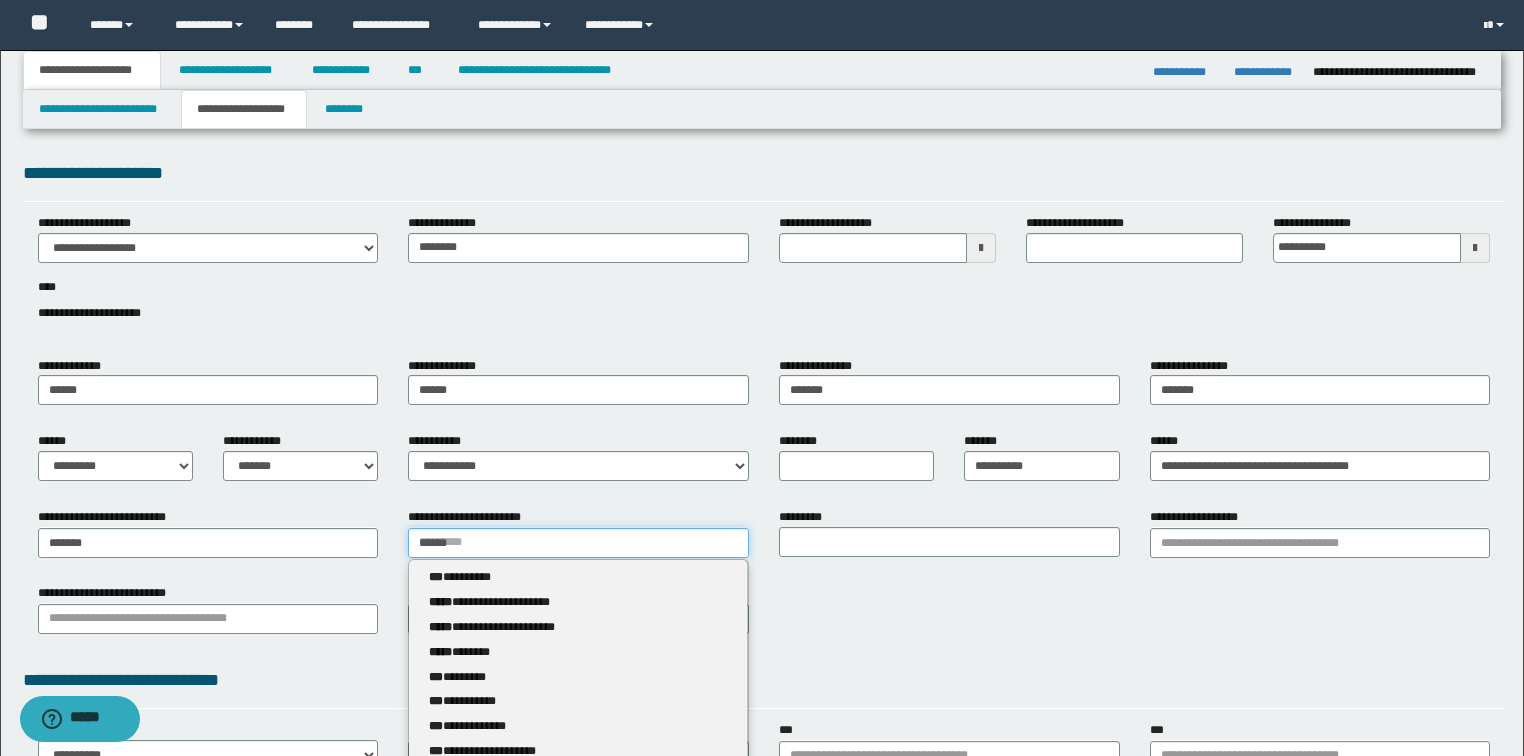 type 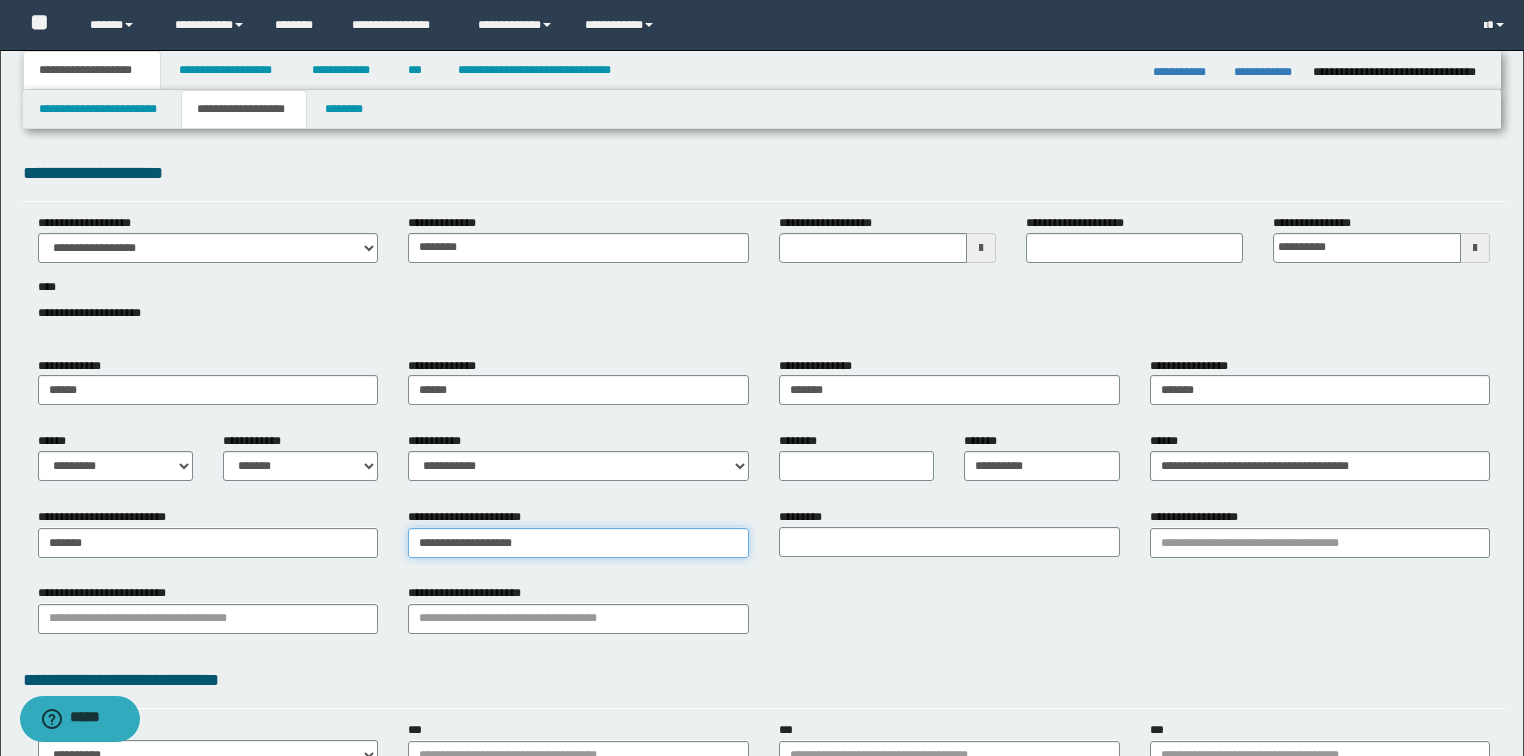 type on "**********" 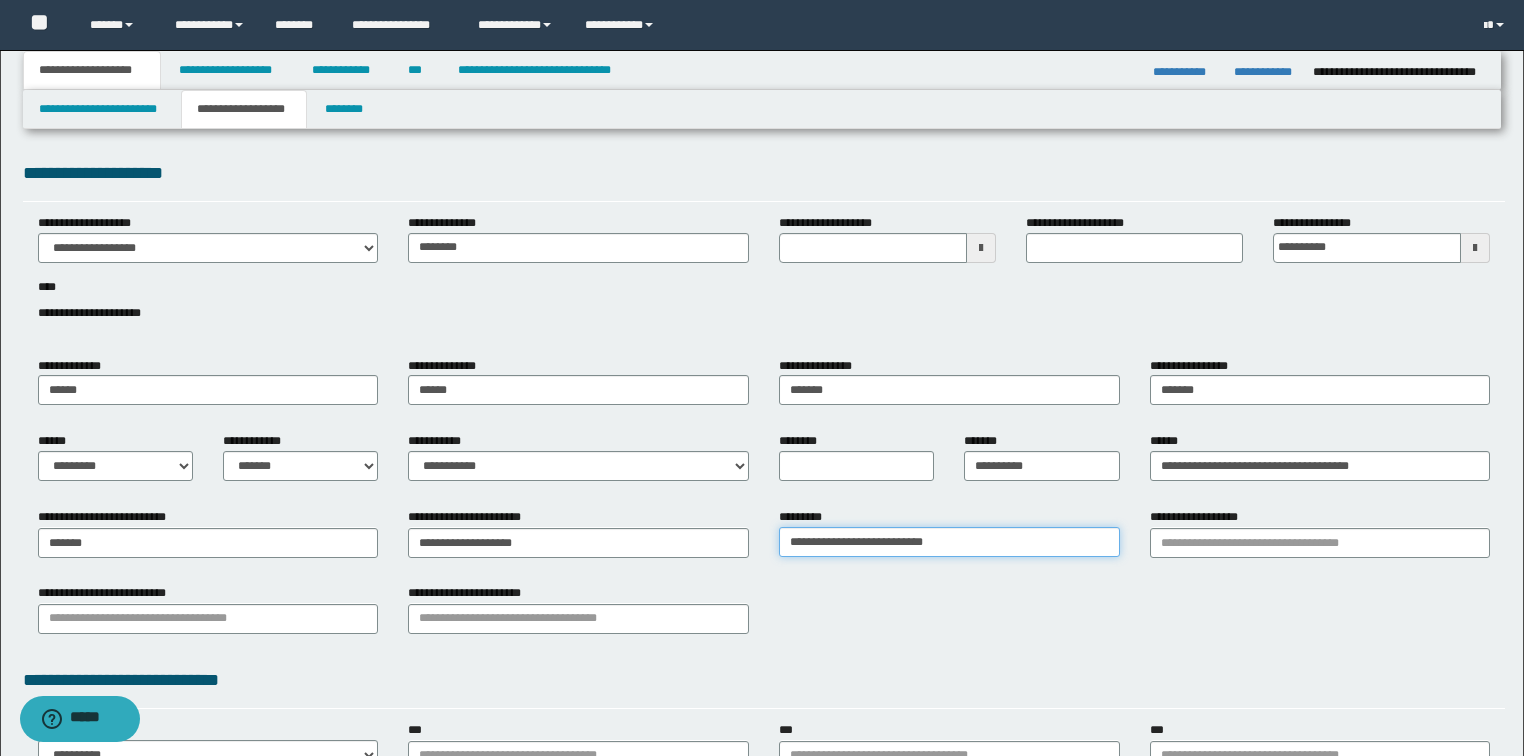 type on "**********" 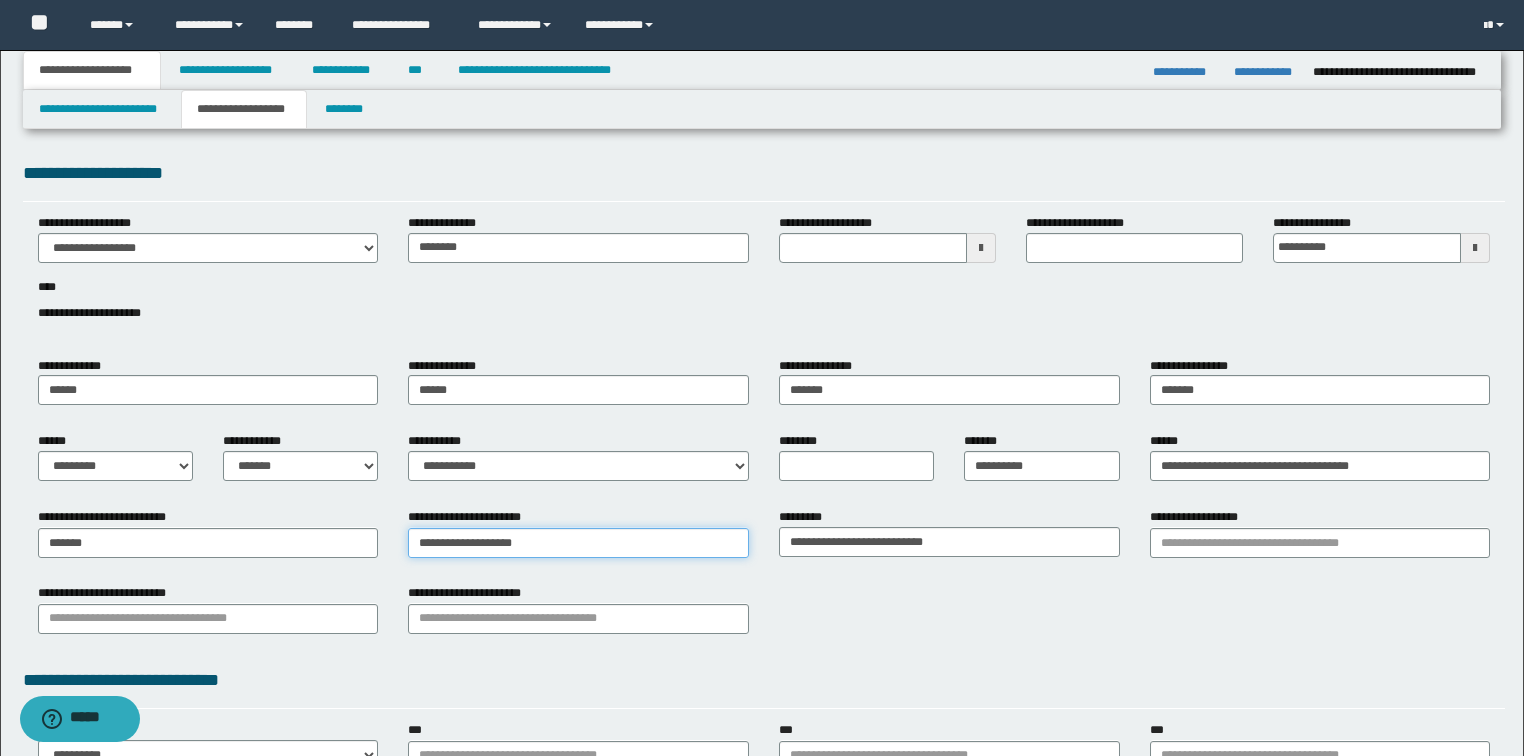 type on "**********" 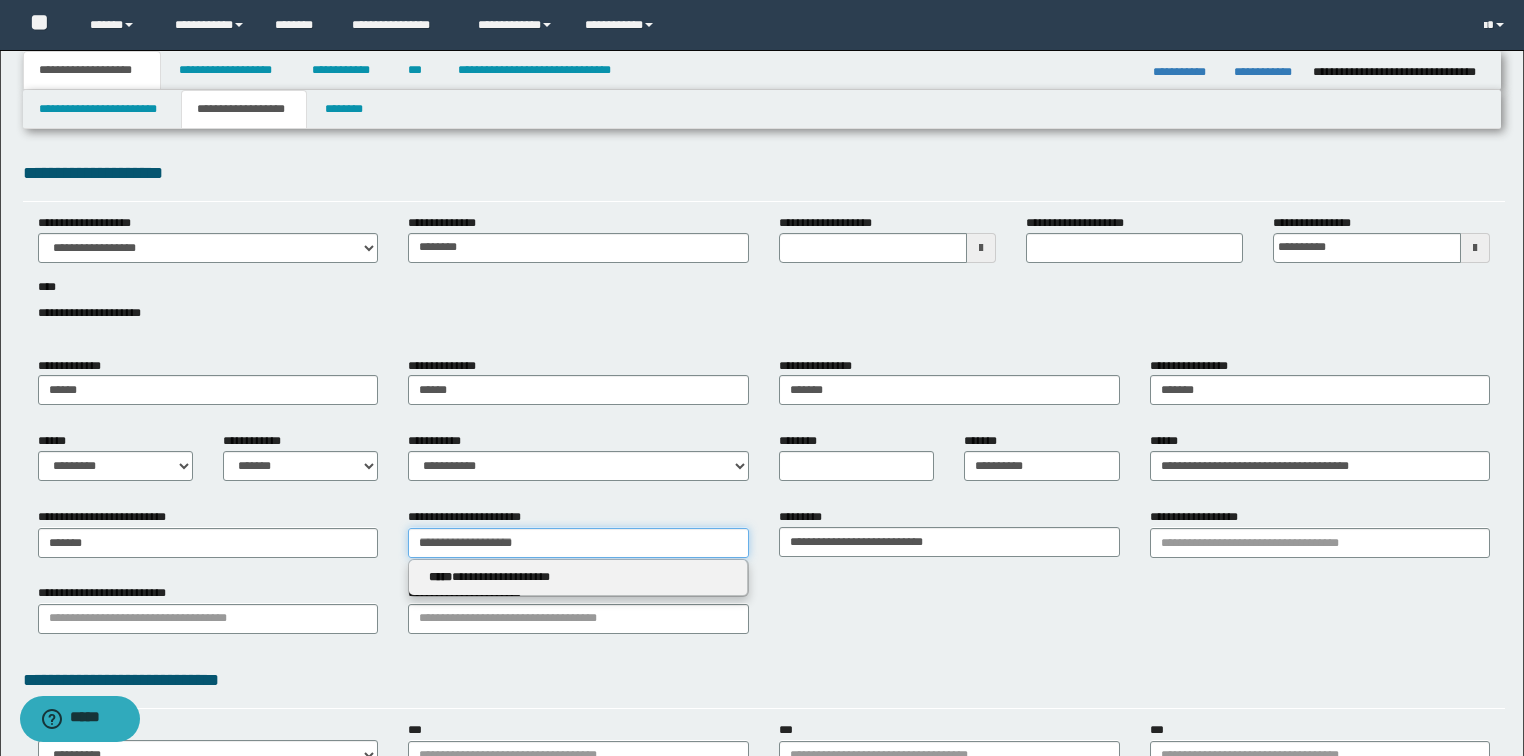 click on "**********" at bounding box center [578, 543] 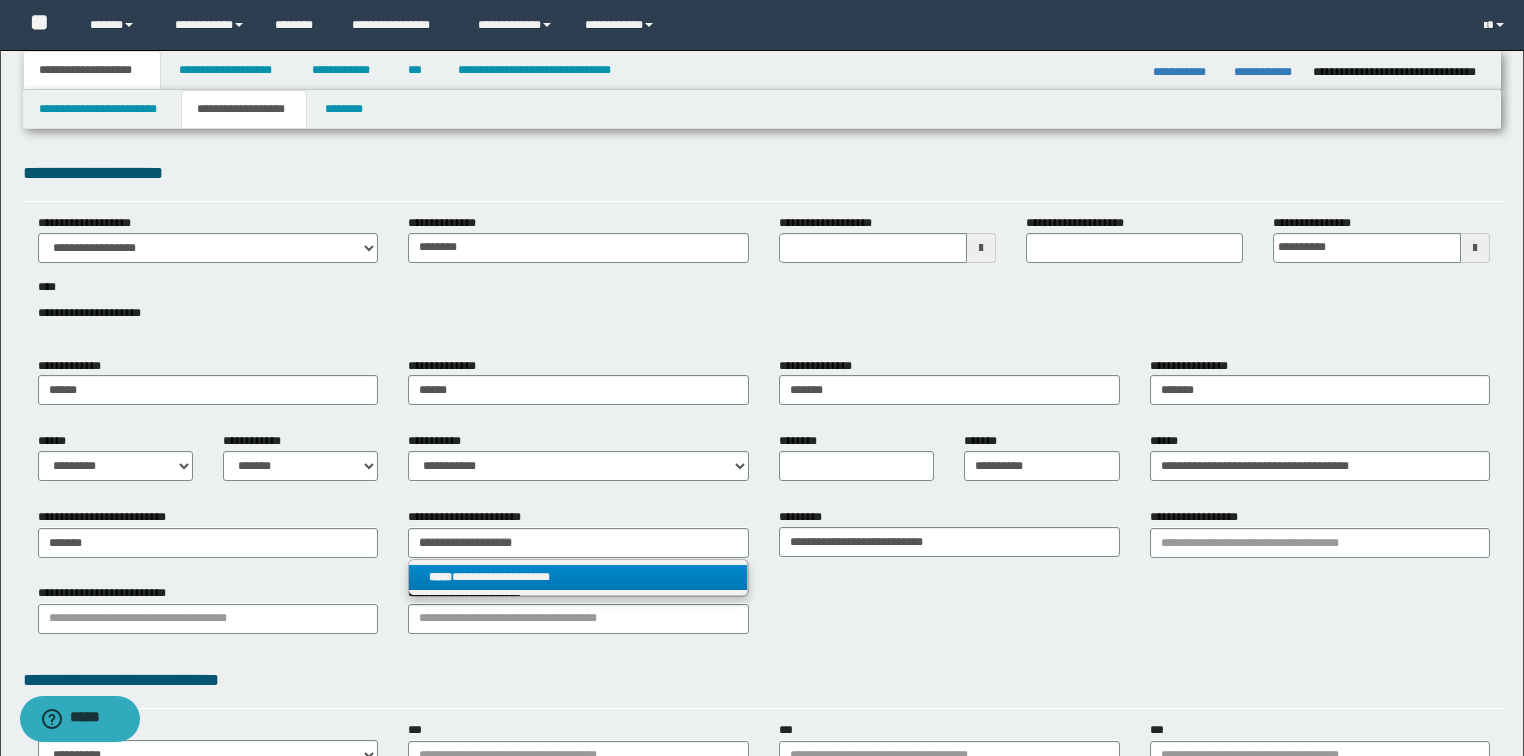 type 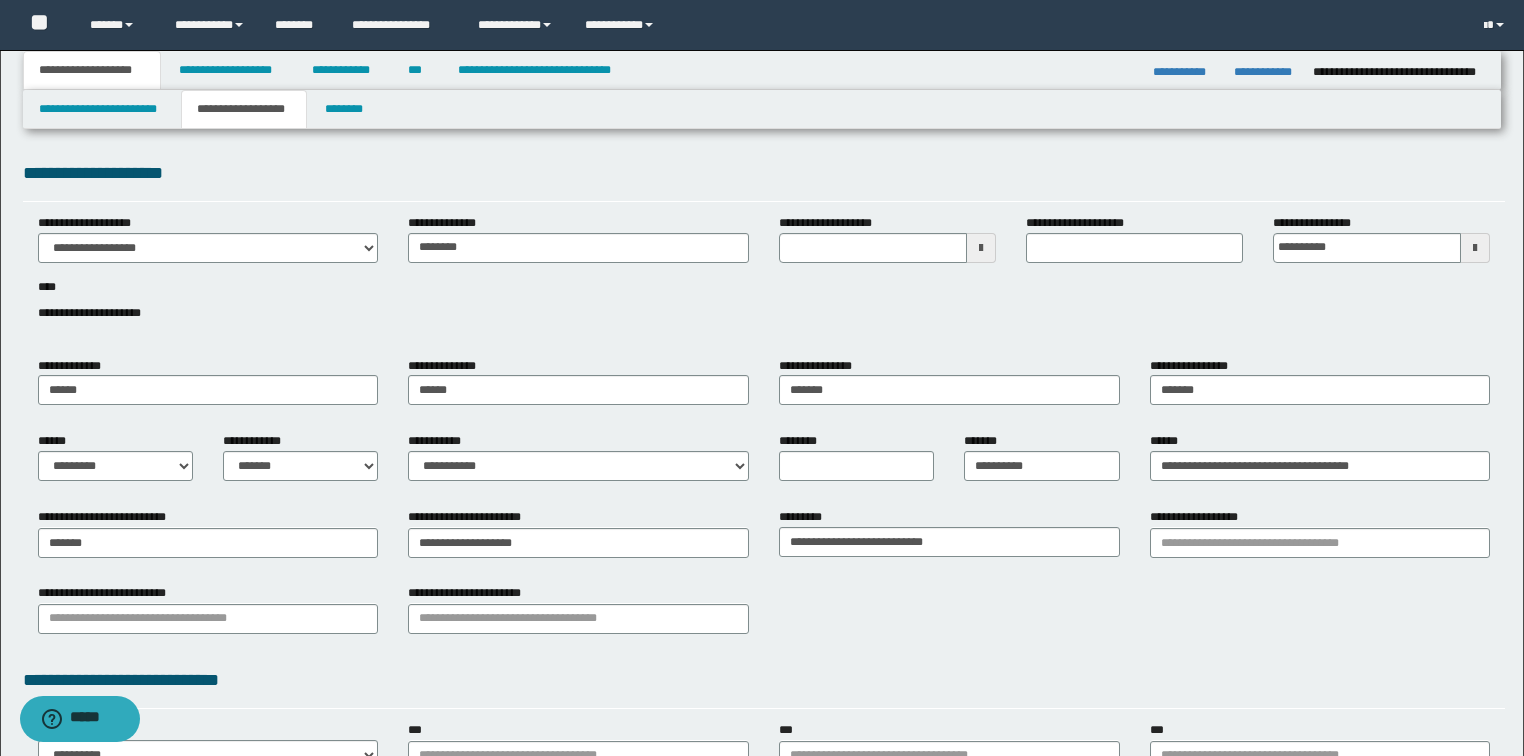 click on "**********" at bounding box center [764, 616] 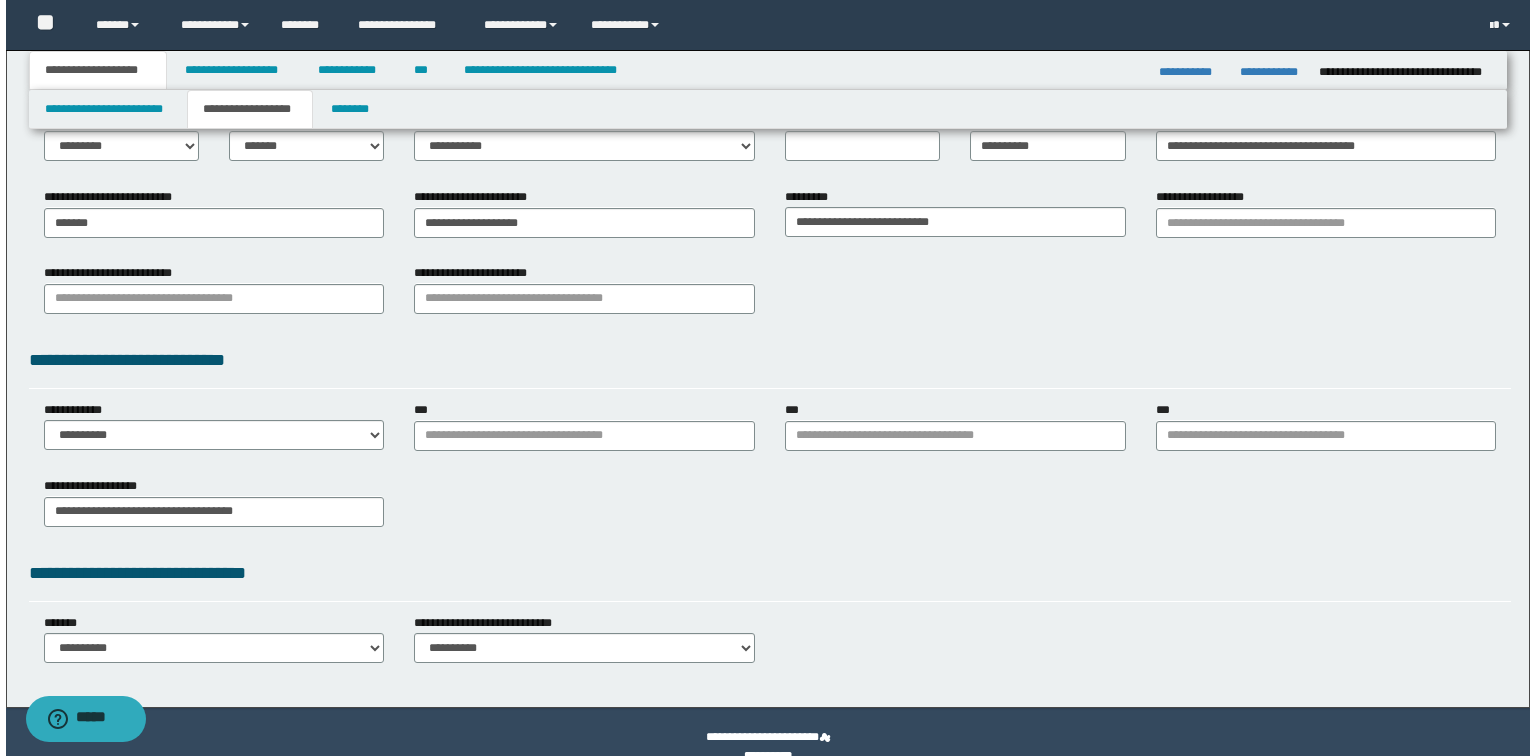 scroll, scrollTop: 0, scrollLeft: 0, axis: both 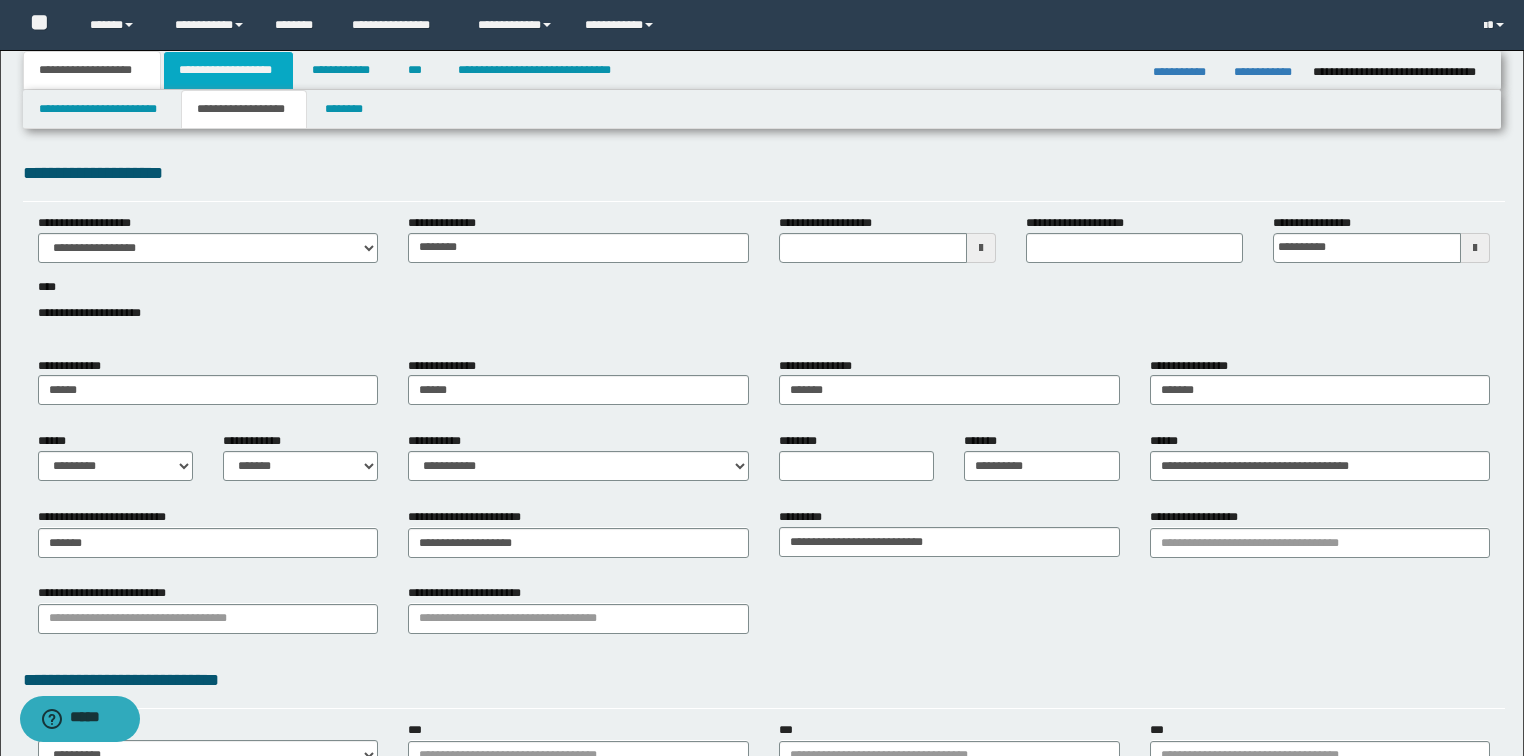 click on "**********" at bounding box center [228, 70] 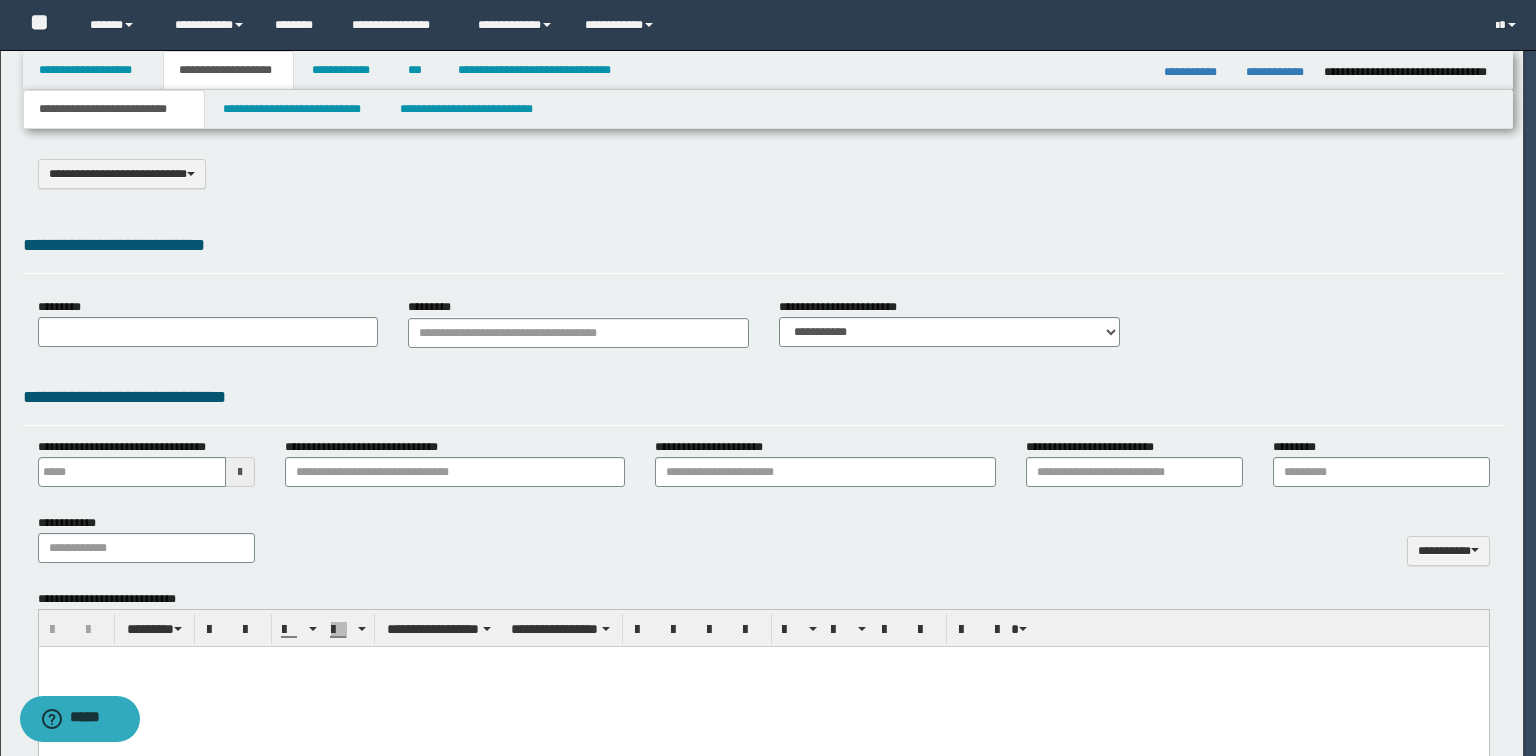 select on "*" 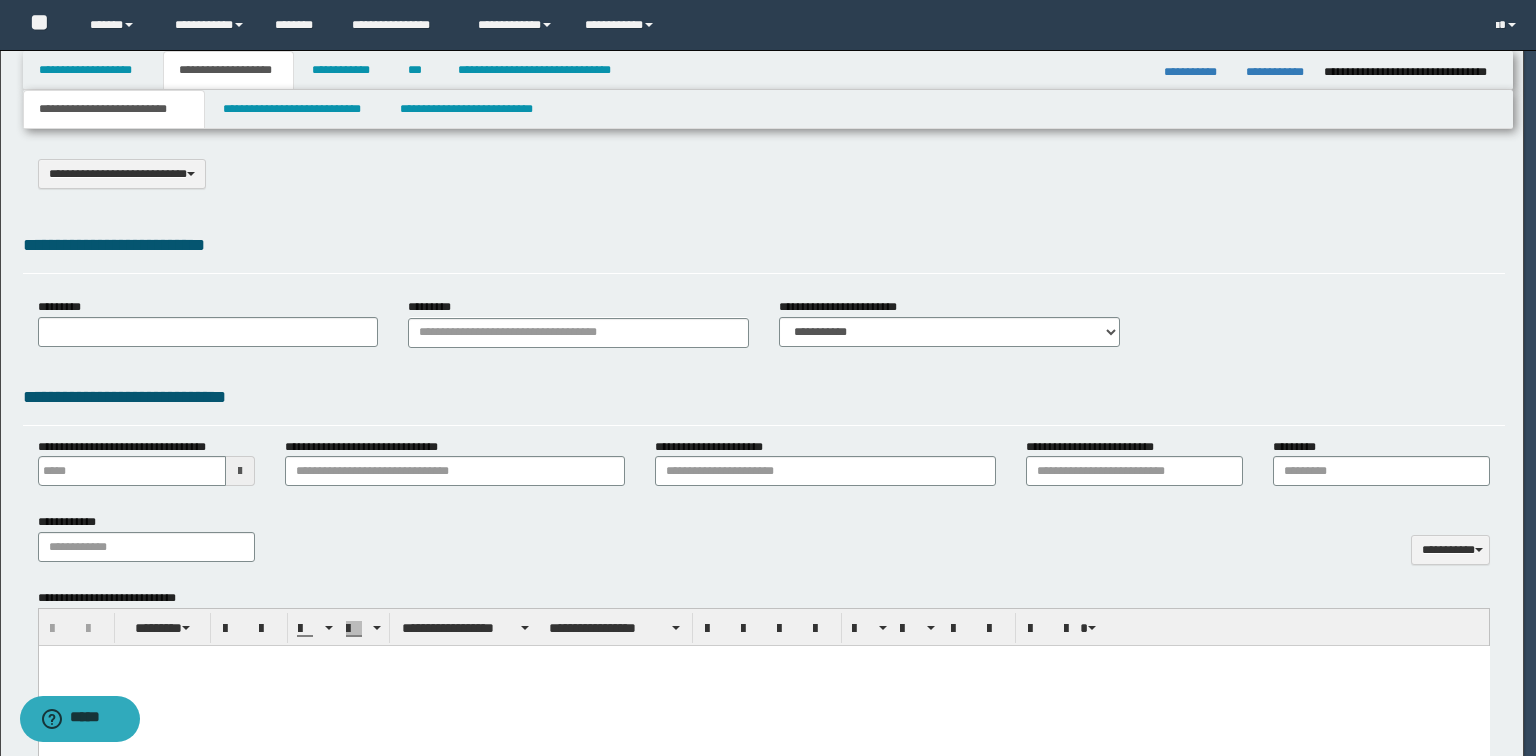 scroll, scrollTop: 0, scrollLeft: 0, axis: both 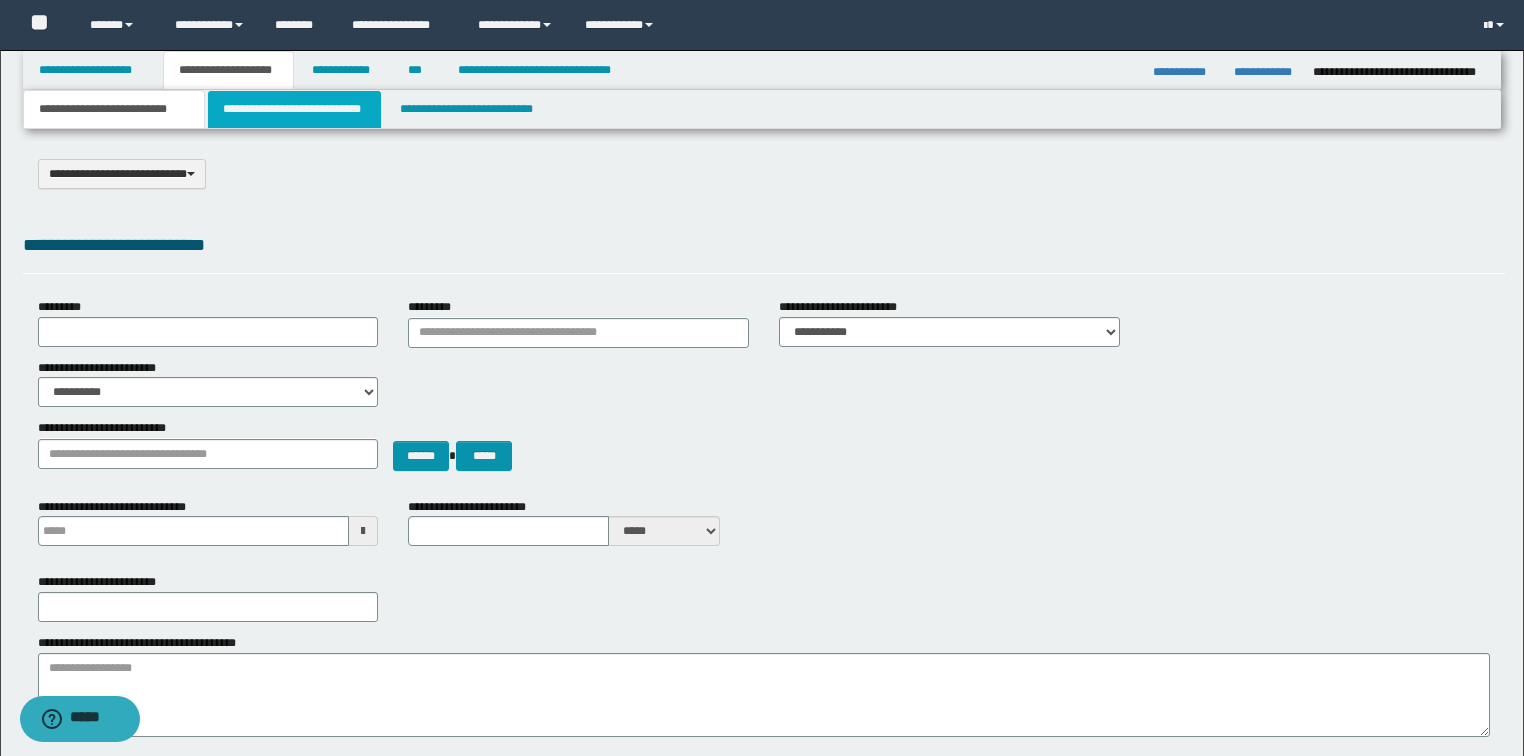 click on "**********" at bounding box center (294, 109) 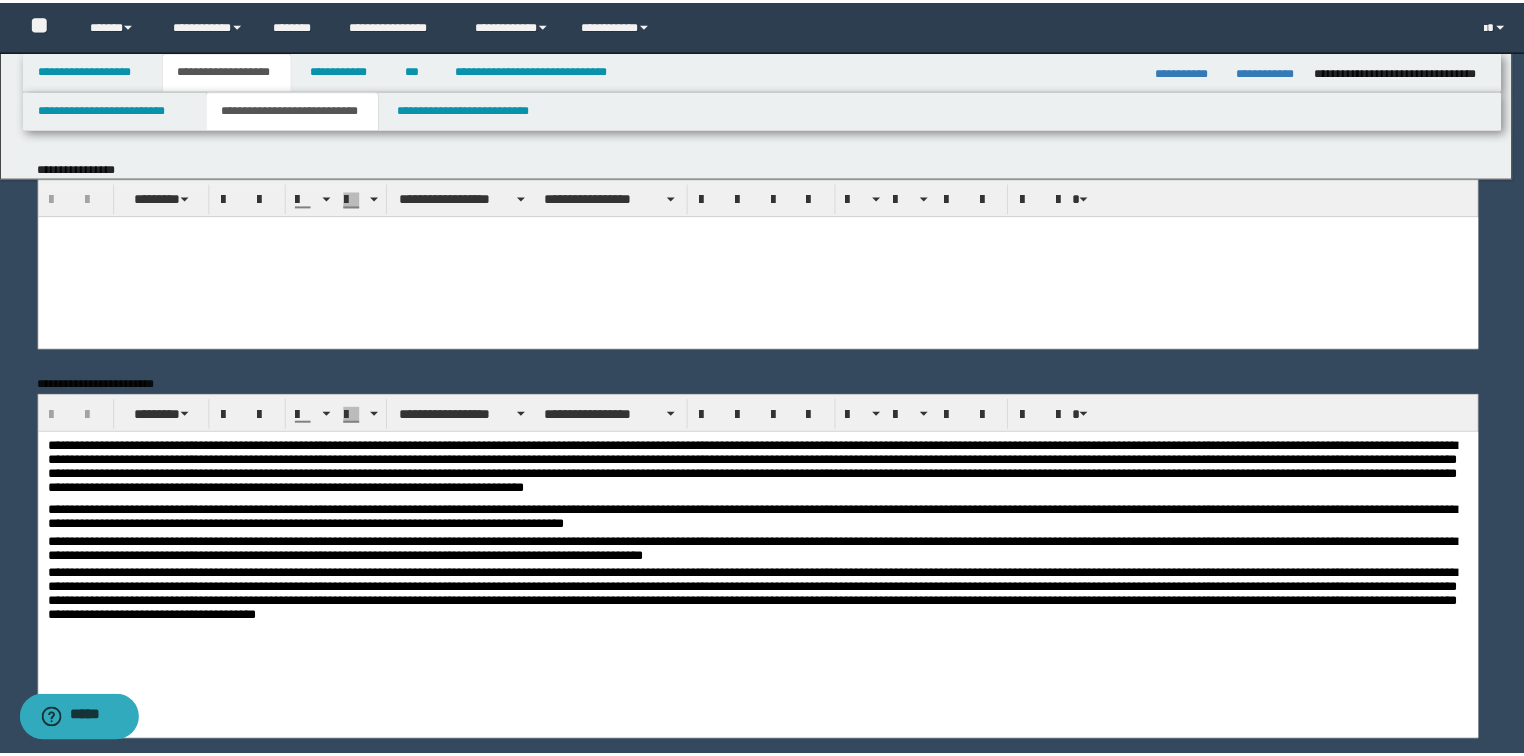 scroll, scrollTop: 0, scrollLeft: 0, axis: both 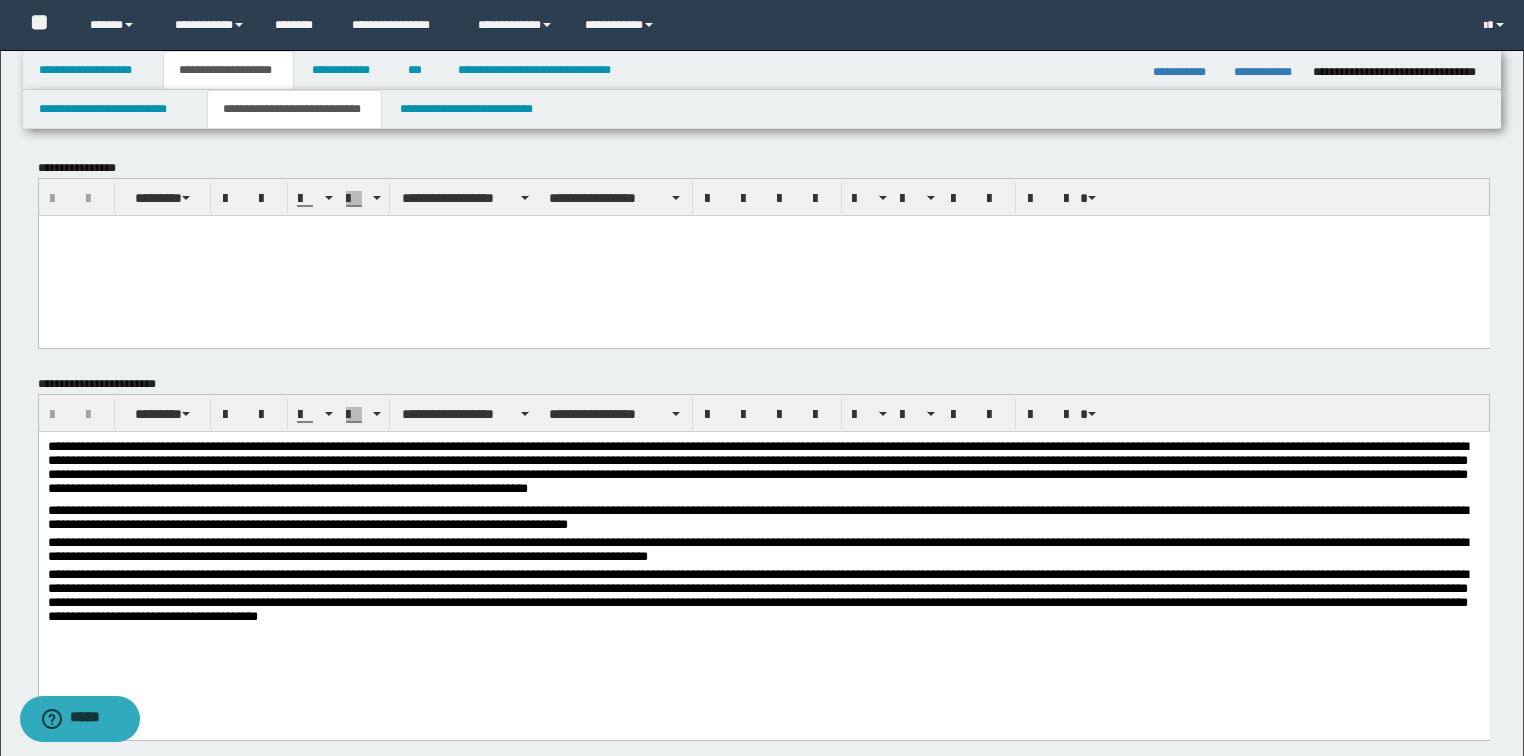 click on "**********" at bounding box center [763, 560] 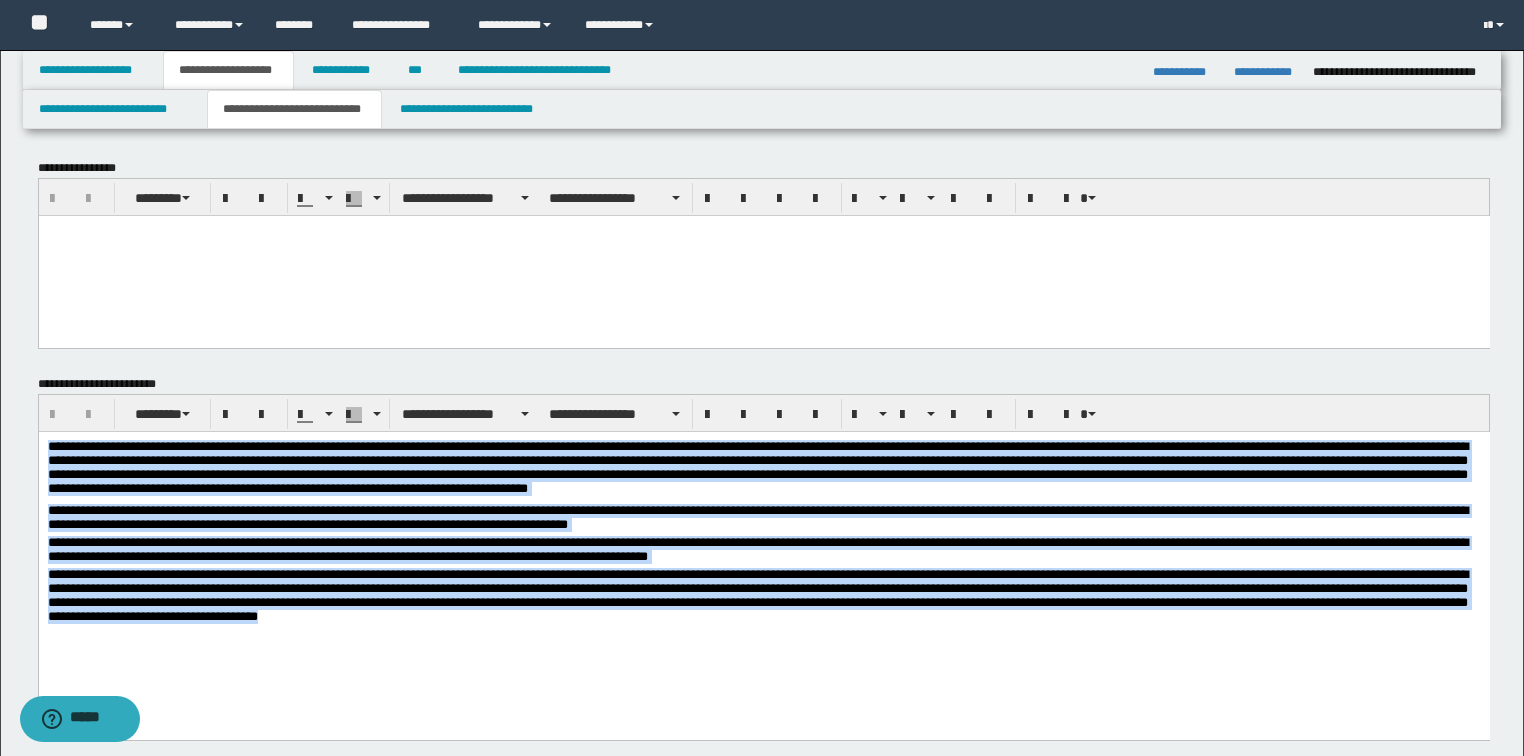 drag, startPoint x: 551, startPoint y: 644, endPoint x: -1, endPoint y: 409, distance: 599.94086 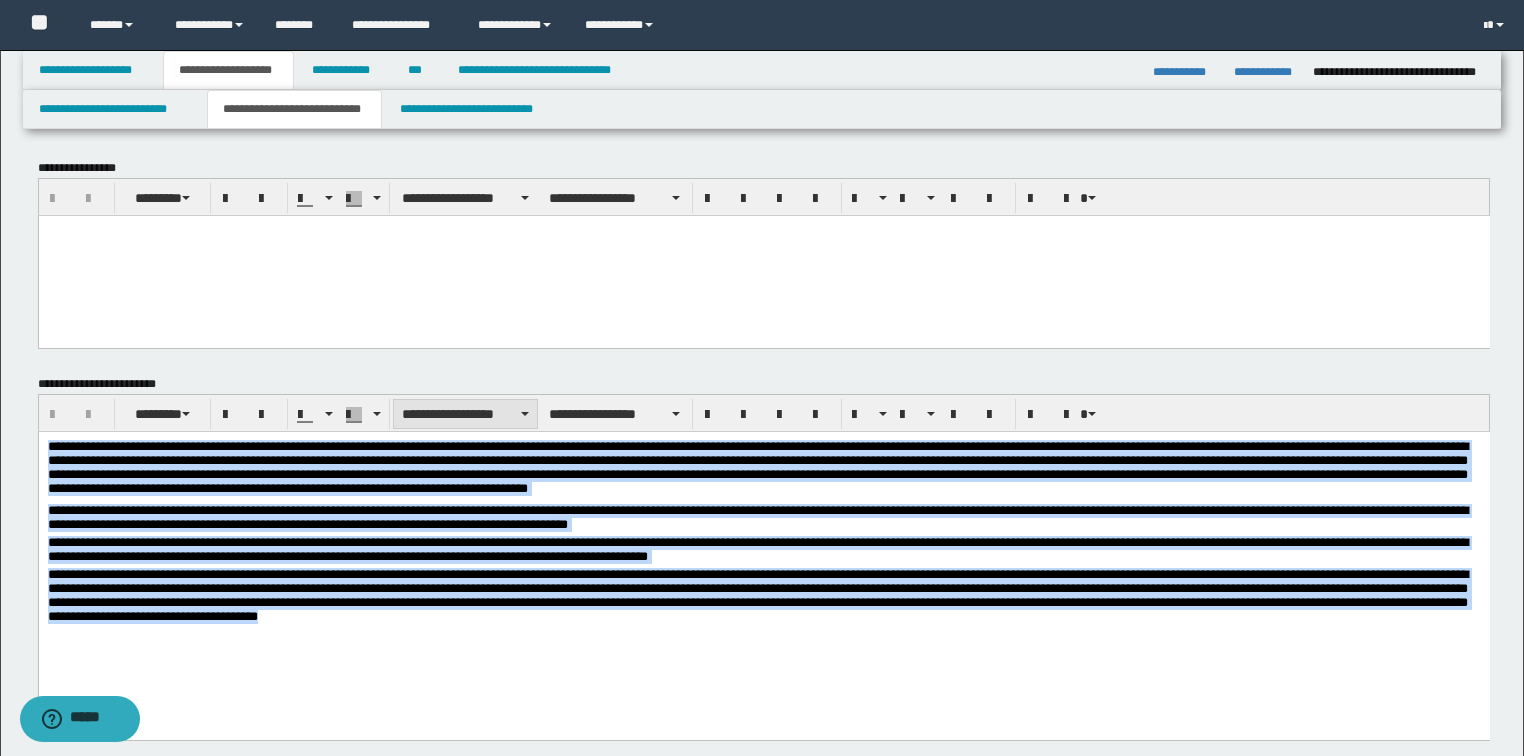 click on "**********" at bounding box center (465, 414) 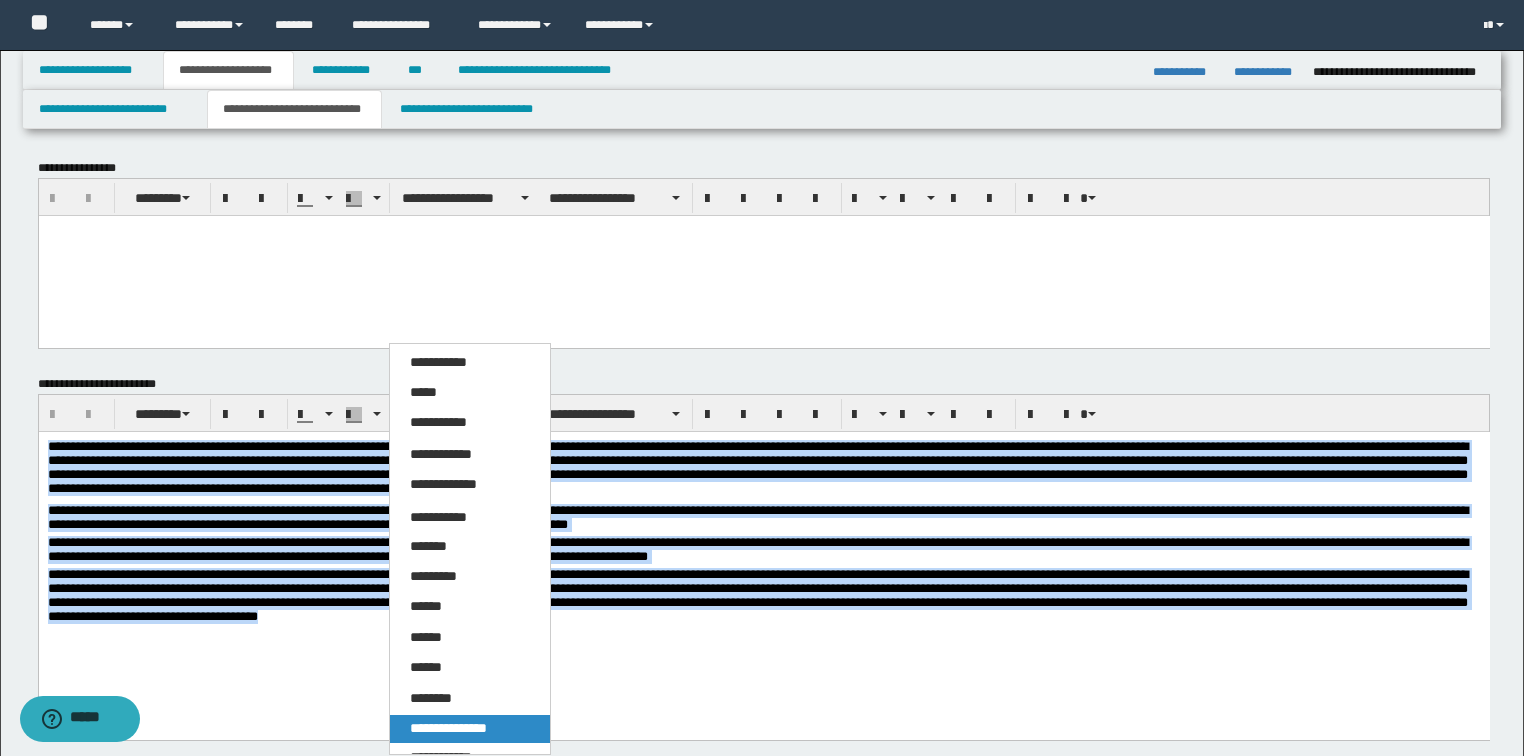 click on "**********" at bounding box center [448, 728] 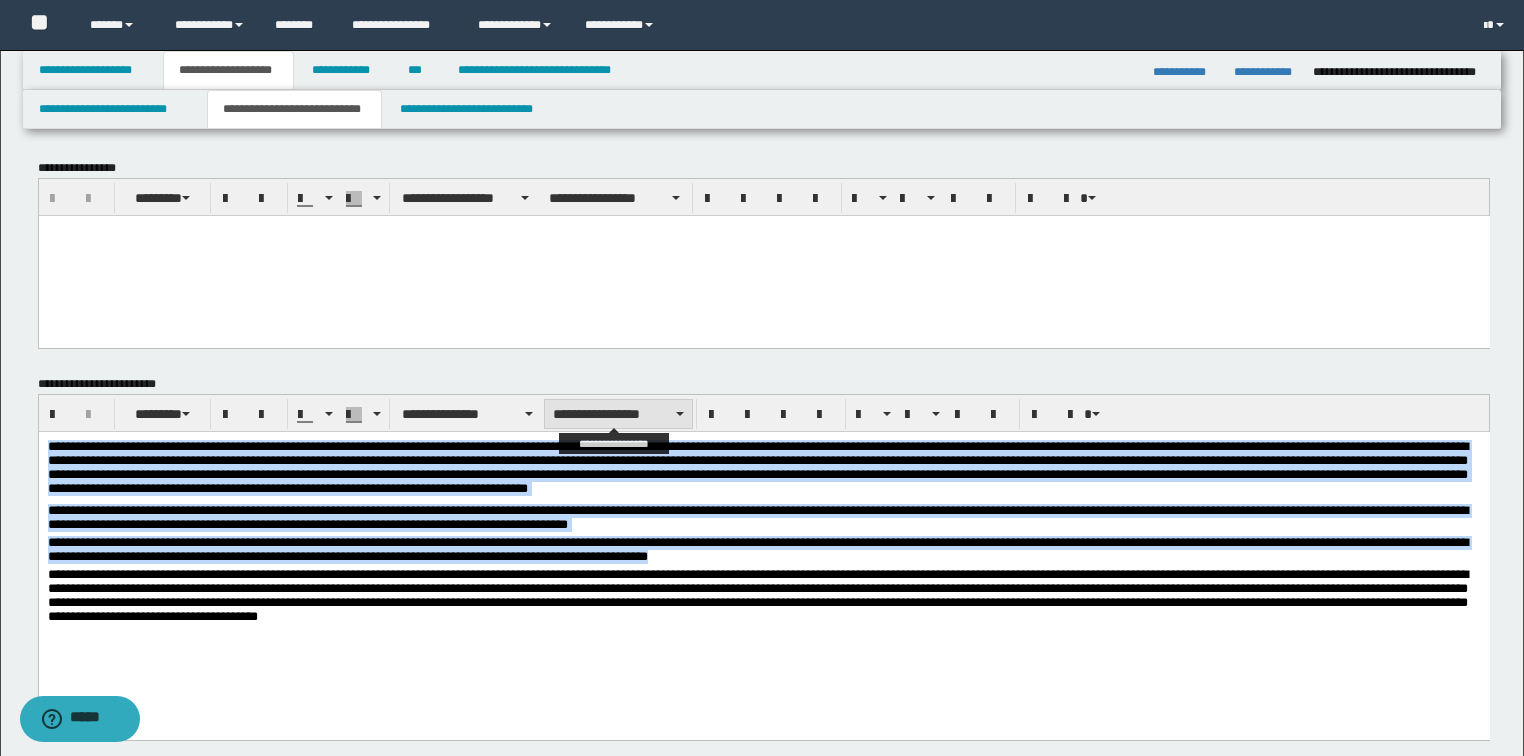 click on "**********" at bounding box center (618, 414) 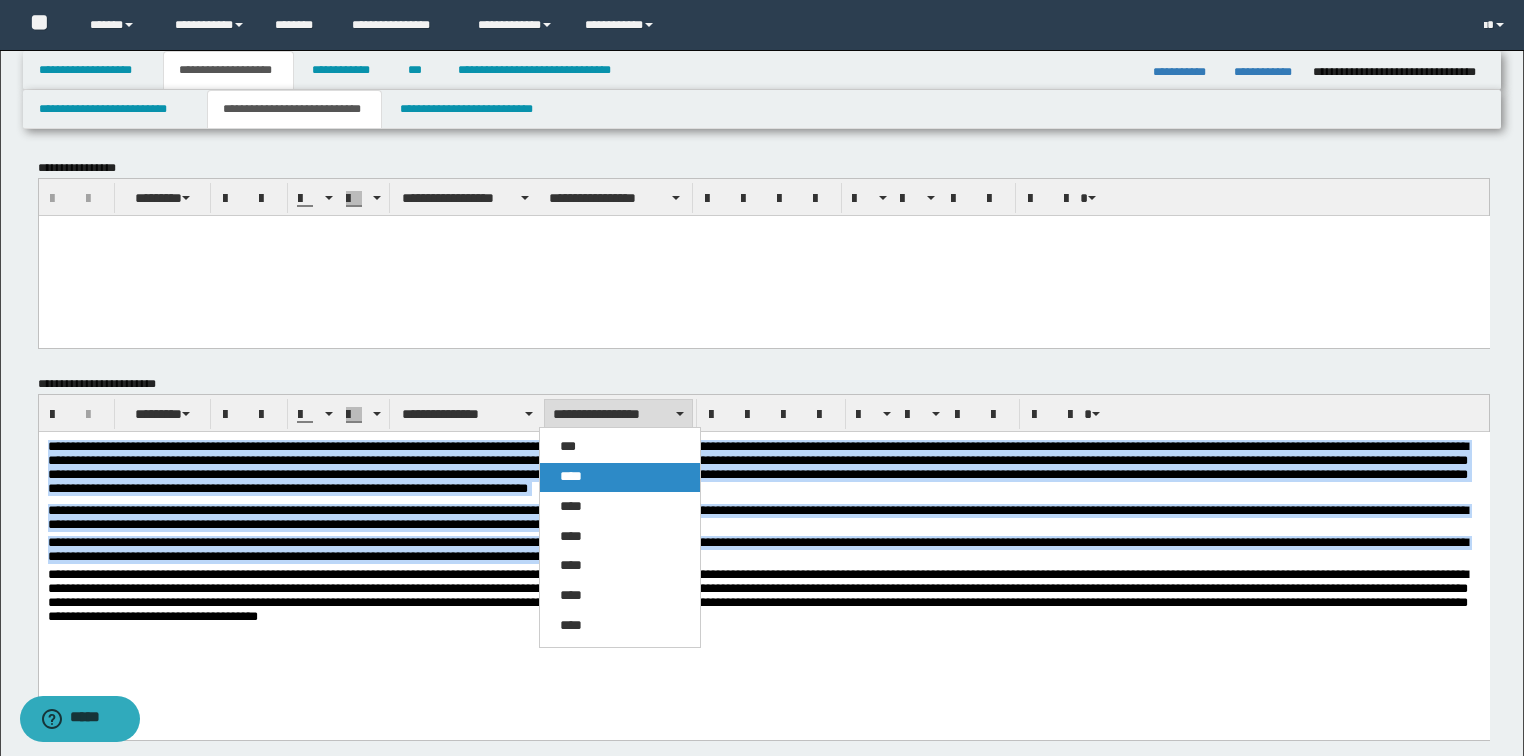 click on "****" at bounding box center [620, 477] 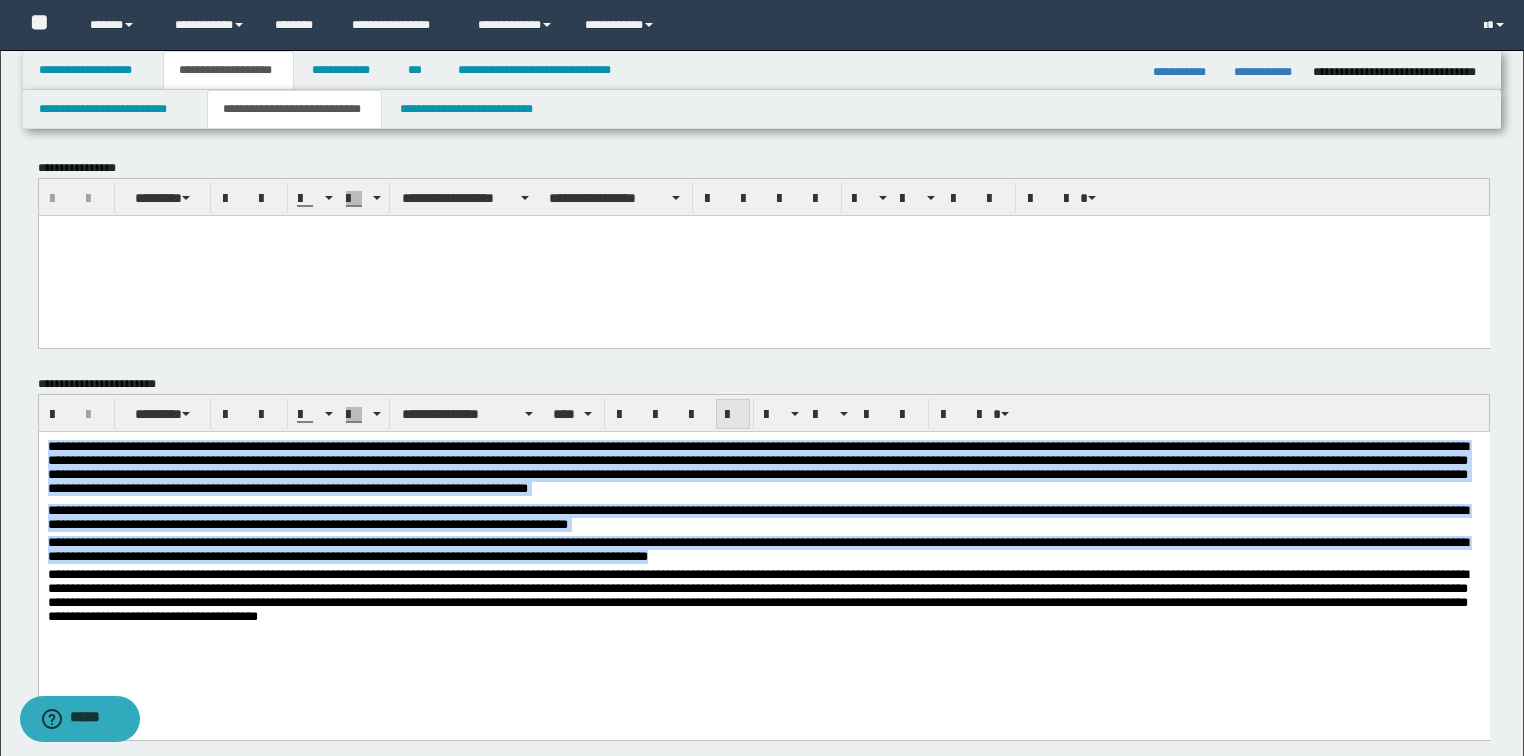 click at bounding box center [733, 415] 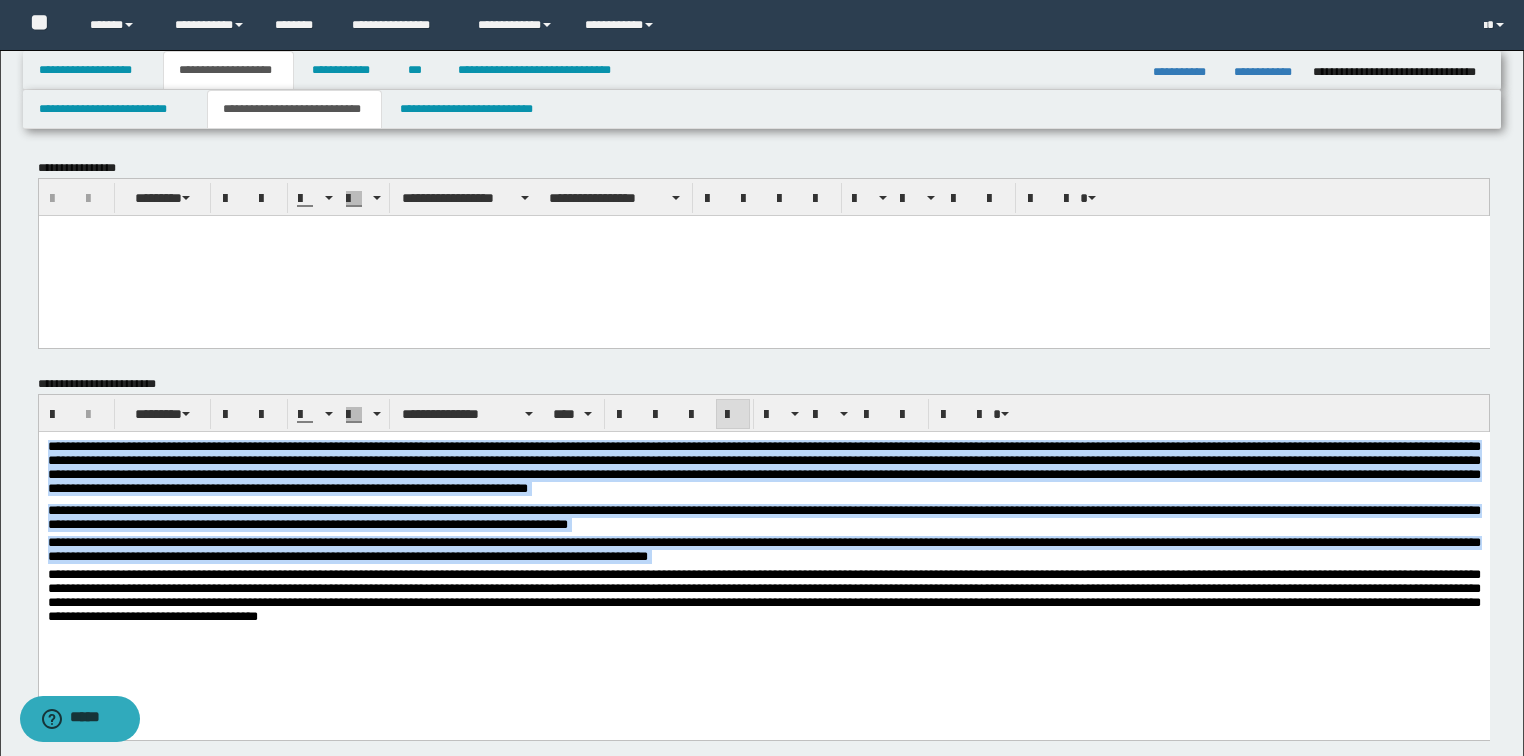 click on "**********" at bounding box center (763, 519) 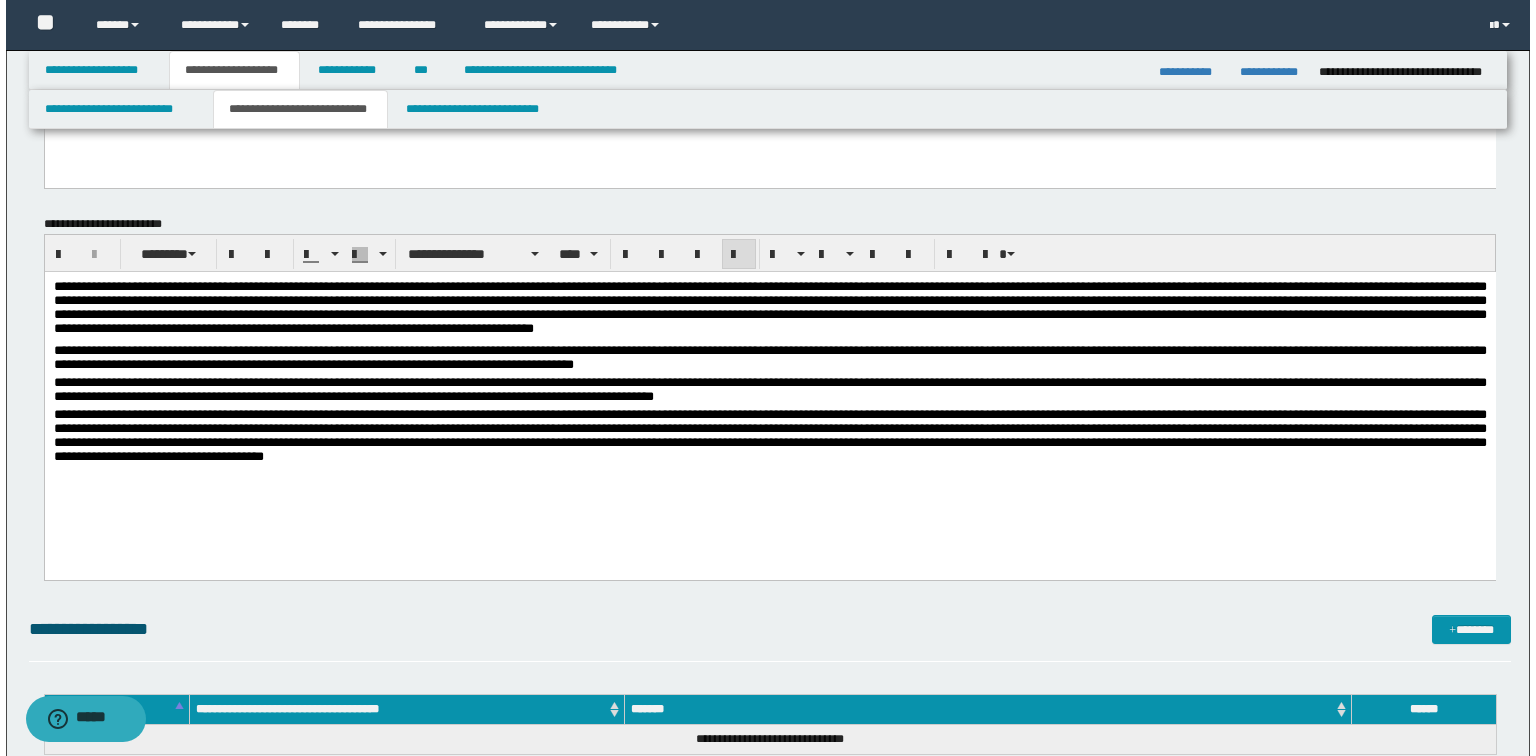 scroll, scrollTop: 0, scrollLeft: 0, axis: both 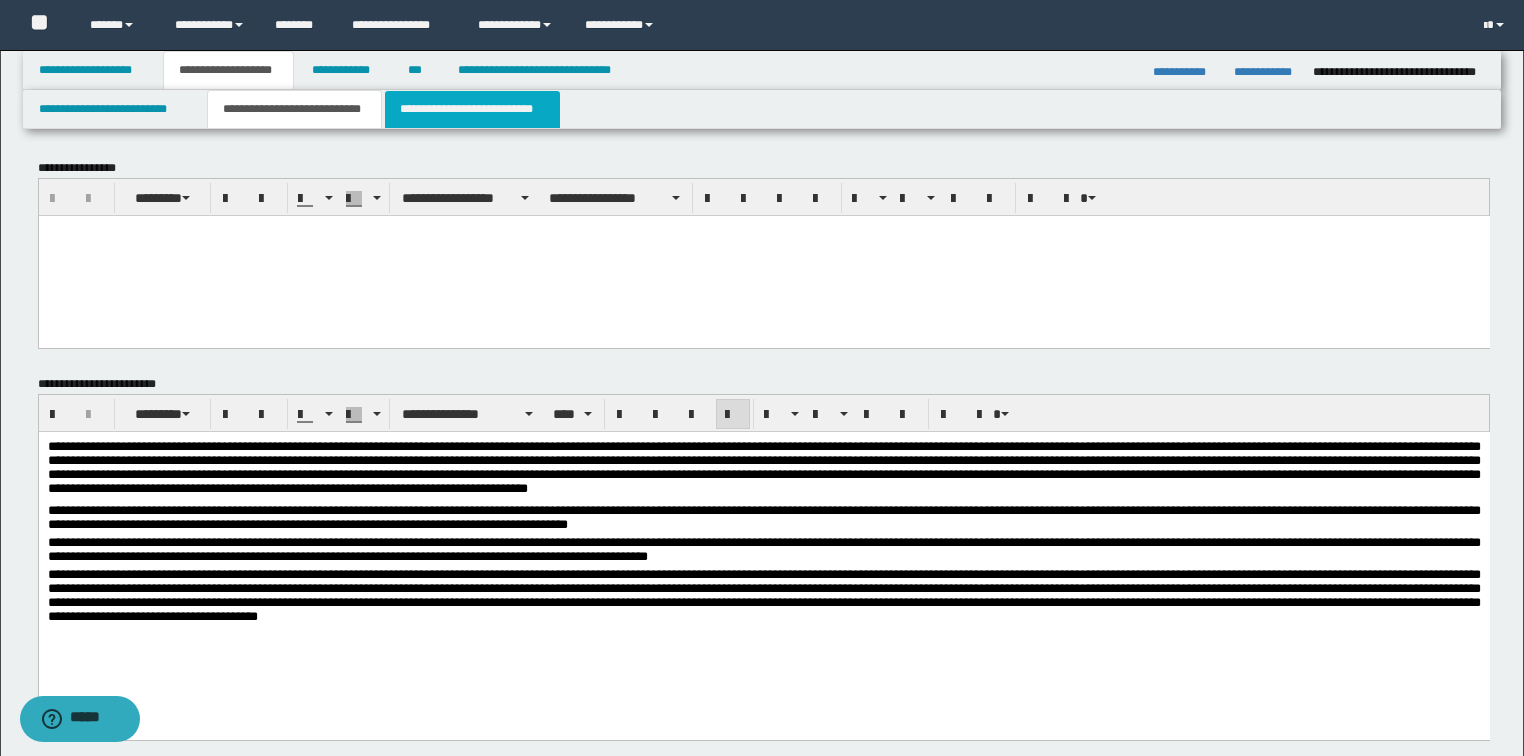 click on "**********" at bounding box center [472, 109] 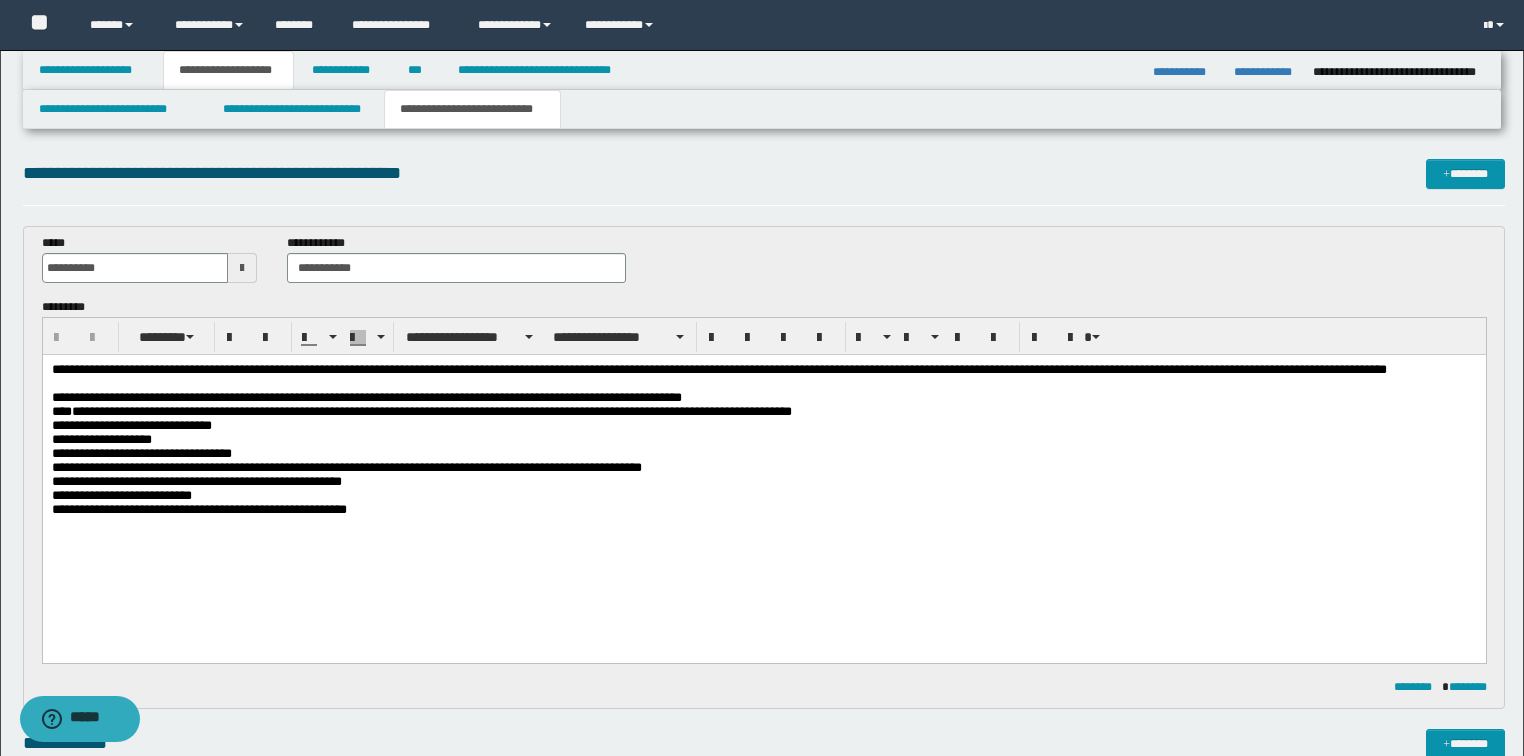 scroll, scrollTop: 0, scrollLeft: 0, axis: both 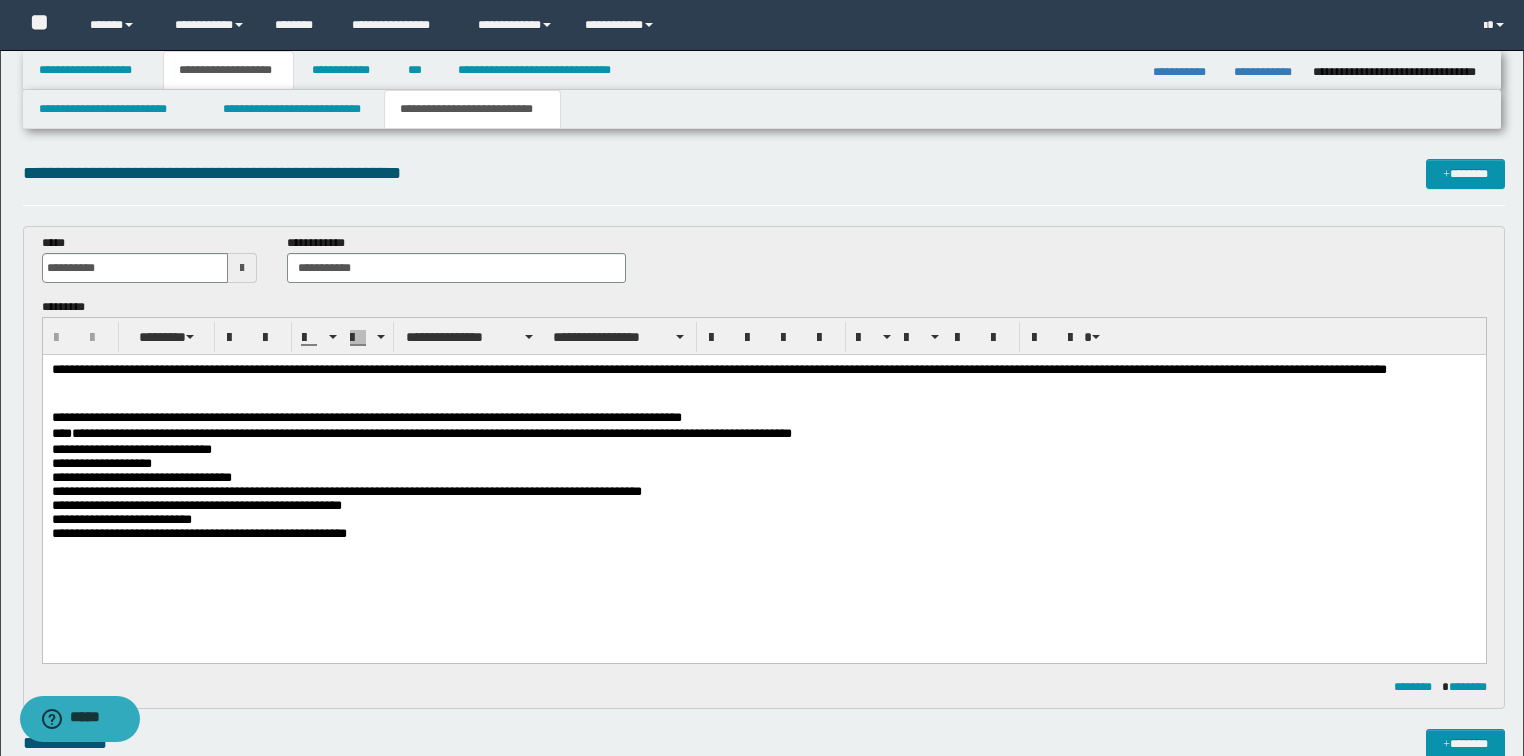 click on "**********" at bounding box center [763, 533] 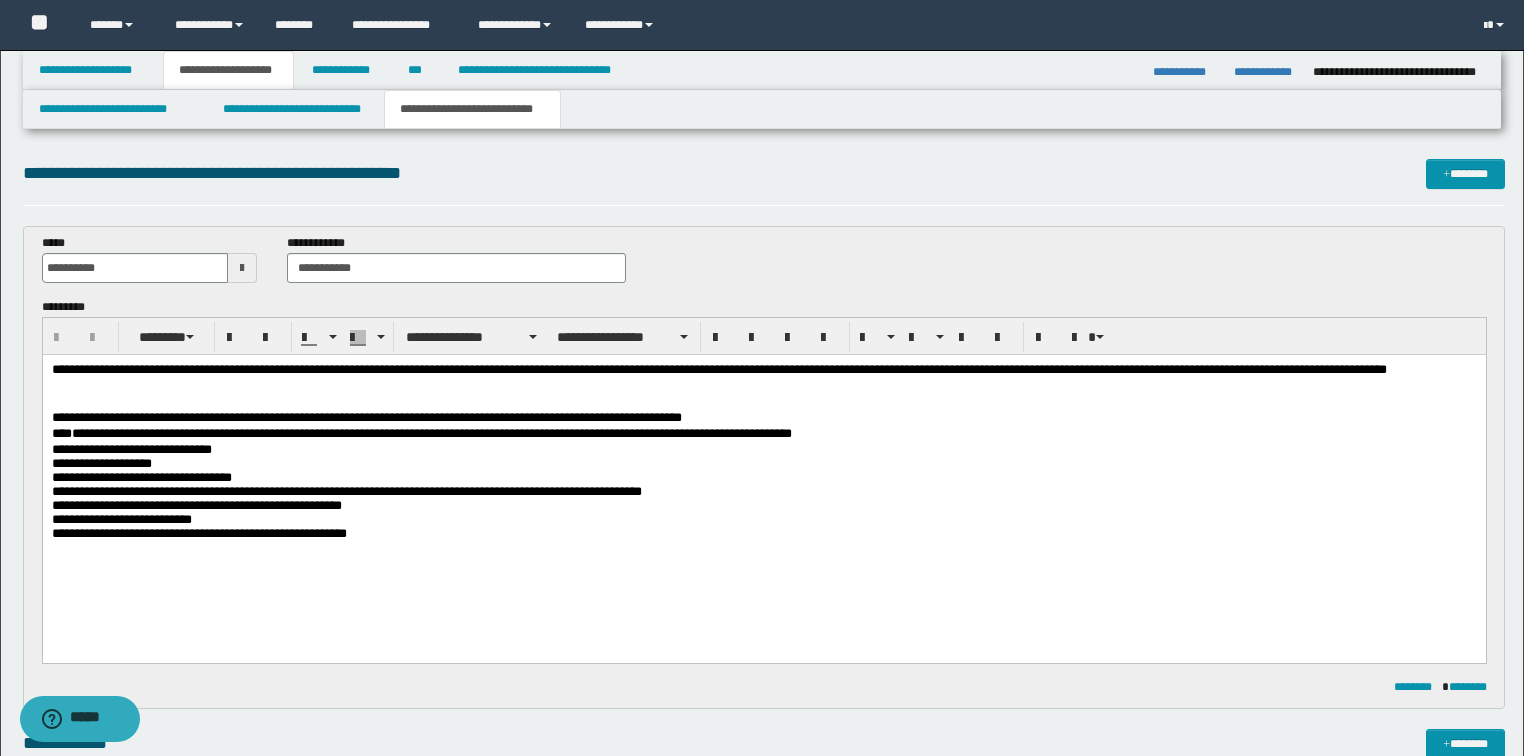 click on "**********" at bounding box center [198, 532] 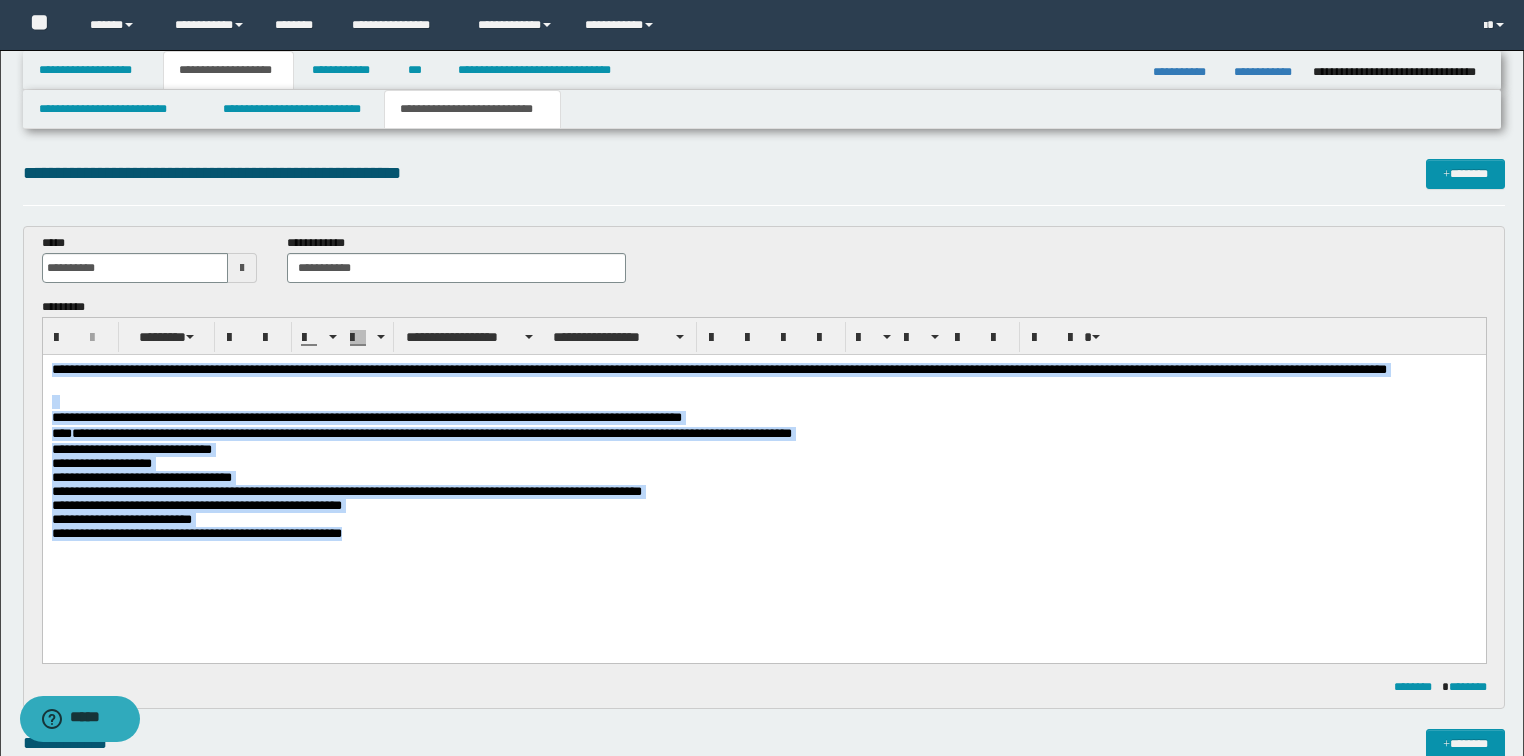 drag, startPoint x: 500, startPoint y: 567, endPoint x: 48, endPoint y: 618, distance: 454.8681 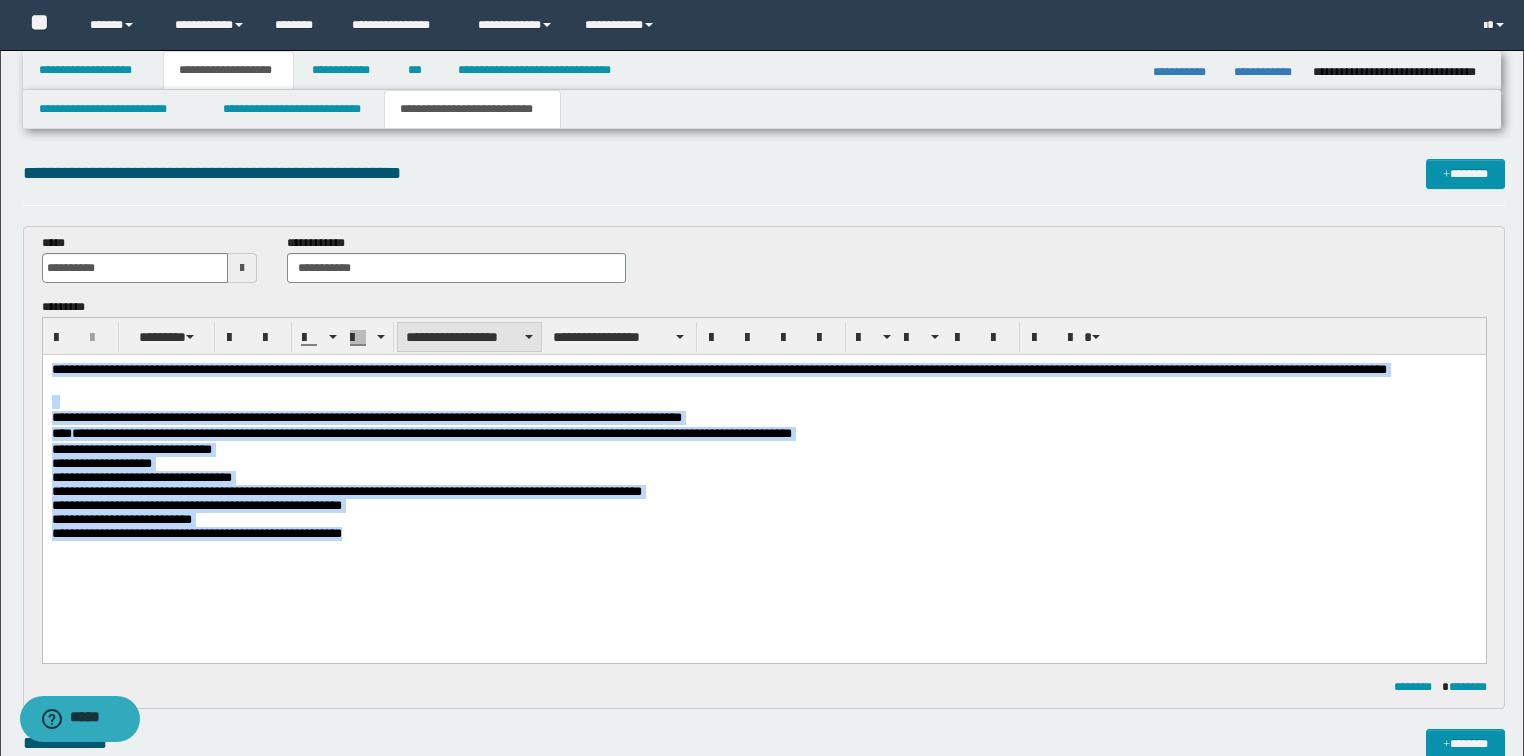 click on "**********" at bounding box center (469, 337) 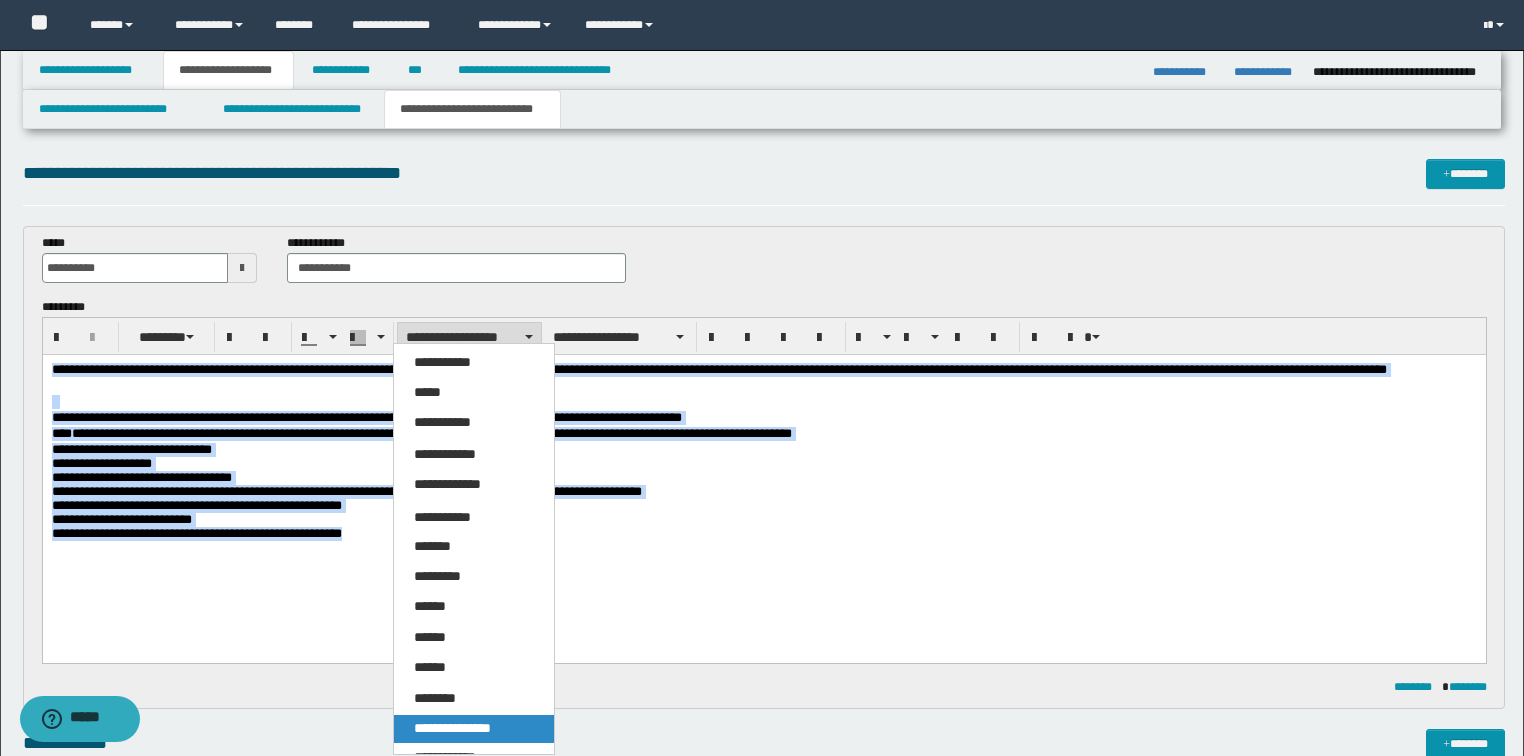 click on "**********" at bounding box center (452, 728) 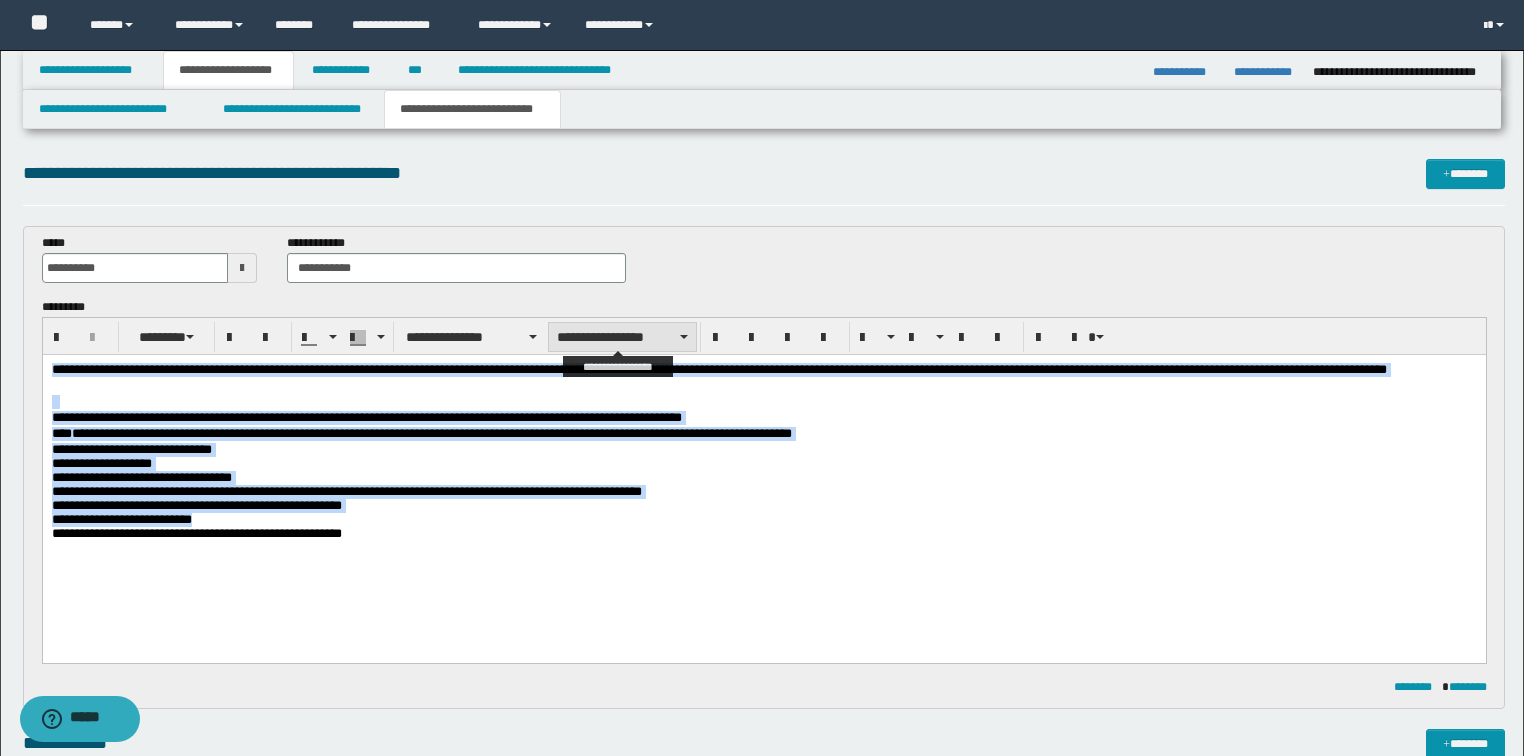 click on "**********" at bounding box center (622, 337) 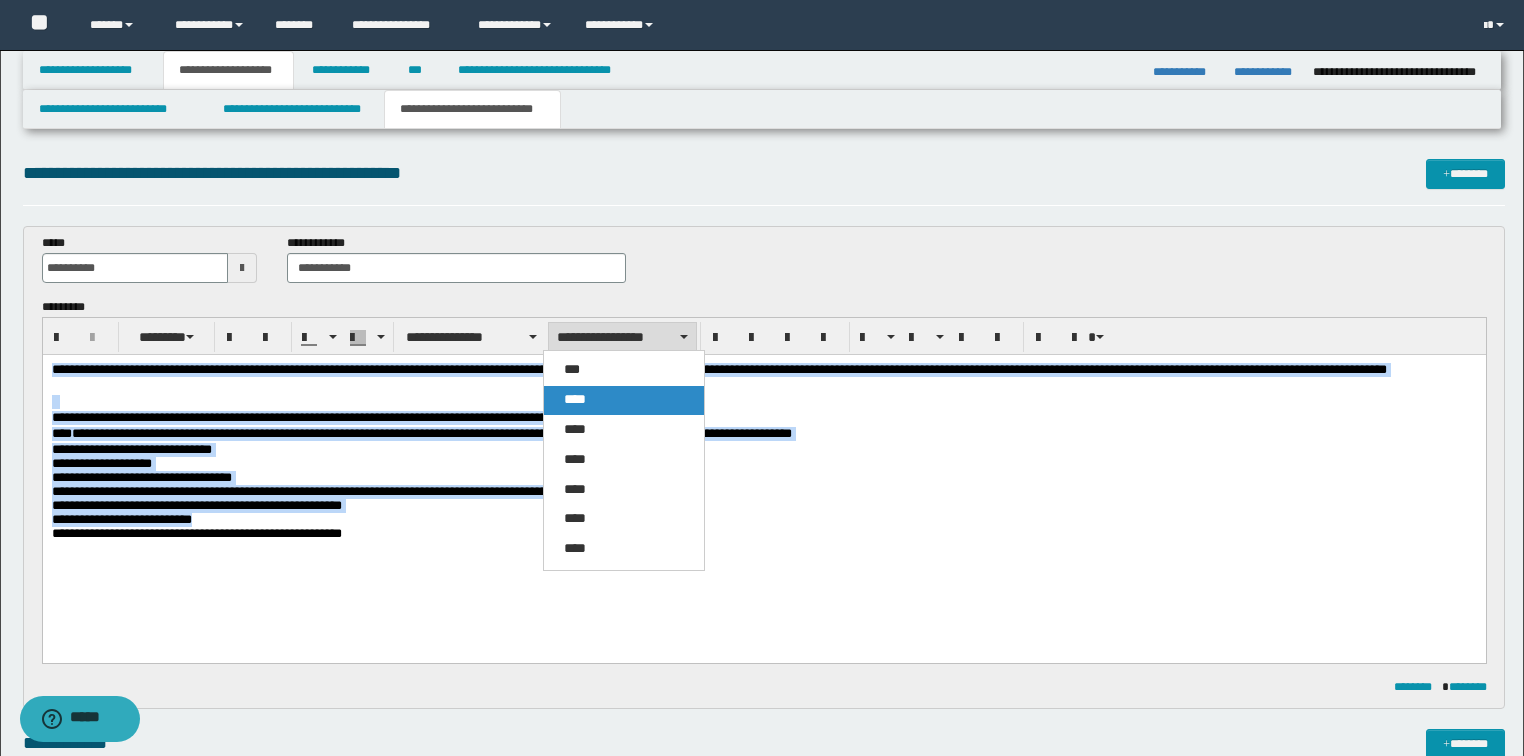 drag, startPoint x: 593, startPoint y: 405, endPoint x: 686, endPoint y: 8, distance: 407.74747 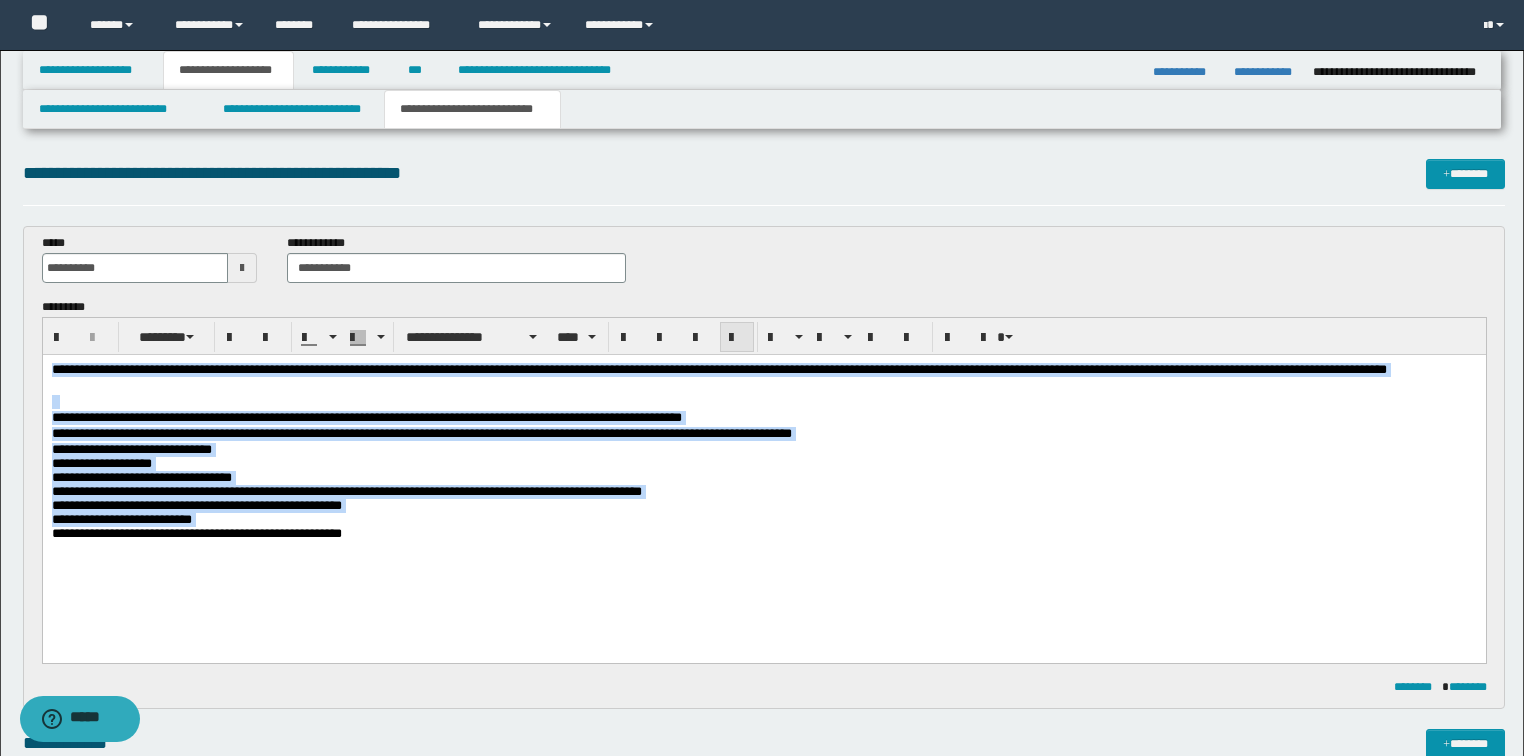 drag, startPoint x: 732, startPoint y: 329, endPoint x: 743, endPoint y: 346, distance: 20.248457 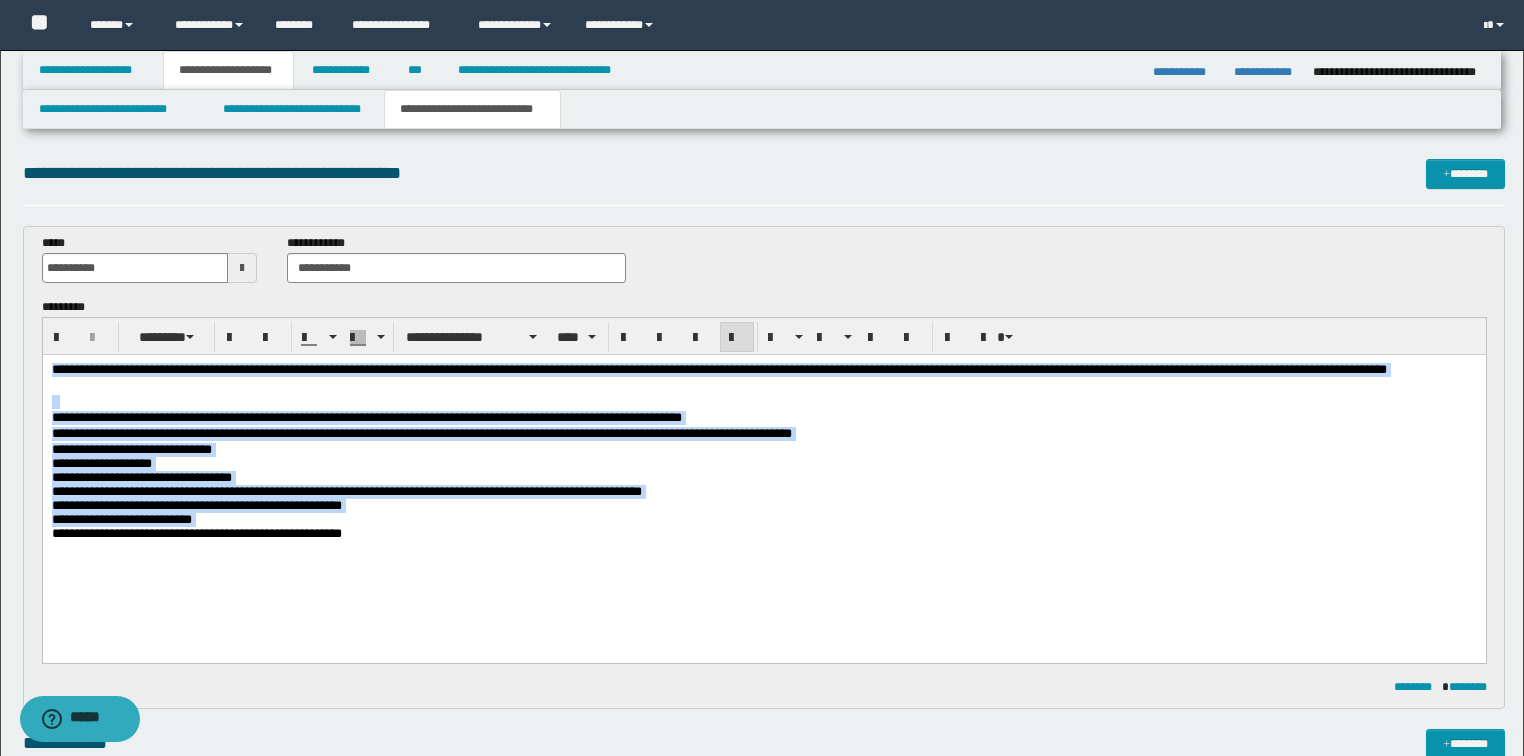 click on "**********" at bounding box center (763, 477) 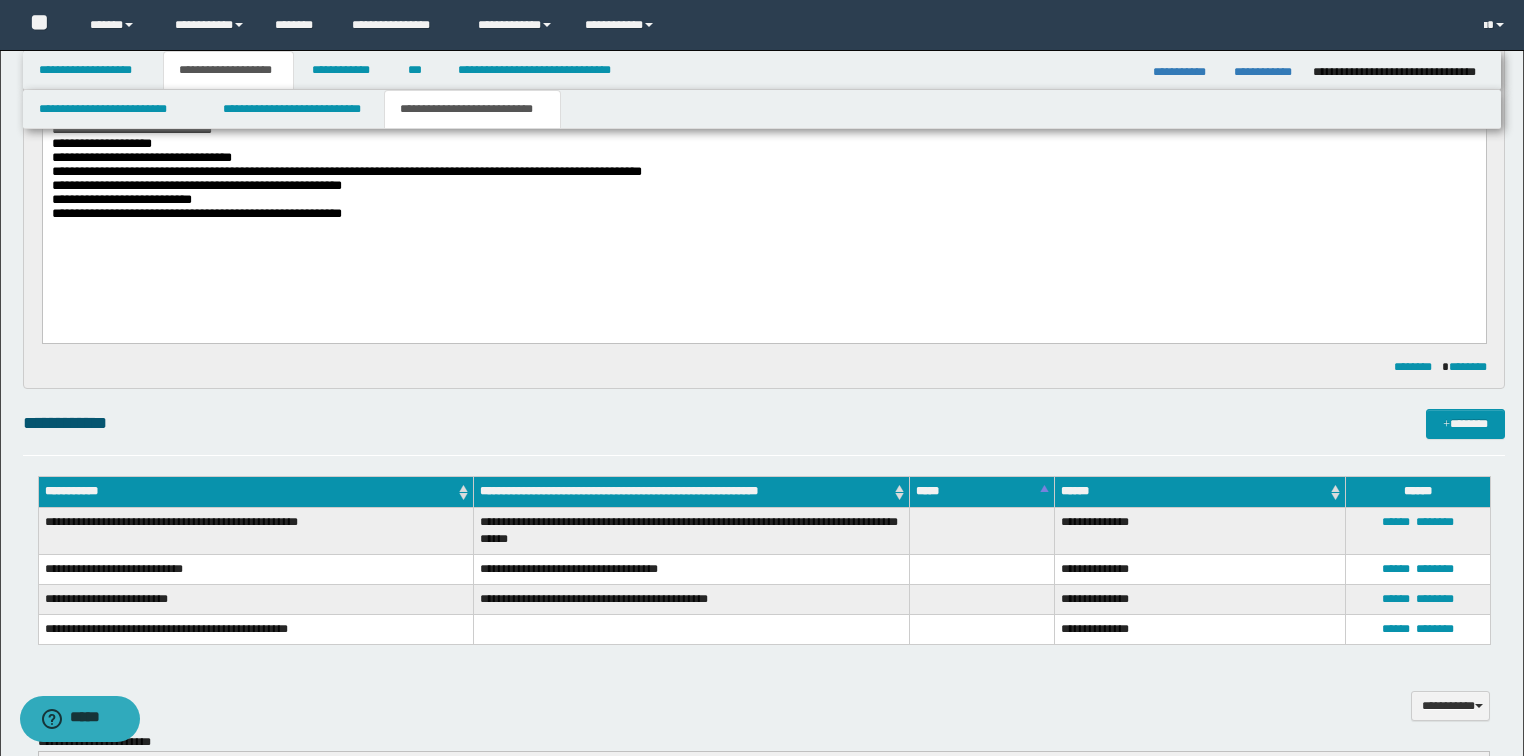 scroll, scrollTop: 80, scrollLeft: 0, axis: vertical 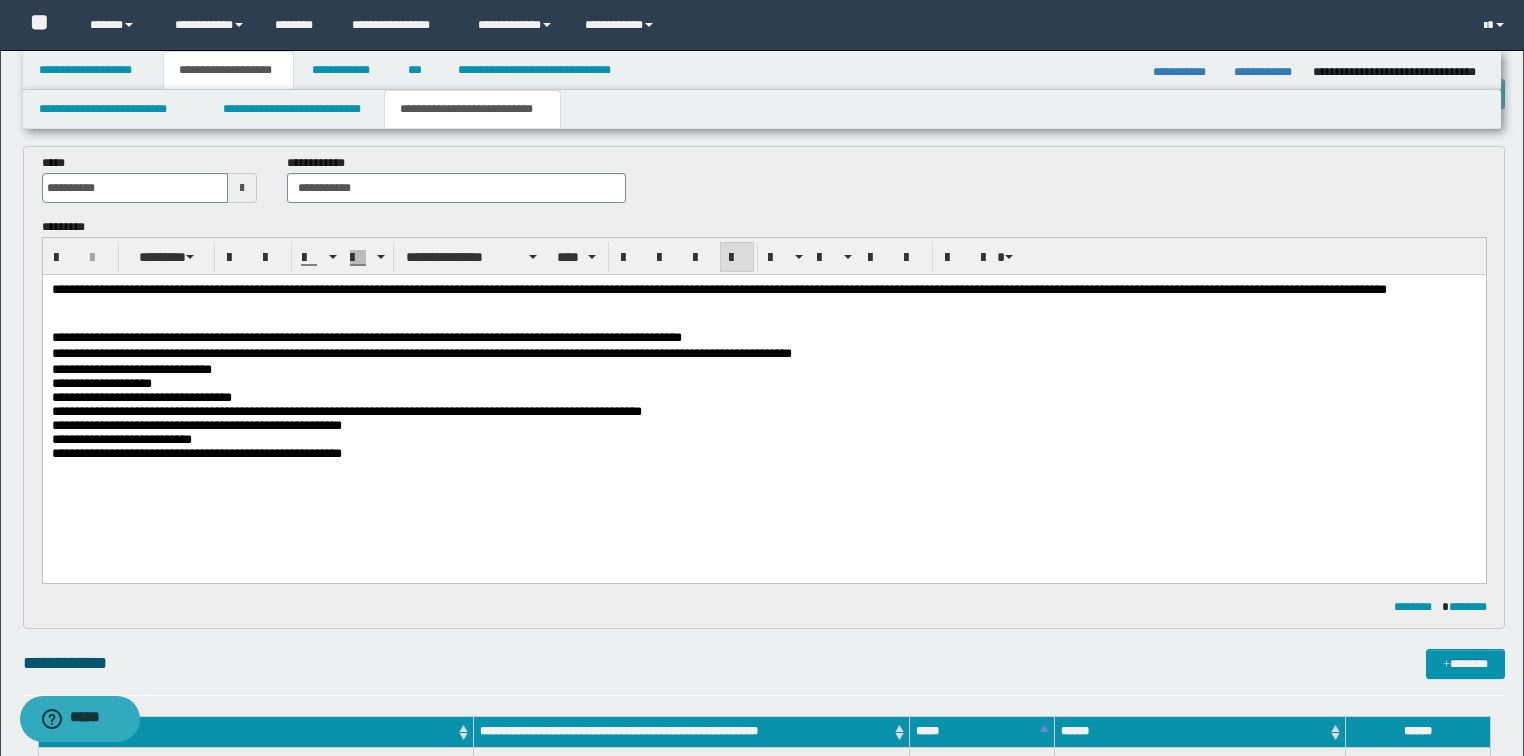 click on "**********" at bounding box center (366, 336) 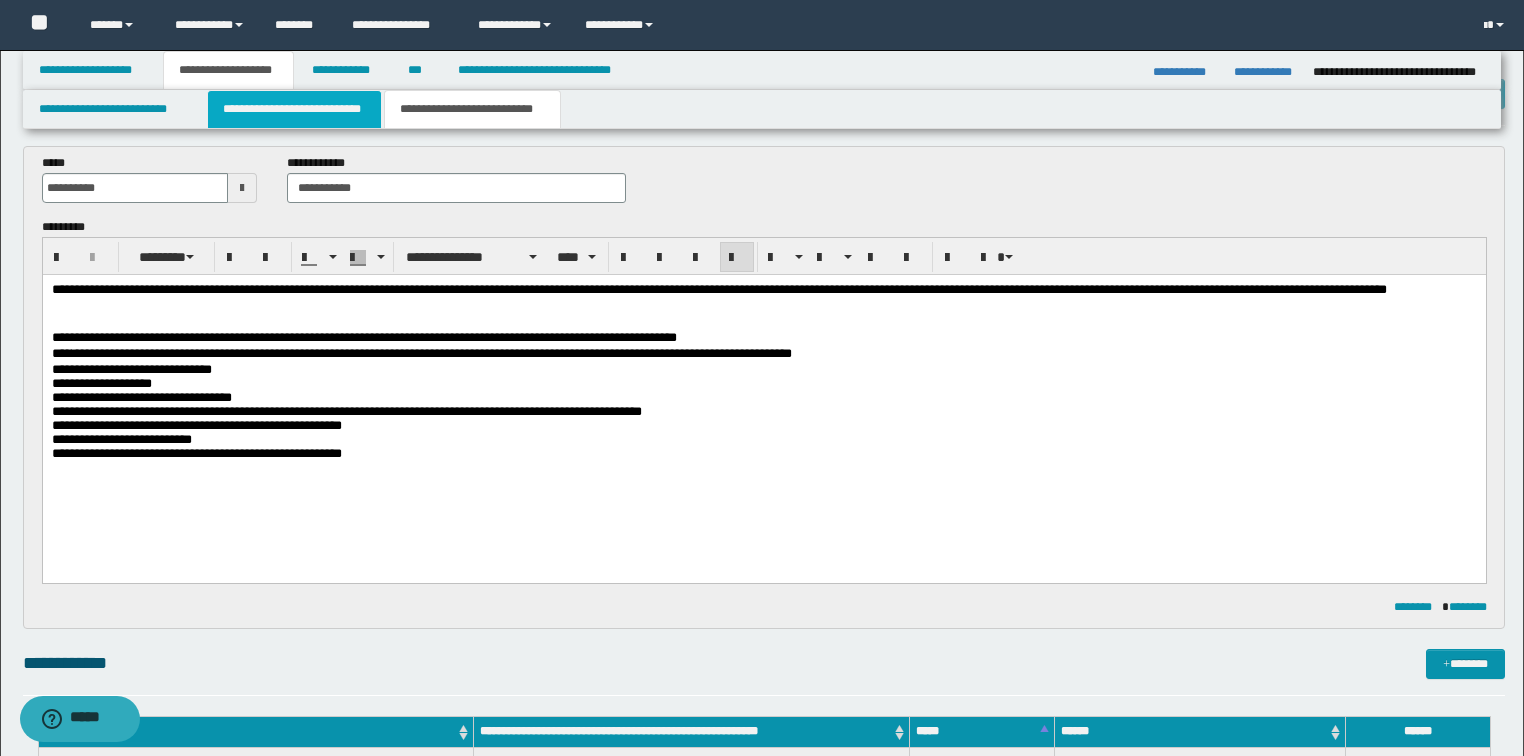 click on "**********" at bounding box center [294, 109] 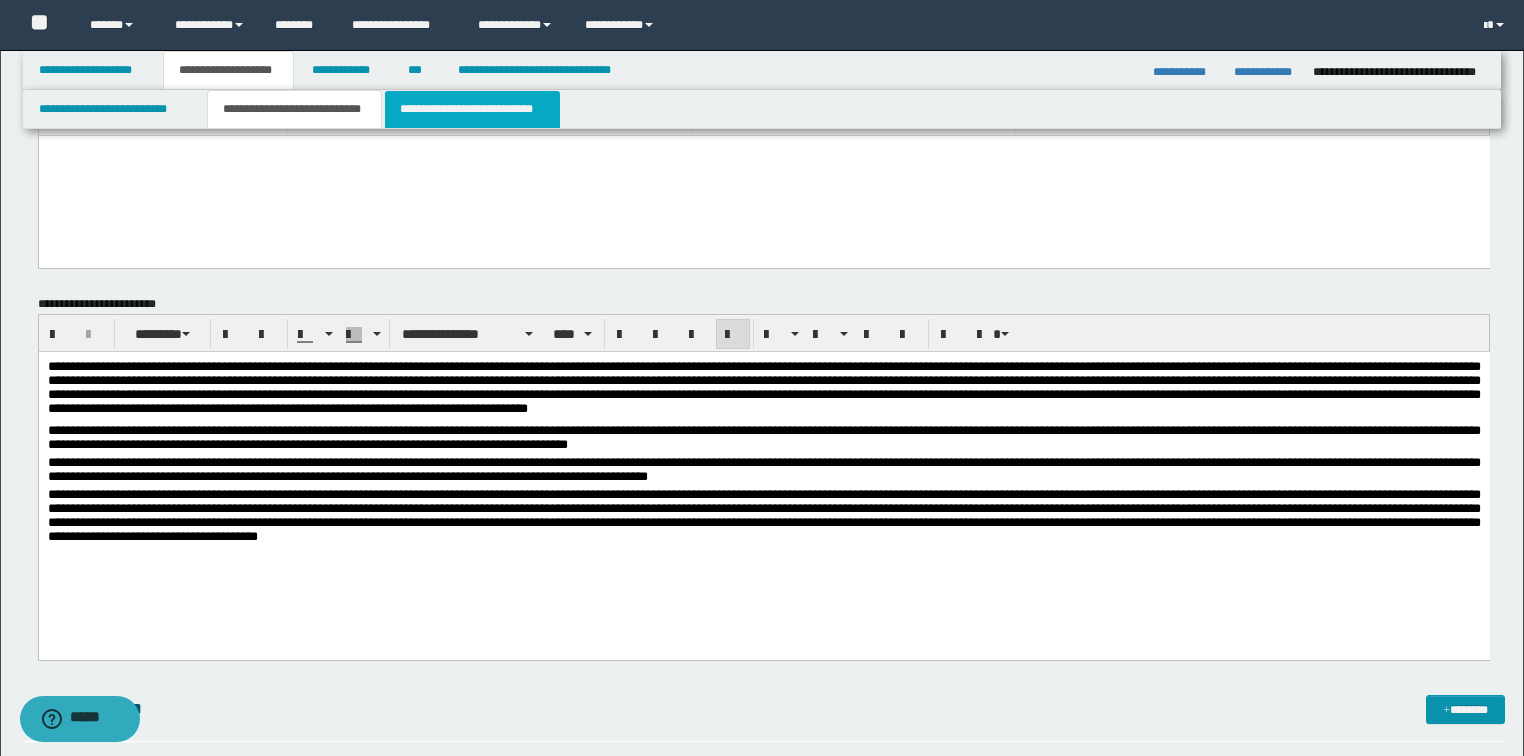 click on "**********" at bounding box center [472, 109] 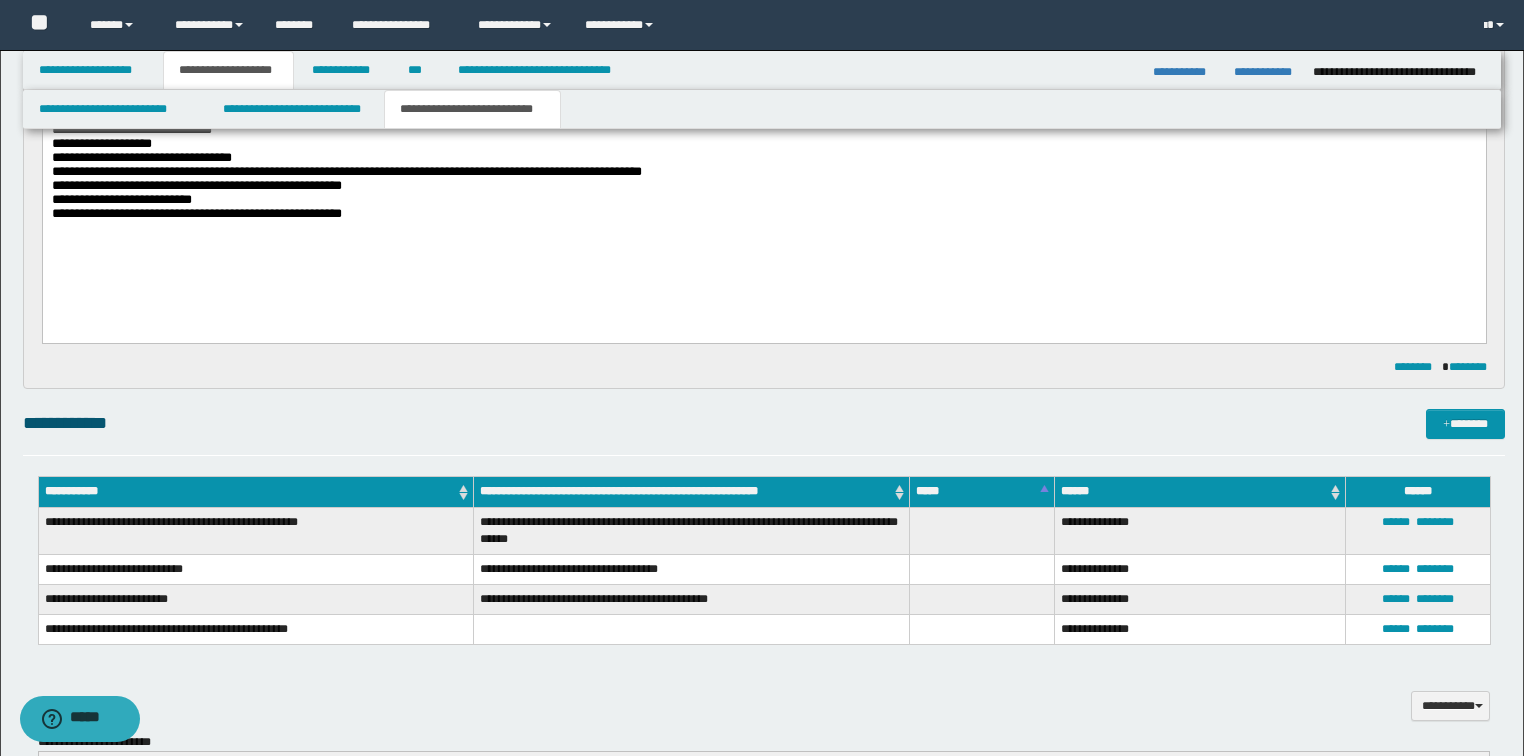 scroll, scrollTop: 640, scrollLeft: 0, axis: vertical 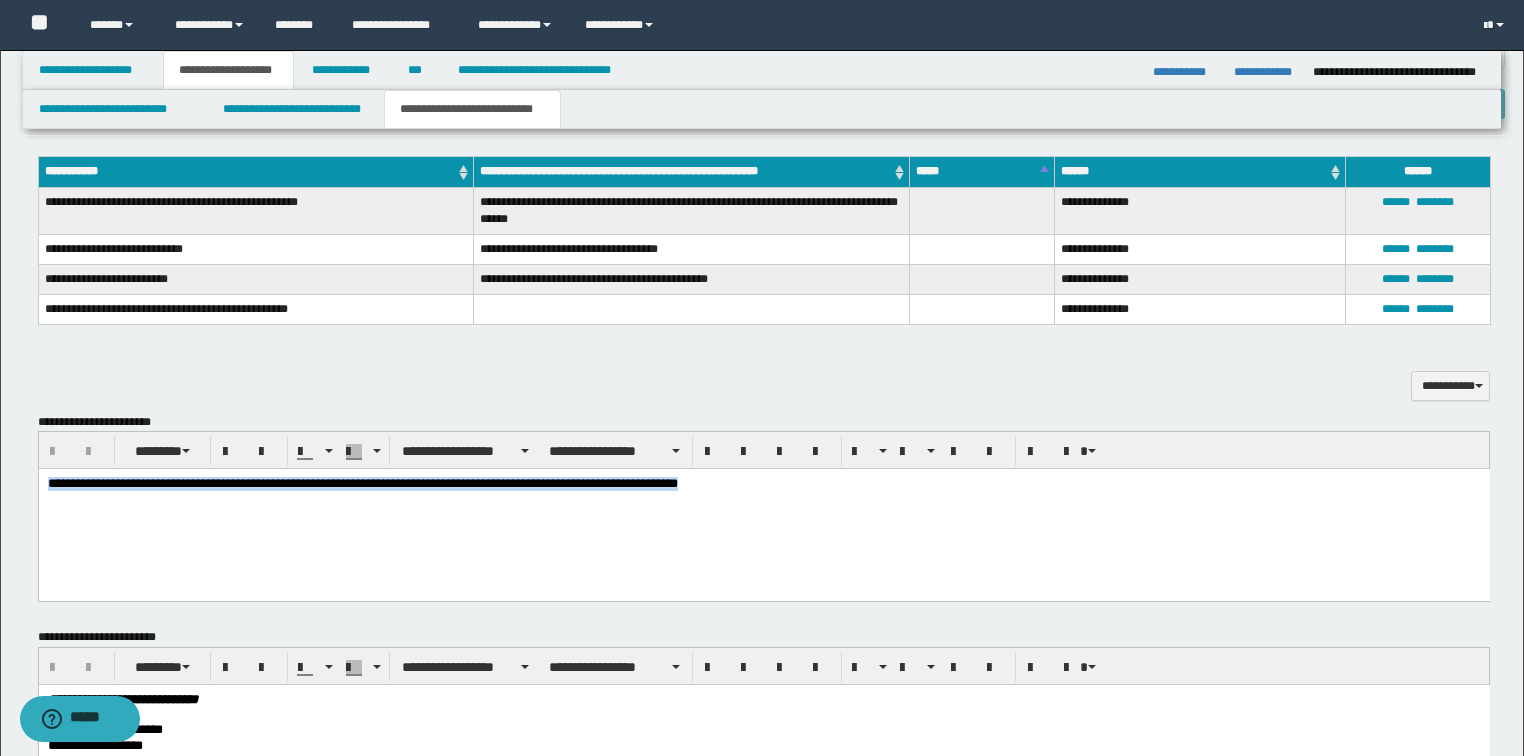 drag, startPoint x: 764, startPoint y: 480, endPoint x: -1, endPoint y: 406, distance: 768.57074 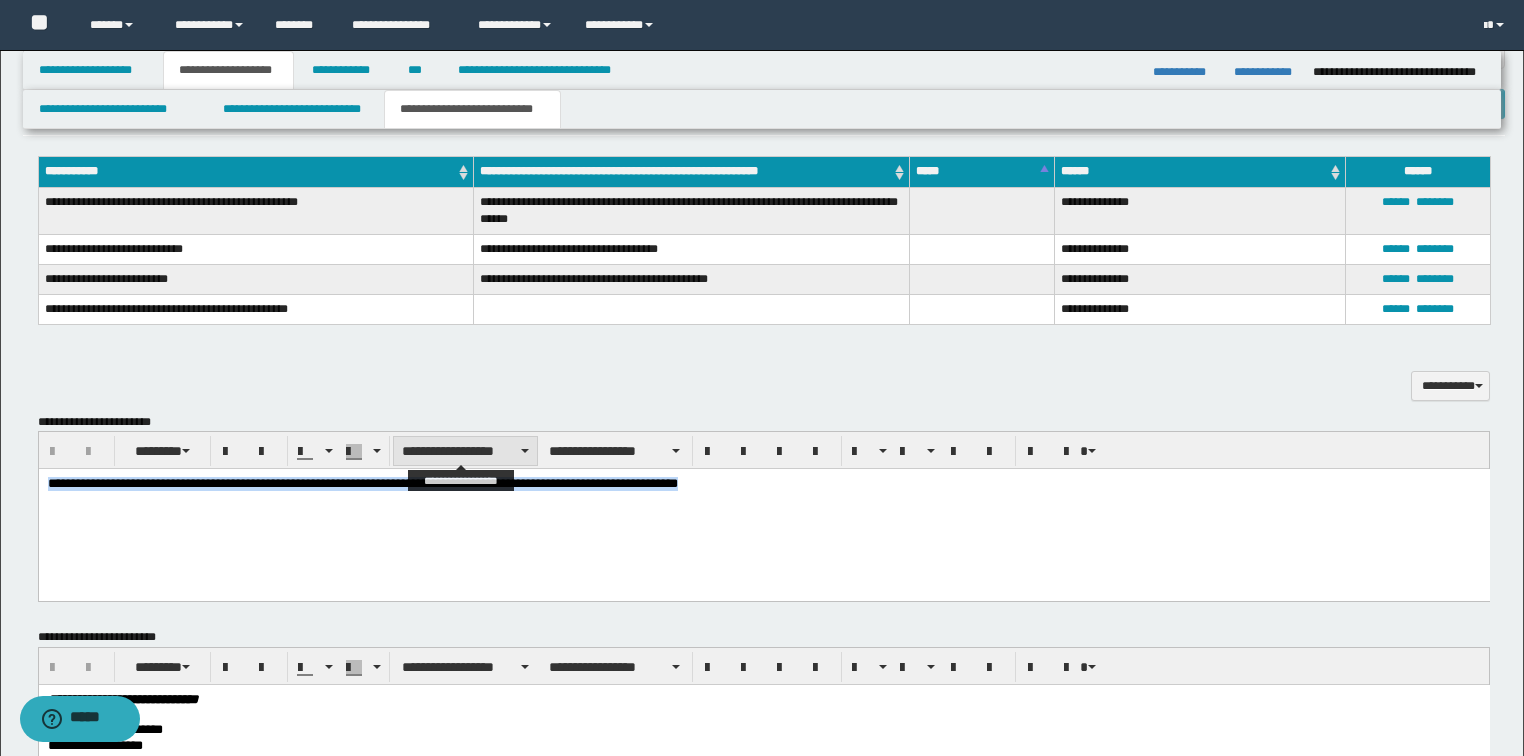 click on "**********" at bounding box center [465, 451] 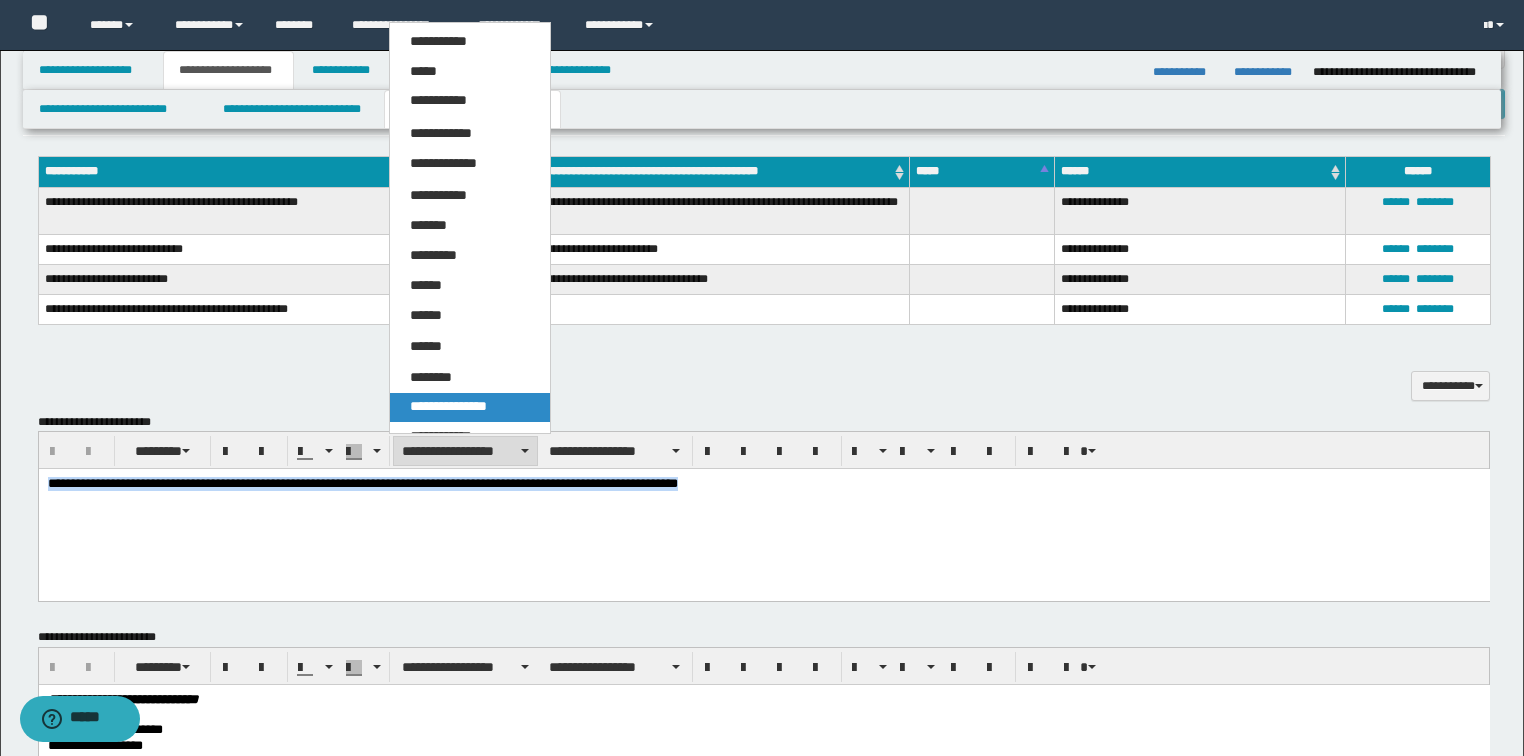 click on "**********" at bounding box center [448, 406] 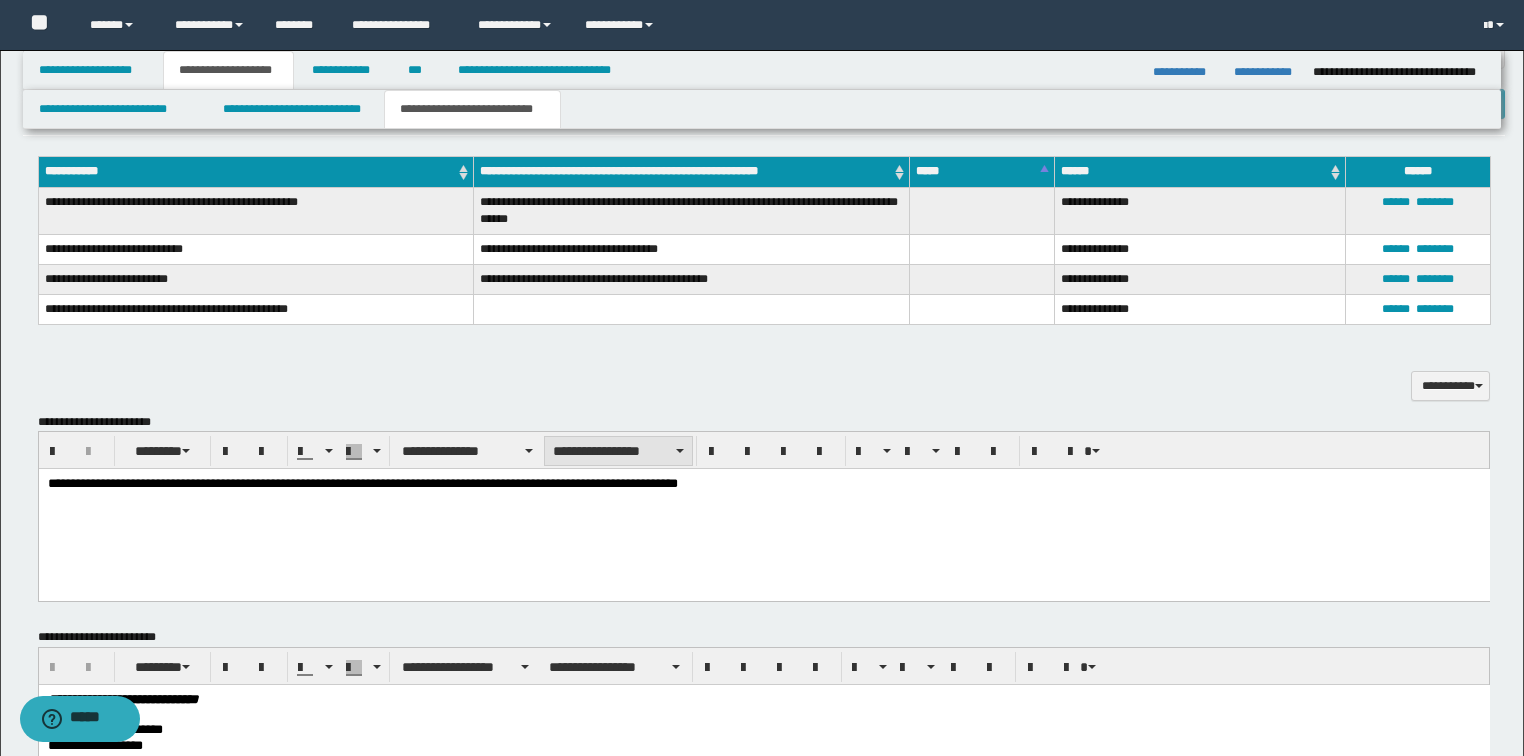 click on "**********" at bounding box center (618, 451) 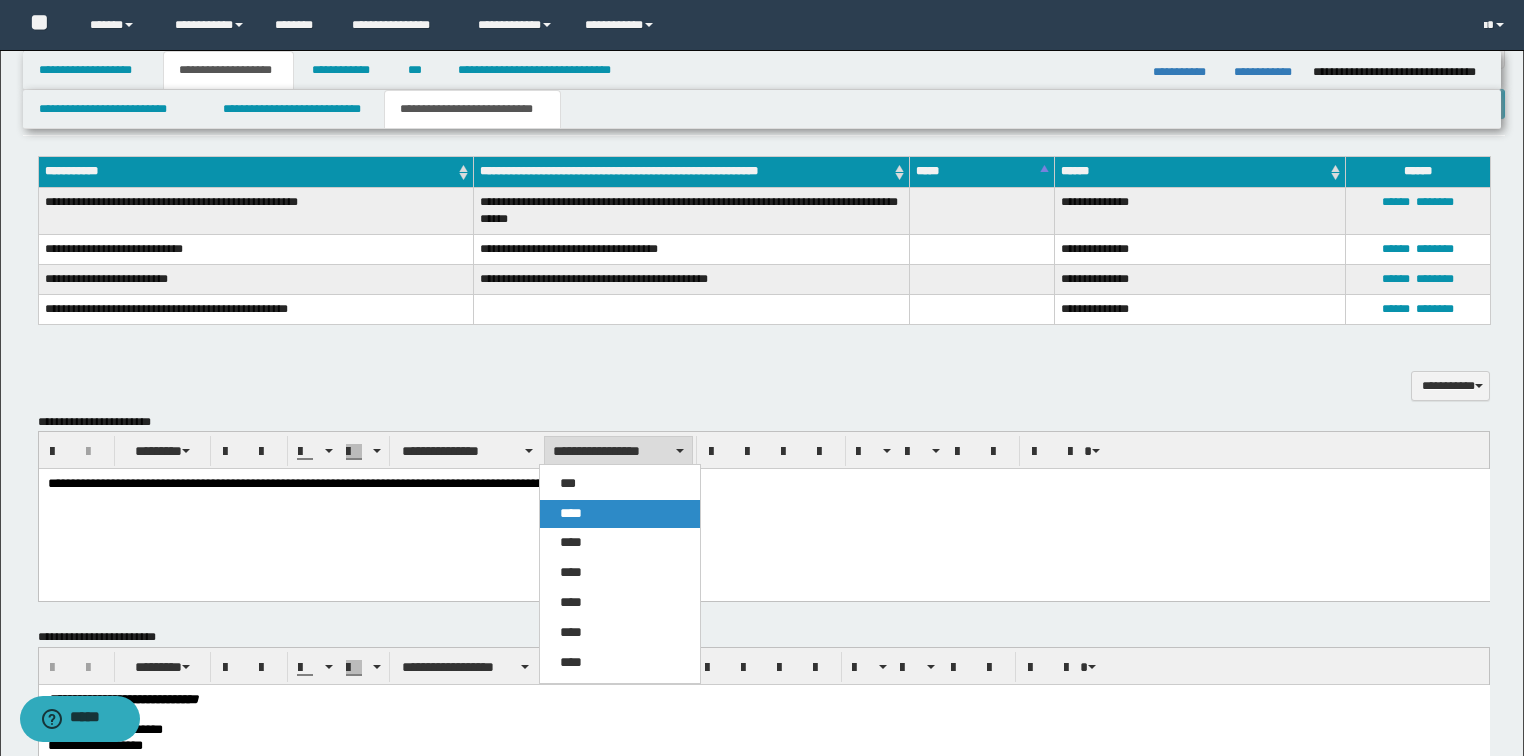 click on "****" at bounding box center [620, 514] 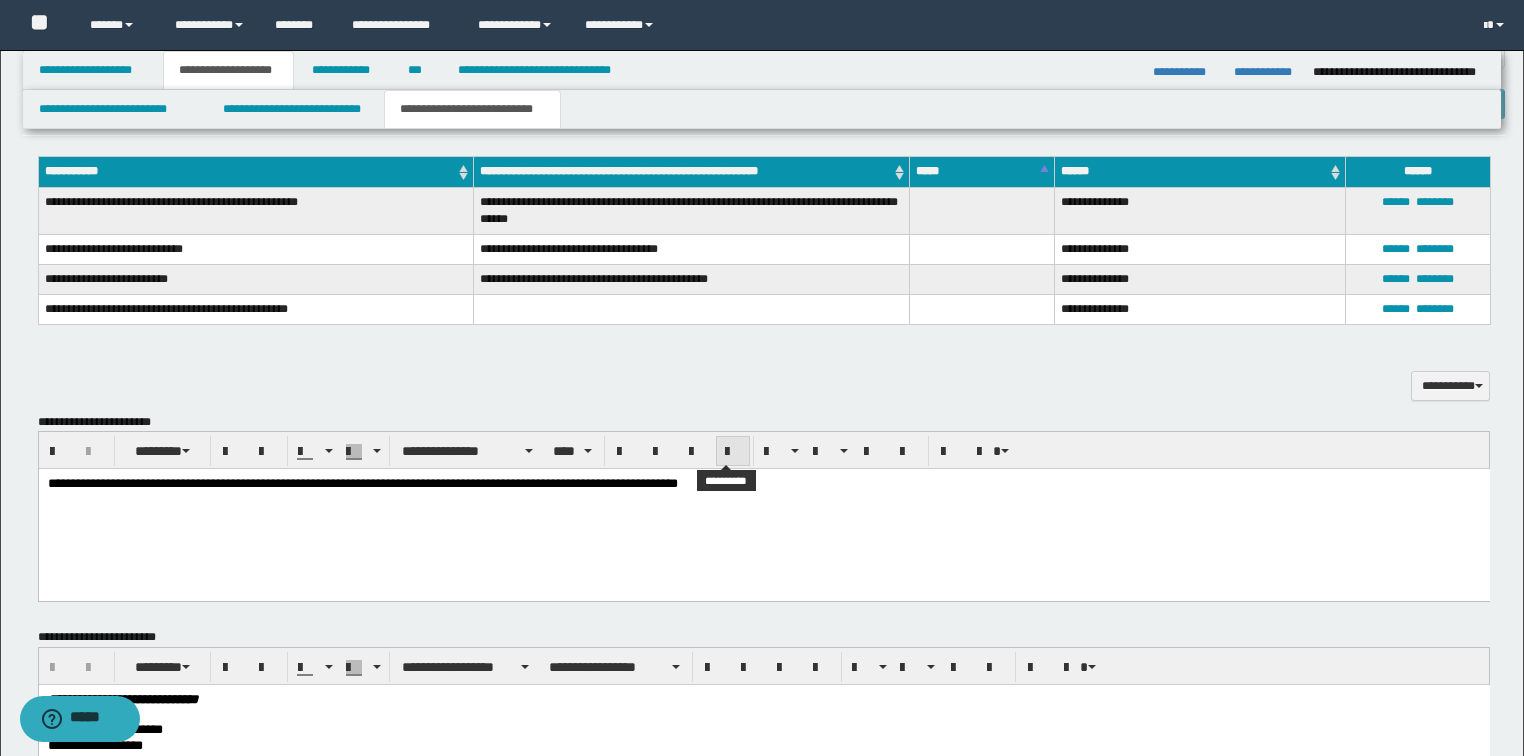 click at bounding box center (733, 452) 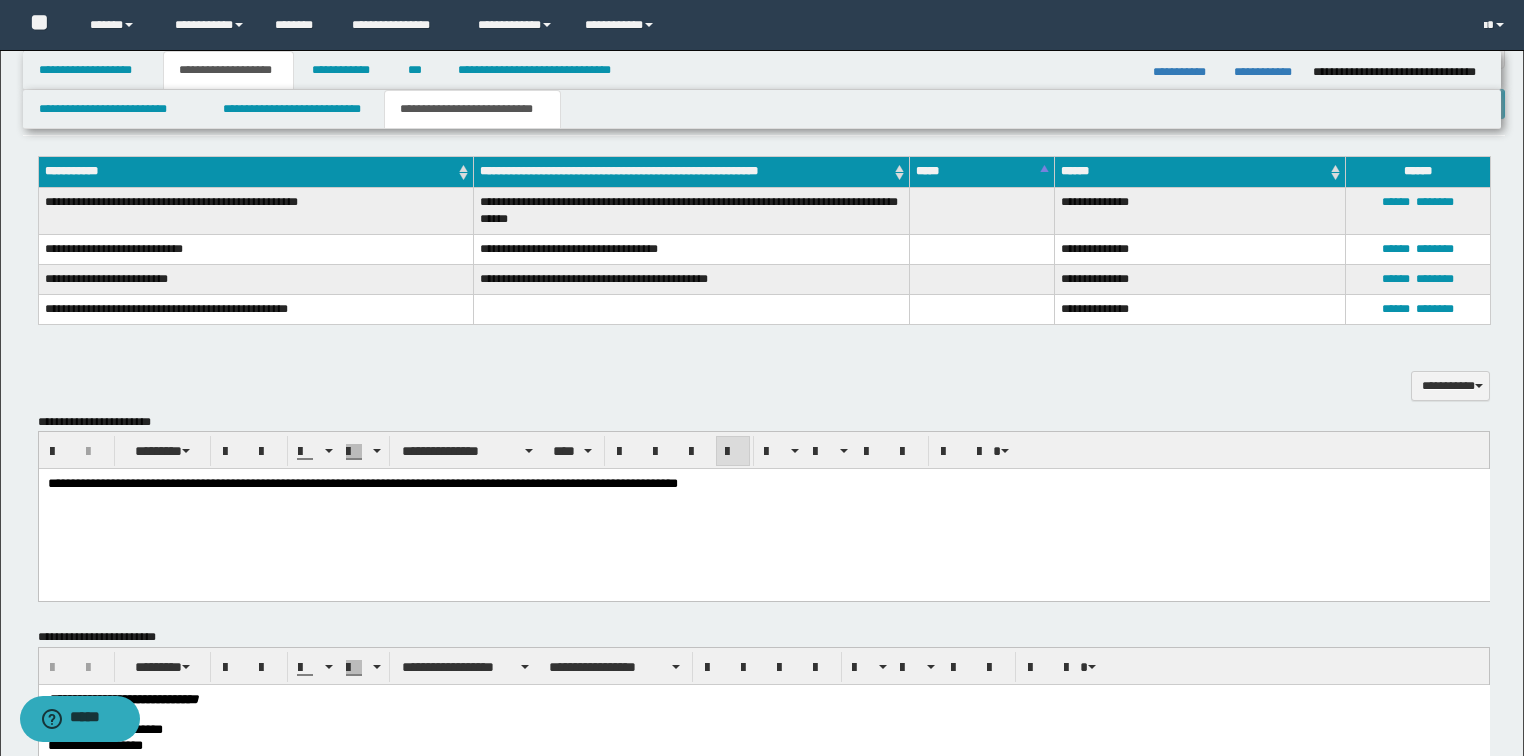 click on "**********" at bounding box center (763, 510) 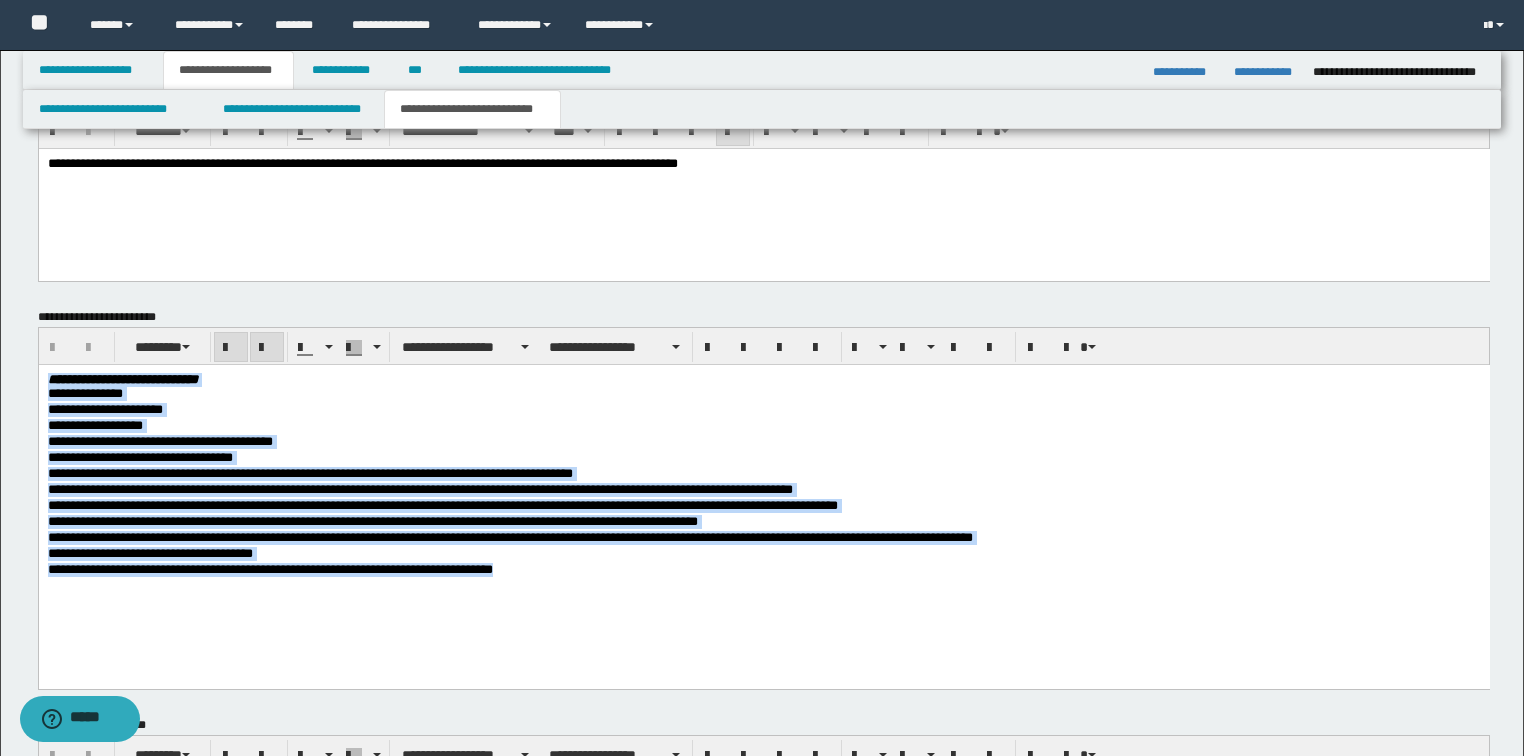 drag, startPoint x: 576, startPoint y: 580, endPoint x: 204, endPoint y: 713, distance: 395.06076 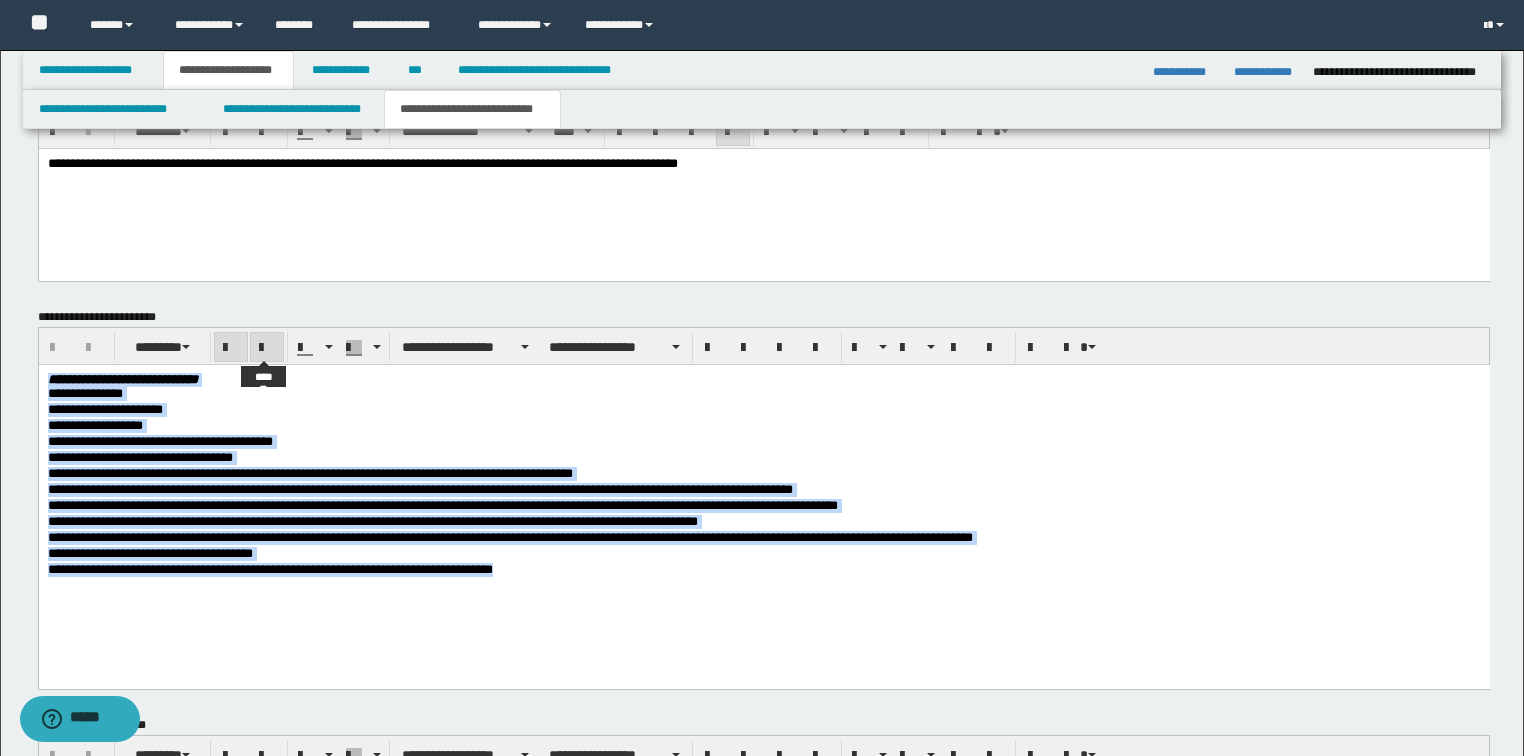 click at bounding box center (267, 348) 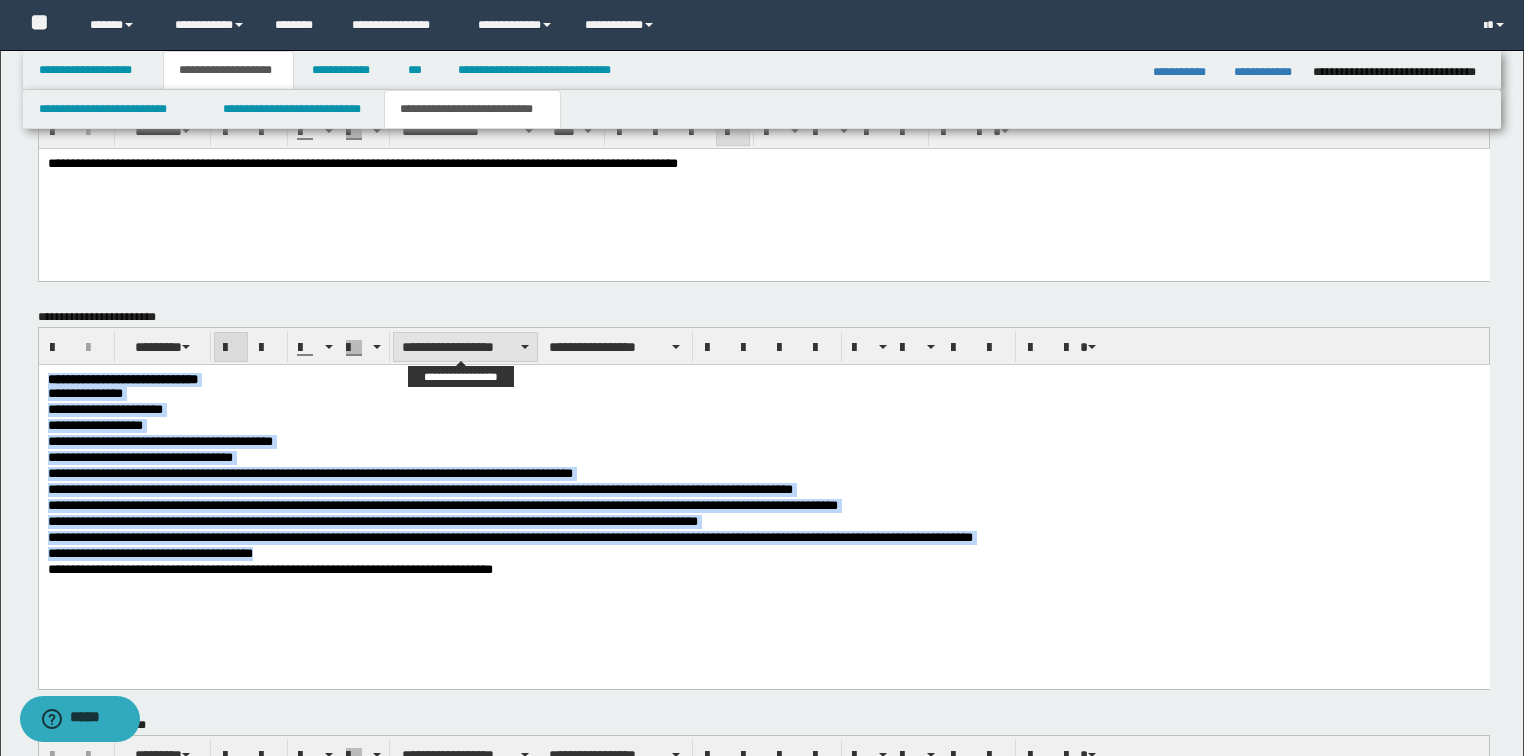 click on "**********" at bounding box center [465, 347] 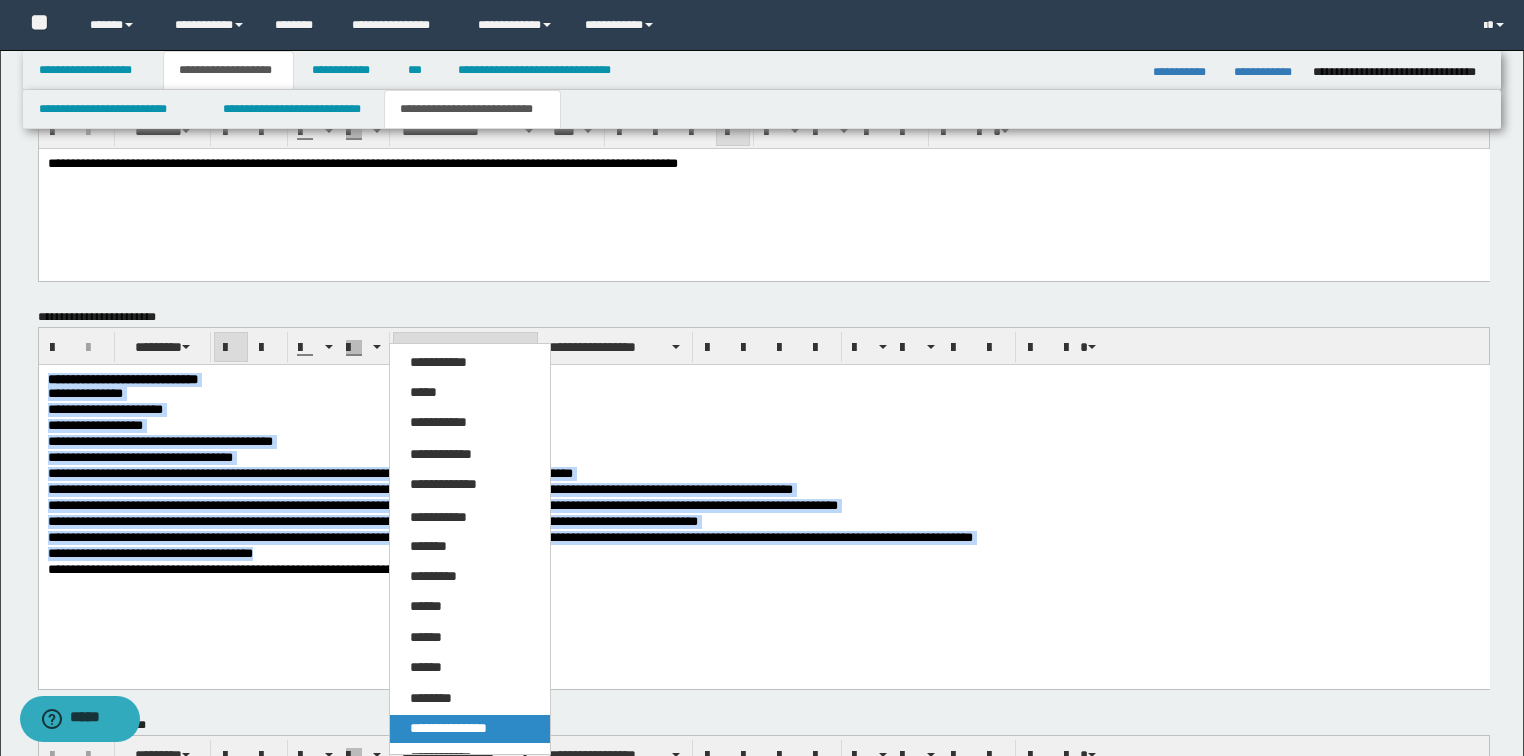 click on "**********" at bounding box center (448, 728) 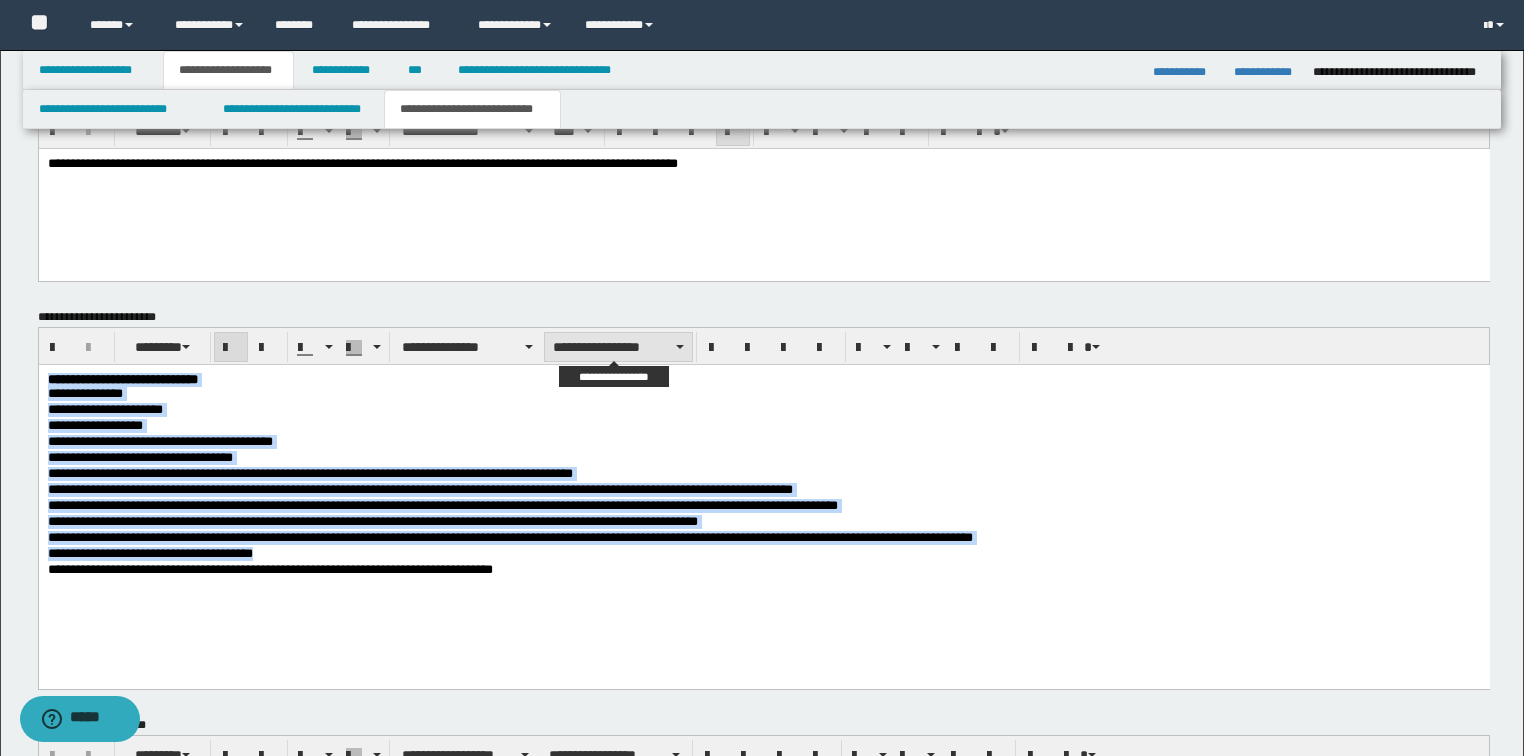 click on "**********" at bounding box center (618, 347) 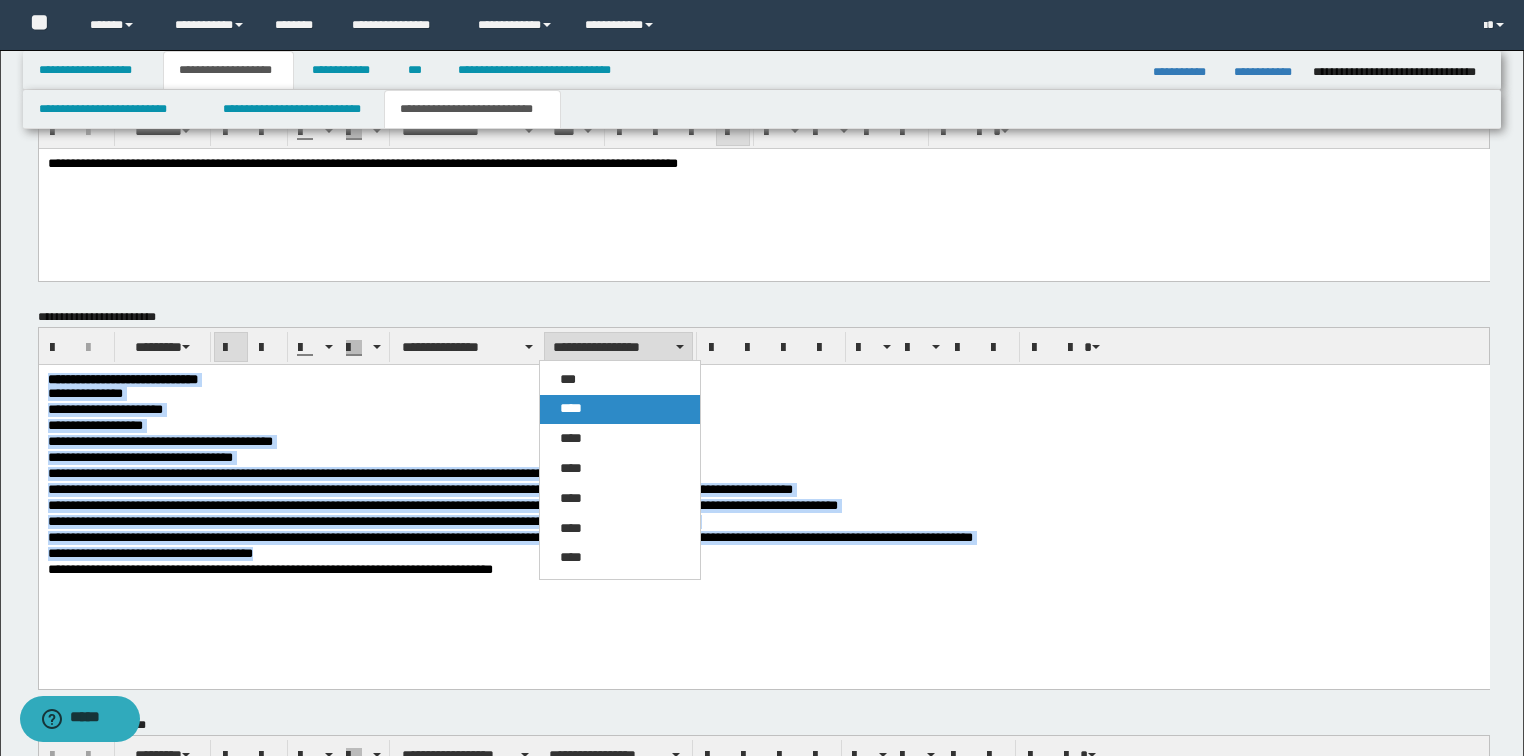 drag, startPoint x: 572, startPoint y: 406, endPoint x: 609, endPoint y: 10, distance: 397.7248 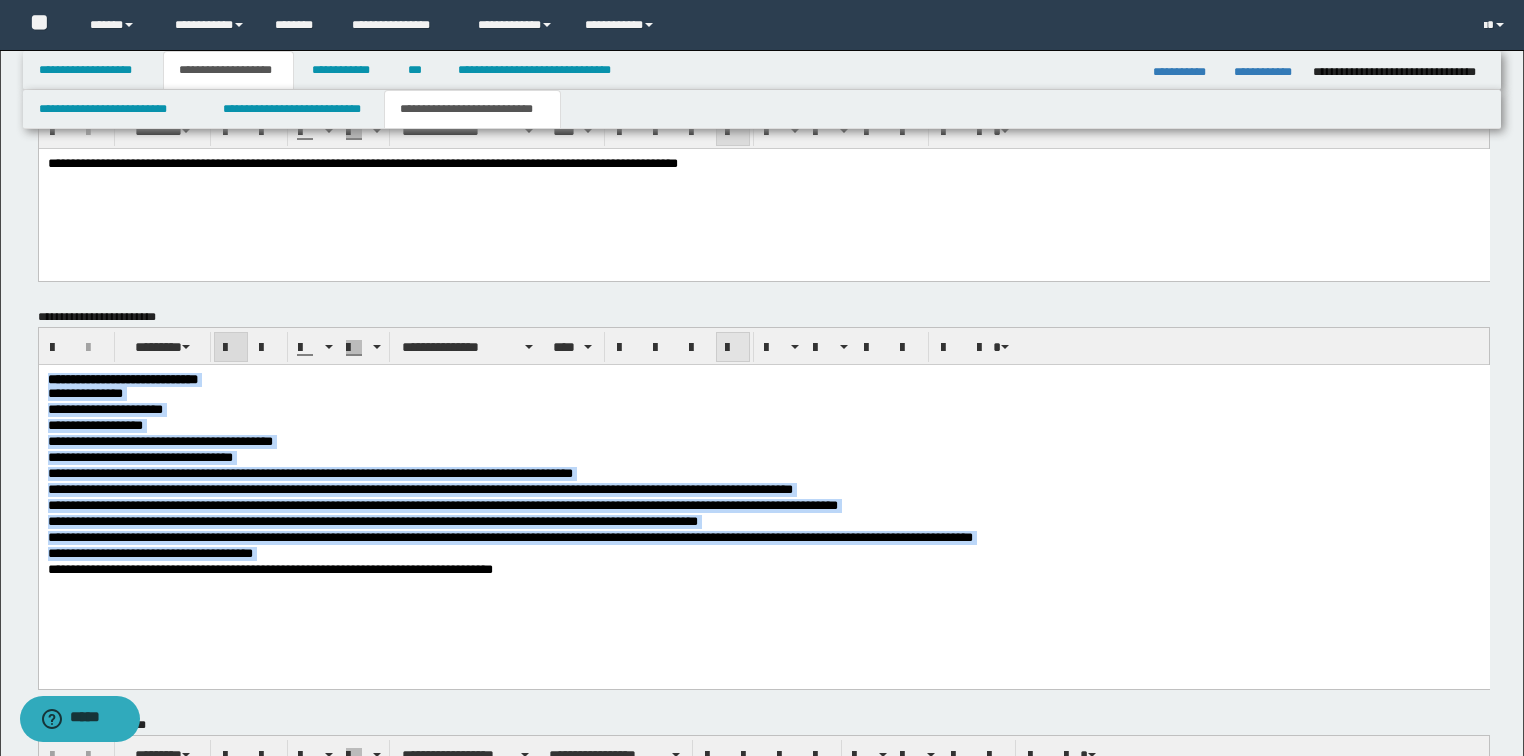 click at bounding box center [733, 347] 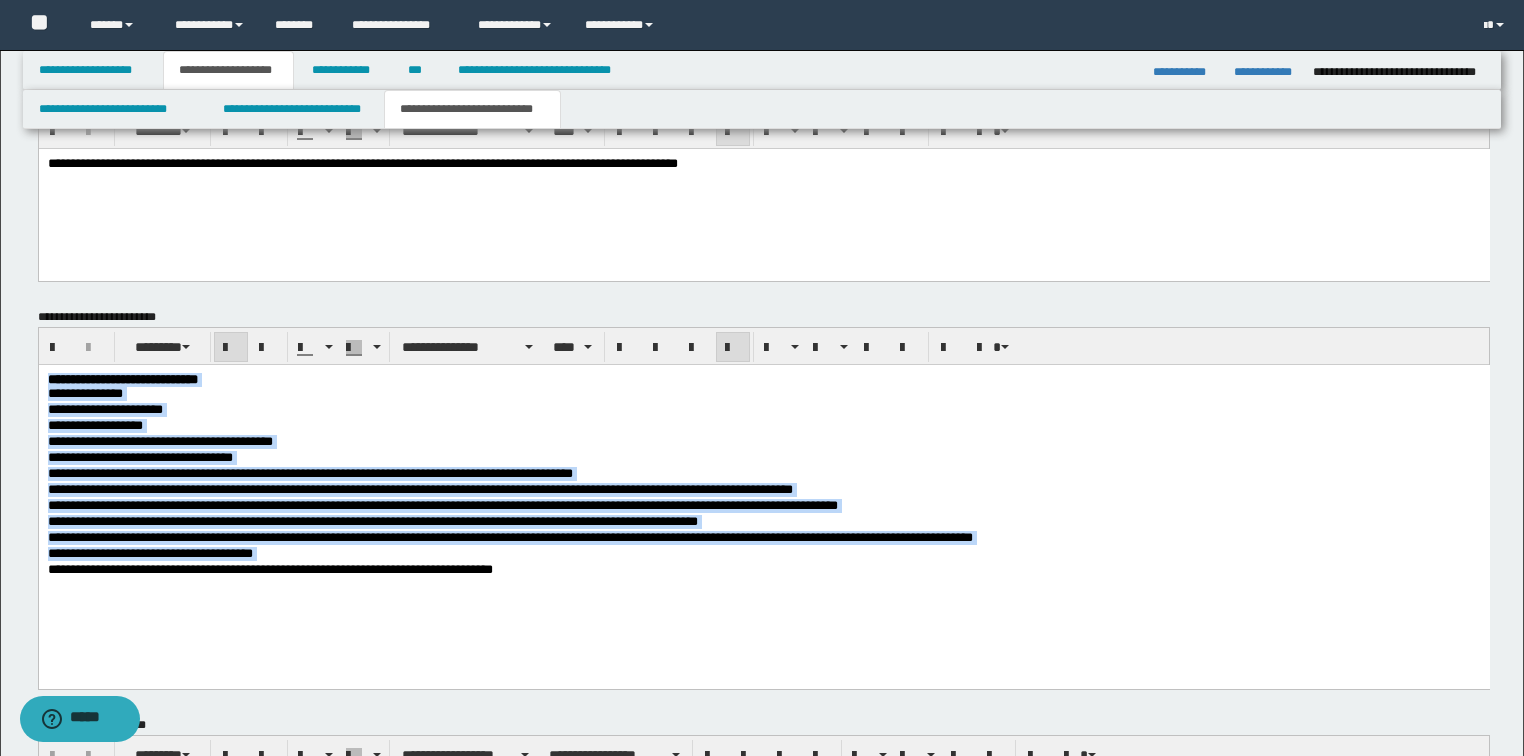 click on "**********" at bounding box center [763, 427] 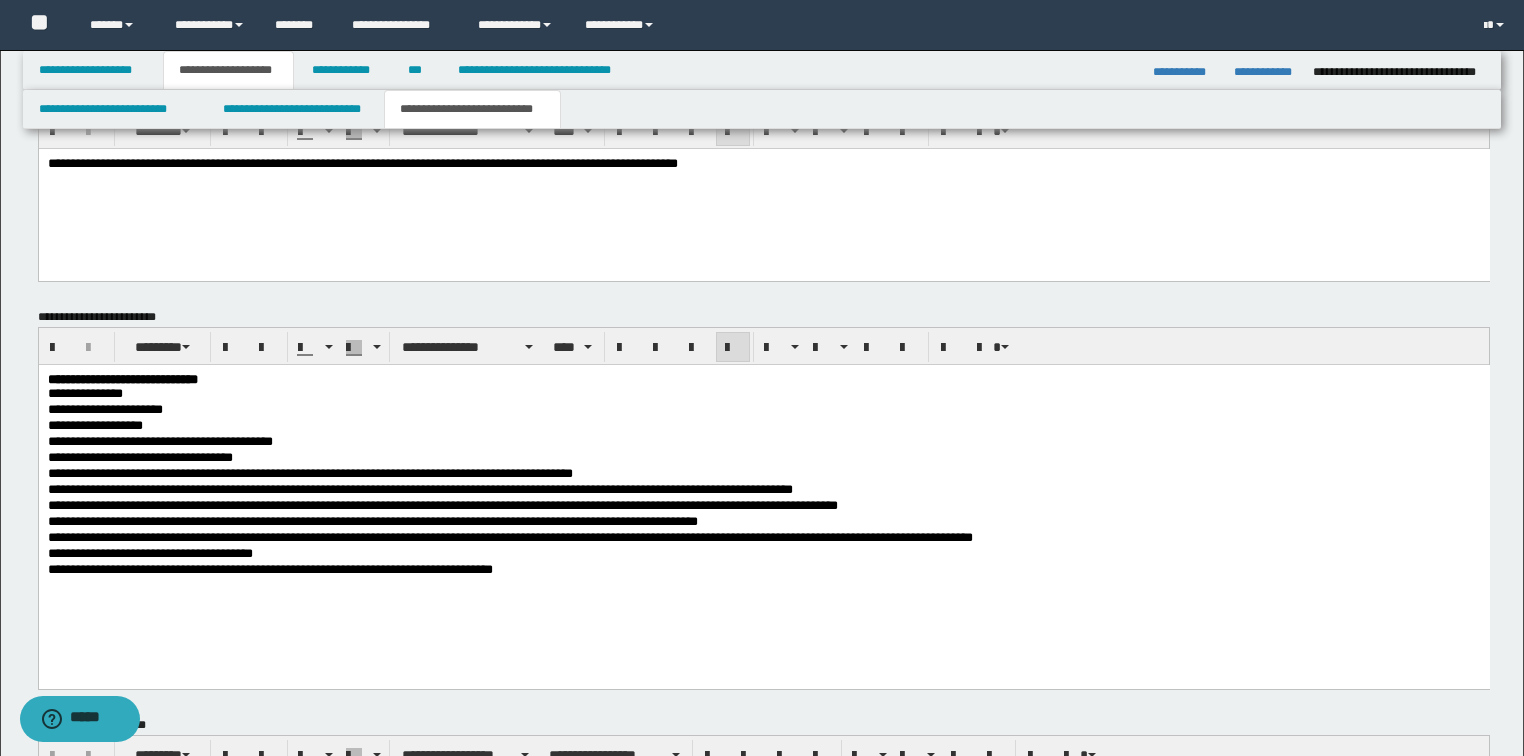 scroll, scrollTop: 1183, scrollLeft: 0, axis: vertical 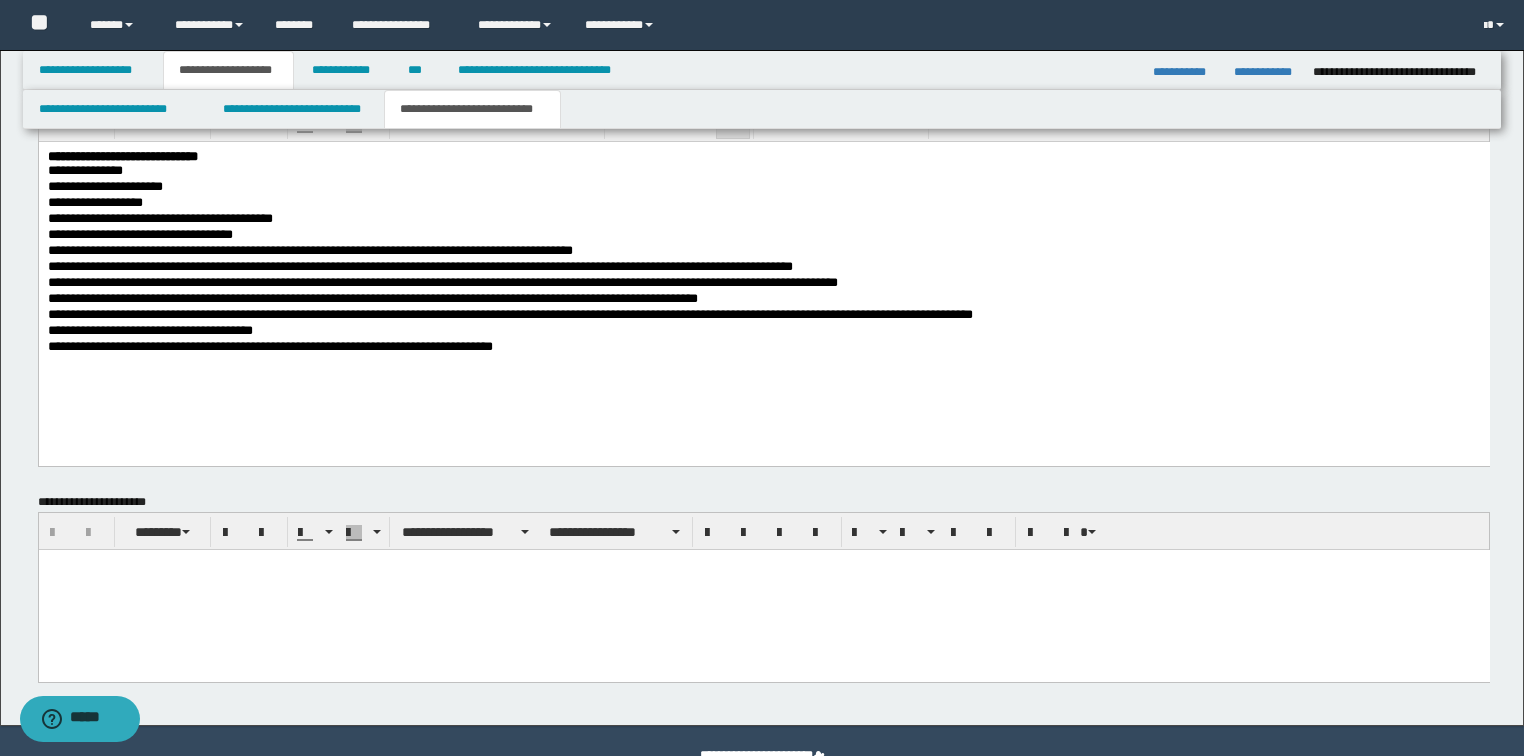 click at bounding box center (763, 590) 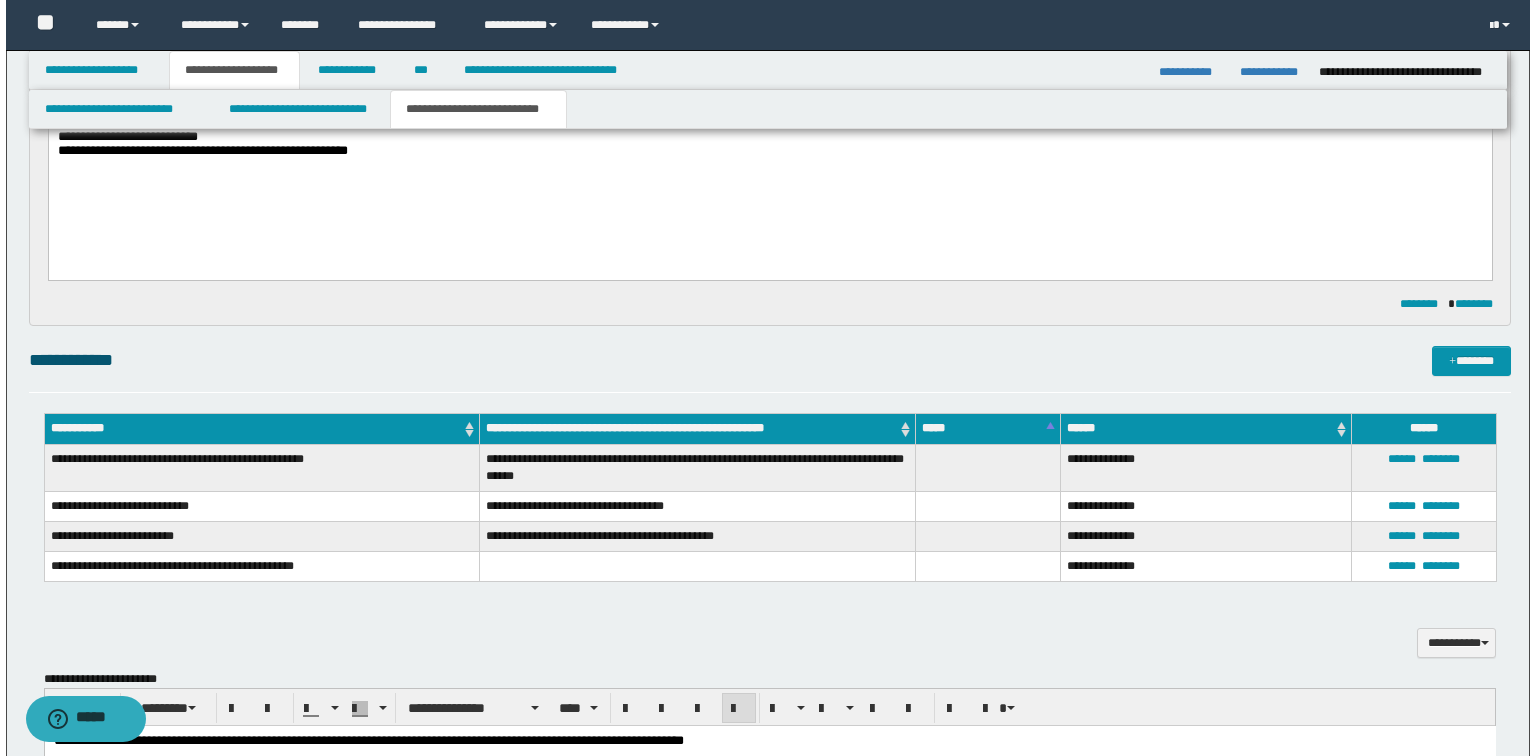 scroll, scrollTop: 0, scrollLeft: 0, axis: both 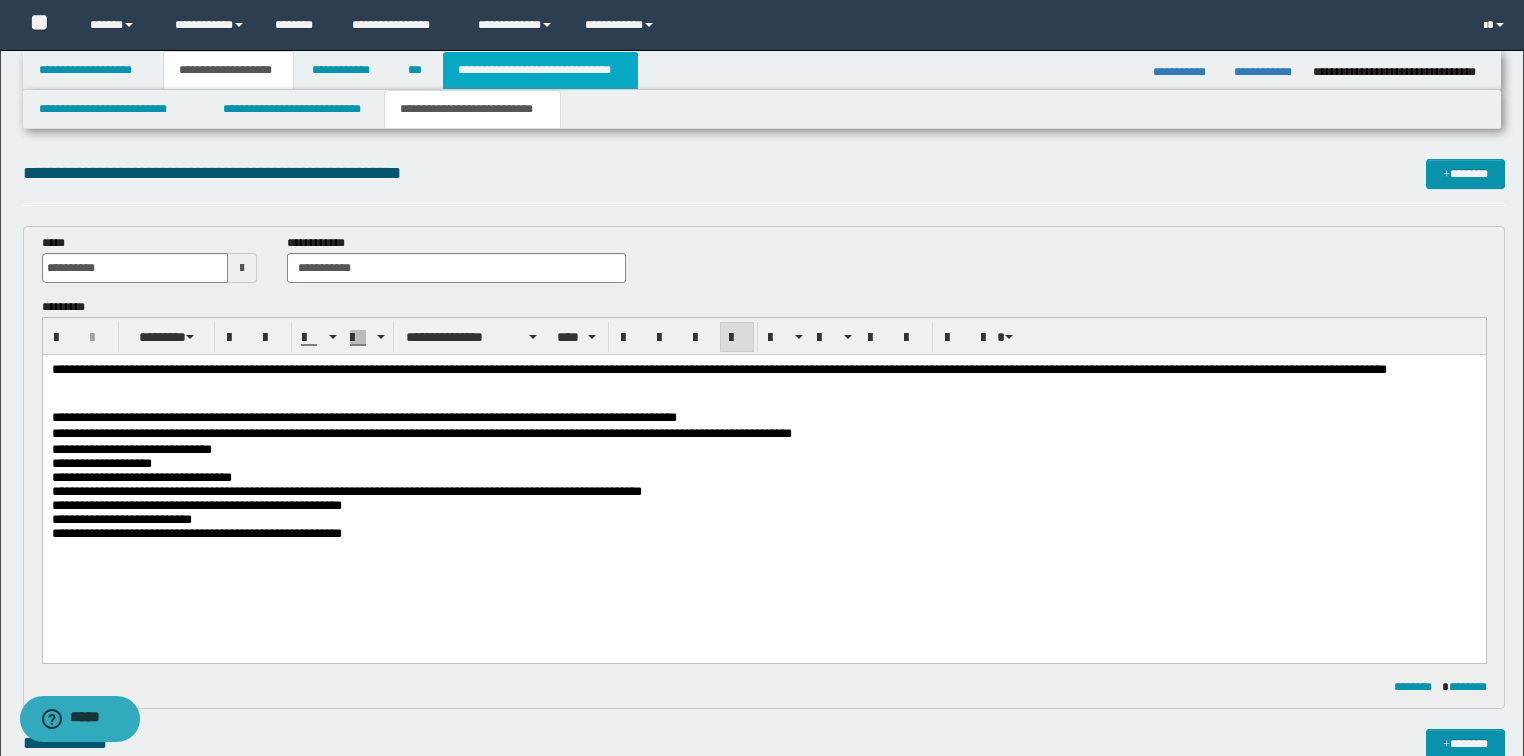 click on "**********" at bounding box center (540, 70) 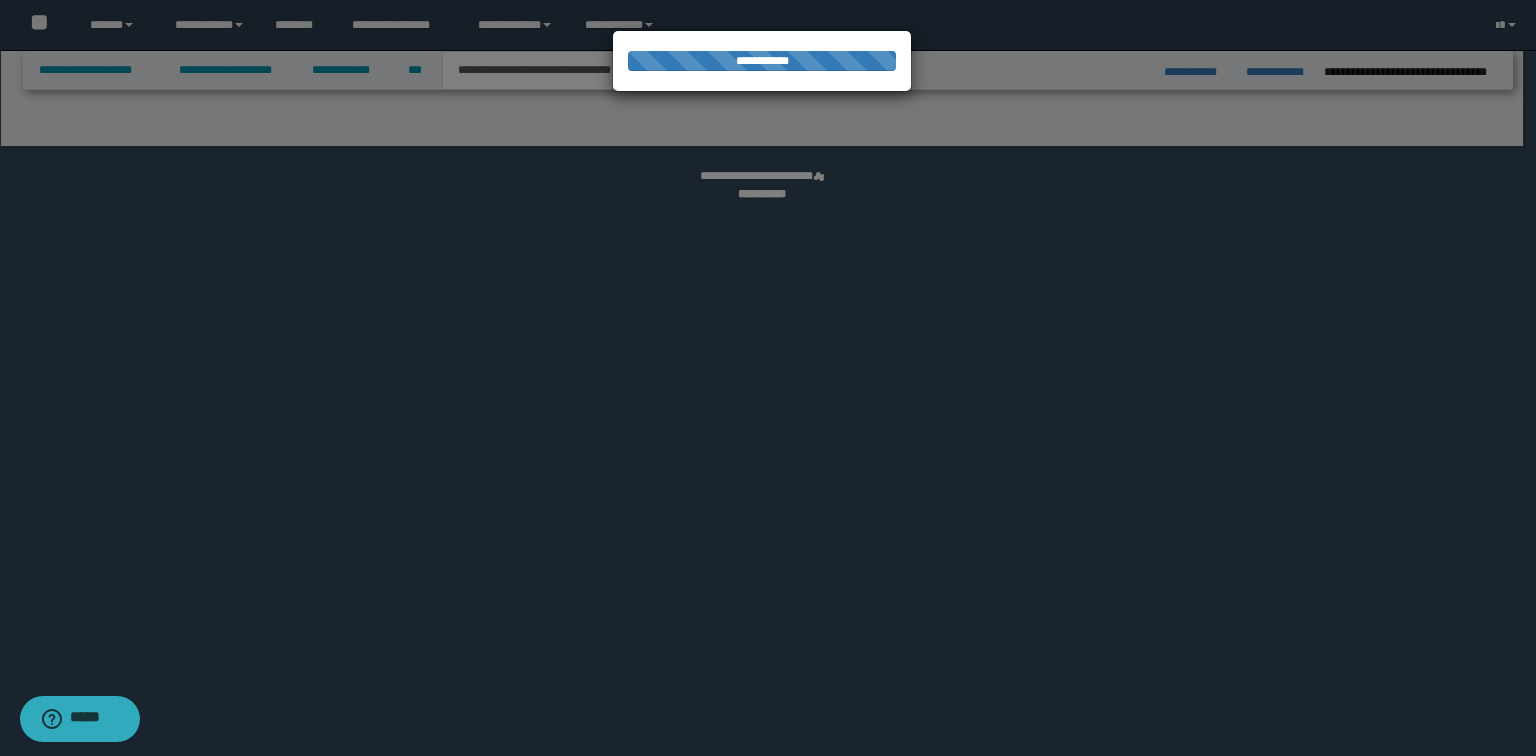 select on "*" 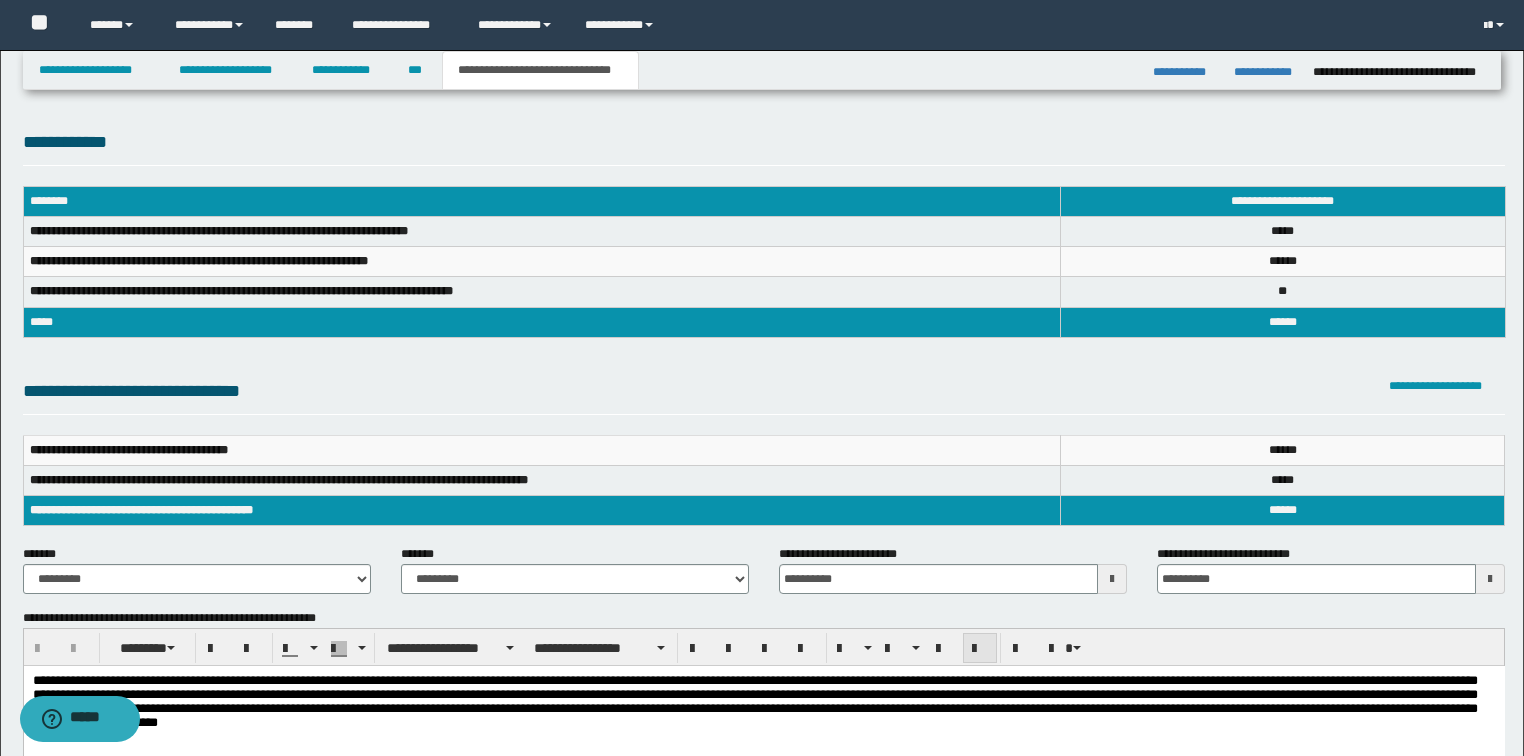 scroll, scrollTop: 160, scrollLeft: 0, axis: vertical 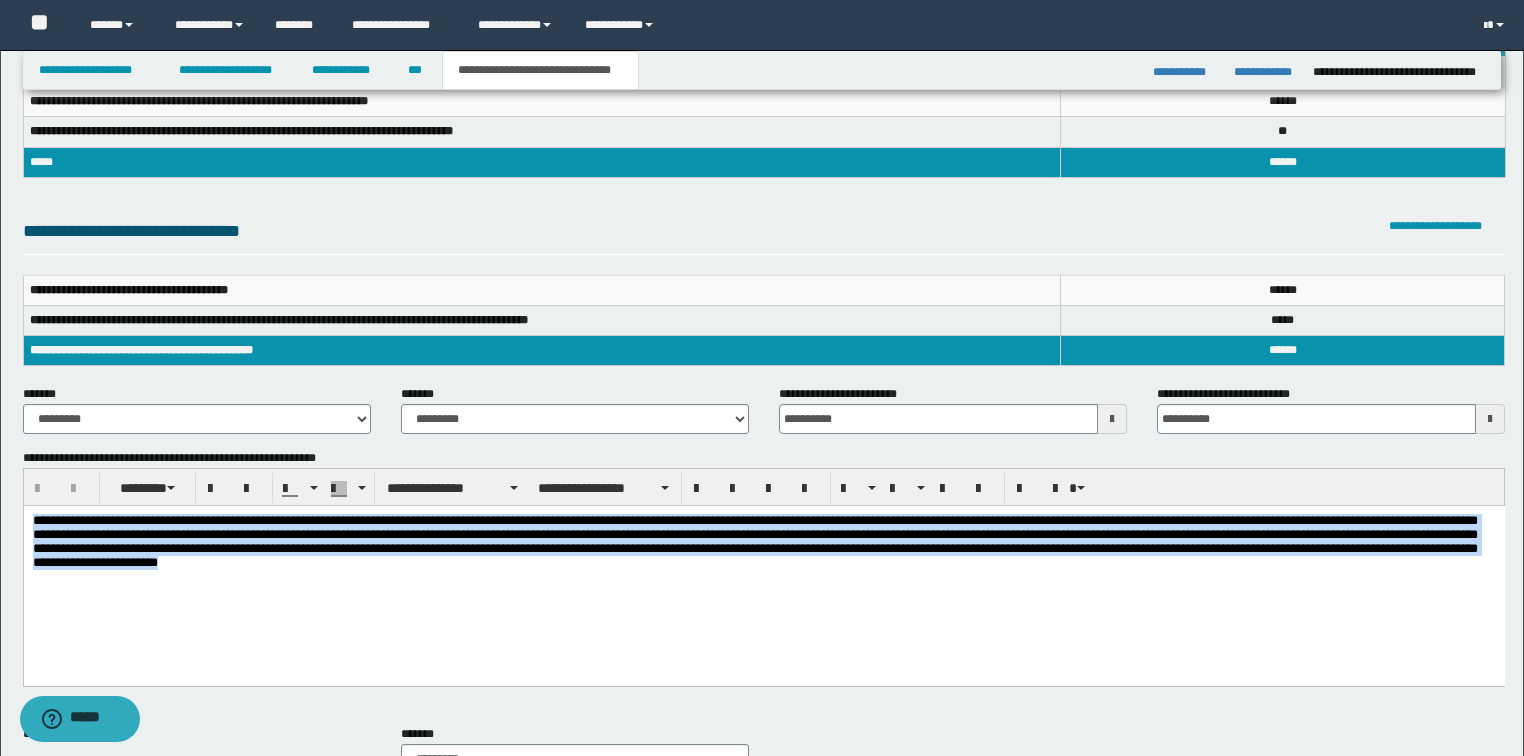 drag, startPoint x: 475, startPoint y: 571, endPoint x: -1, endPoint y: 427, distance: 497.30475 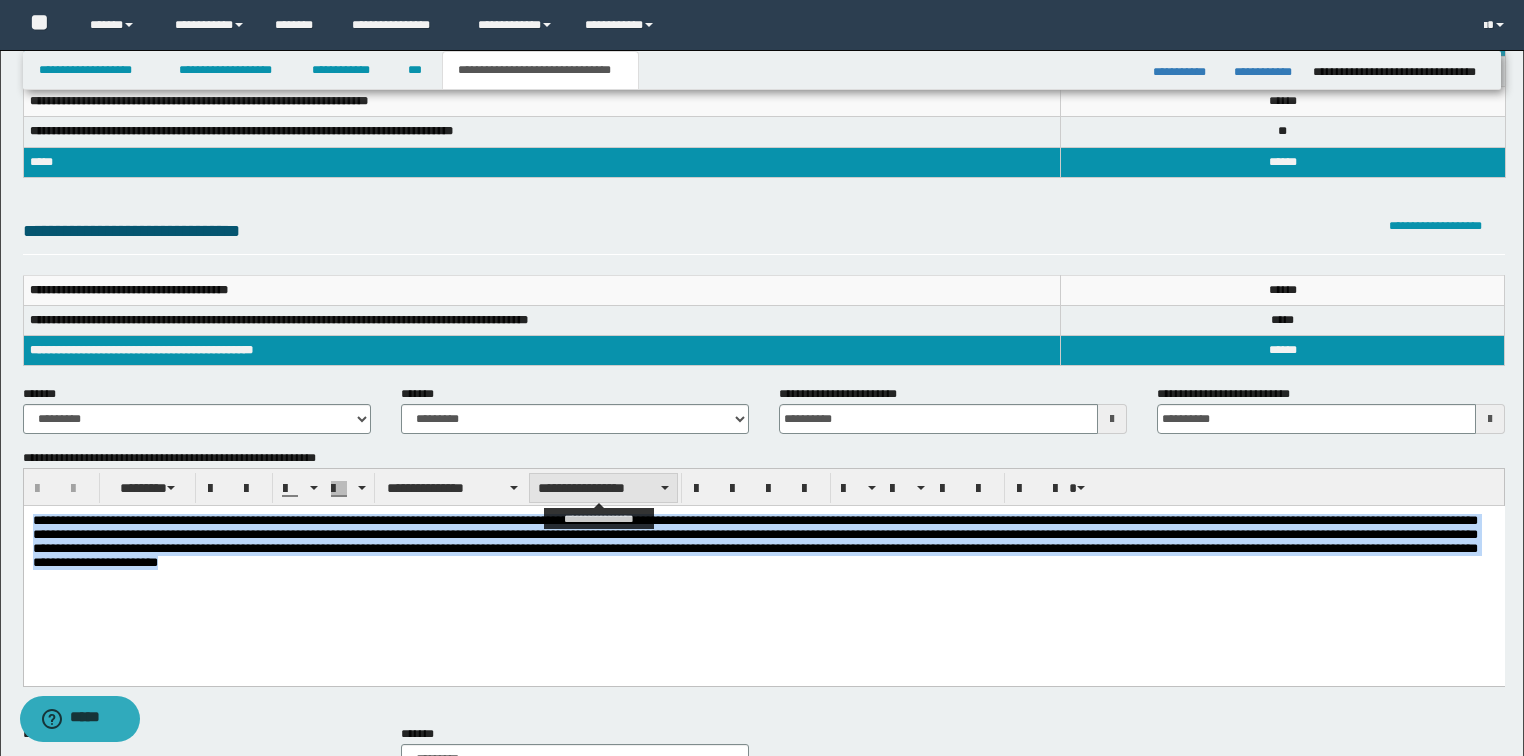 click on "**********" at bounding box center (603, 488) 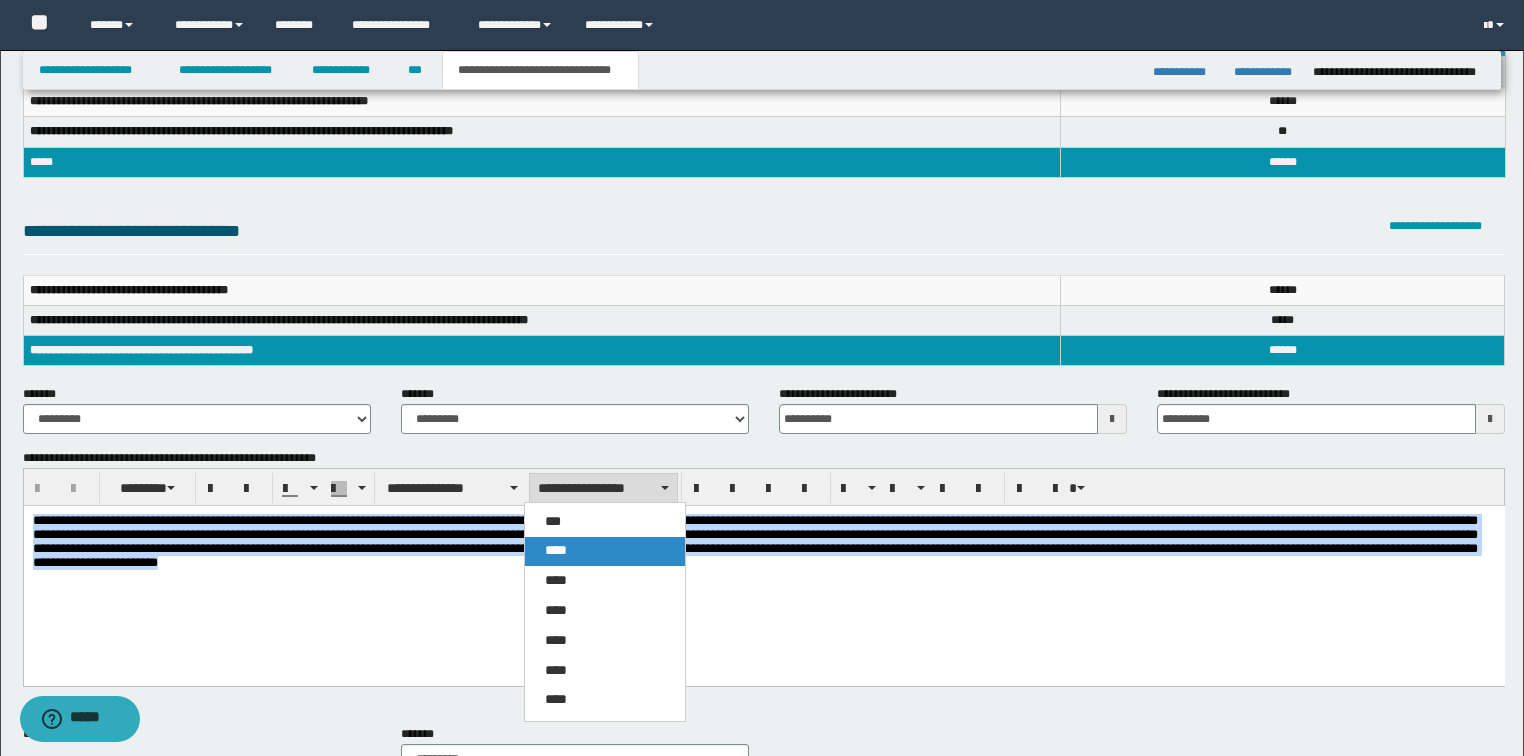 click on "****" at bounding box center [605, 551] 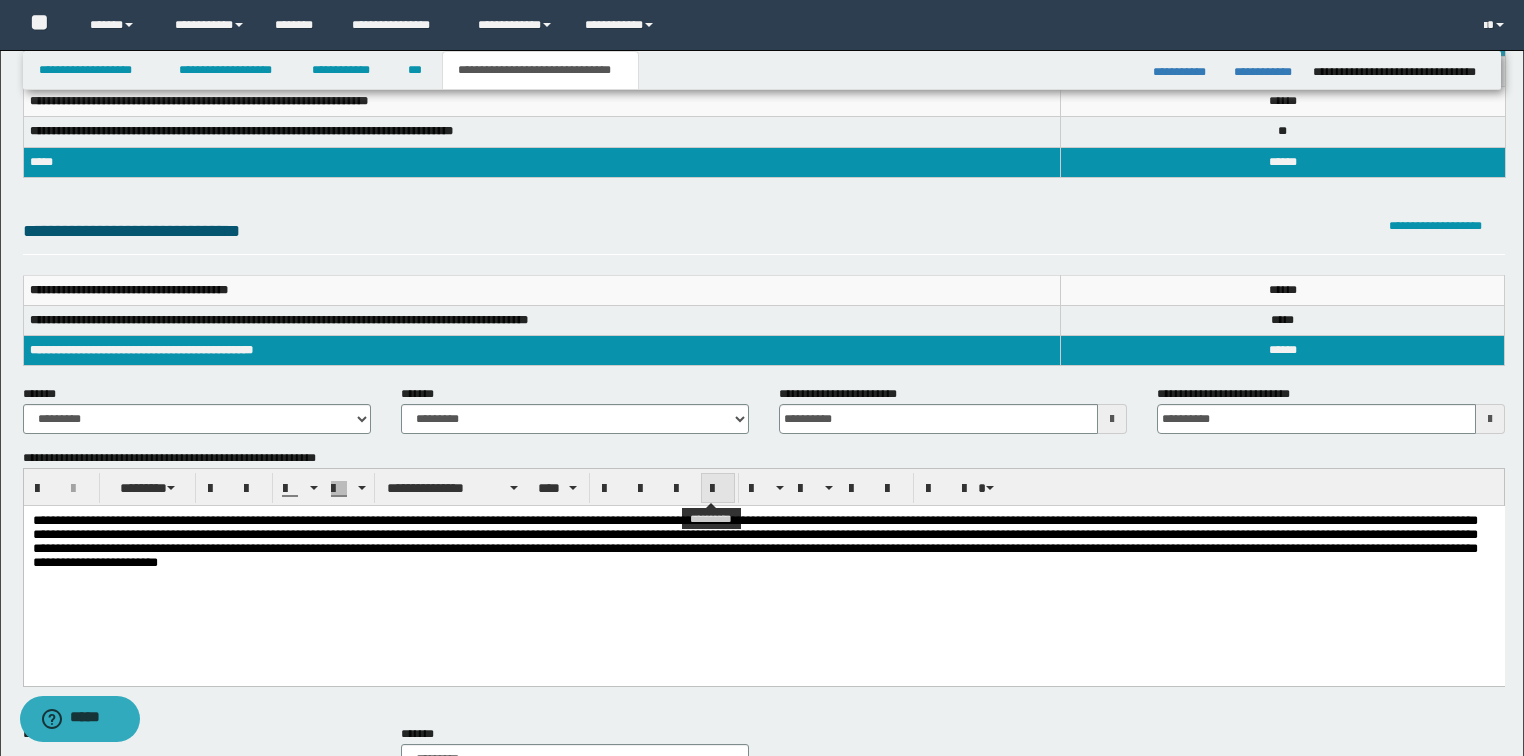 click at bounding box center [718, 489] 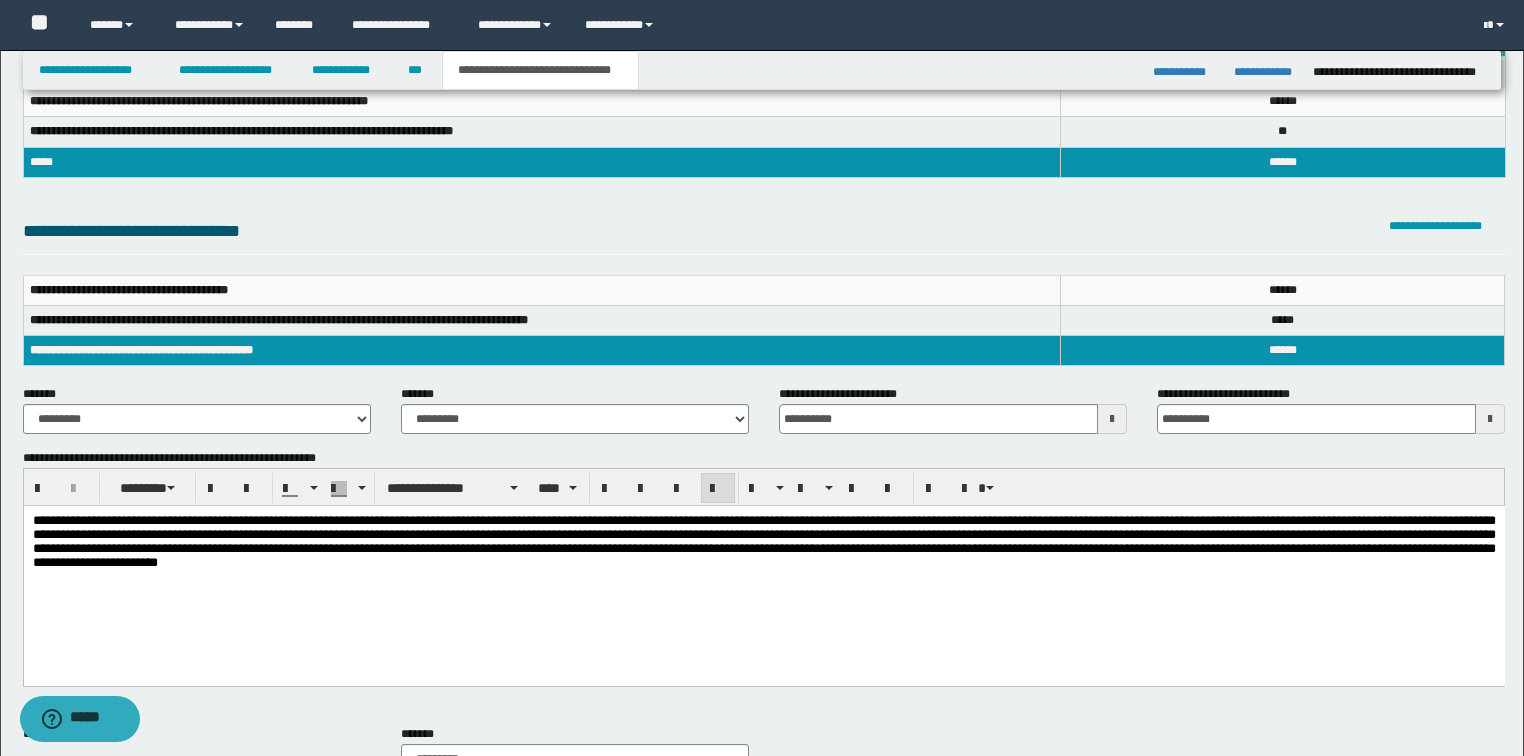 click on "**********" at bounding box center [763, 541] 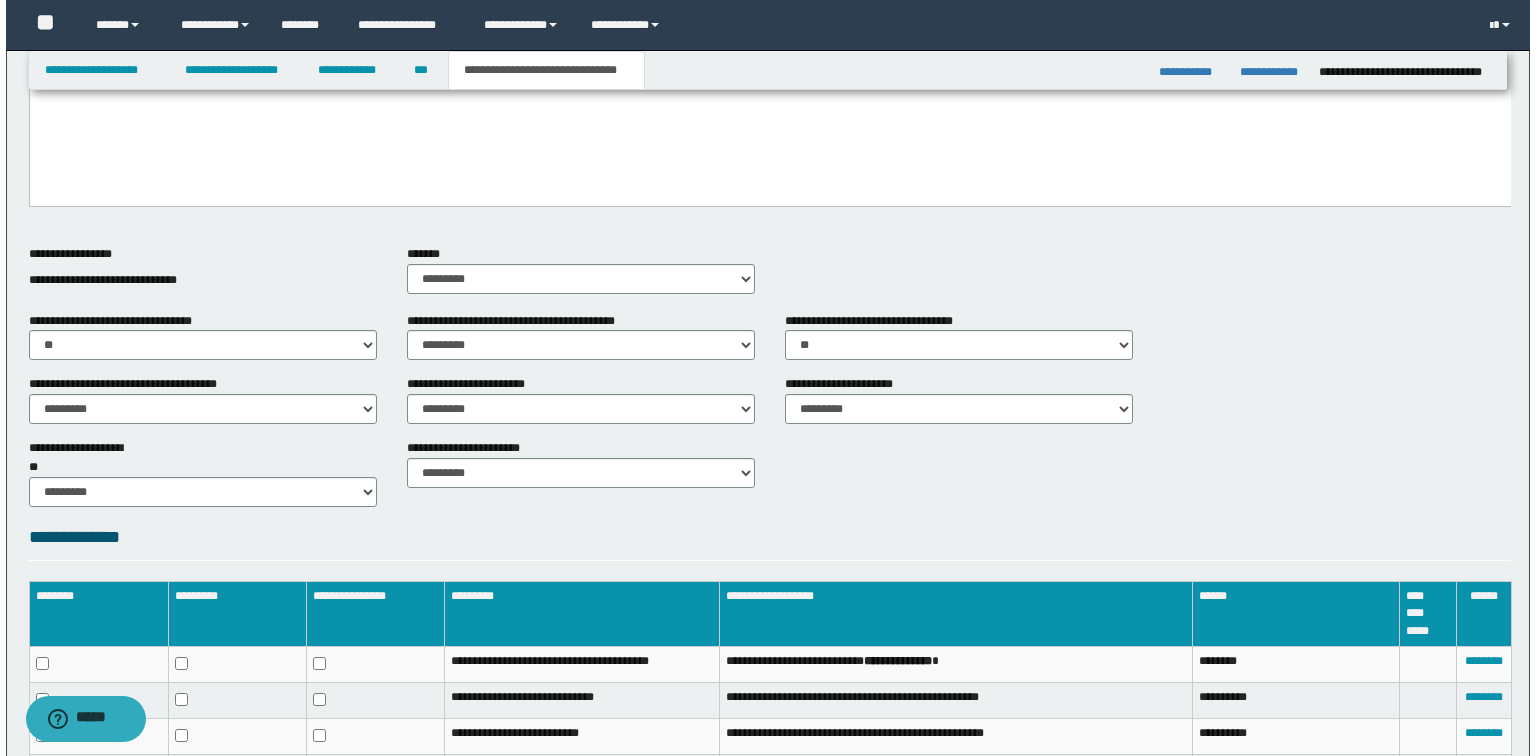 scroll, scrollTop: 898, scrollLeft: 0, axis: vertical 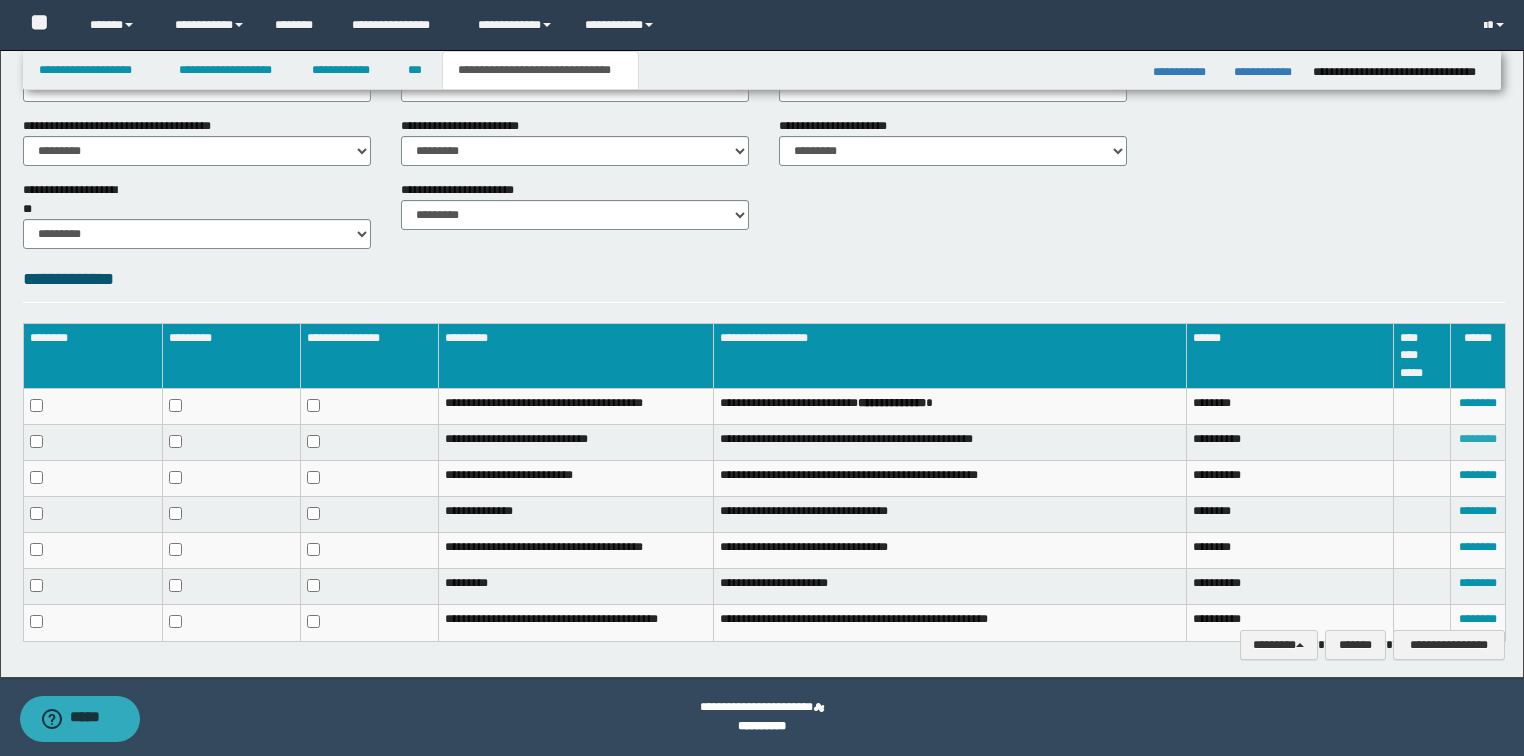 click on "********" at bounding box center [1478, 439] 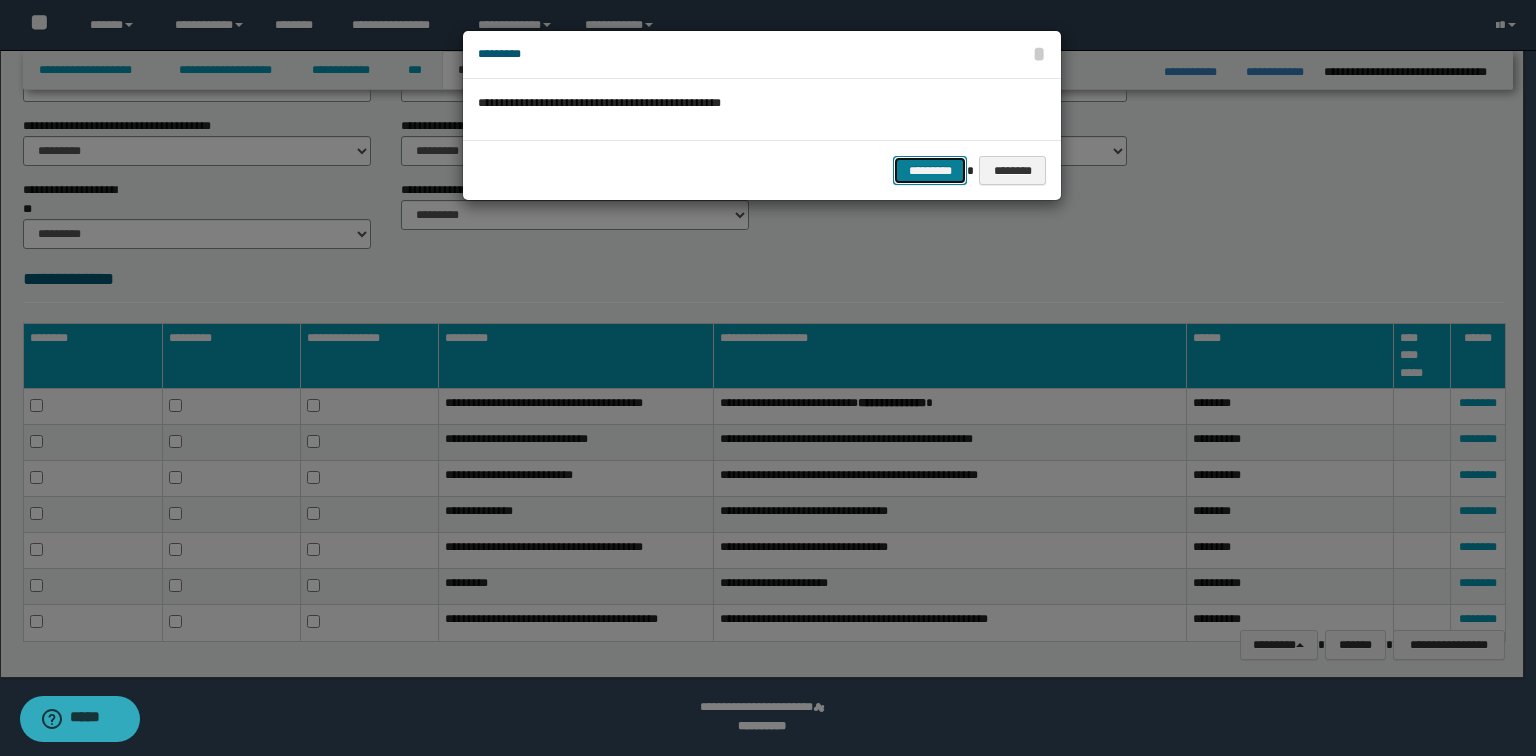click on "*********" at bounding box center (930, 171) 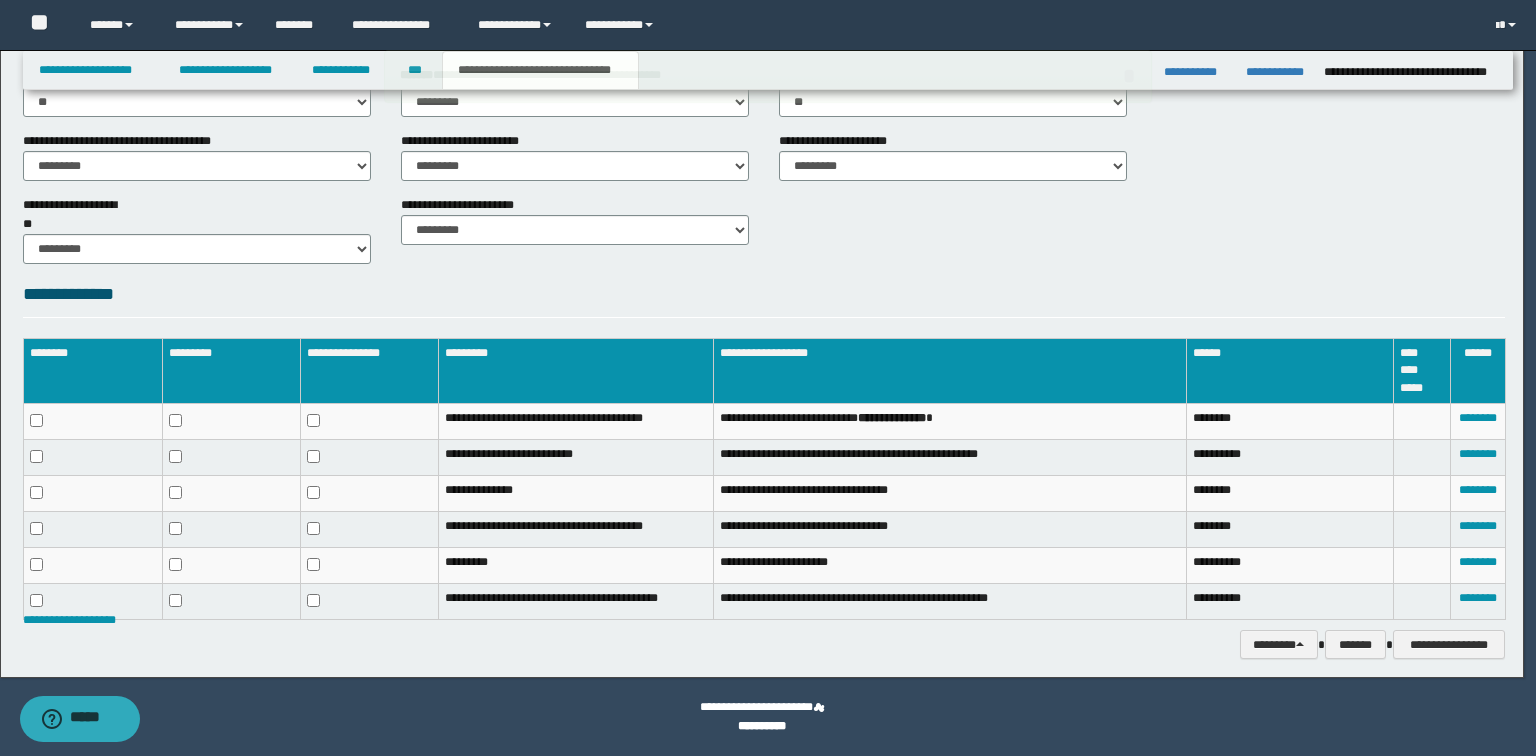 scroll, scrollTop: 882, scrollLeft: 0, axis: vertical 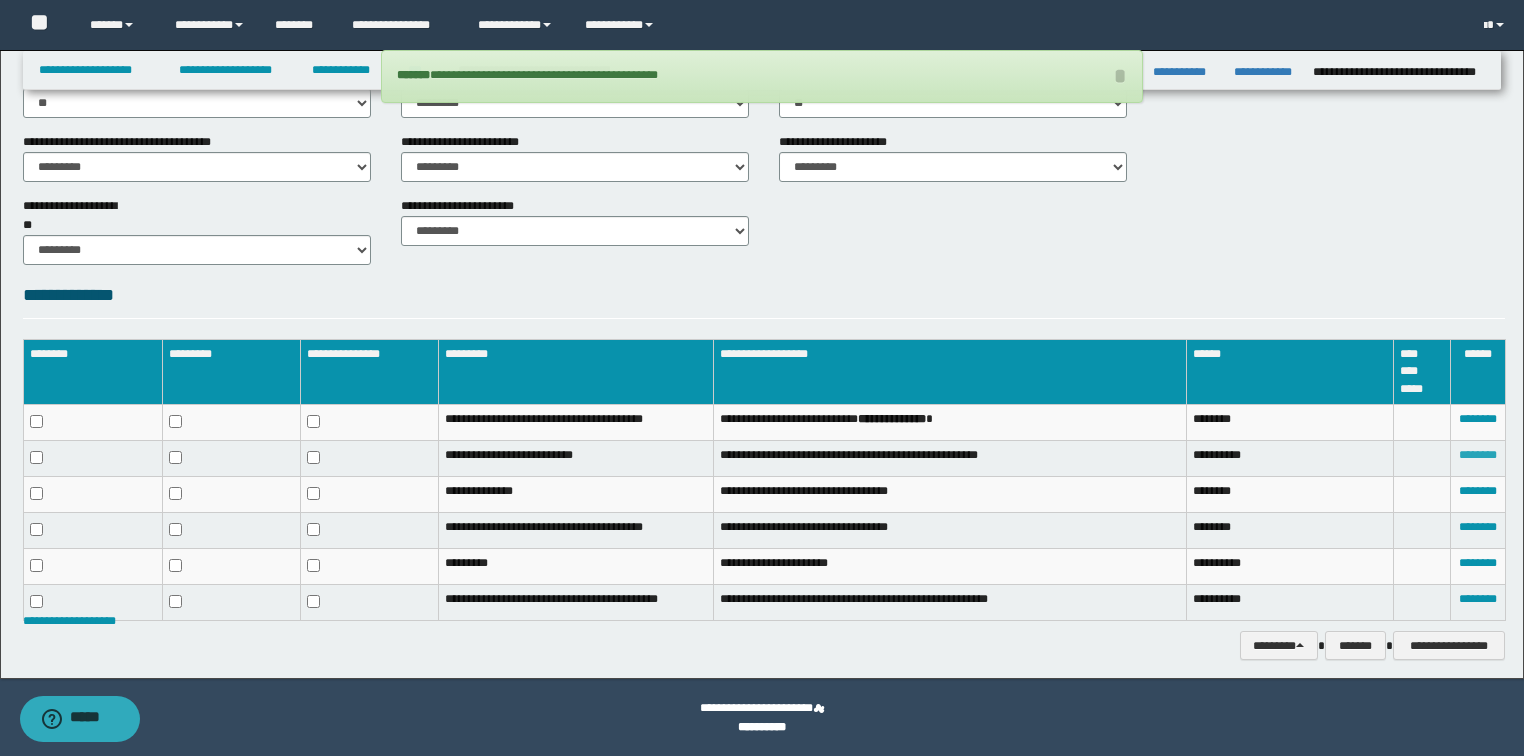 click on "********" at bounding box center (1478, 455) 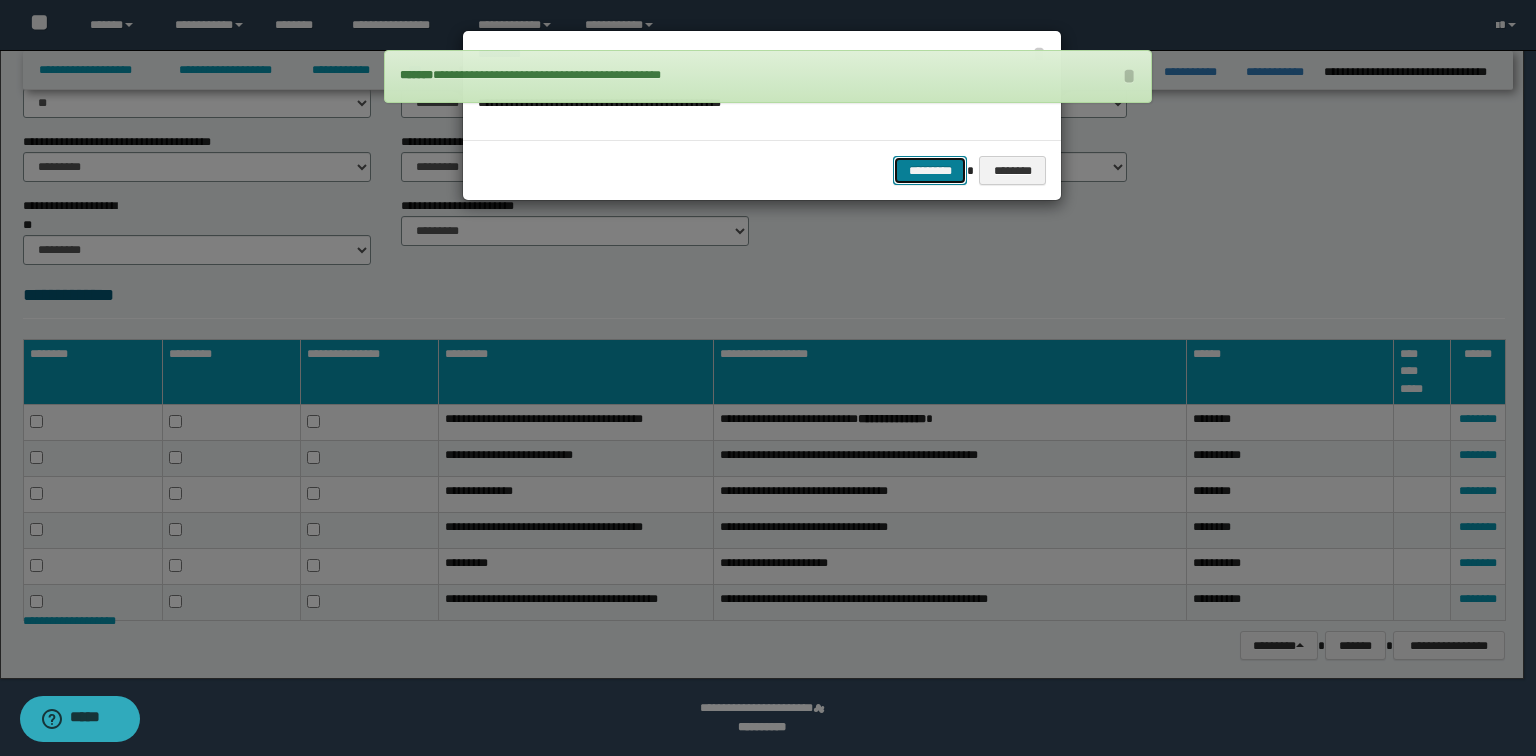 click on "*********" at bounding box center [930, 171] 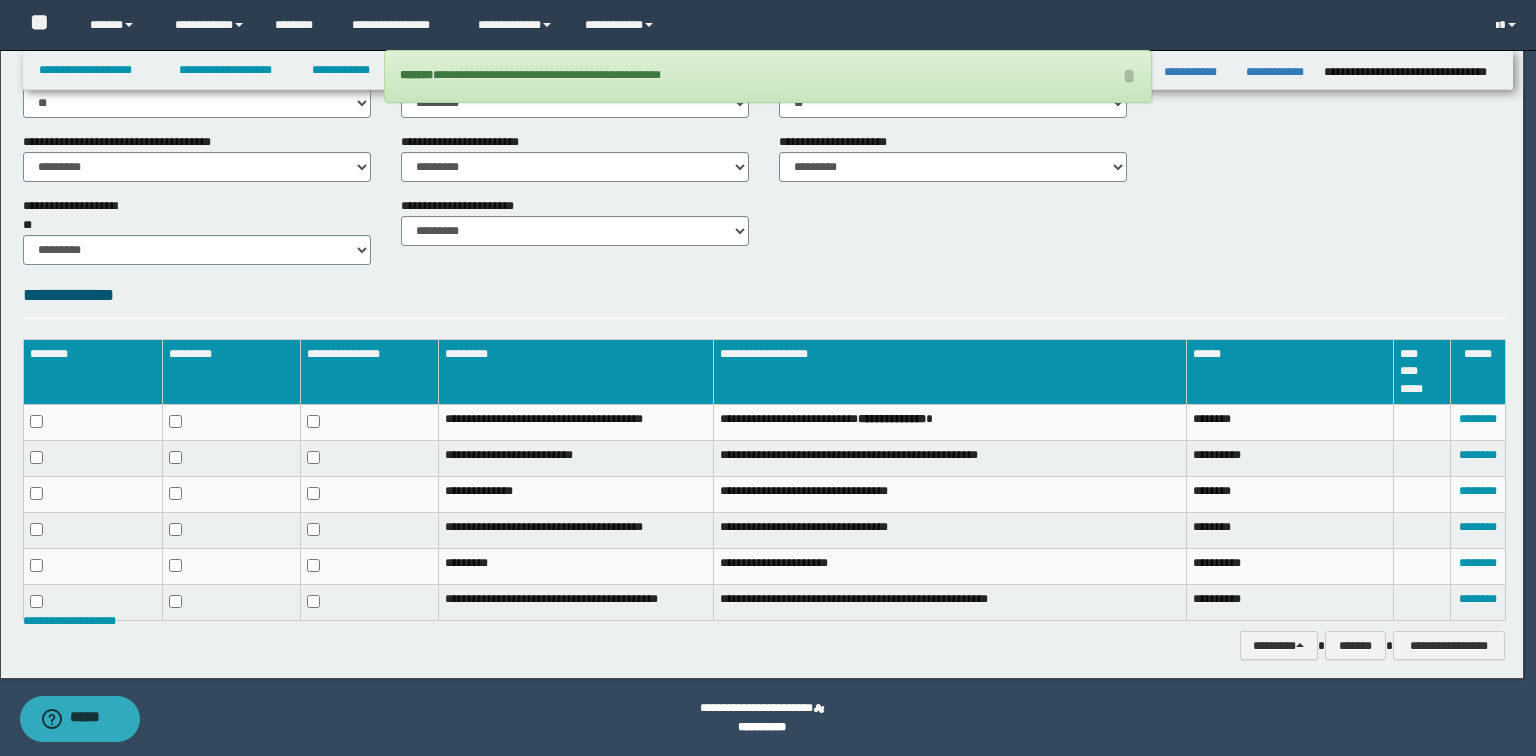 scroll, scrollTop: 848, scrollLeft: 0, axis: vertical 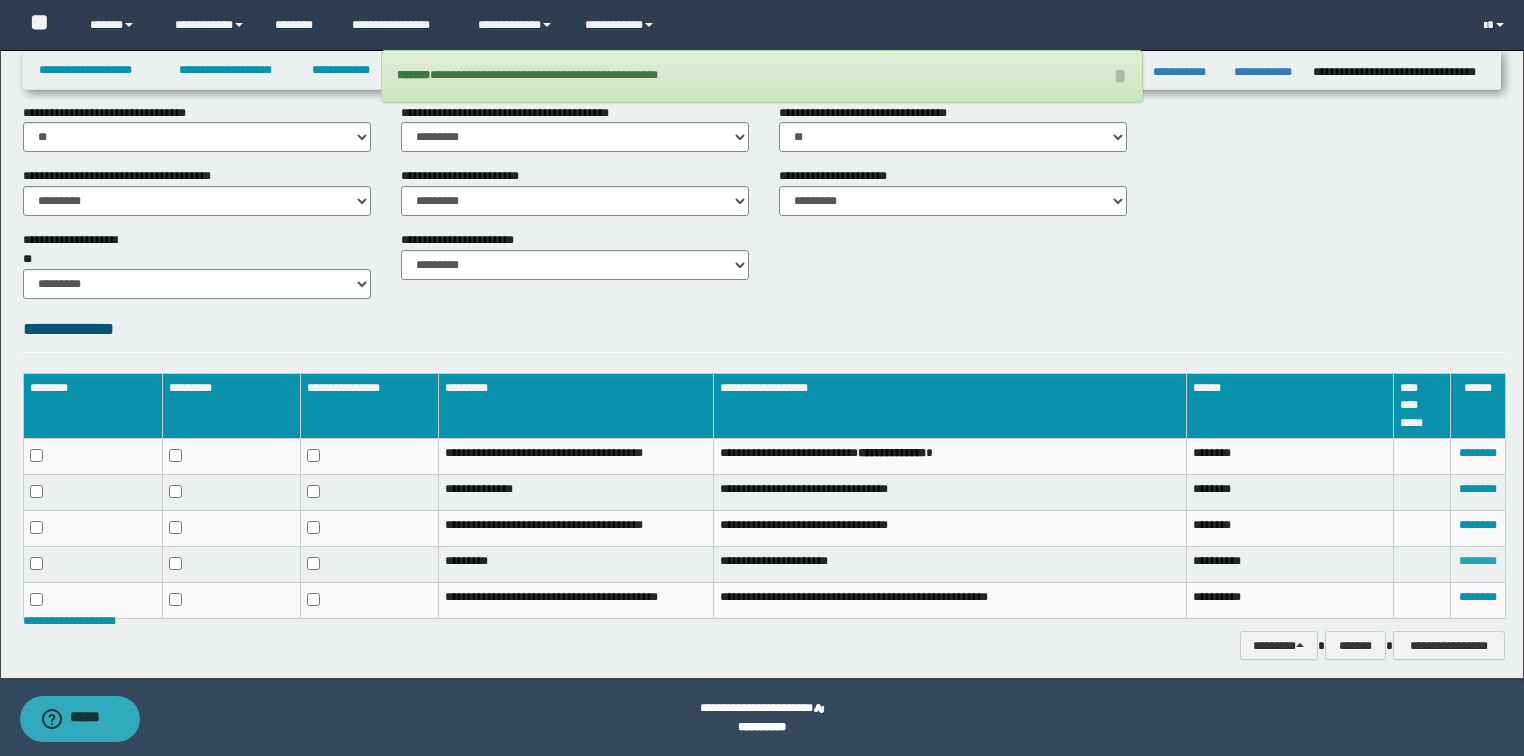 click on "********" at bounding box center (1478, 561) 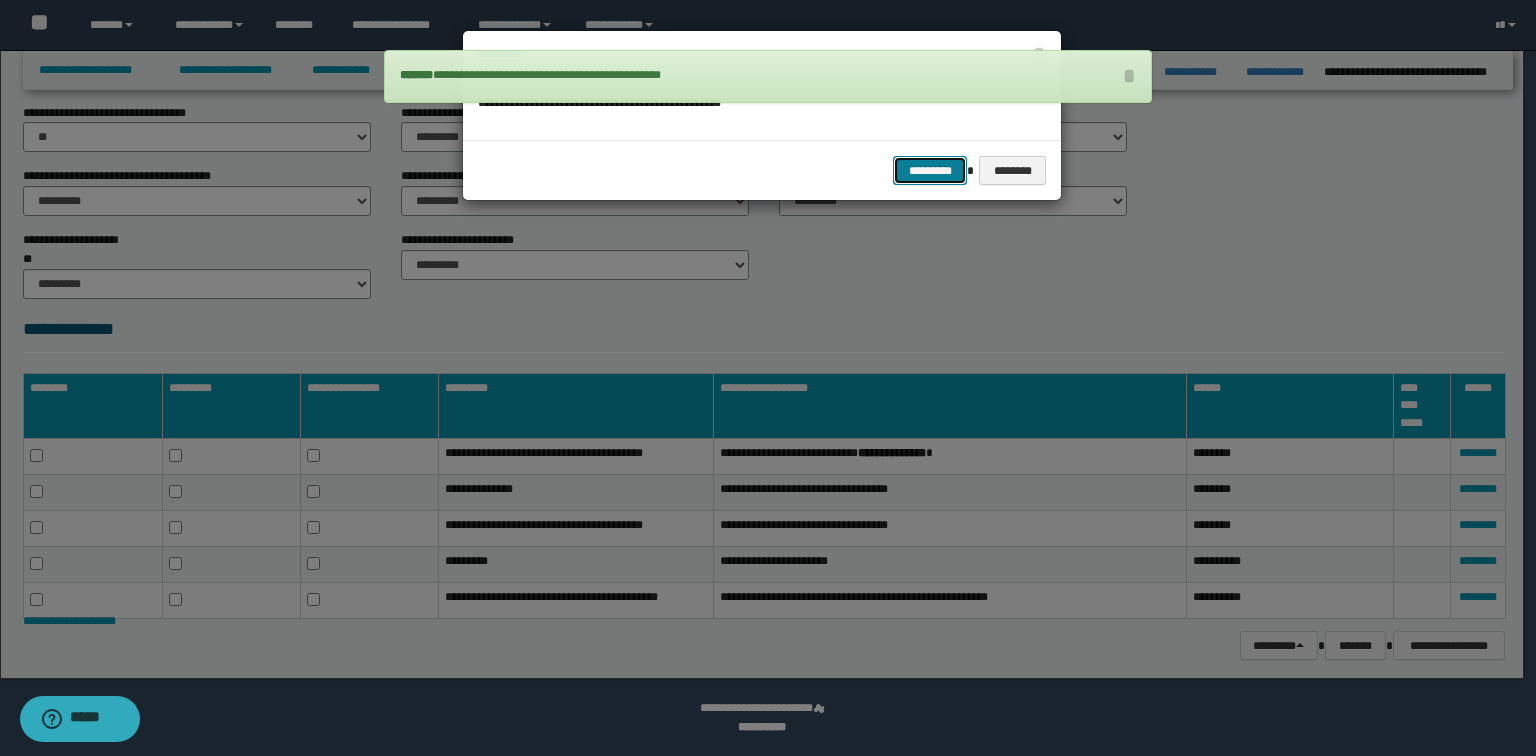 drag, startPoint x: 944, startPoint y: 168, endPoint x: 976, endPoint y: 200, distance: 45.254833 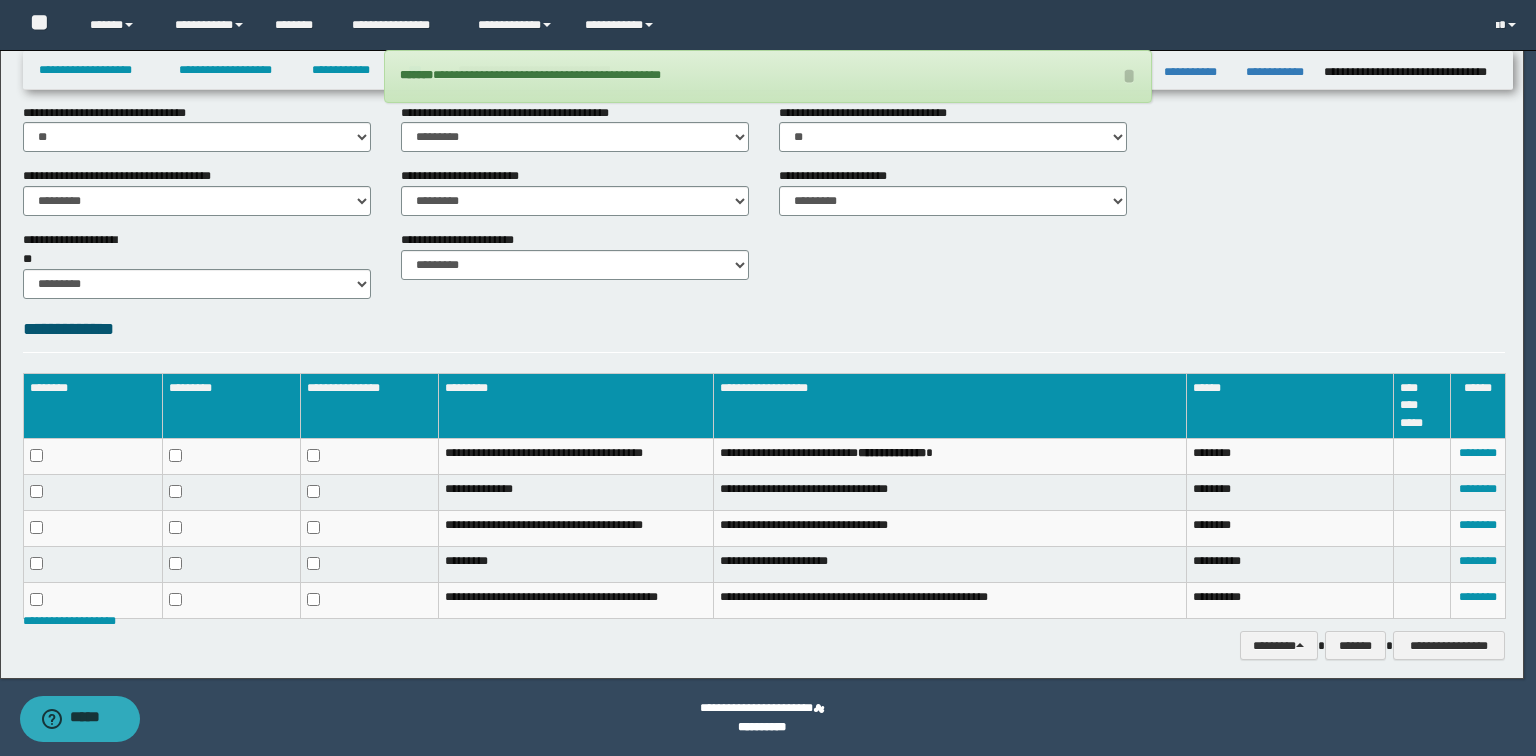 scroll, scrollTop: 814, scrollLeft: 0, axis: vertical 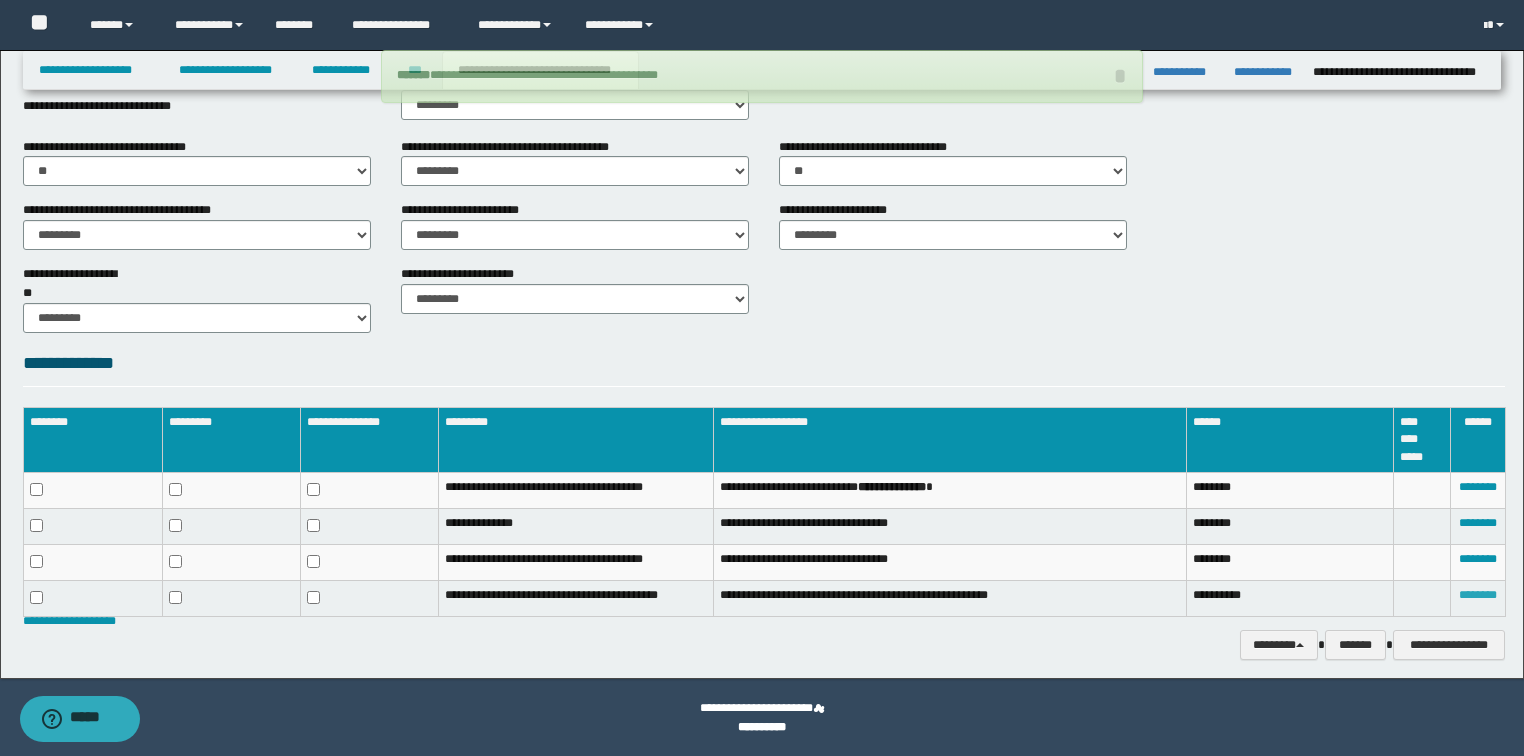click on "********" at bounding box center [1478, 595] 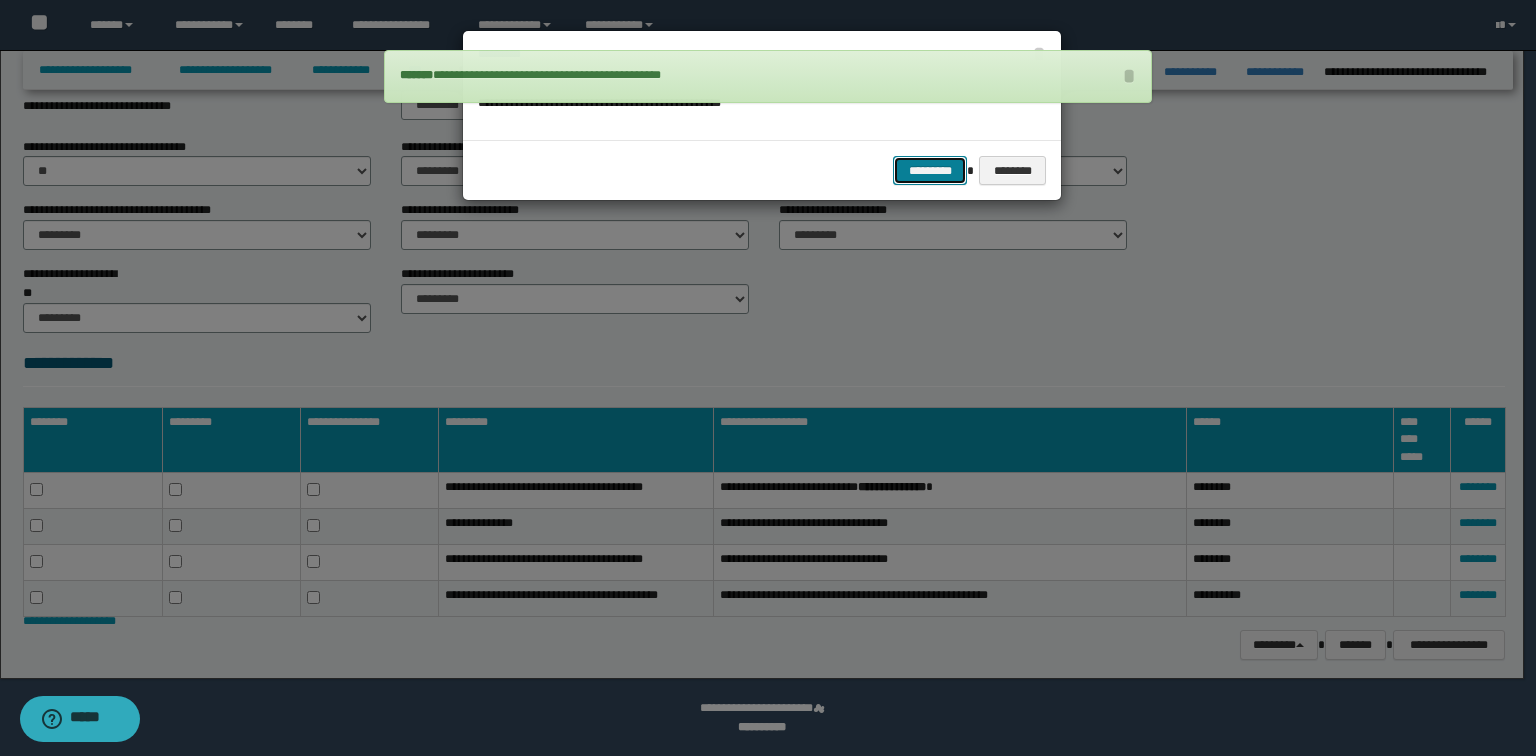 click on "*********" at bounding box center (930, 171) 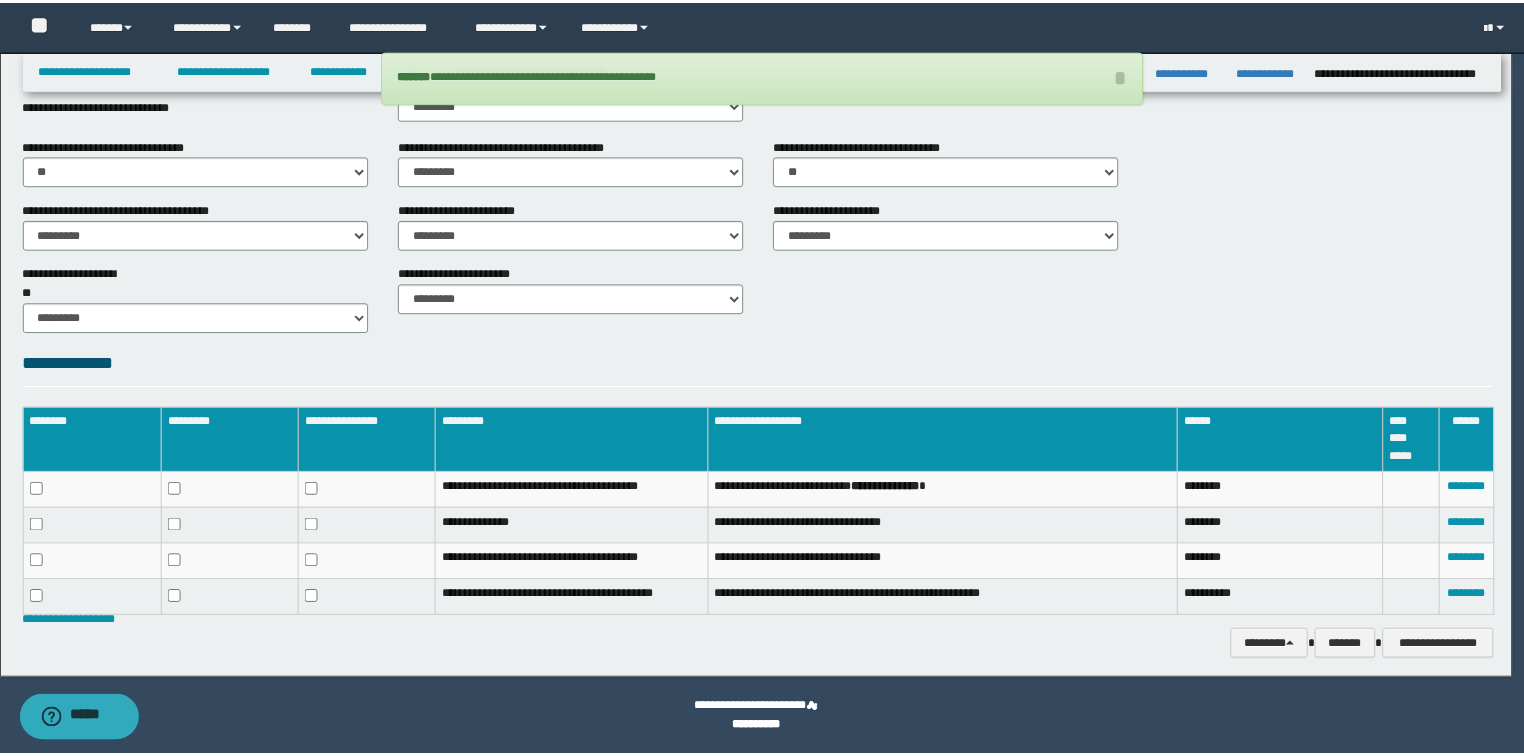 scroll, scrollTop: 780, scrollLeft: 0, axis: vertical 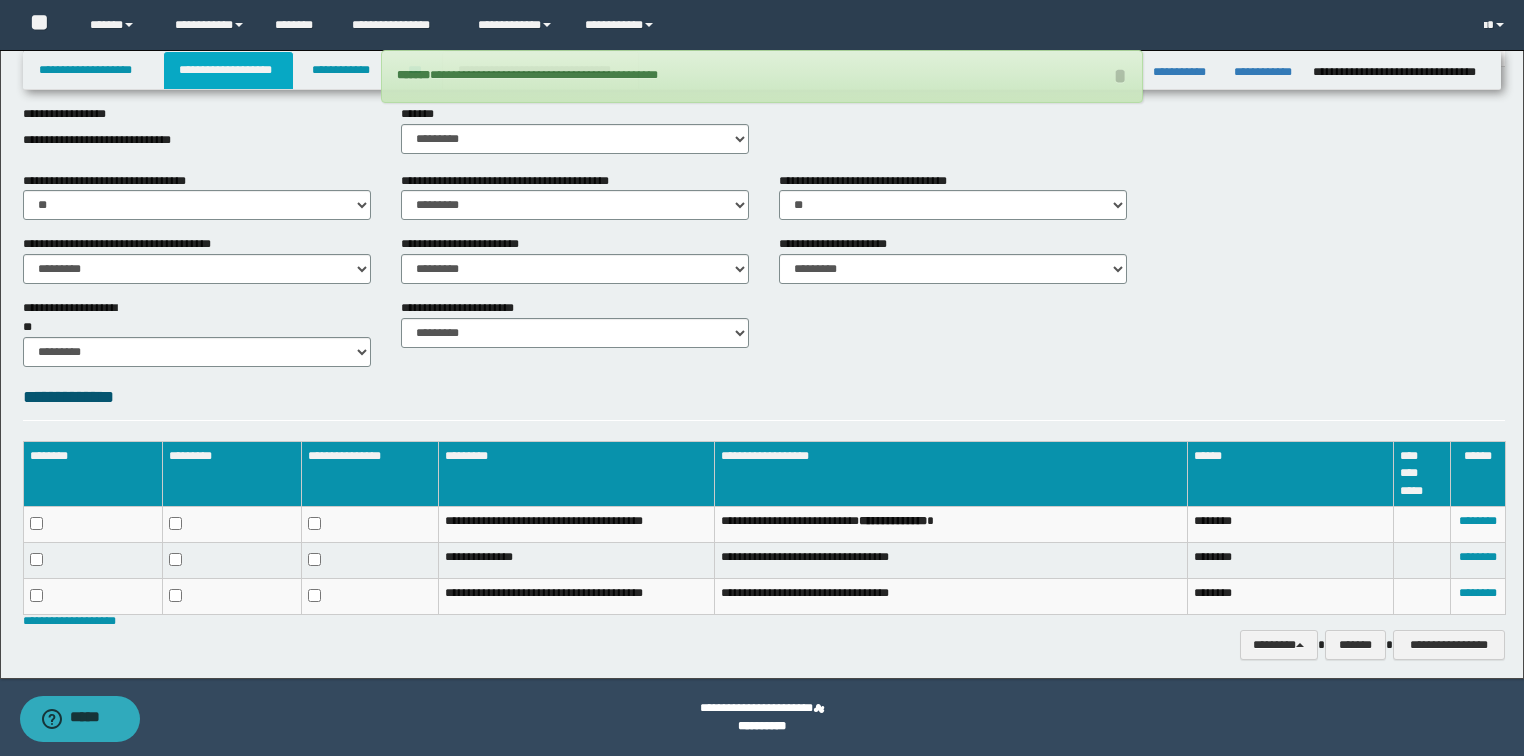 click on "**********" at bounding box center (228, 70) 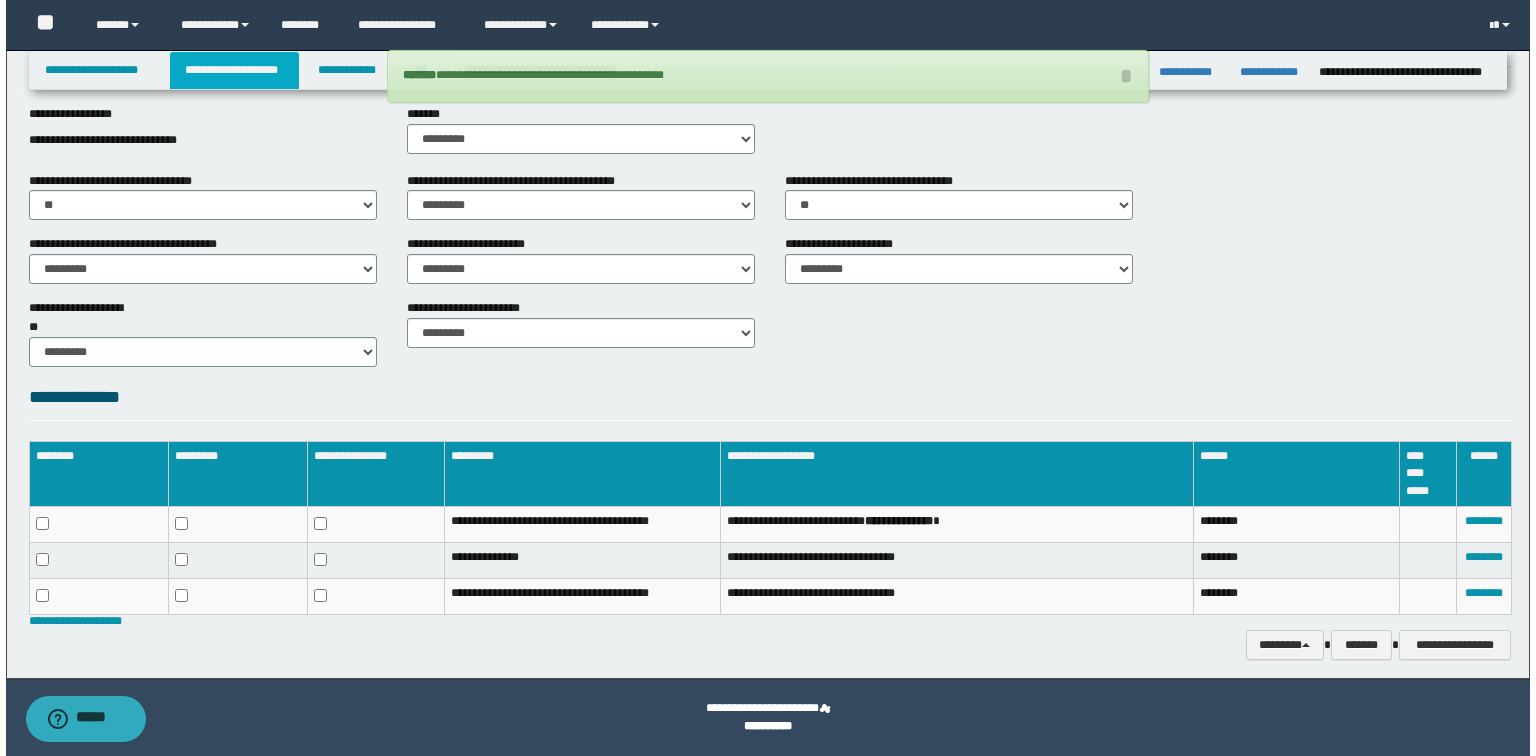 scroll, scrollTop: 811, scrollLeft: 0, axis: vertical 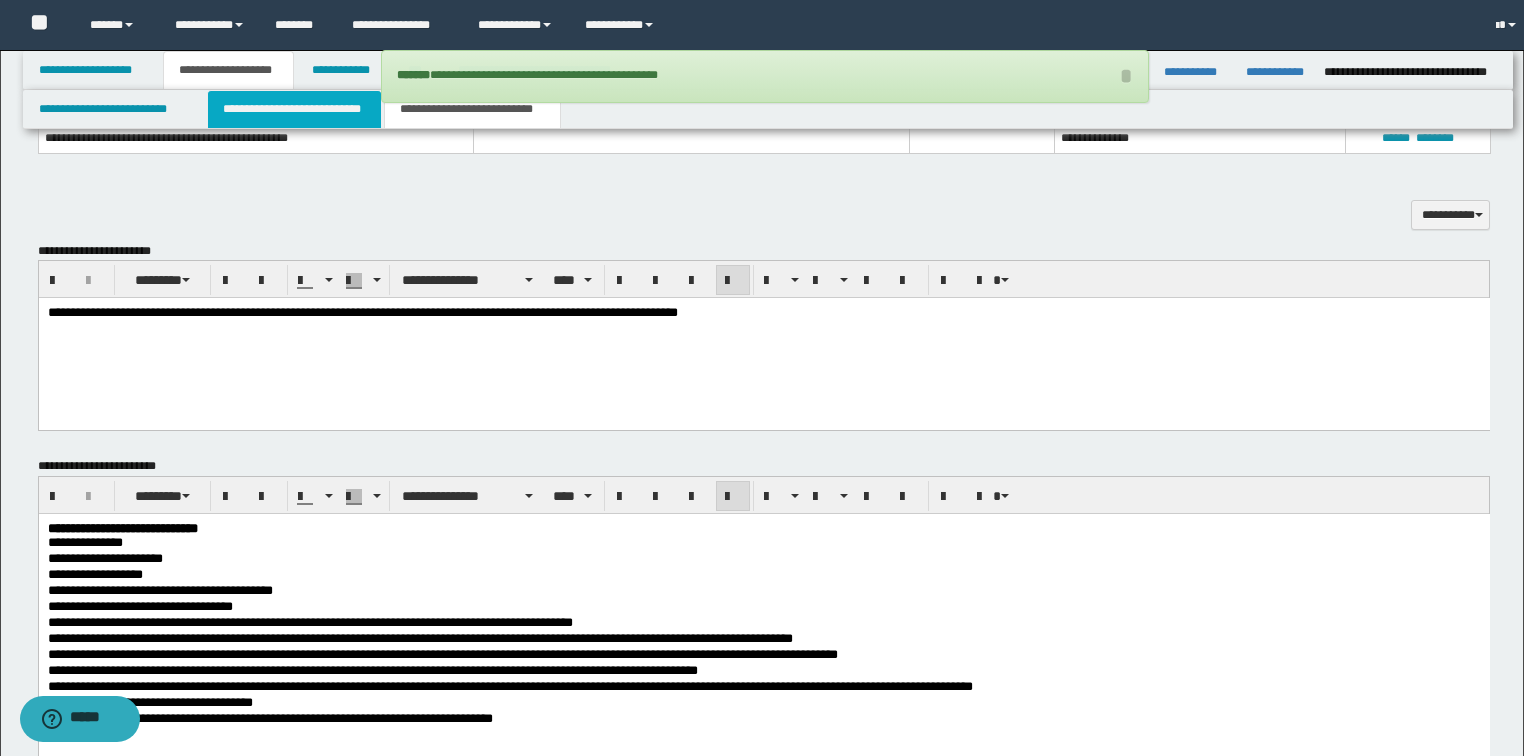 click on "**********" at bounding box center [294, 109] 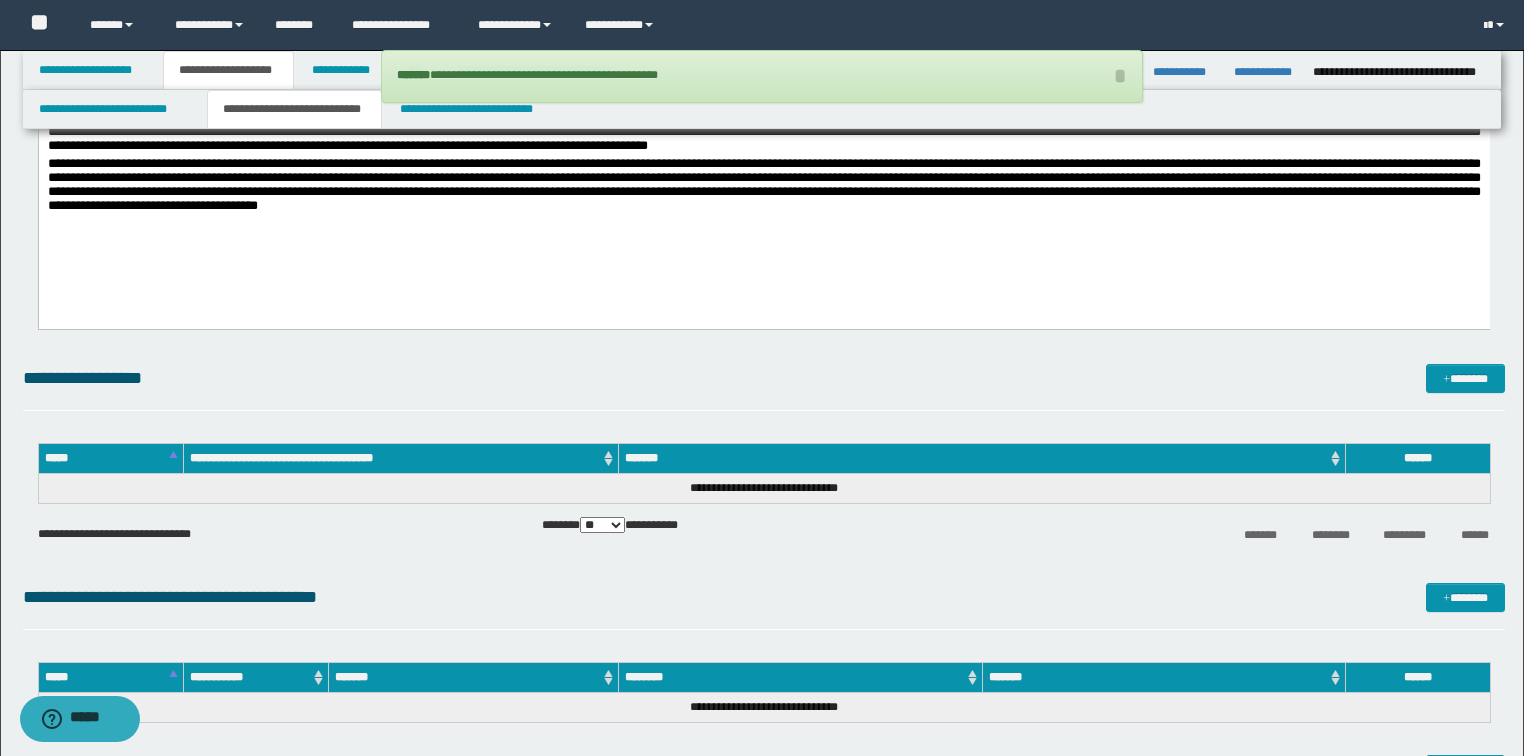 scroll, scrollTop: 91, scrollLeft: 0, axis: vertical 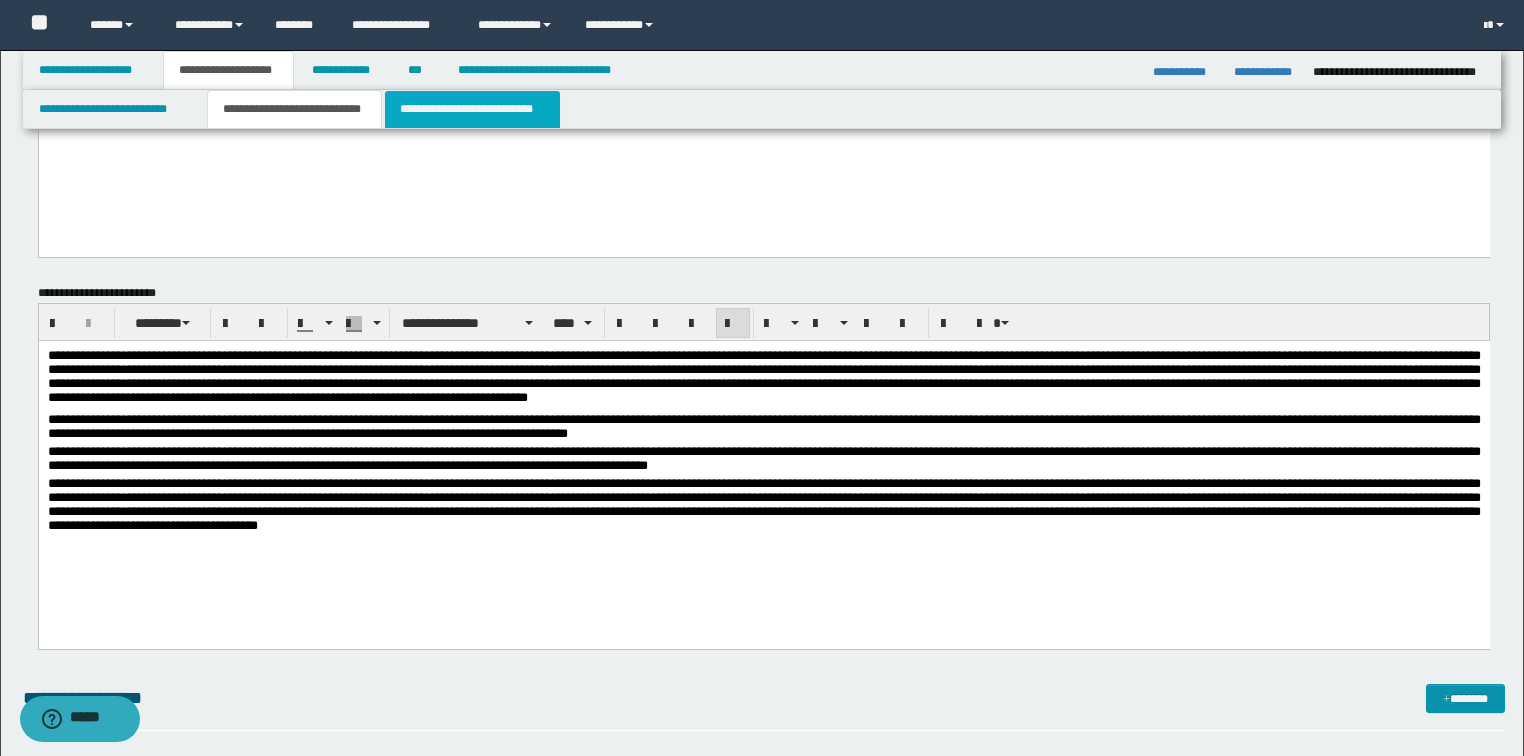 click on "**********" at bounding box center (472, 109) 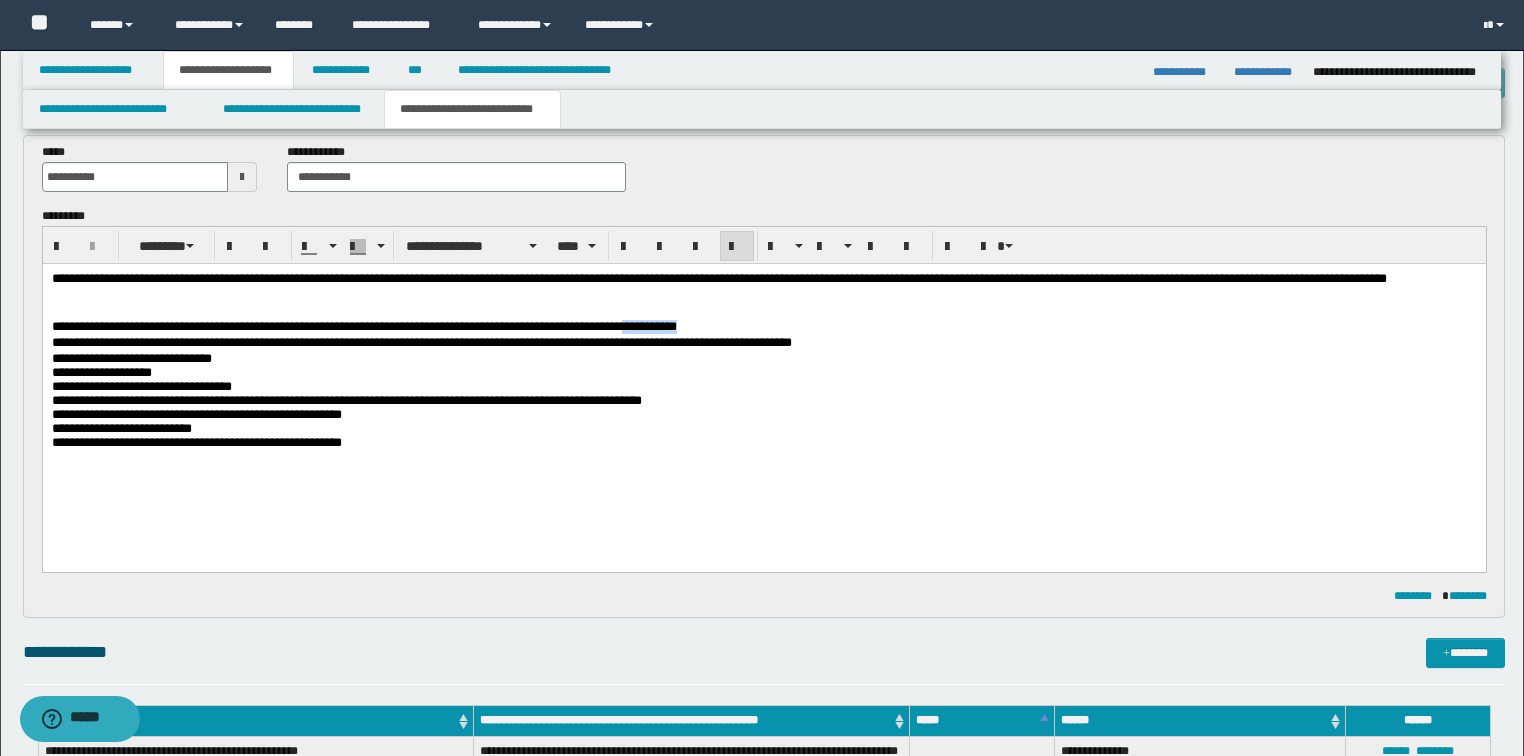 drag, startPoint x: 640, startPoint y: 318, endPoint x: 704, endPoint y: 328, distance: 64.77654 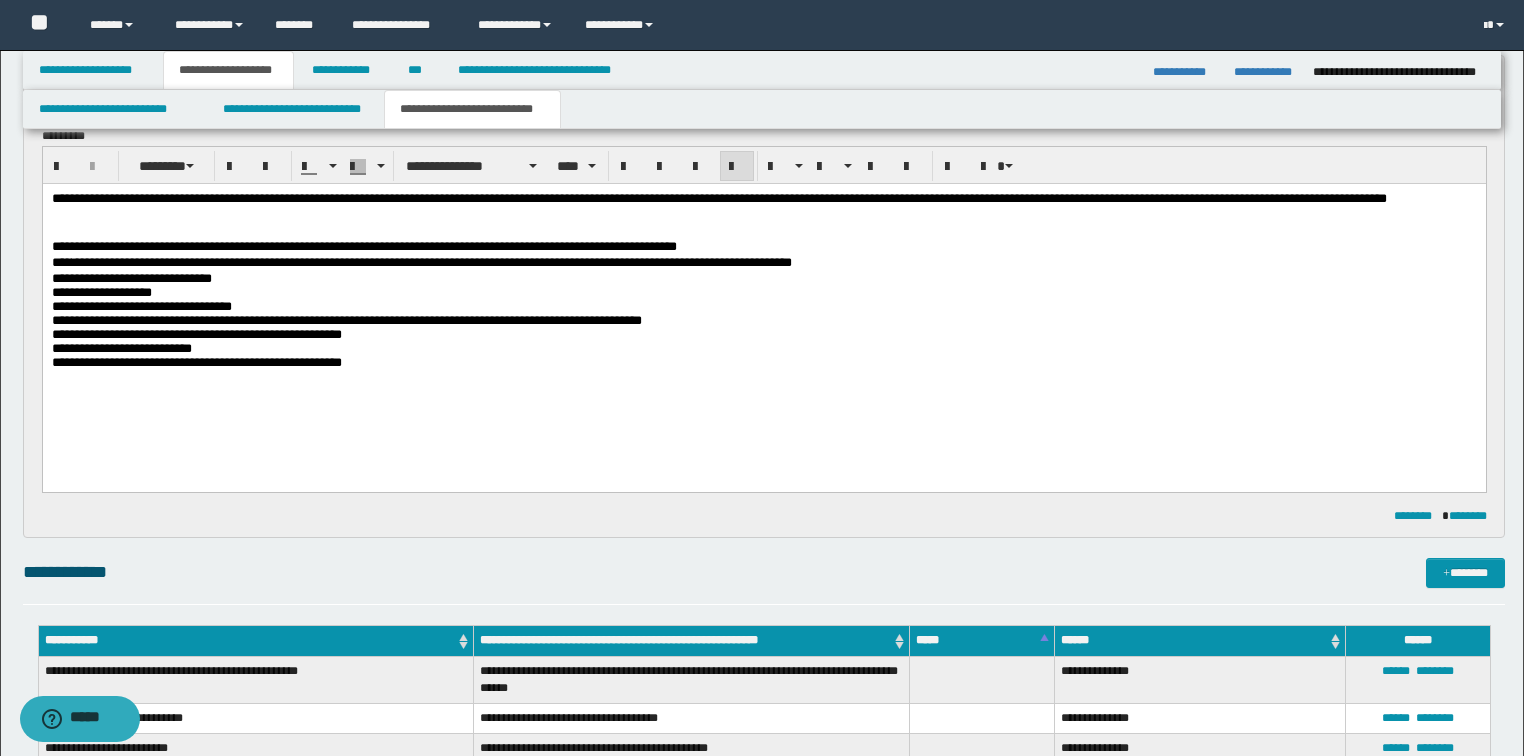 scroll, scrollTop: 0, scrollLeft: 0, axis: both 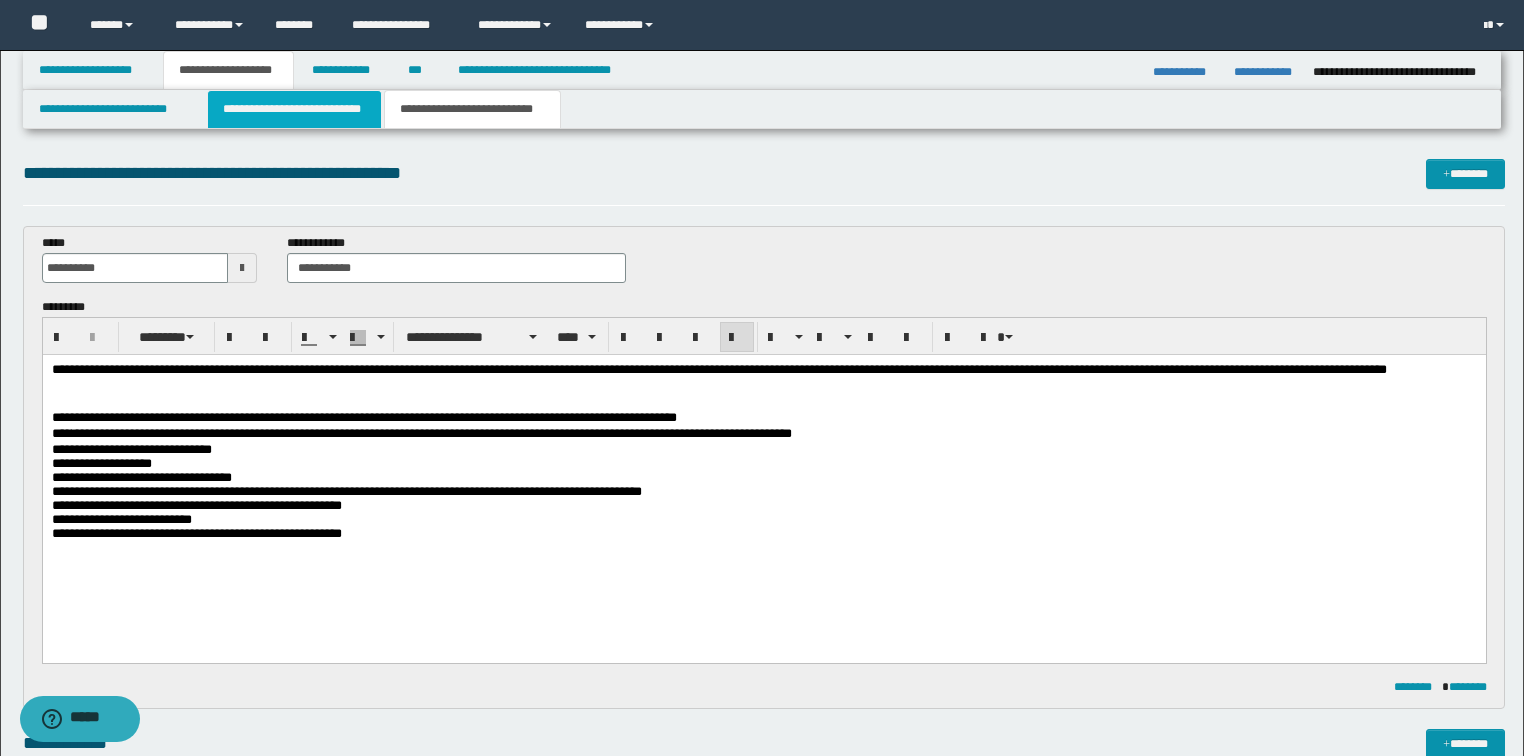 click on "**********" at bounding box center [294, 109] 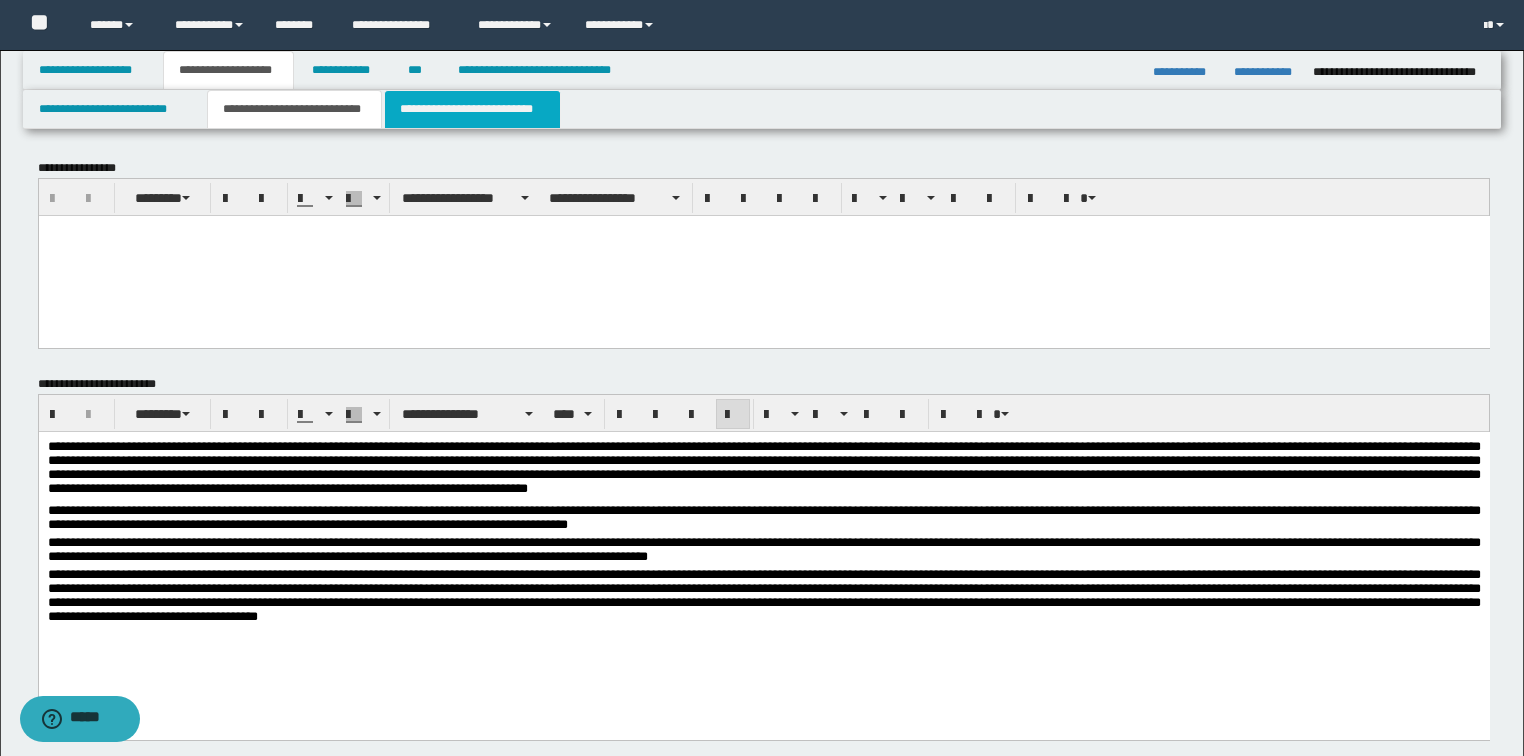 click on "**********" at bounding box center [472, 109] 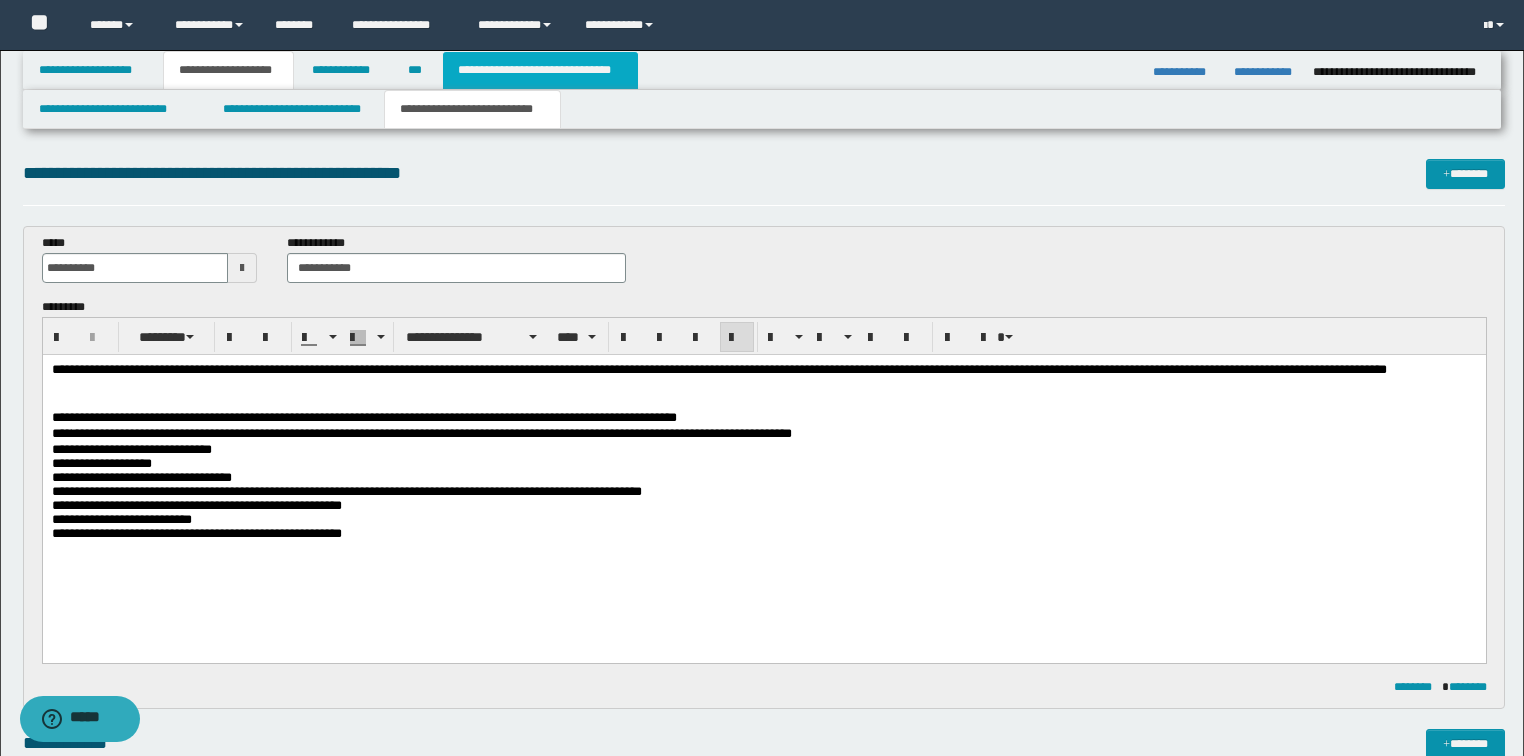 click on "**********" at bounding box center [540, 70] 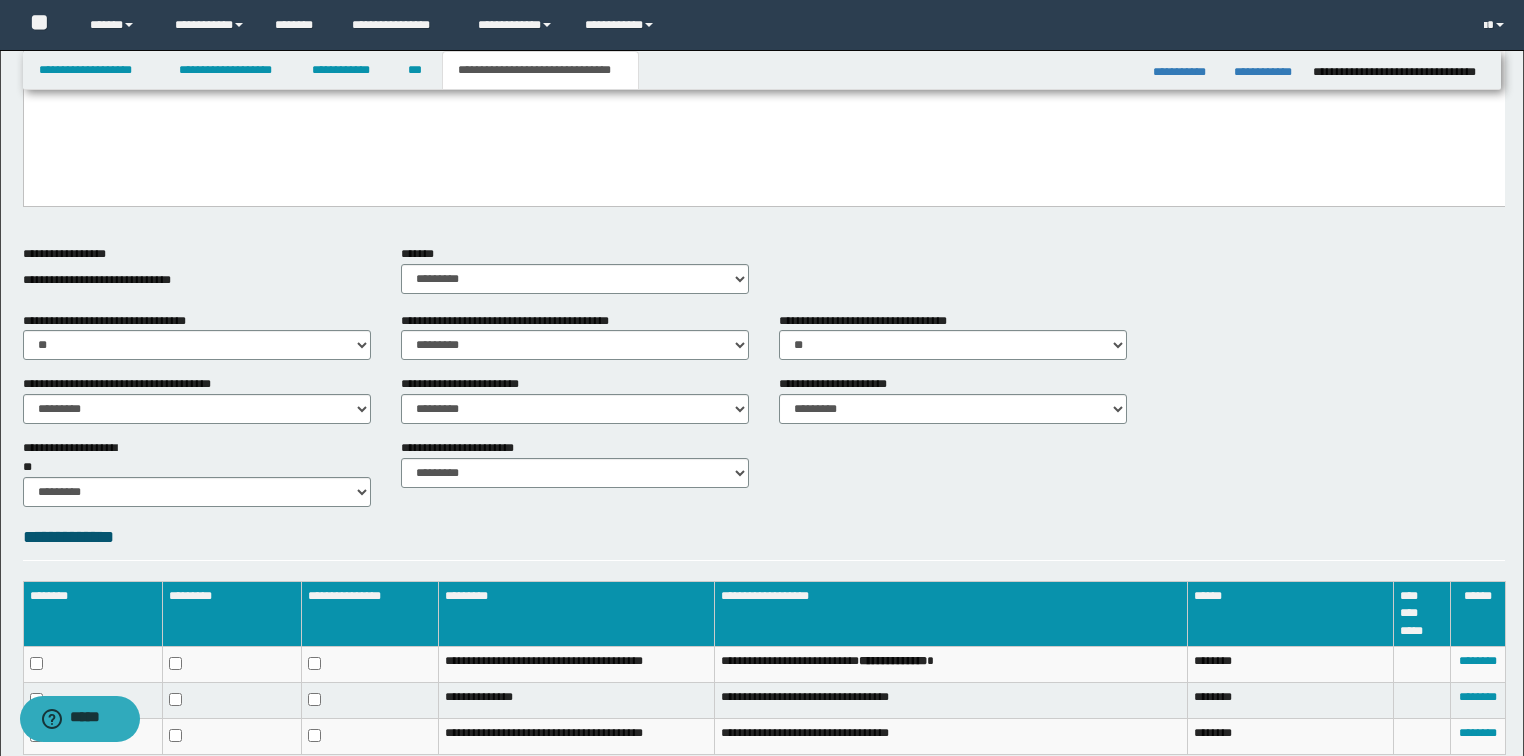 scroll, scrollTop: 780, scrollLeft: 0, axis: vertical 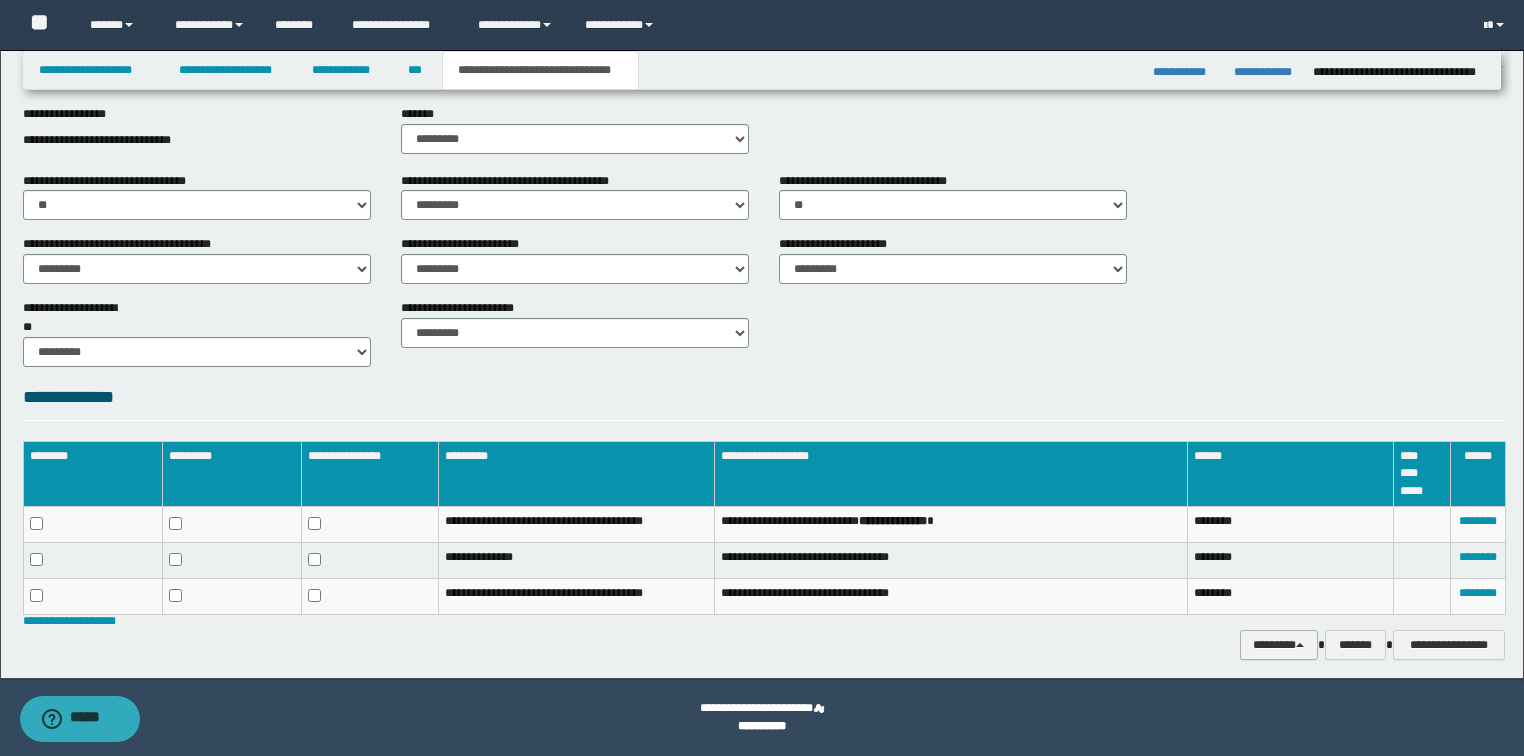 click on "********" at bounding box center [1279, 645] 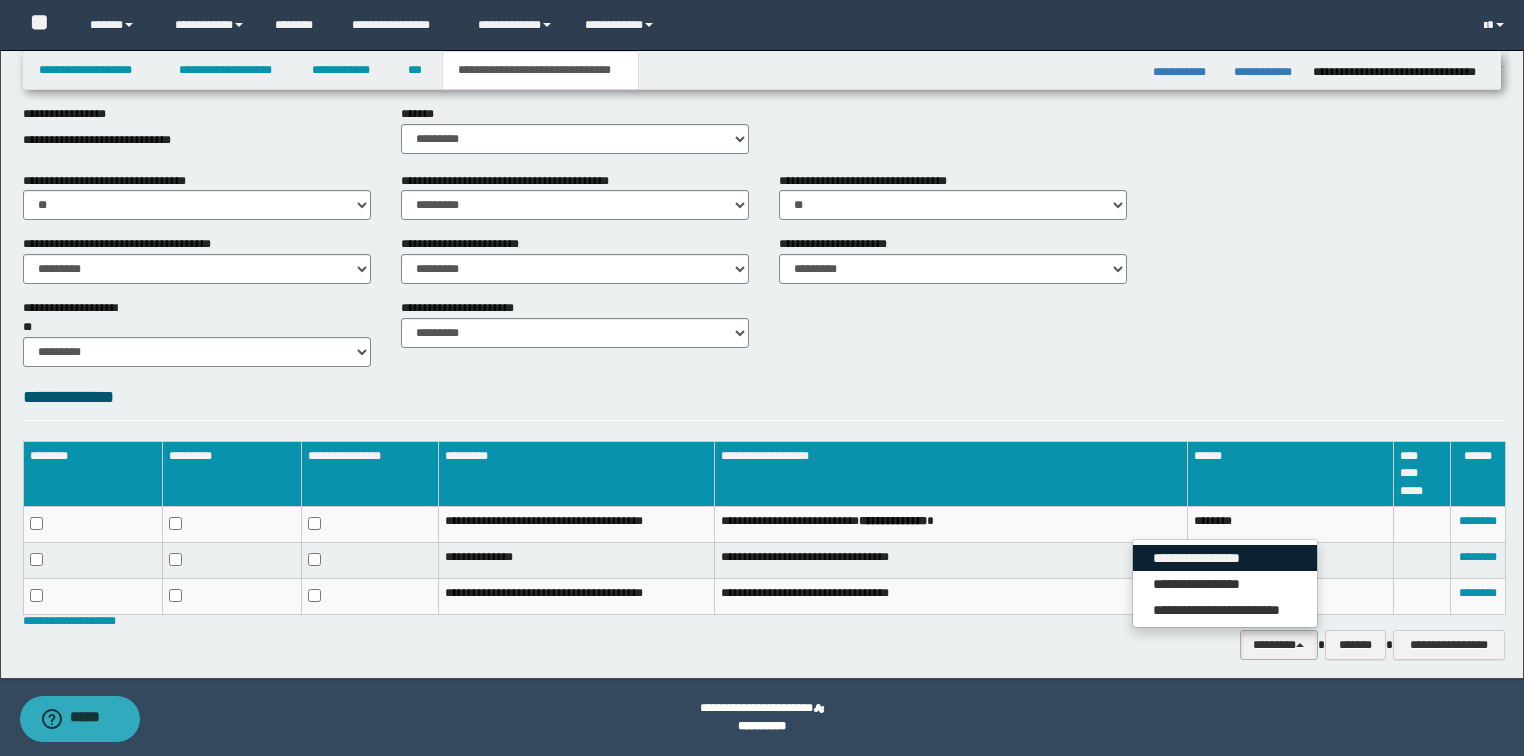 click on "**********" at bounding box center [1225, 558] 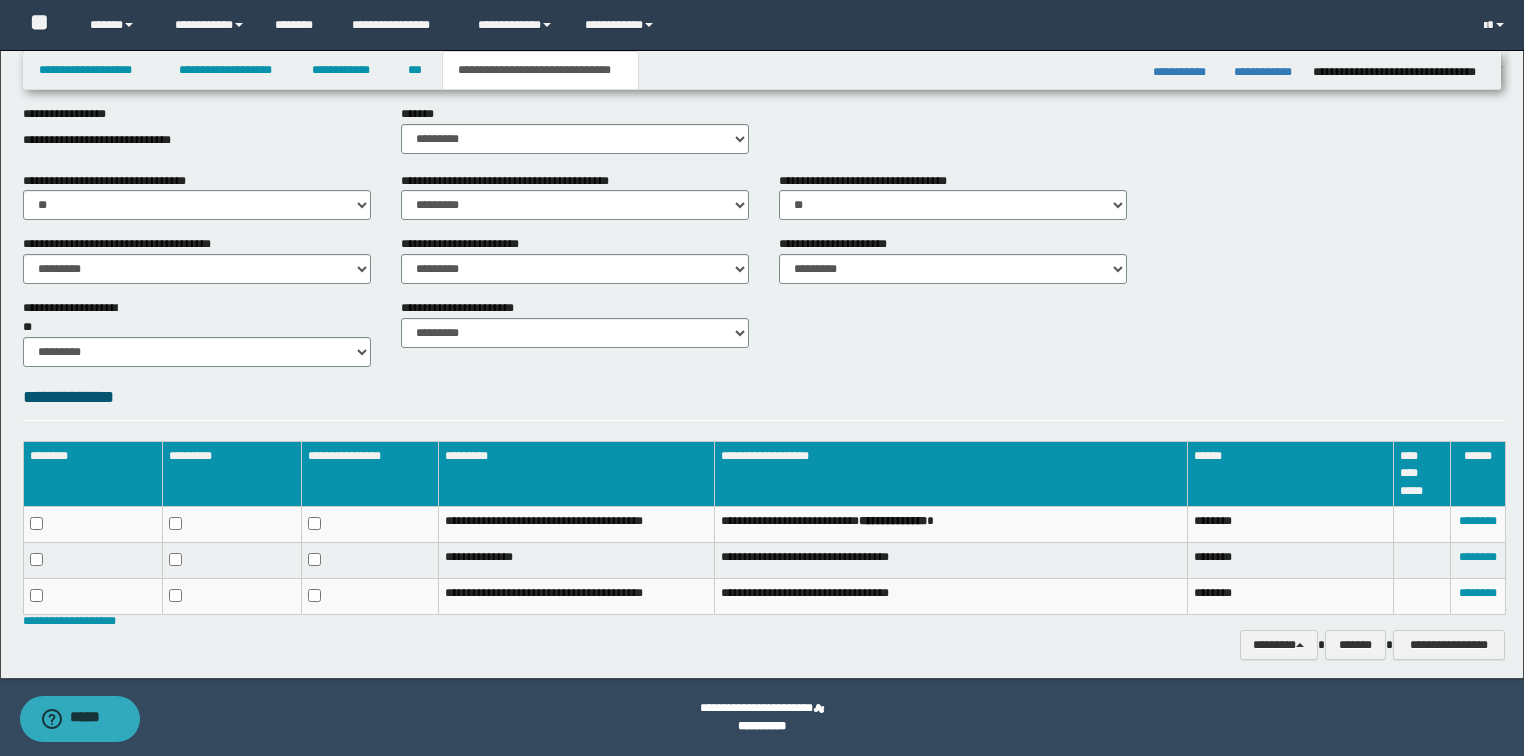 click on "**********" at bounding box center [764, 204] 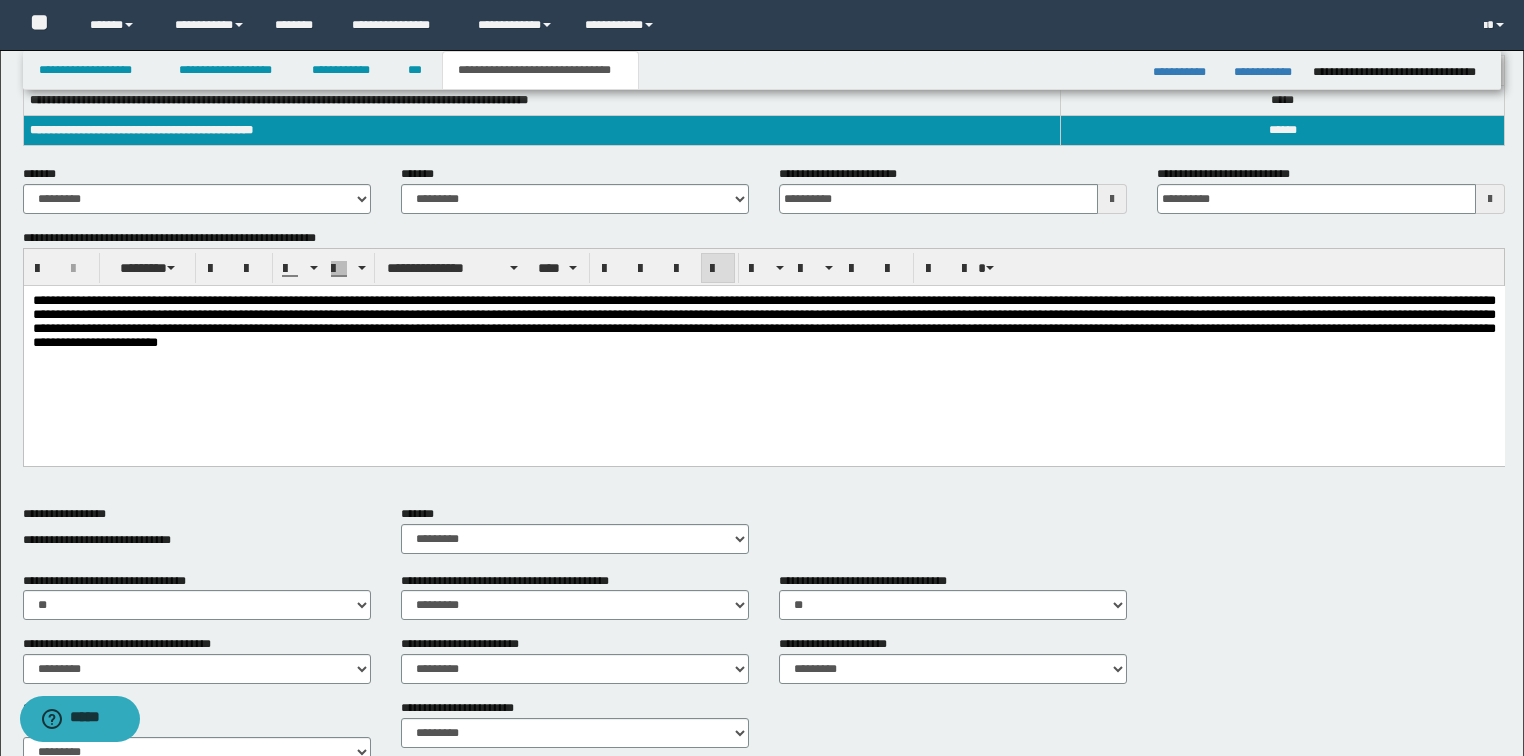 scroll, scrollTop: 0, scrollLeft: 0, axis: both 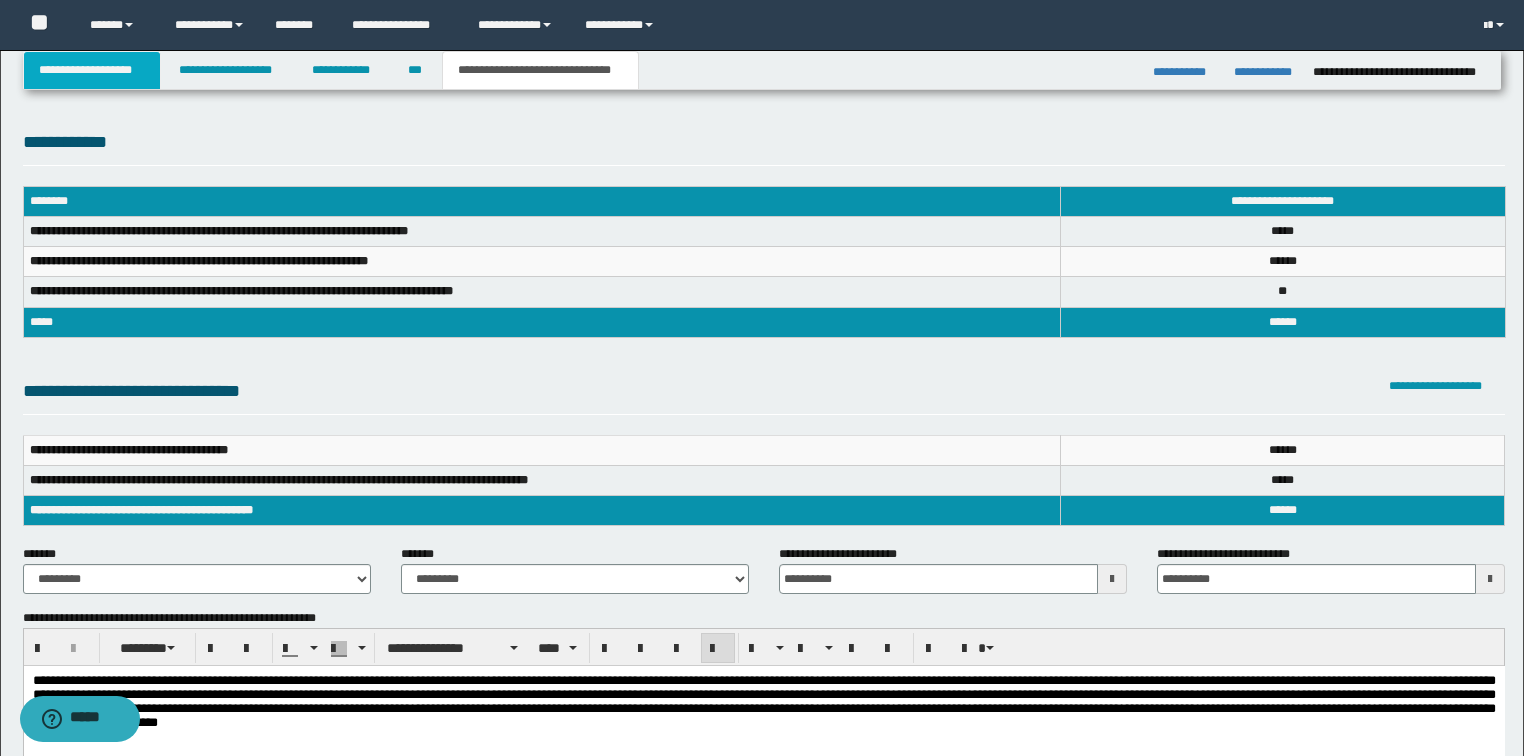 click on "**********" at bounding box center [92, 70] 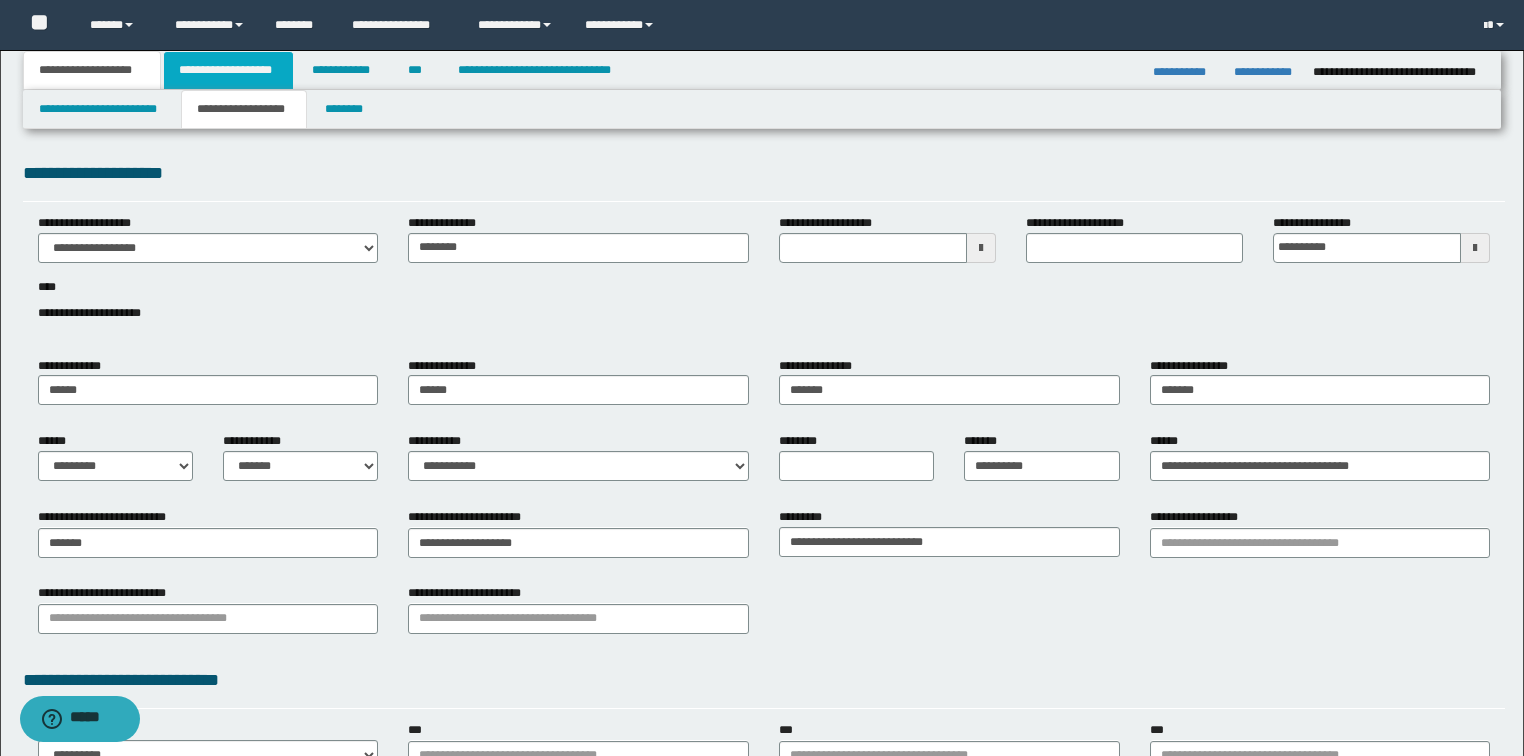 drag, startPoint x: 245, startPoint y: 68, endPoint x: 213, endPoint y: 82, distance: 34.928497 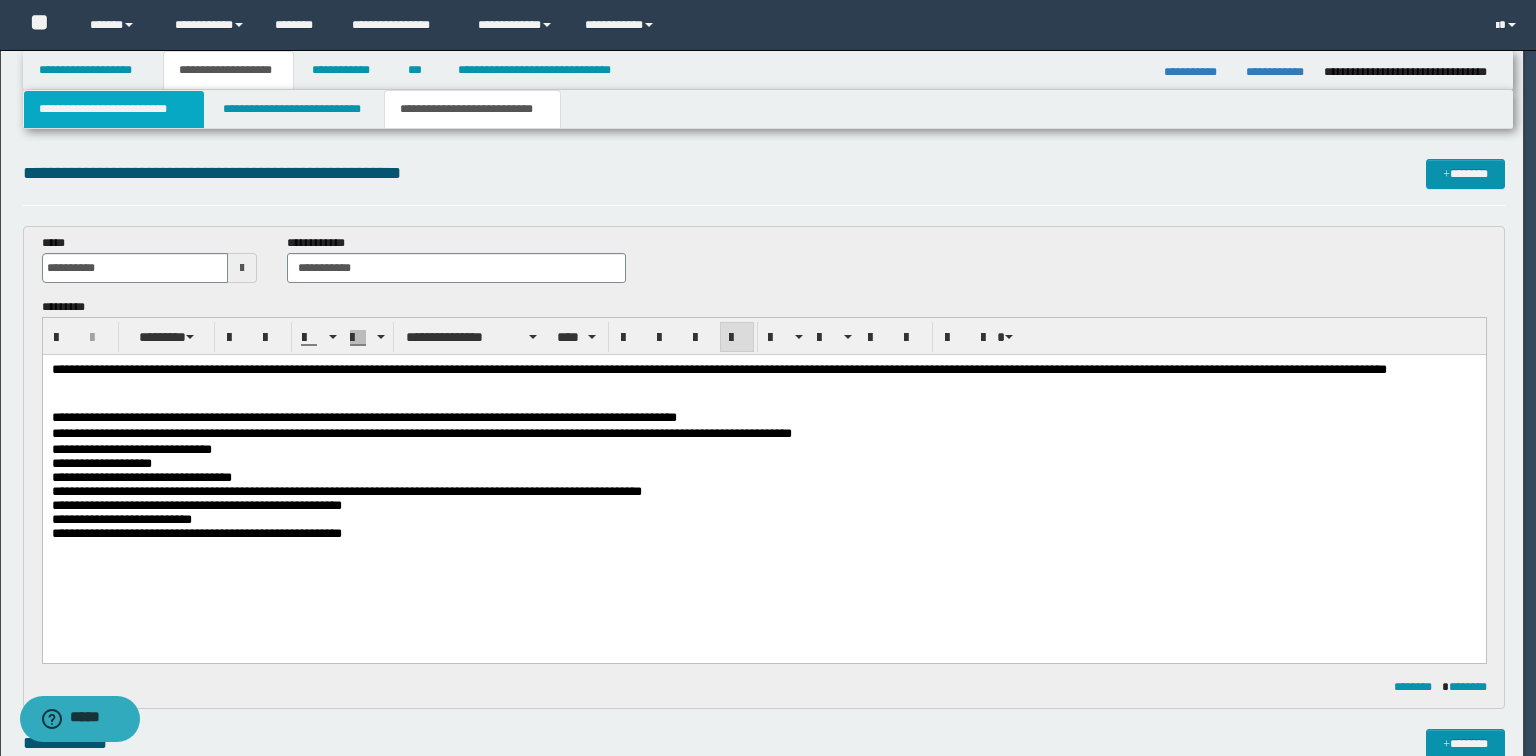 click on "**********" at bounding box center (114, 109) 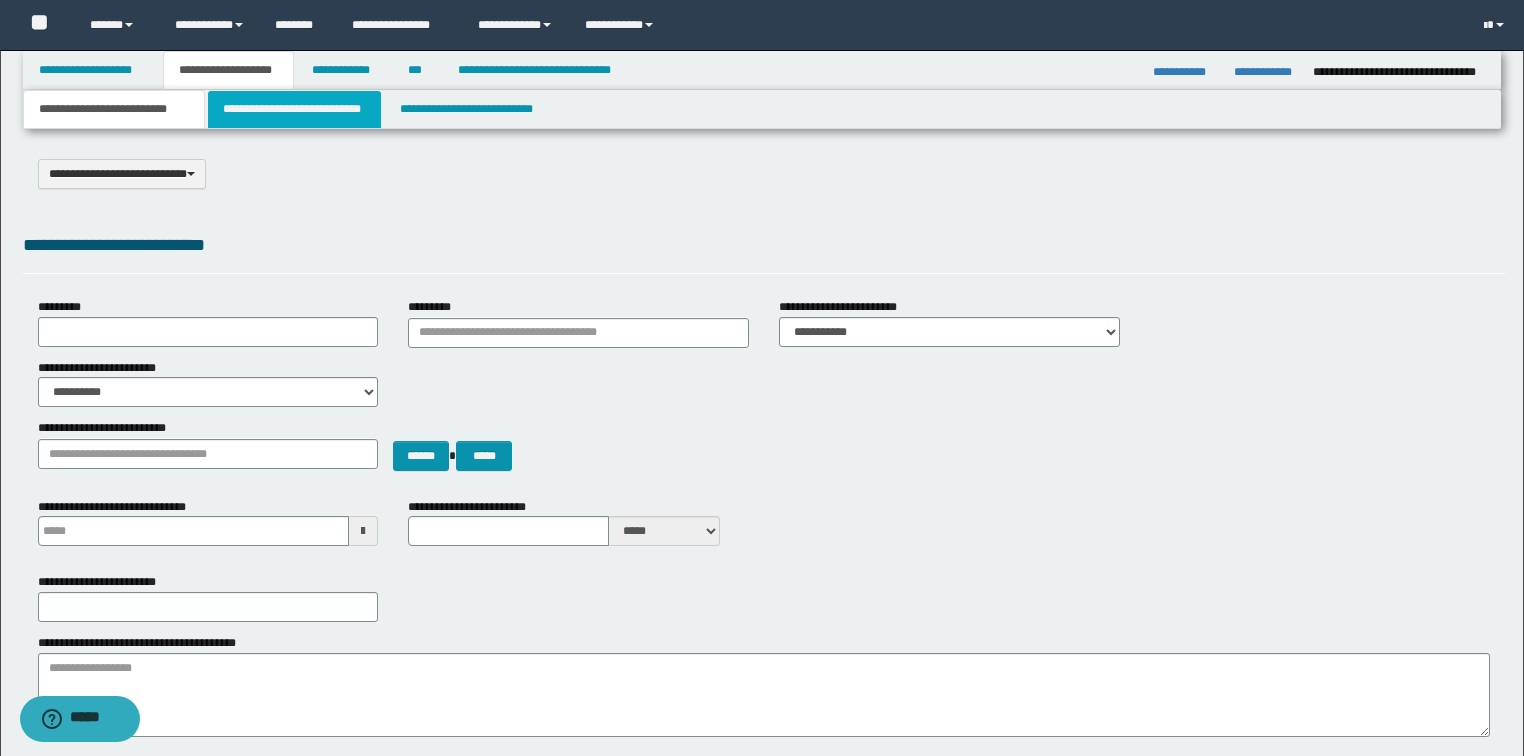click on "**********" at bounding box center (294, 109) 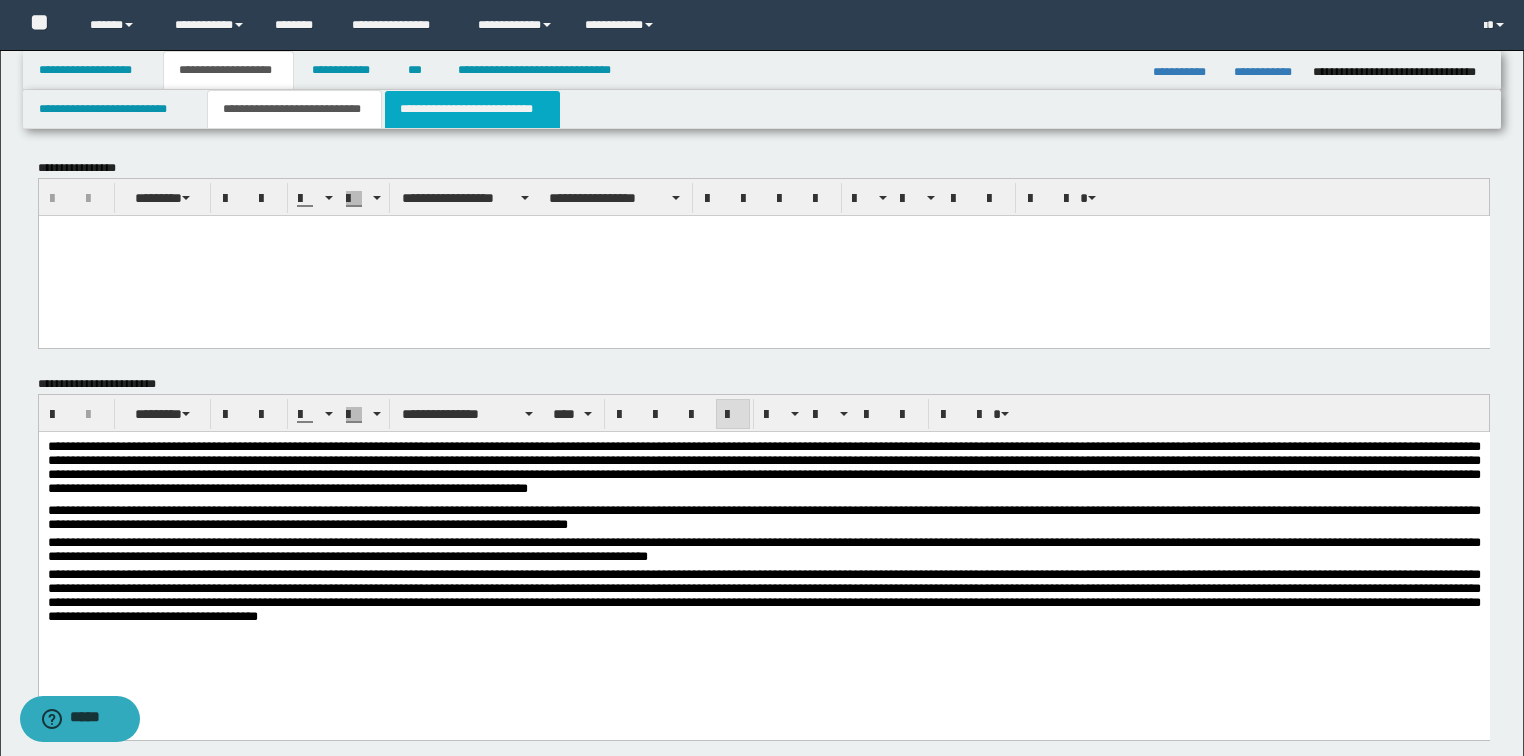 click on "**********" at bounding box center [472, 109] 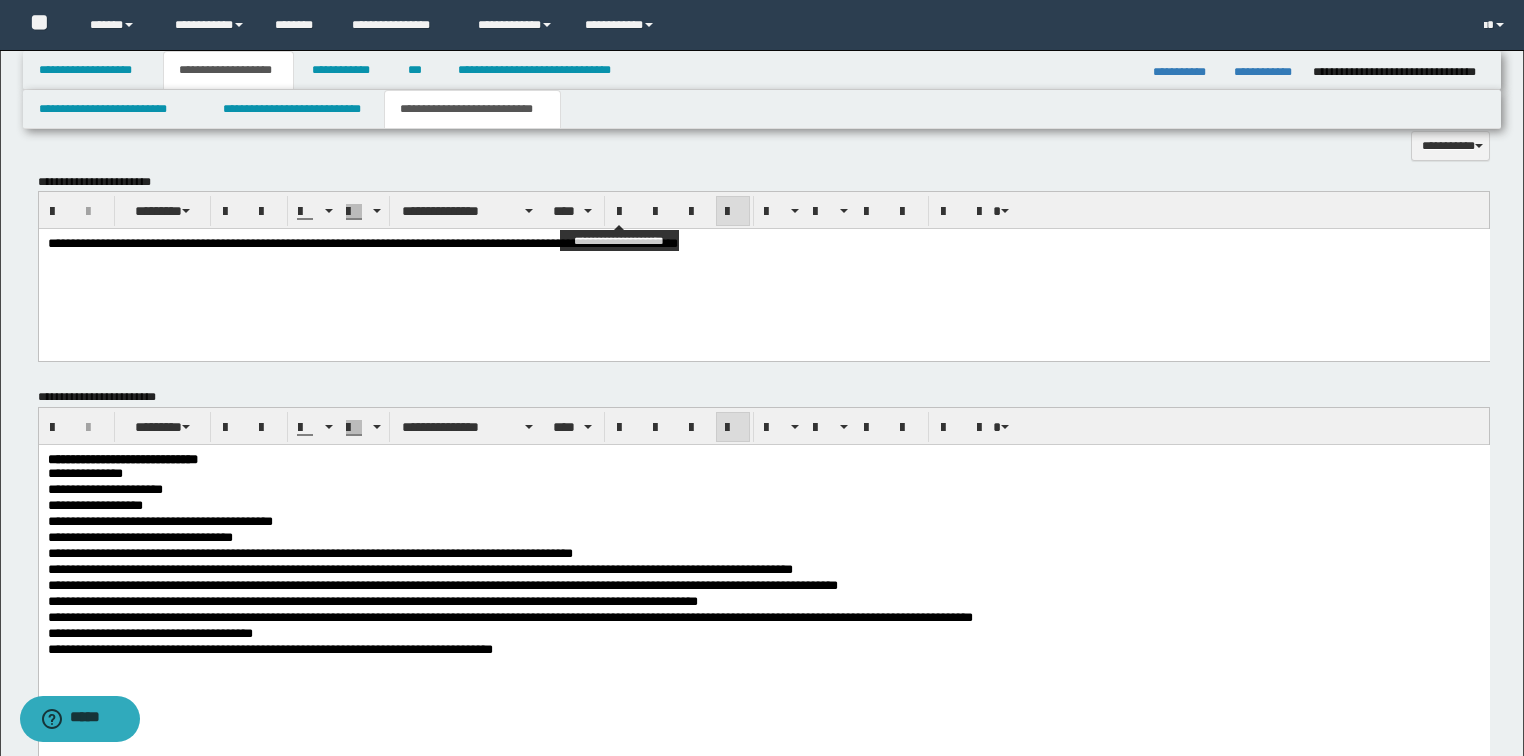 scroll, scrollTop: 1120, scrollLeft: 0, axis: vertical 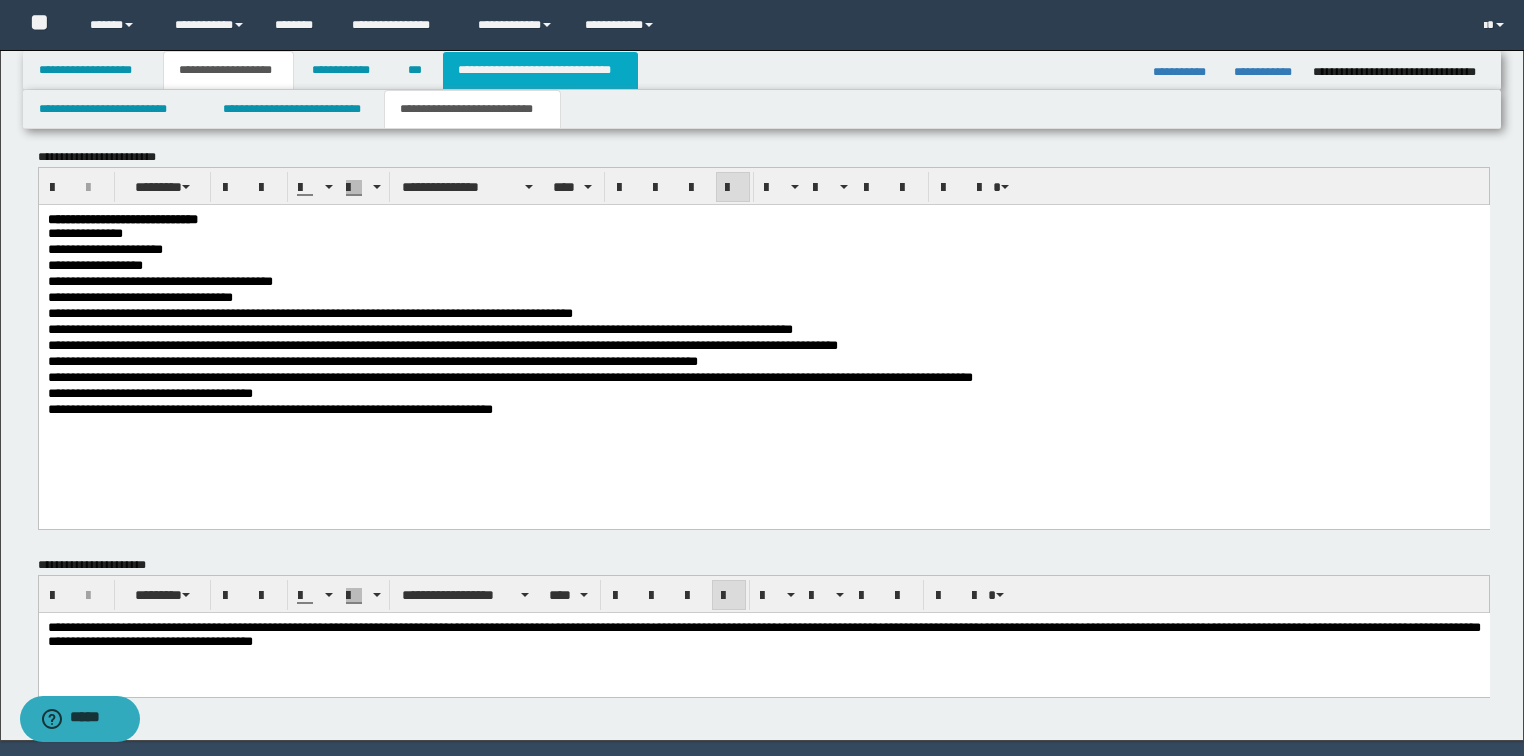 click on "**********" at bounding box center [540, 70] 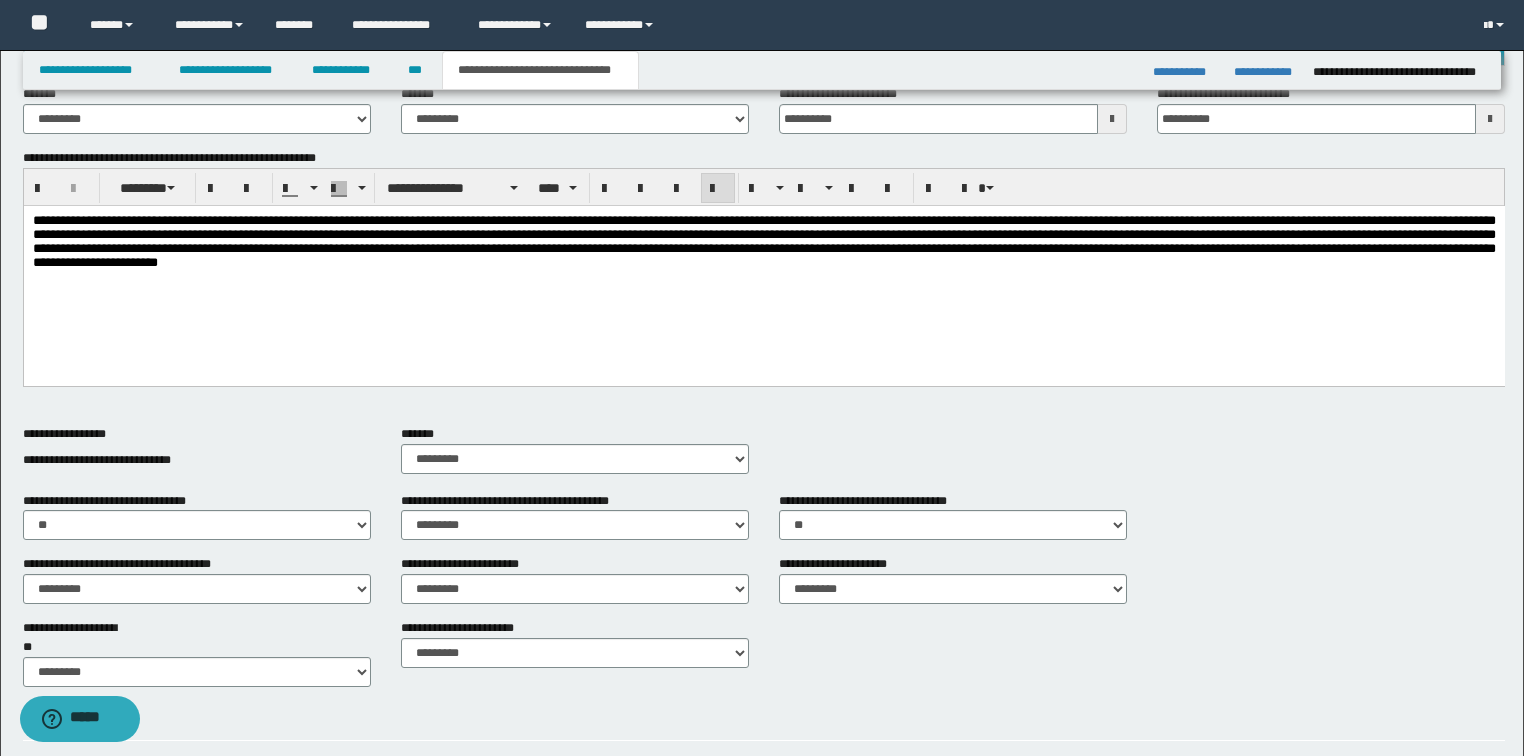scroll, scrollTop: 780, scrollLeft: 0, axis: vertical 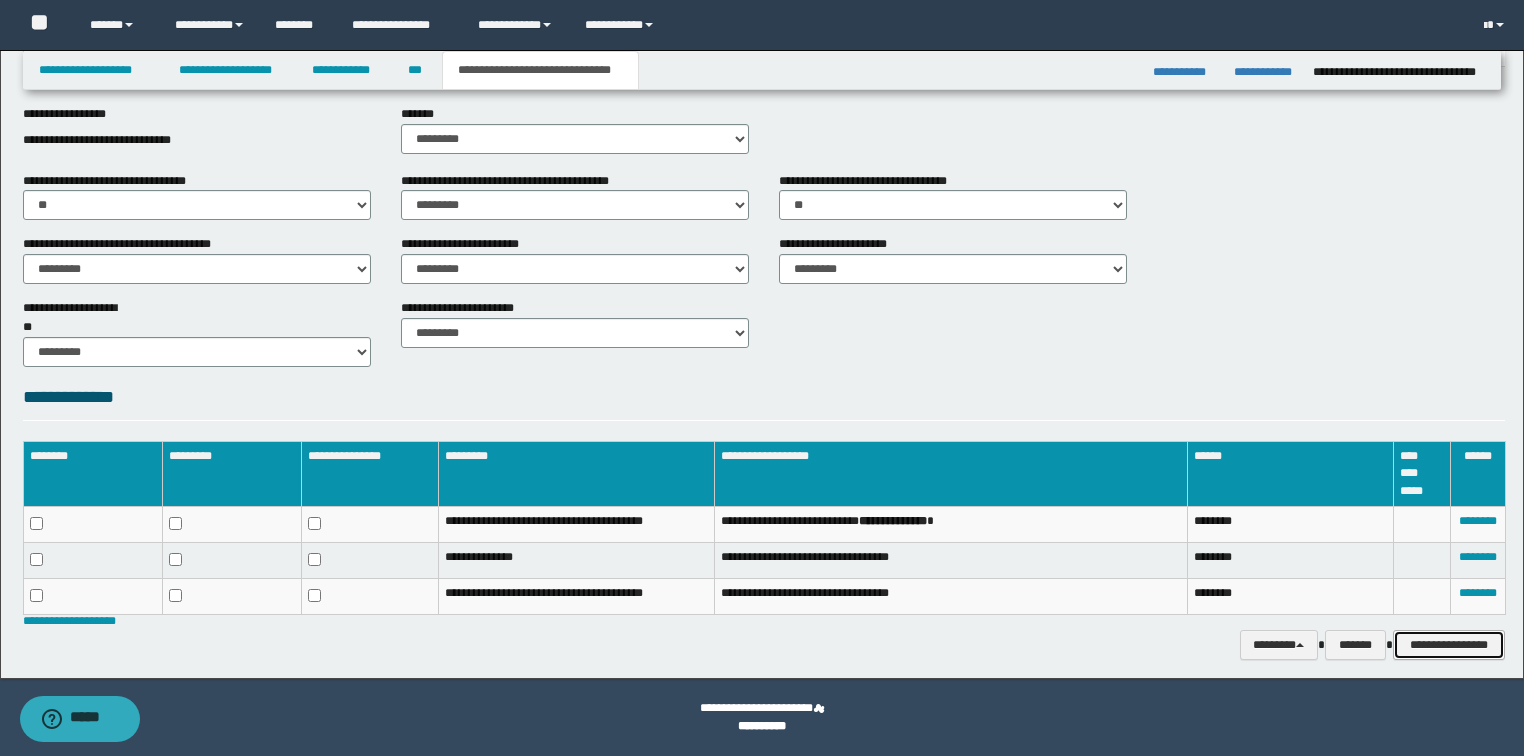 click on "**********" at bounding box center [1449, 645] 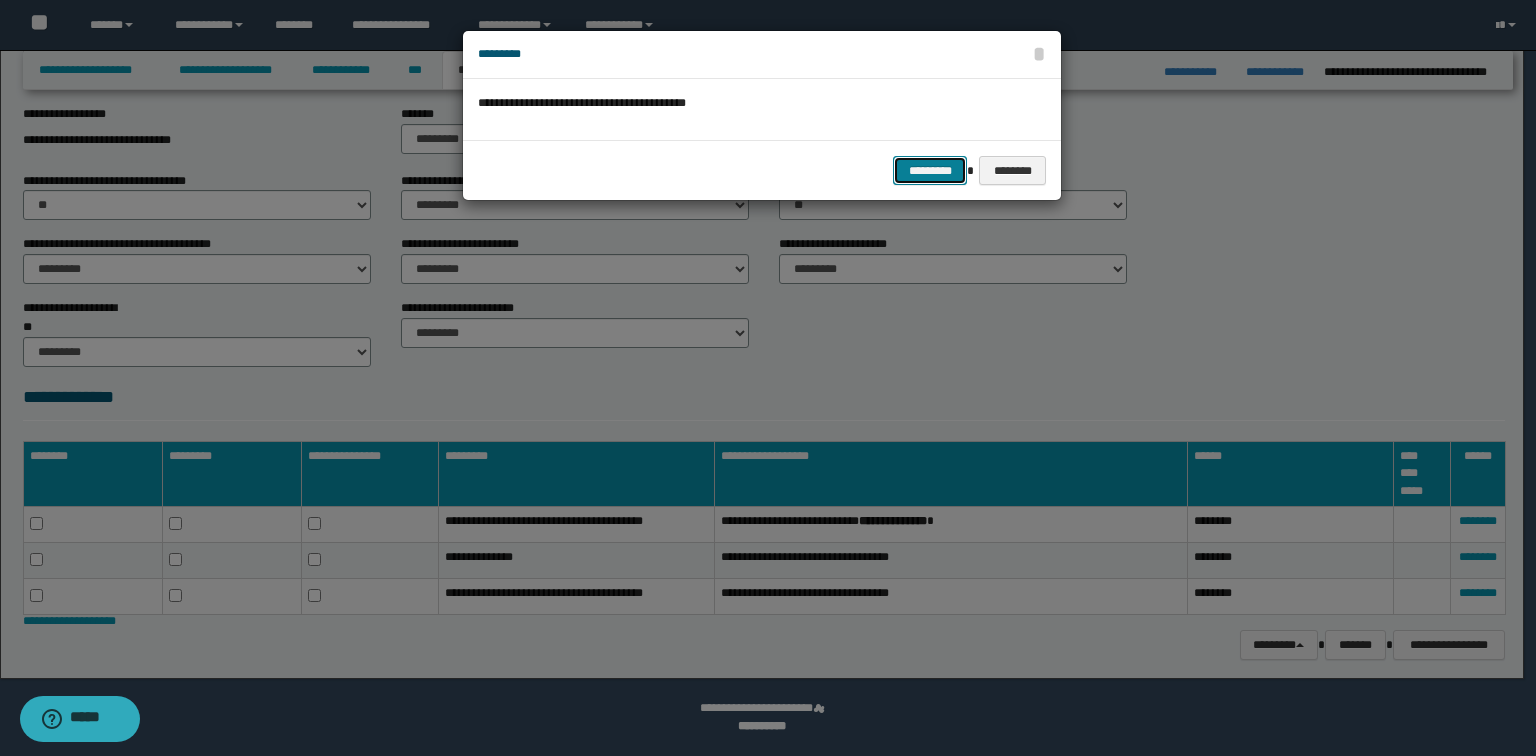 click on "*********" at bounding box center [930, 171] 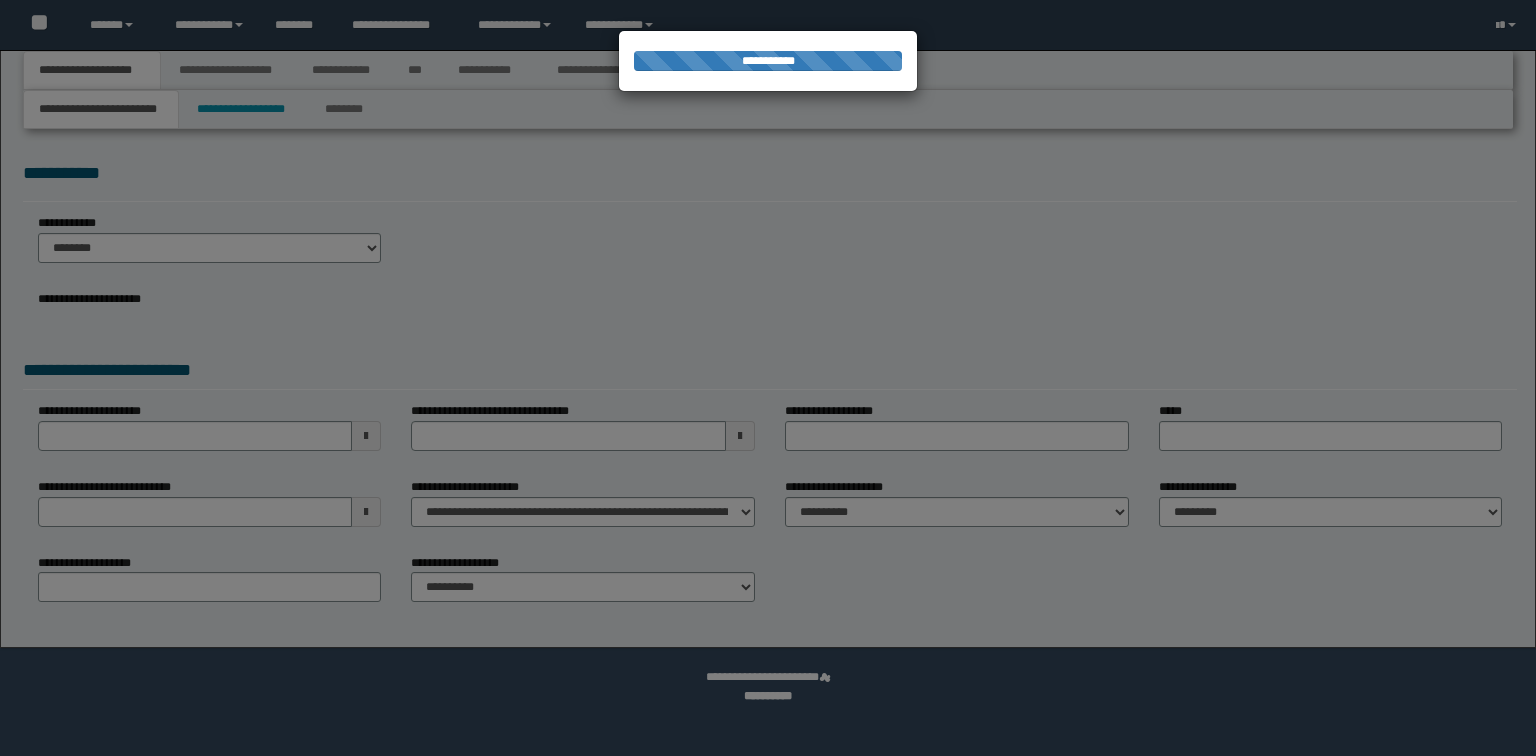 scroll, scrollTop: 0, scrollLeft: 0, axis: both 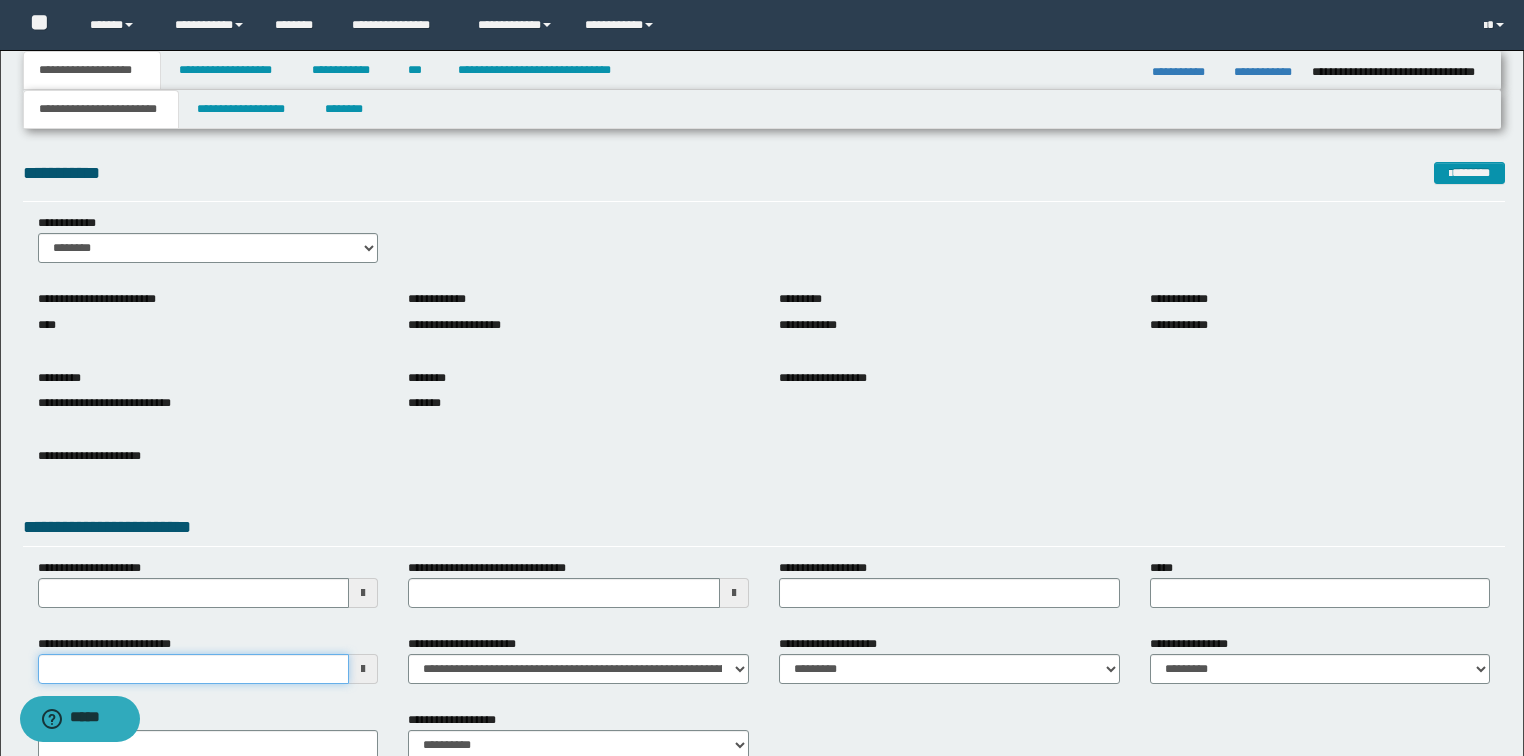 drag, startPoint x: 256, startPoint y: 663, endPoint x: 251, endPoint y: 604, distance: 59.211487 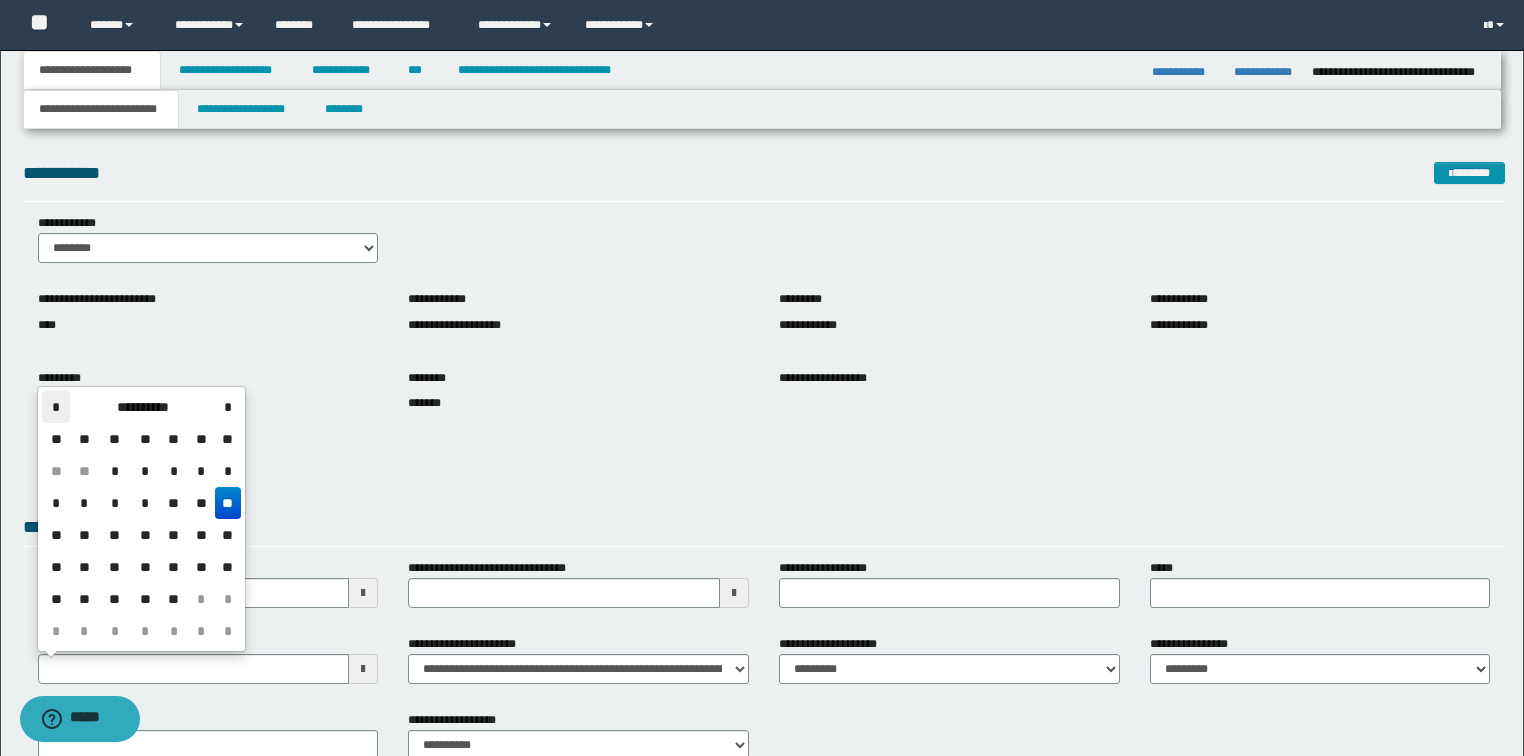 click on "*" at bounding box center [56, 407] 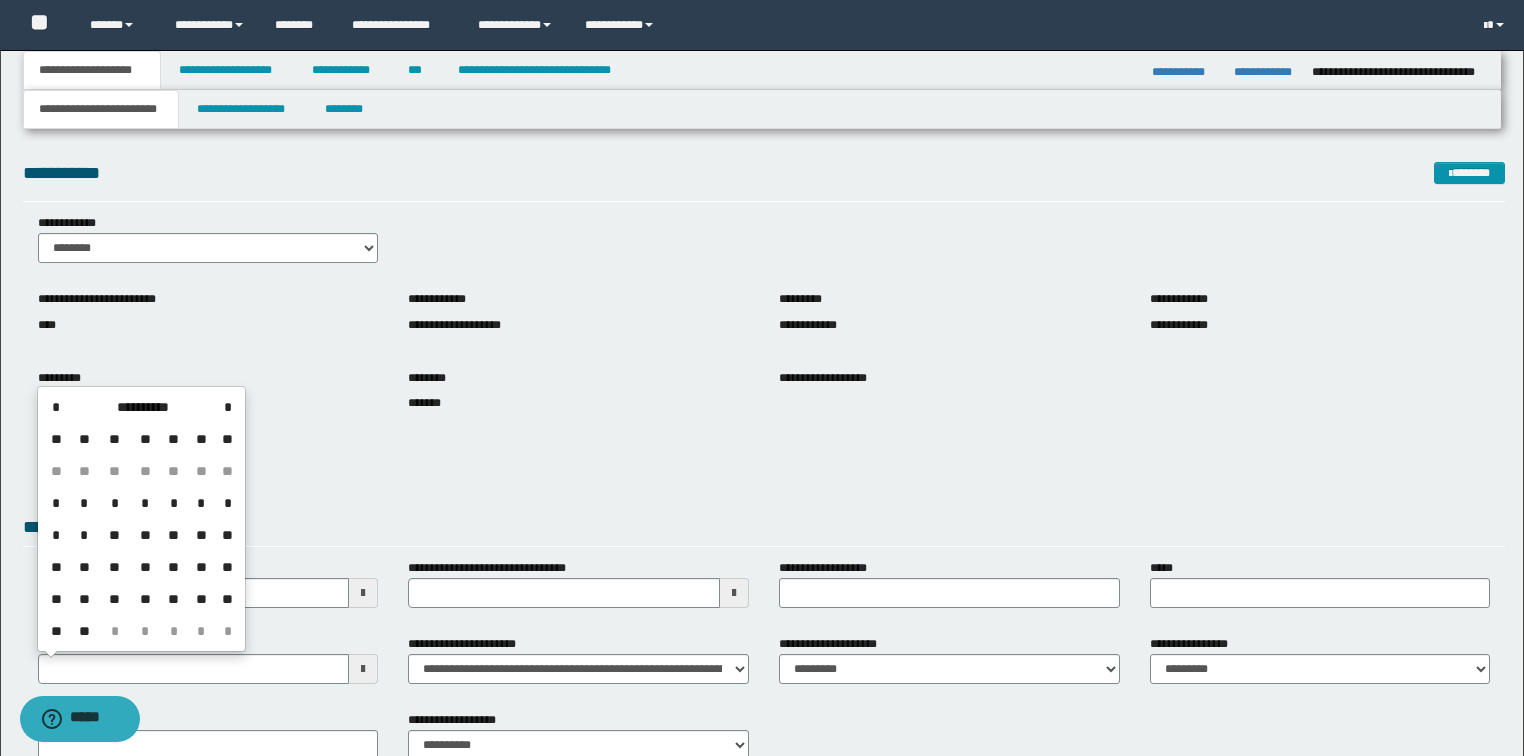 click on "**" at bounding box center (202, 567) 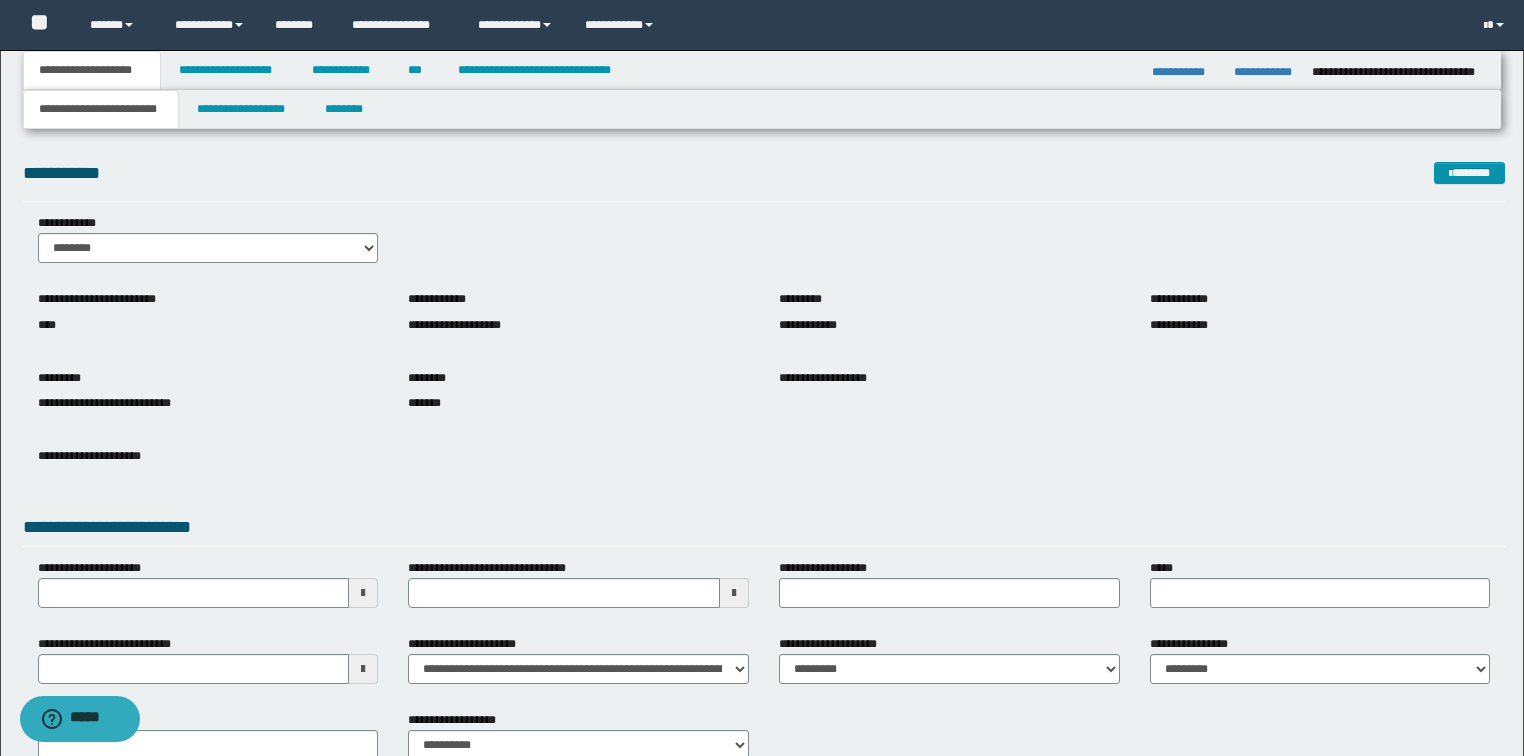 click on "**********" at bounding box center (208, 463) 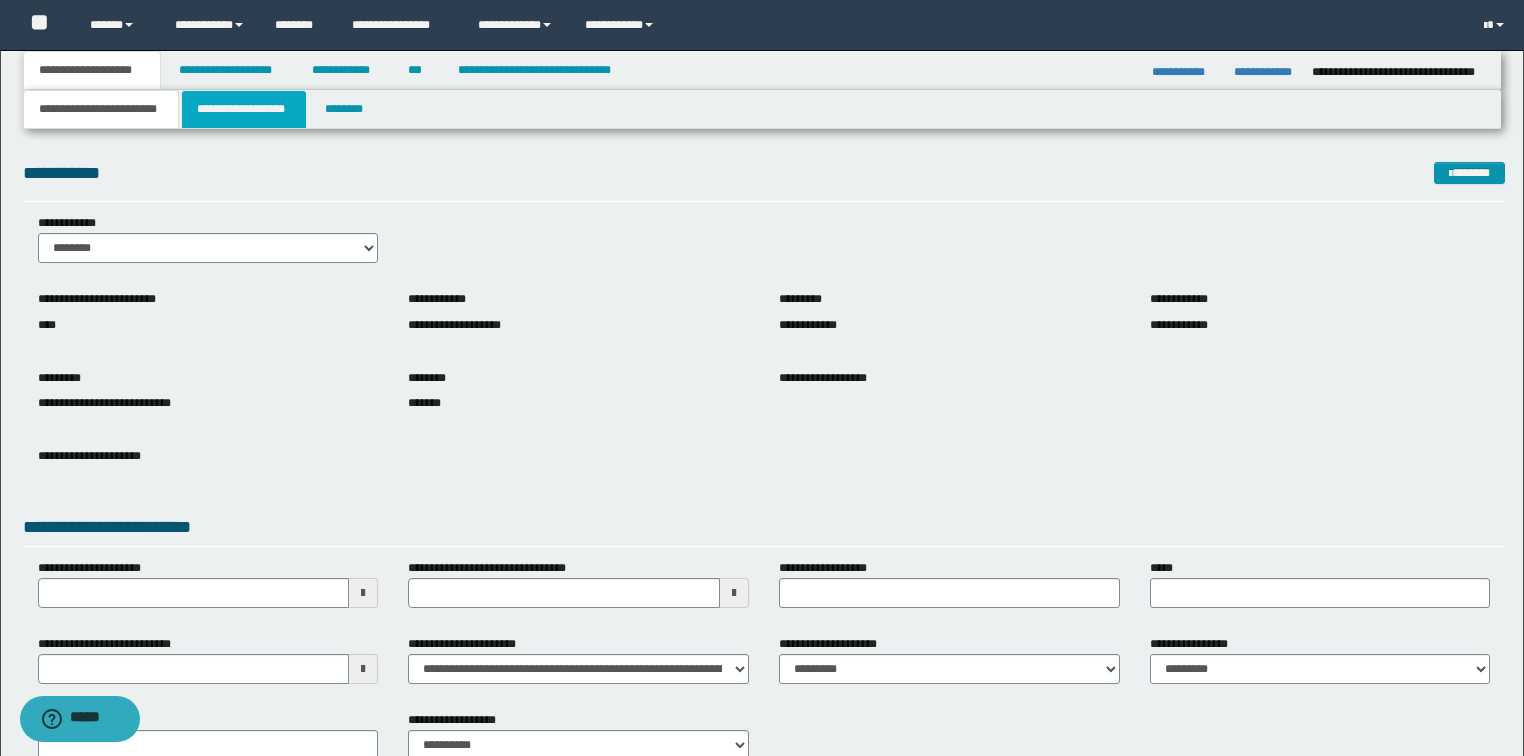 click on "**********" at bounding box center (244, 109) 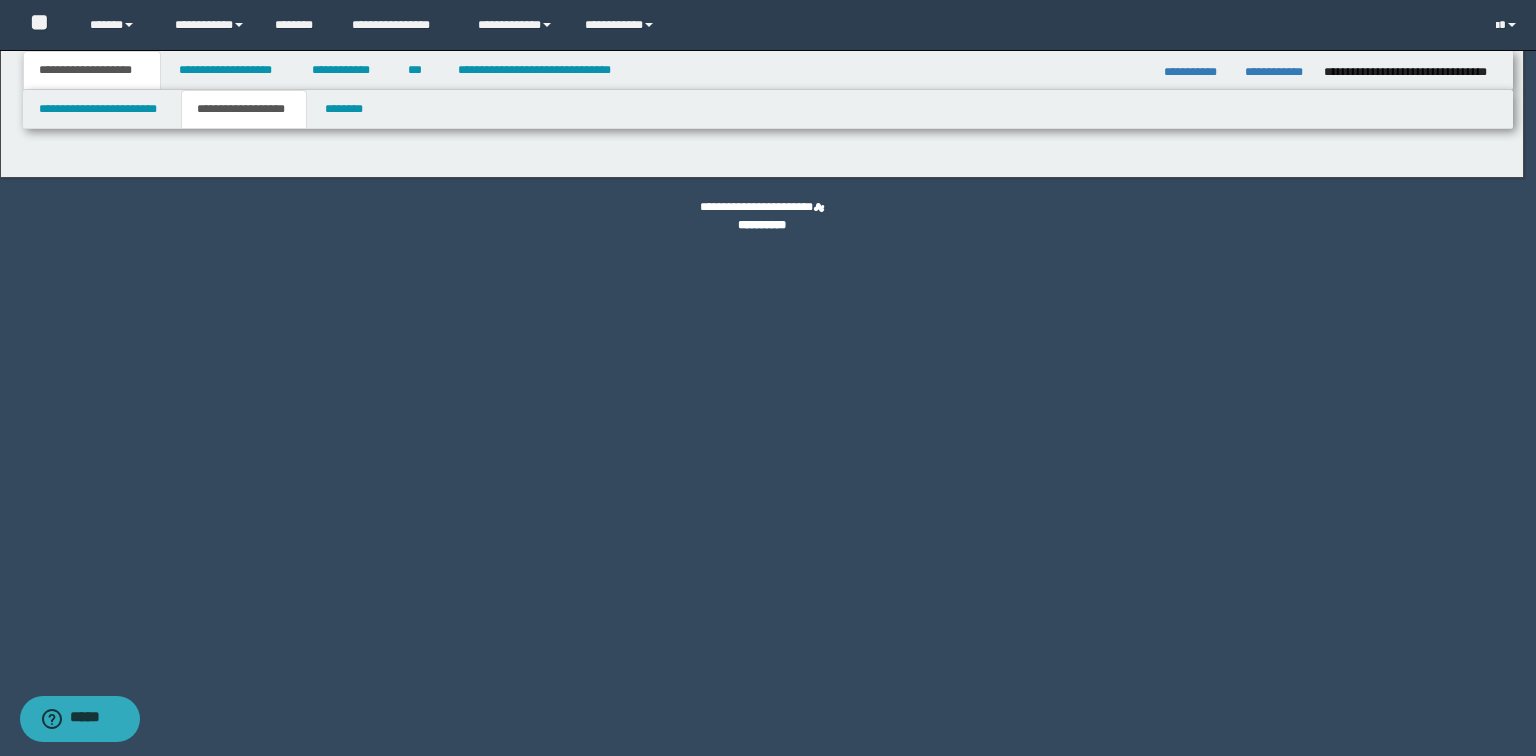 type on "**********" 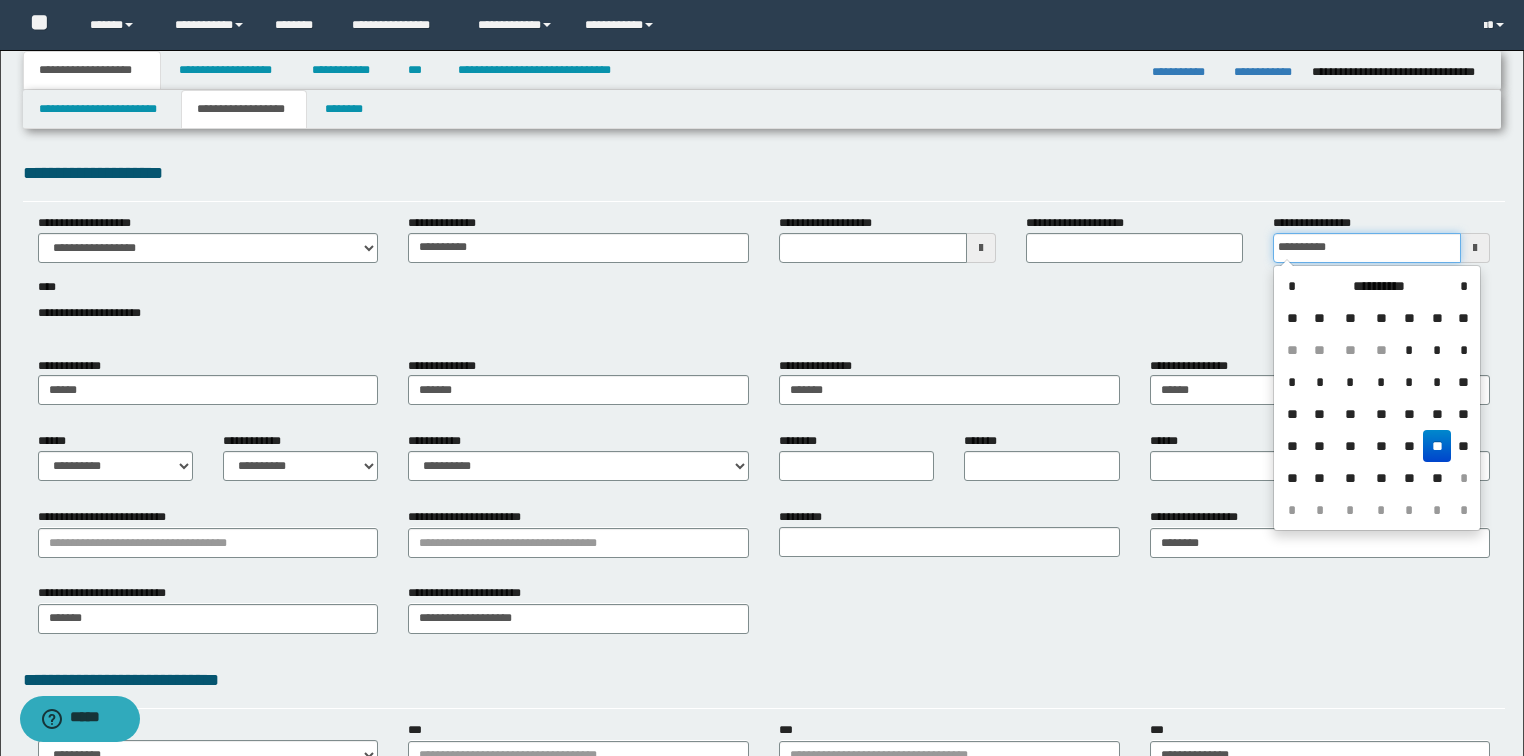 click on "**********" at bounding box center (1367, 248) 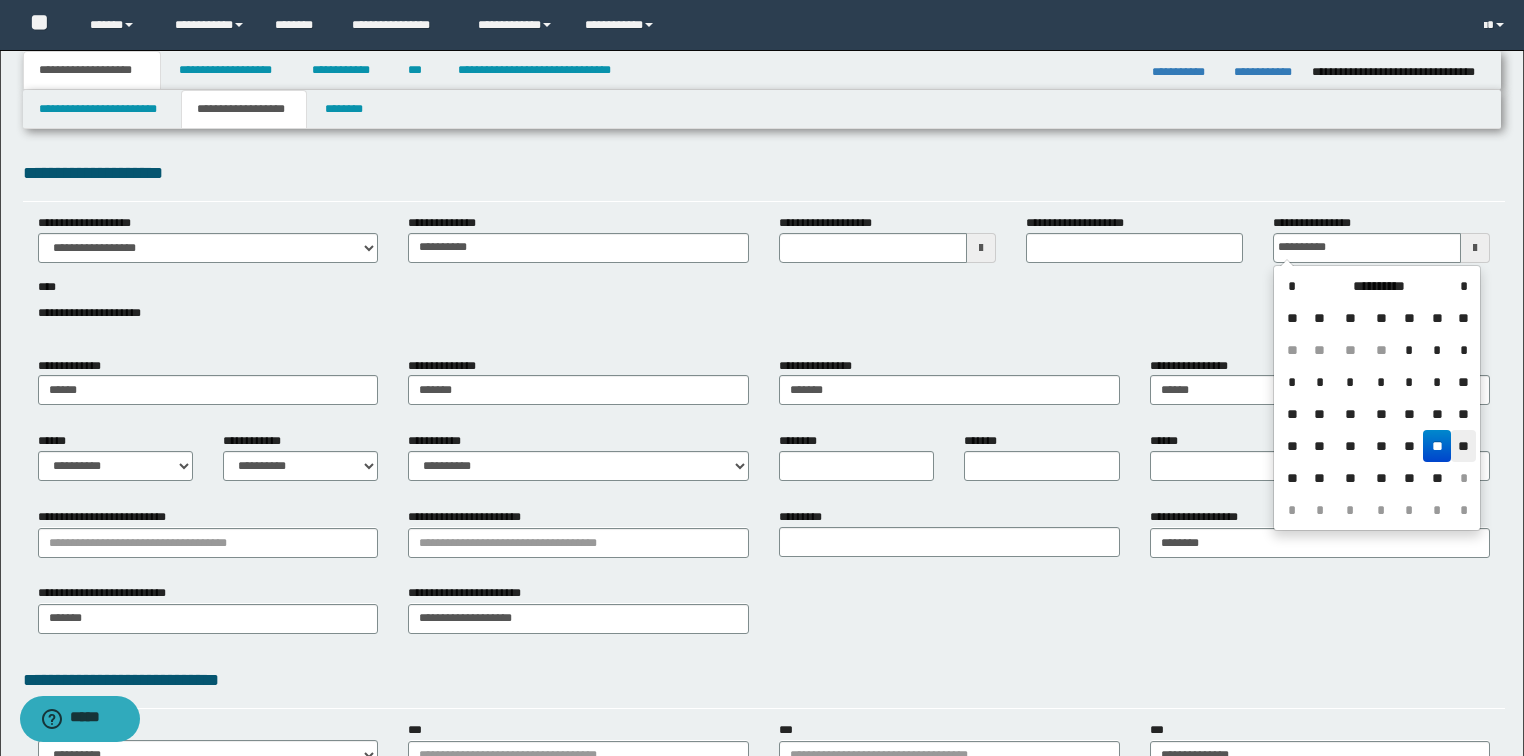click on "**" at bounding box center (1463, 446) 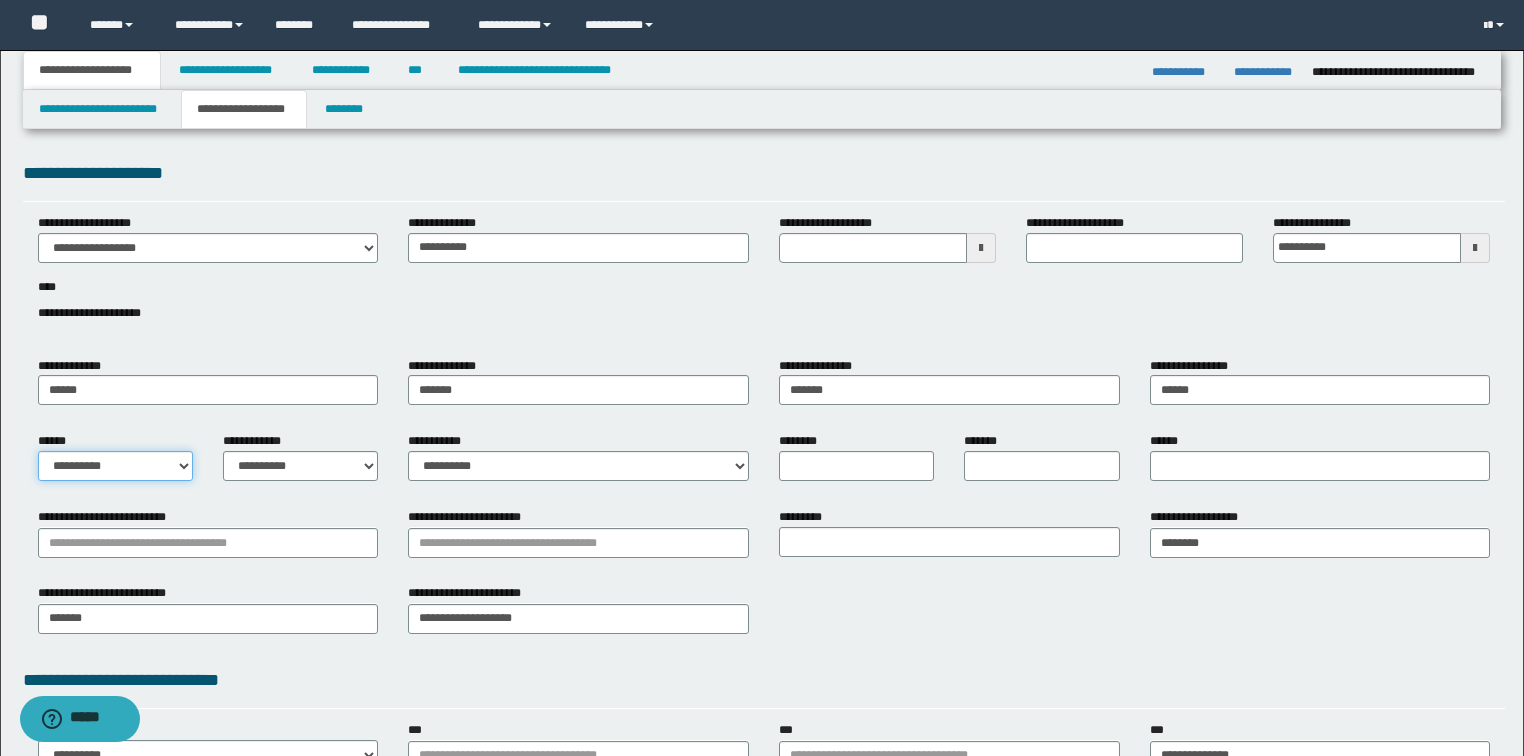 click on "**********" at bounding box center (115, 466) 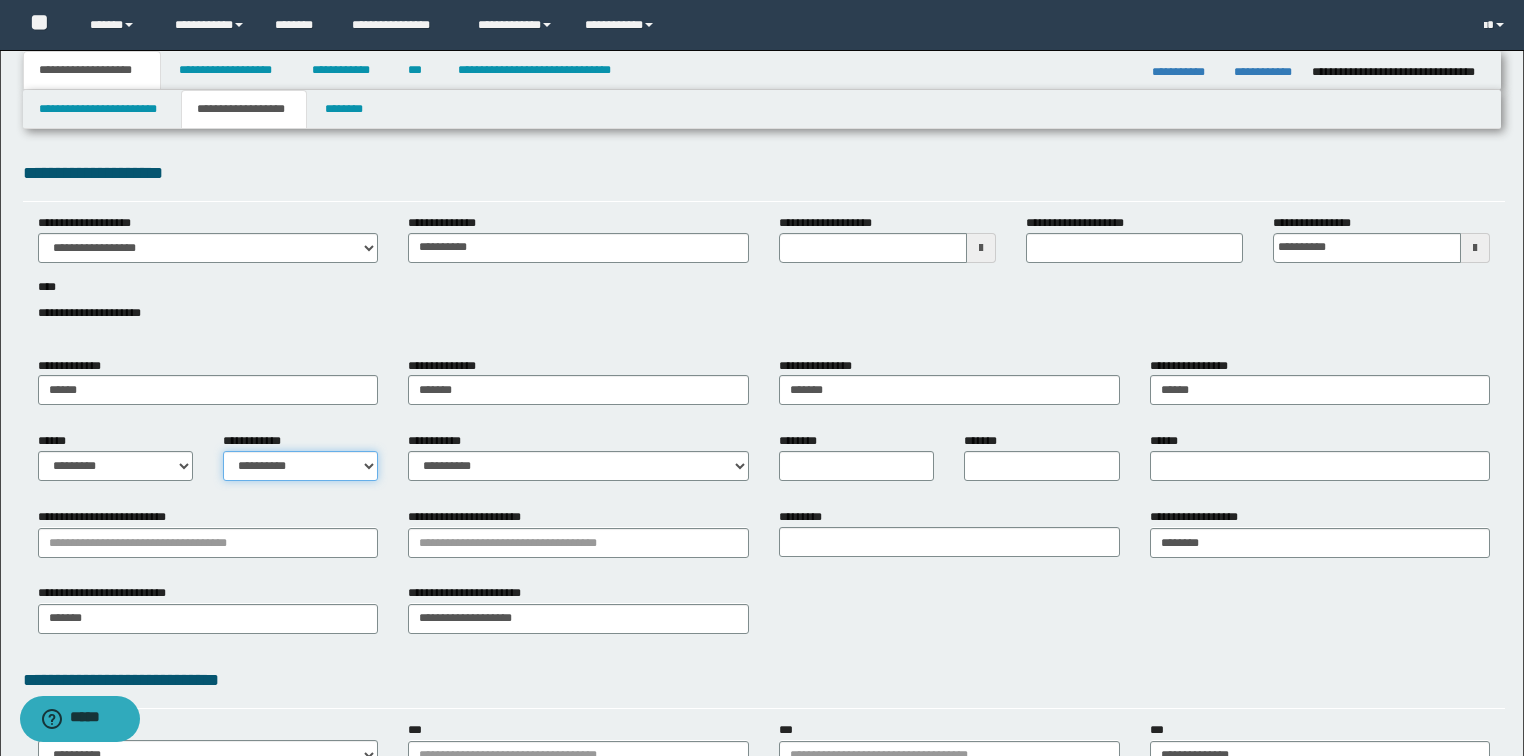 click on "**********" at bounding box center (300, 466) 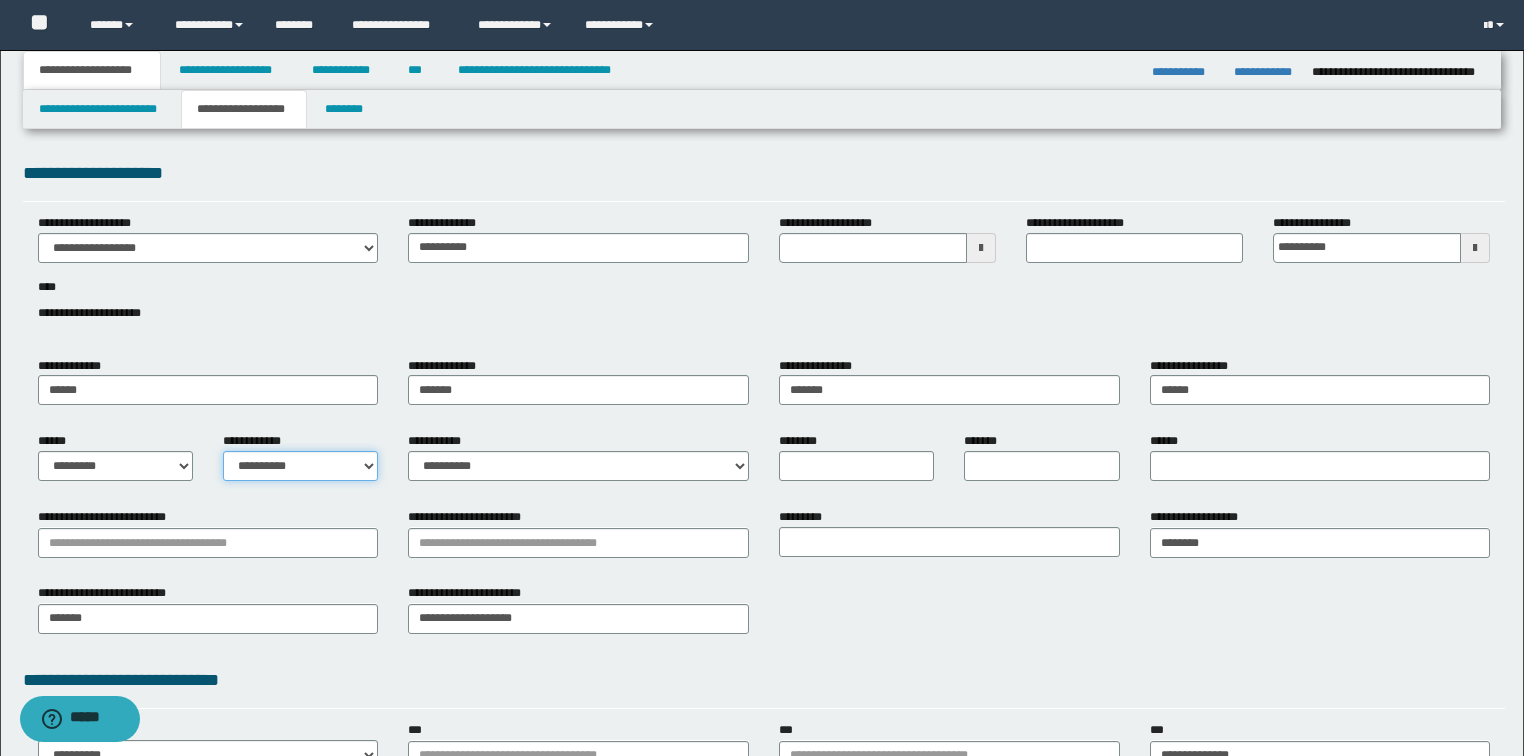 select on "*" 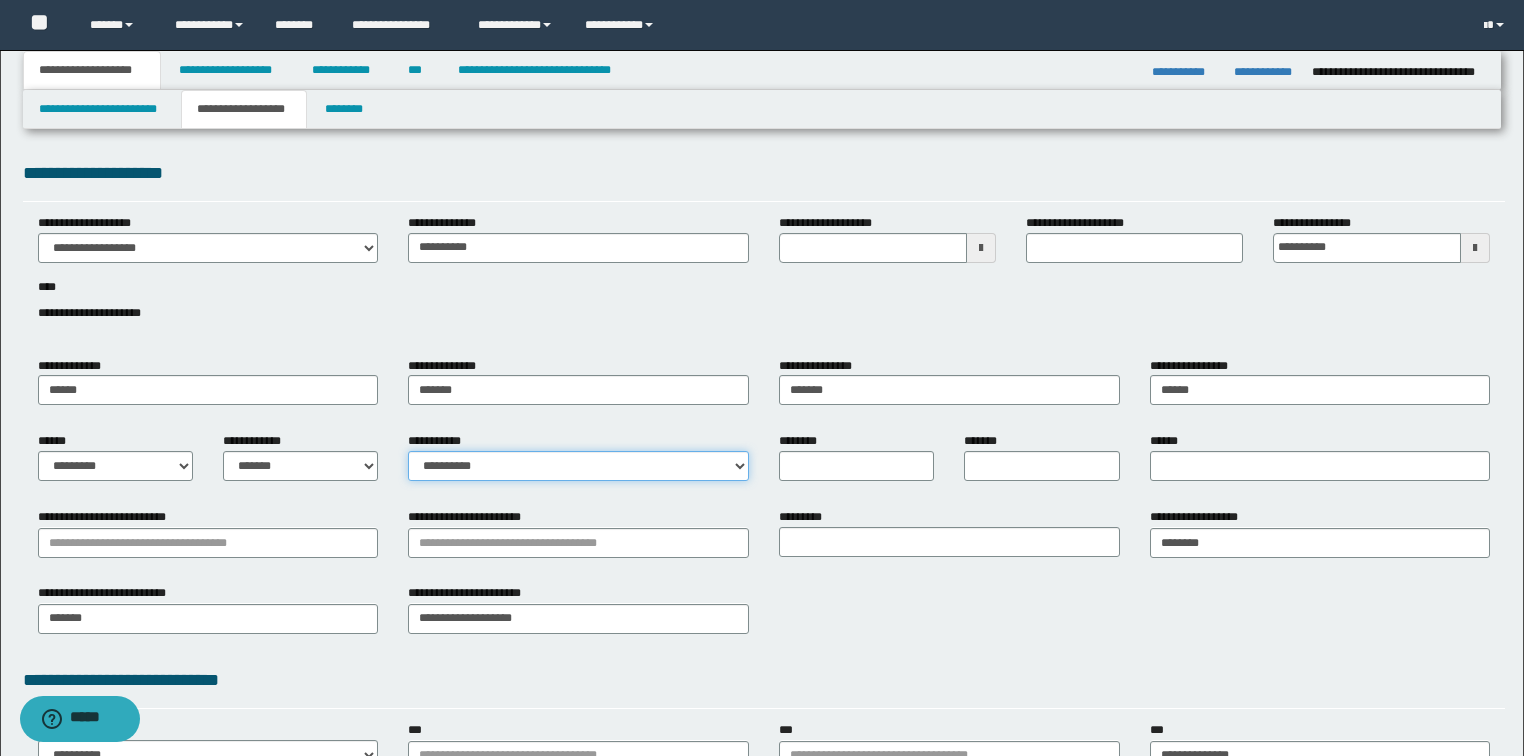 click on "**********" at bounding box center (578, 466) 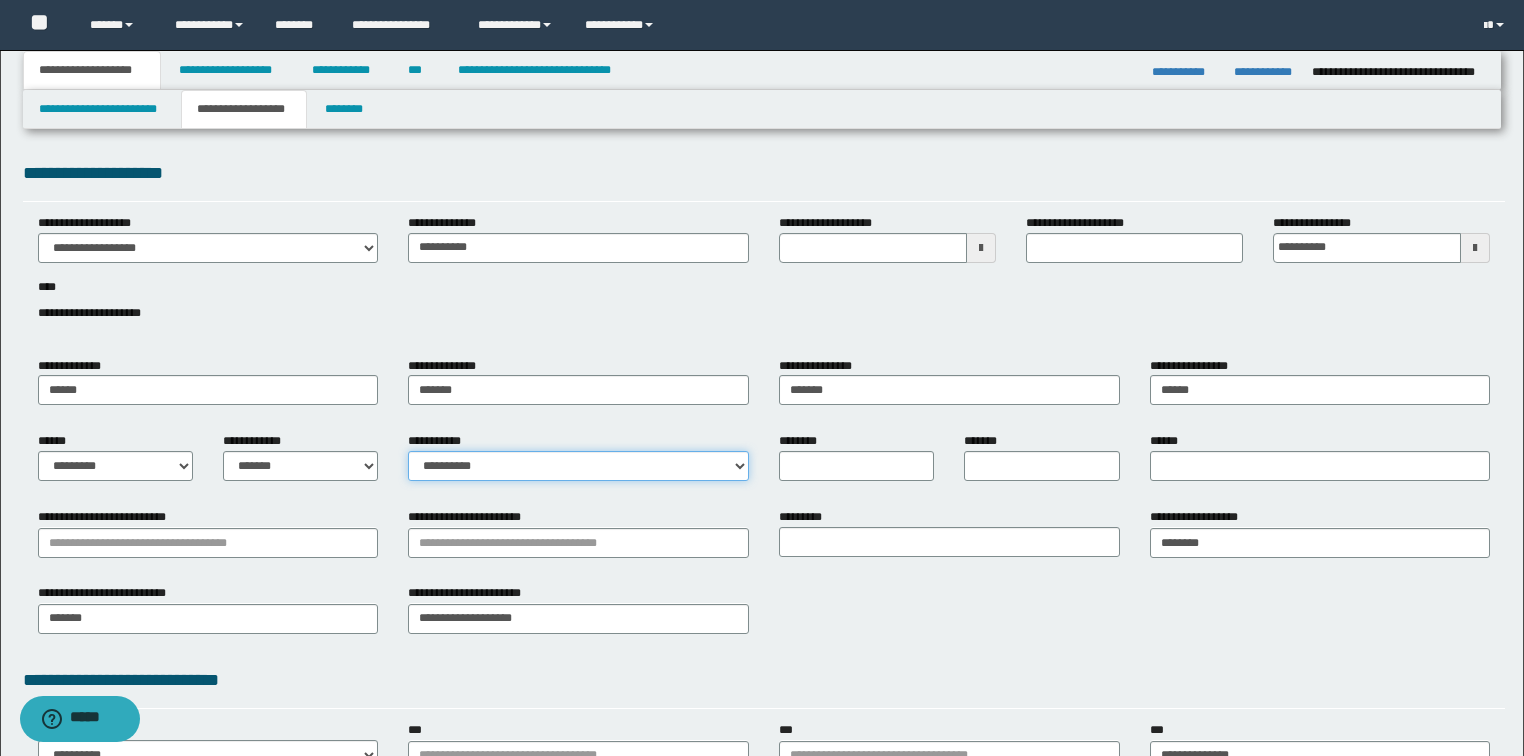 click on "**********" at bounding box center (578, 466) 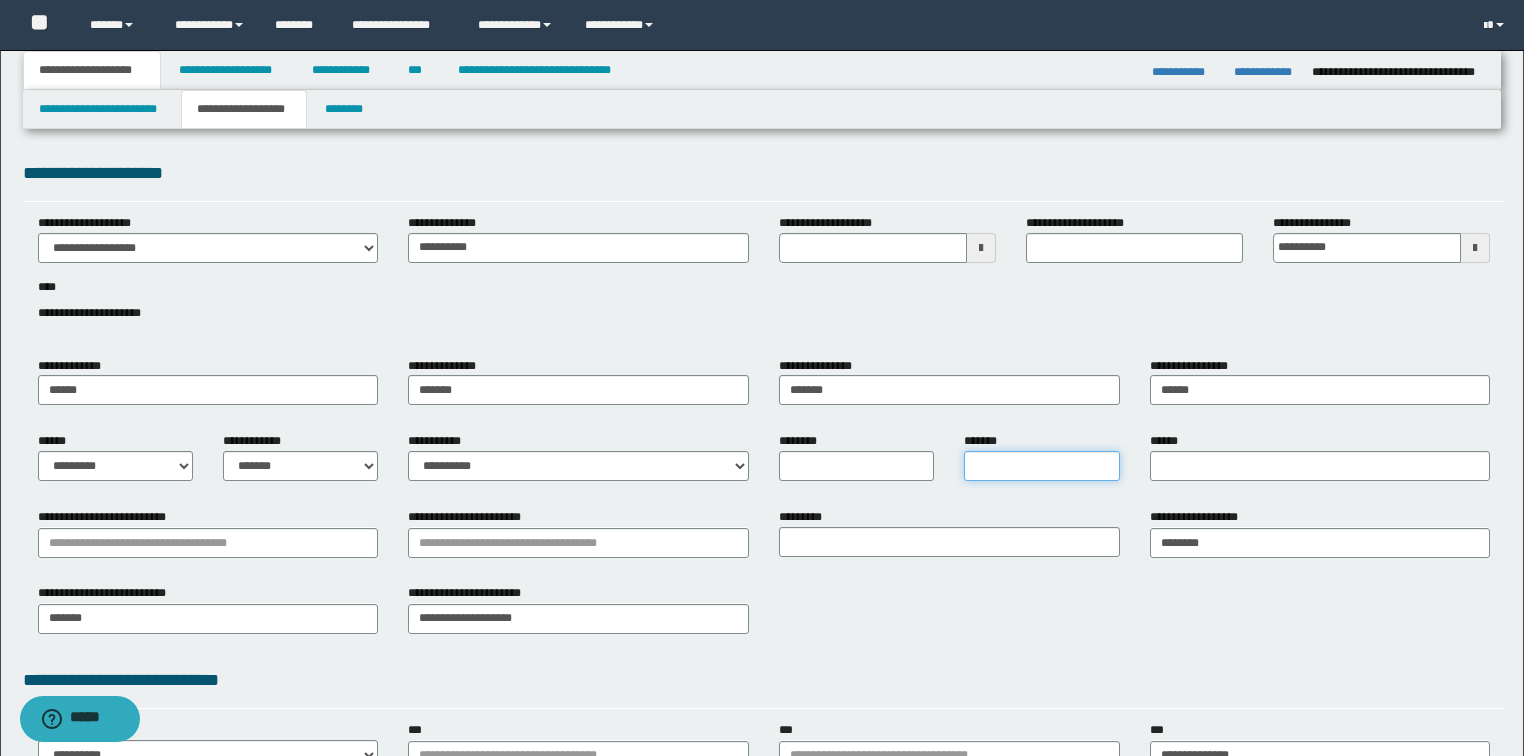 click on "*******" at bounding box center (1041, 466) 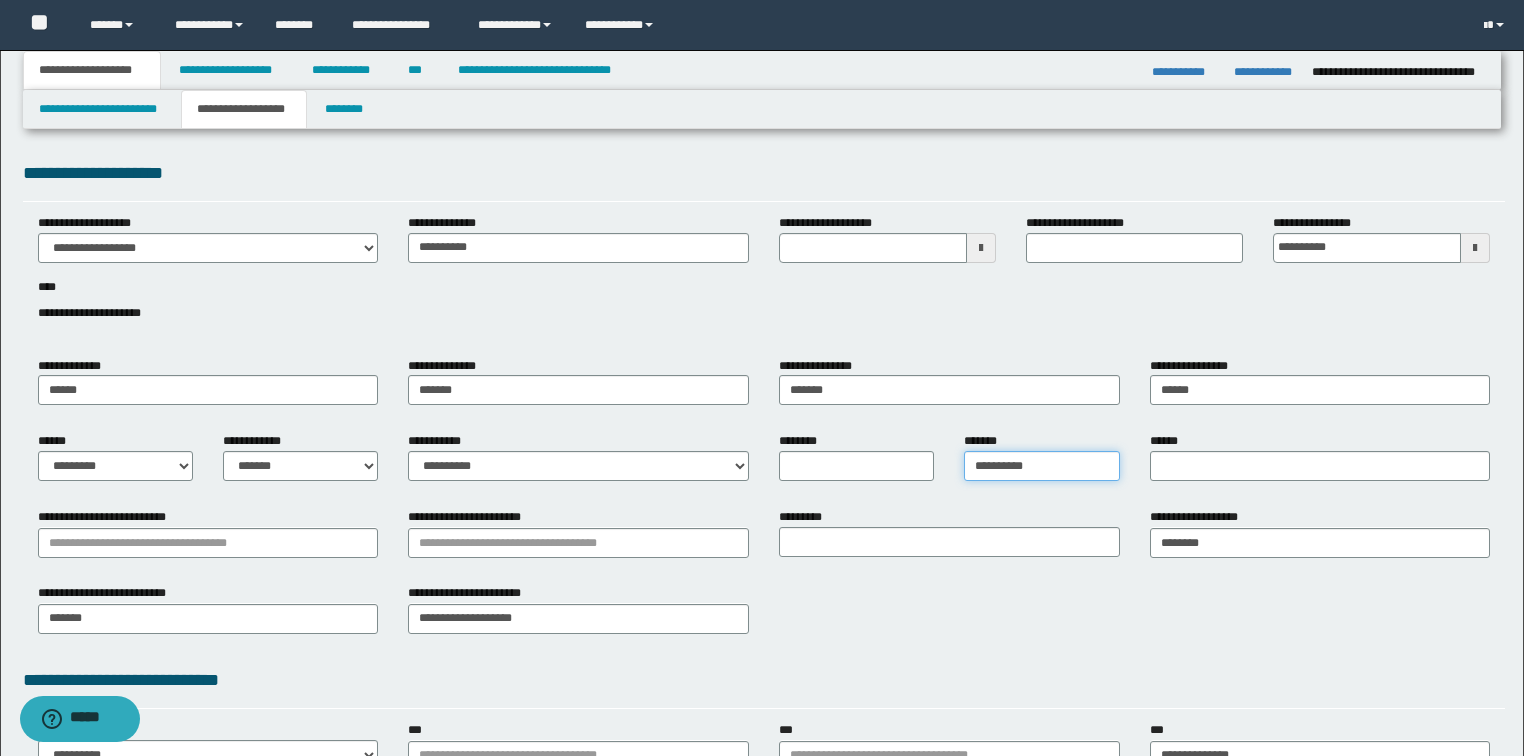 type on "**********" 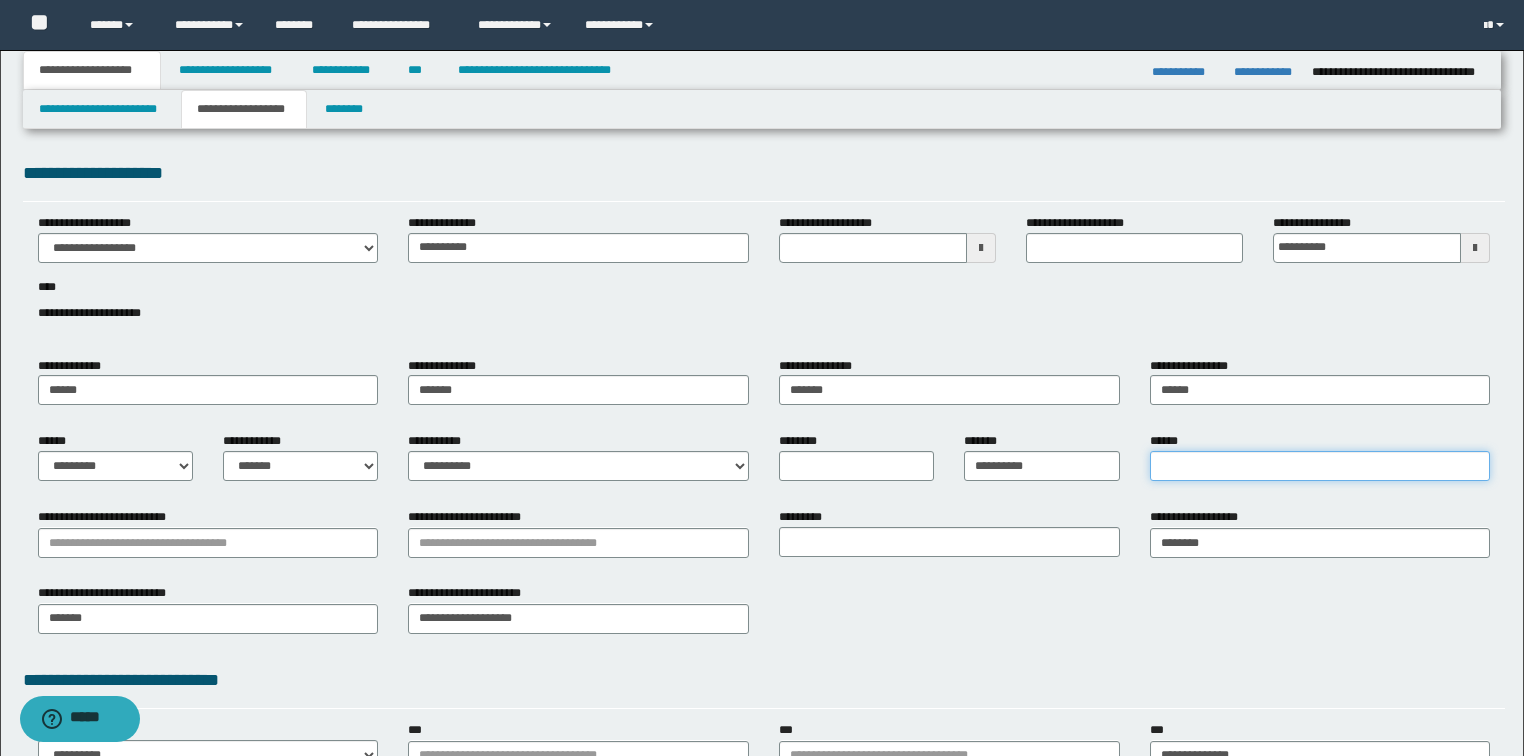 click on "******" at bounding box center [1320, 466] 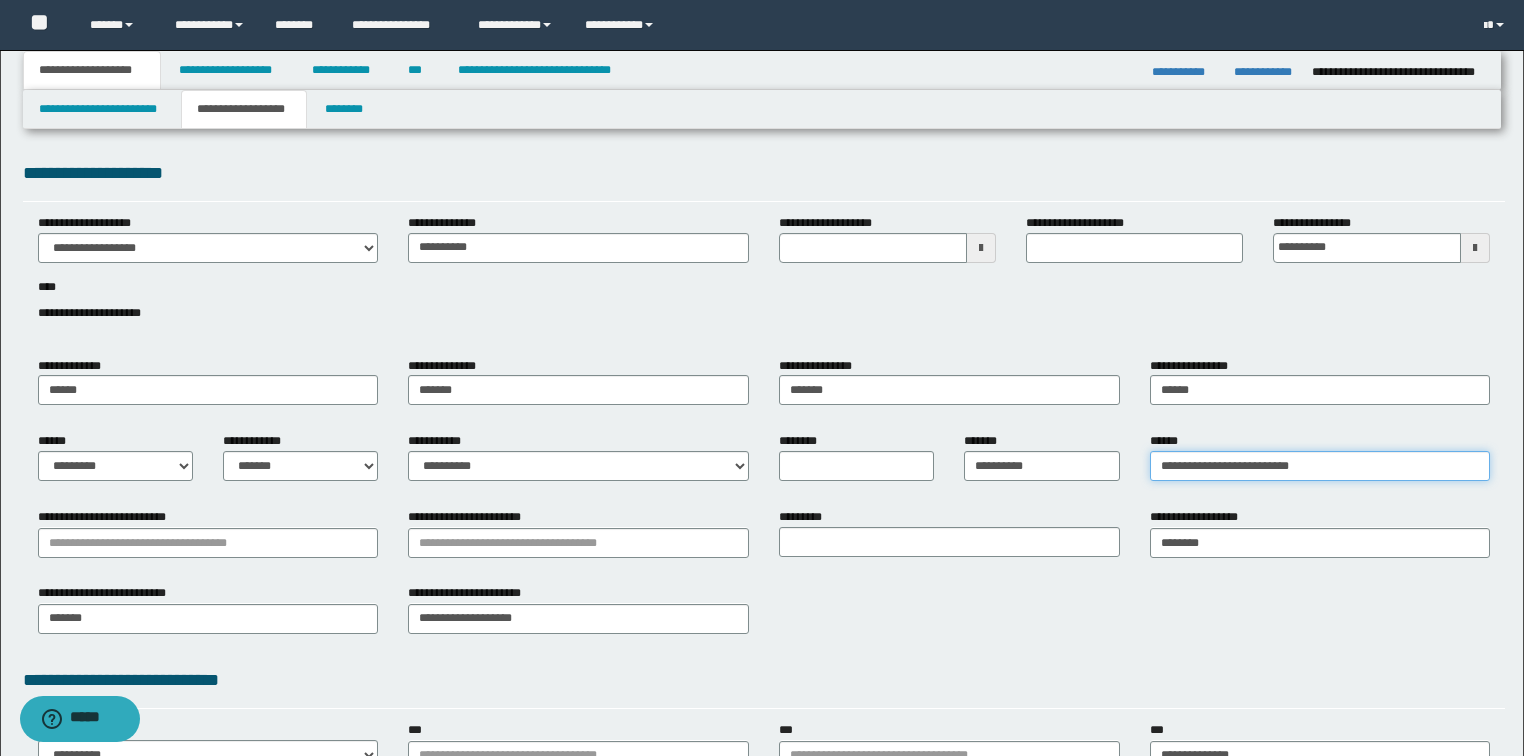 type on "**********" 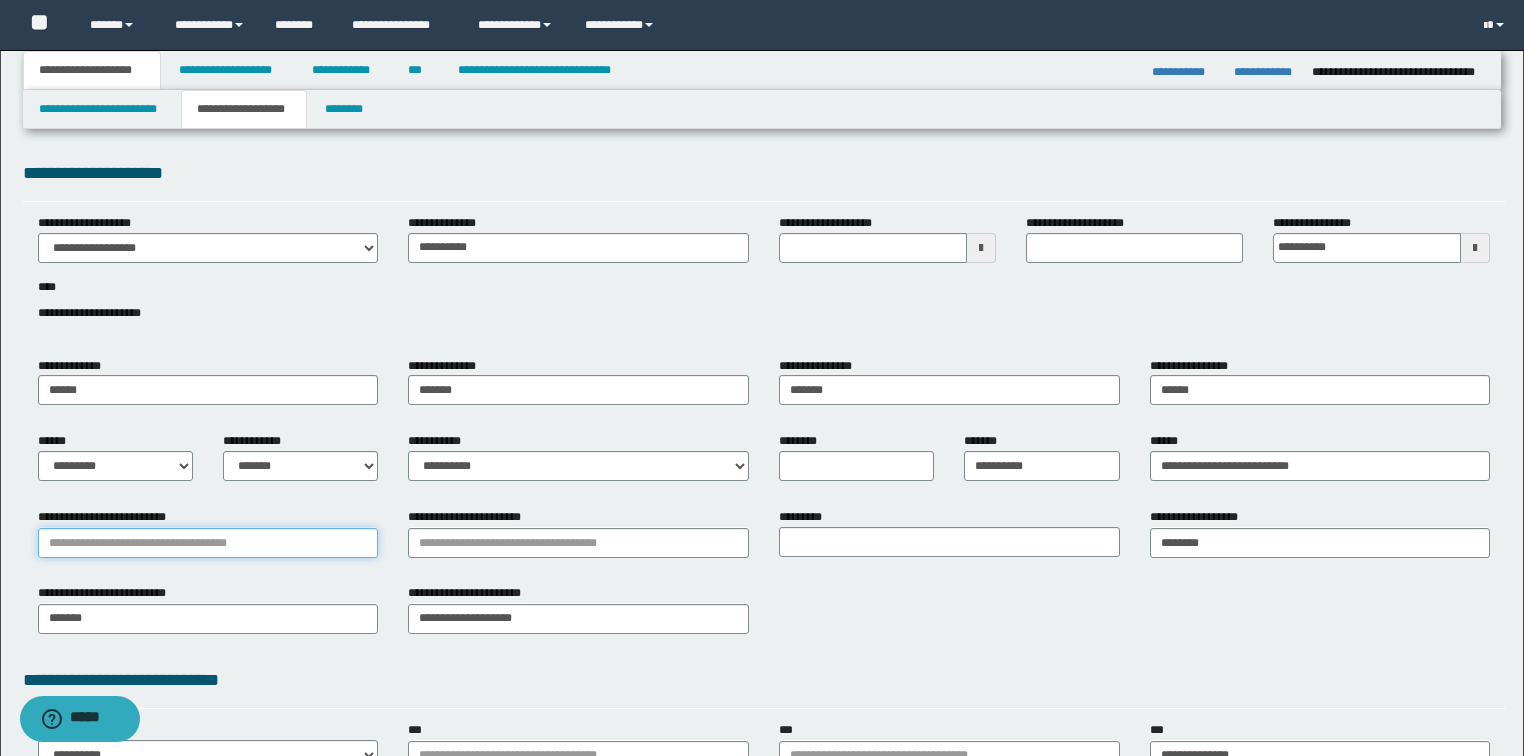 click on "**********" at bounding box center [208, 543] 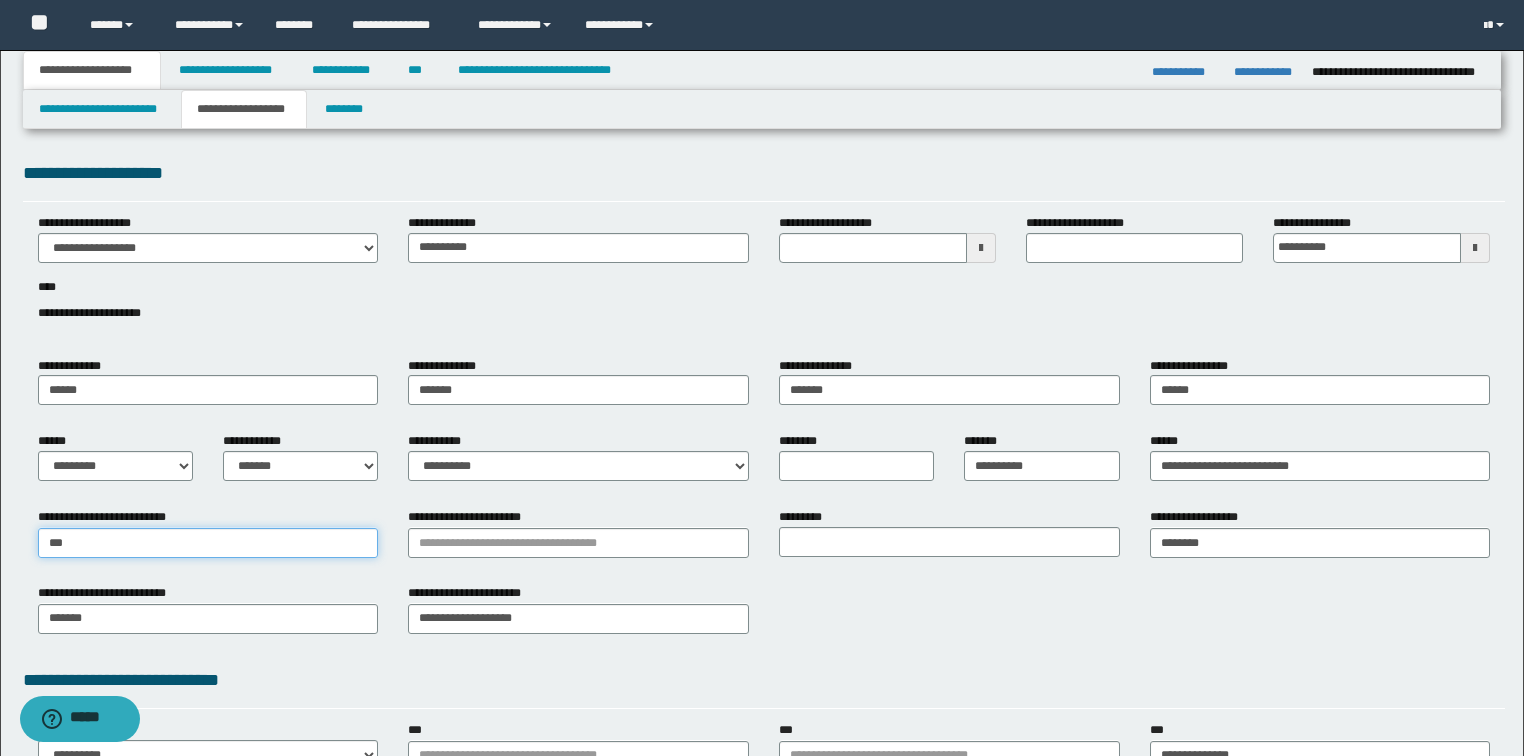 type on "****" 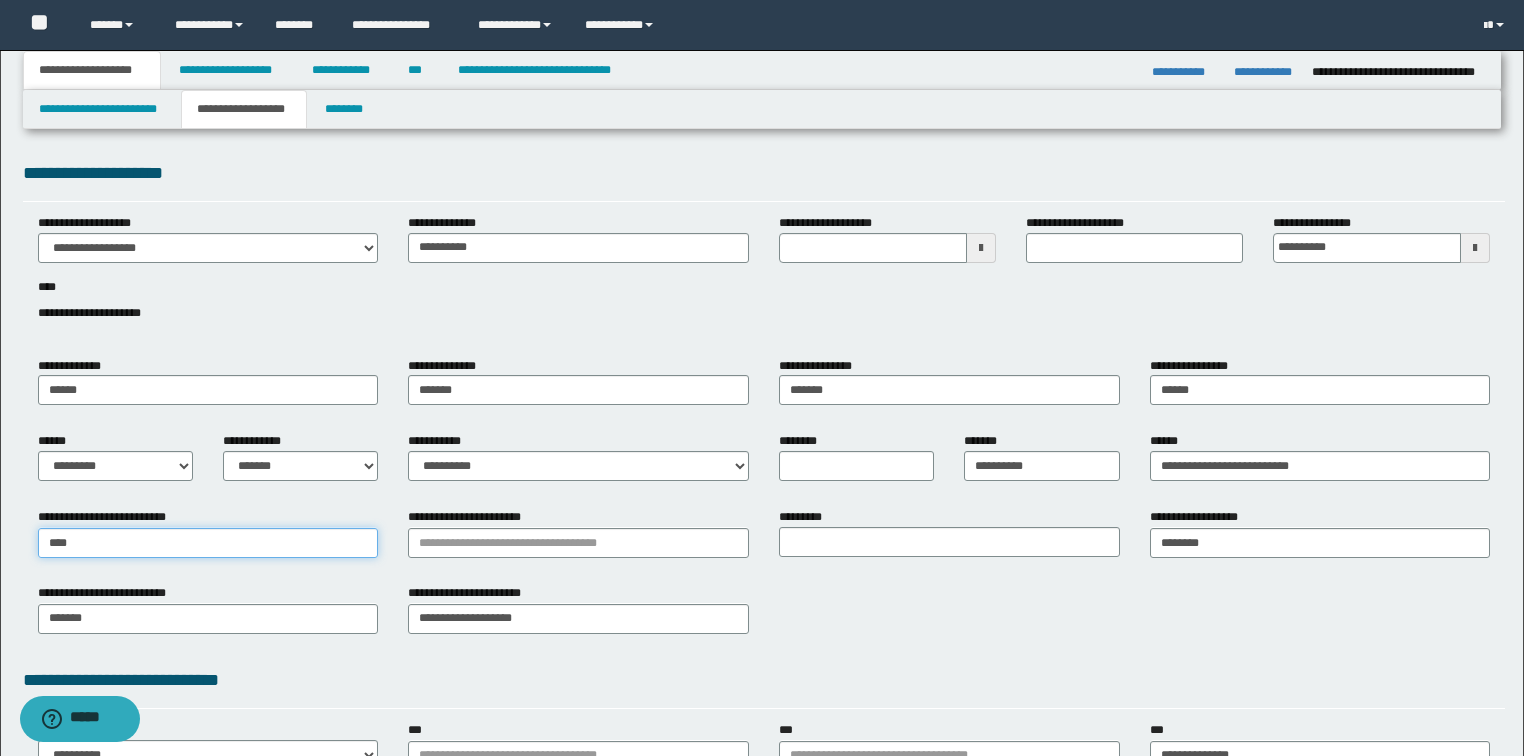 type on "****" 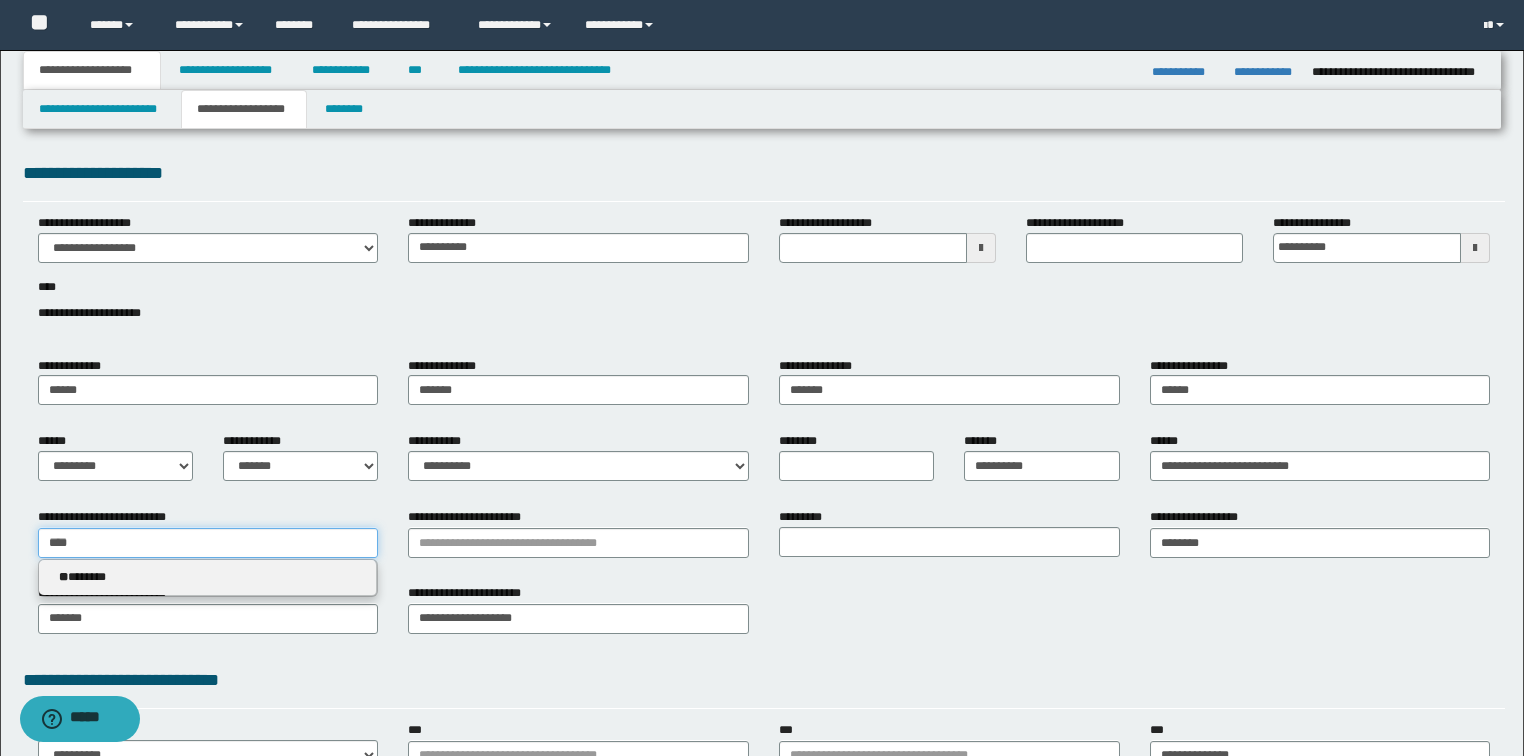 type 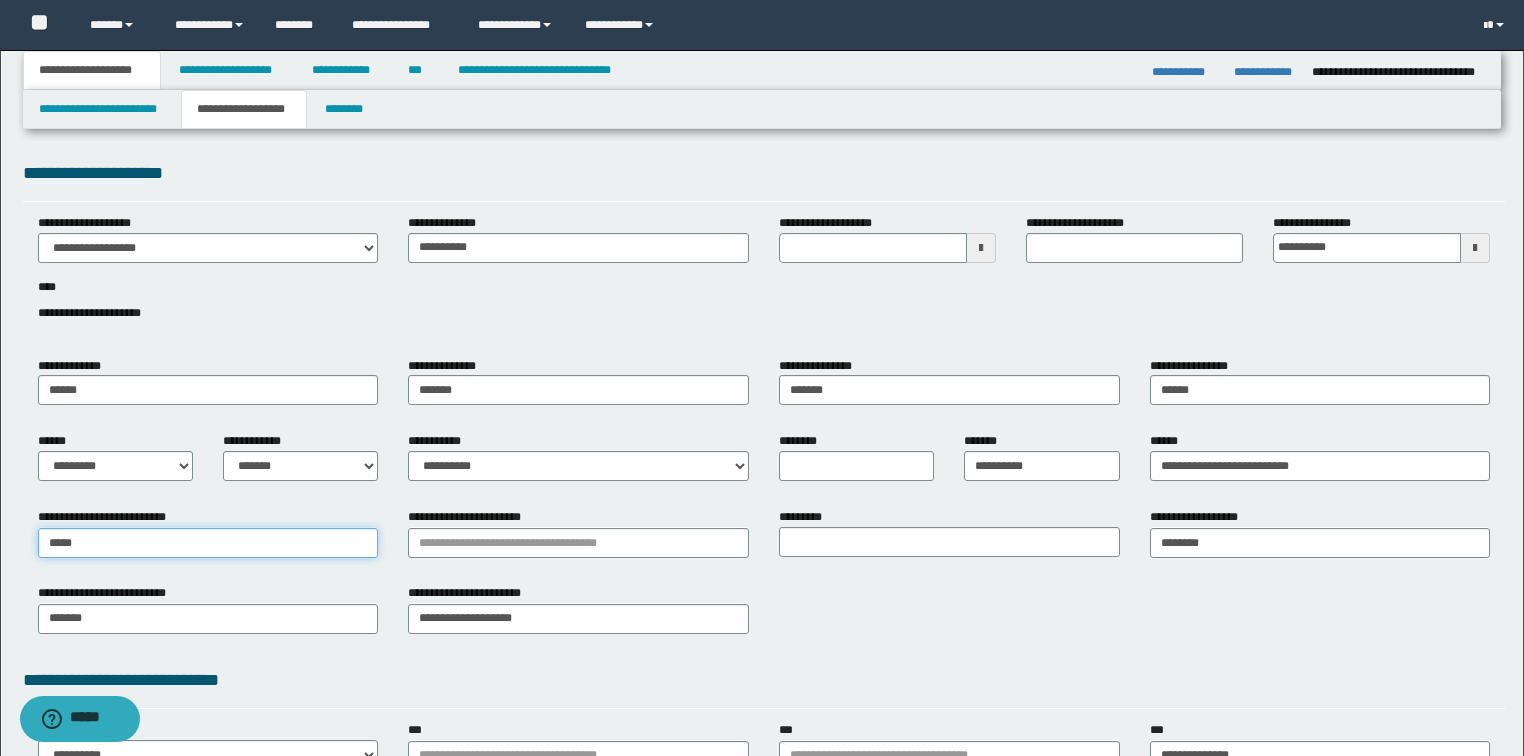 type on "****" 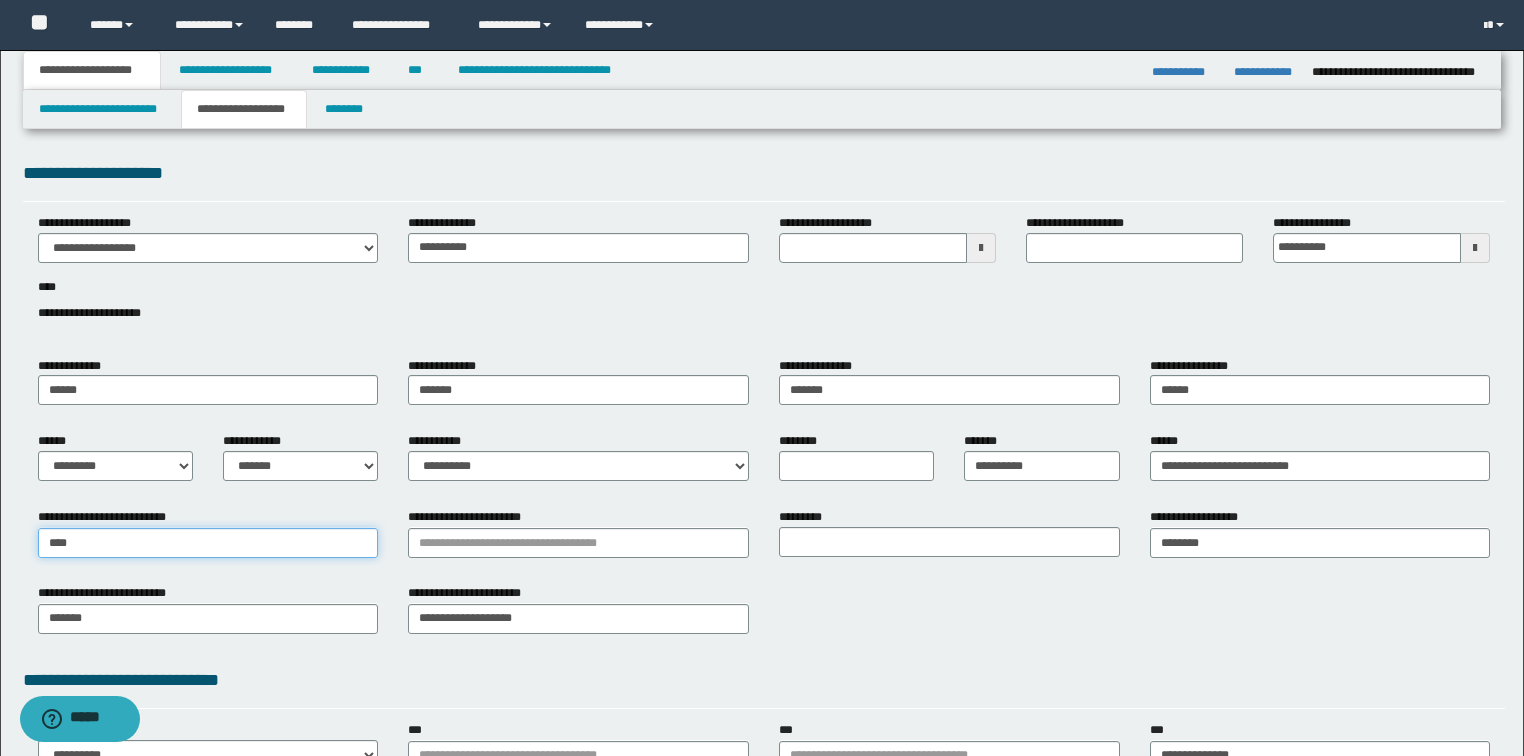 type on "****" 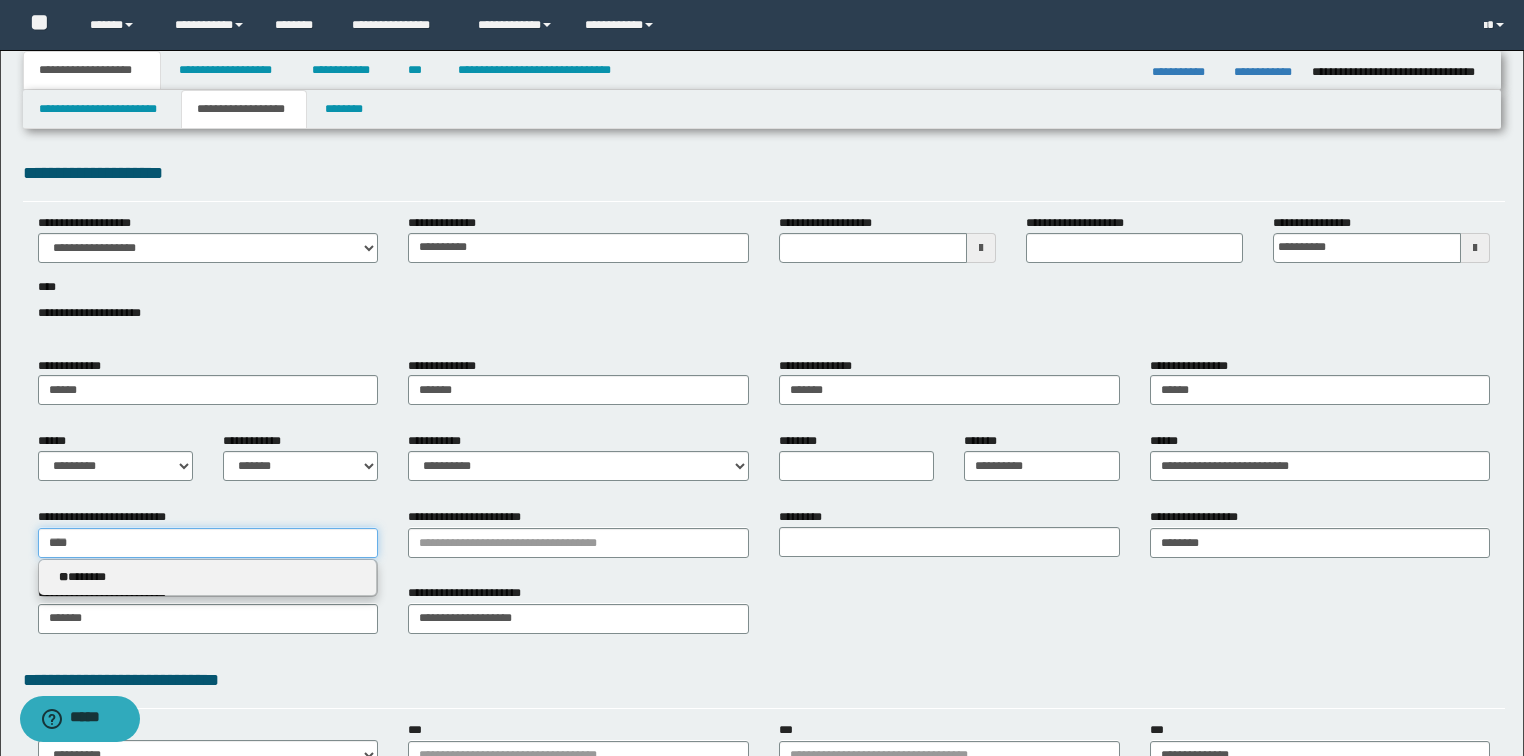 type 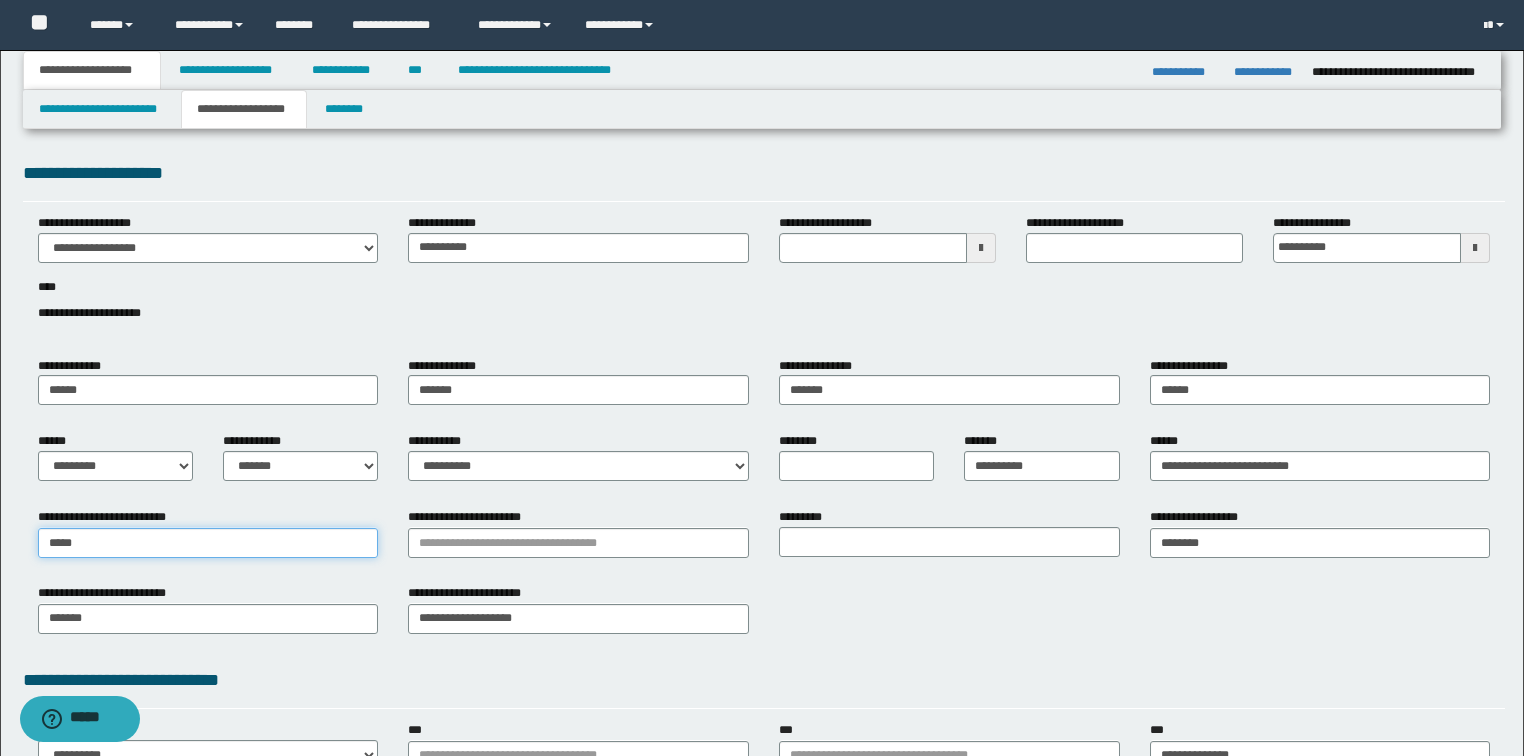 type on "*****" 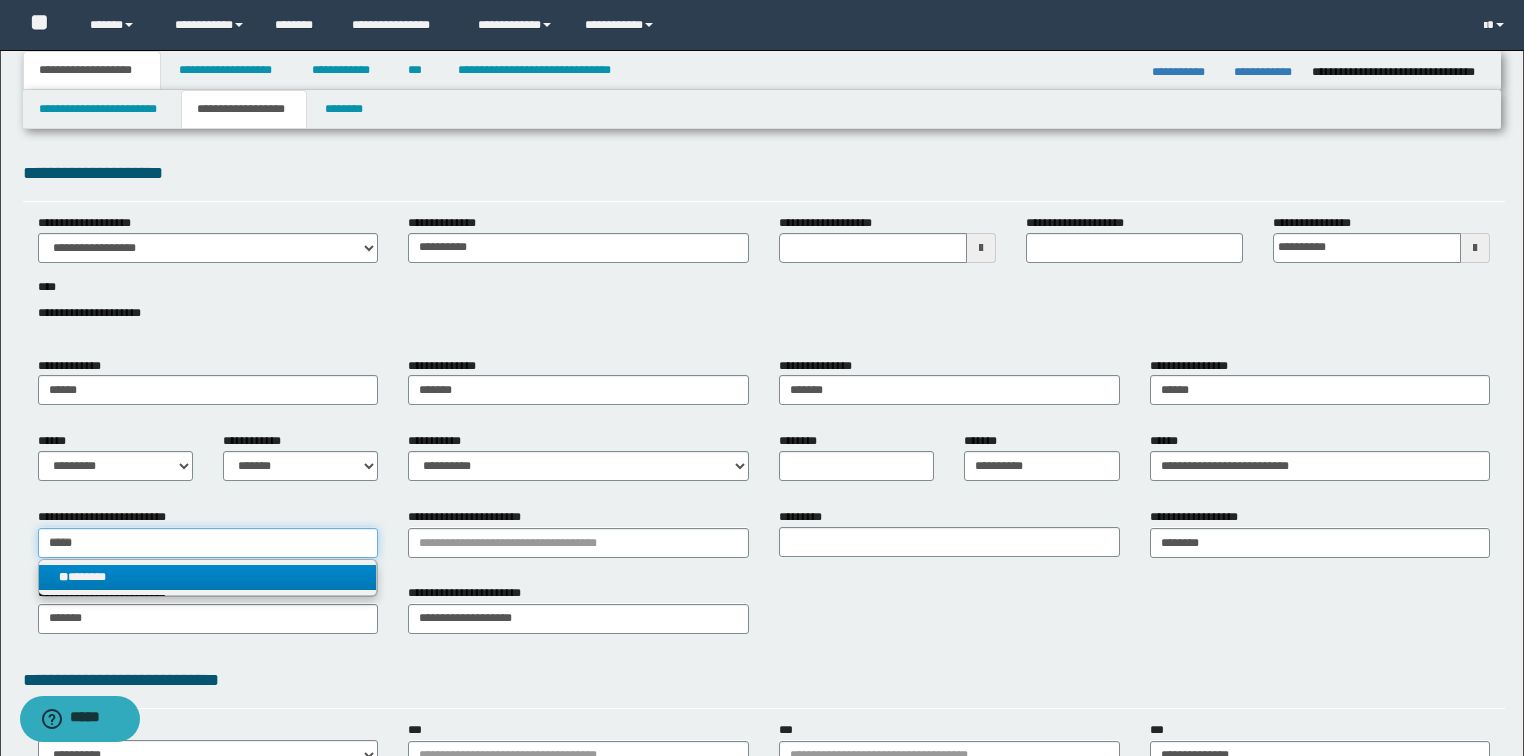 type on "*****" 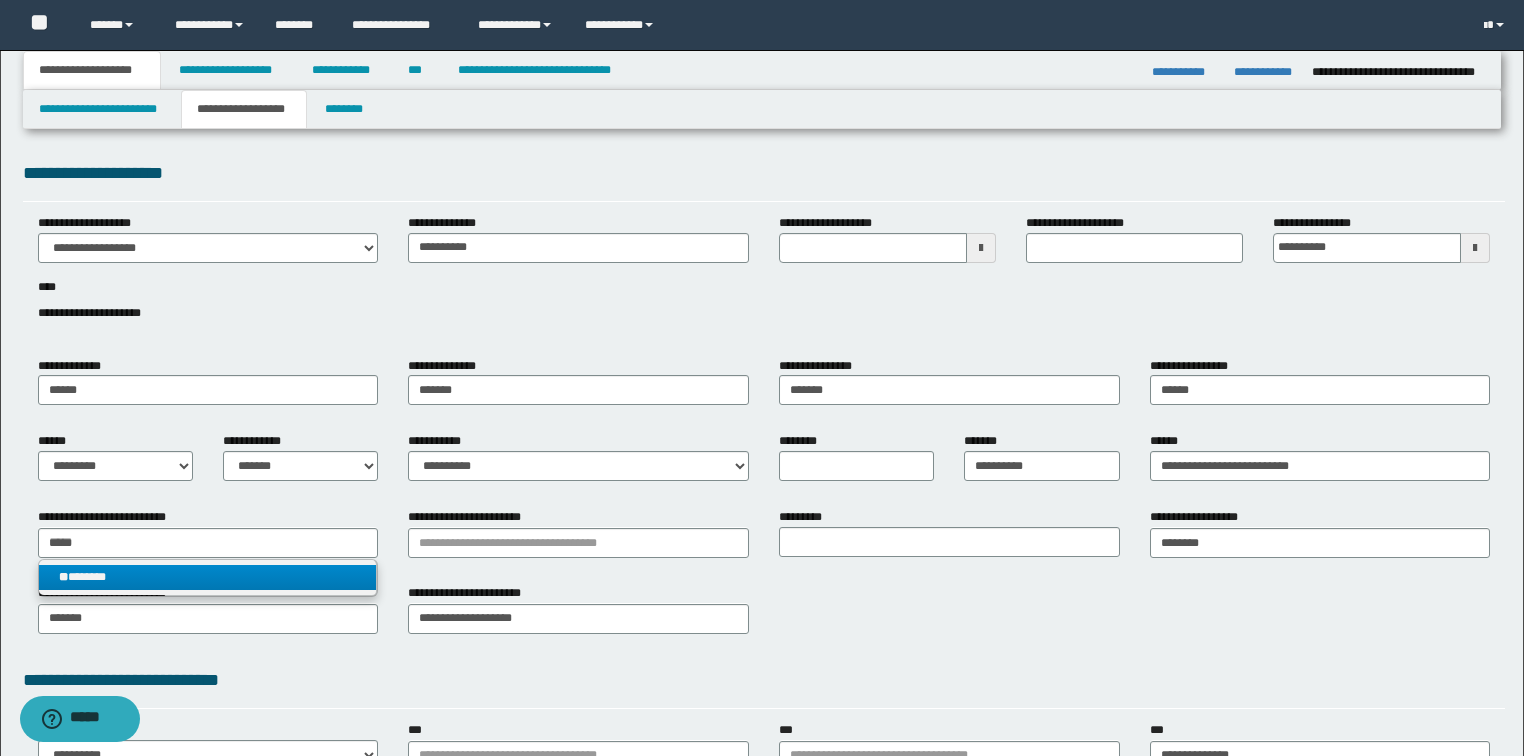 type 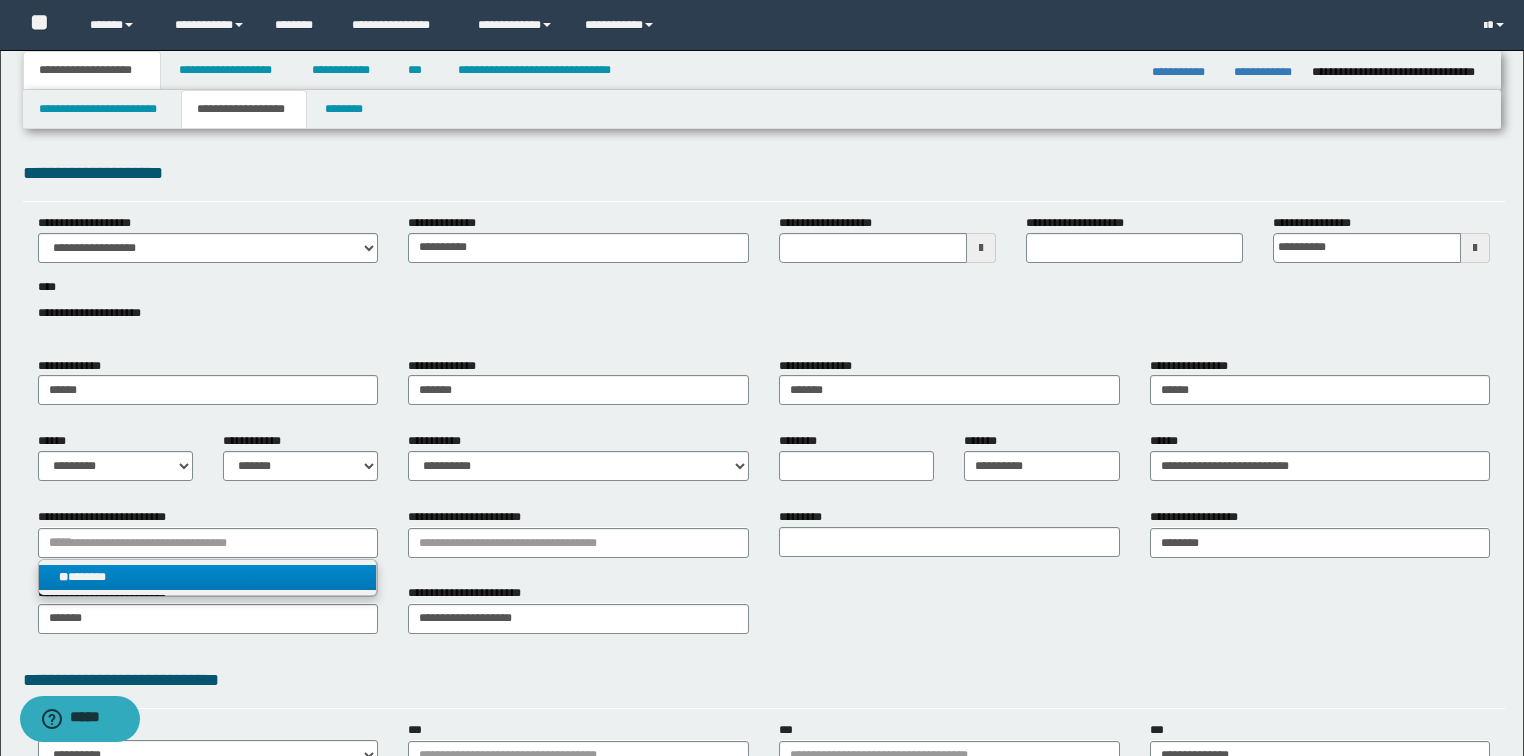 click on "** *******" at bounding box center (208, 577) 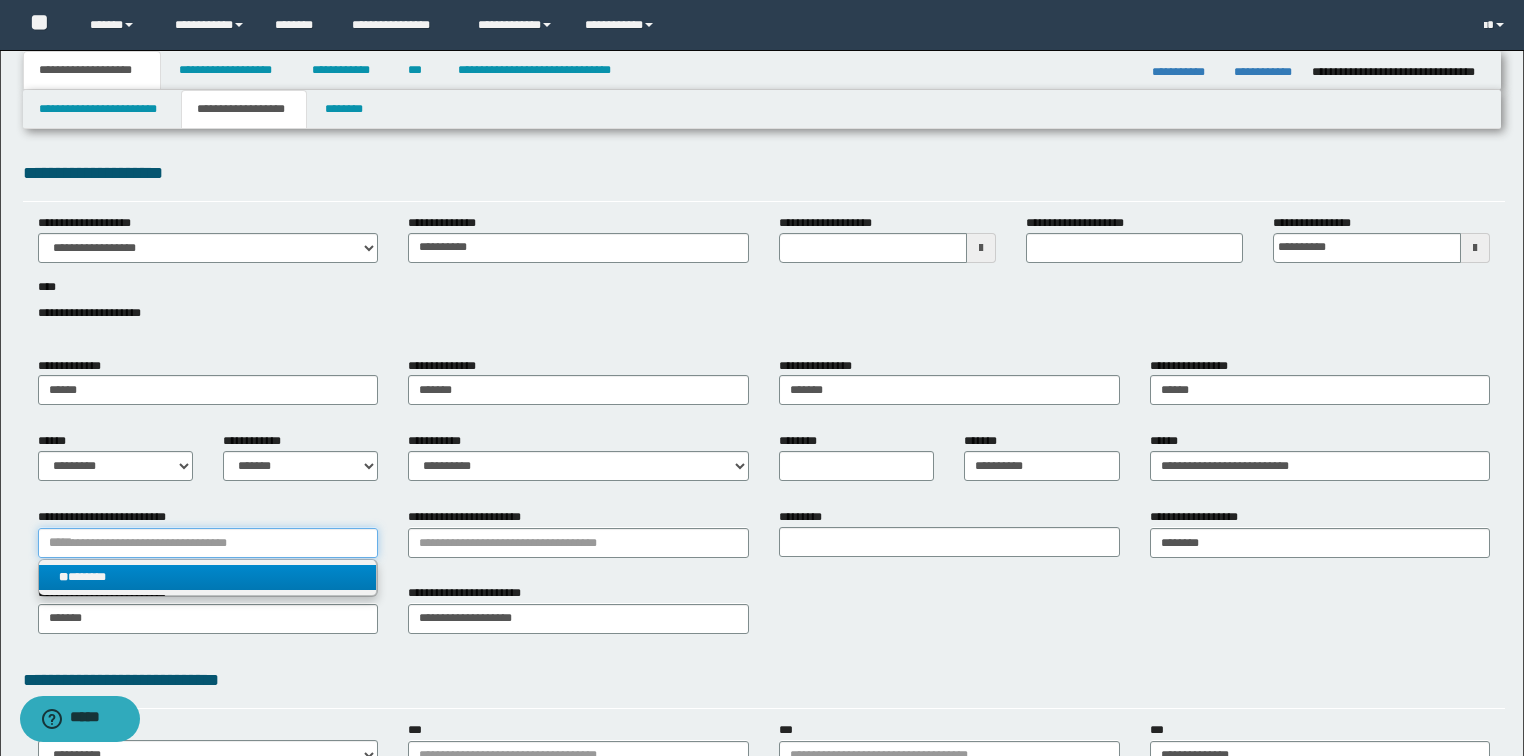 type 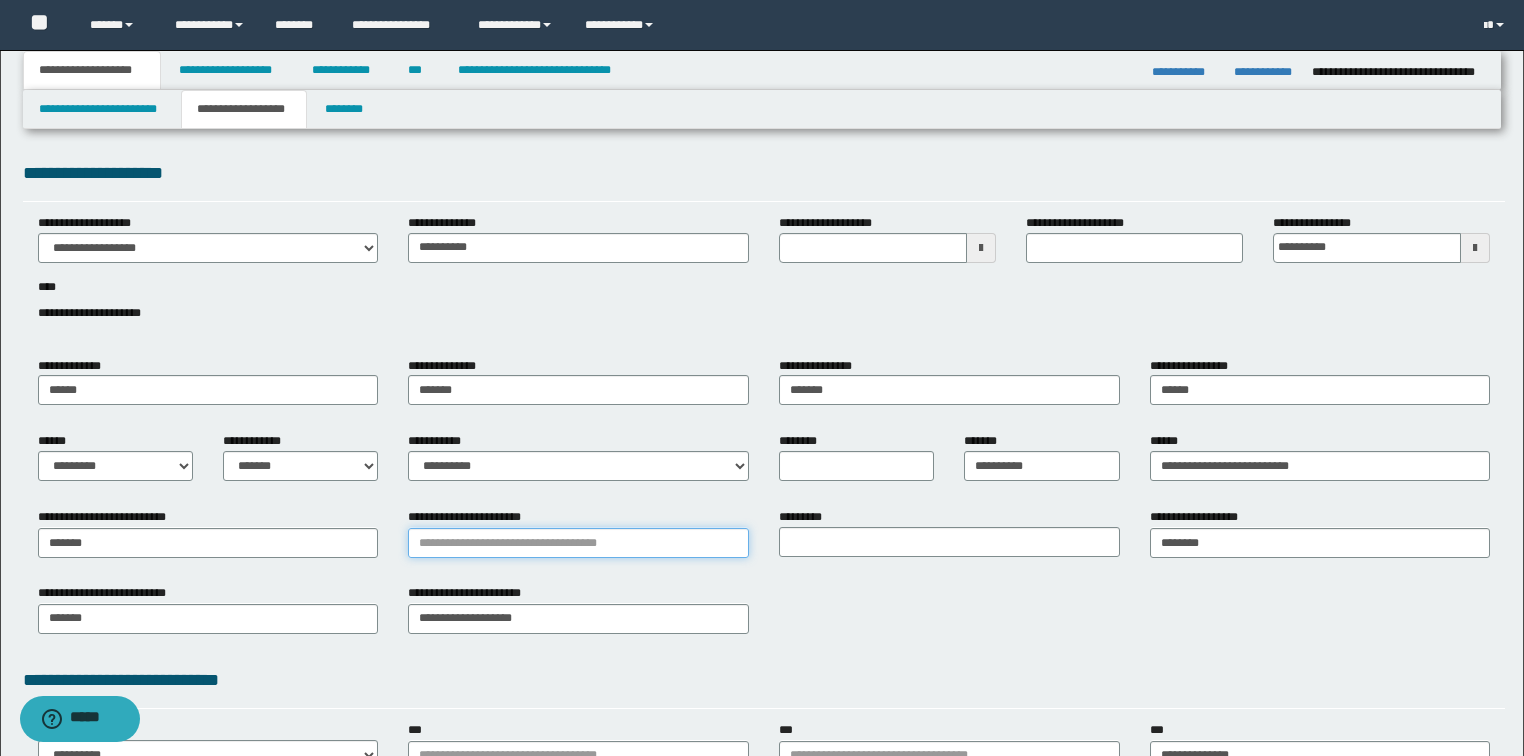 click on "**********" at bounding box center [578, 543] 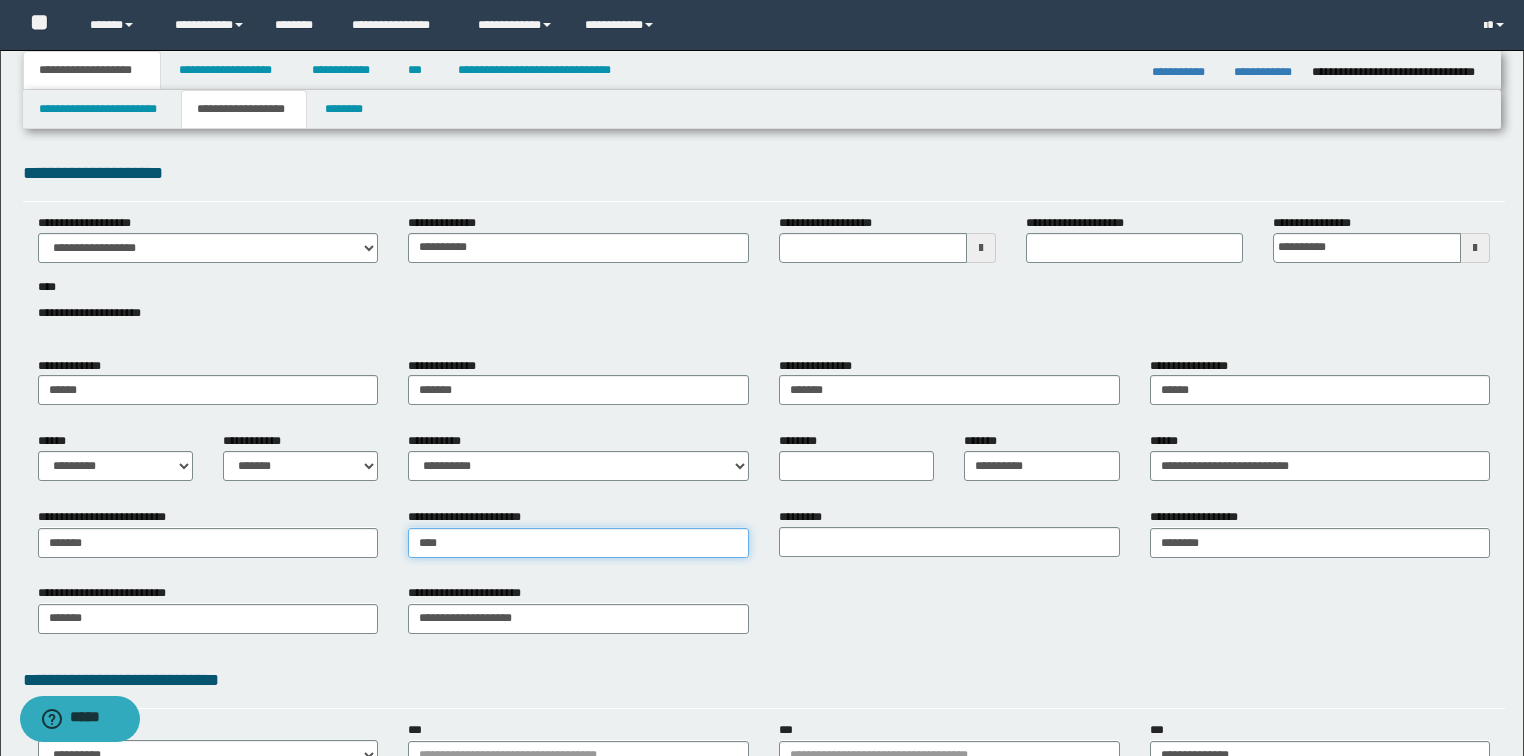 type on "*****" 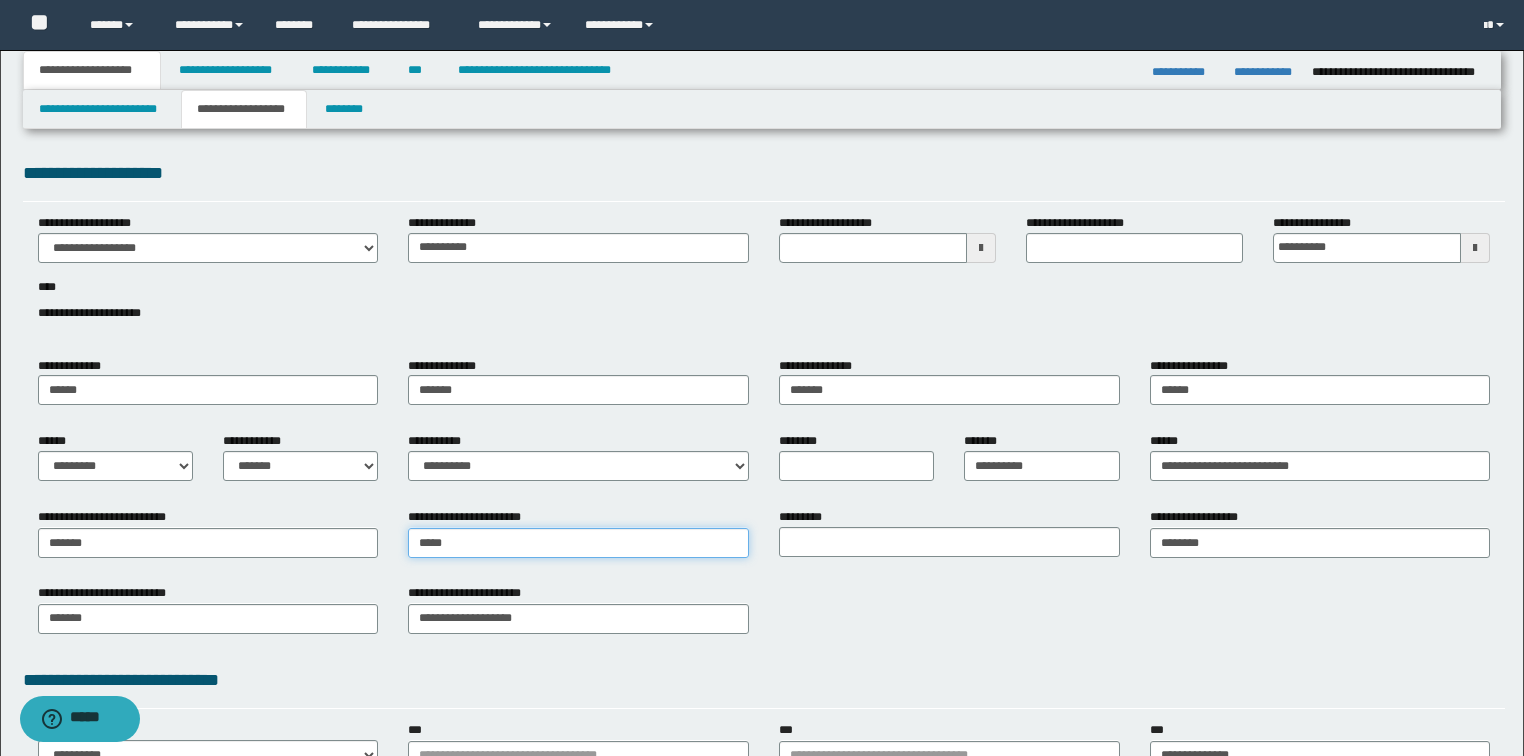 type on "*********" 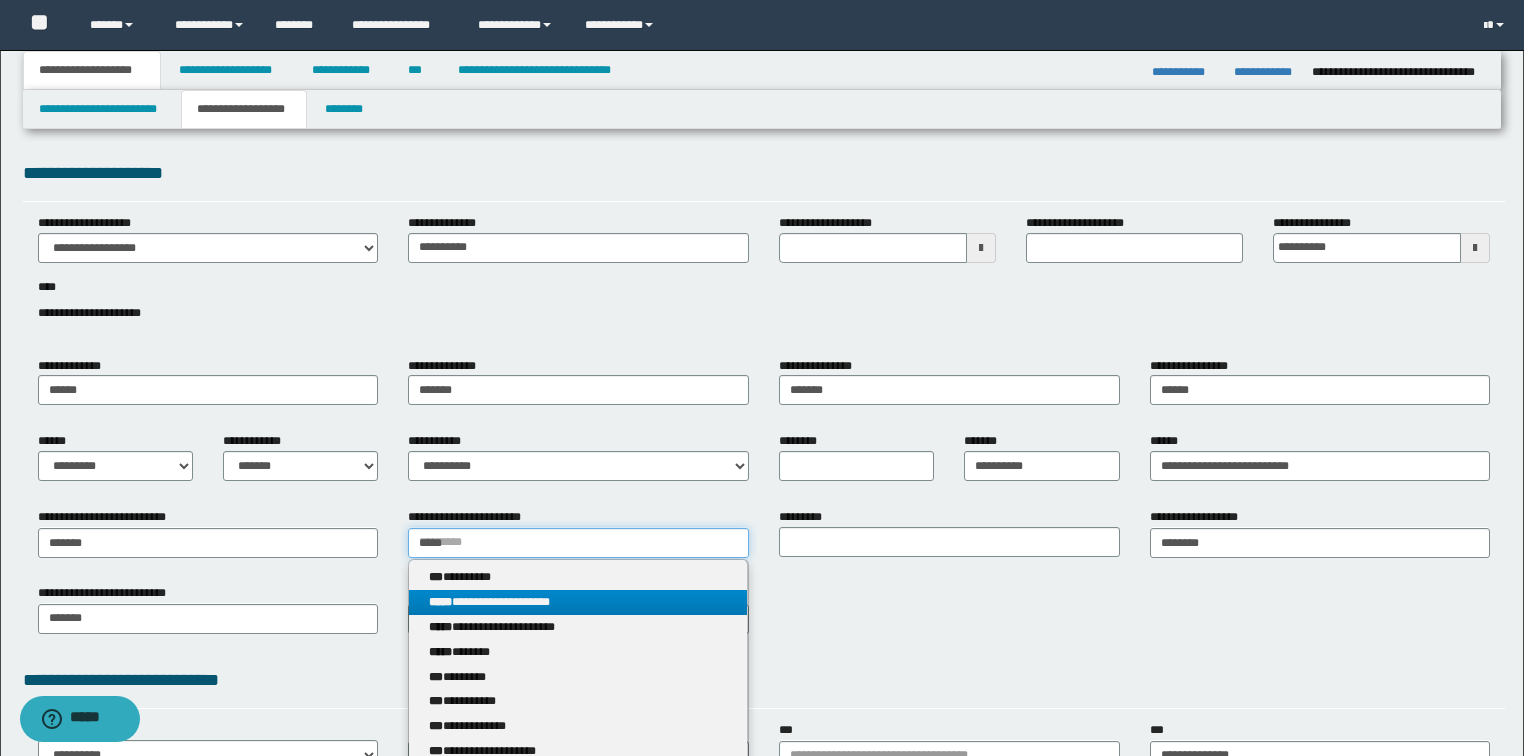 type on "*****" 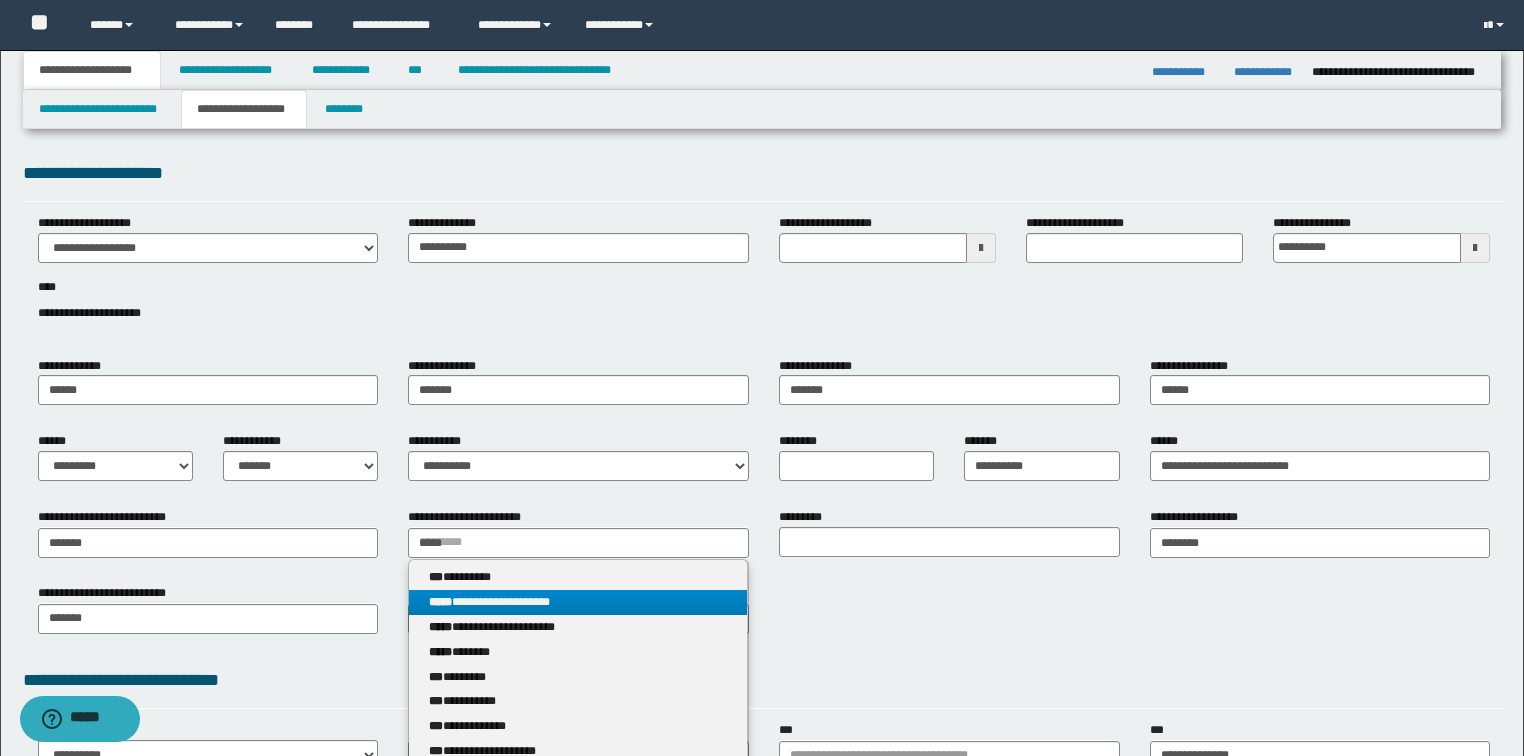 type 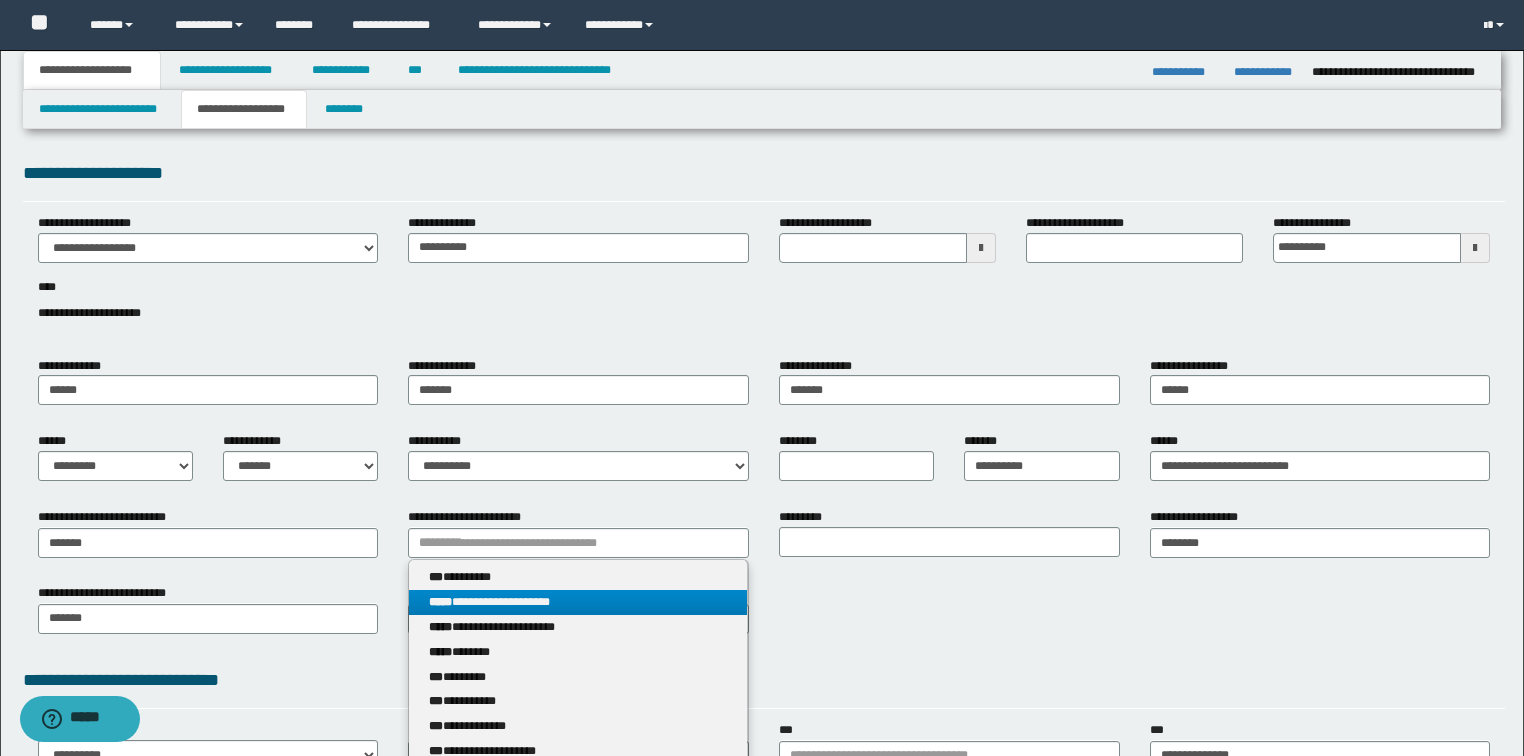 drag, startPoint x: 510, startPoint y: 603, endPoint x: 619, endPoint y: 598, distance: 109.11462 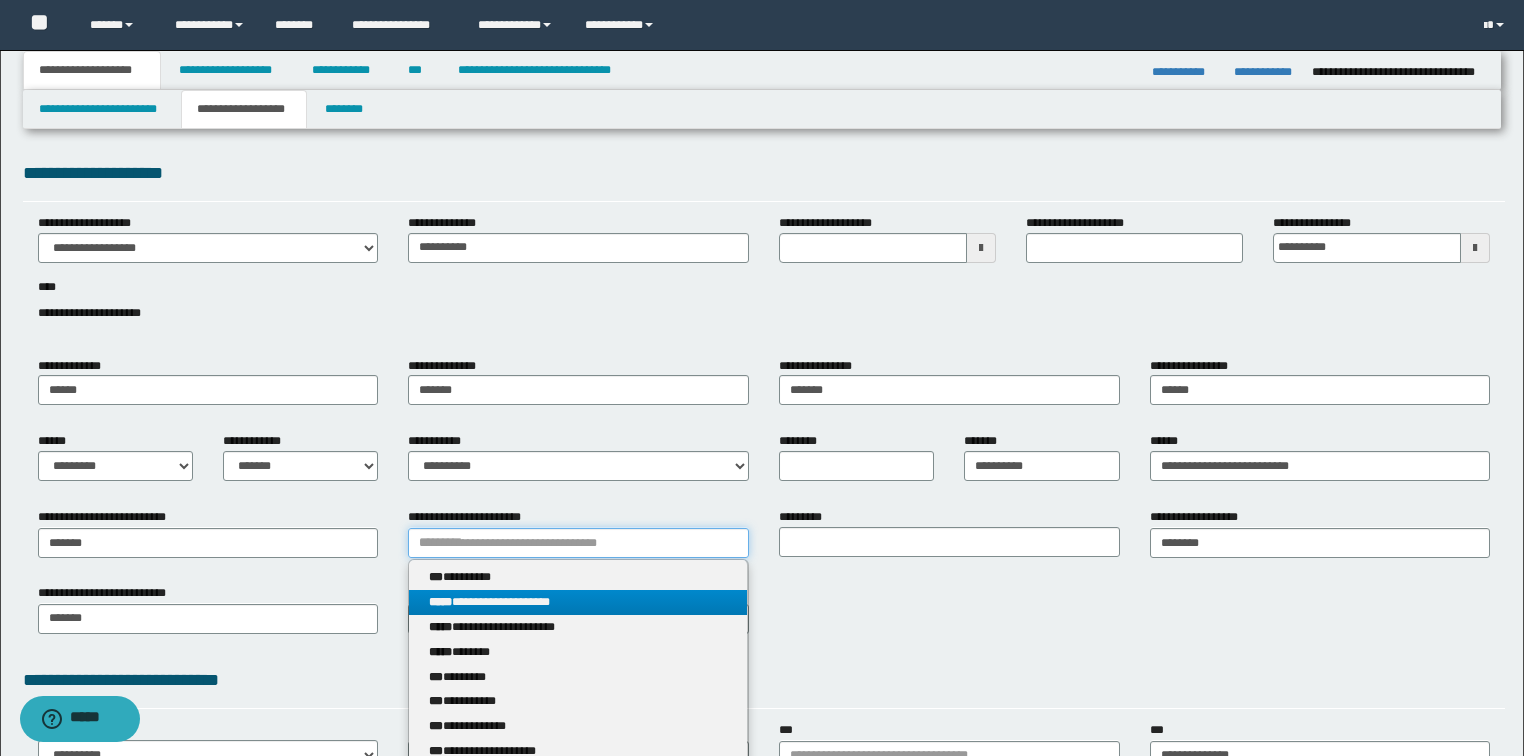 type 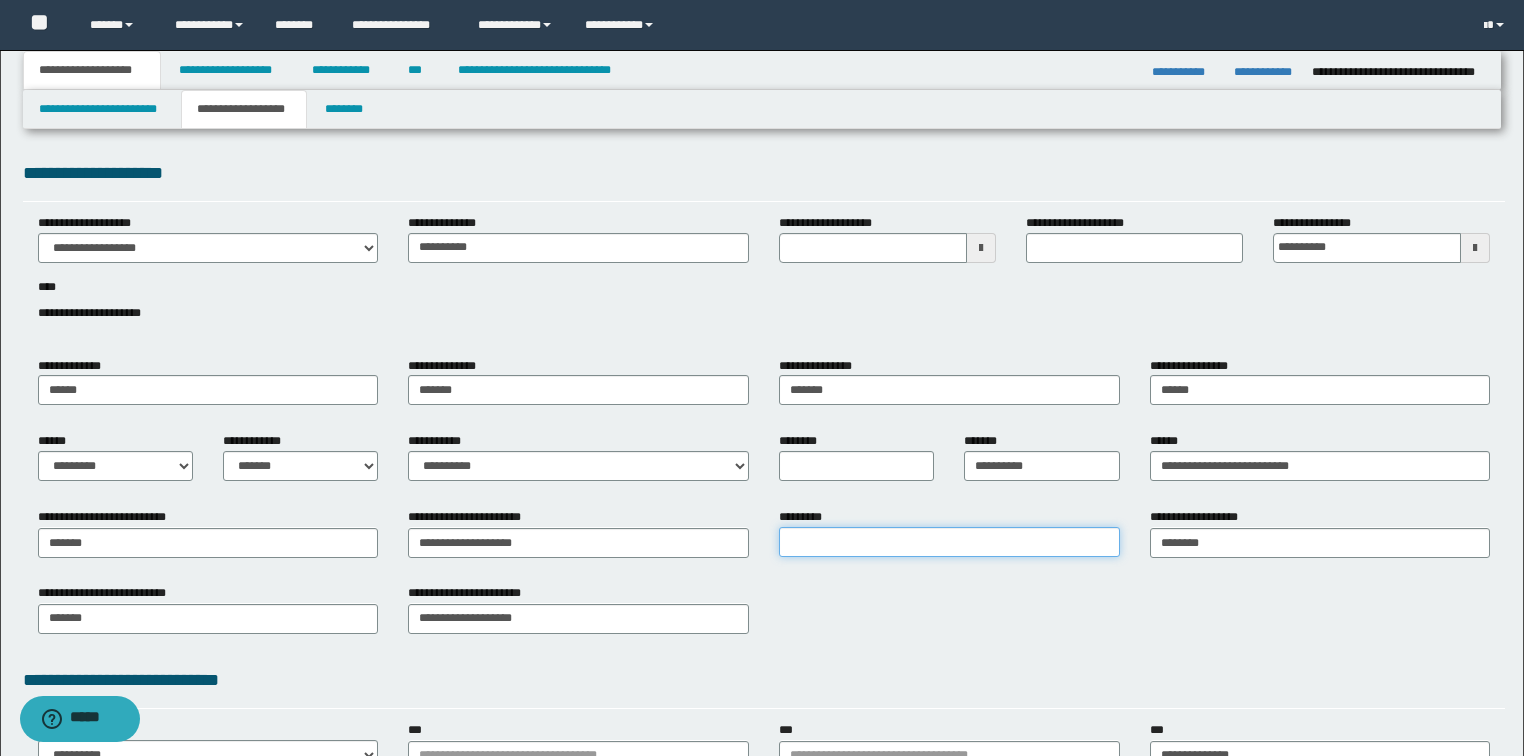 click on "*********" at bounding box center [949, 542] 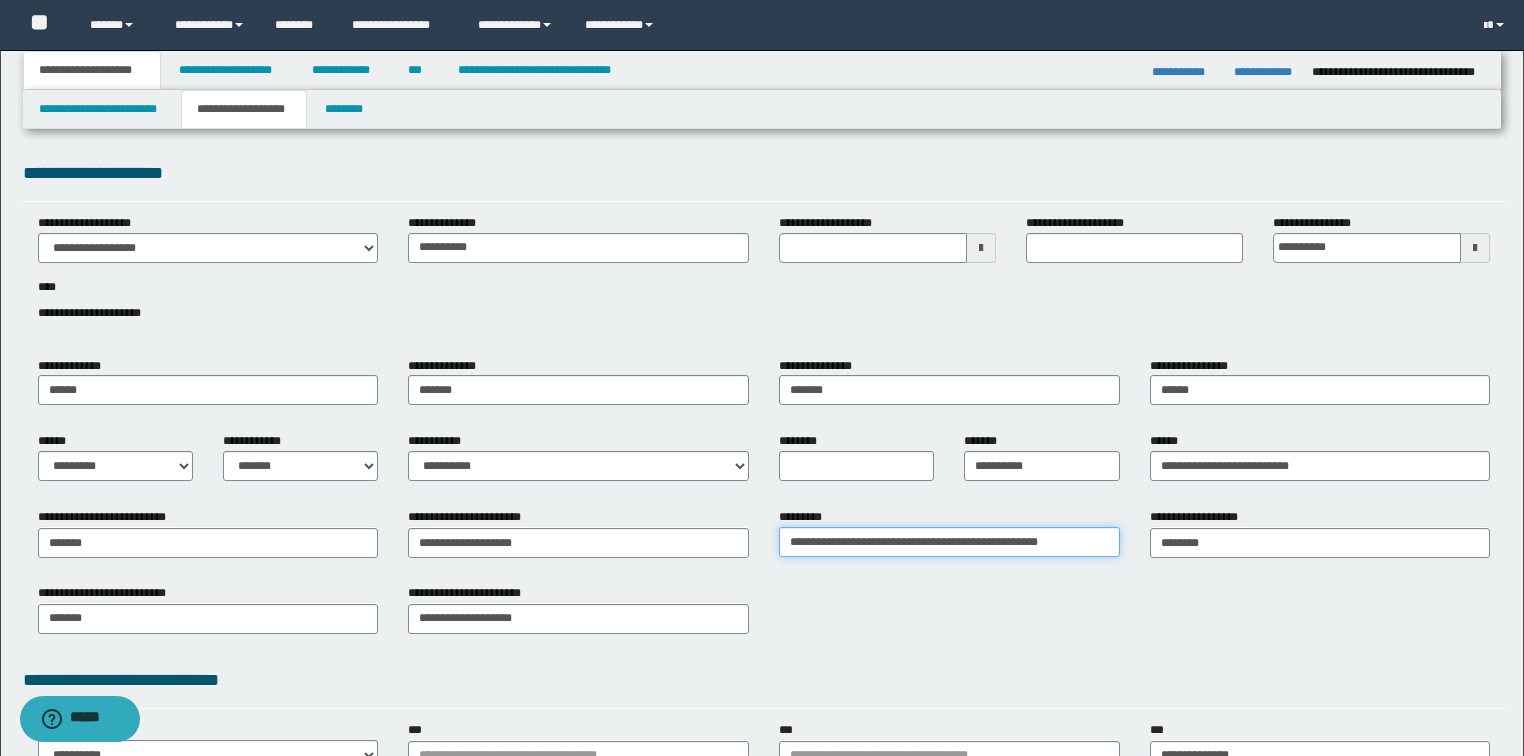scroll, scrollTop: 350, scrollLeft: 0, axis: vertical 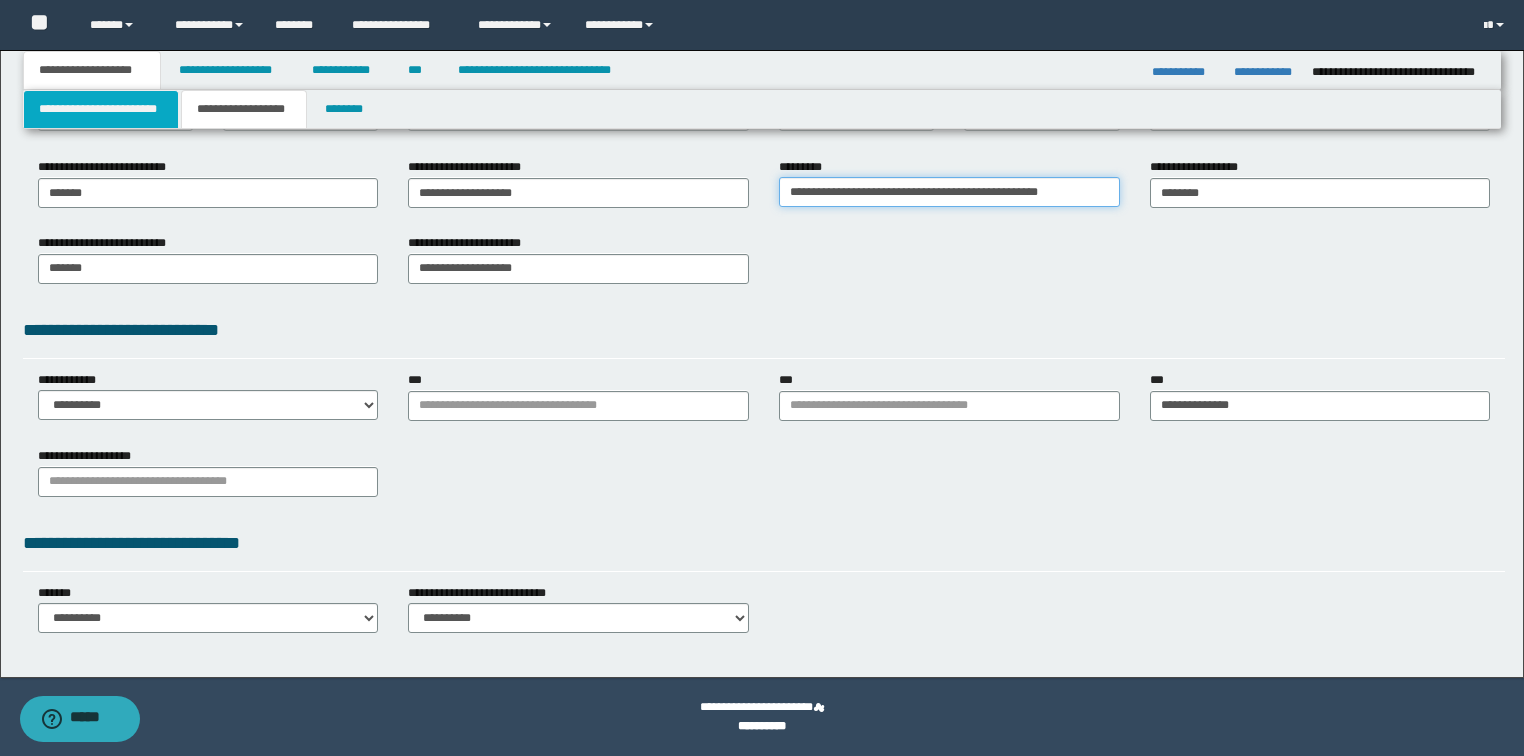 type on "**********" 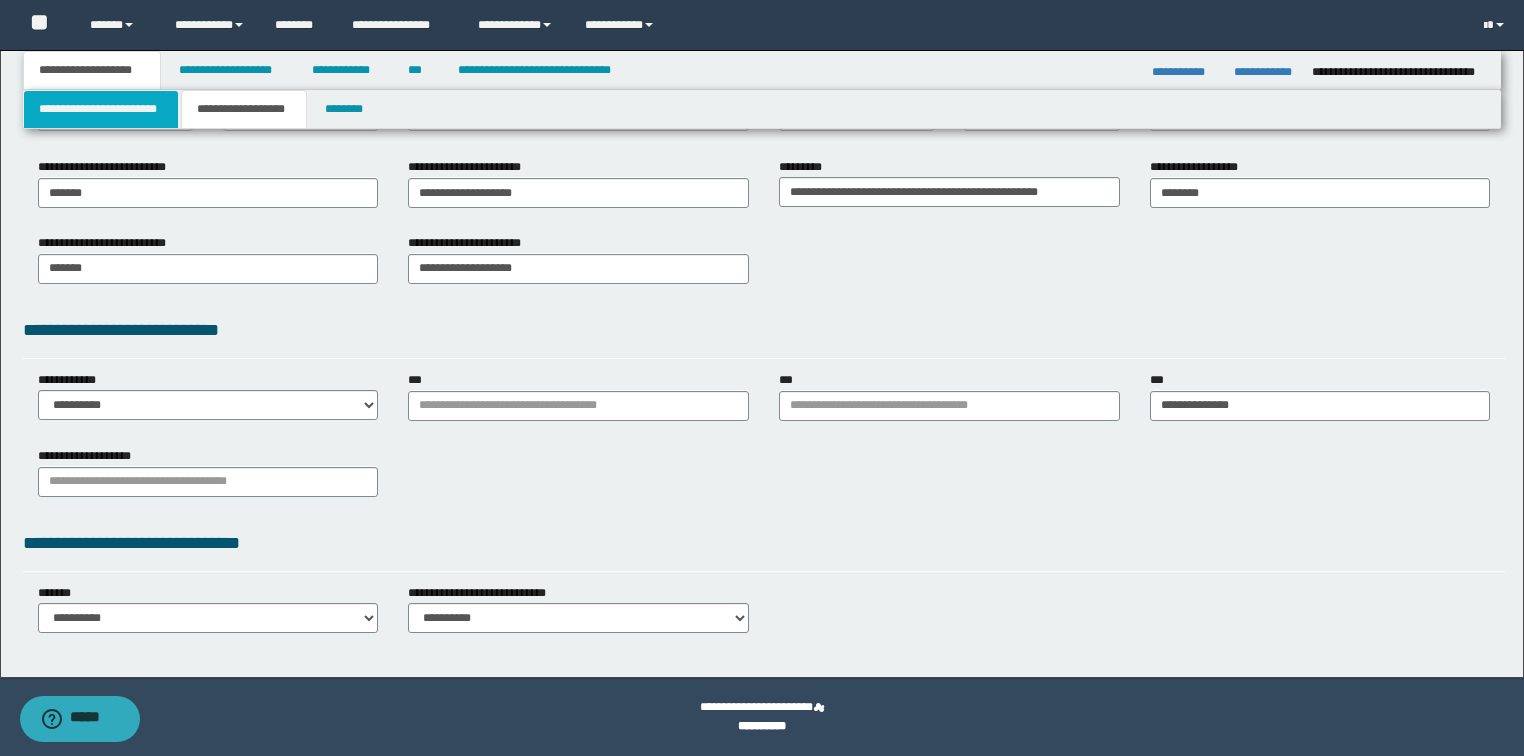 click on "**********" at bounding box center (101, 109) 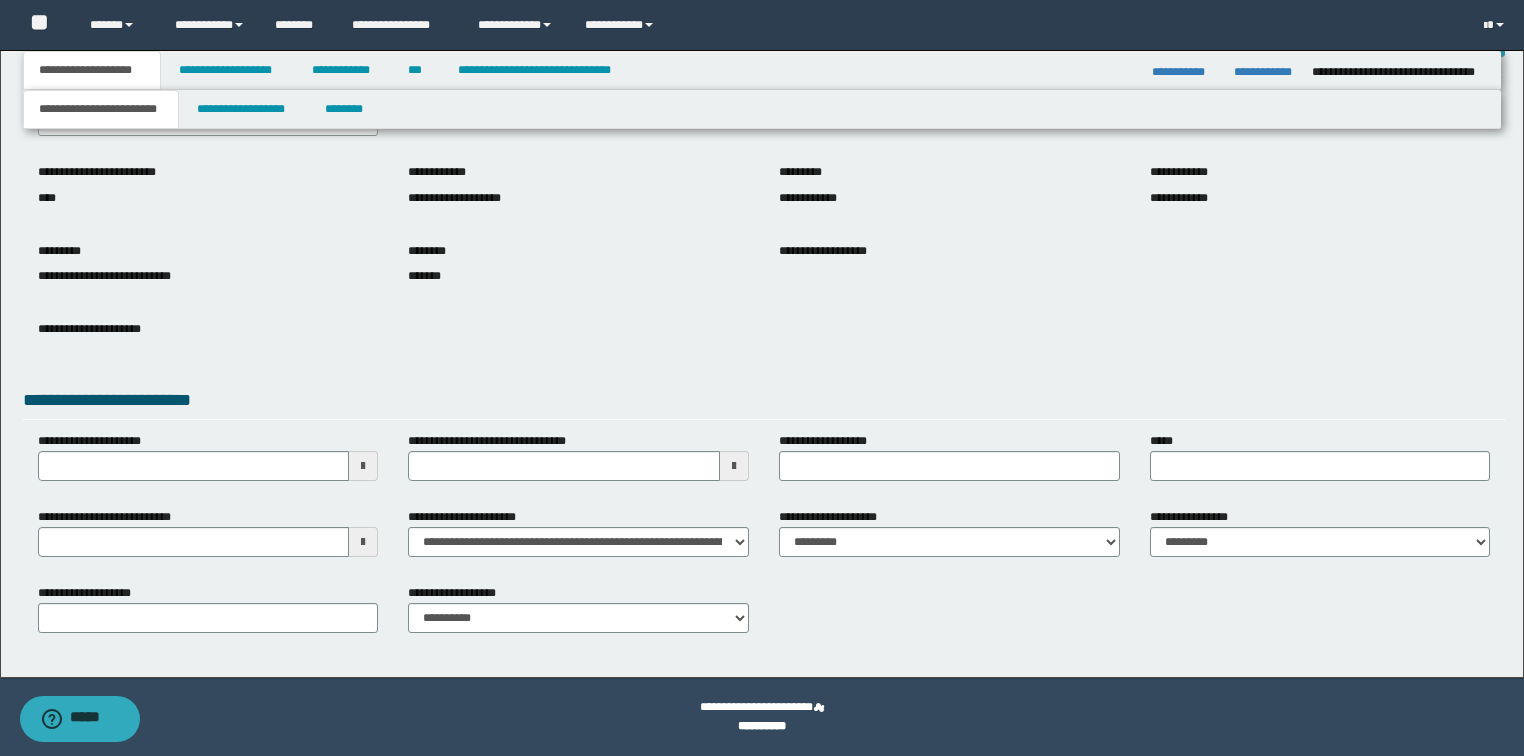 scroll, scrollTop: 0, scrollLeft: 0, axis: both 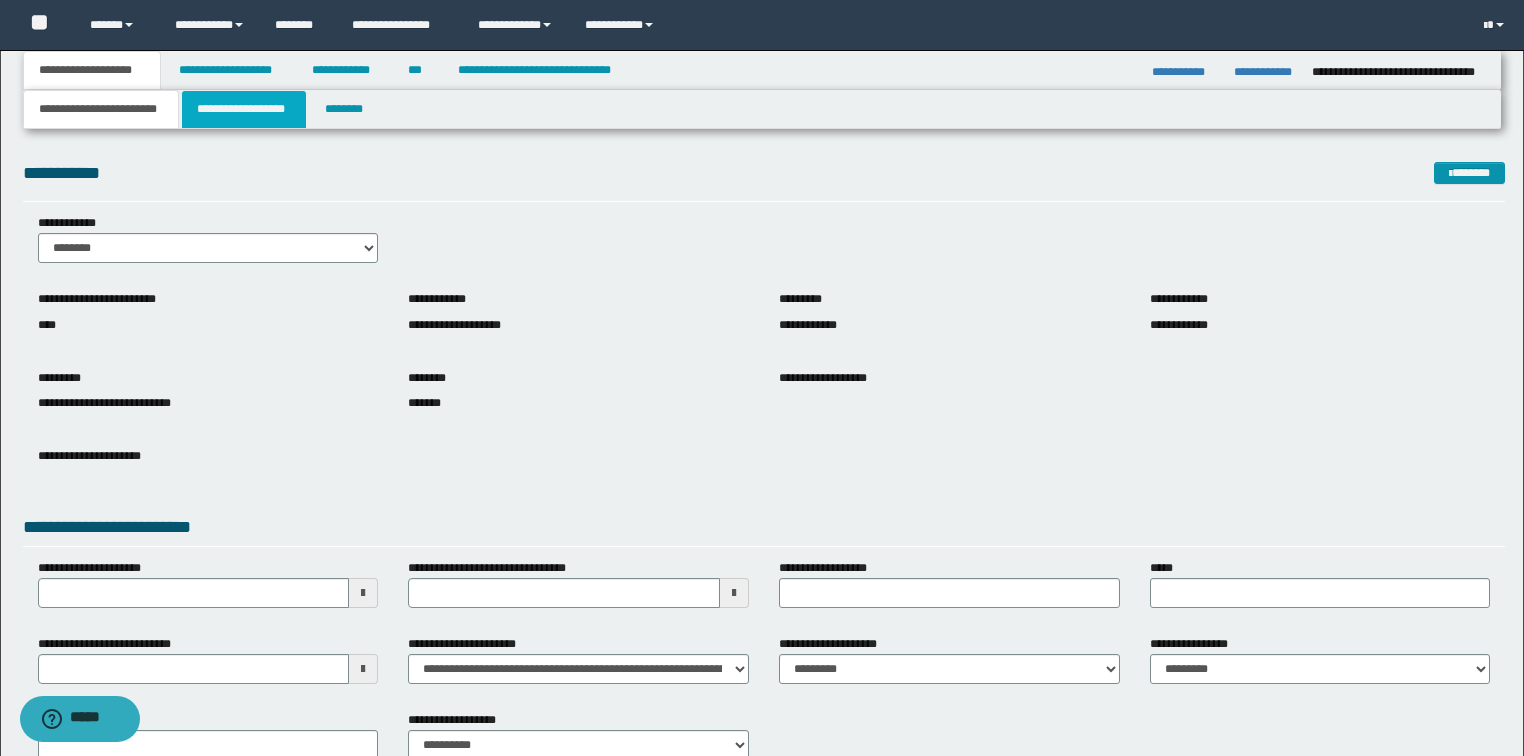 click on "**********" at bounding box center (244, 109) 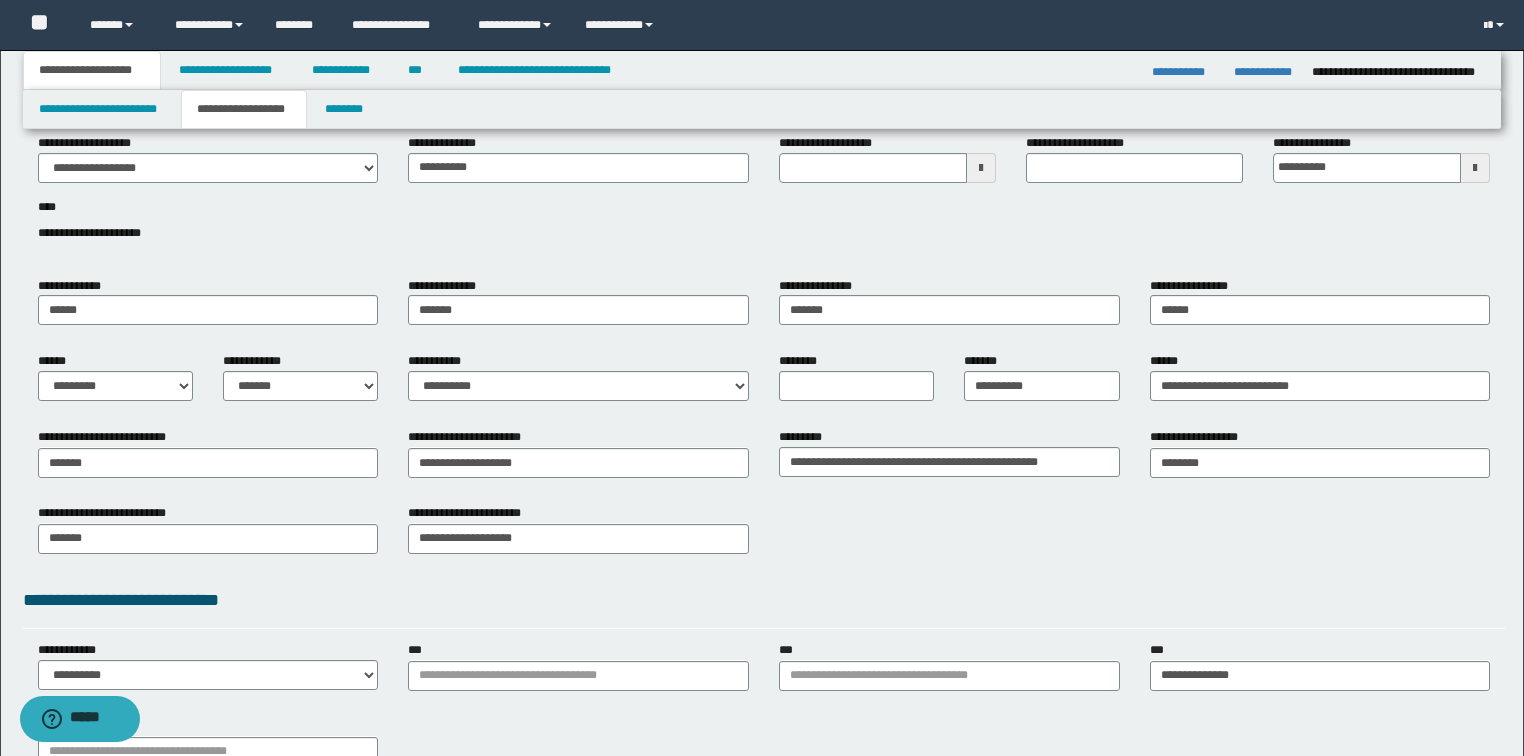 scroll, scrollTop: 320, scrollLeft: 0, axis: vertical 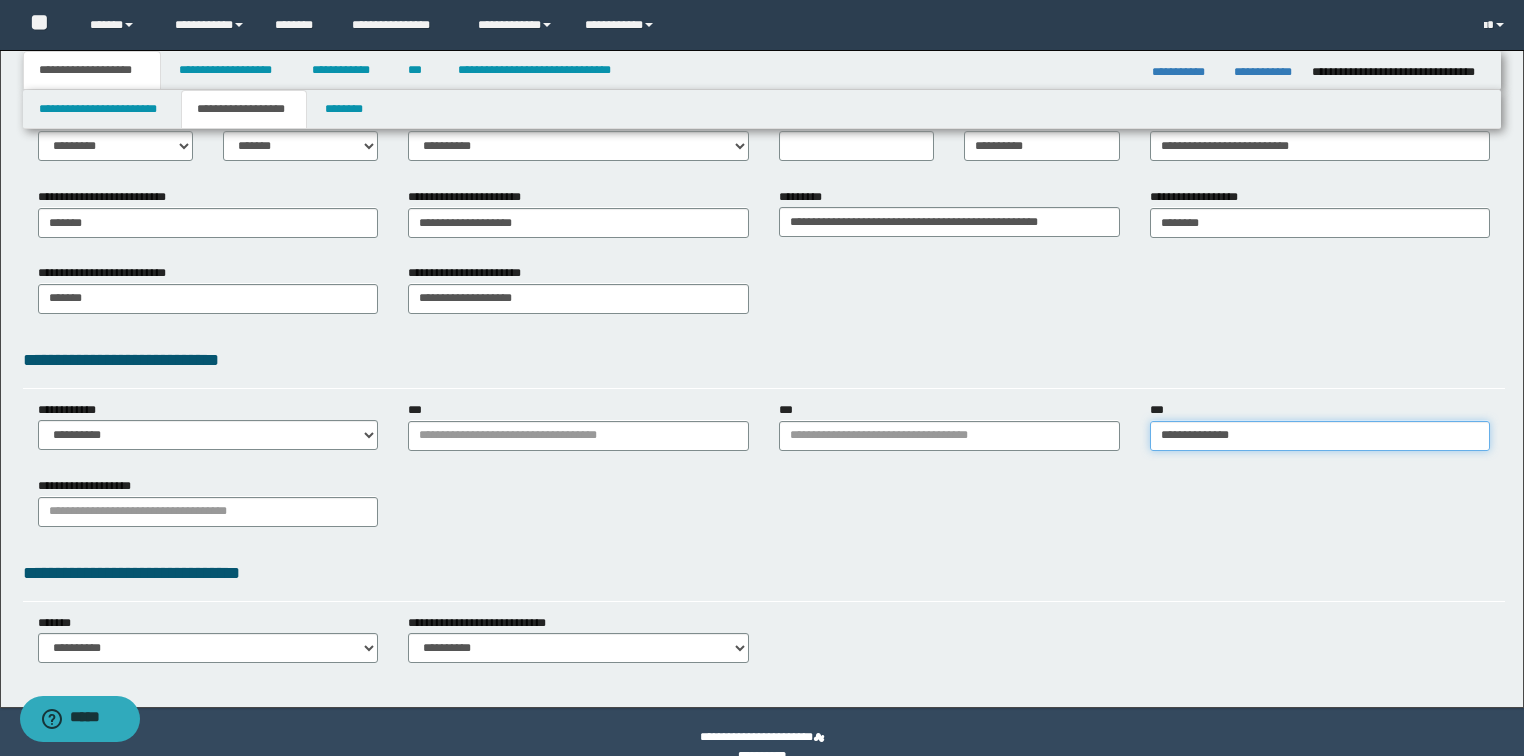 type on "**********" 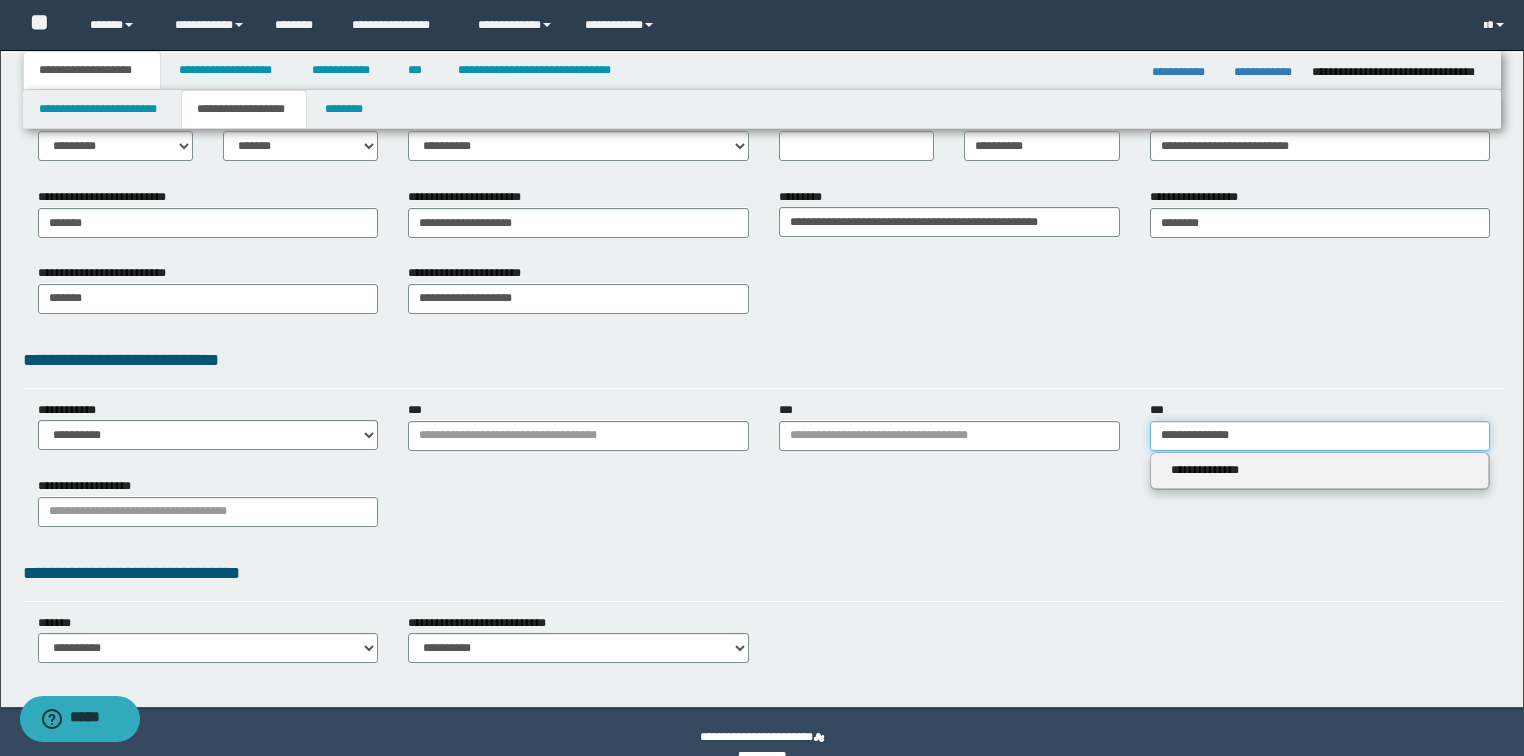 drag, startPoint x: 942, startPoint y: 435, endPoint x: 848, endPoint y: 439, distance: 94.08507 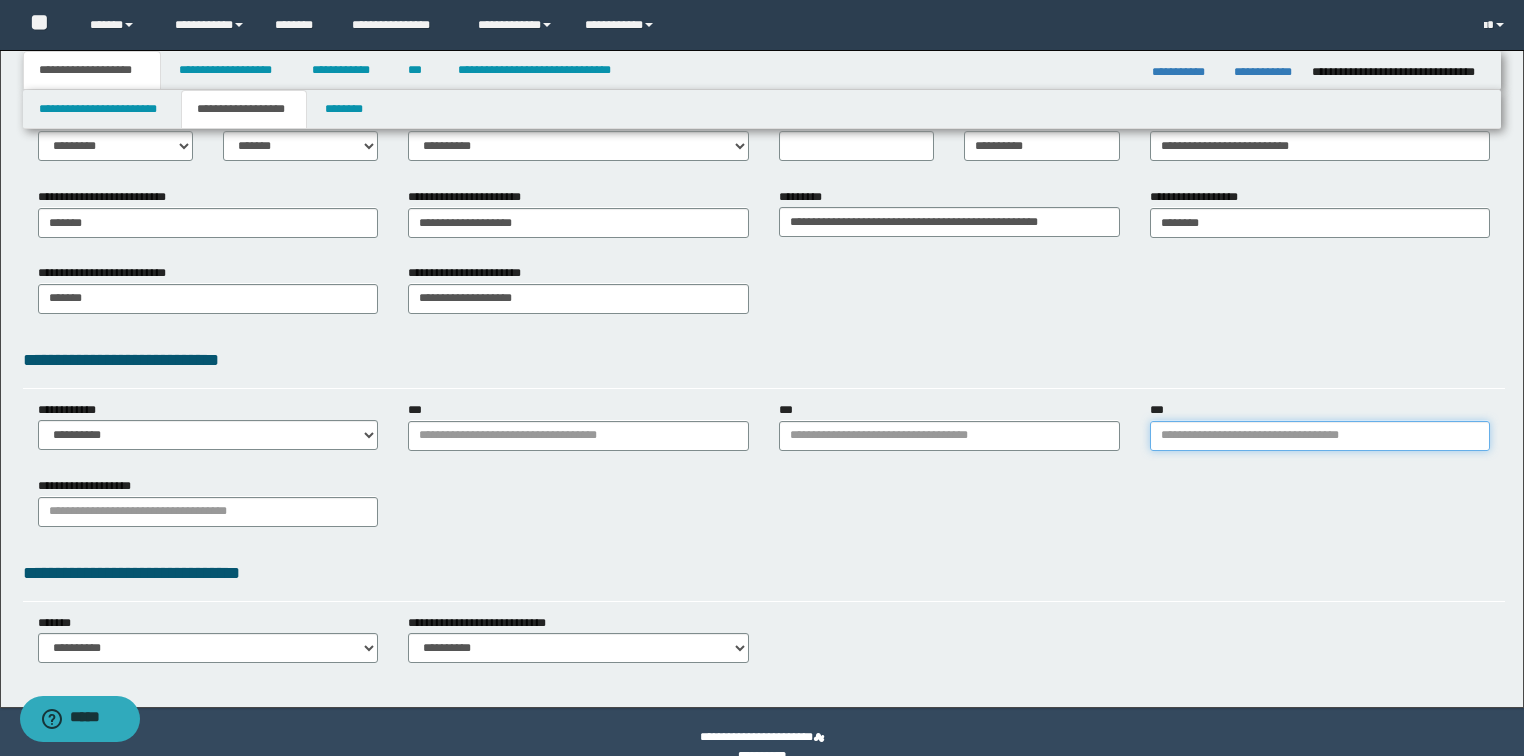 type 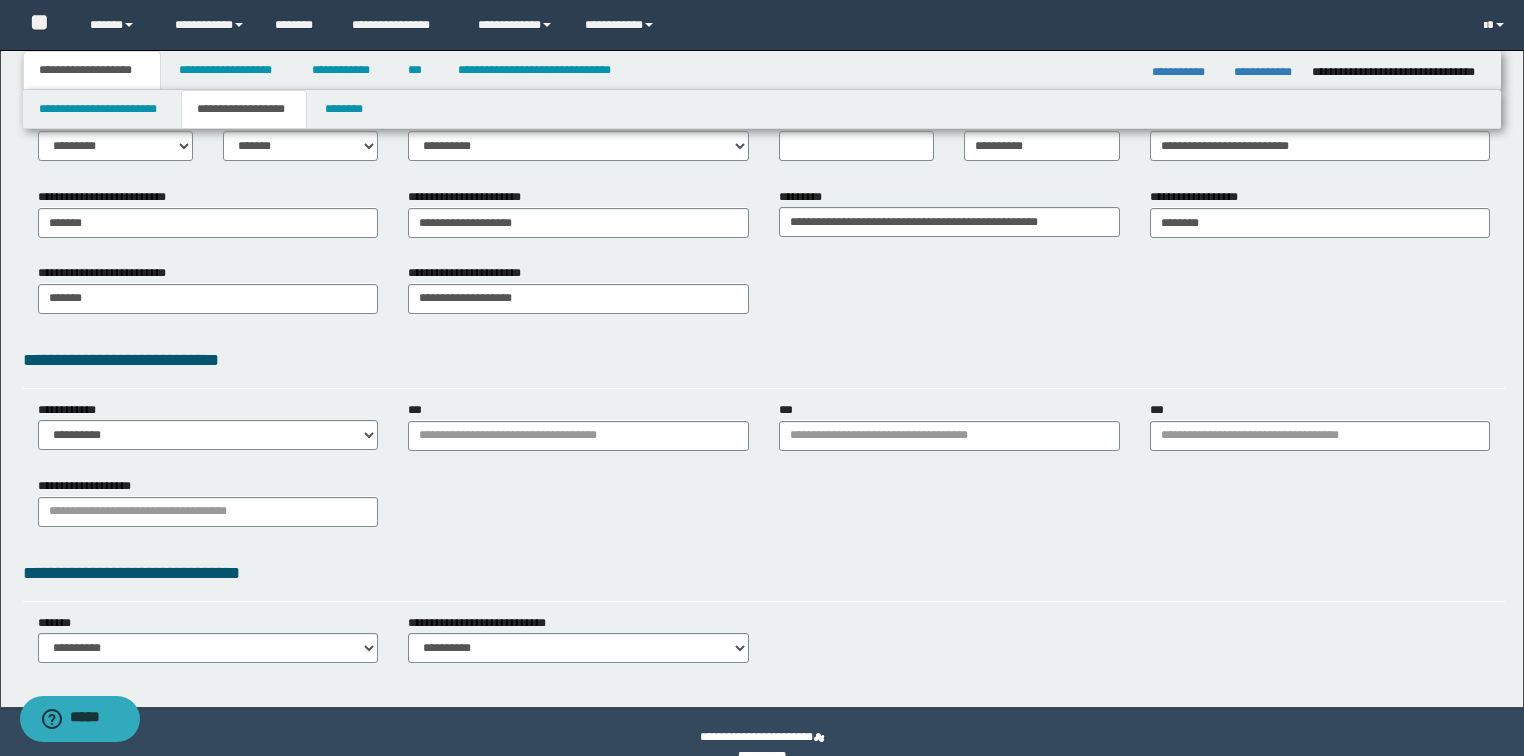 click on "**********" at bounding box center [764, 296] 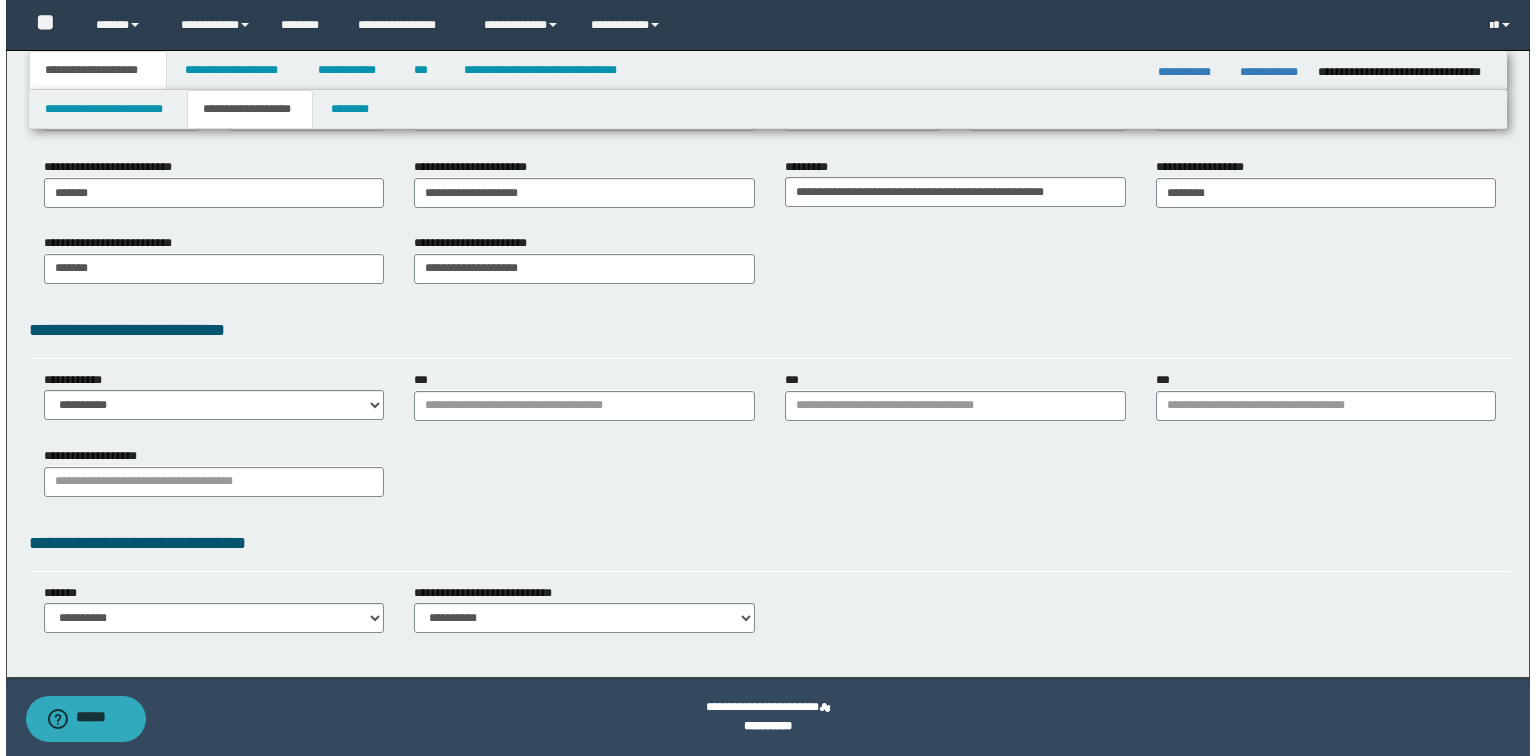 scroll, scrollTop: 0, scrollLeft: 0, axis: both 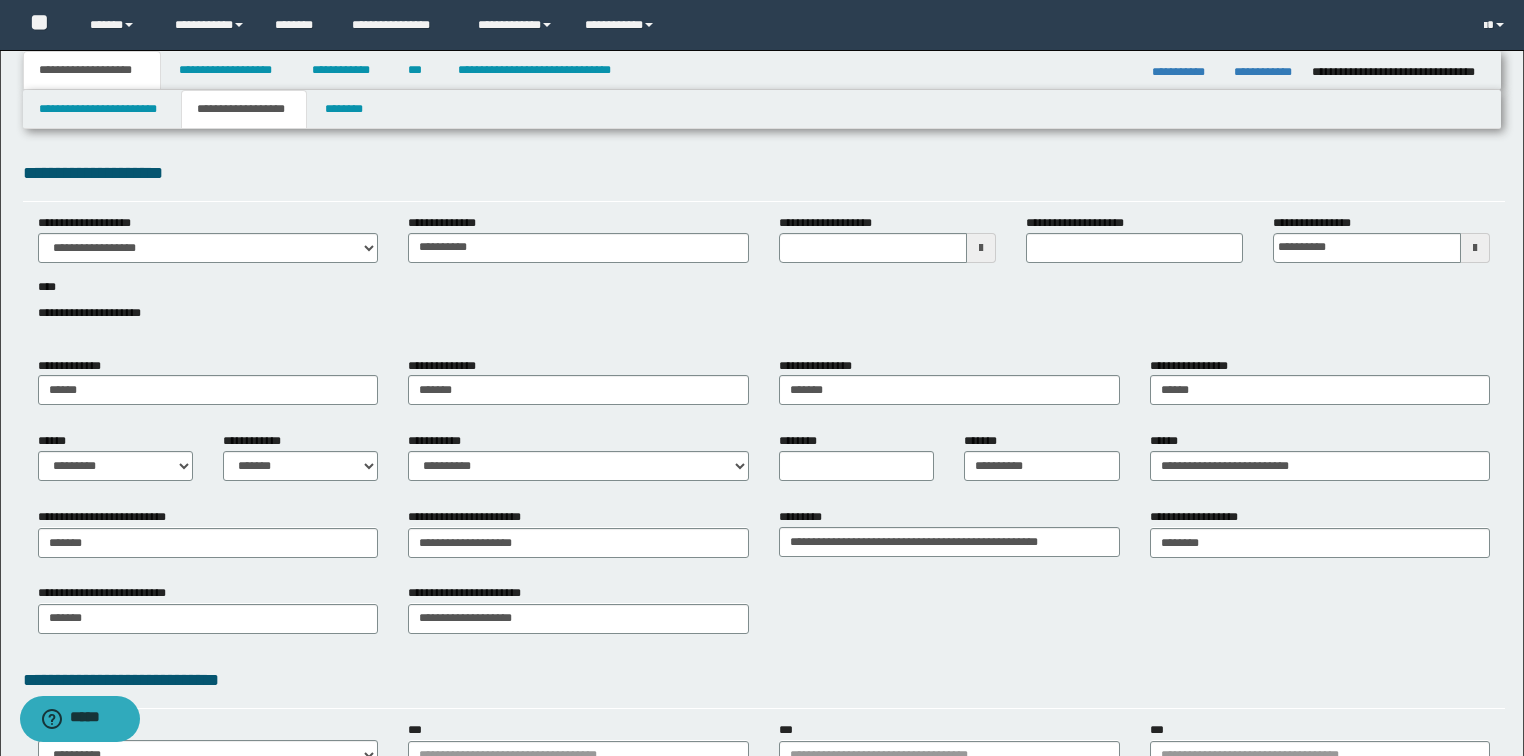 click on "**********" at bounding box center [764, 279] 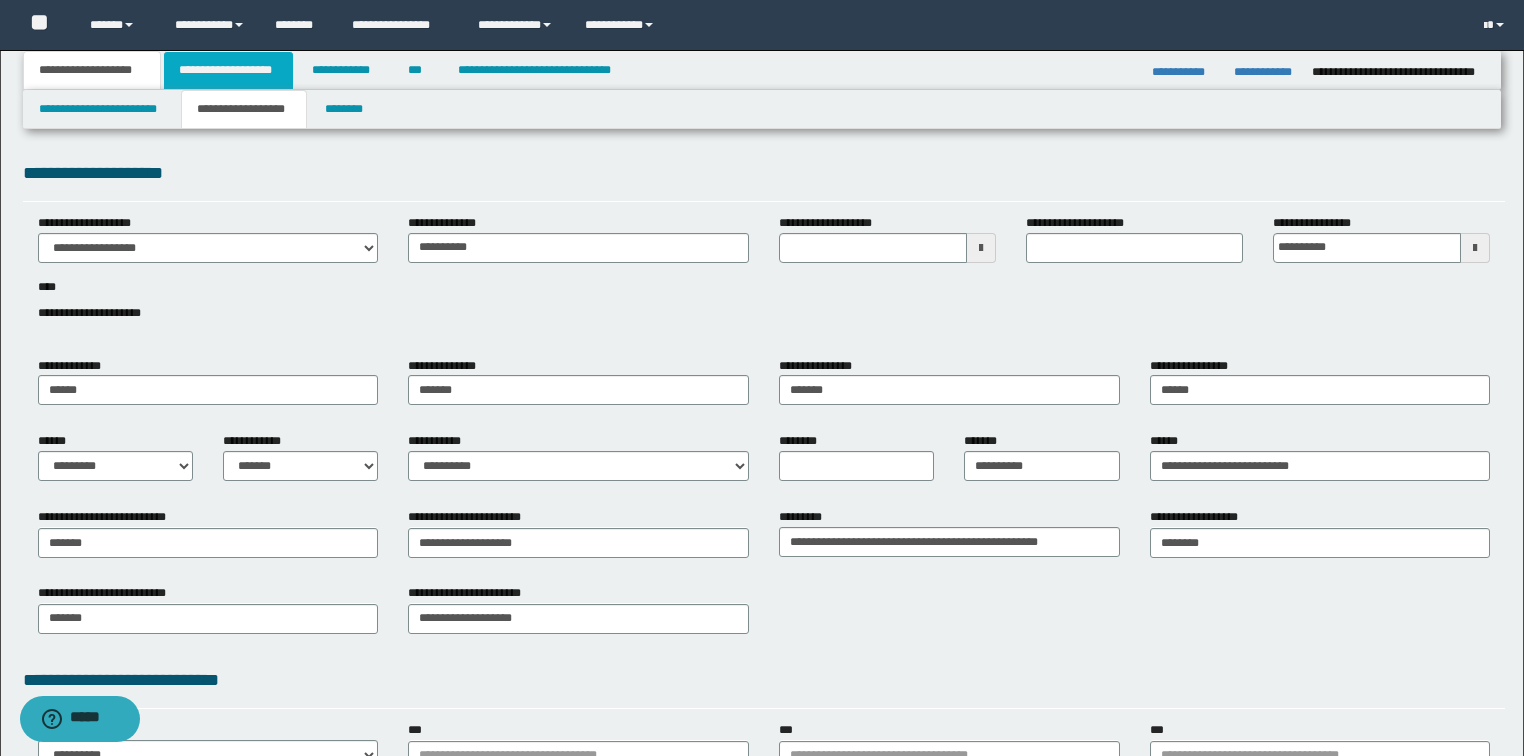 click on "**********" at bounding box center (228, 70) 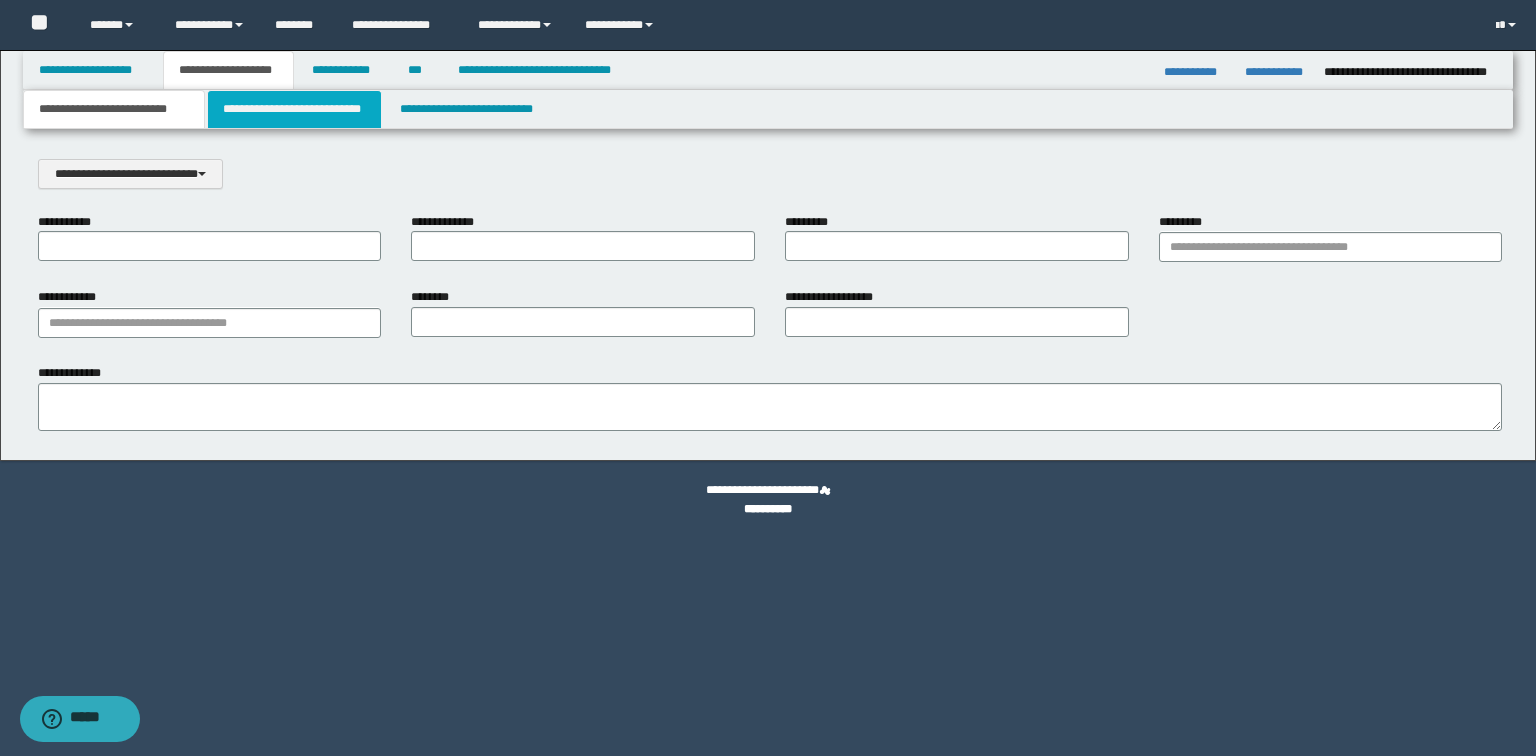 scroll, scrollTop: 0, scrollLeft: 0, axis: both 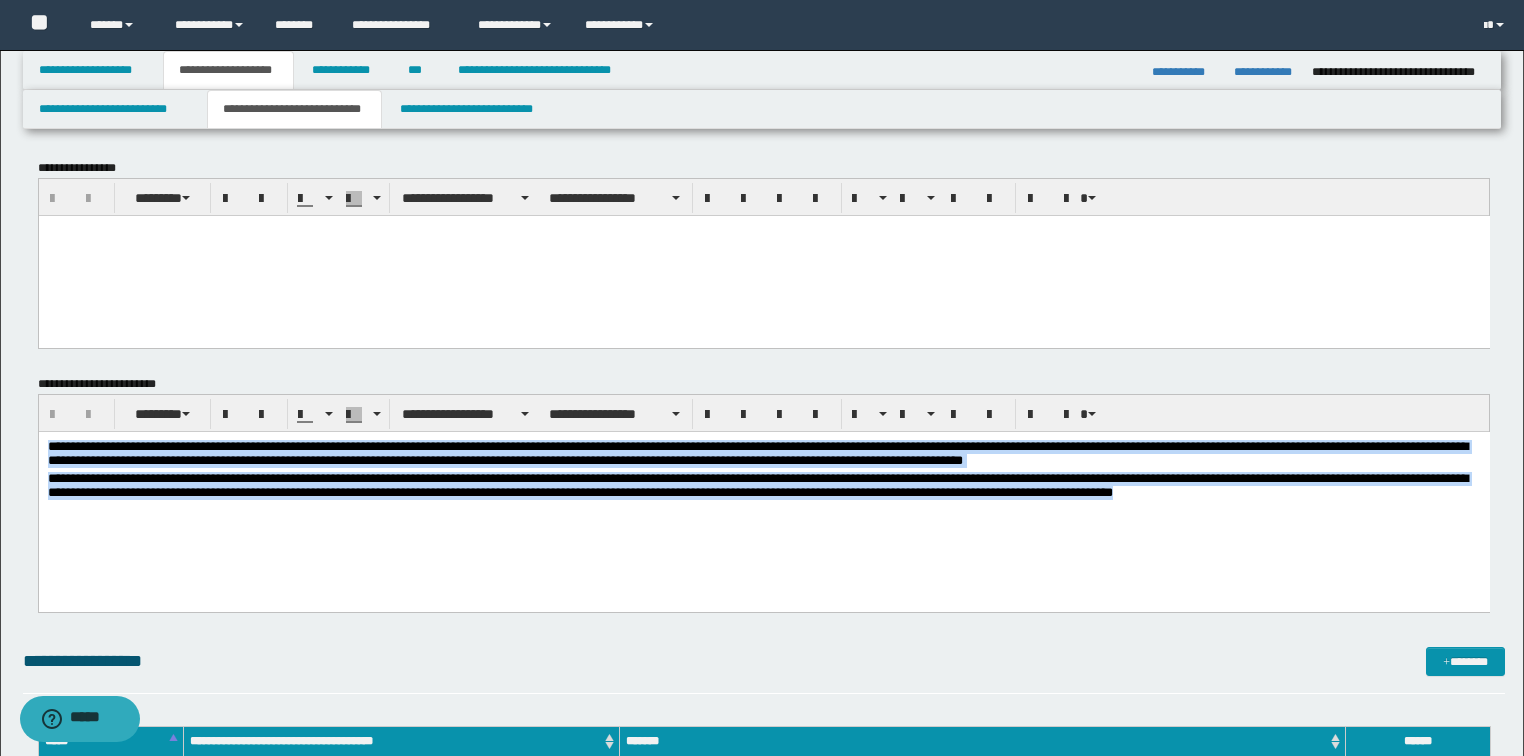 drag, startPoint x: 1354, startPoint y: 519, endPoint x: 85, endPoint y: 808, distance: 1301.4922 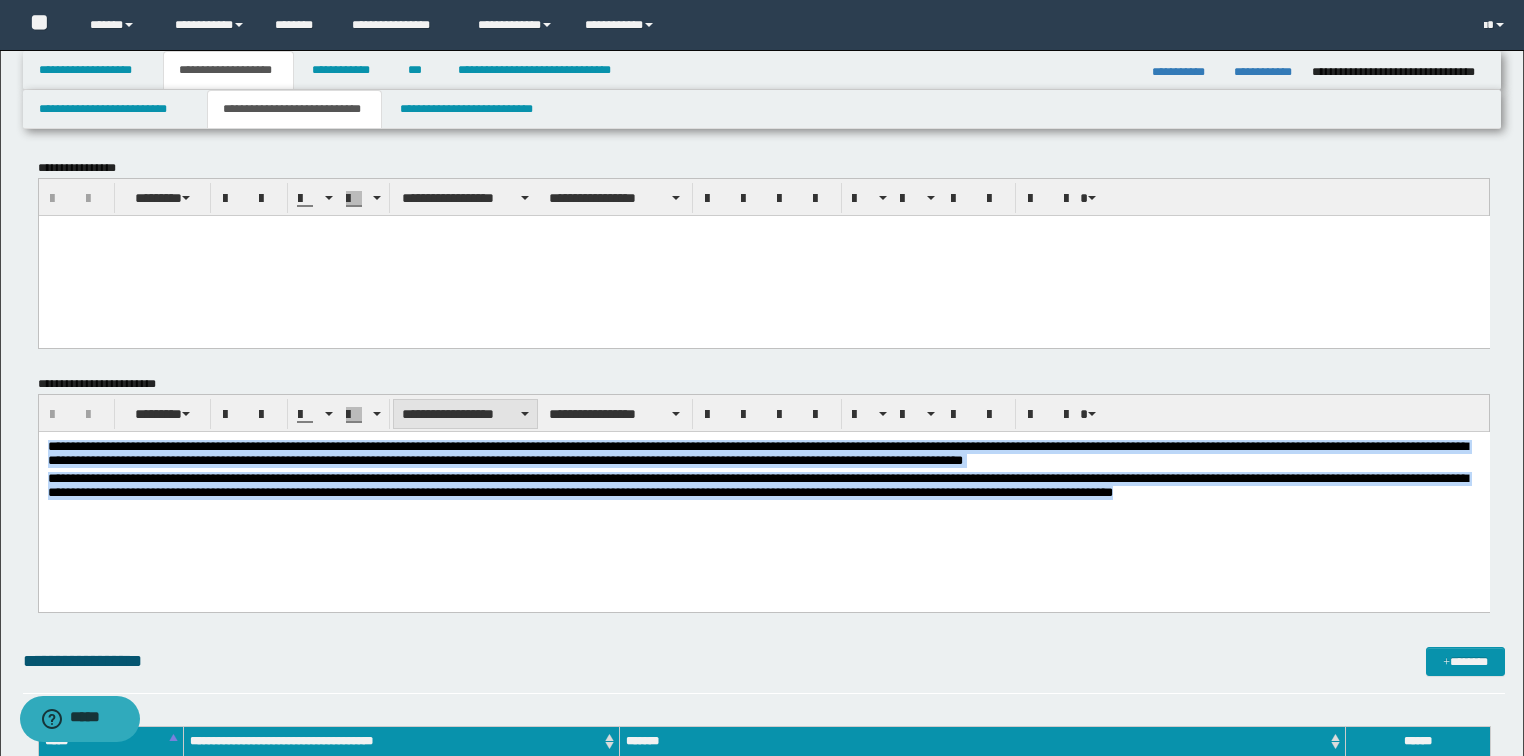 click on "**********" at bounding box center (465, 414) 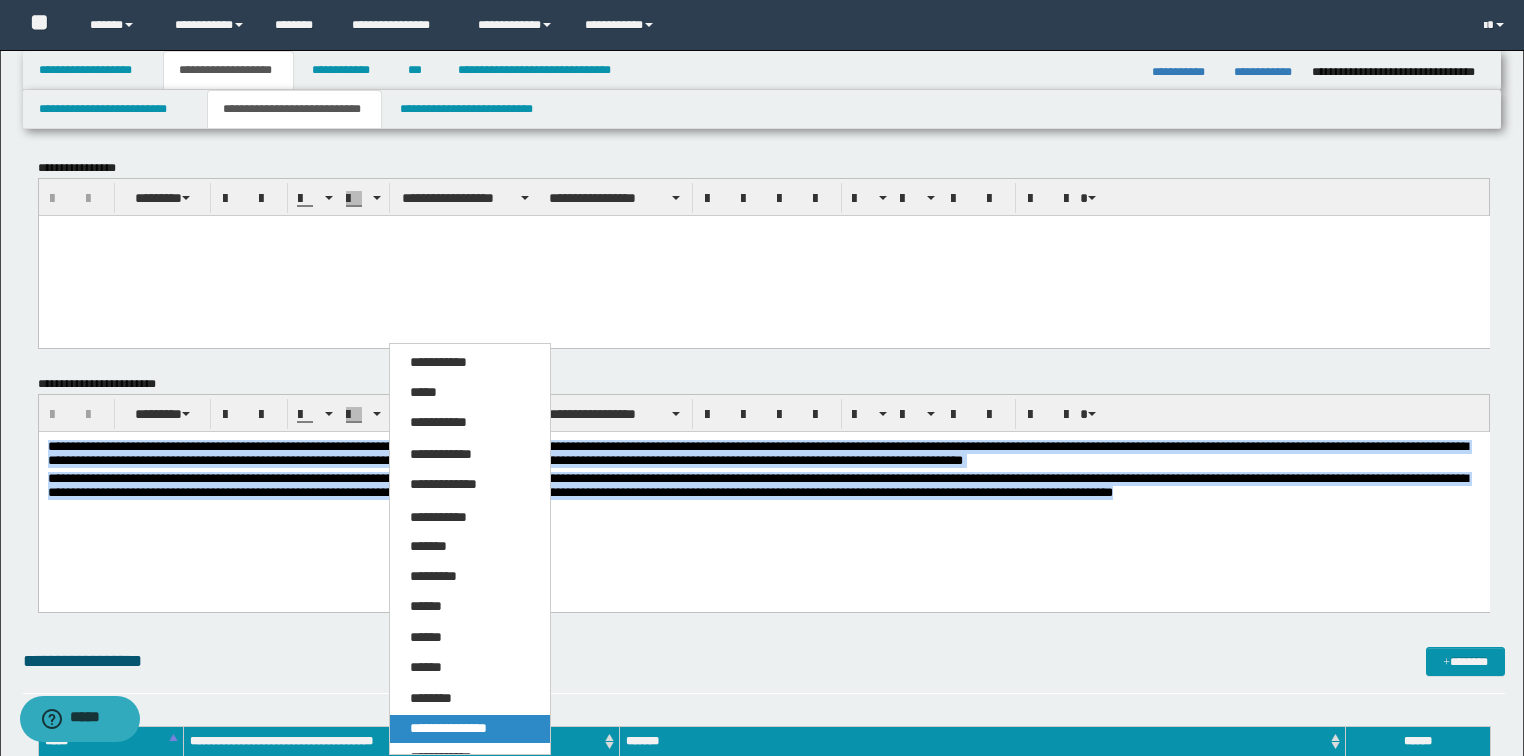 click on "**********" at bounding box center (448, 728) 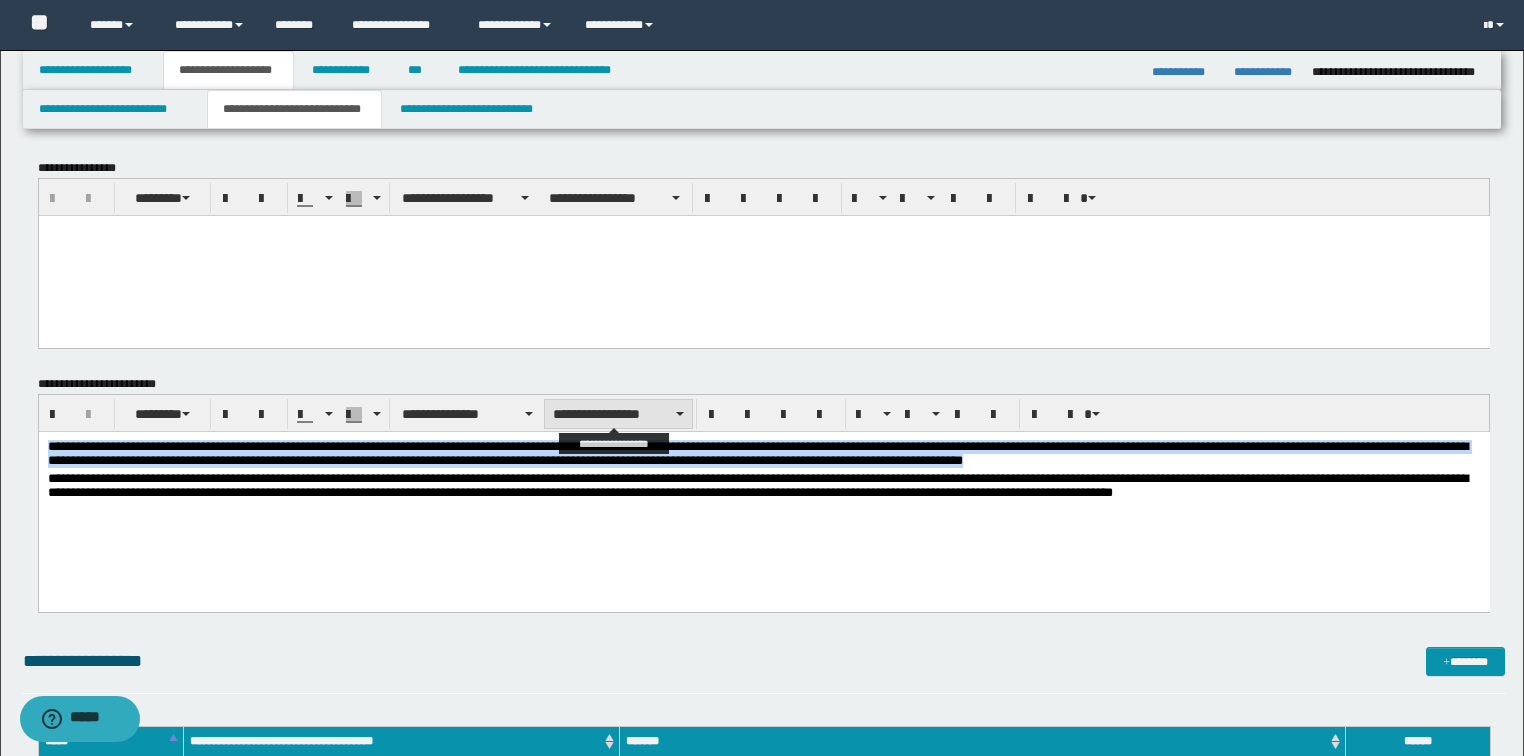 click on "**********" at bounding box center [618, 414] 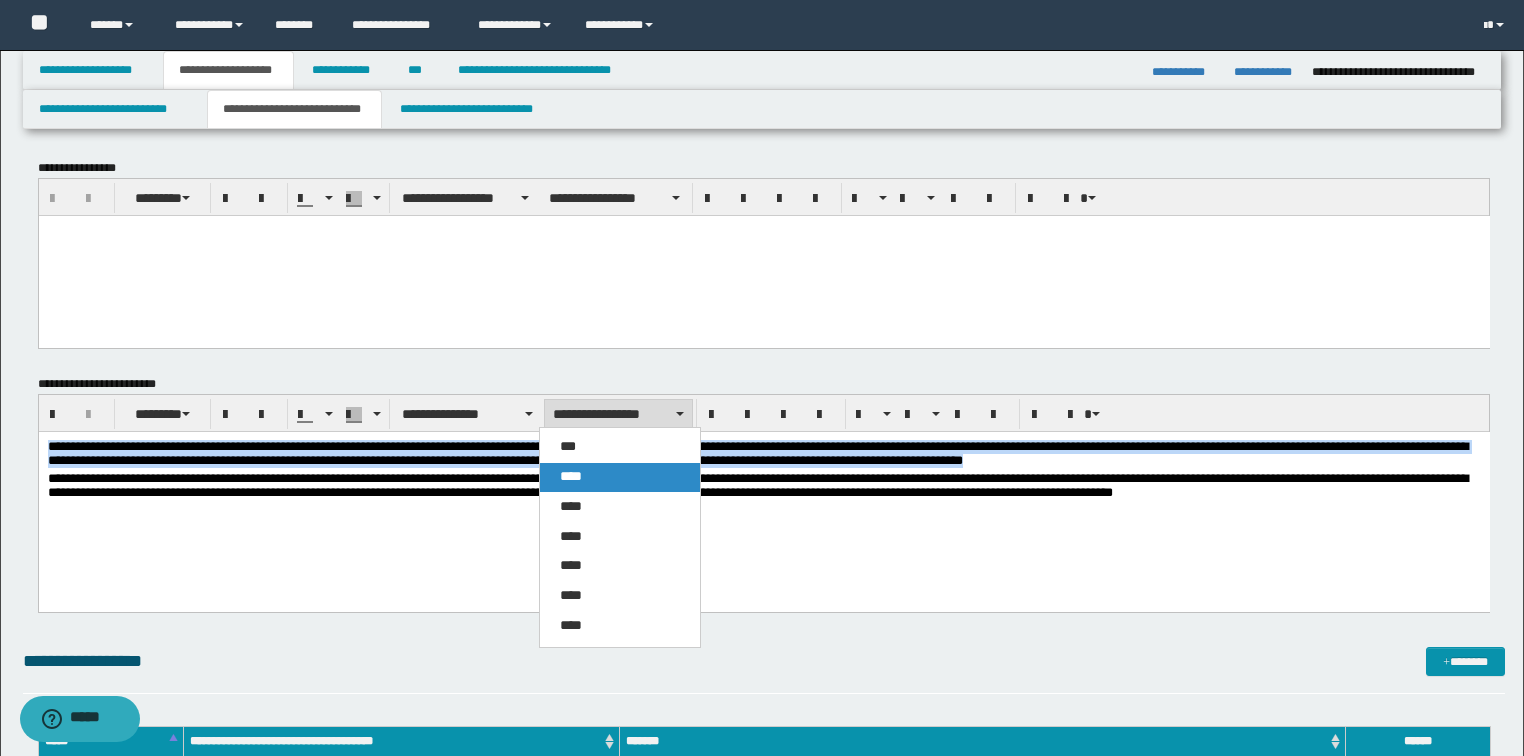 click on "****" at bounding box center (571, 476) 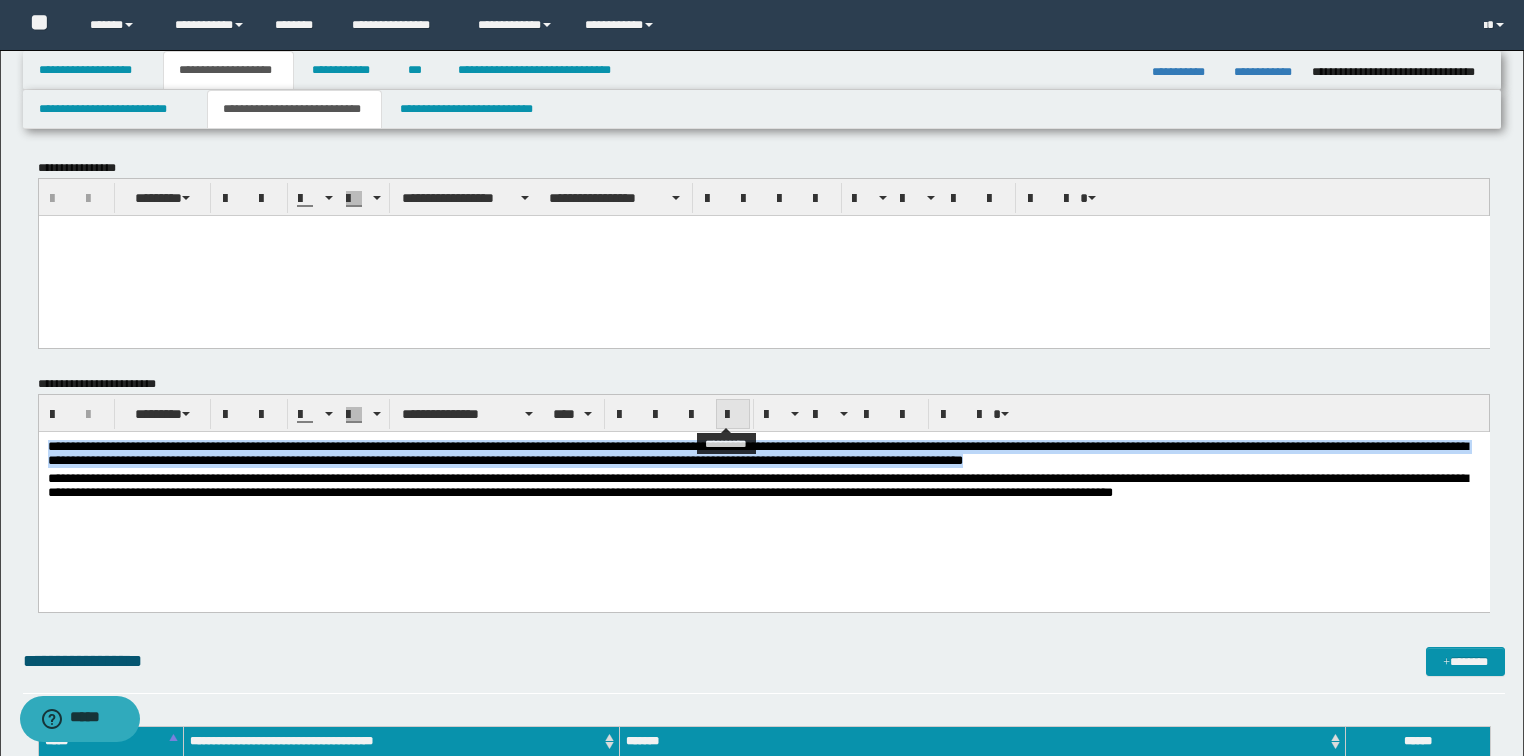 click at bounding box center (733, 414) 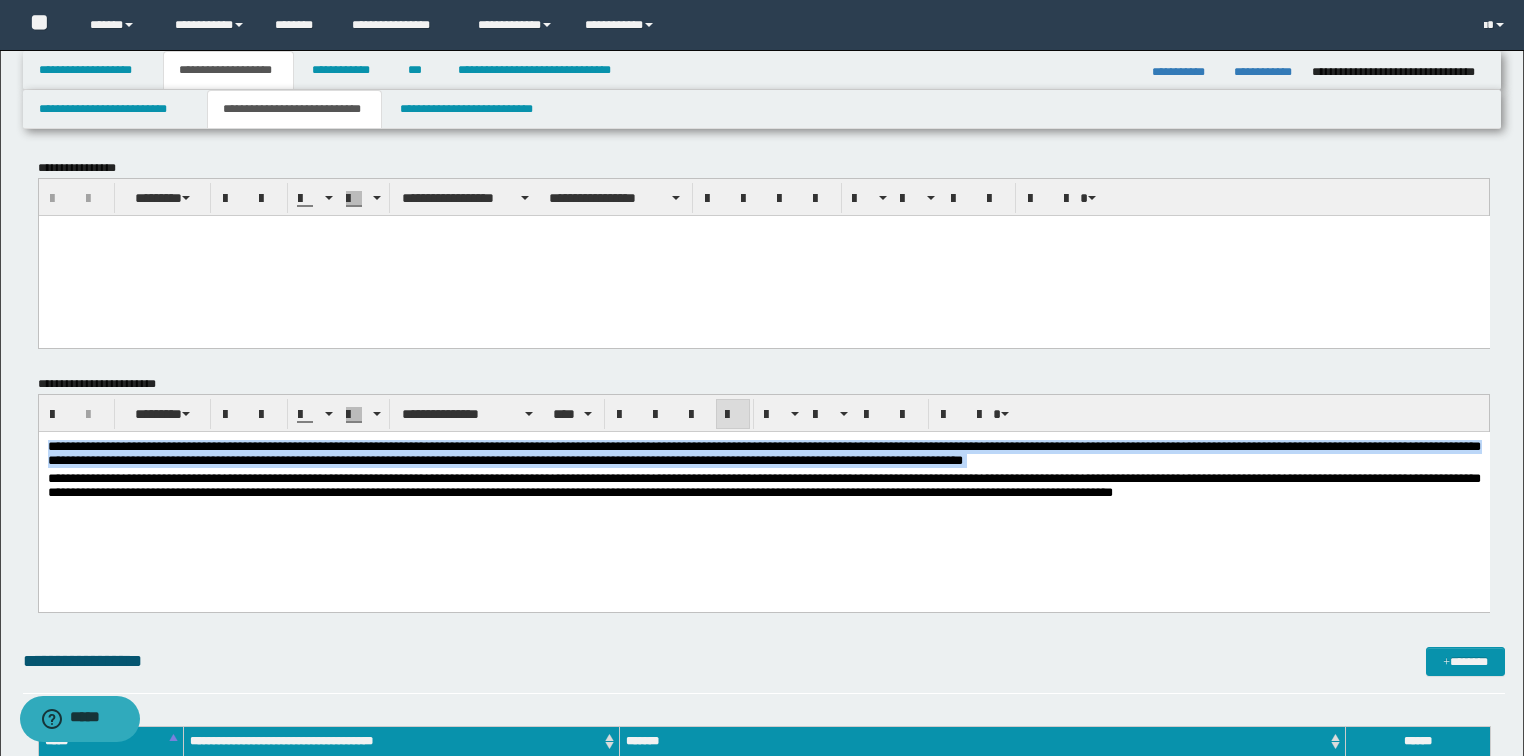 click on "**********" at bounding box center (763, 496) 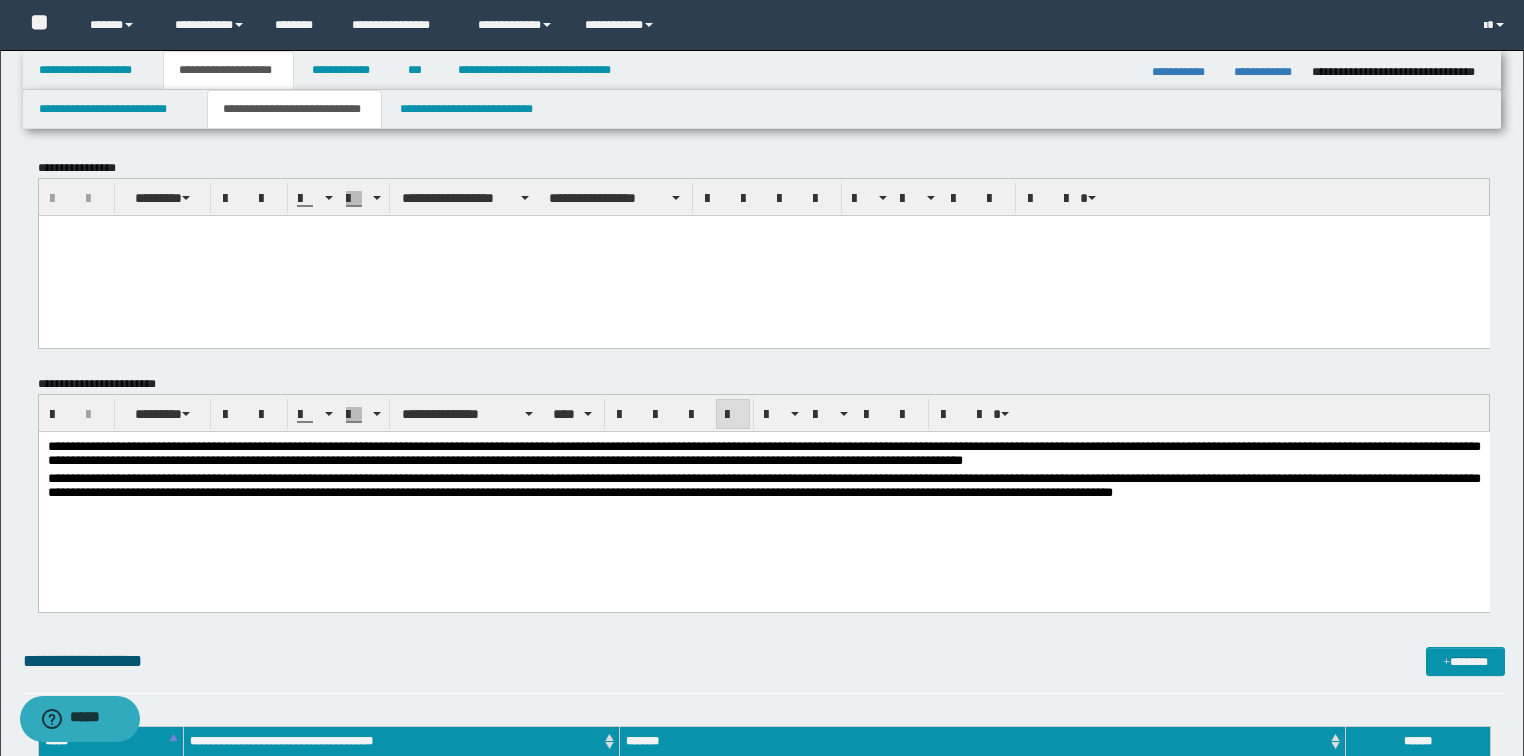 click on "**********" at bounding box center [763, 487] 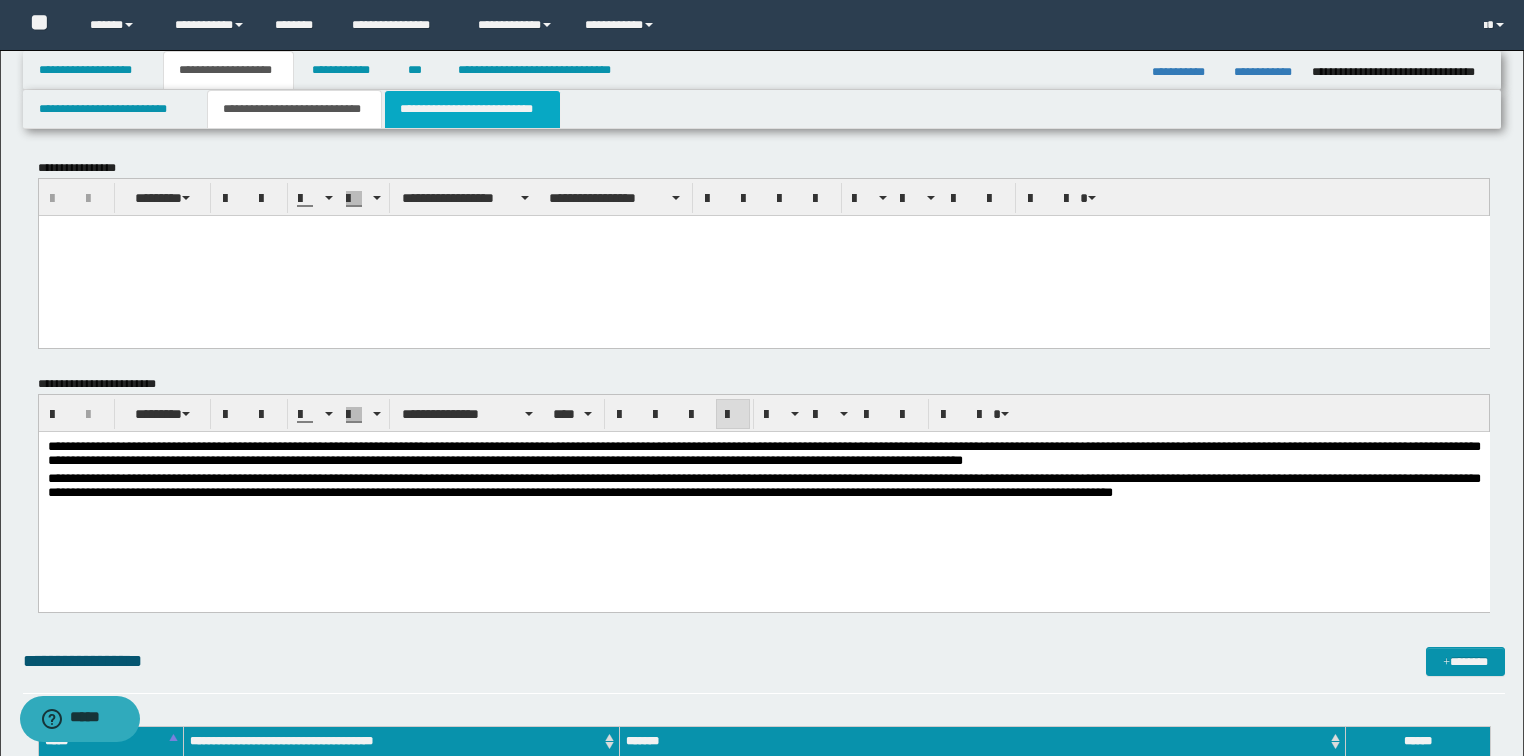 click on "**********" at bounding box center [472, 109] 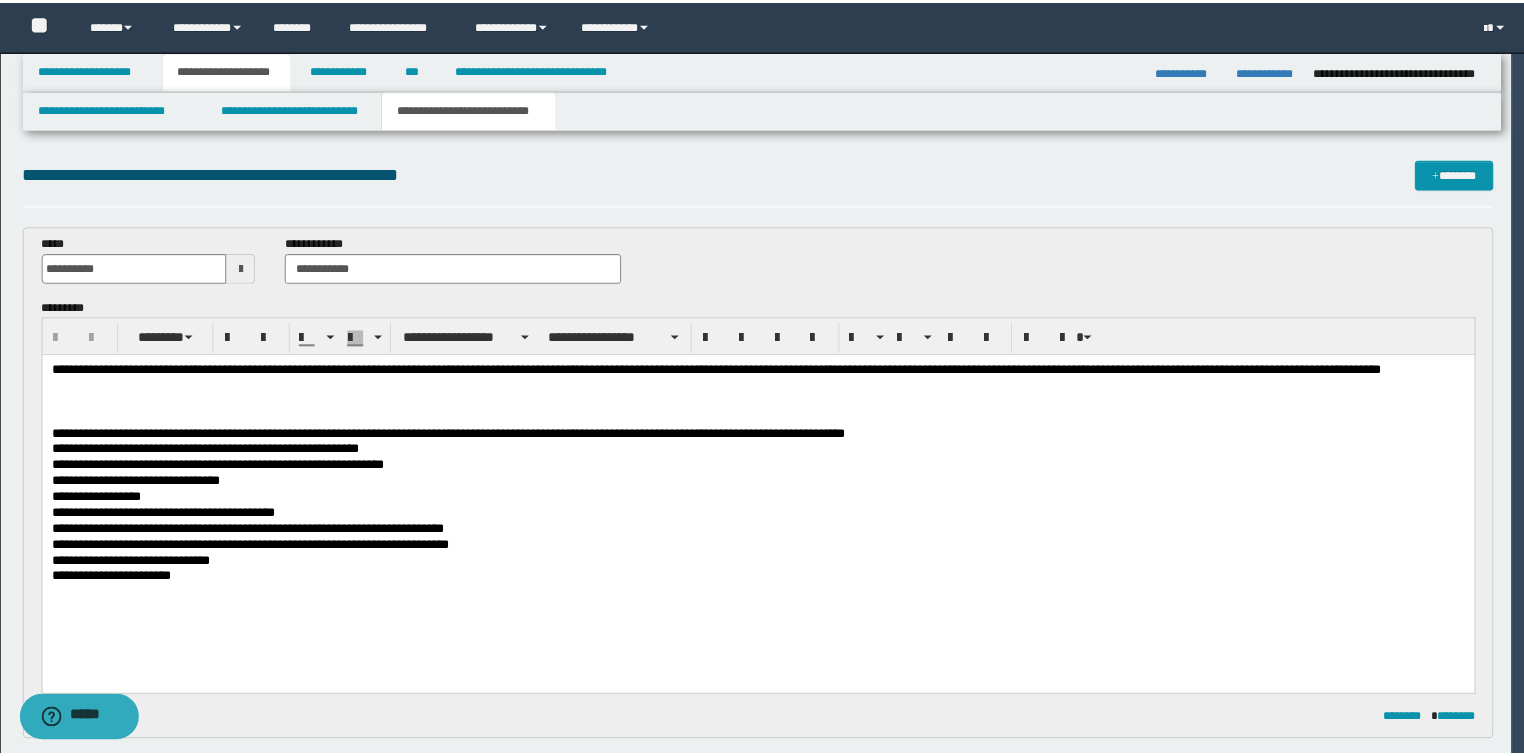 scroll, scrollTop: 0, scrollLeft: 0, axis: both 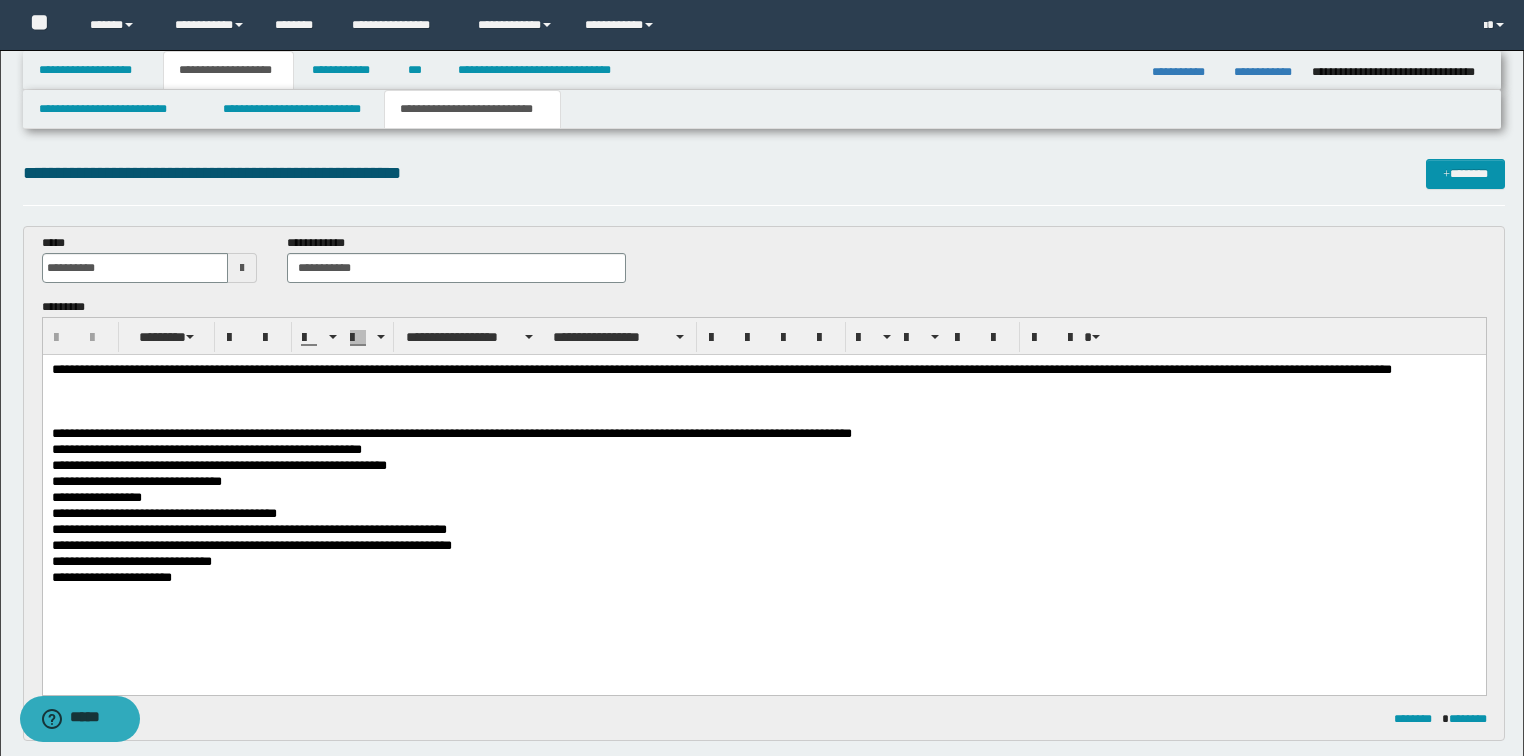 click on "**********" at bounding box center (763, 499) 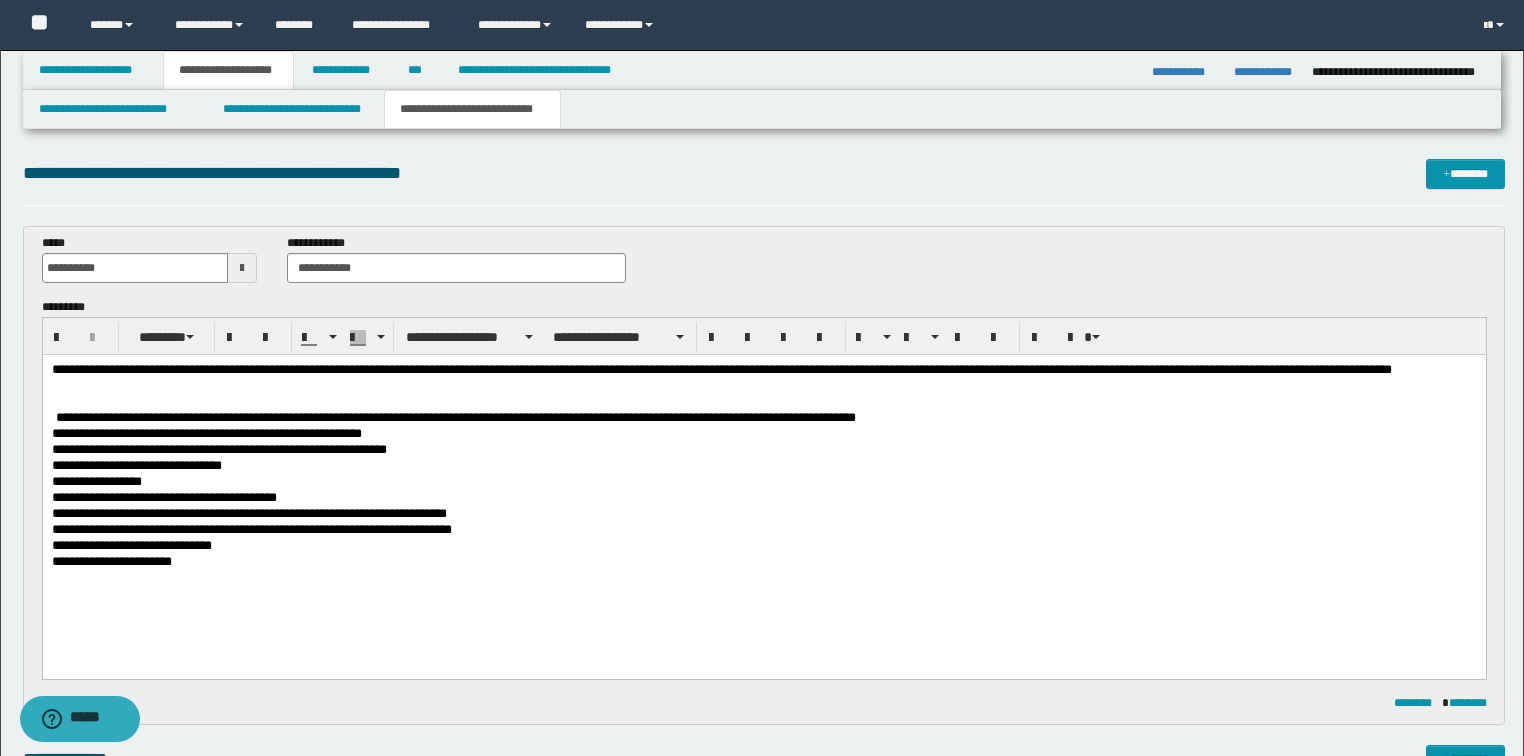 type 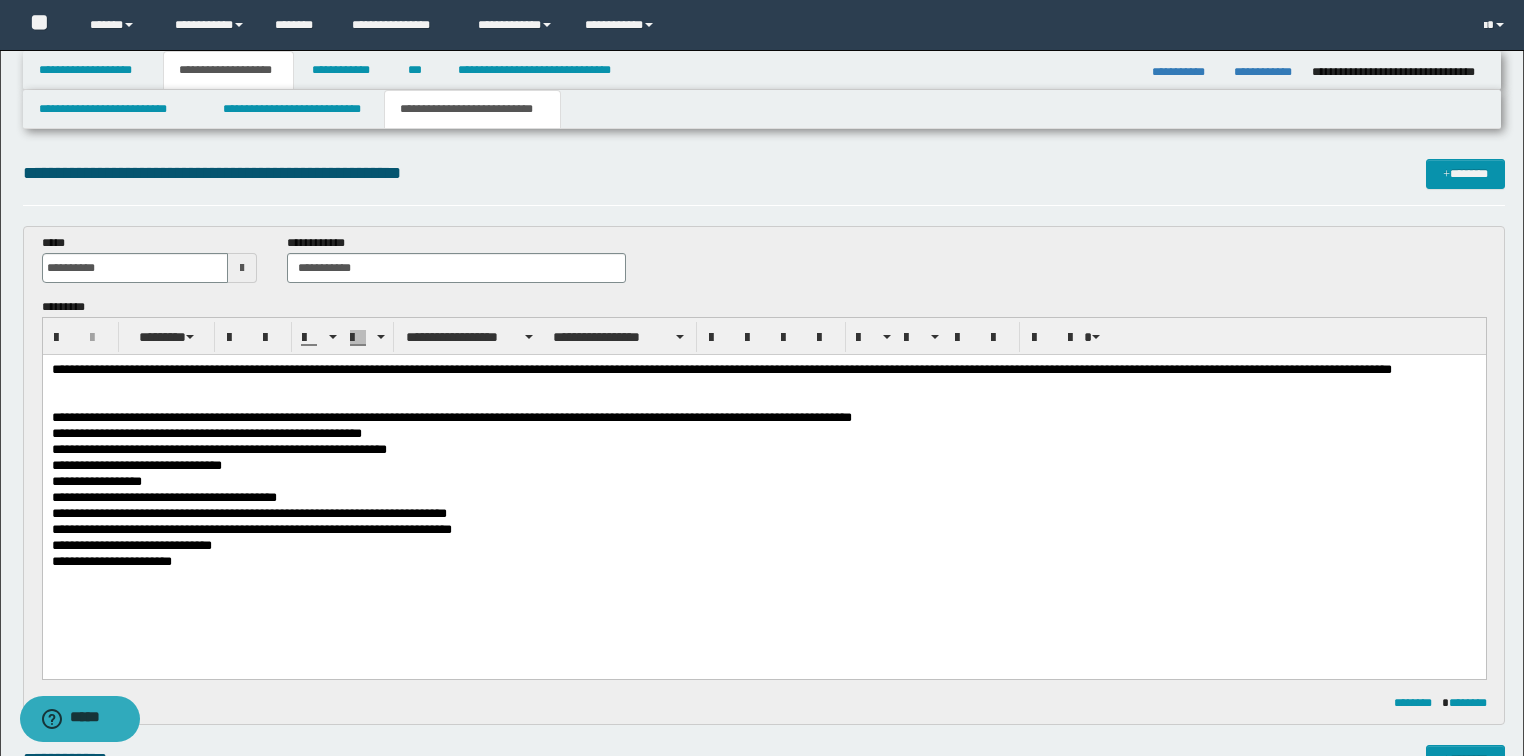 click on "**********" at bounding box center (764, 498) 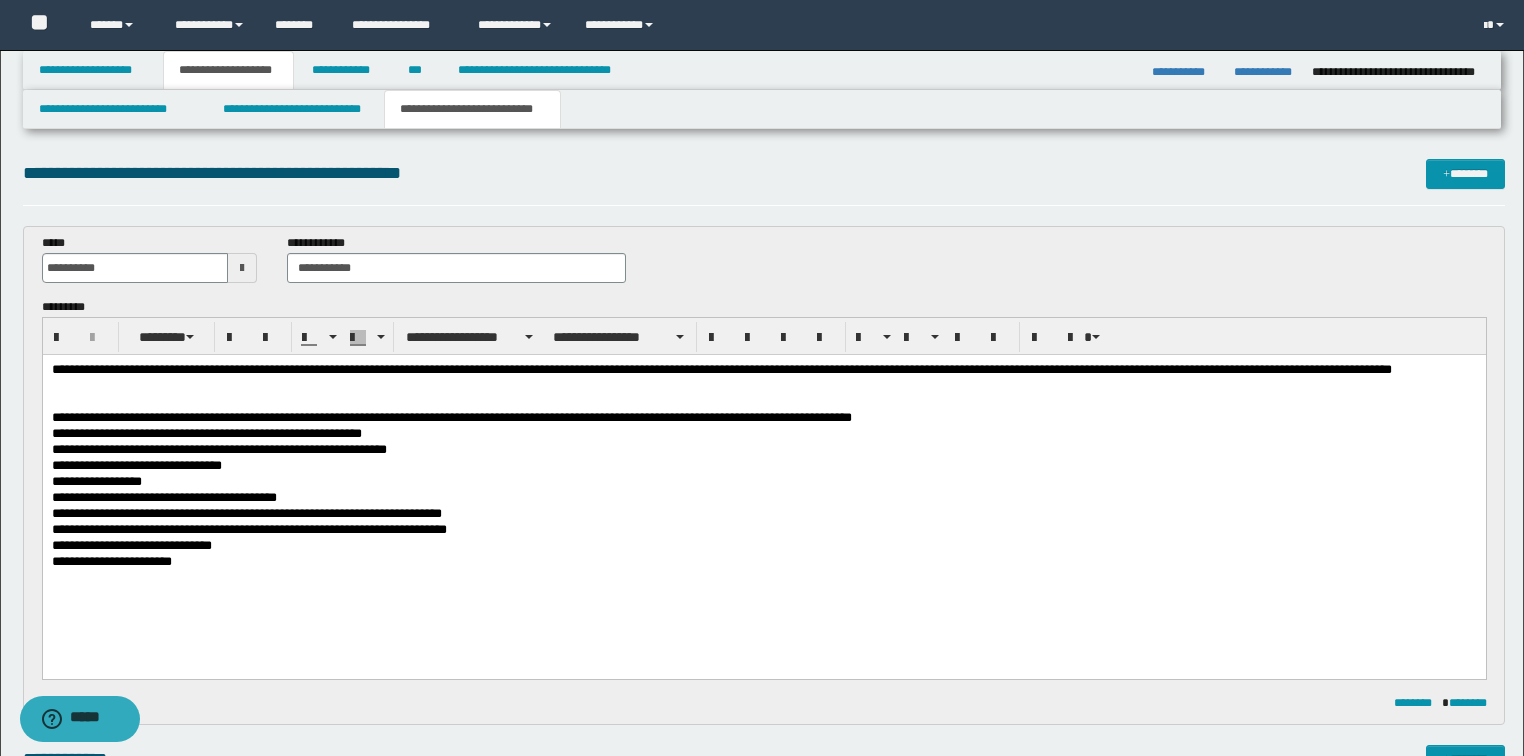 click on "**********" at bounding box center (764, 418) 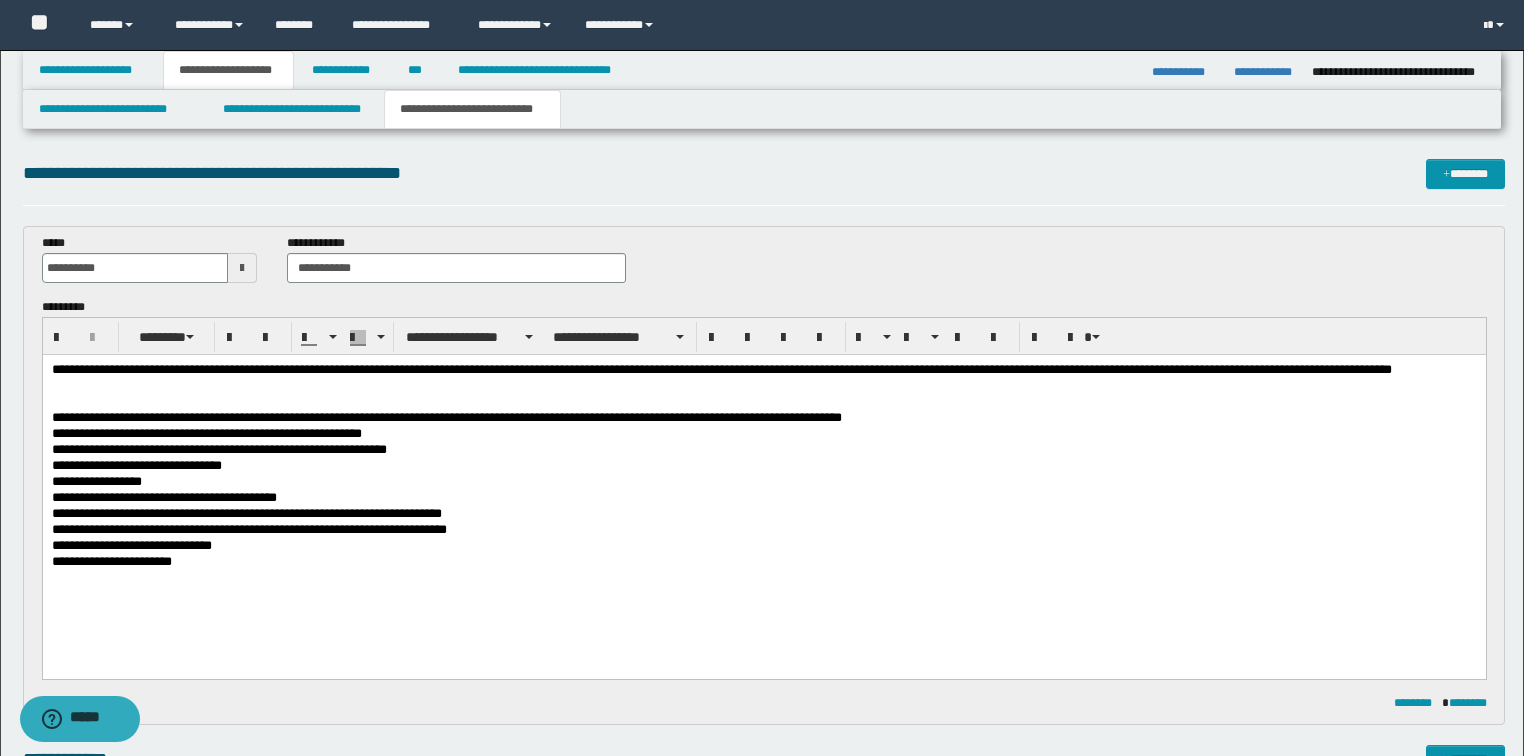 click on "**********" at bounding box center (764, 418) 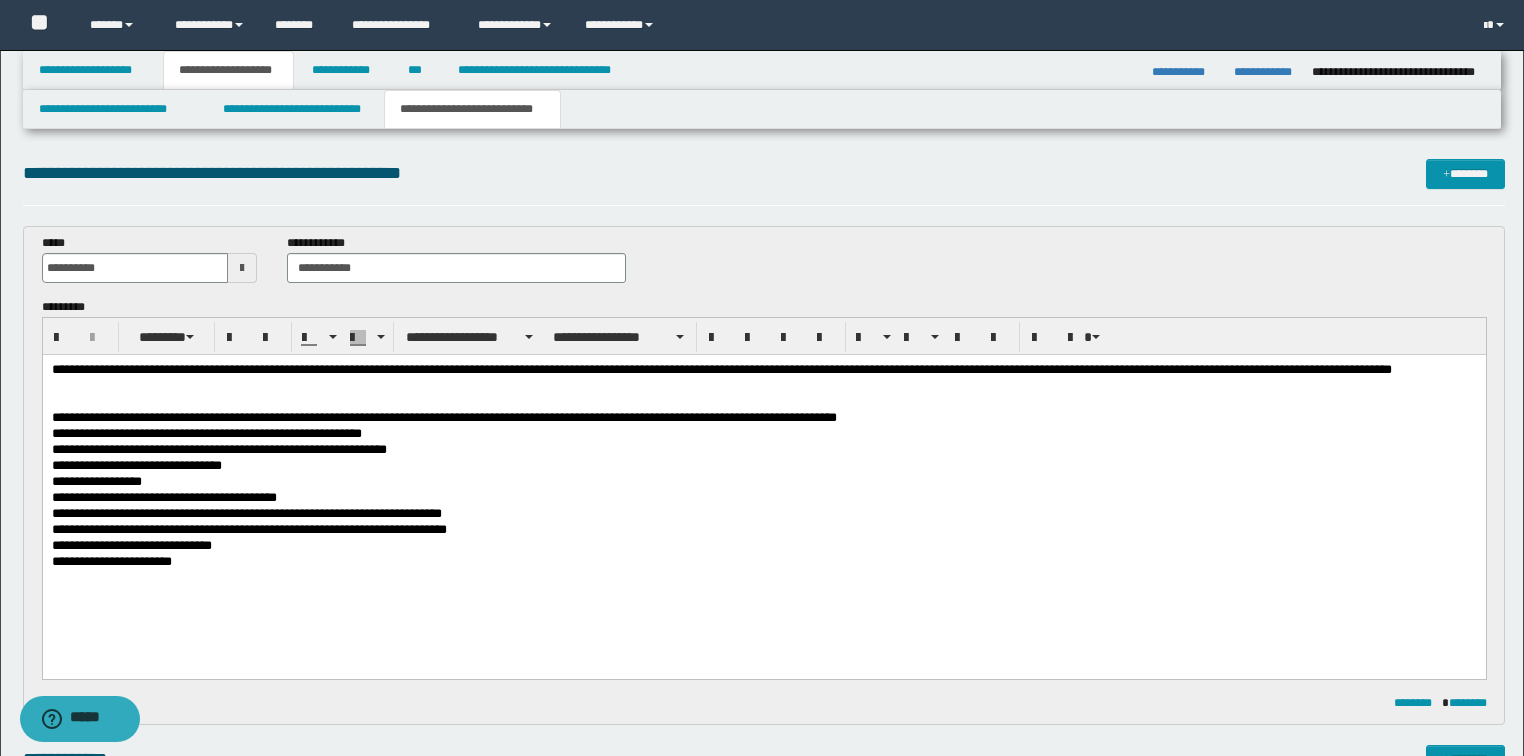 click on "**********" at bounding box center (764, 418) 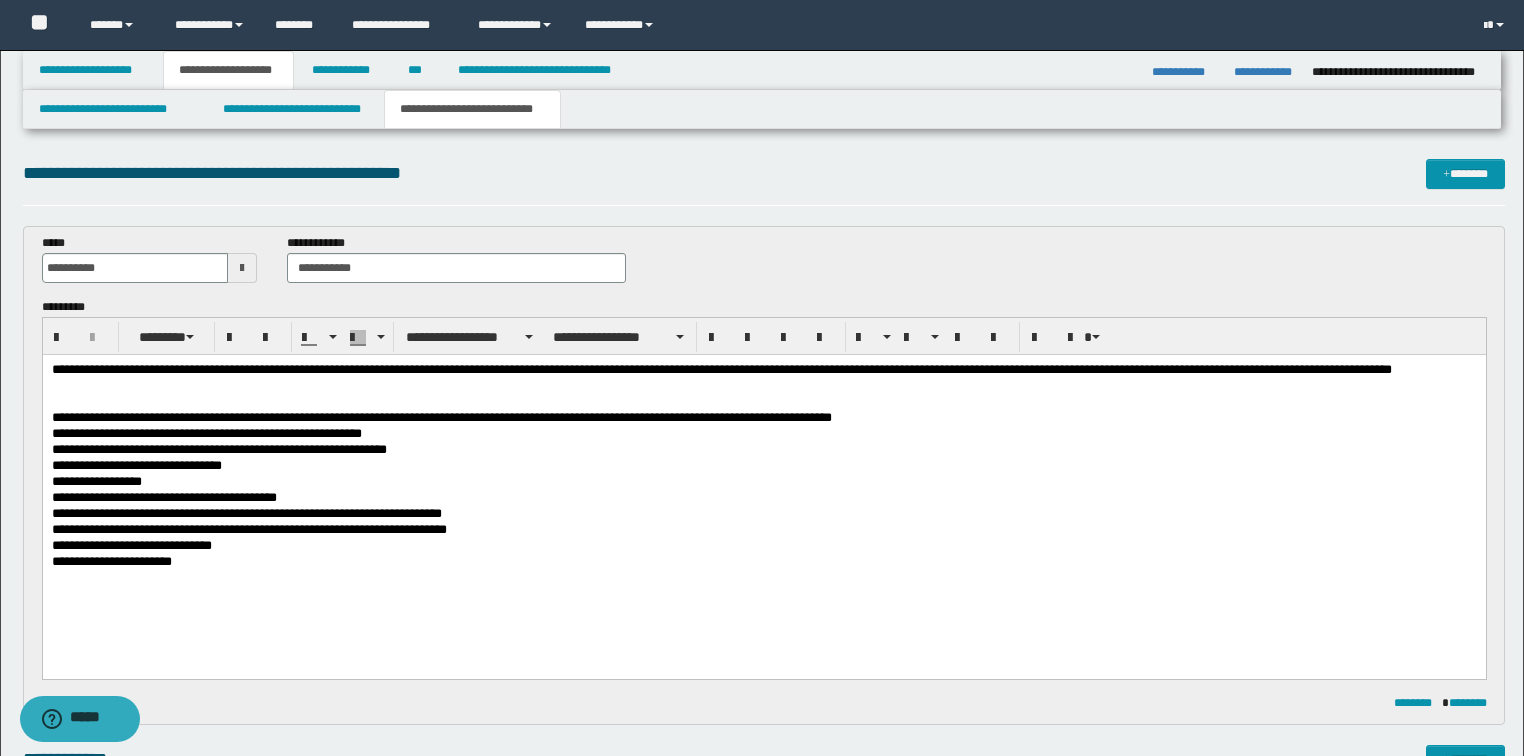 click on "**********" at bounding box center [764, 498] 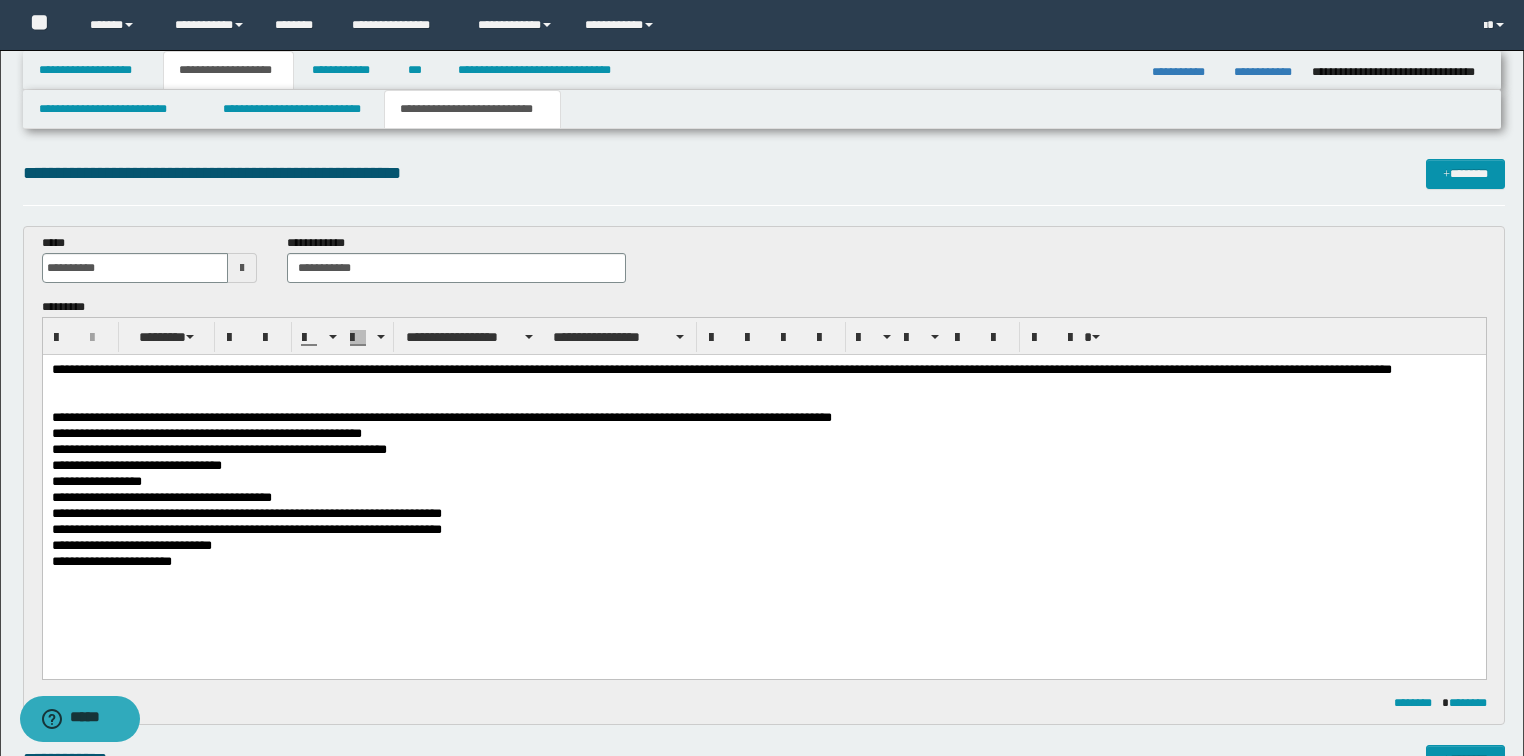click on "**********" at bounding box center [764, 562] 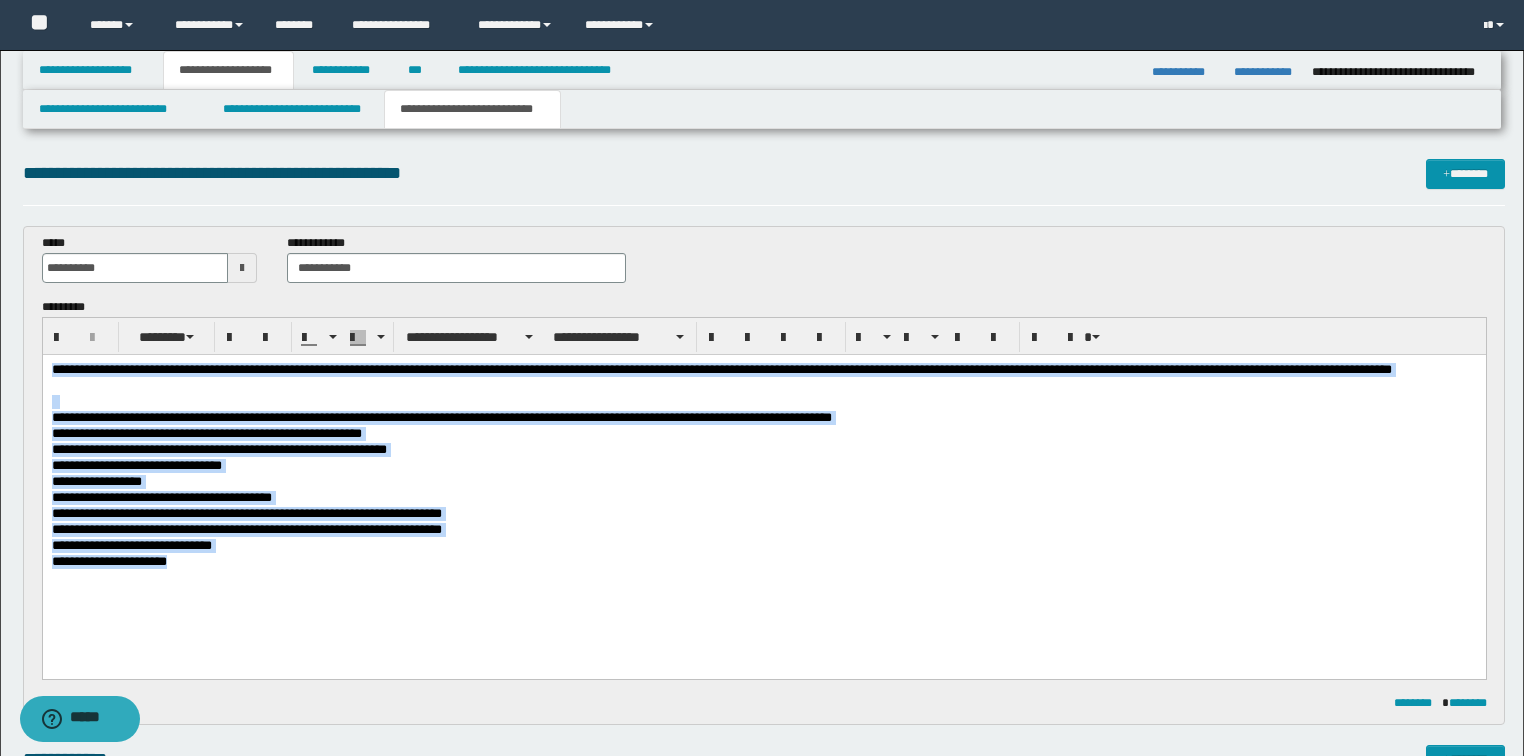 drag, startPoint x: 226, startPoint y: 562, endPoint x: 0, endPoint y: 269, distance: 370.03378 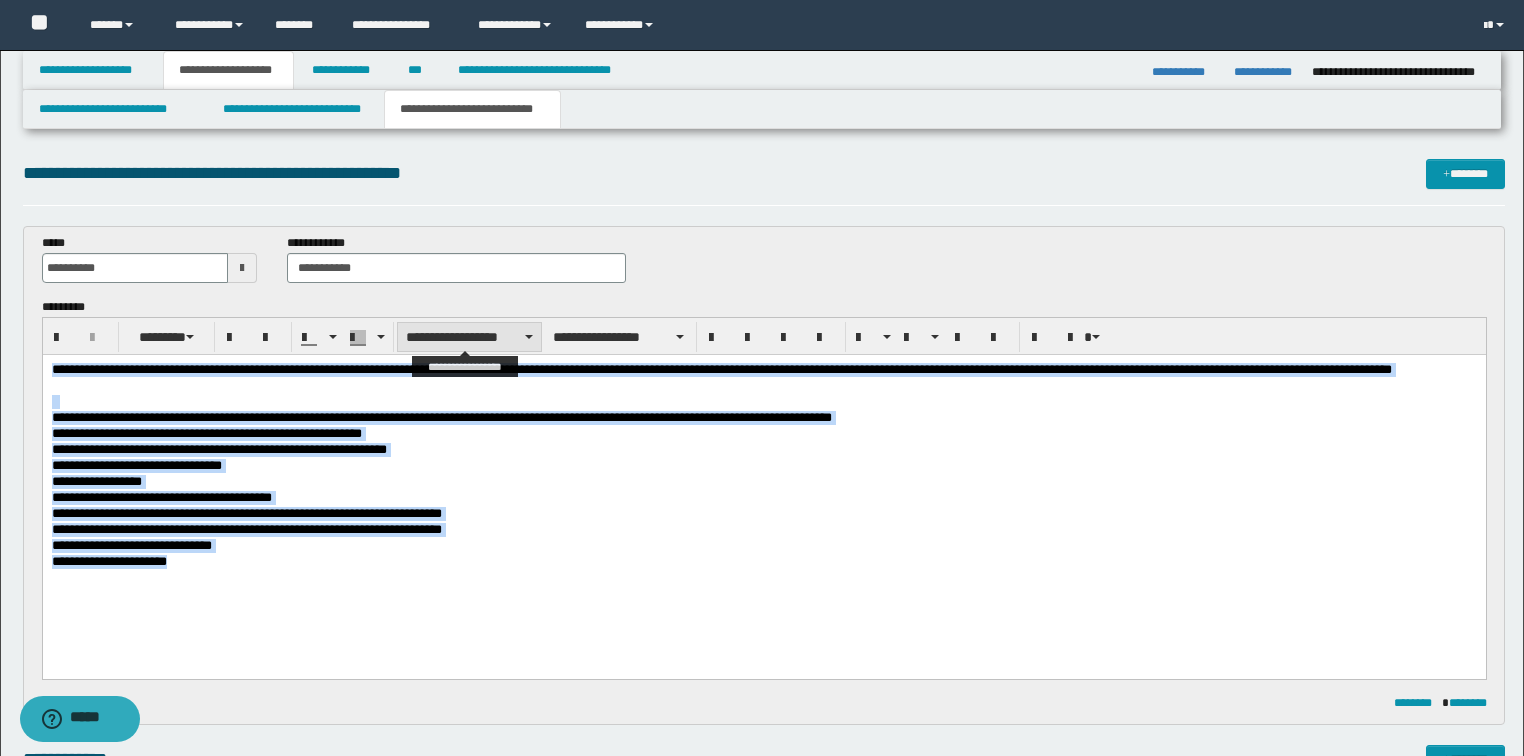 click on "**********" at bounding box center (469, 337) 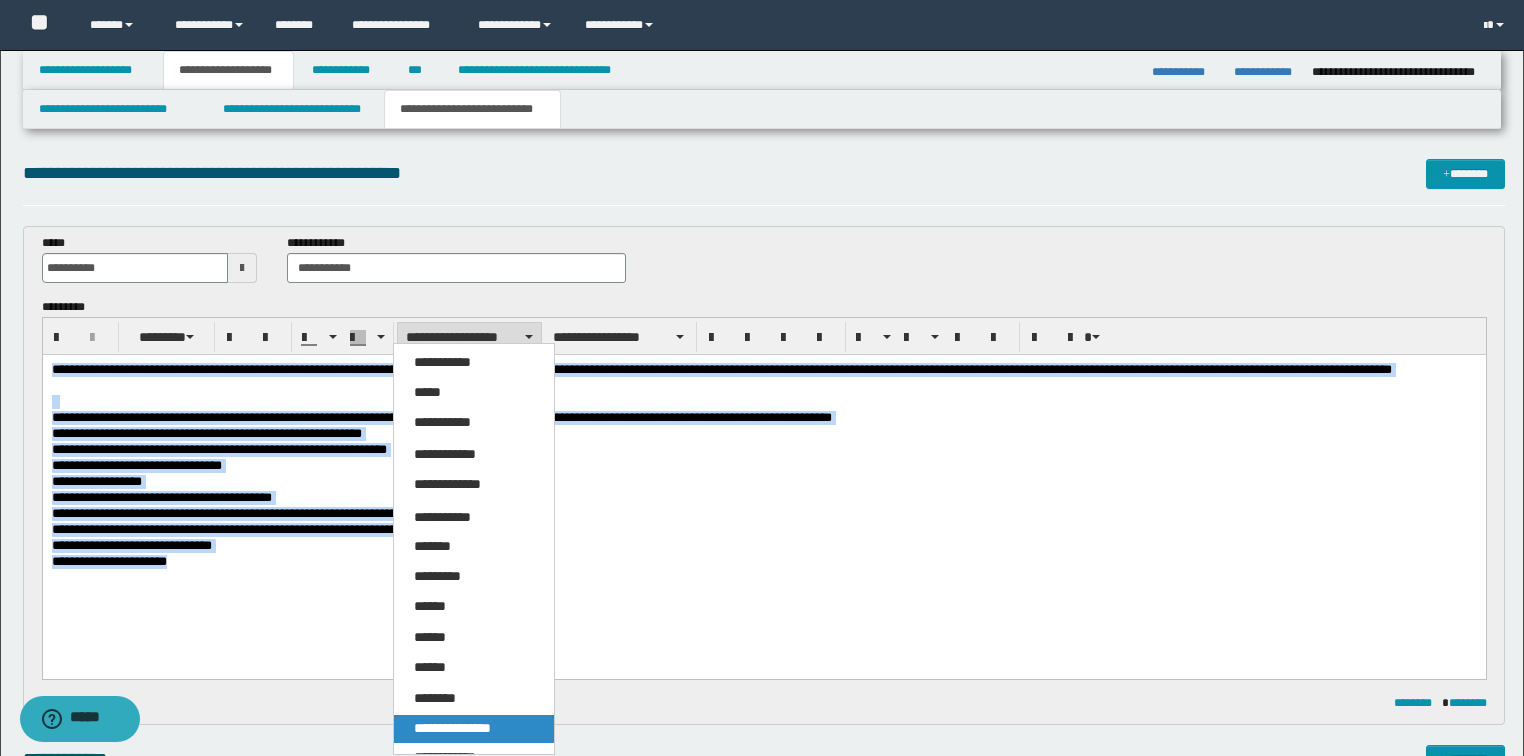 click on "**********" at bounding box center (452, 728) 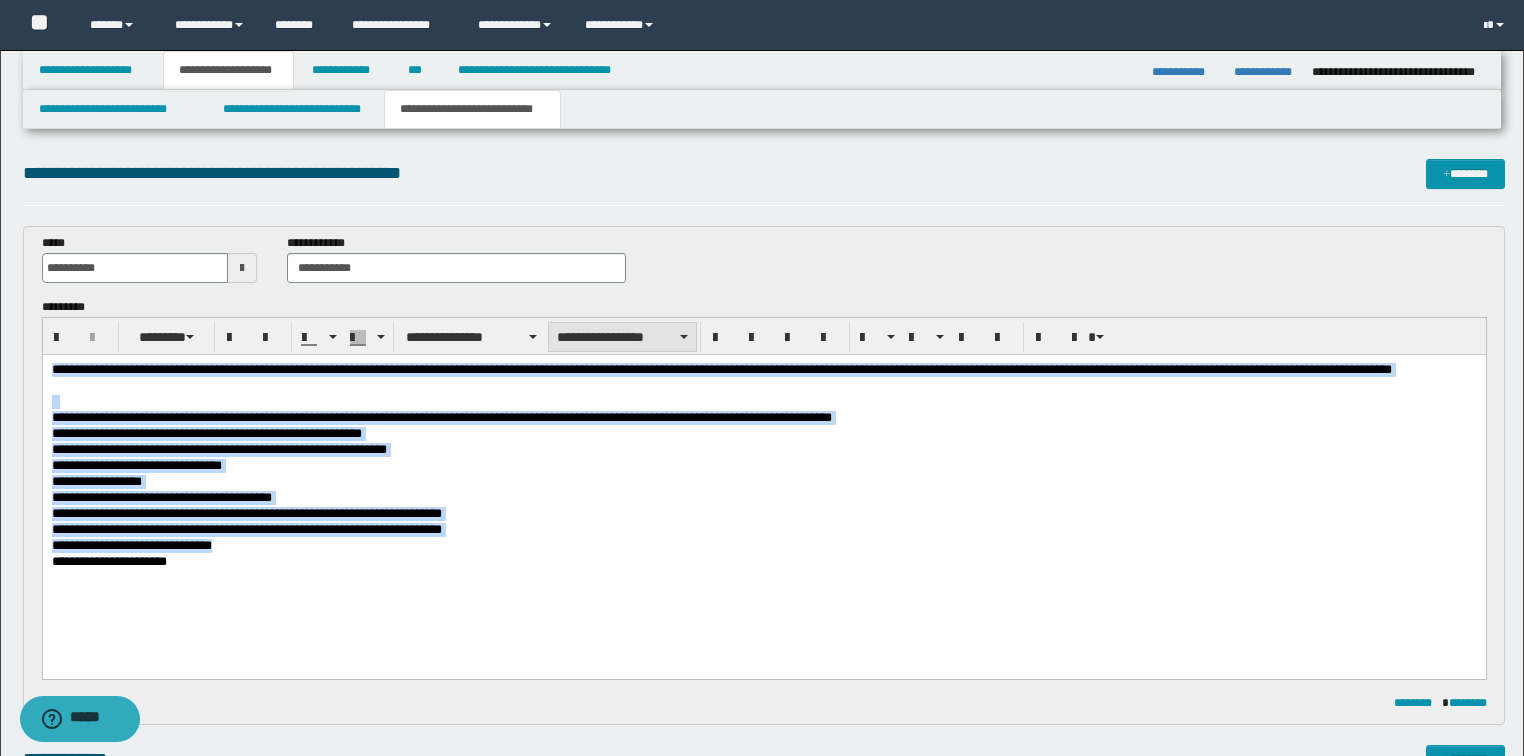 click on "**********" at bounding box center (622, 337) 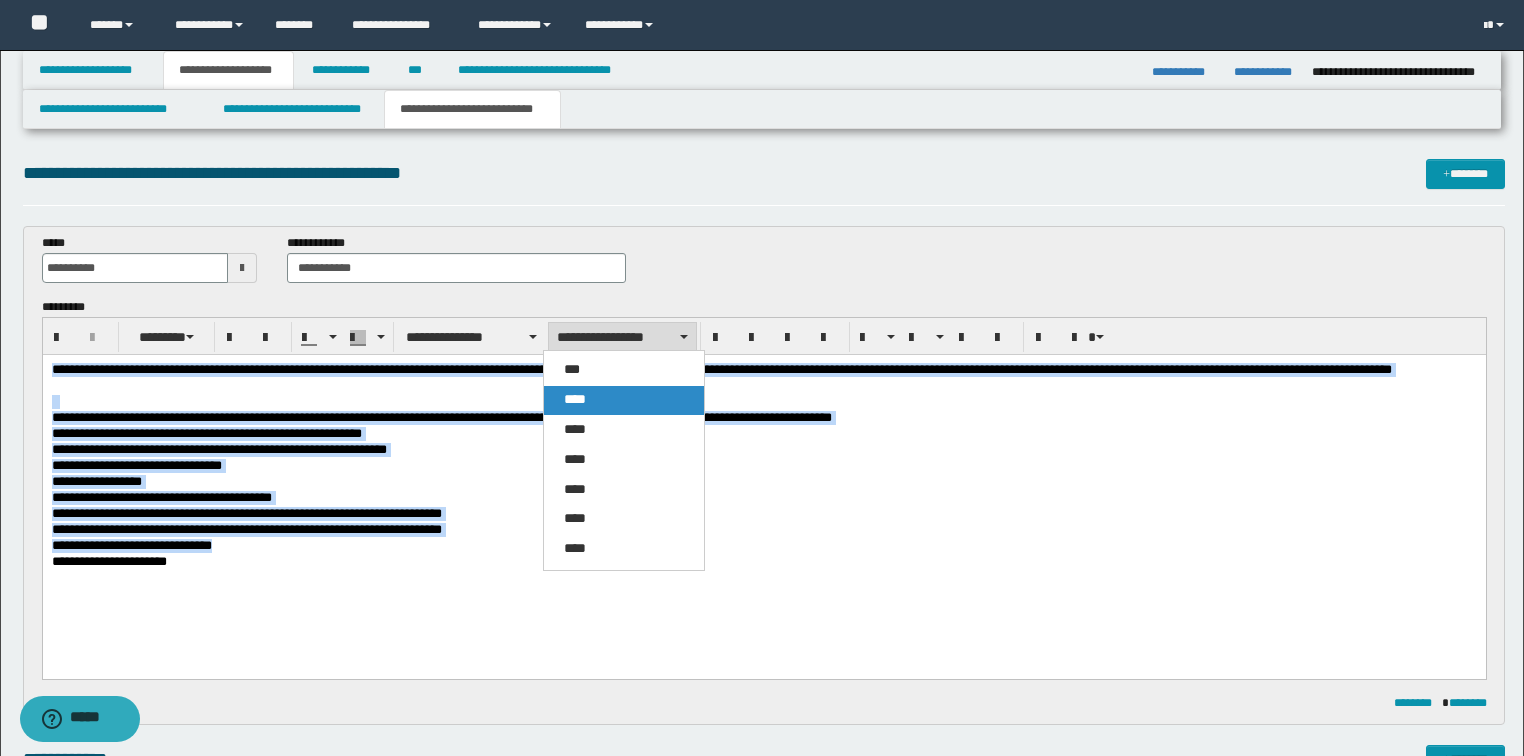 click on "****" at bounding box center (624, 400) 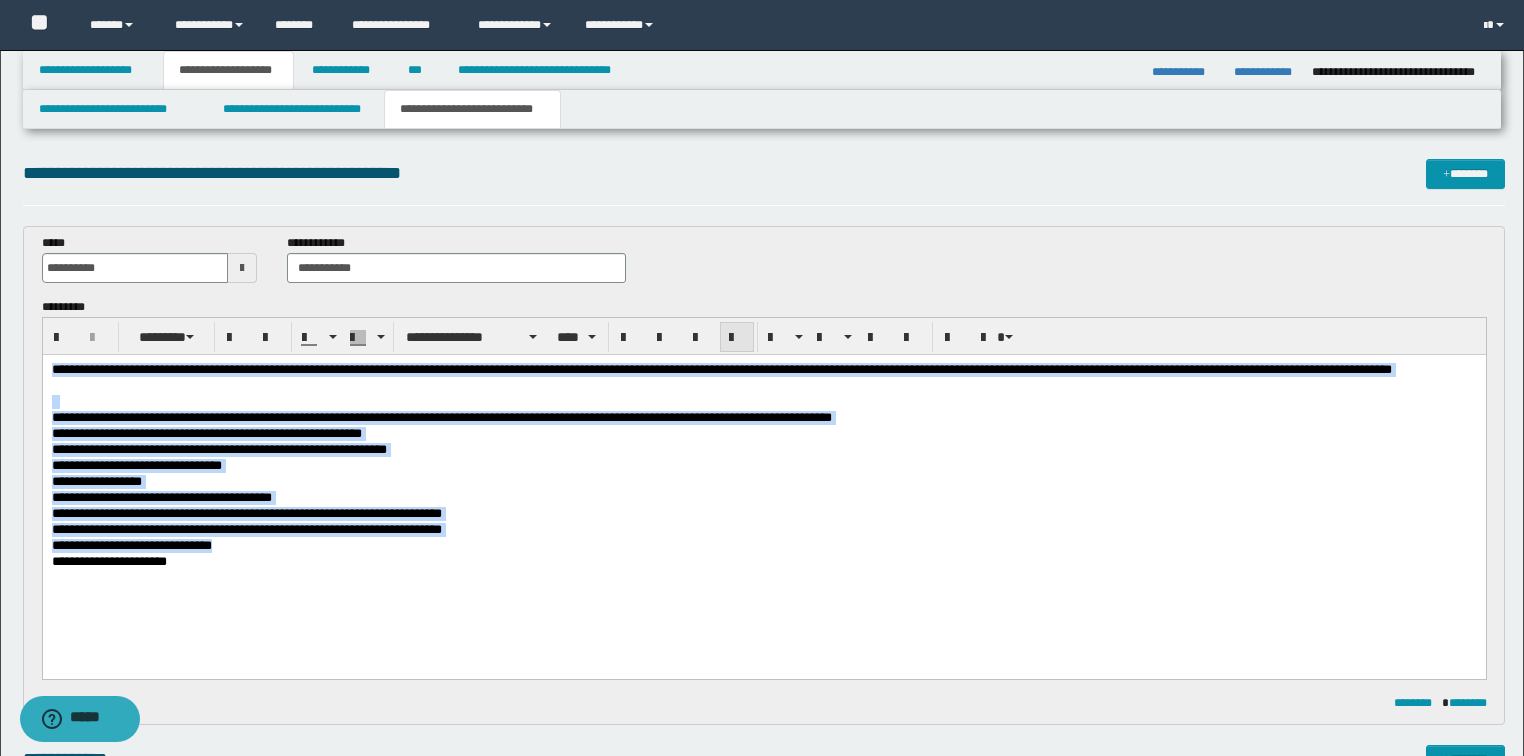 click at bounding box center (737, 338) 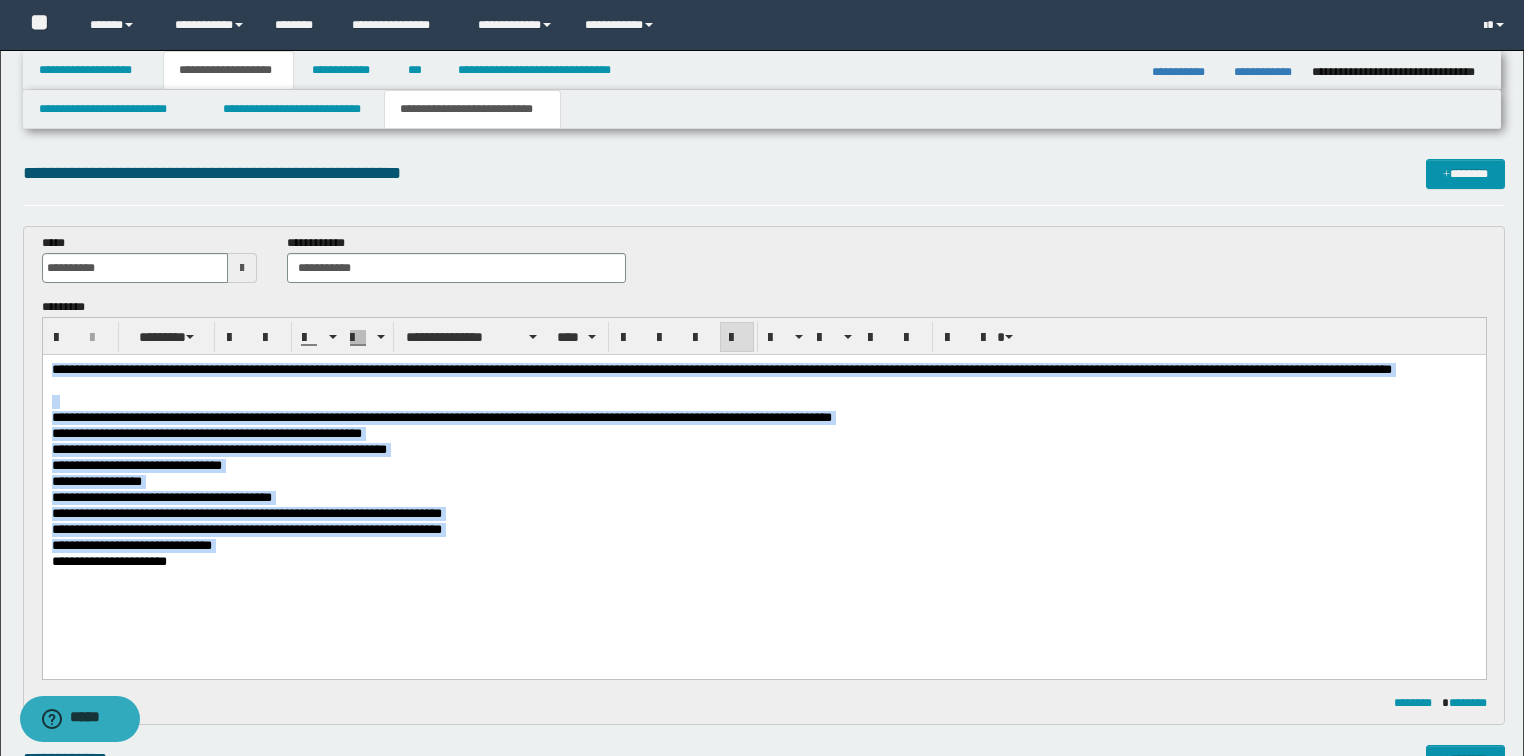 click on "**********" at bounding box center (764, 450) 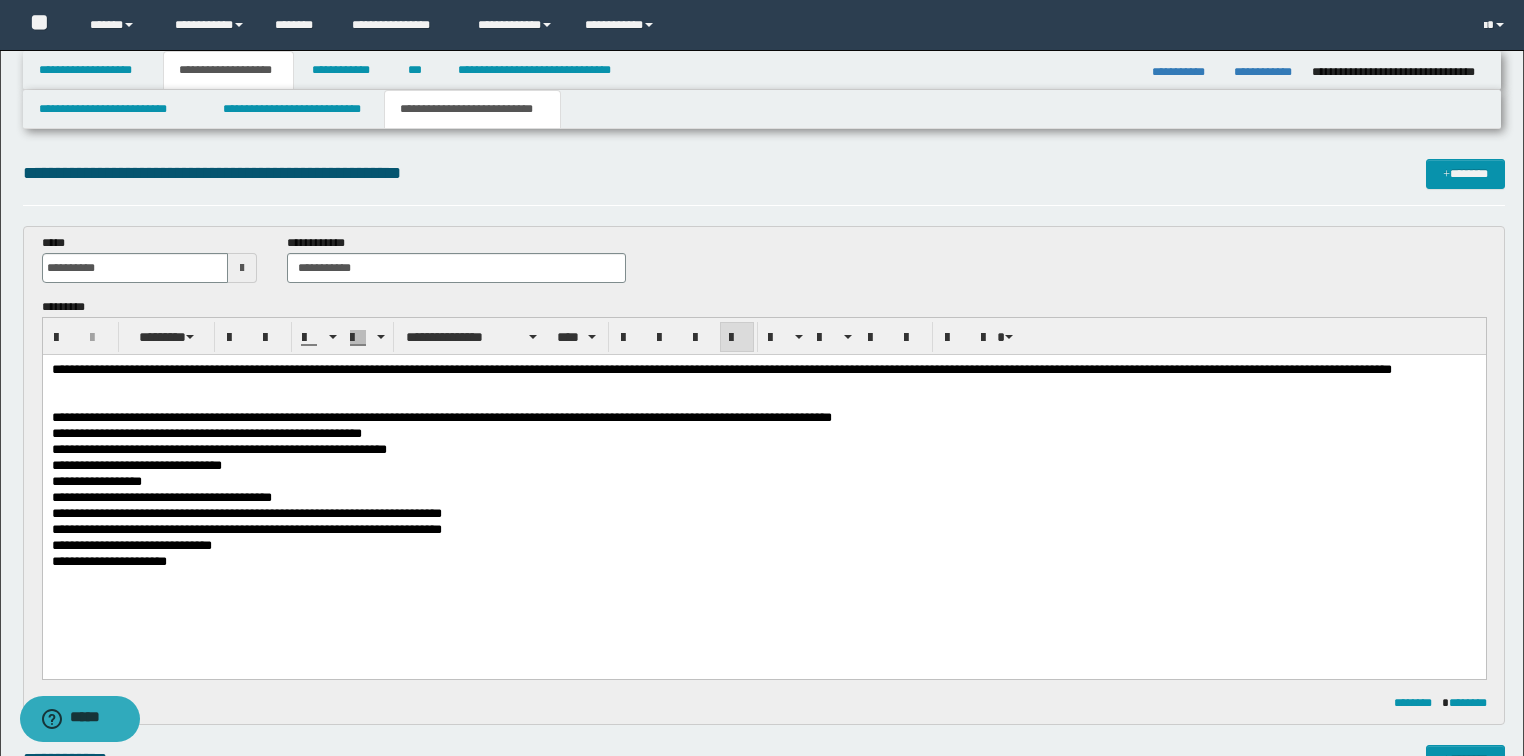 click on "**********" at bounding box center (721, 368) 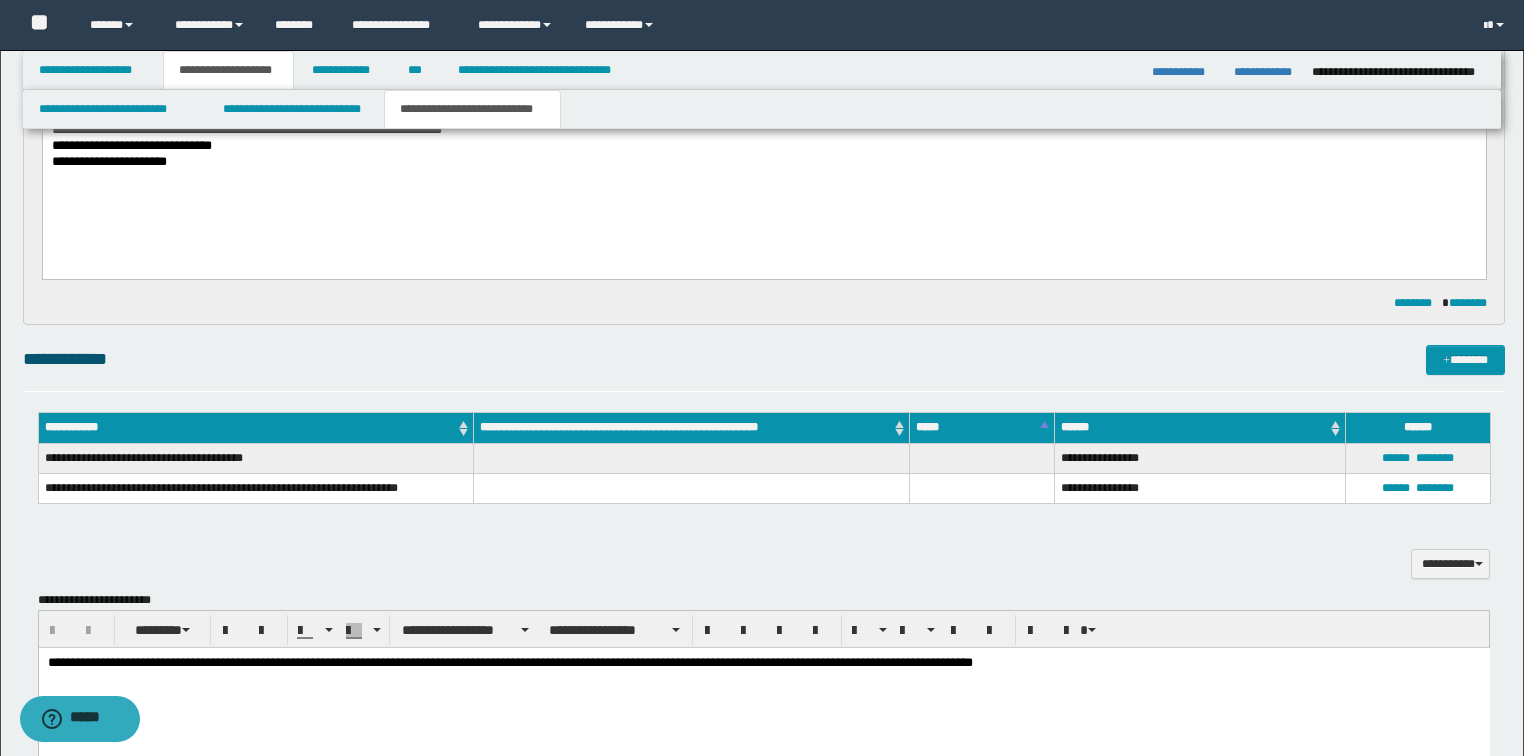 scroll, scrollTop: 480, scrollLeft: 0, axis: vertical 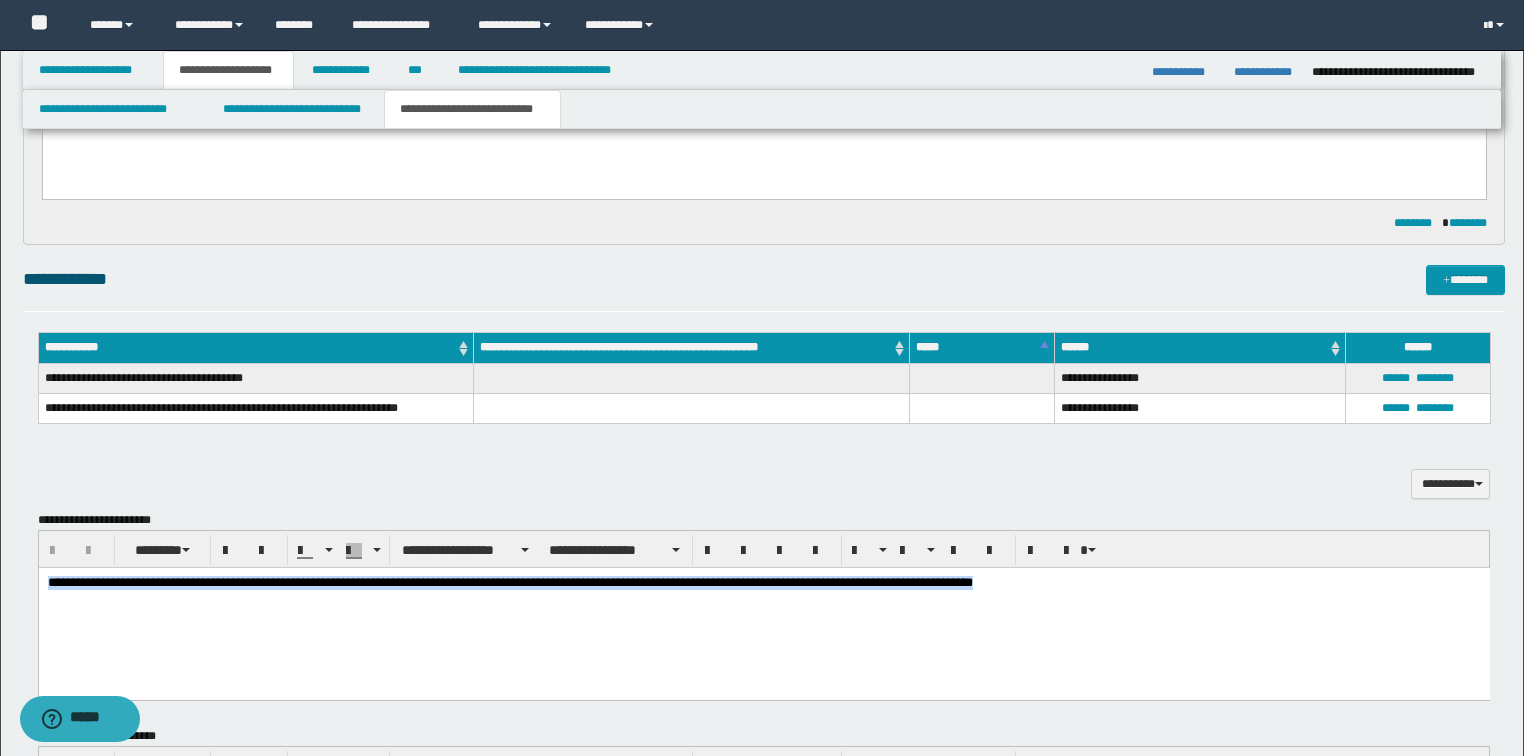 drag, startPoint x: 1086, startPoint y: 600, endPoint x: 38, endPoint y: 1166, distance: 1191.0752 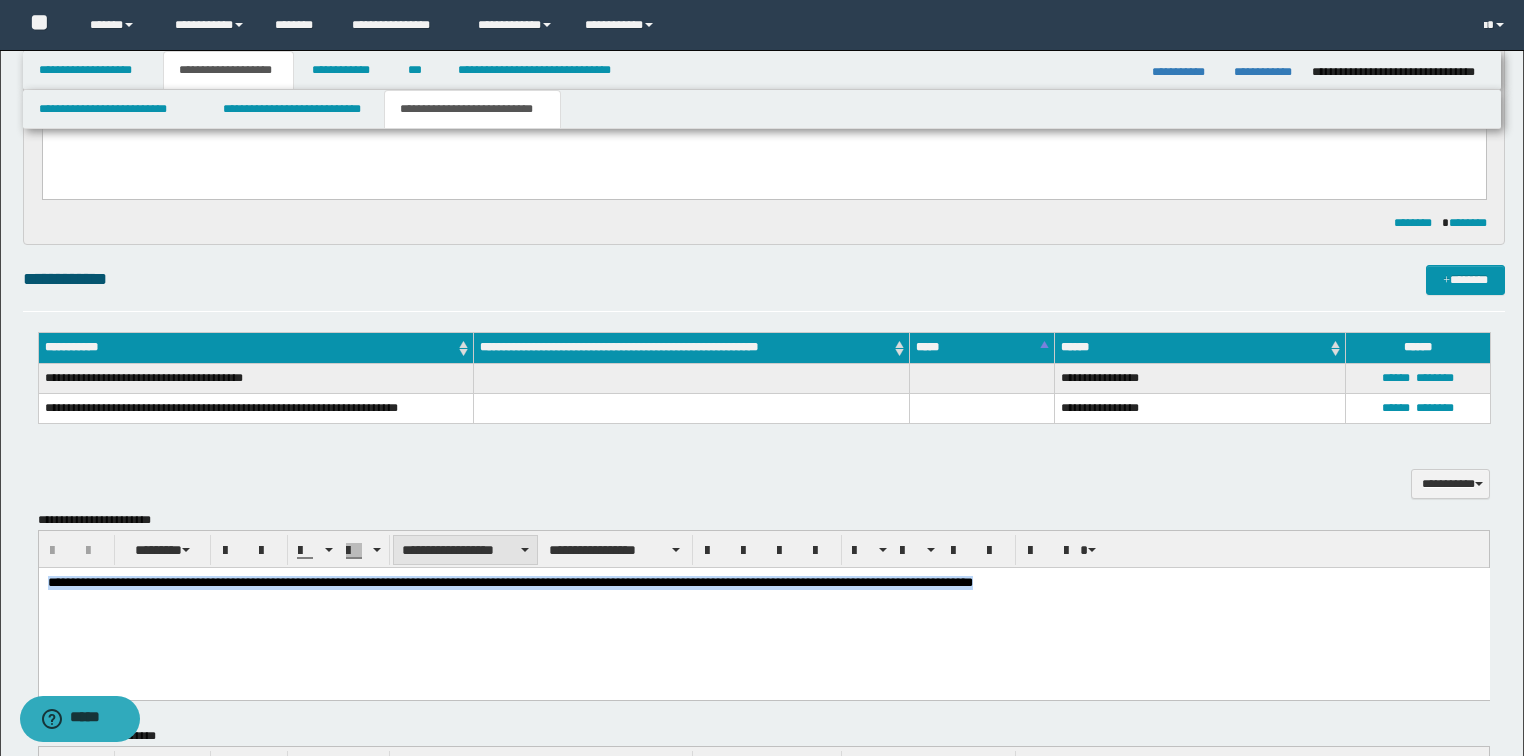 click on "**********" at bounding box center (465, 550) 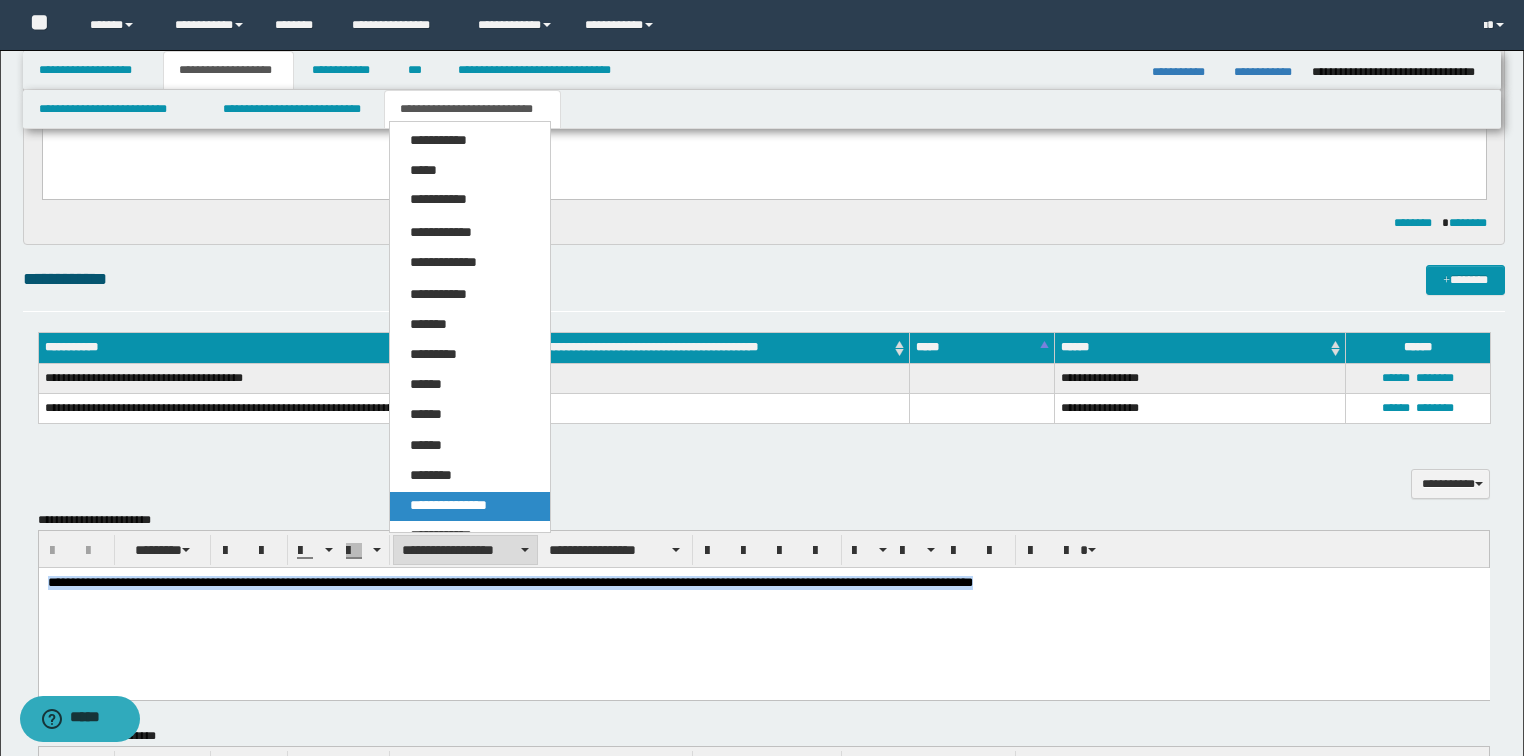 click on "**********" at bounding box center [448, 505] 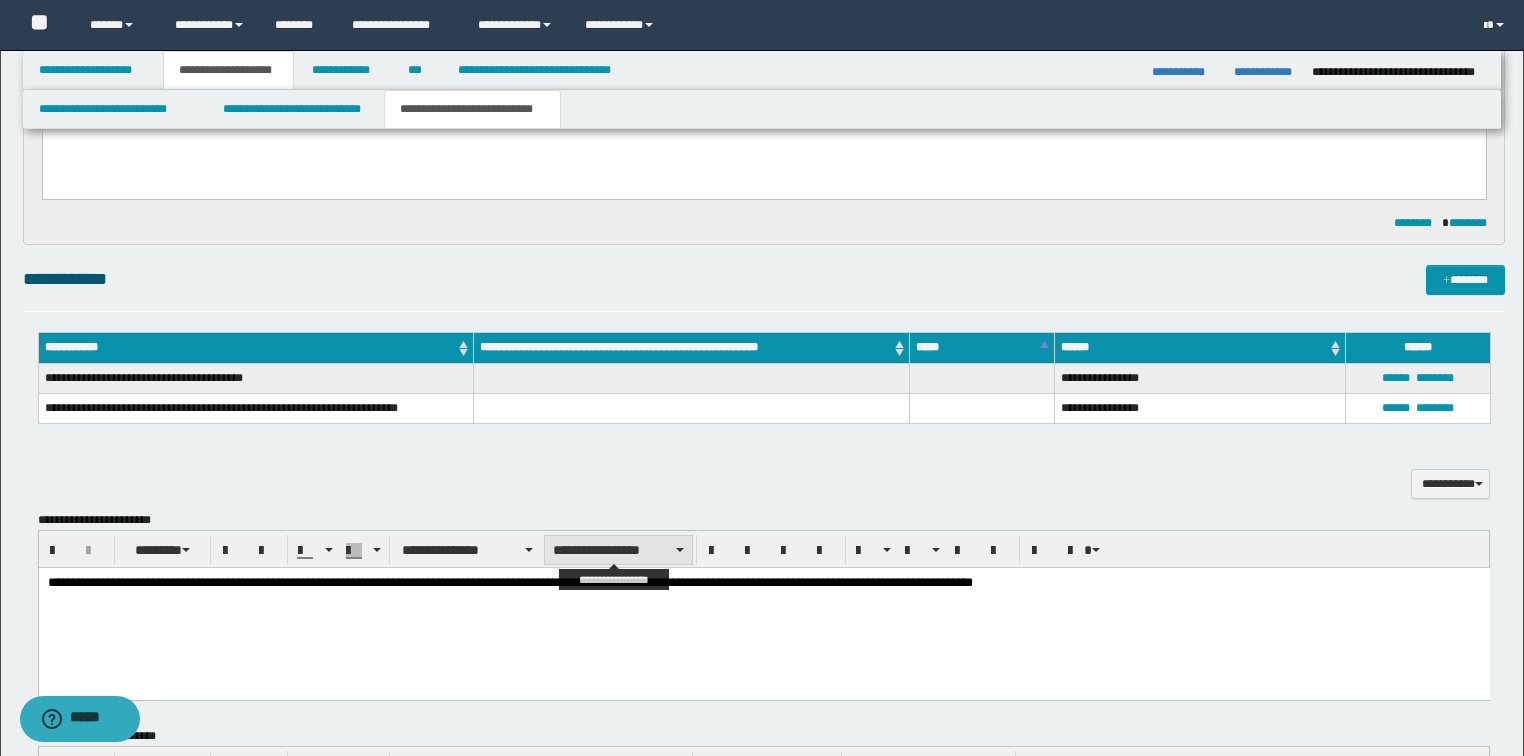 click on "**********" at bounding box center [618, 550] 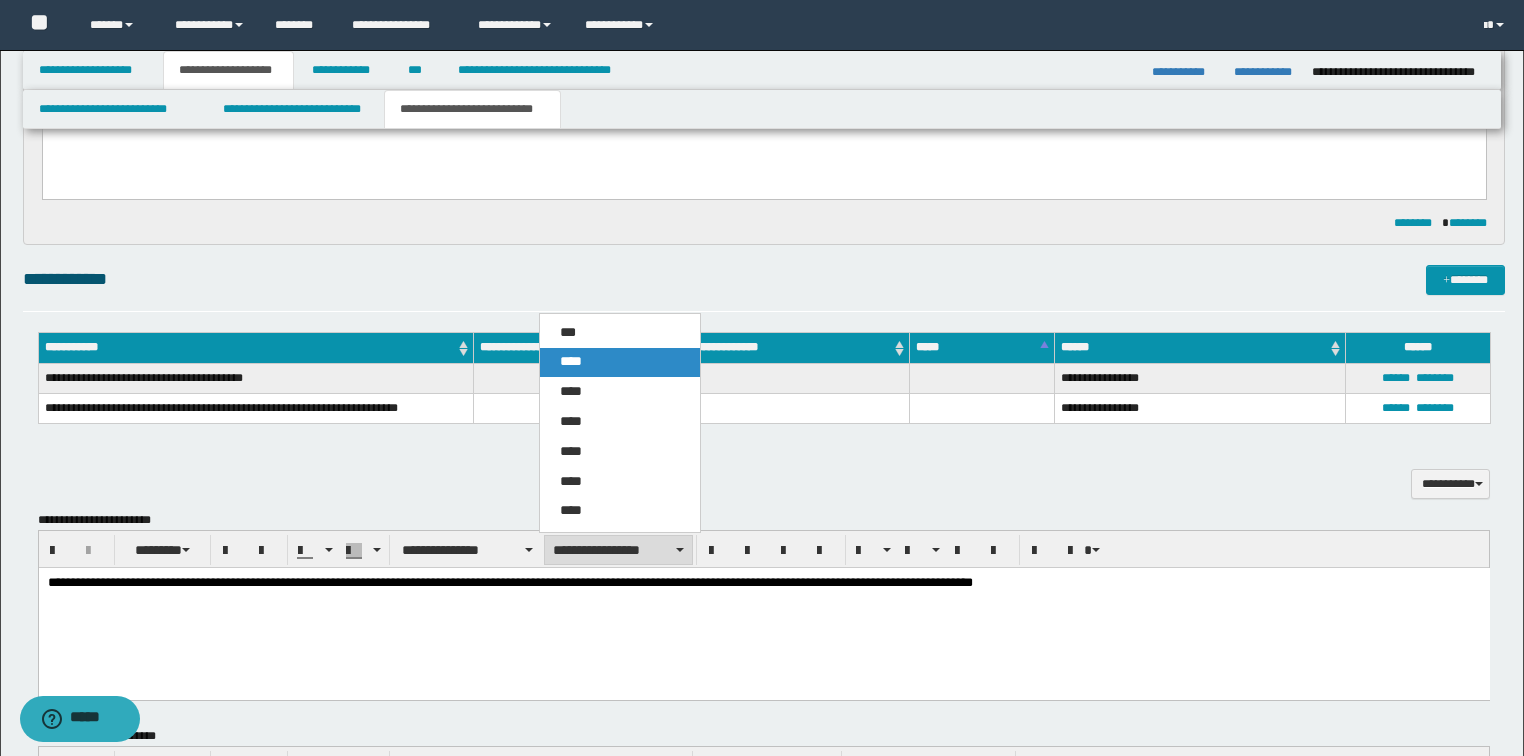 click on "****" at bounding box center (571, 361) 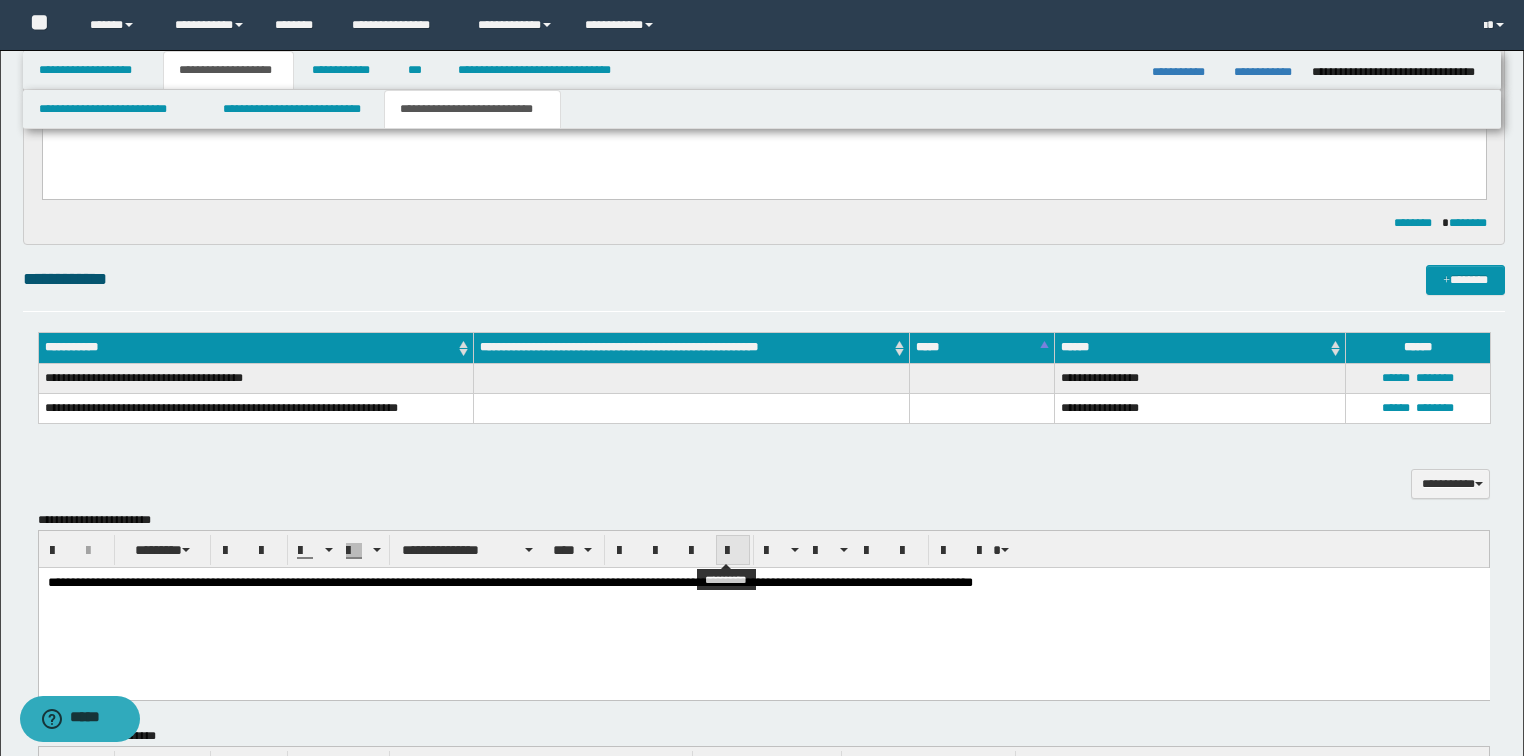click at bounding box center [733, 551] 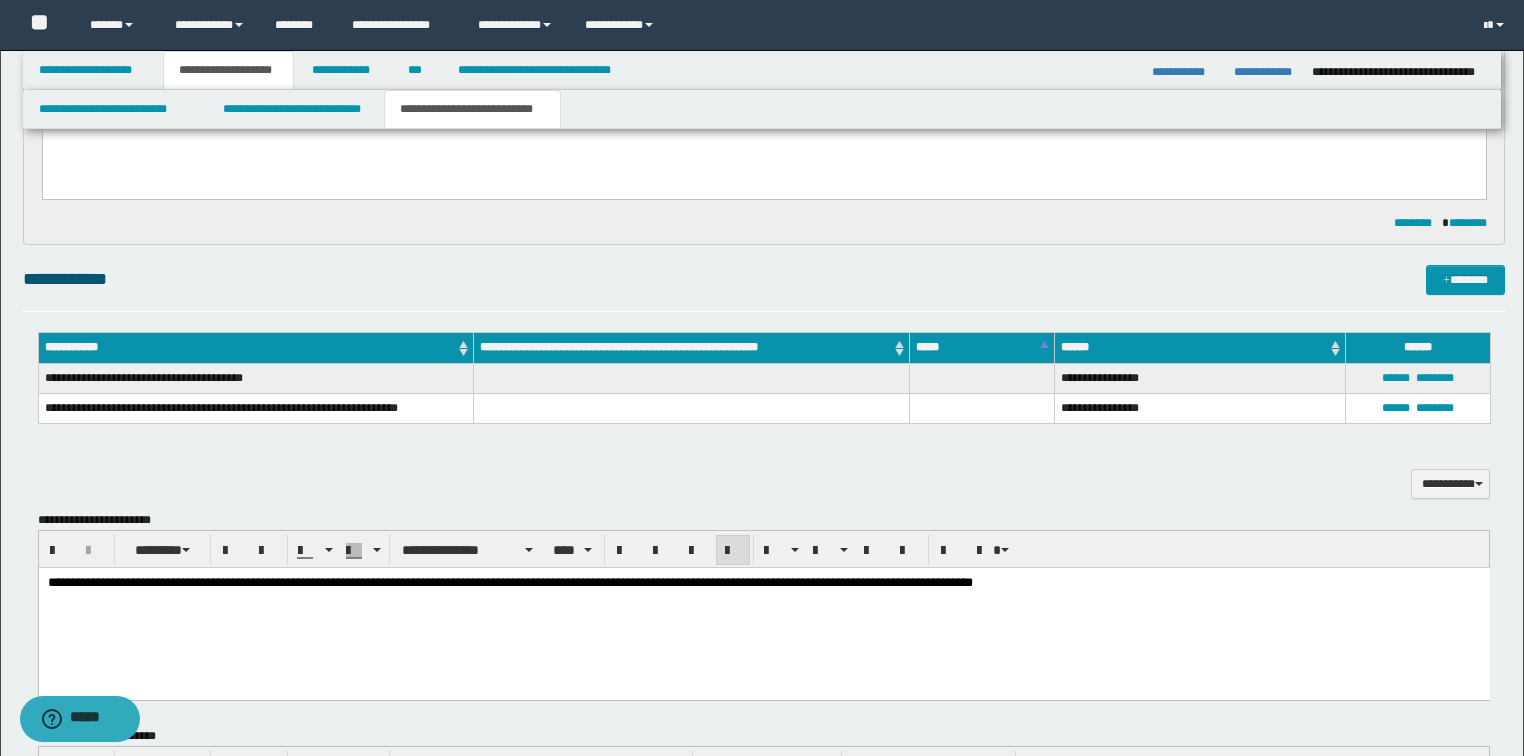 click on "**********" at bounding box center [763, 608] 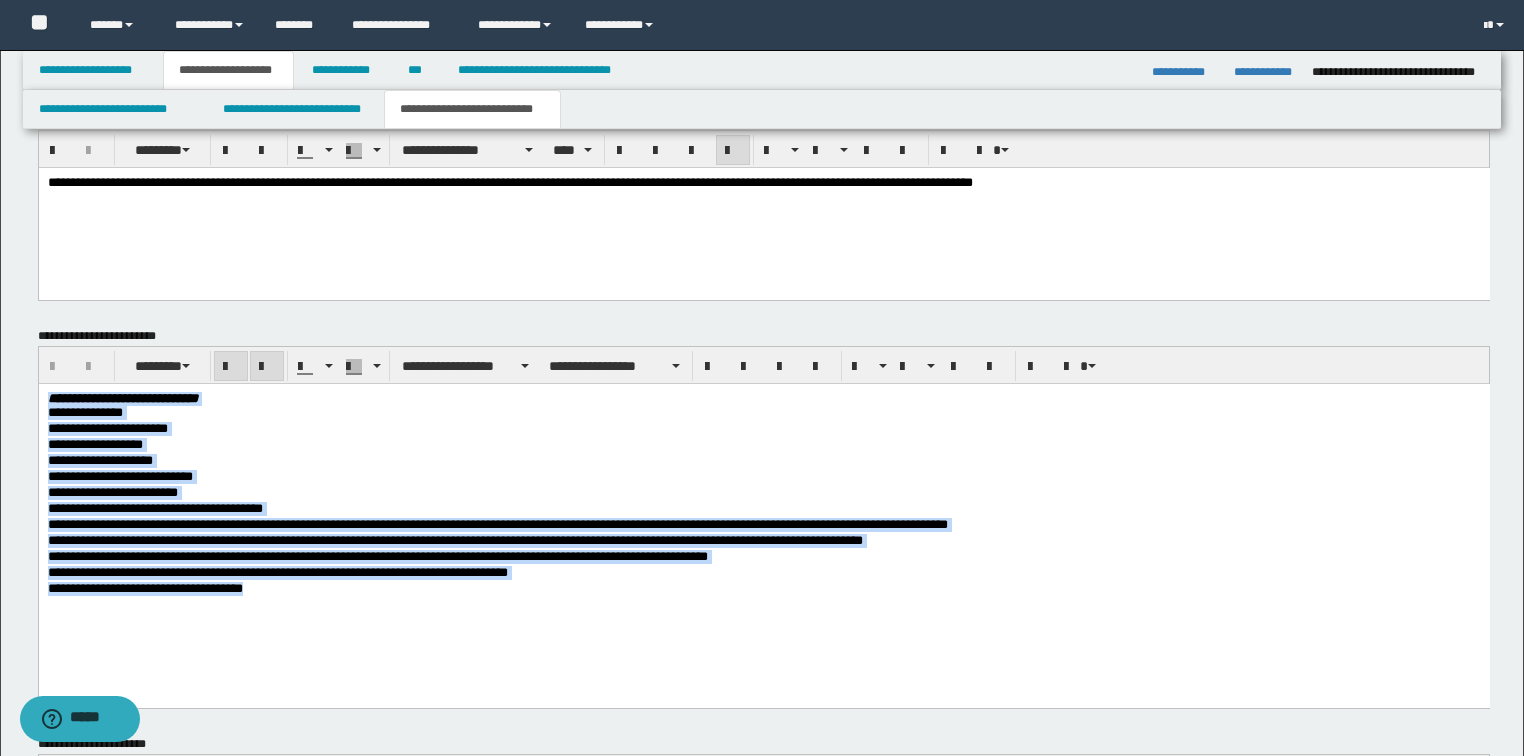 drag, startPoint x: 323, startPoint y: 612, endPoint x: -1, endPoint y: 360, distance: 410.46317 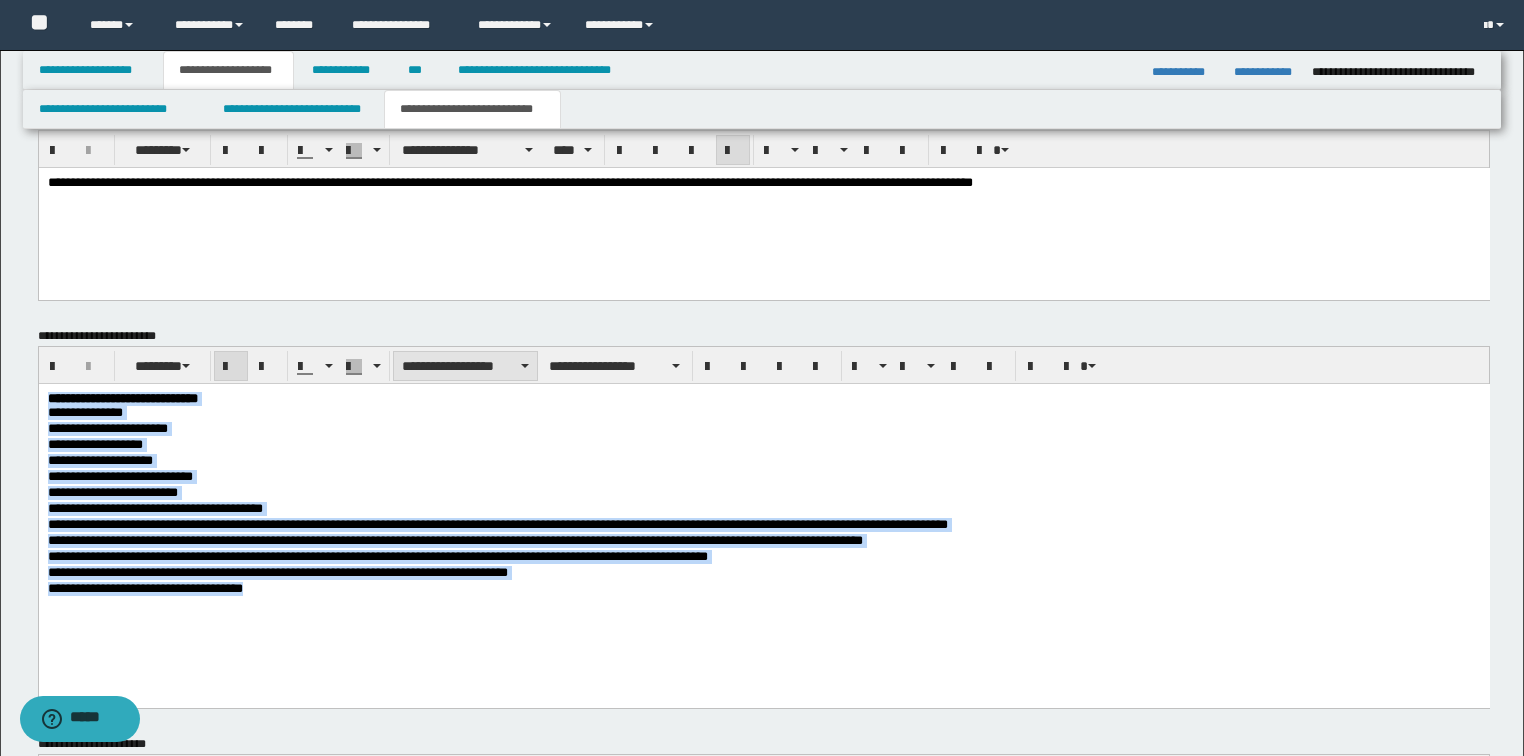 click on "**********" at bounding box center (465, 366) 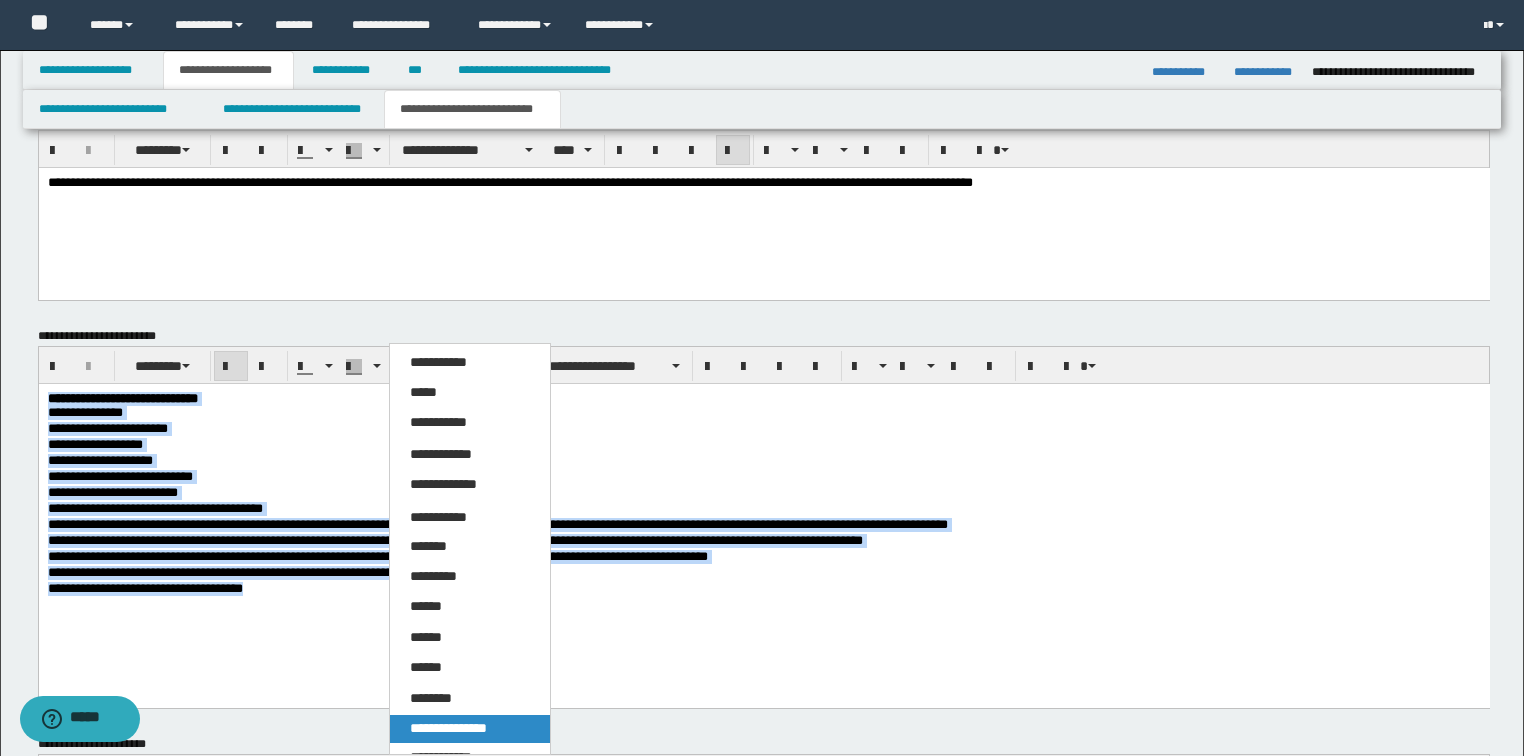 click on "**********" at bounding box center [448, 728] 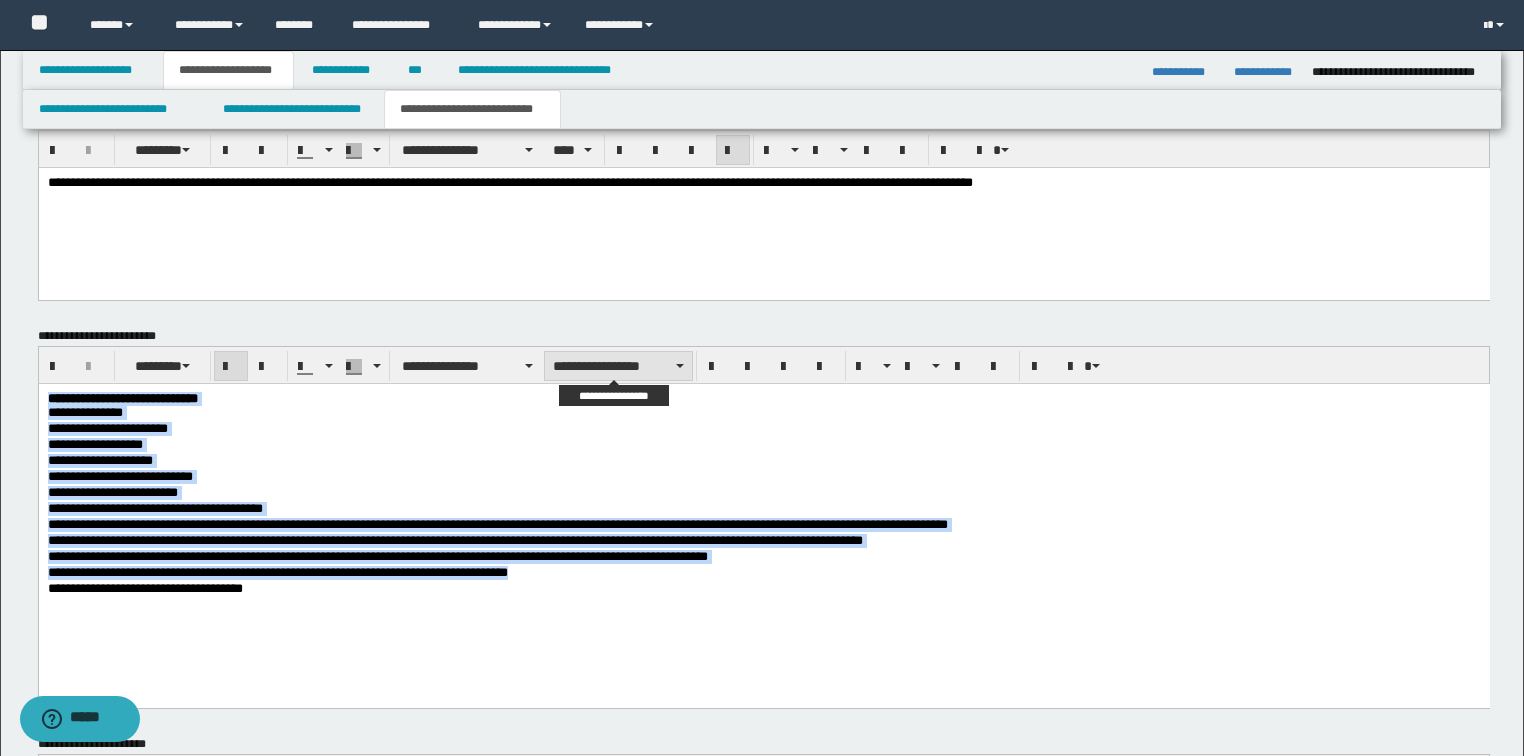 click on "**********" at bounding box center [618, 366] 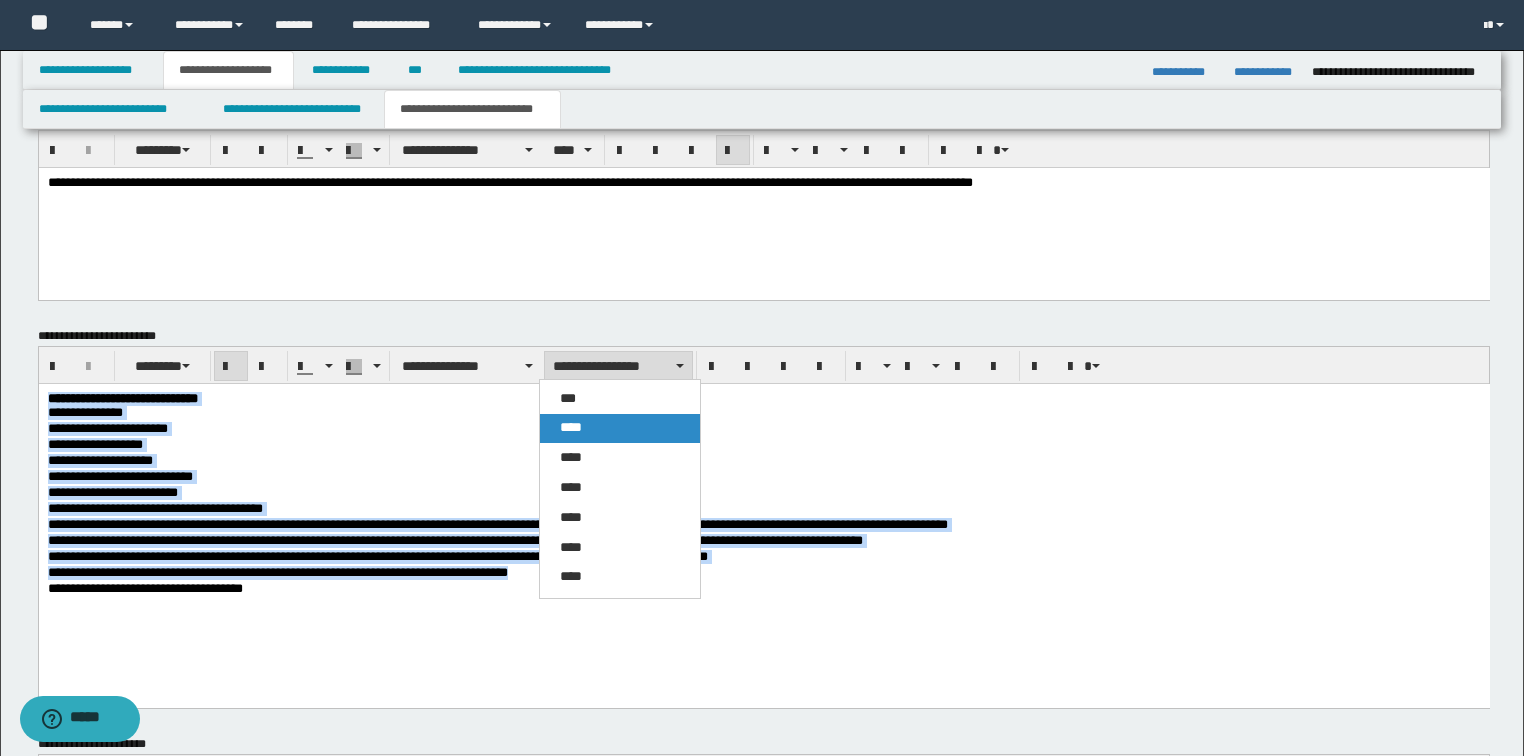 click on "****" at bounding box center (571, 427) 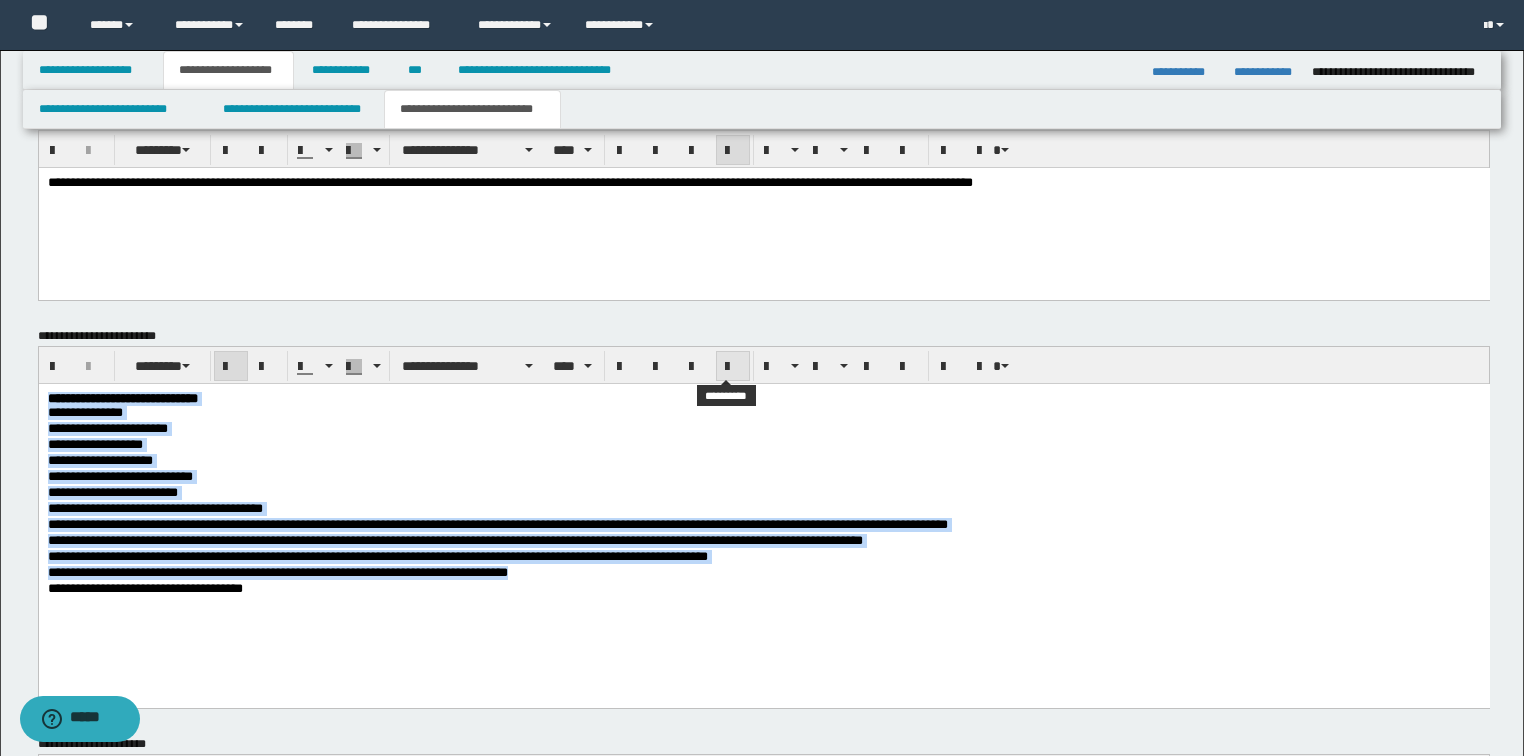 click at bounding box center (733, 367) 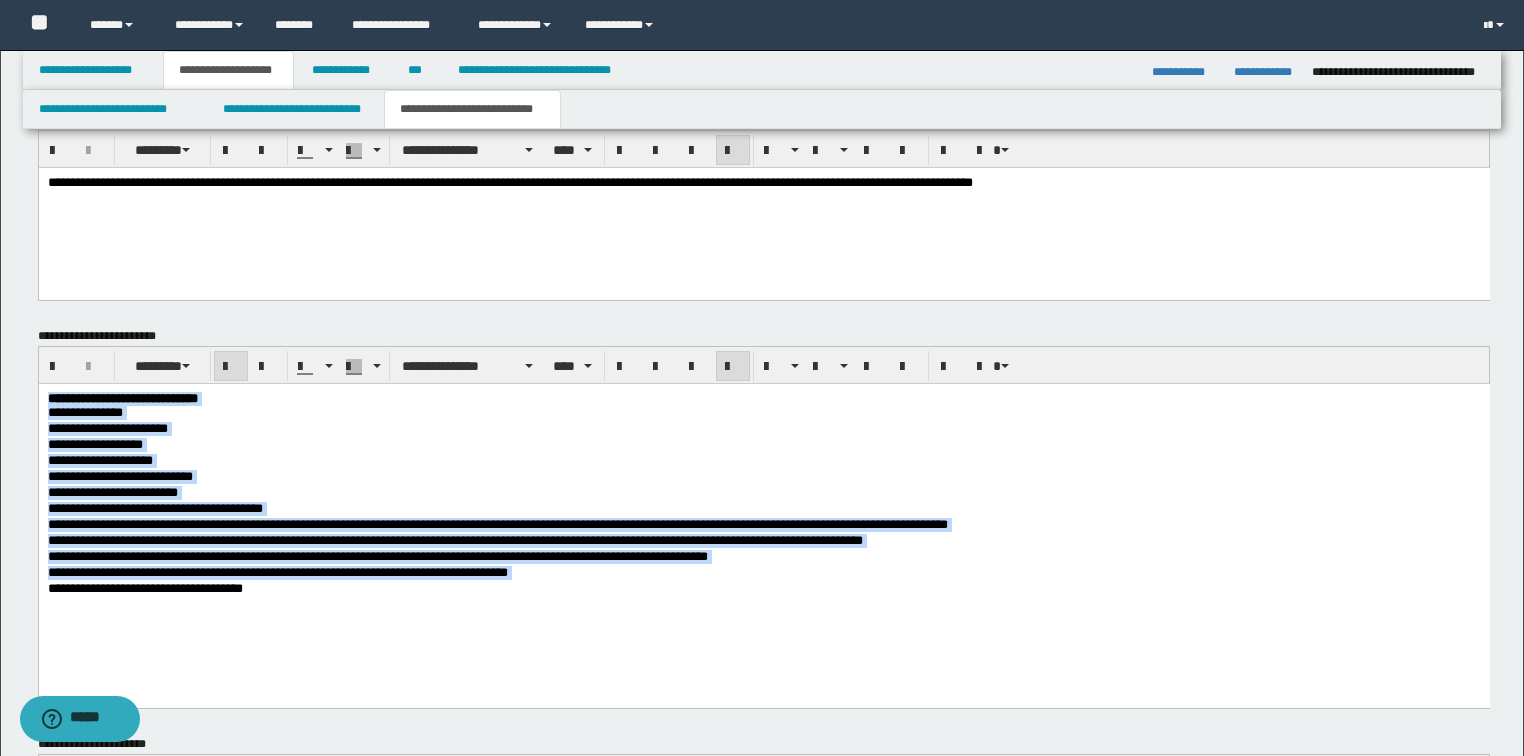 click on "**********" at bounding box center (763, 519) 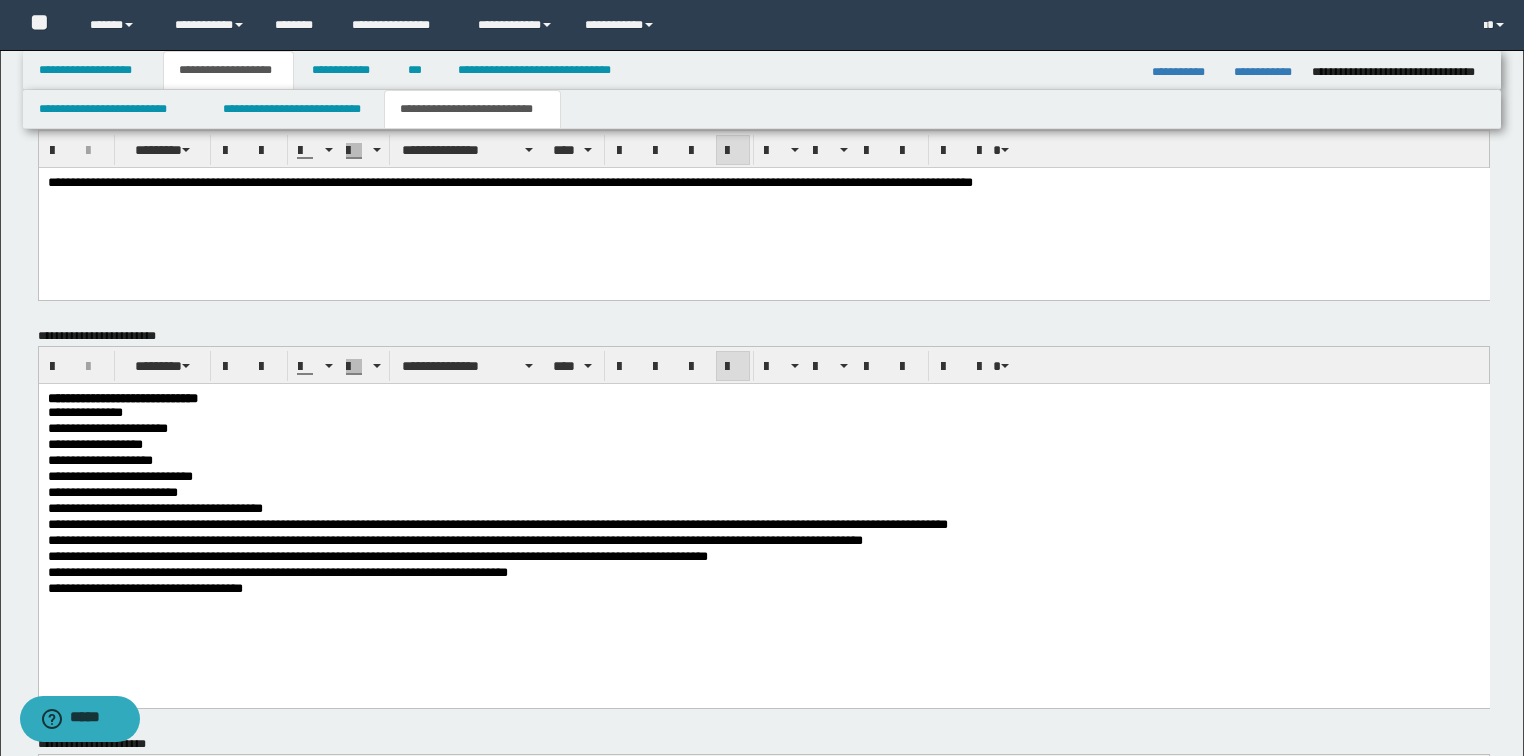 scroll, scrollTop: 1170, scrollLeft: 0, axis: vertical 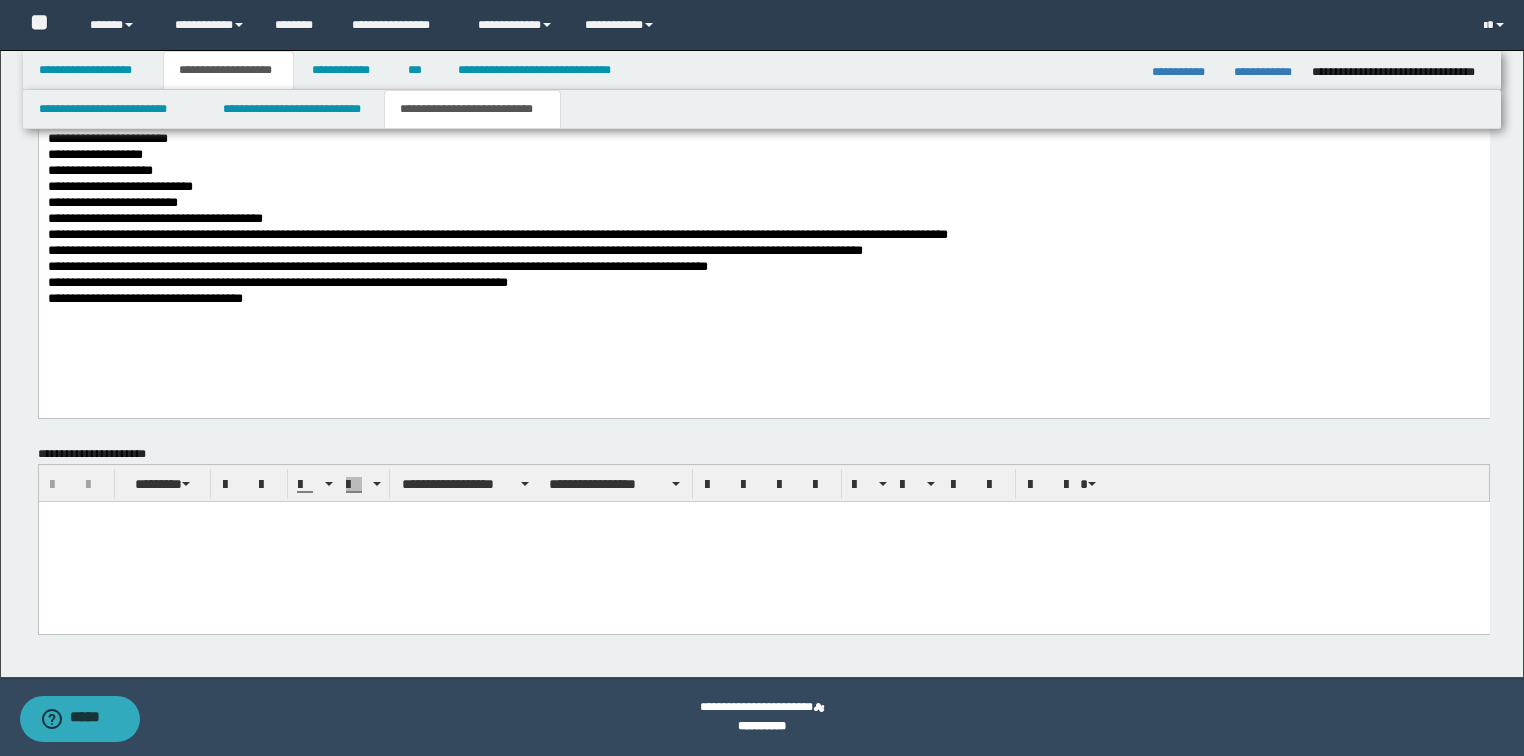 click at bounding box center (763, 541) 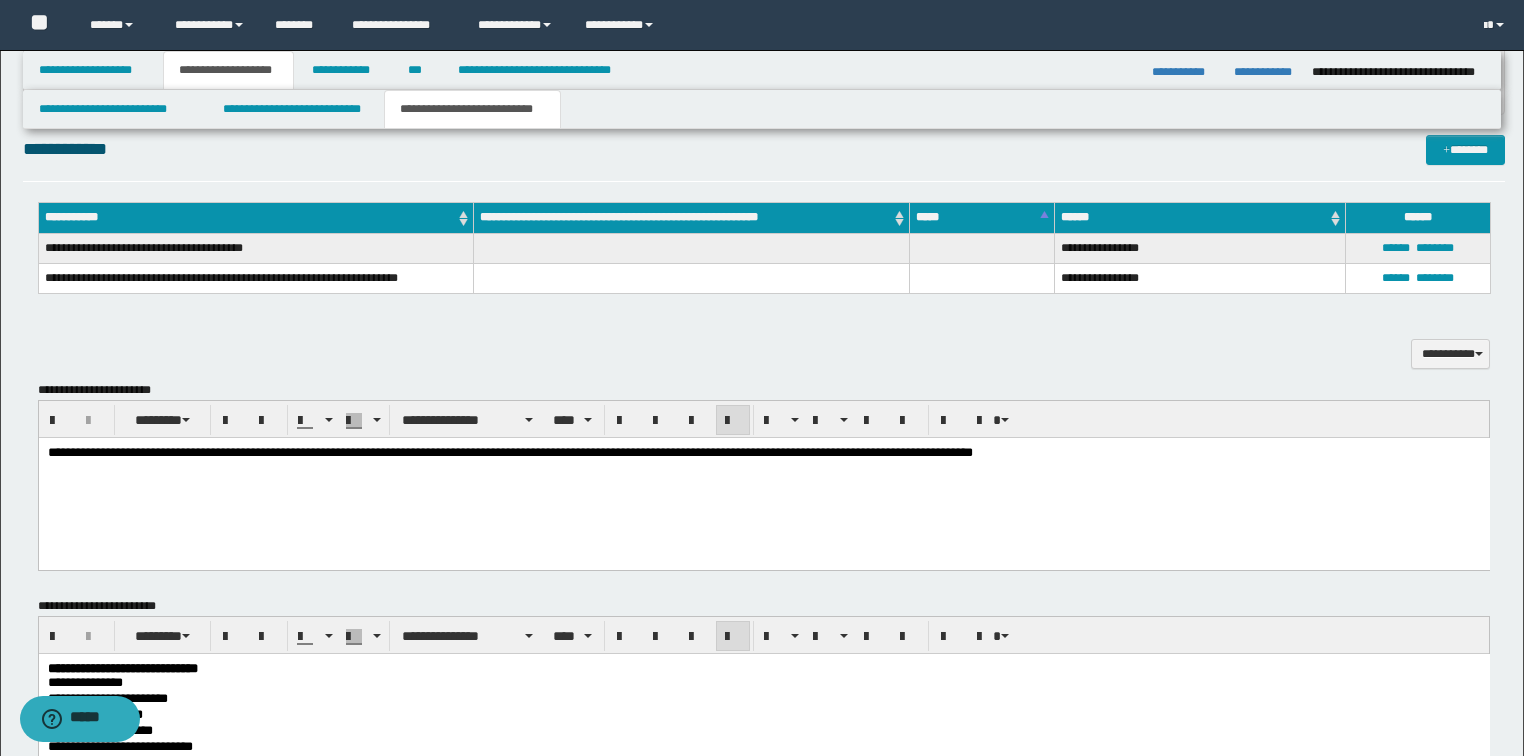 scroll, scrollTop: 450, scrollLeft: 0, axis: vertical 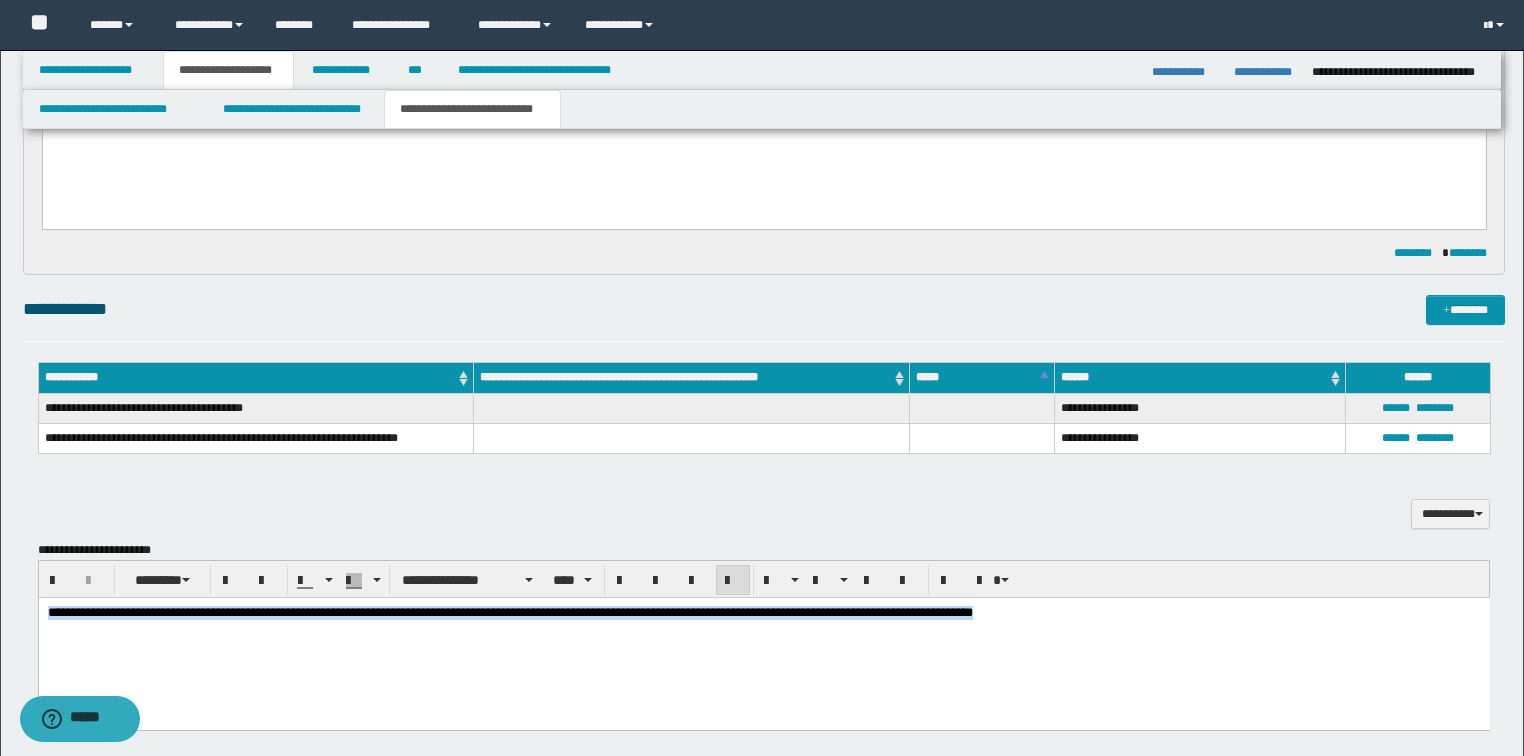 drag, startPoint x: 1048, startPoint y: 611, endPoint x: -1, endPoint y: 602, distance: 1049.0386 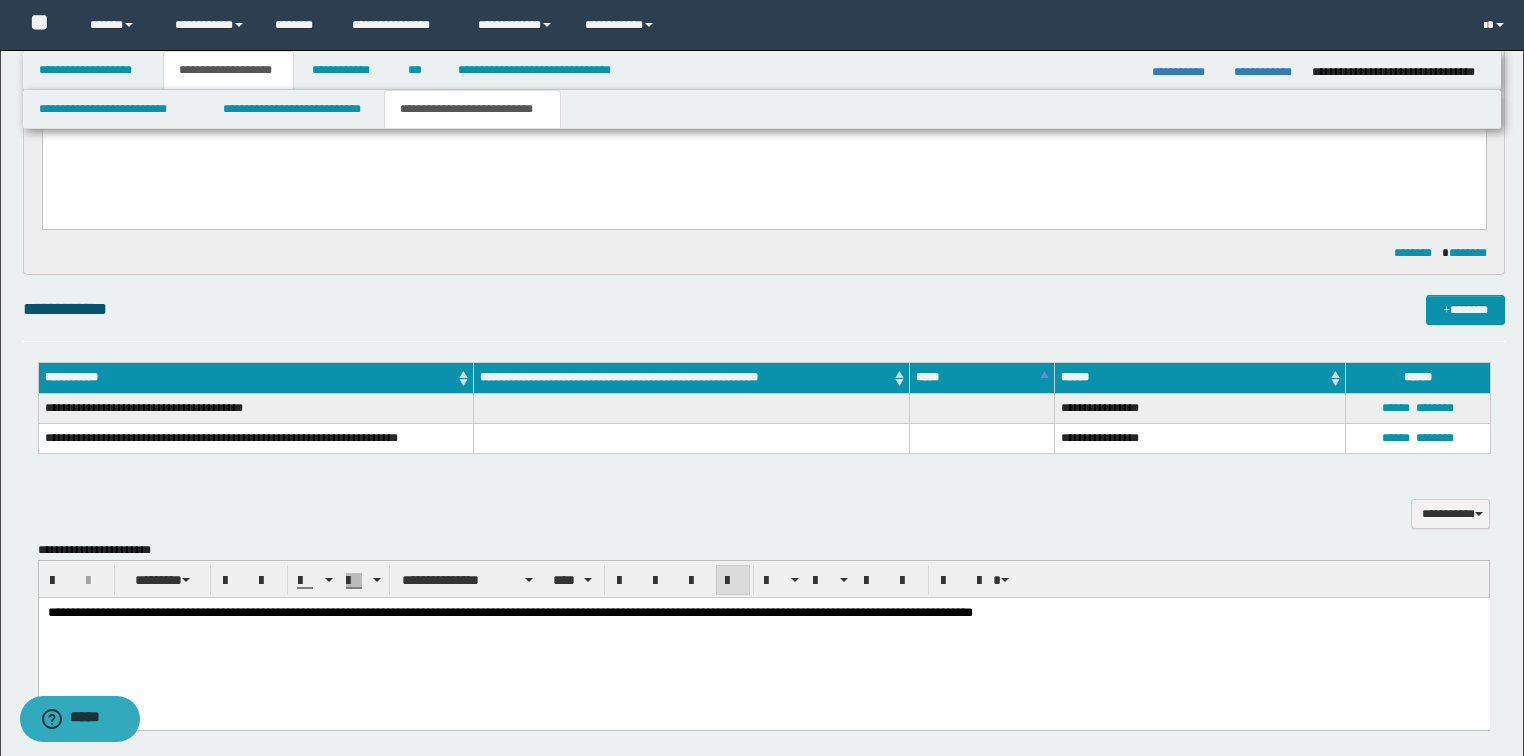 click on "**********" at bounding box center (763, 638) 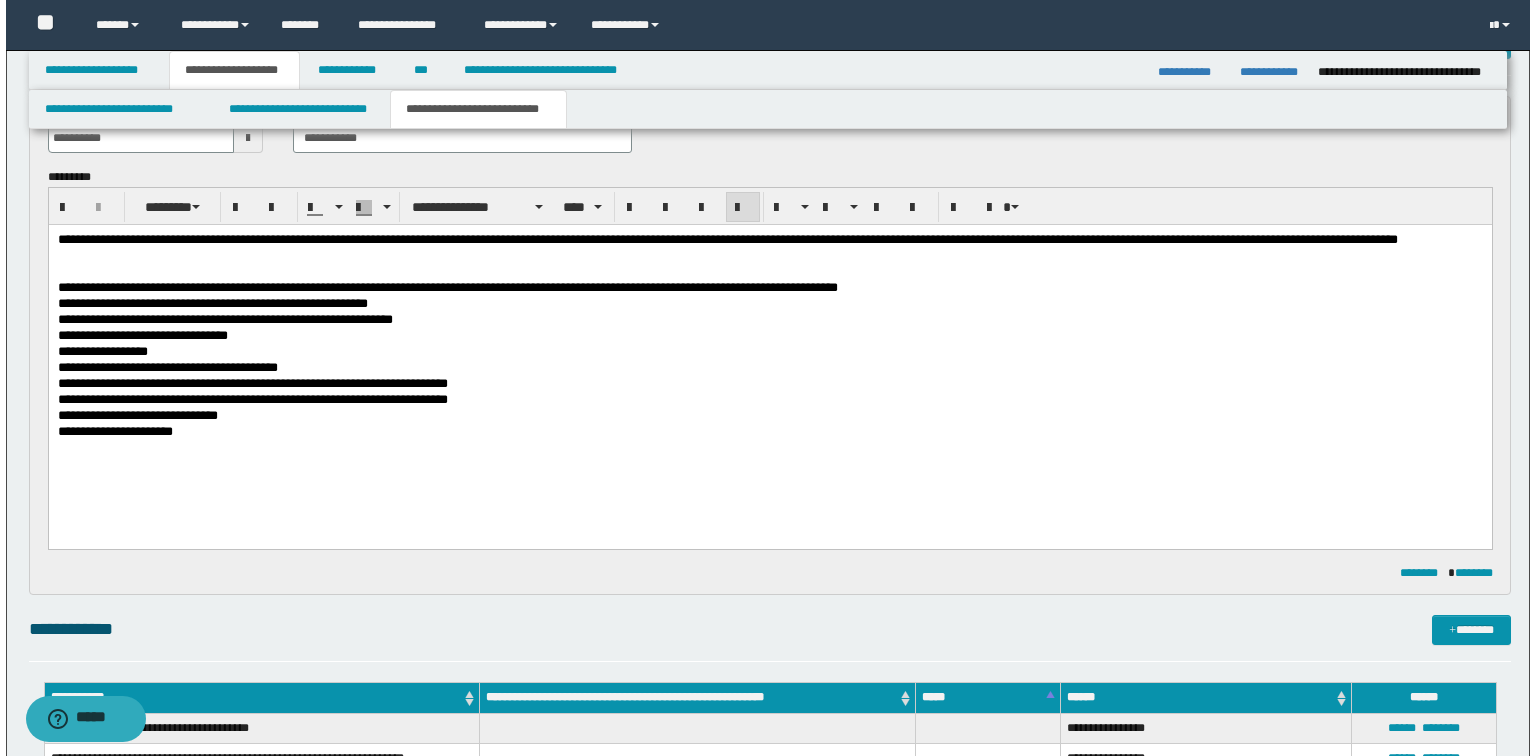 scroll, scrollTop: 0, scrollLeft: 0, axis: both 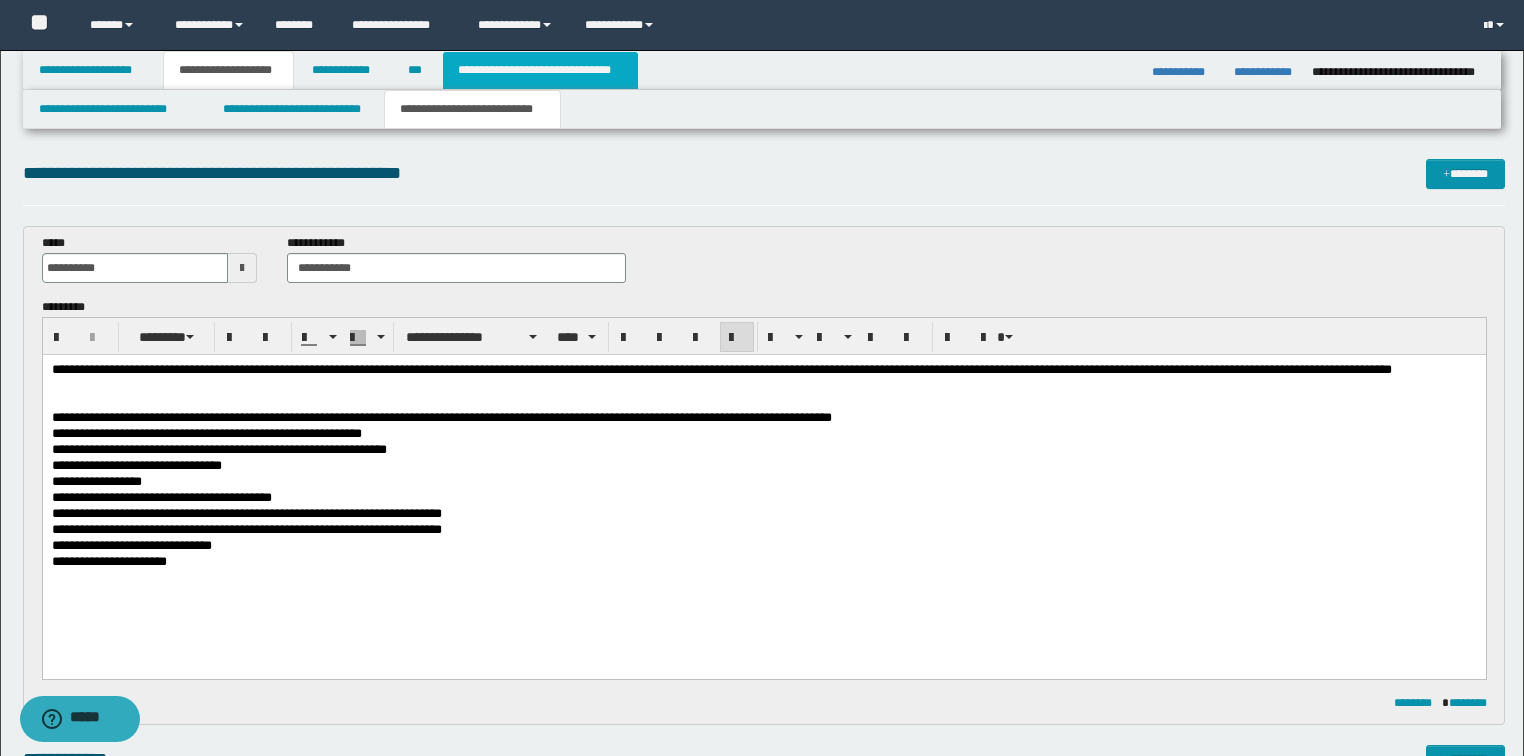 click on "**********" at bounding box center (540, 70) 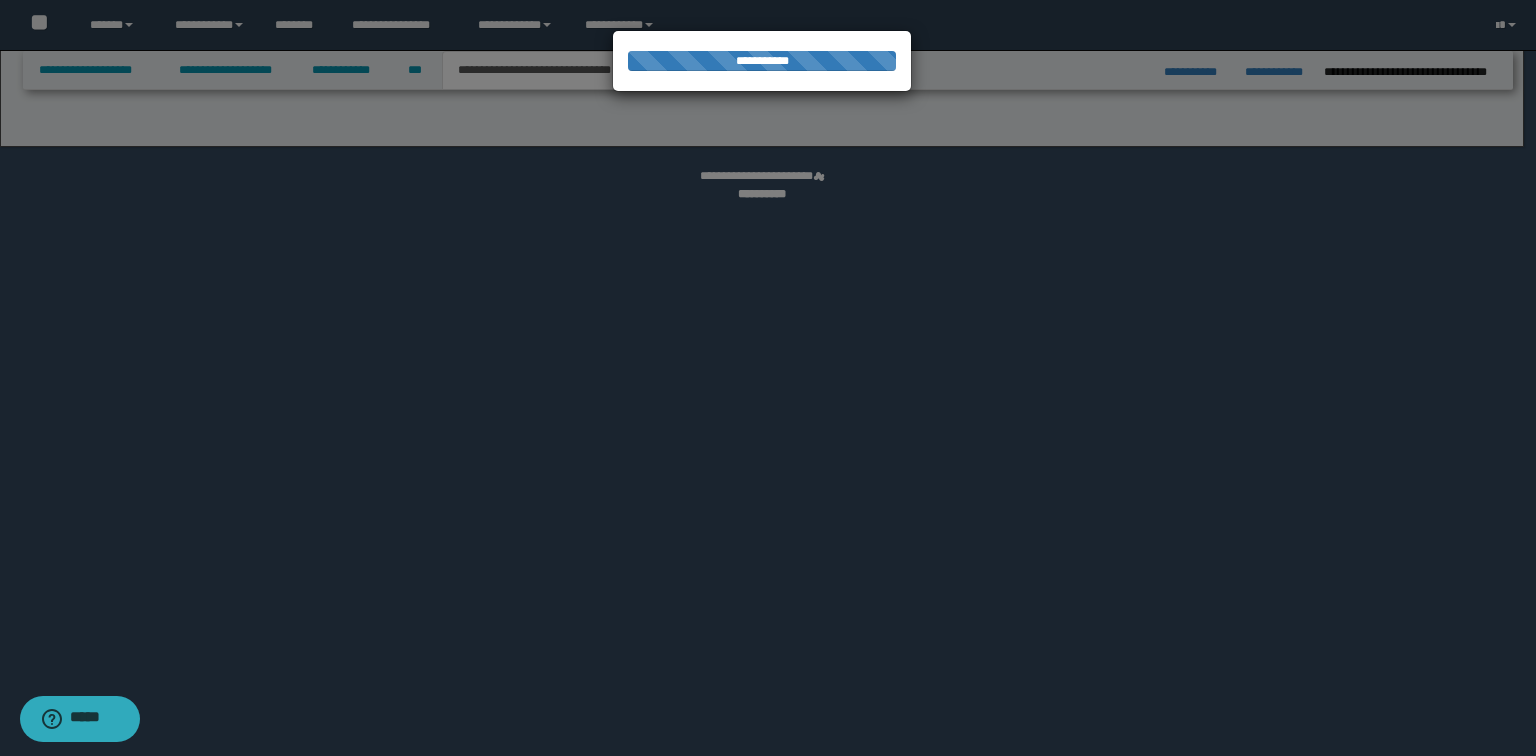 select on "*" 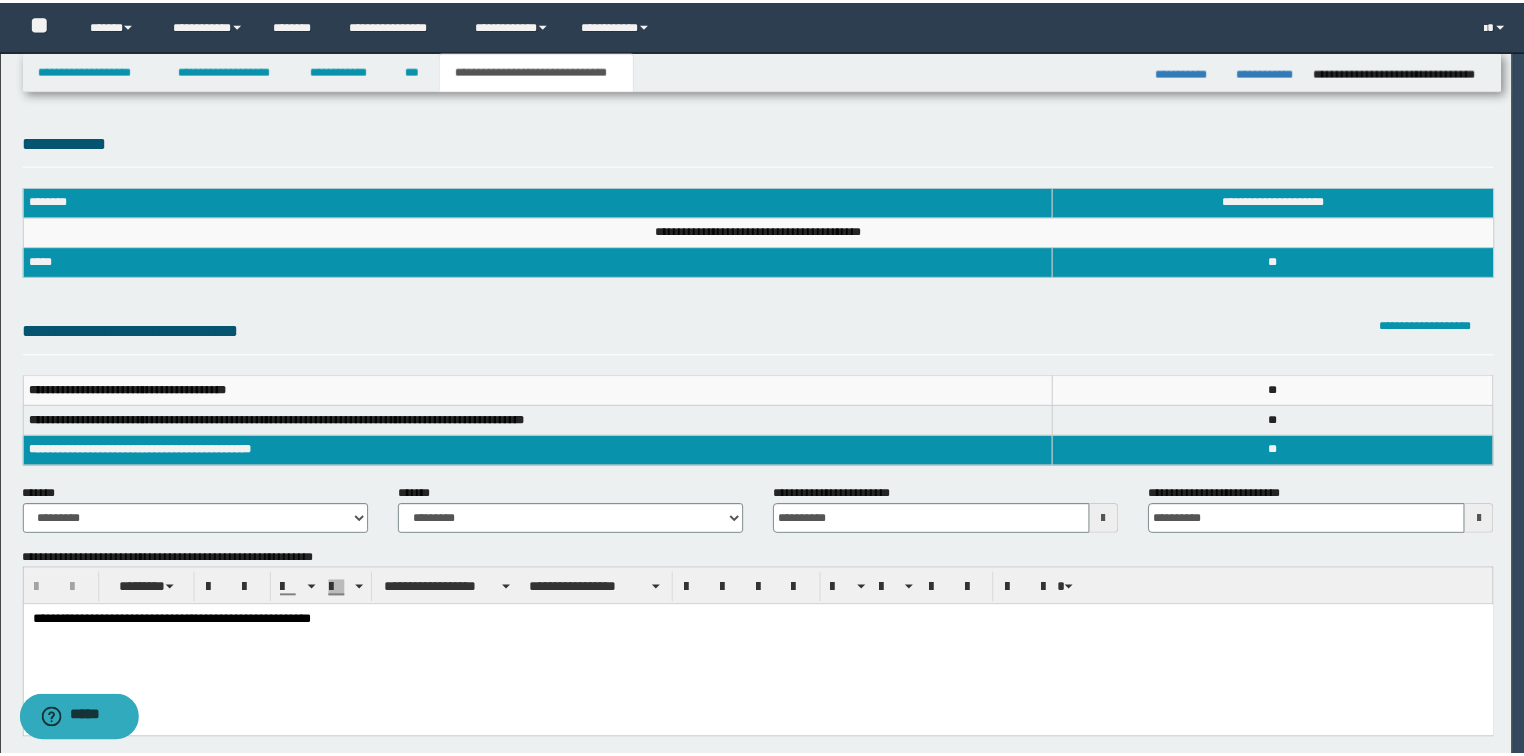 scroll, scrollTop: 0, scrollLeft: 0, axis: both 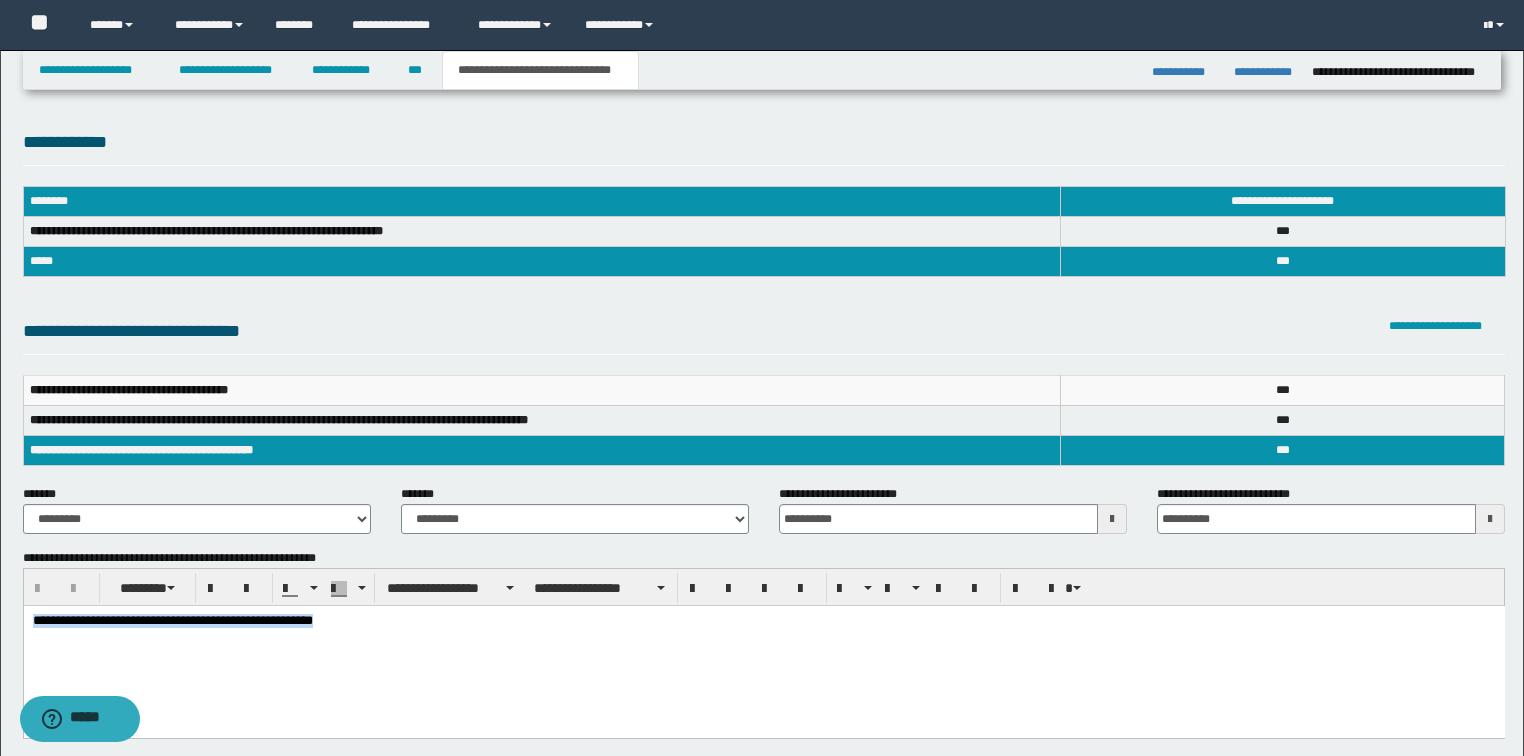 drag, startPoint x: 411, startPoint y: 630, endPoint x: 31, endPoint y: 1235, distance: 714.44037 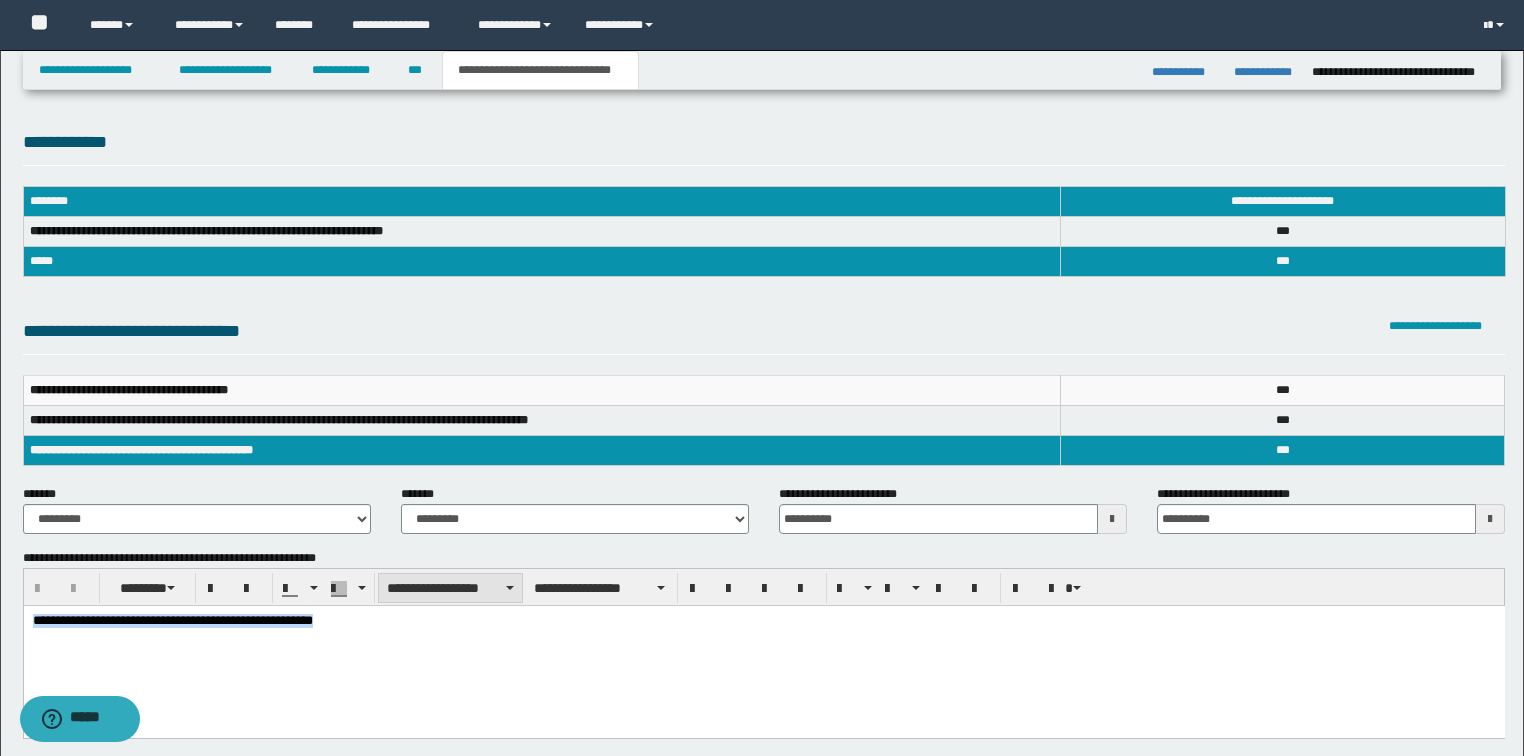 click on "**********" at bounding box center [450, 588] 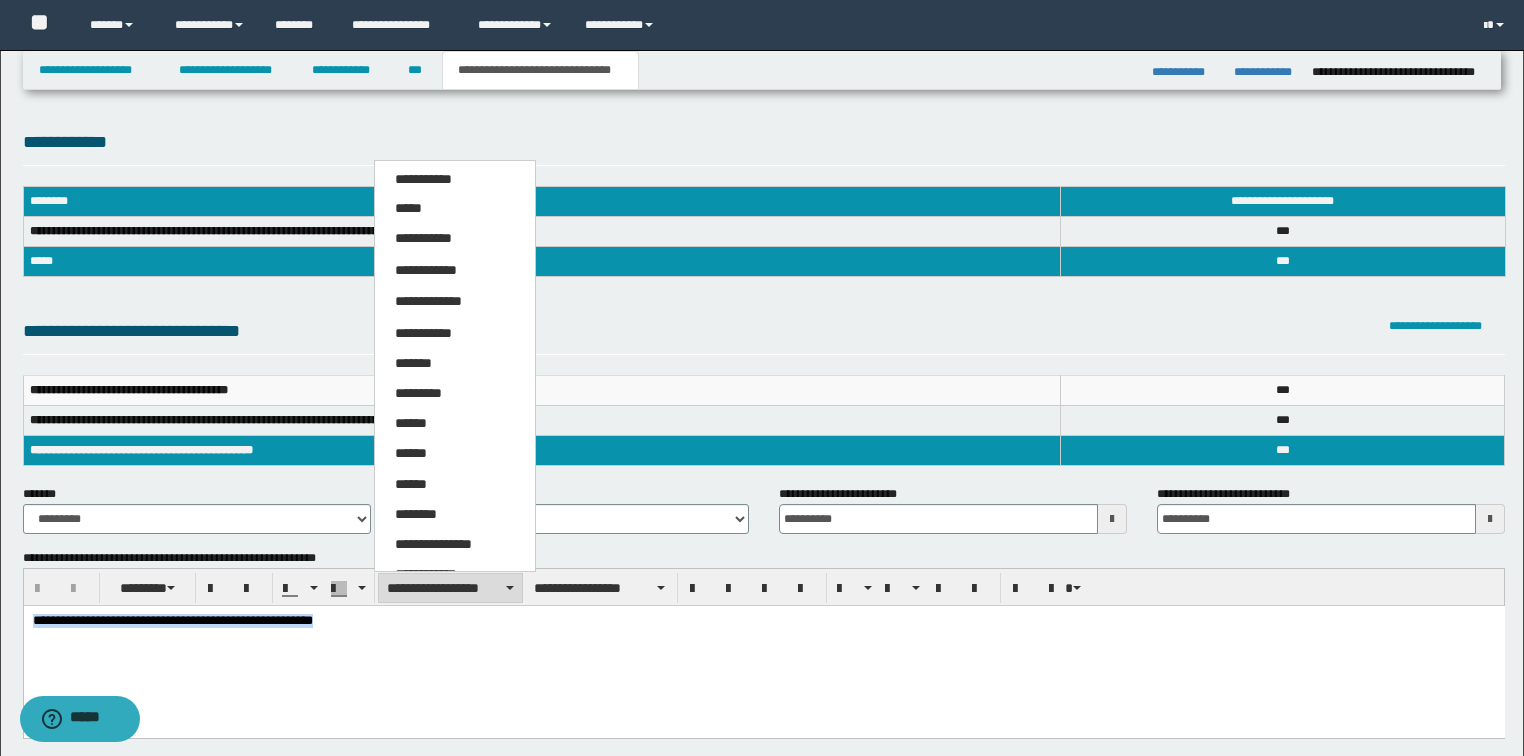 click on "**********" at bounding box center (455, 545) 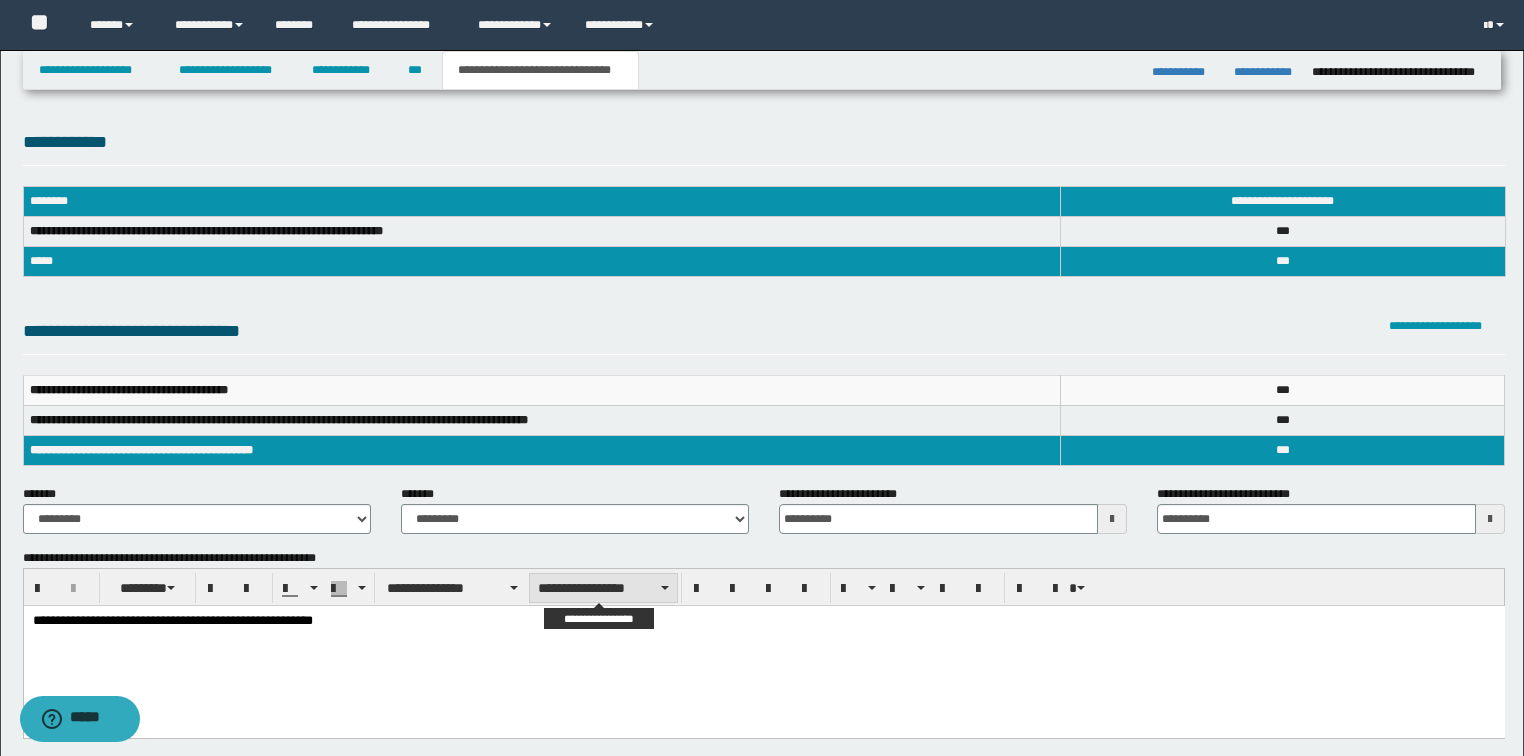 click on "**********" at bounding box center [603, 588] 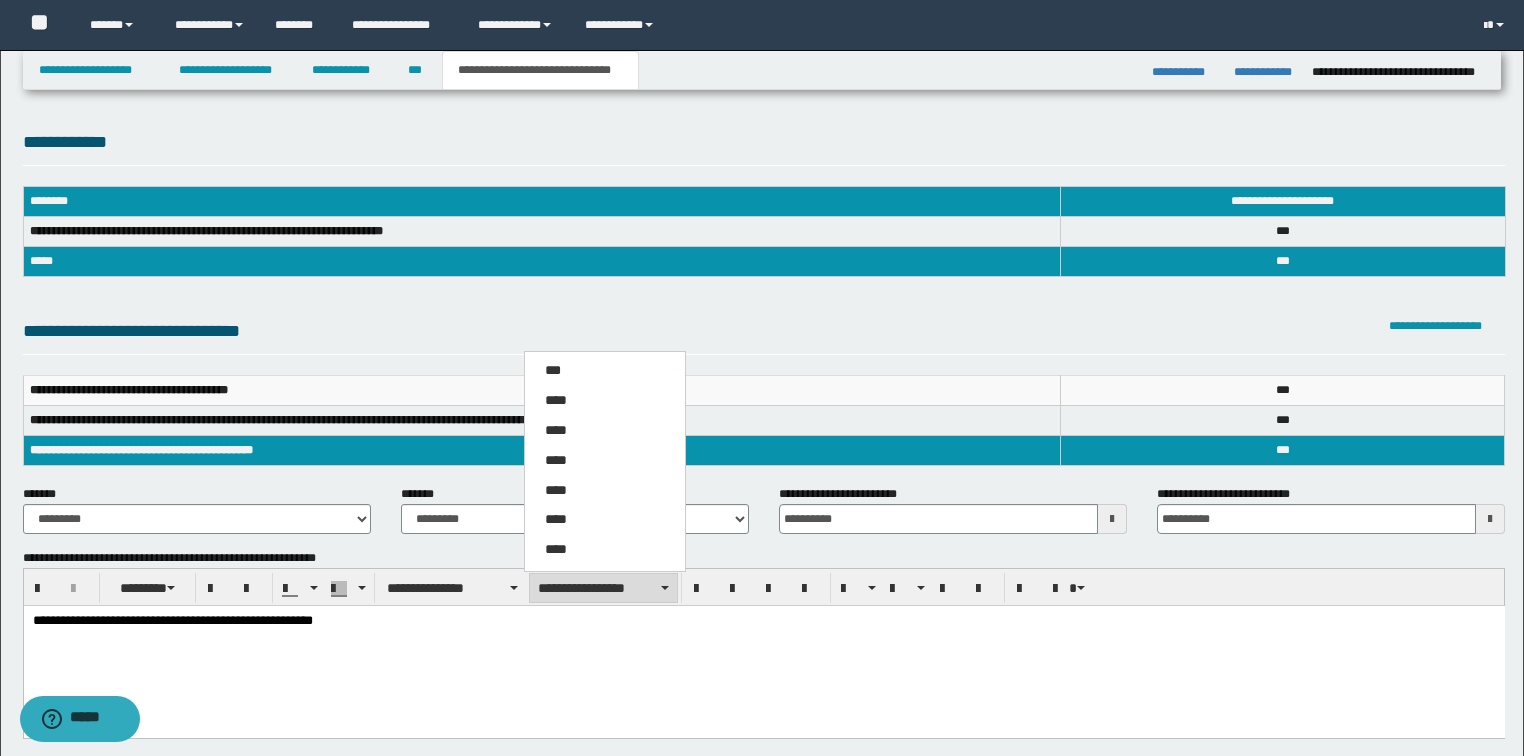 drag, startPoint x: 594, startPoint y: 398, endPoint x: 601, endPoint y: 434, distance: 36.67424 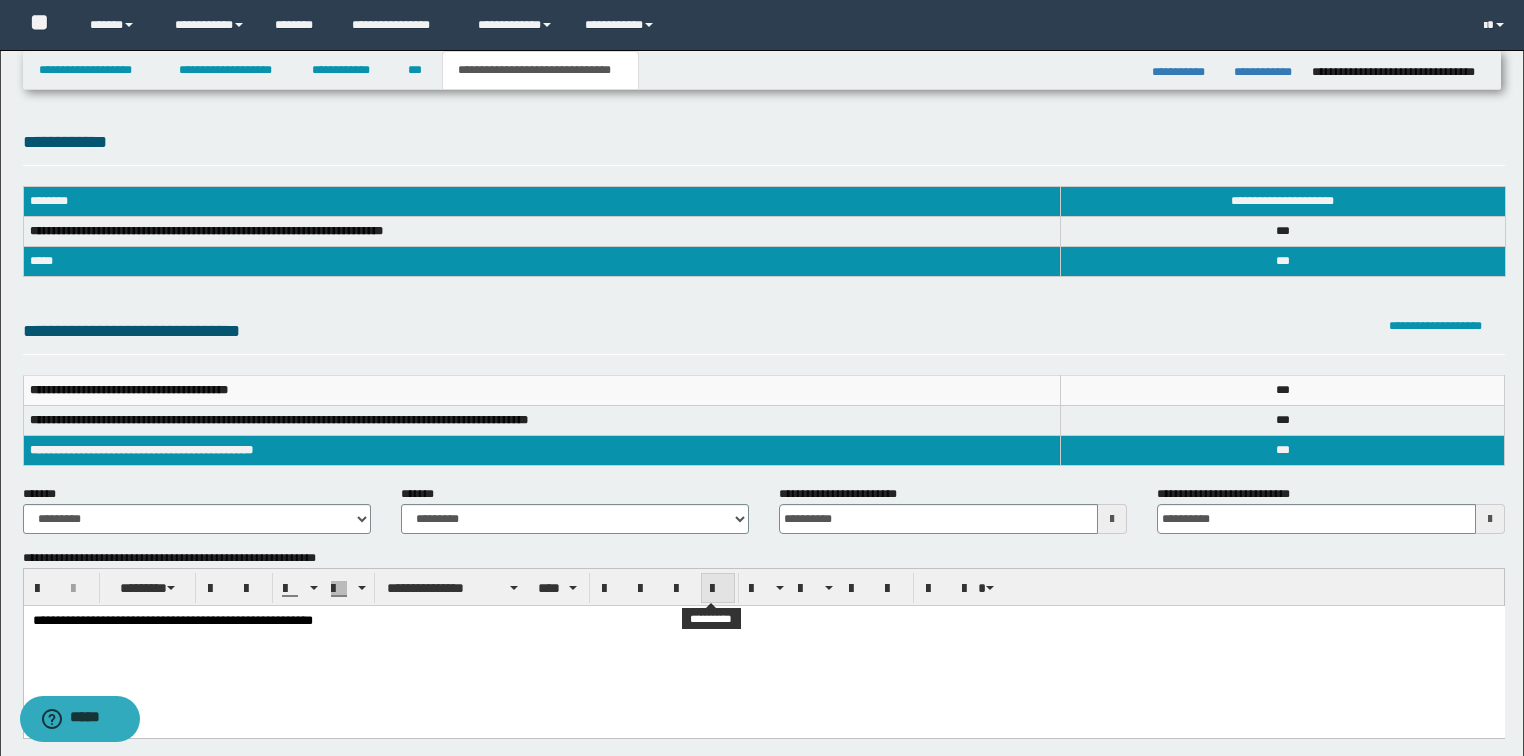 click at bounding box center (718, 589) 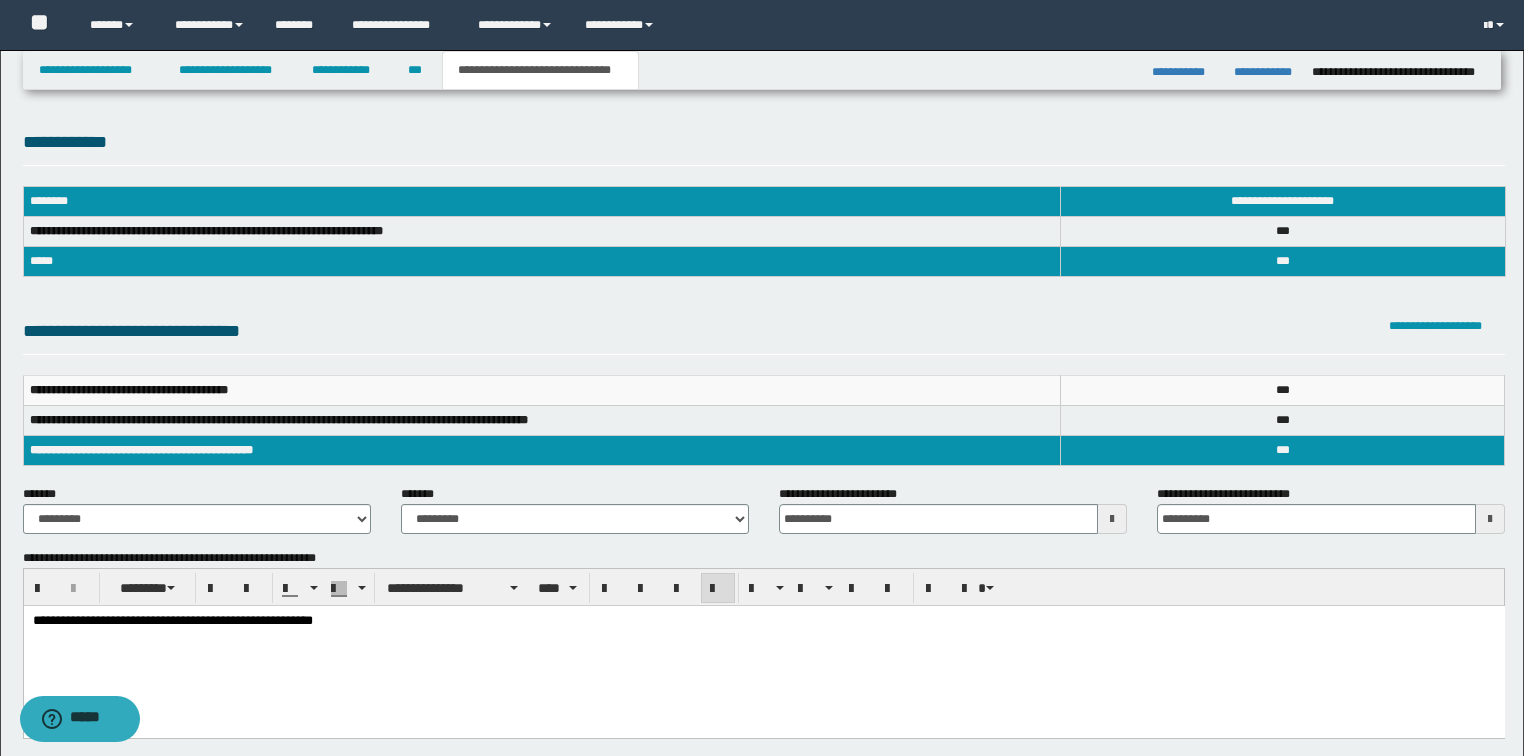 click on "**********" at bounding box center (763, 647) 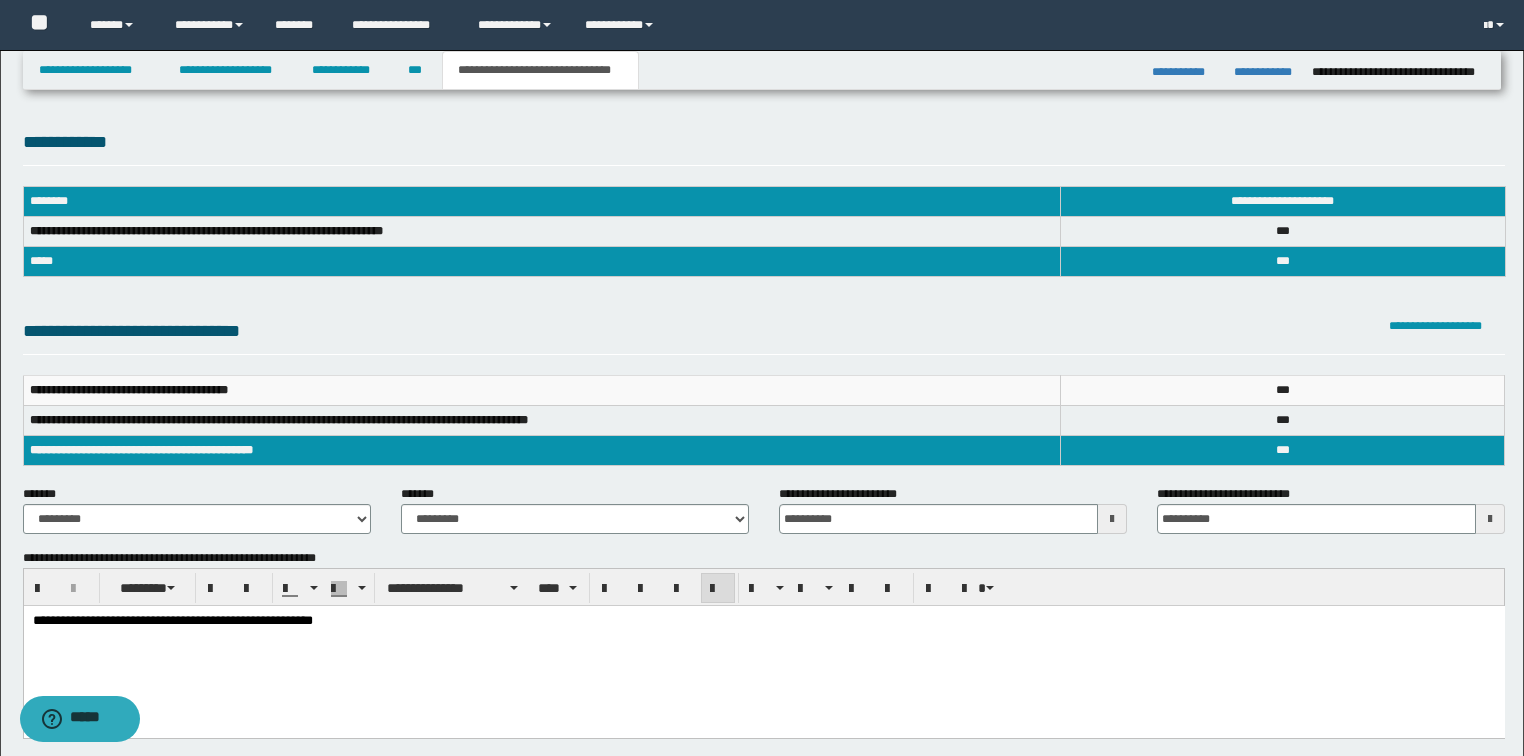 type 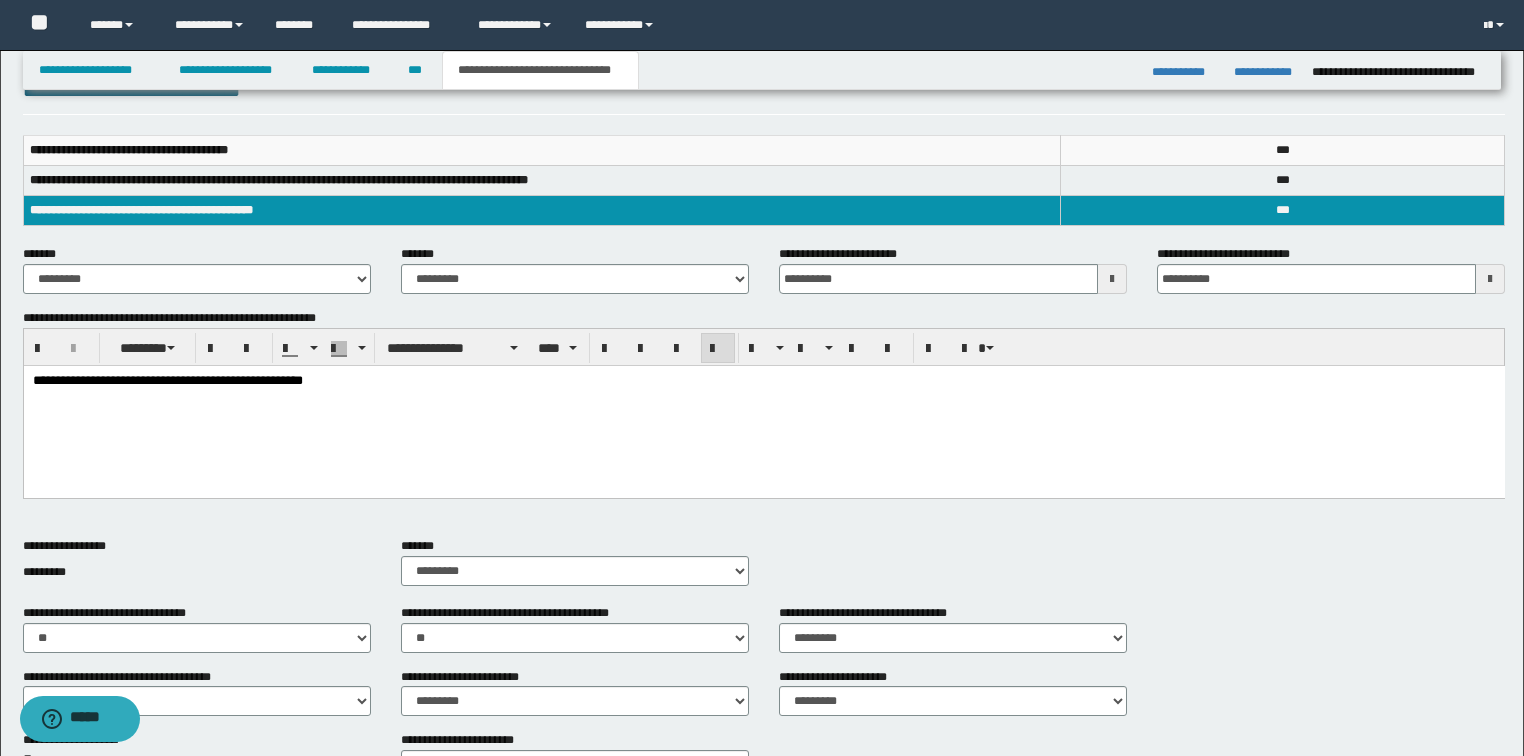 scroll, scrollTop: 160, scrollLeft: 0, axis: vertical 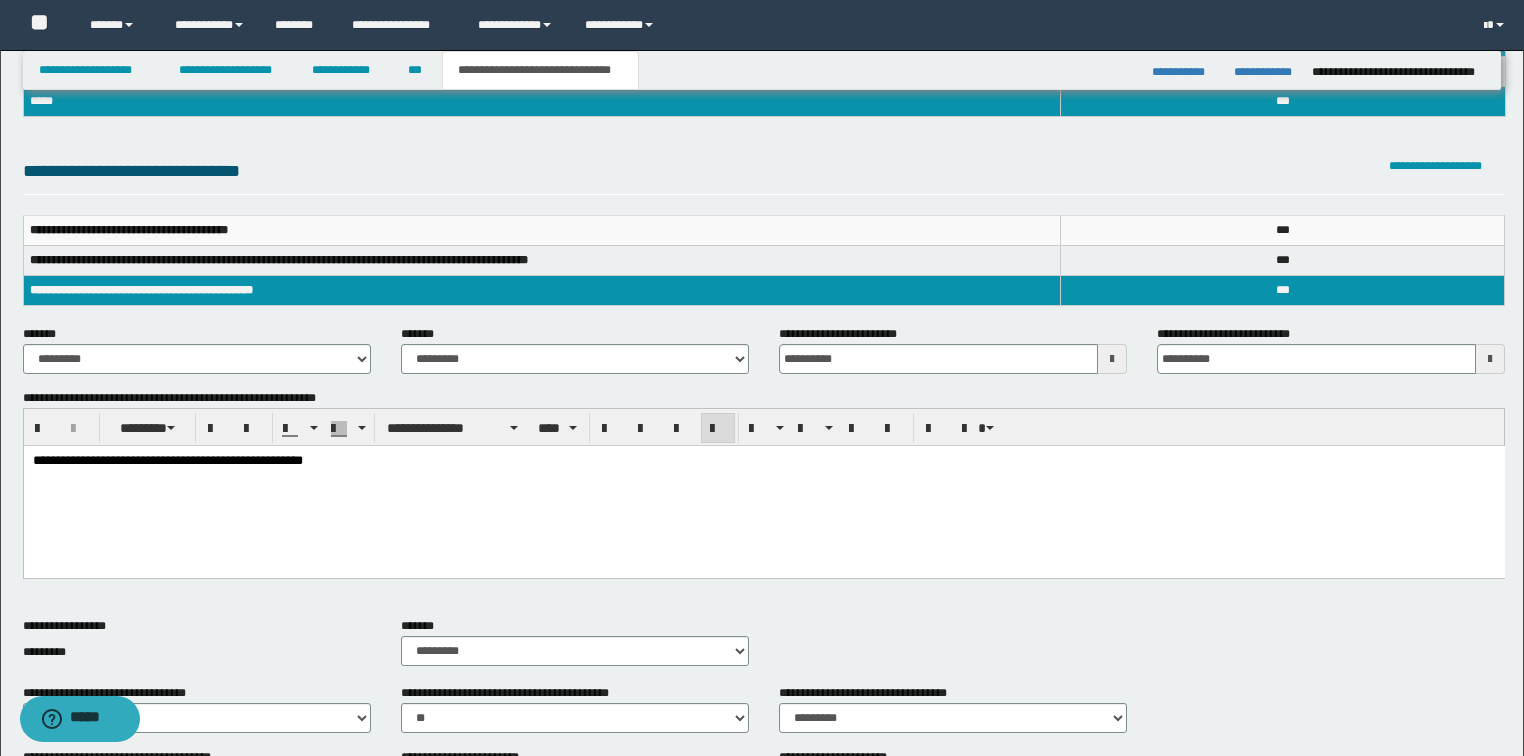 click on "**********" at bounding box center (764, 650) 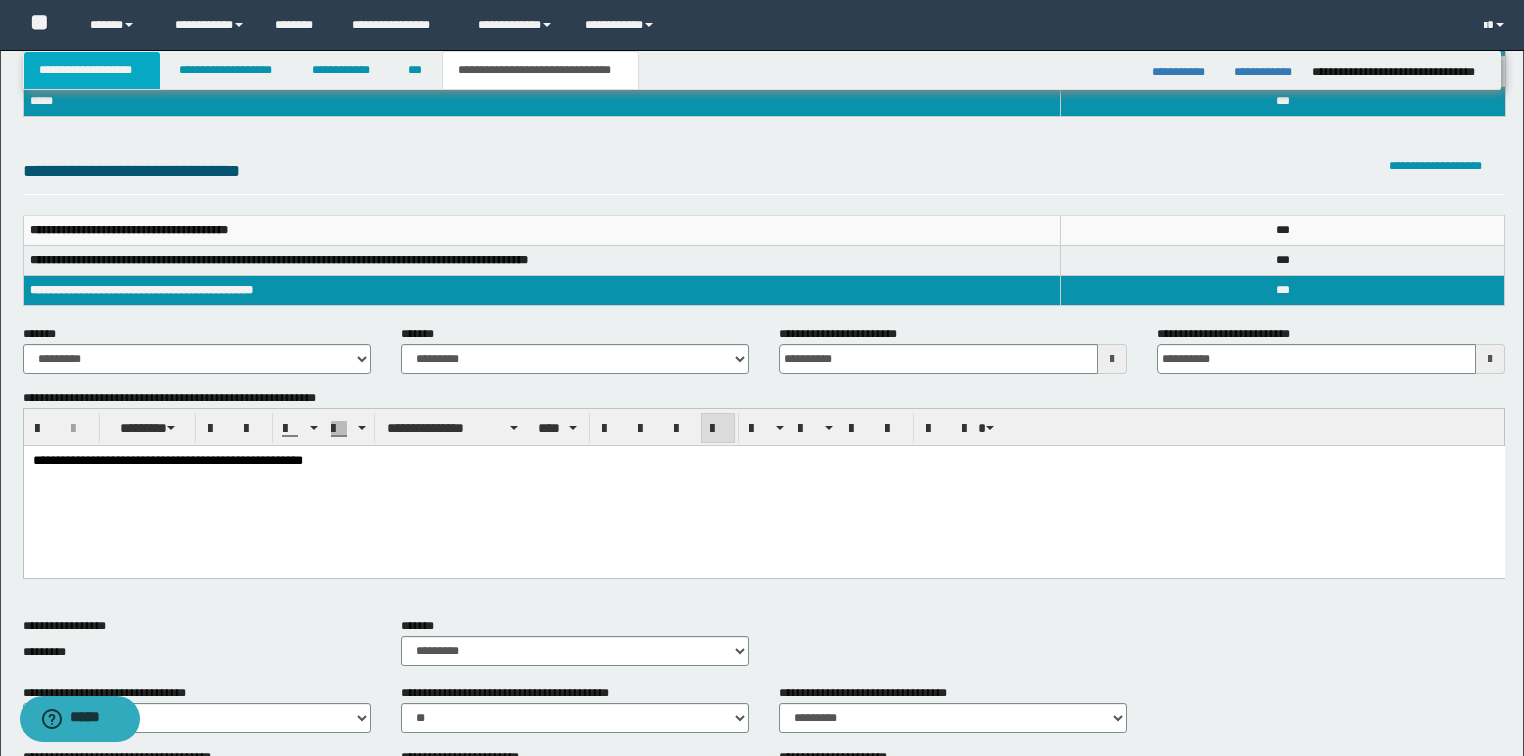 click on "**********" at bounding box center (92, 70) 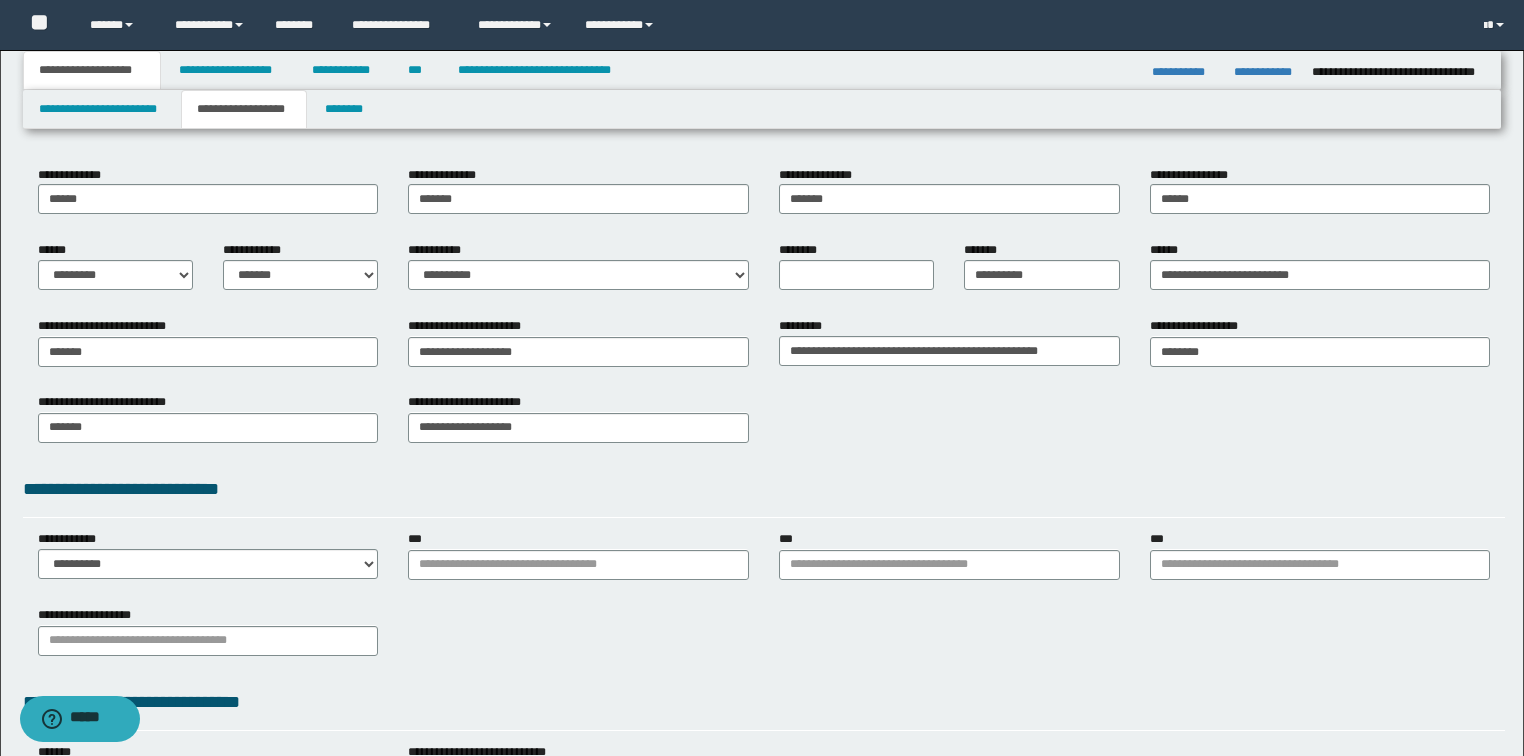 scroll, scrollTop: 0, scrollLeft: 0, axis: both 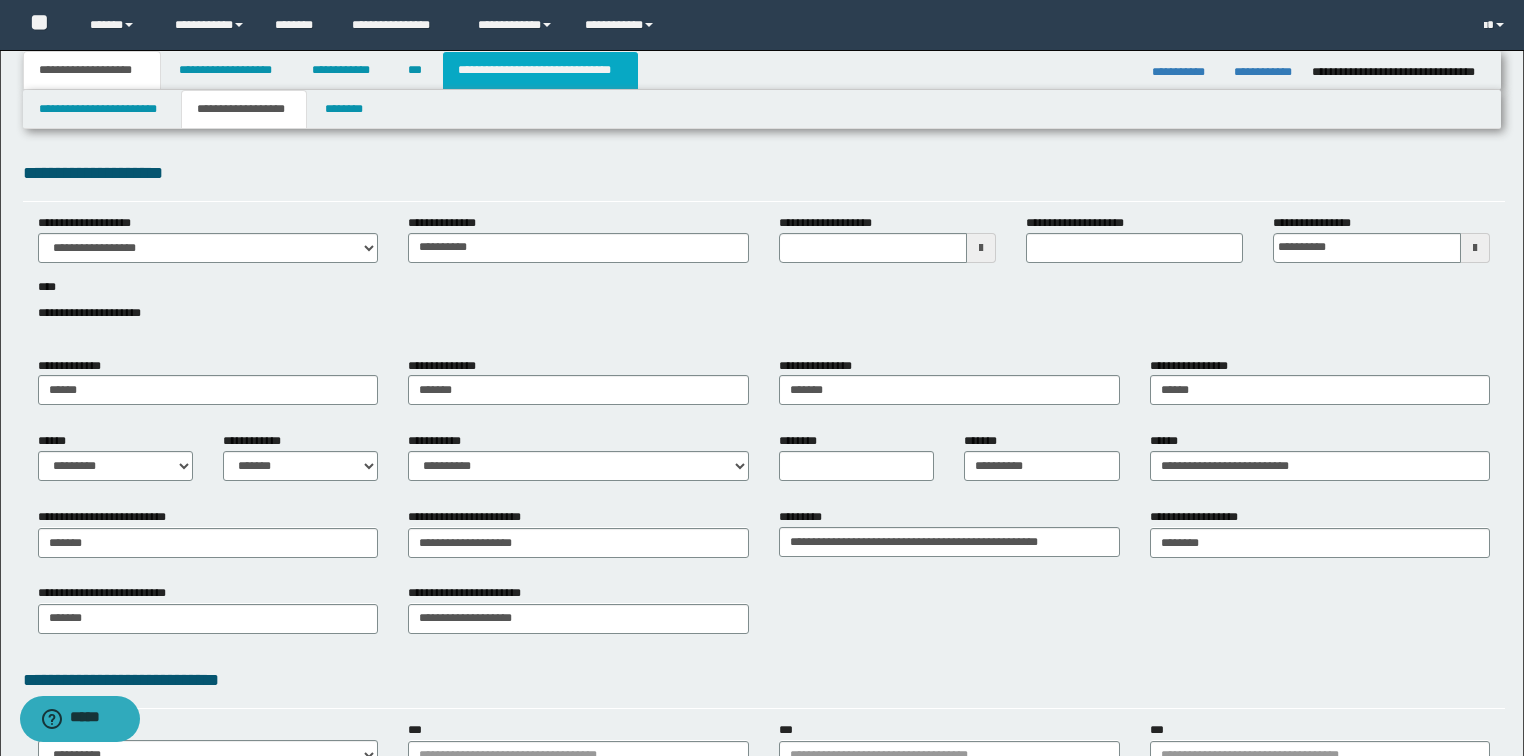 click on "**********" at bounding box center (540, 70) 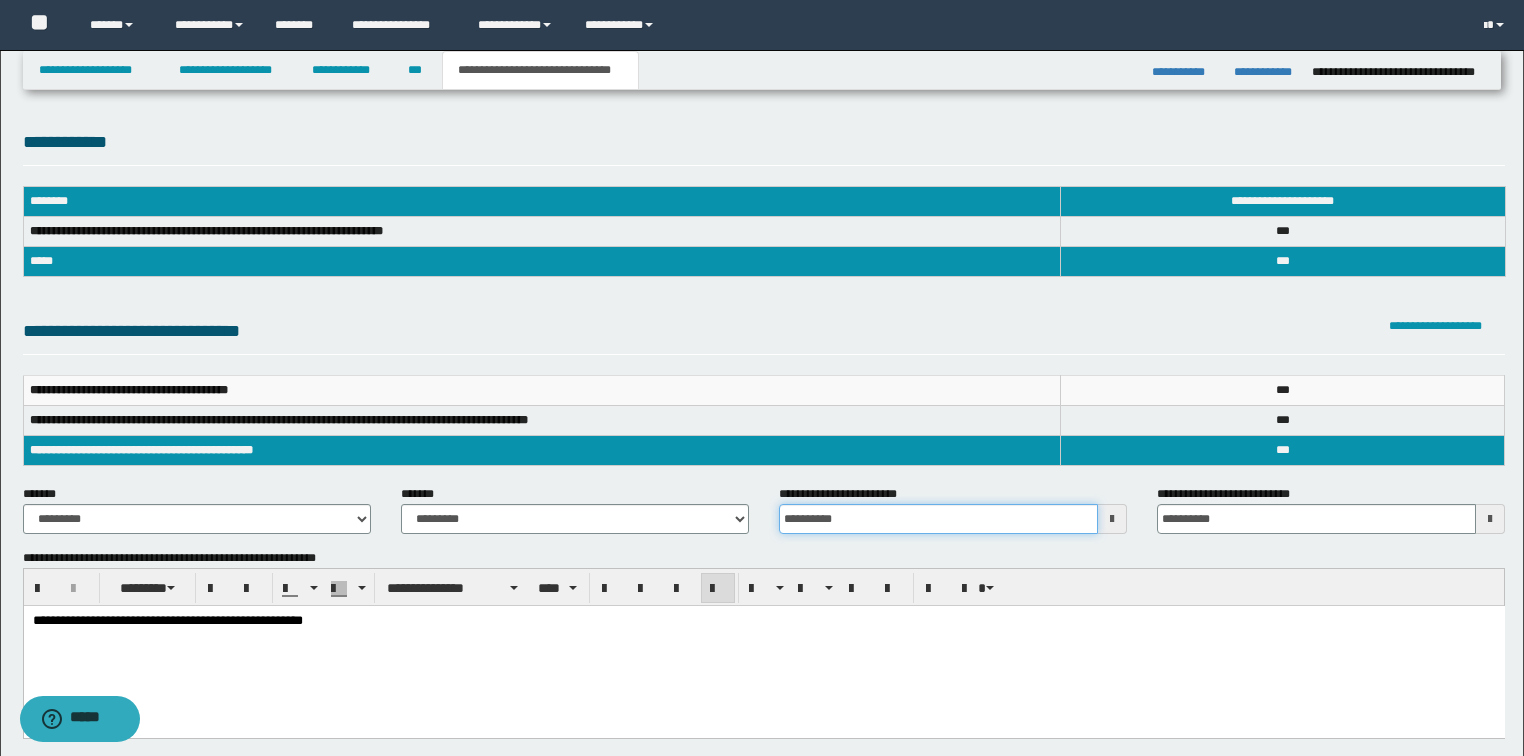 click on "**********" at bounding box center (938, 519) 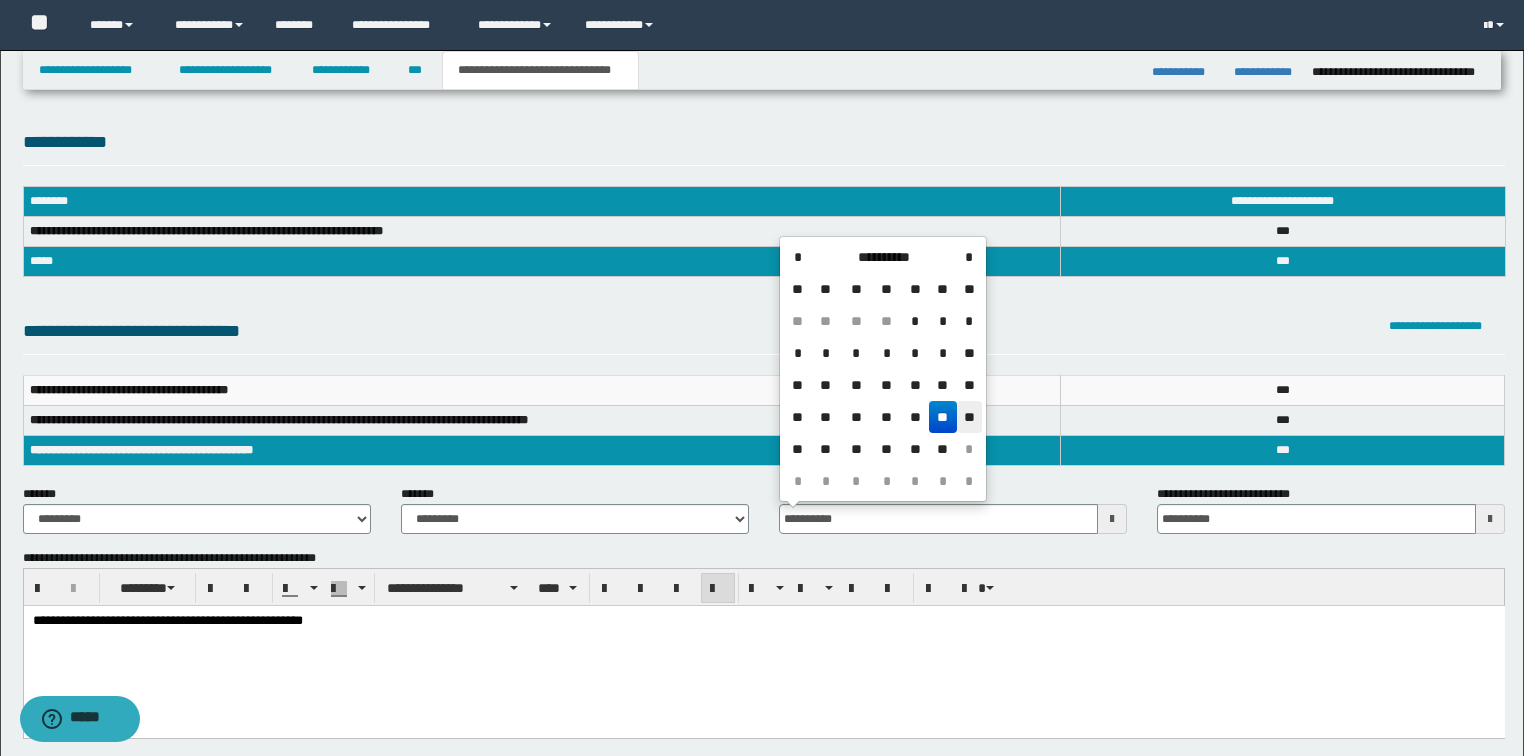 click on "**" at bounding box center (969, 417) 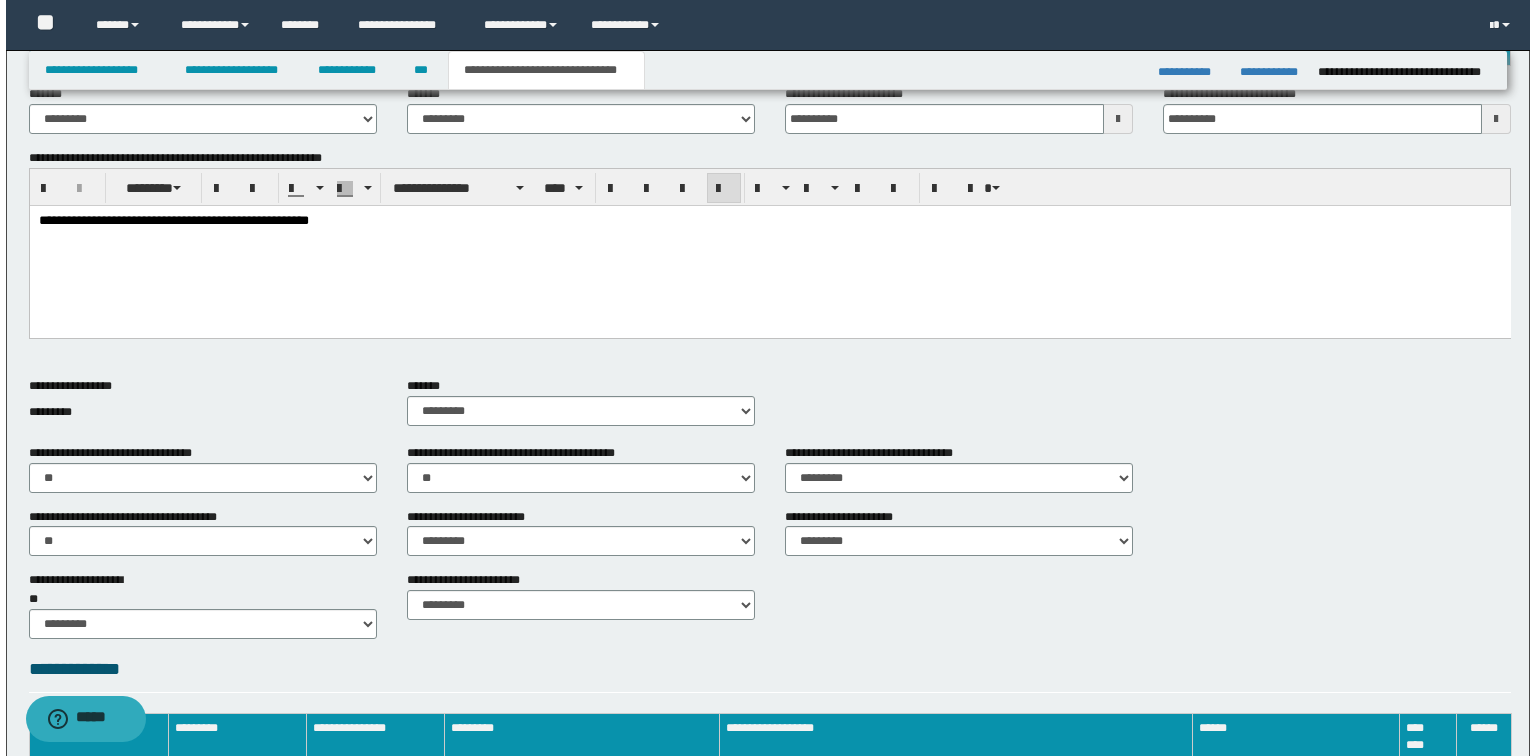 scroll, scrollTop: 790, scrollLeft: 0, axis: vertical 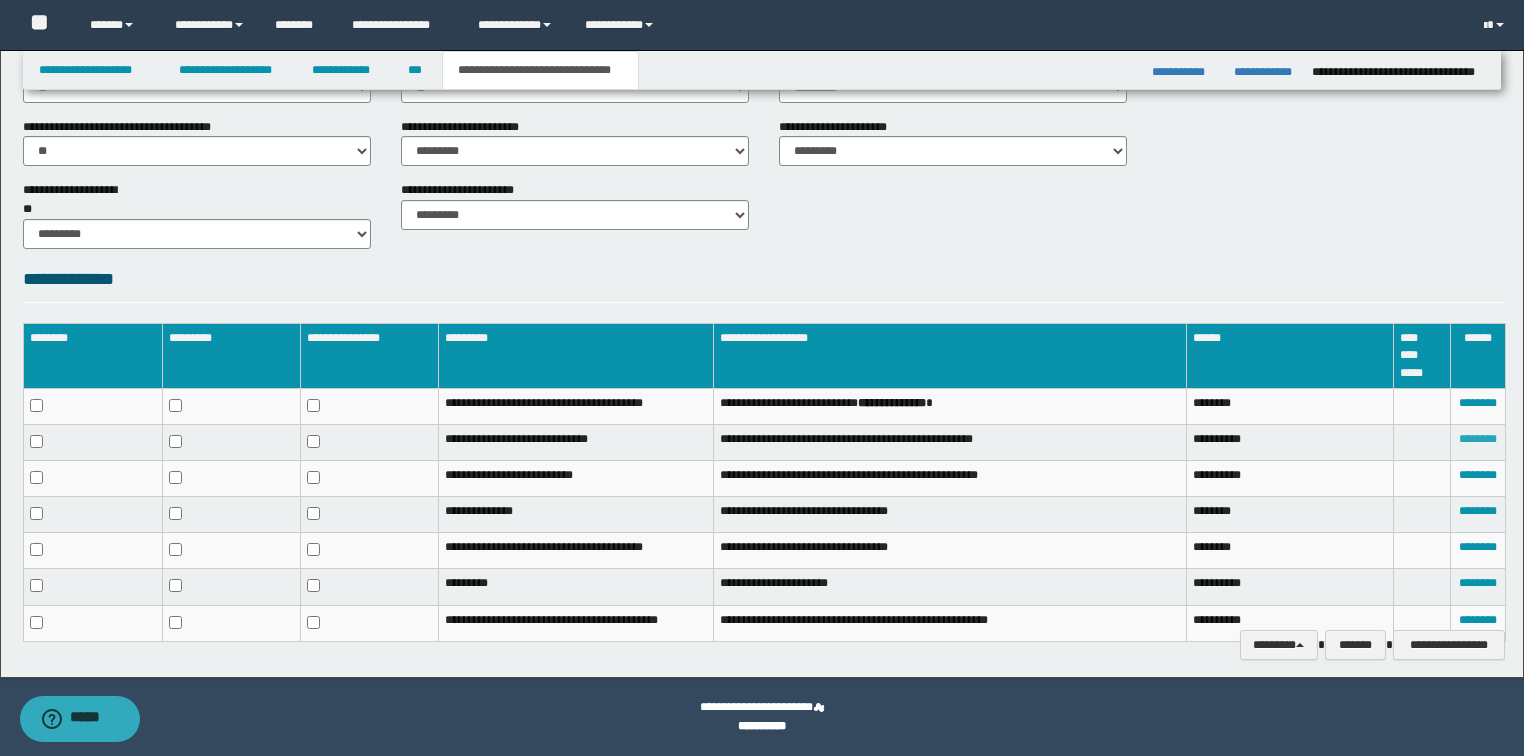 click on "********" at bounding box center (1478, 439) 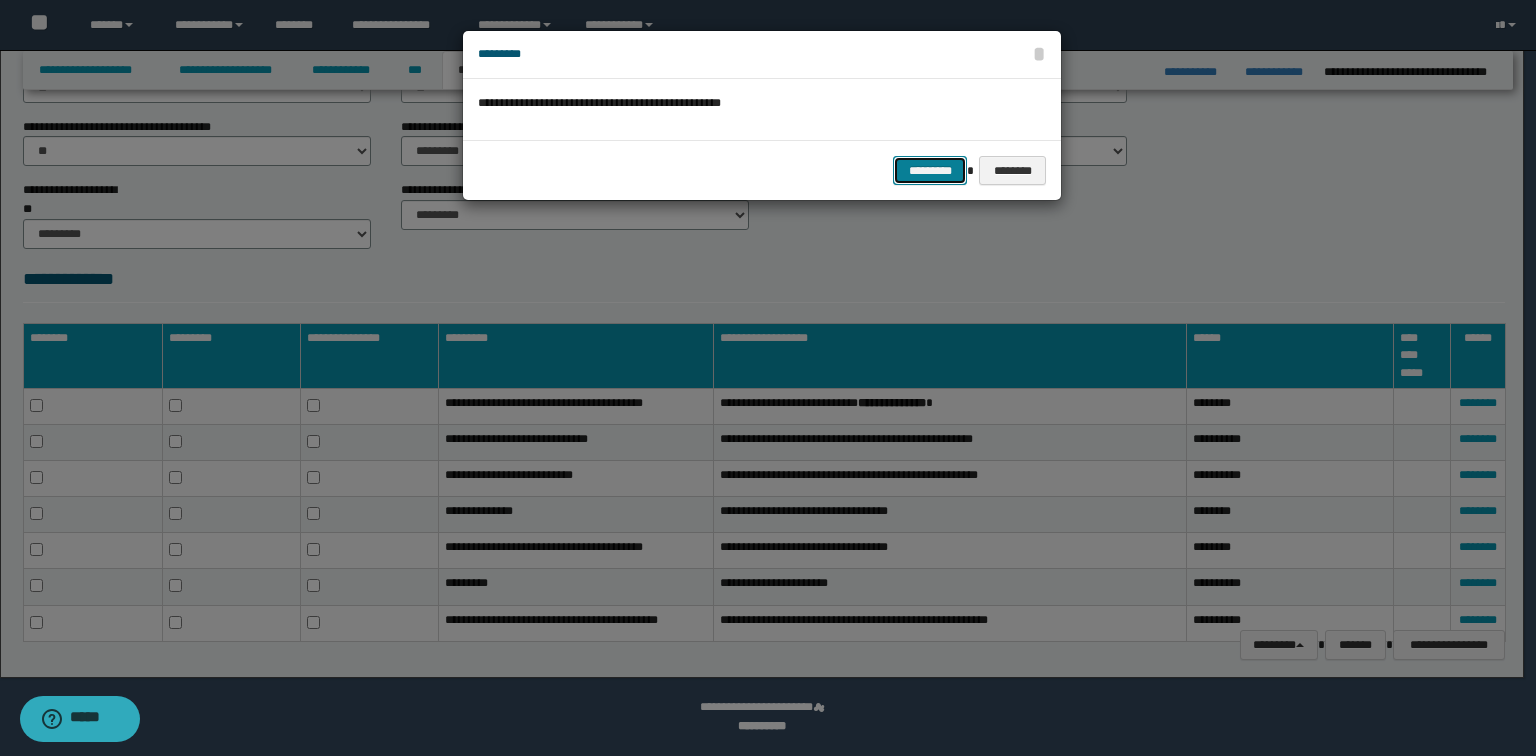 click on "*********" at bounding box center [930, 171] 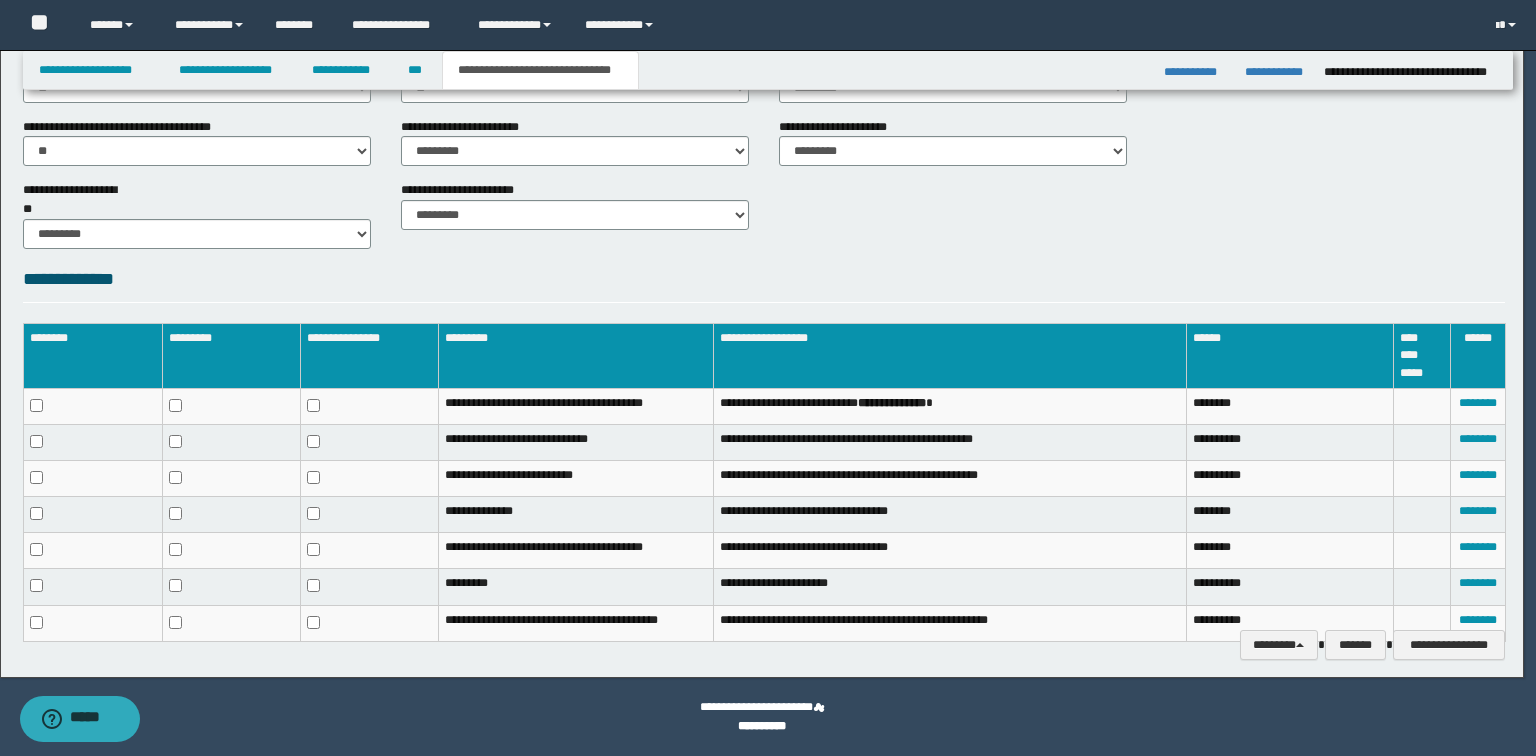 scroll, scrollTop: 775, scrollLeft: 0, axis: vertical 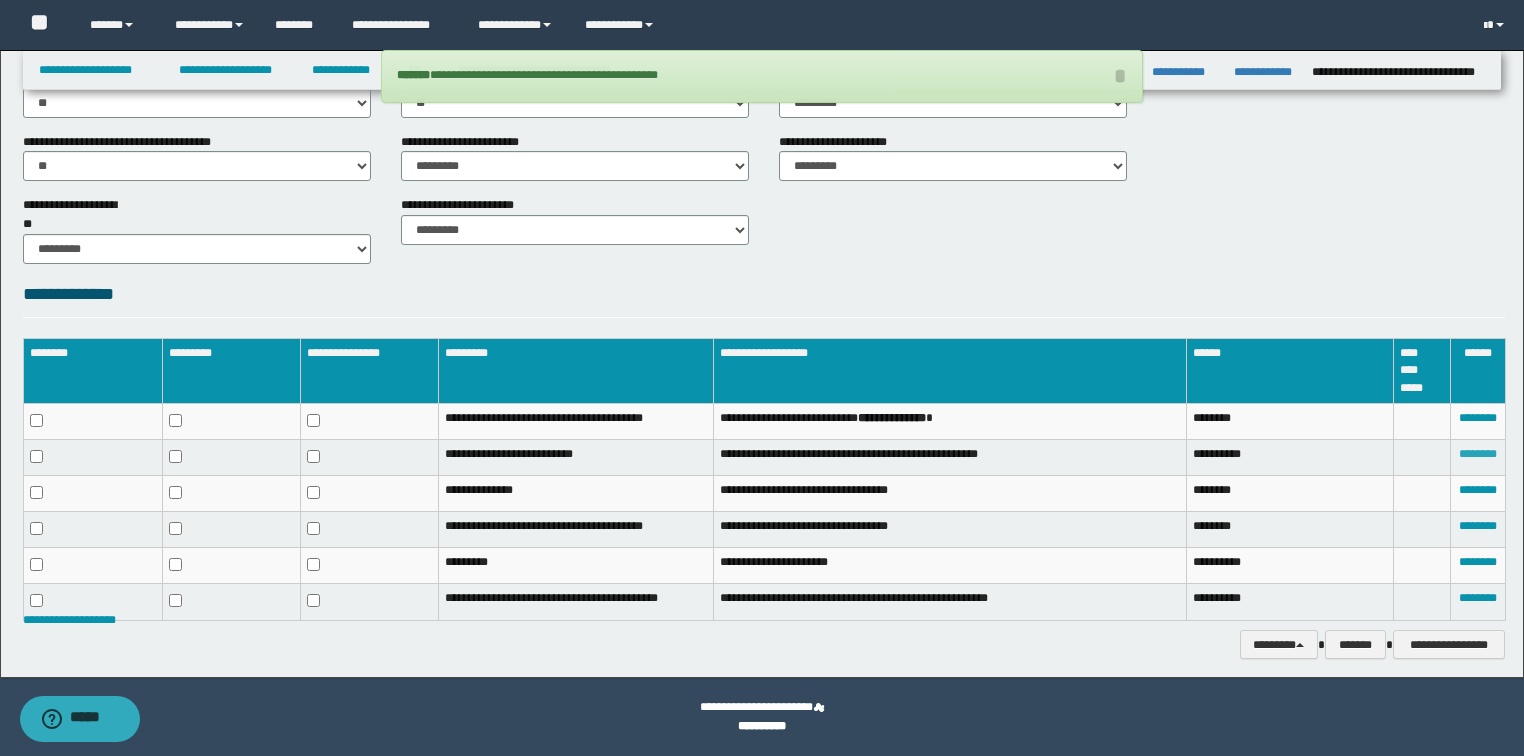 click on "********" at bounding box center [1478, 454] 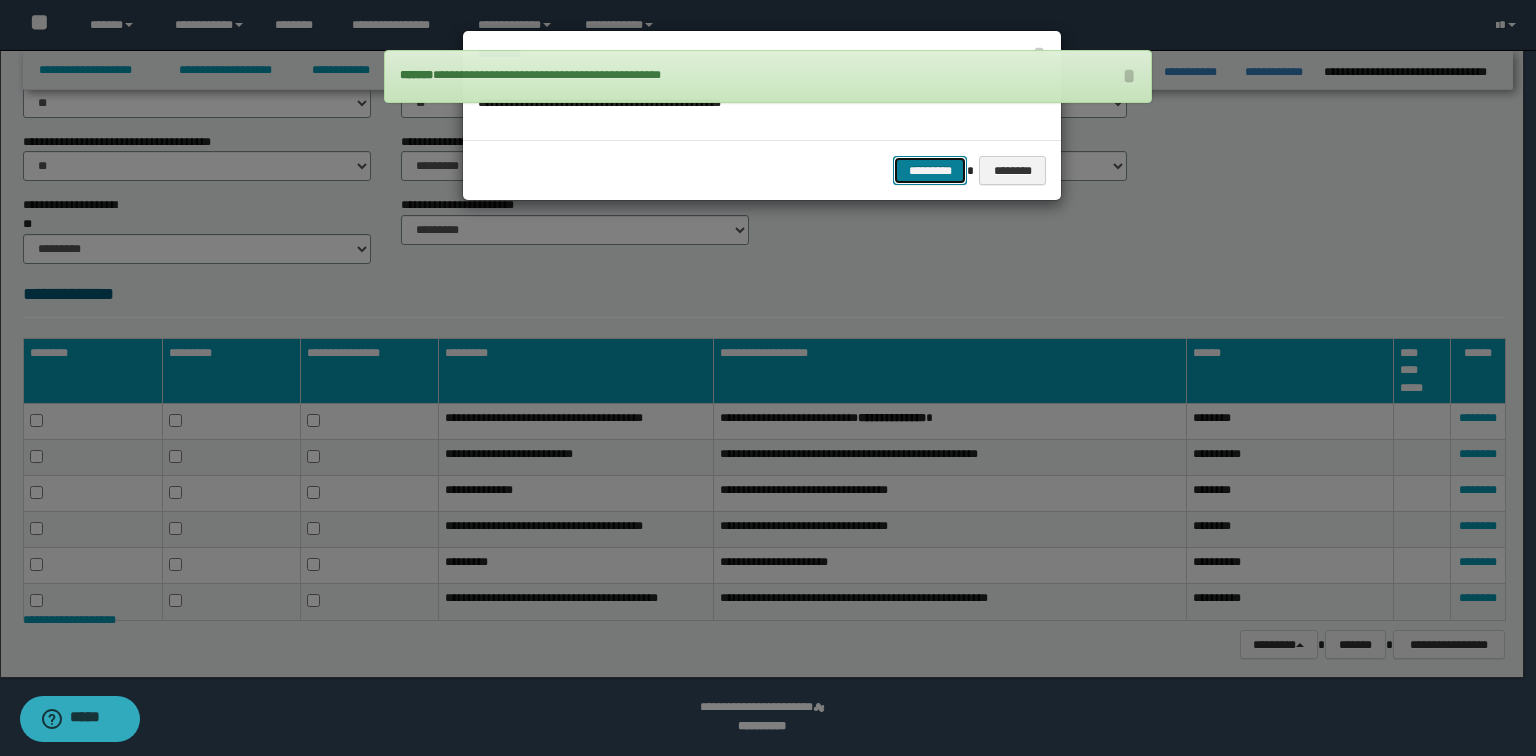 click on "*********" at bounding box center (930, 171) 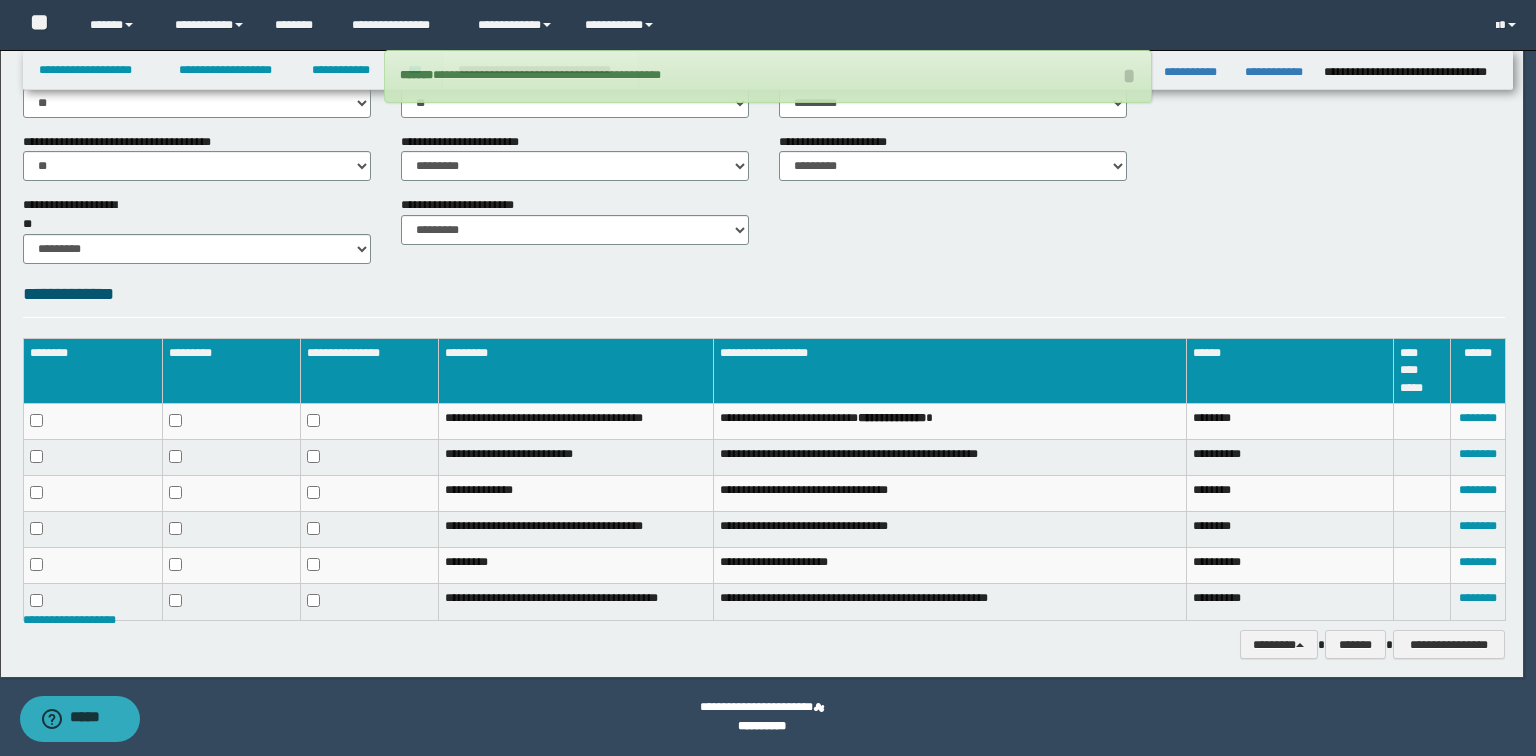 scroll, scrollTop: 740, scrollLeft: 0, axis: vertical 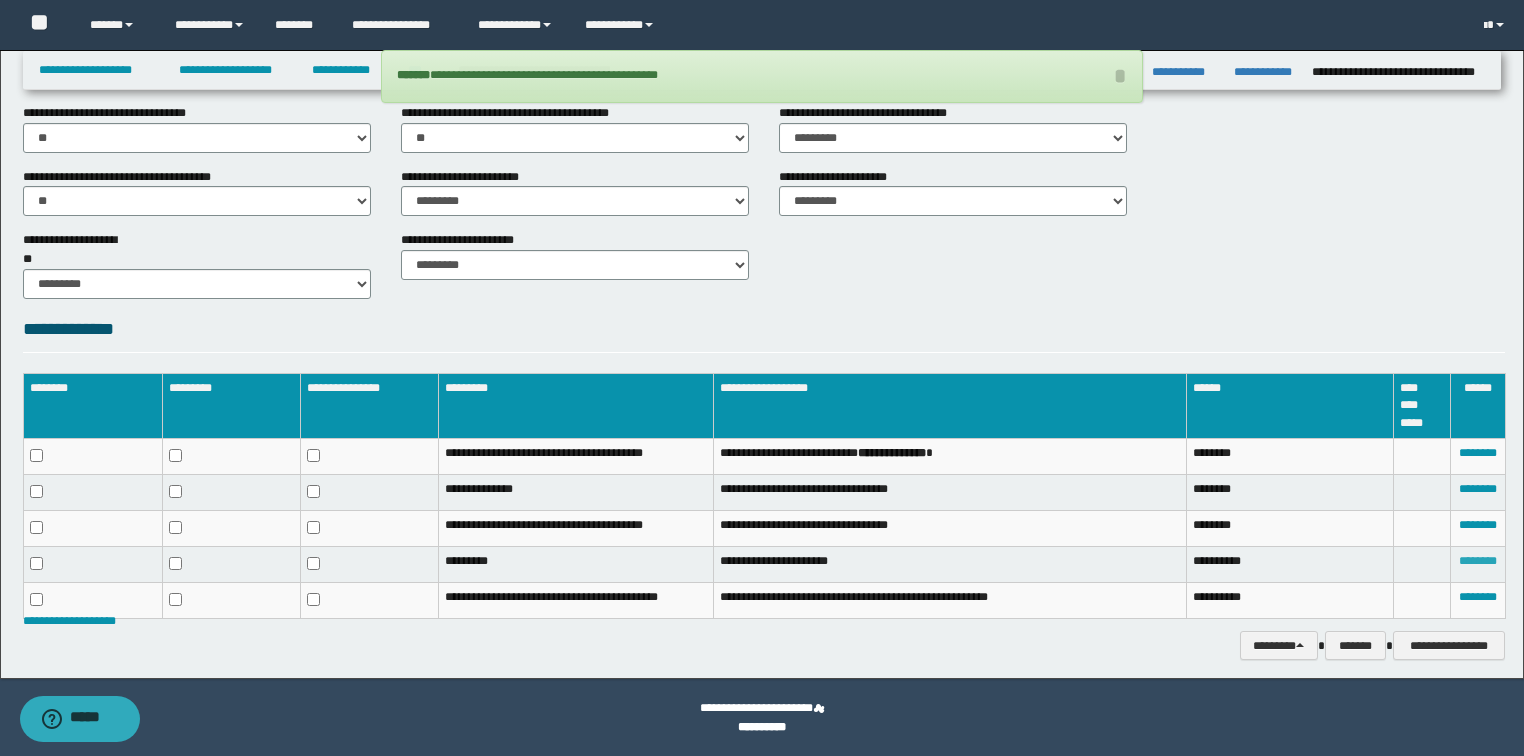 click on "********" at bounding box center [1478, 561] 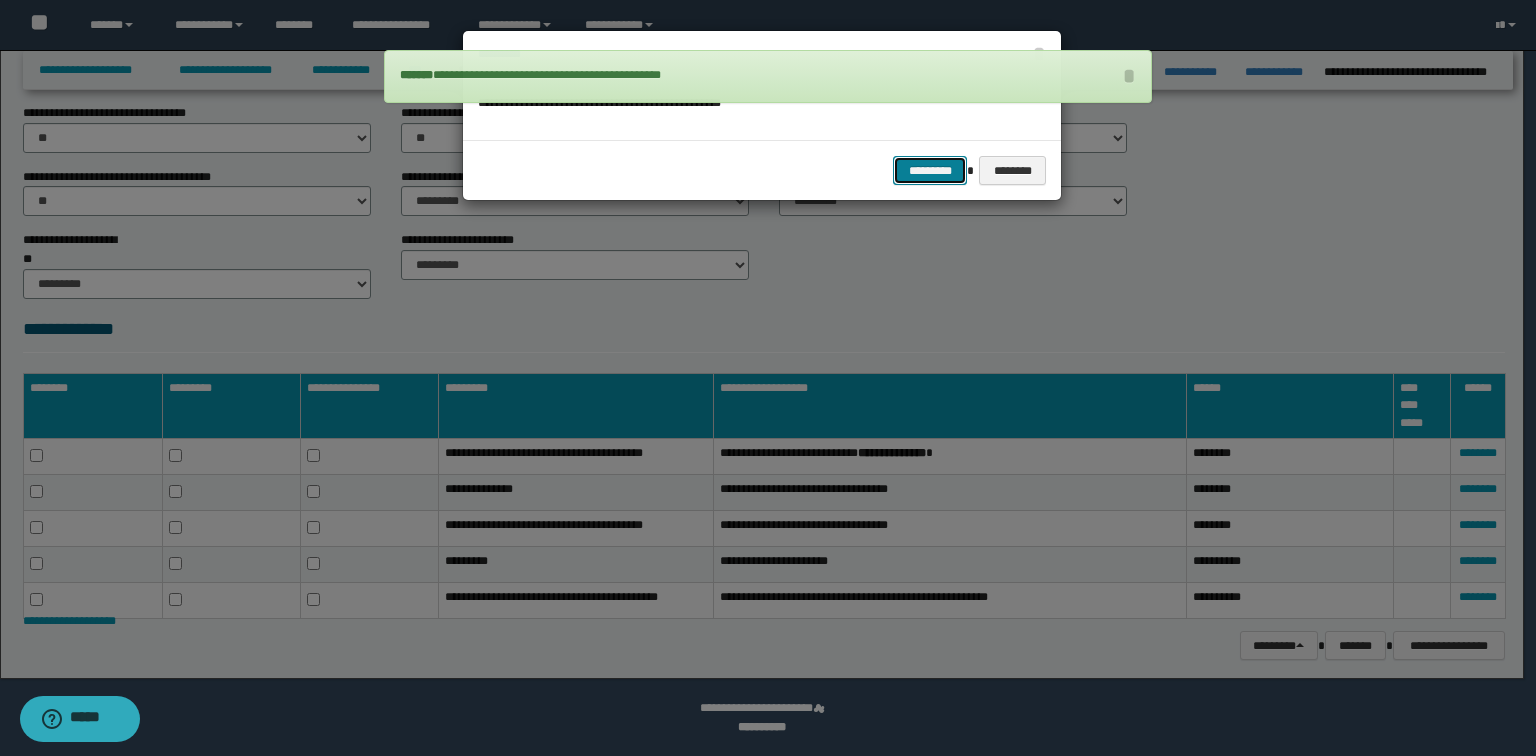 click on "*********" at bounding box center [930, 171] 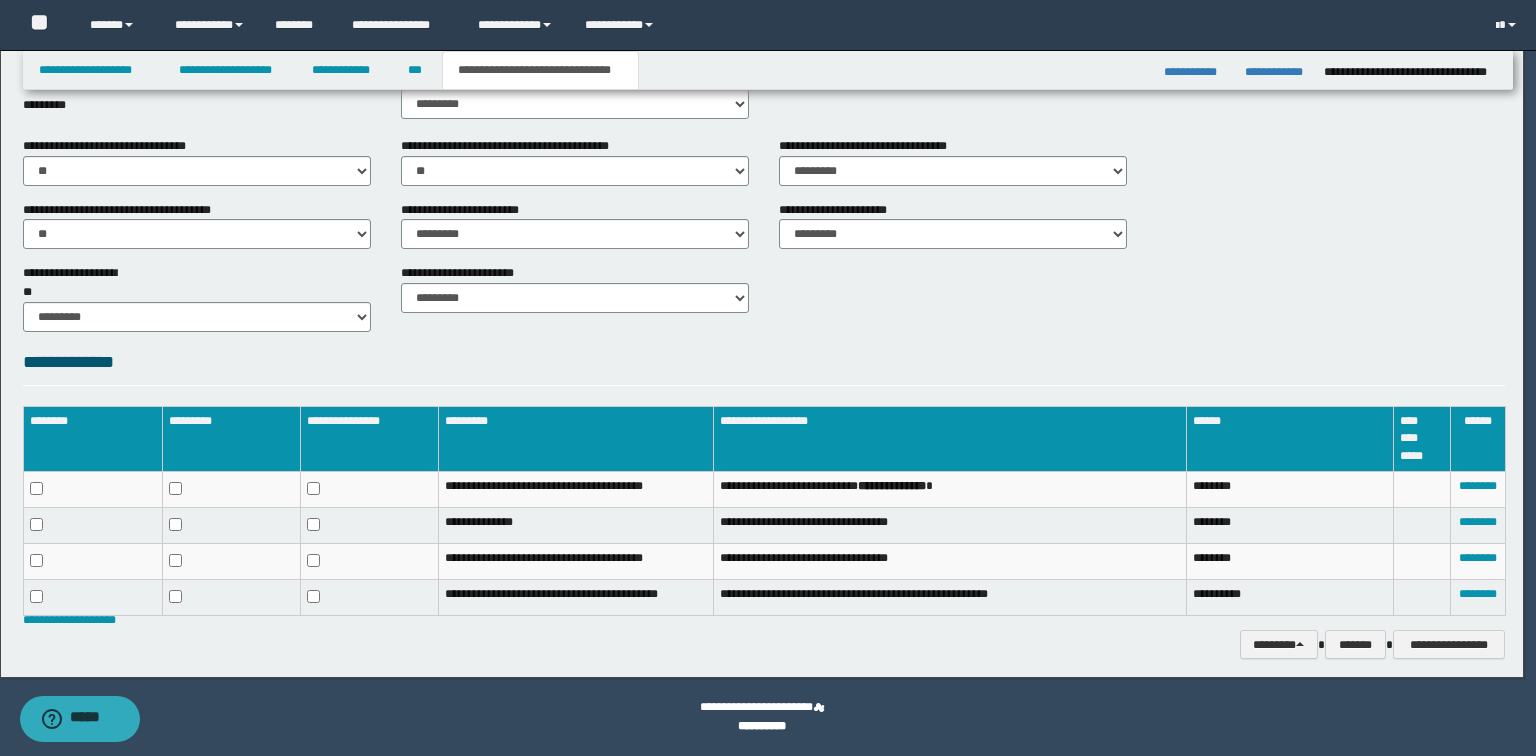 scroll, scrollTop: 706, scrollLeft: 0, axis: vertical 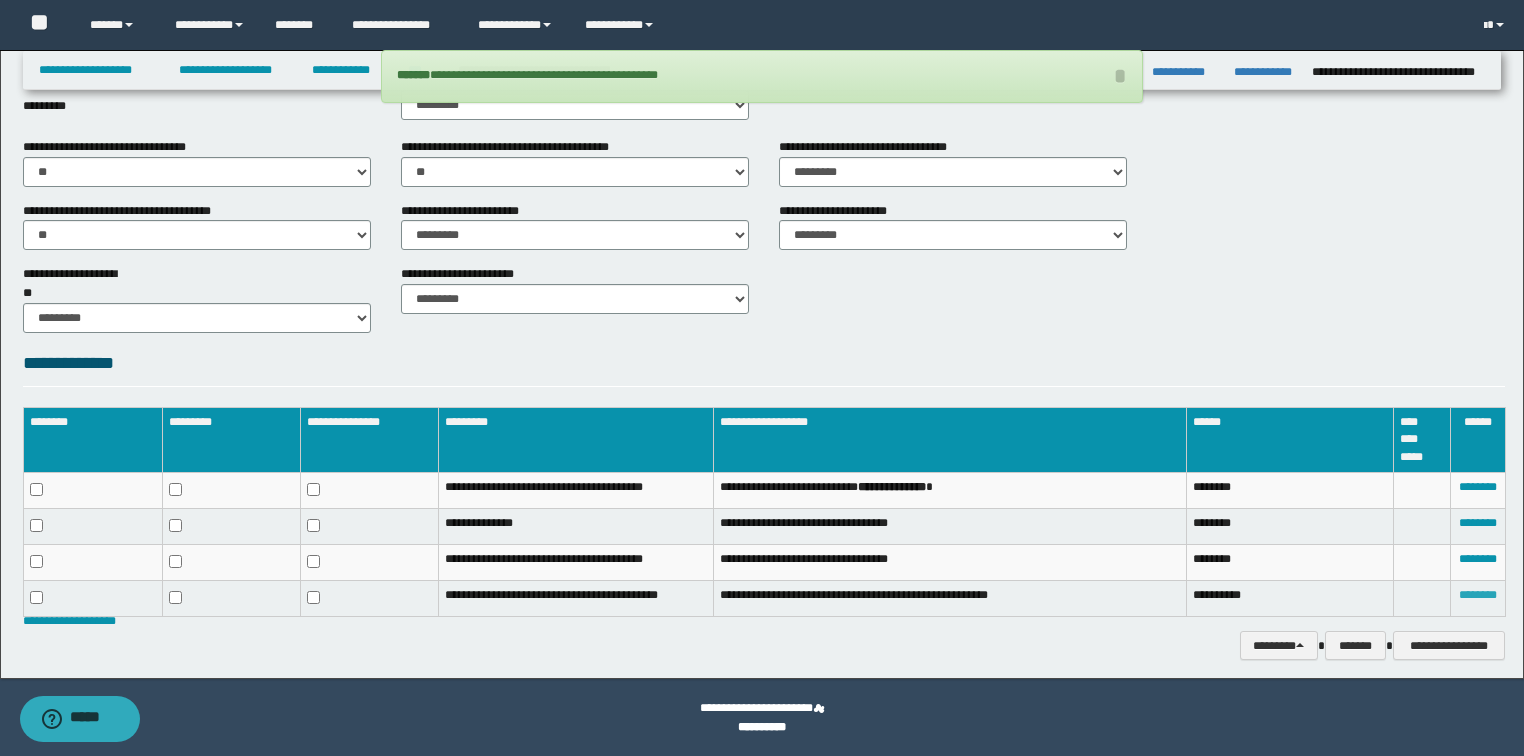 click on "********" at bounding box center [1478, 595] 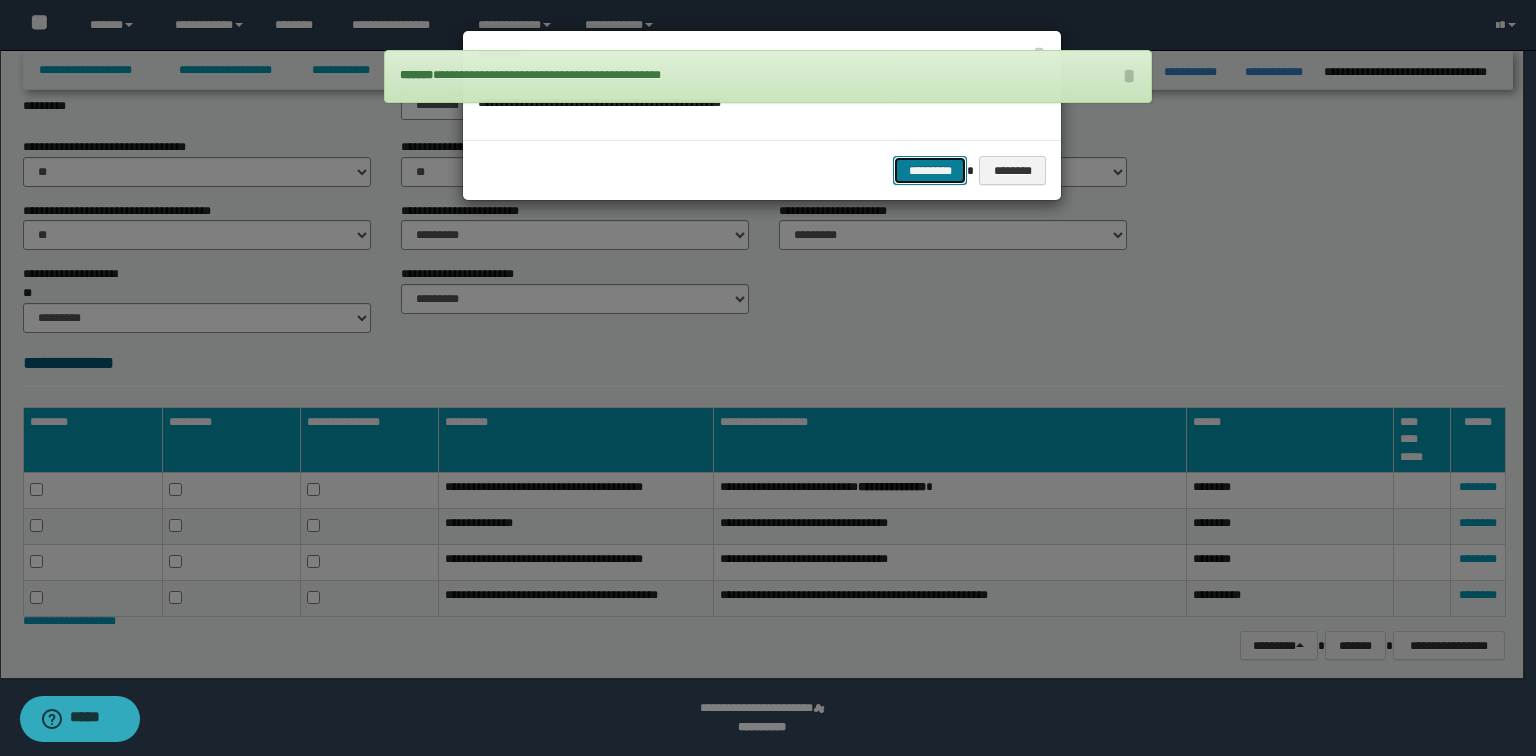 click on "*********" at bounding box center (930, 171) 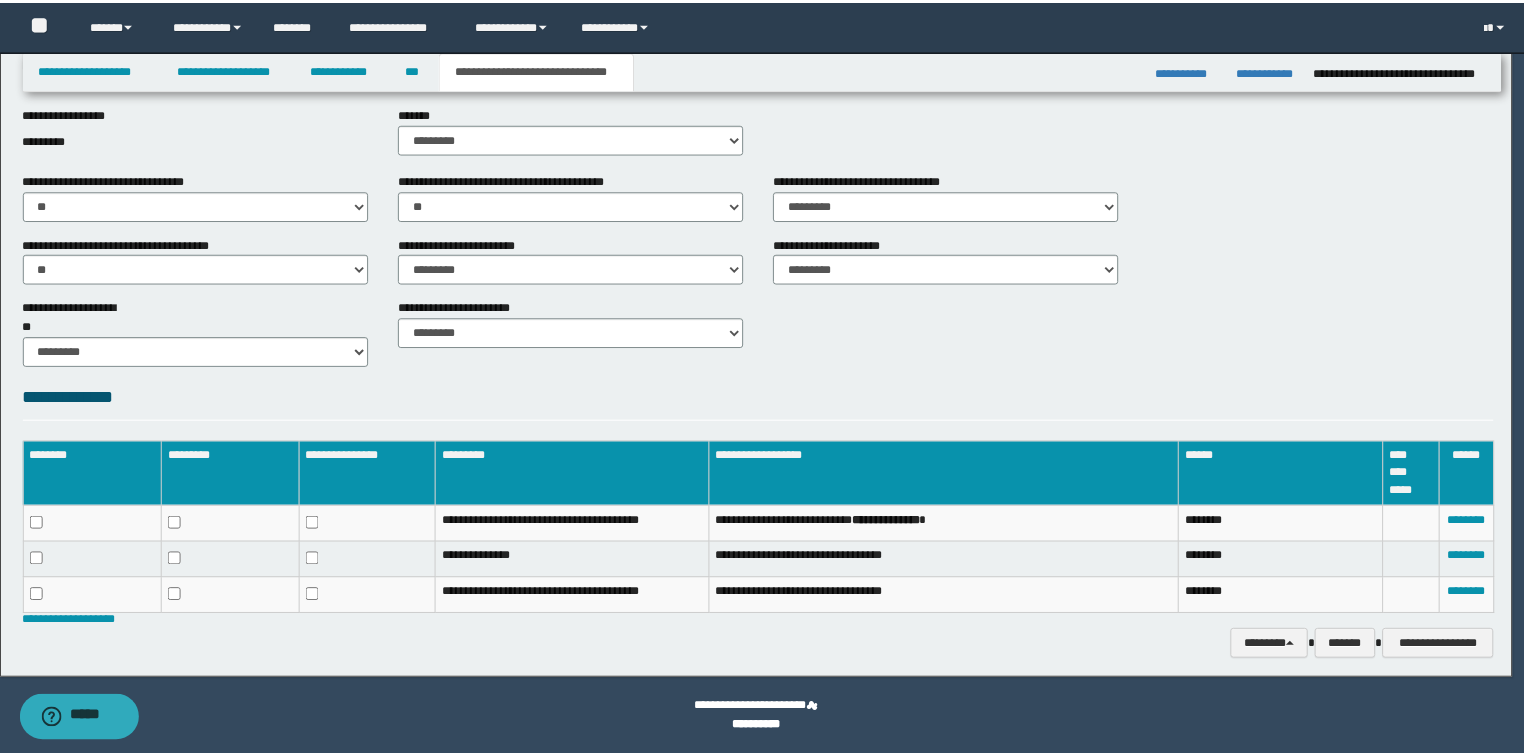 scroll, scrollTop: 672, scrollLeft: 0, axis: vertical 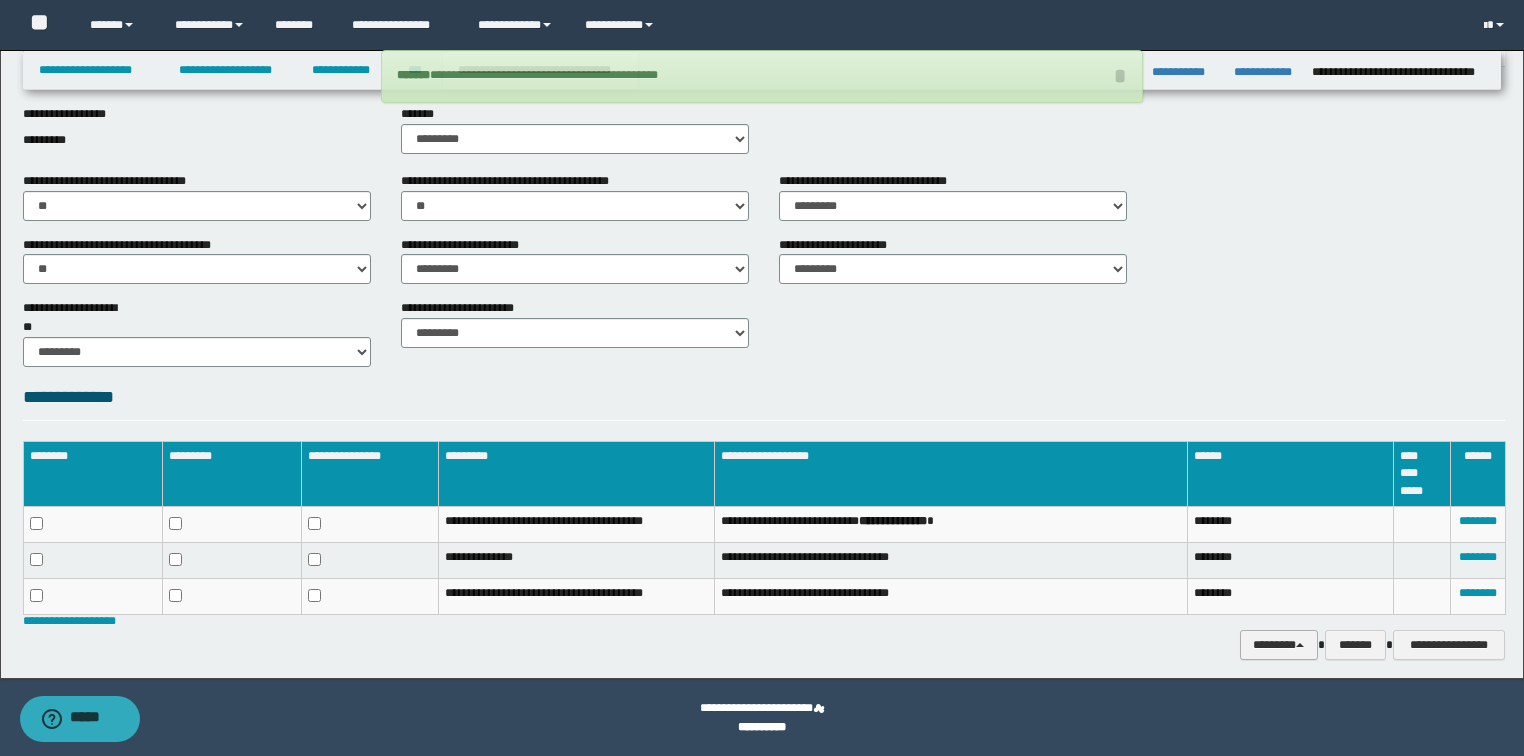 click on "********" at bounding box center (1279, 645) 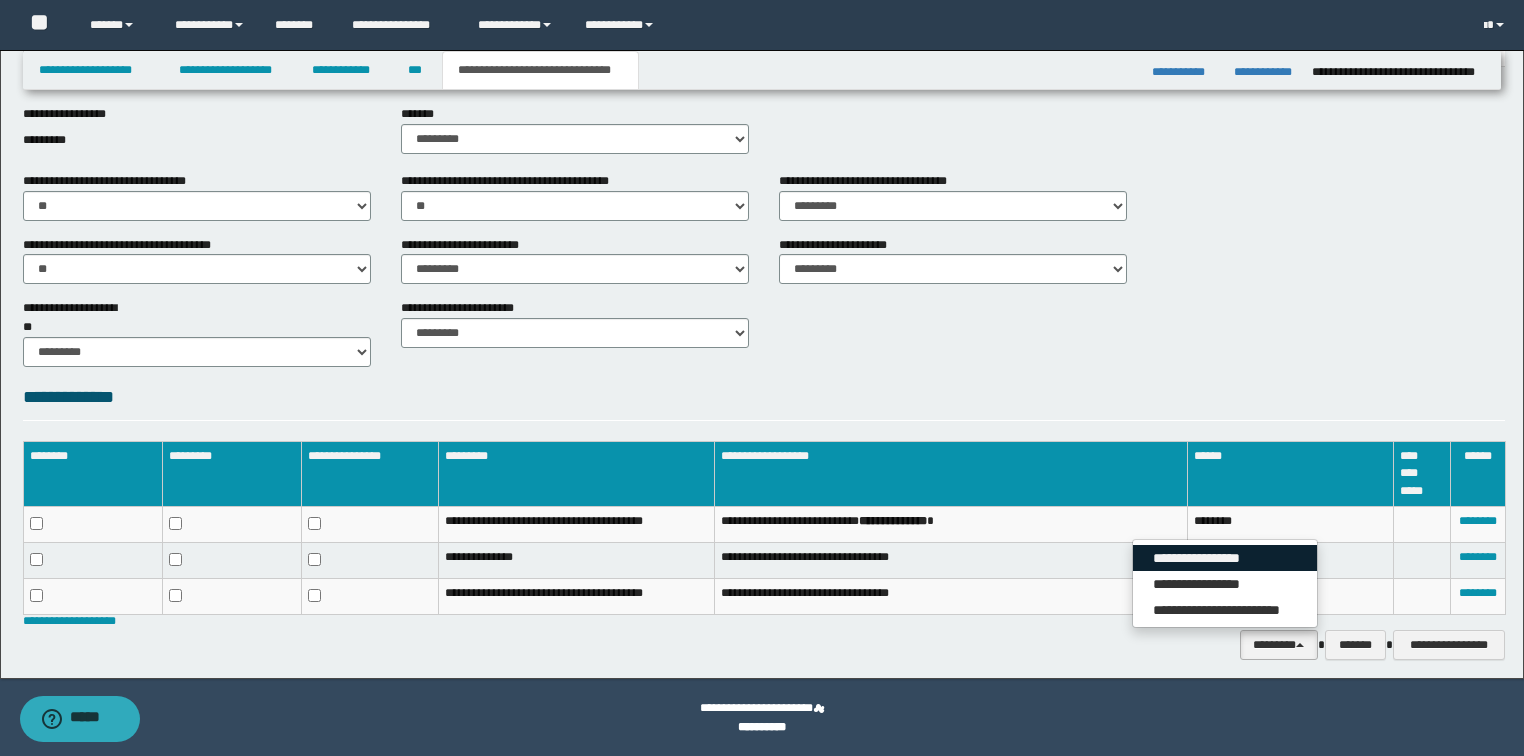 click on "**********" at bounding box center [1225, 558] 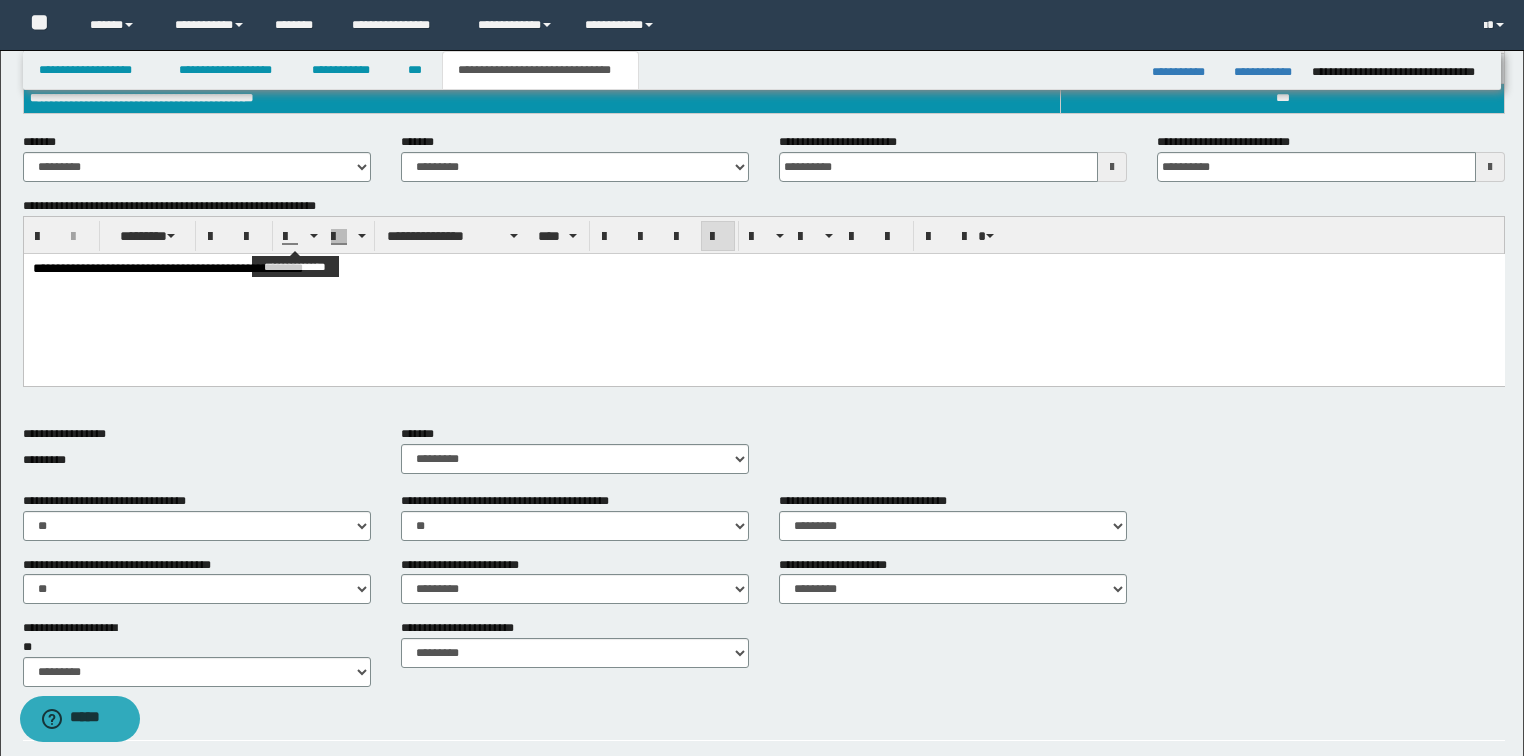 scroll, scrollTop: 0, scrollLeft: 0, axis: both 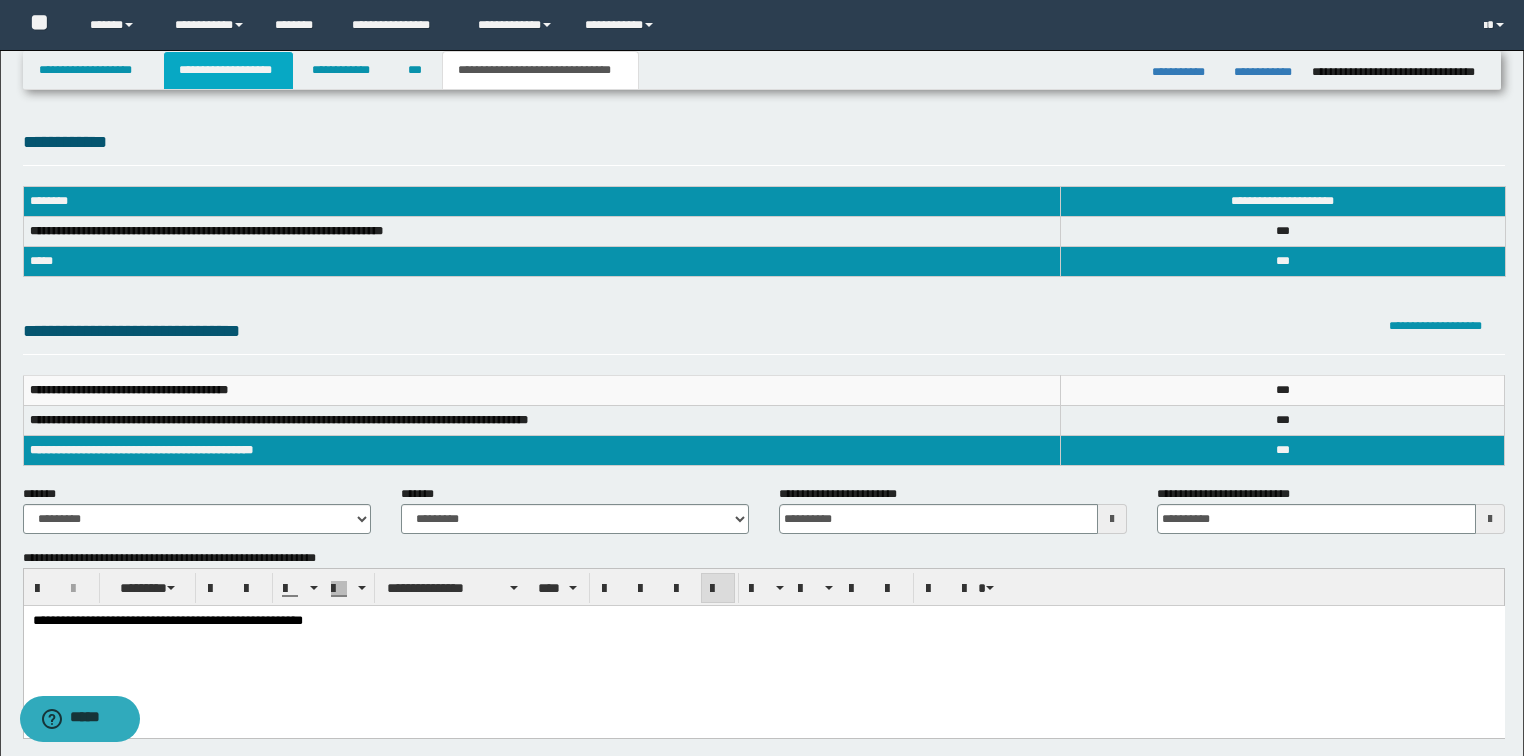 click on "**********" at bounding box center (228, 70) 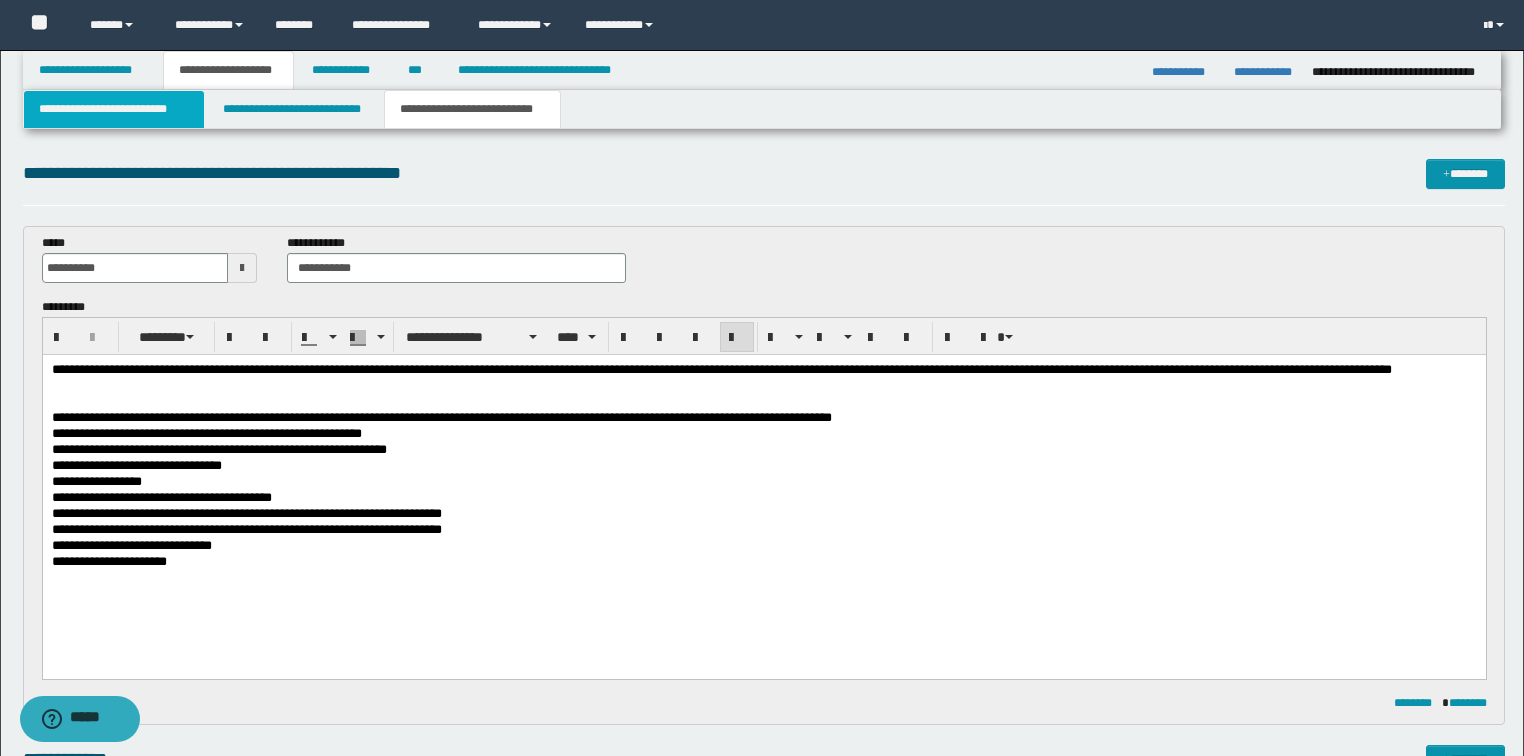 click on "**********" at bounding box center [114, 109] 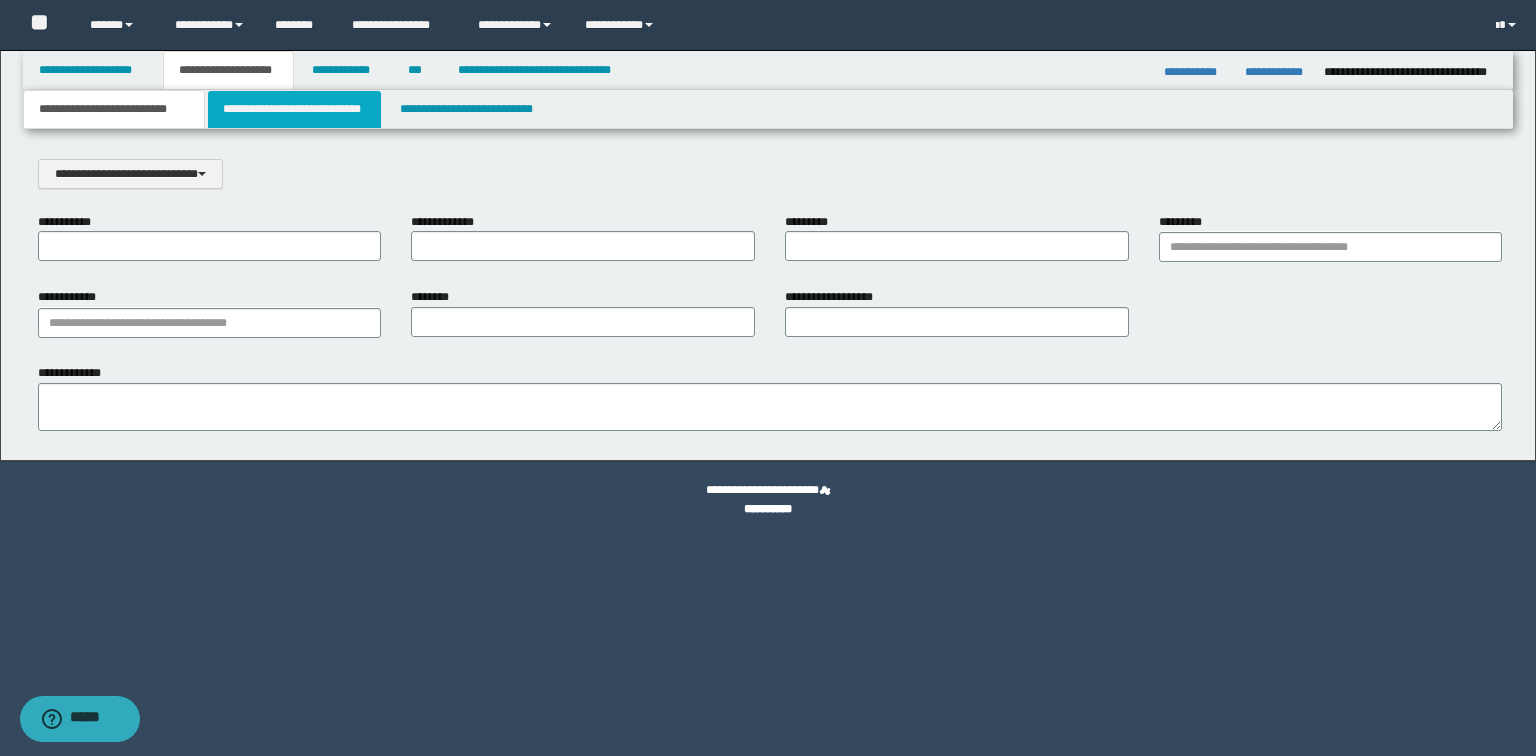 click on "**********" at bounding box center (294, 109) 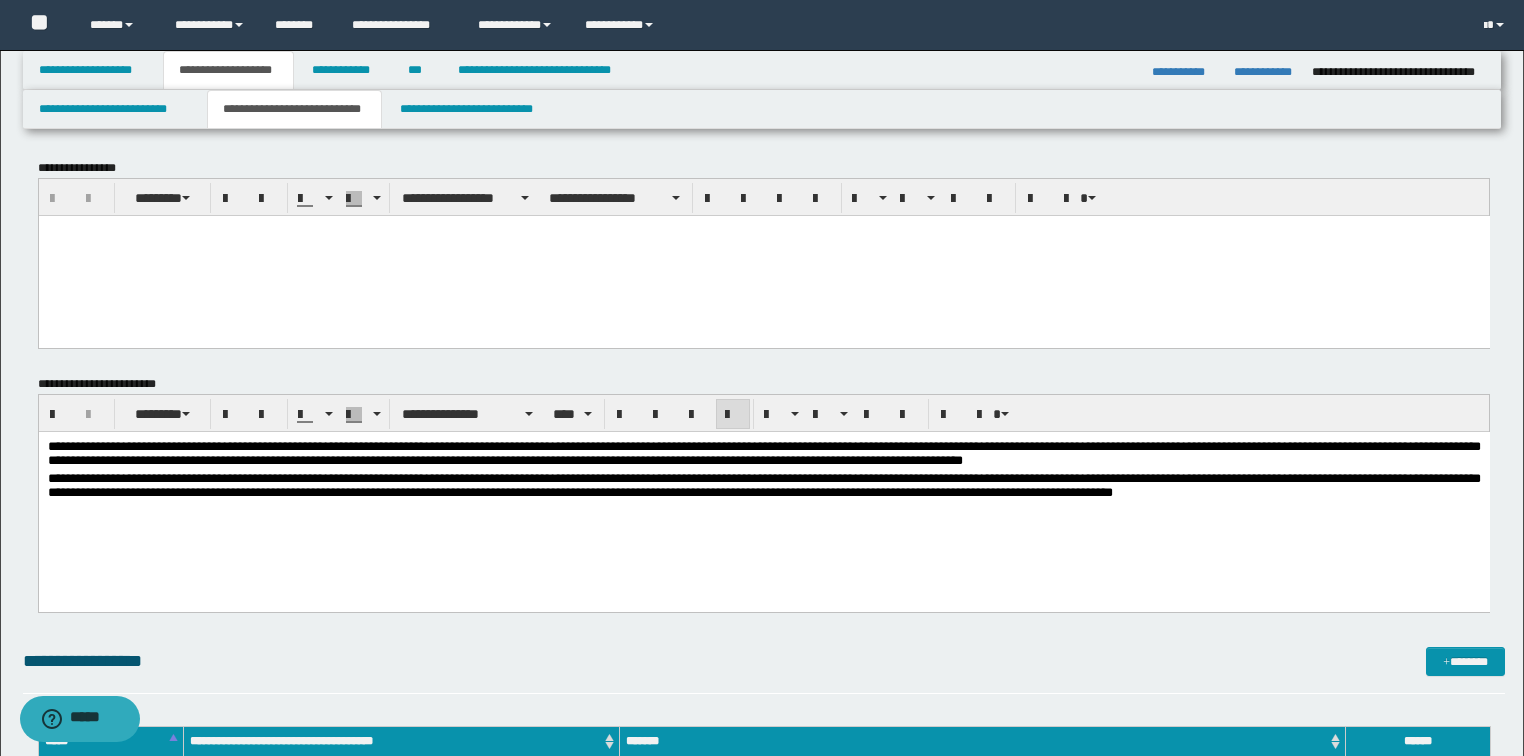 click on "**********" at bounding box center [763, 496] 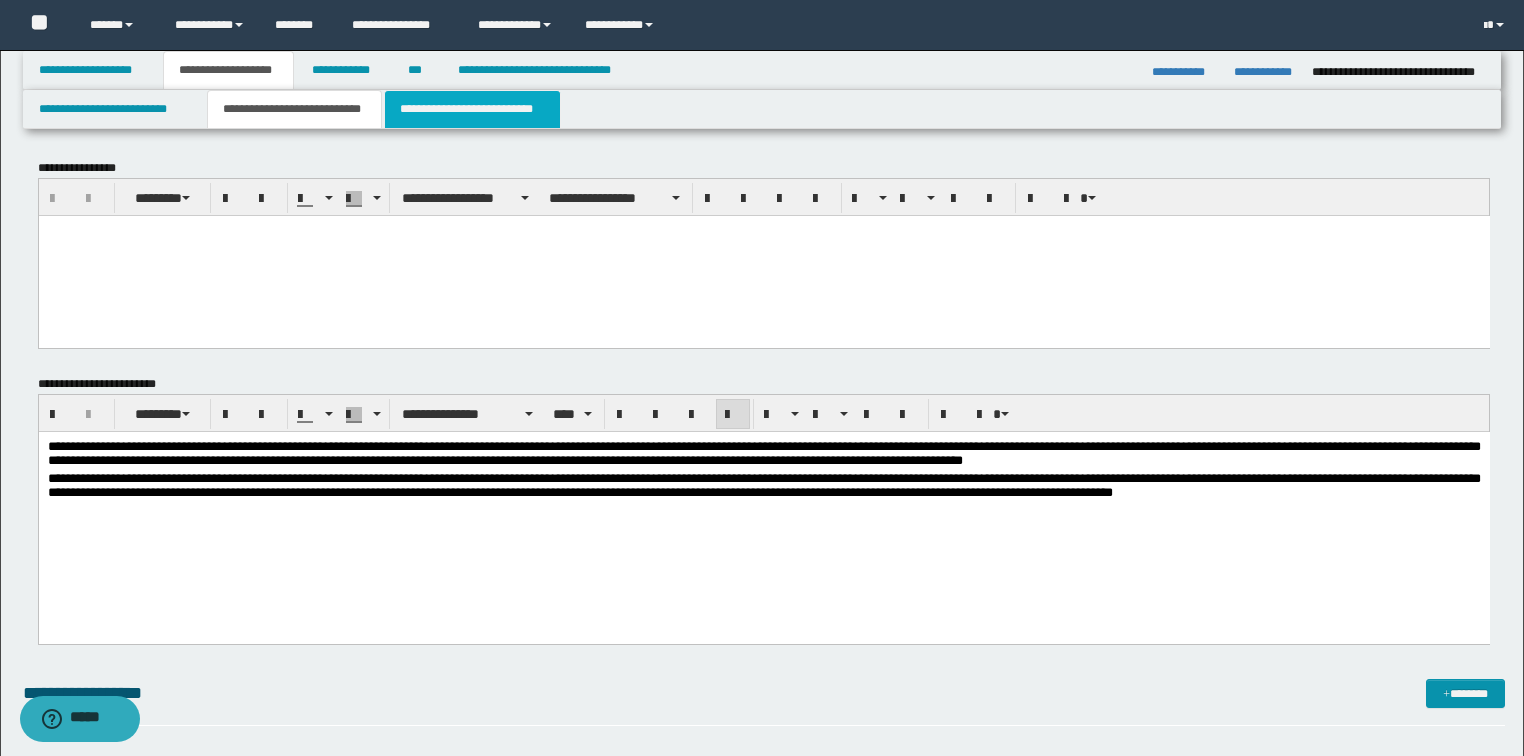 click on "**********" at bounding box center [472, 109] 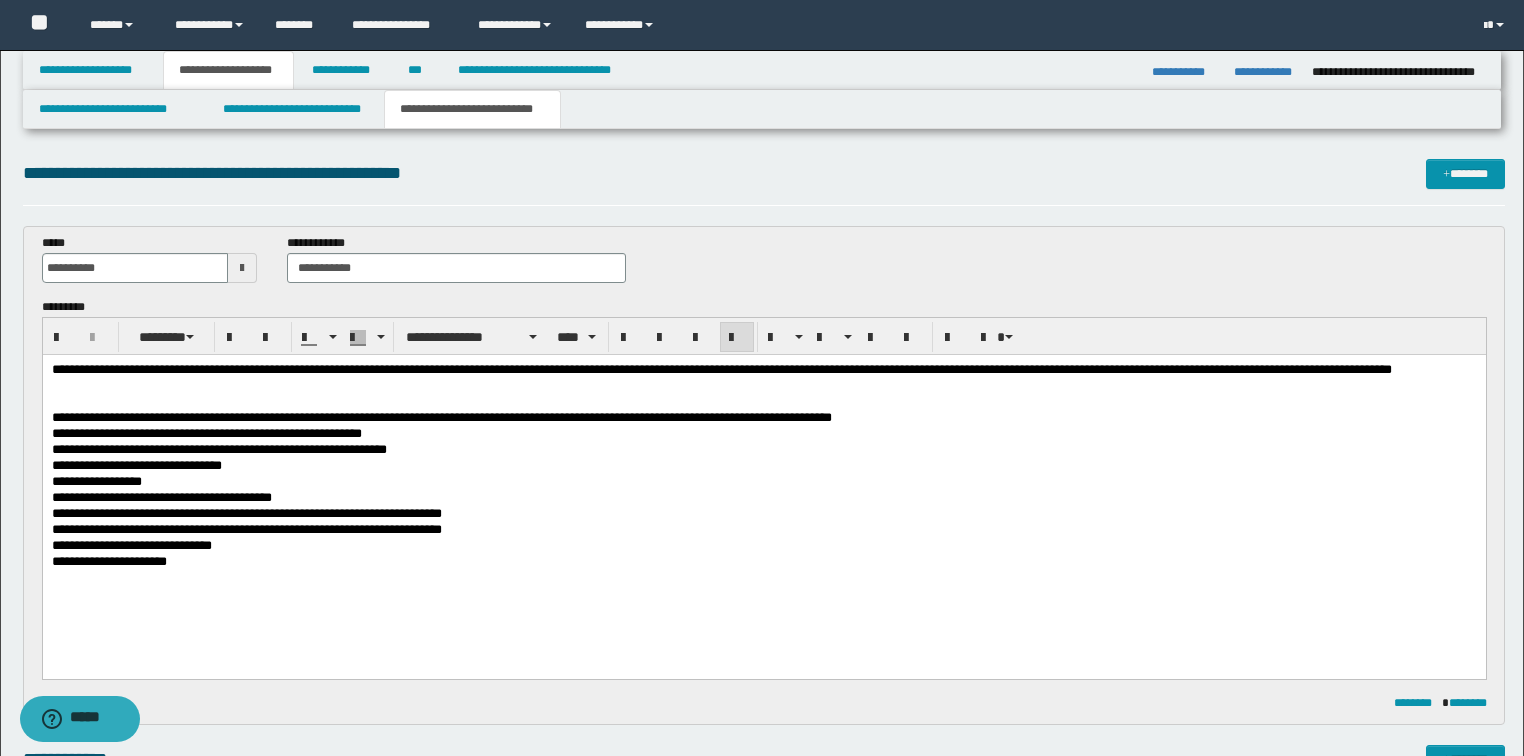 click on "**********" at bounding box center [763, 491] 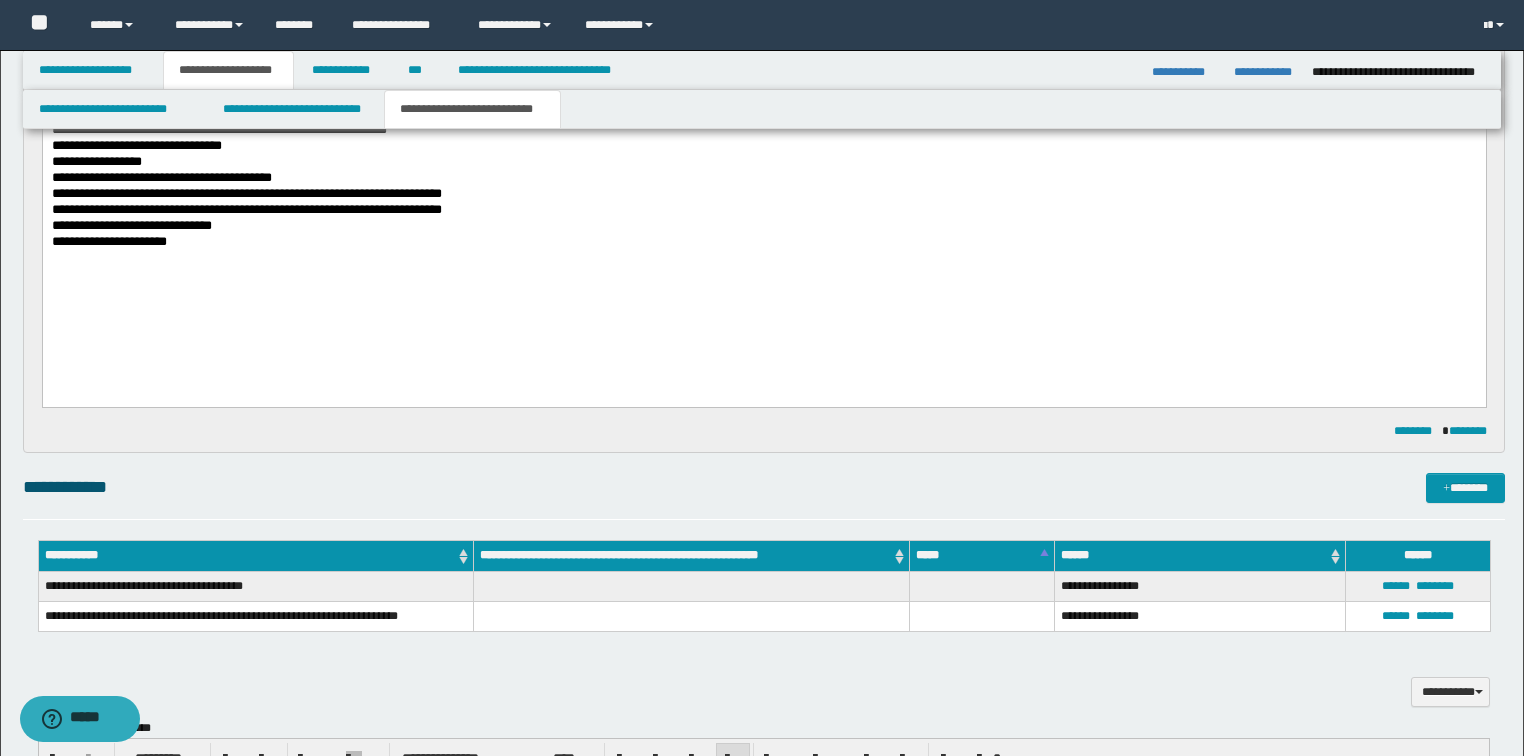 scroll, scrollTop: 640, scrollLeft: 0, axis: vertical 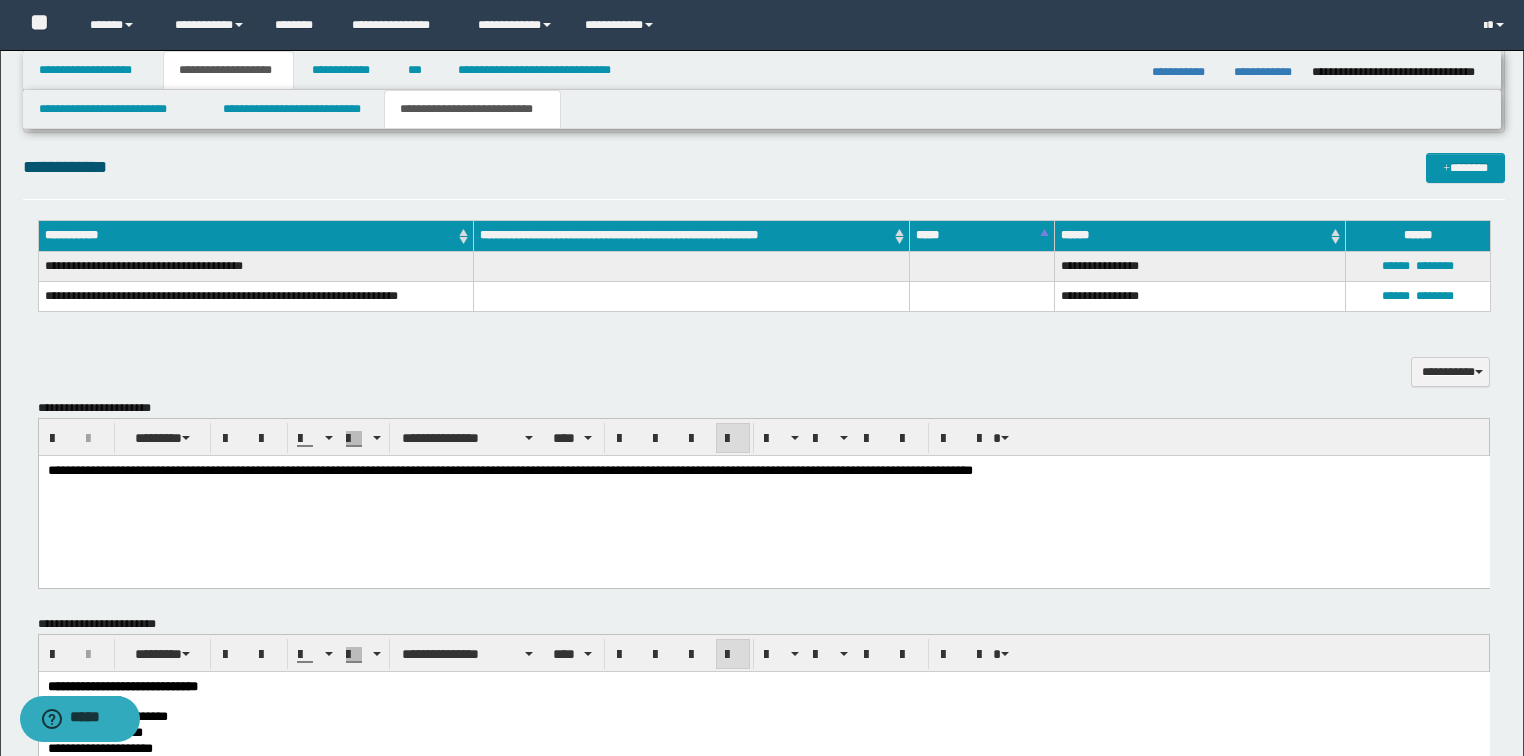 click on "**********" at bounding box center (763, 471) 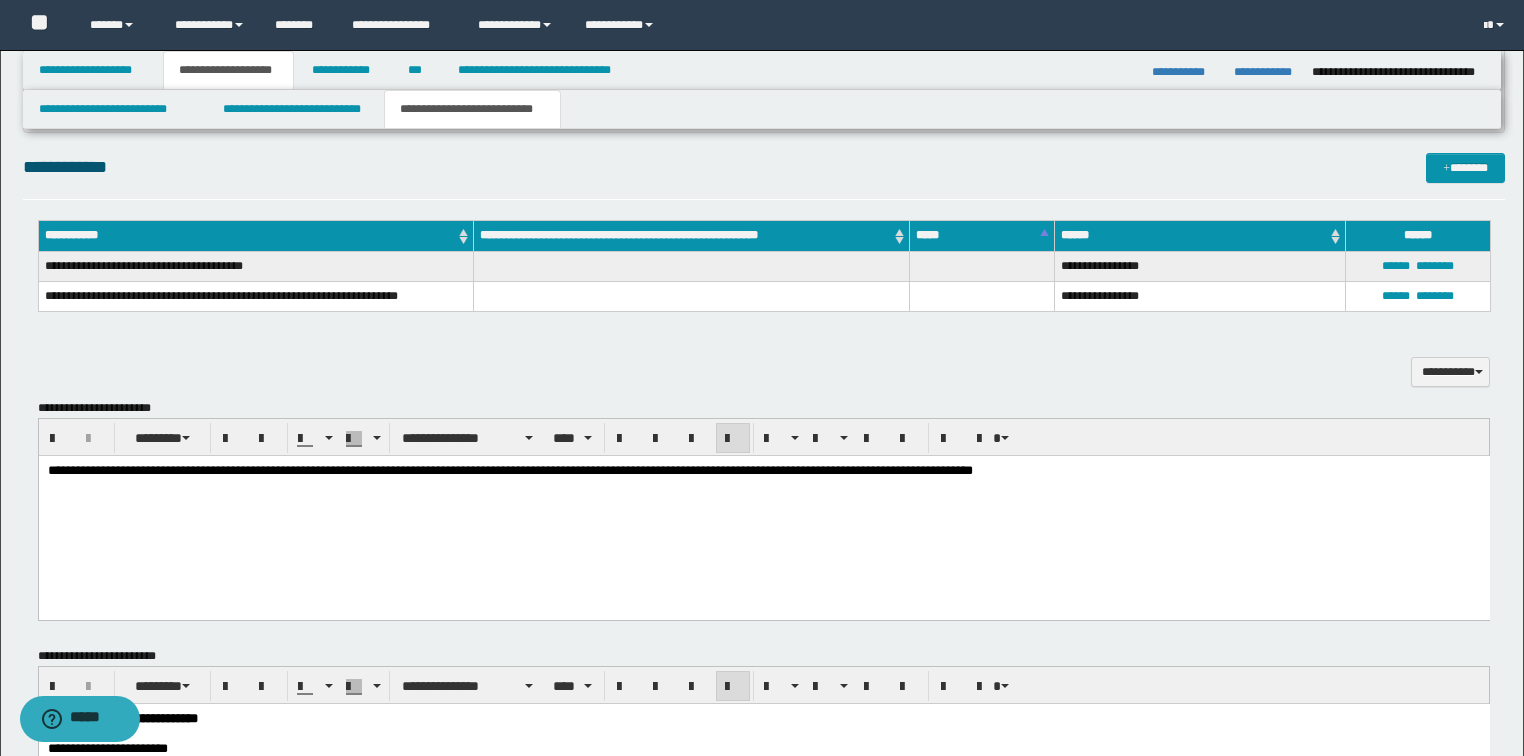 scroll, scrollTop: 1040, scrollLeft: 0, axis: vertical 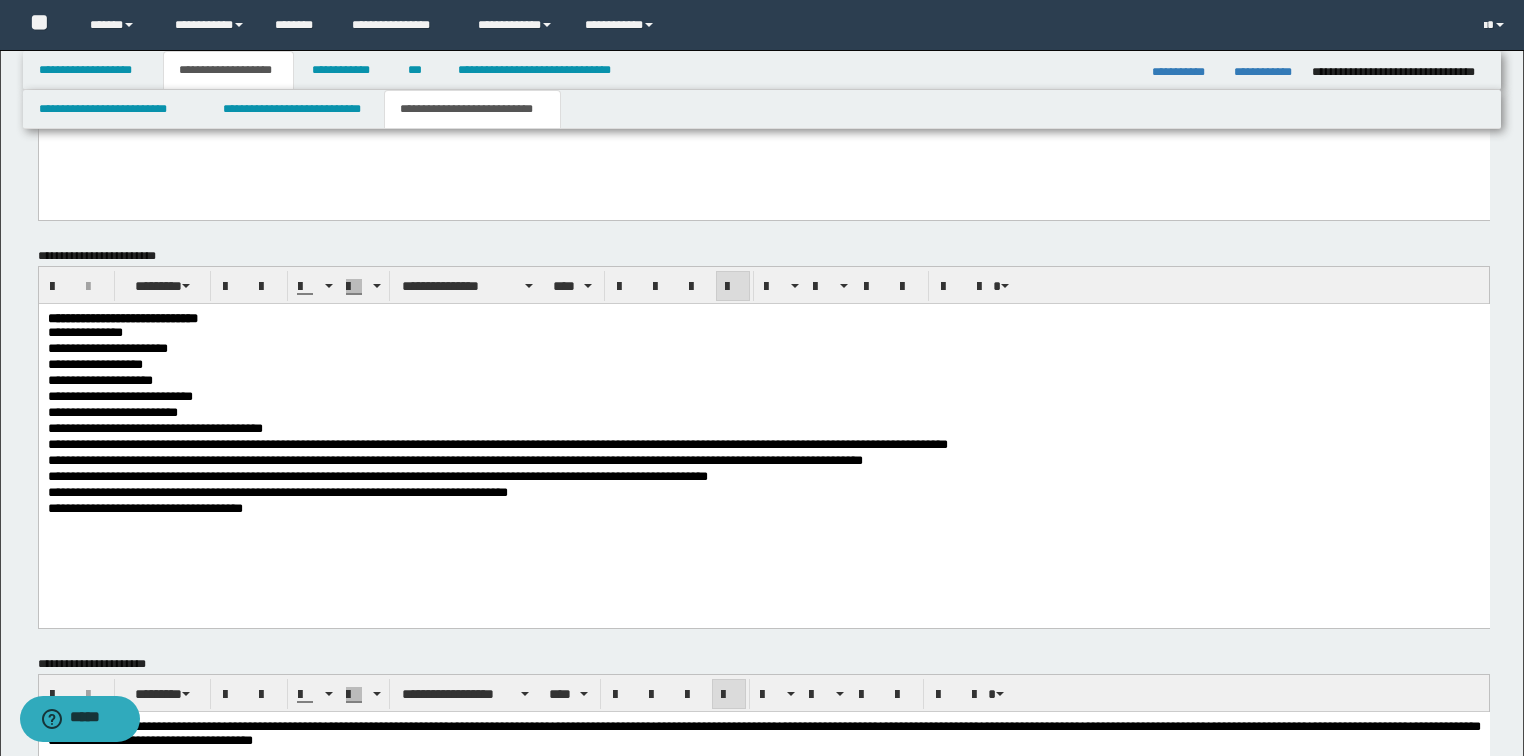 click on "**********" at bounding box center (763, 509) 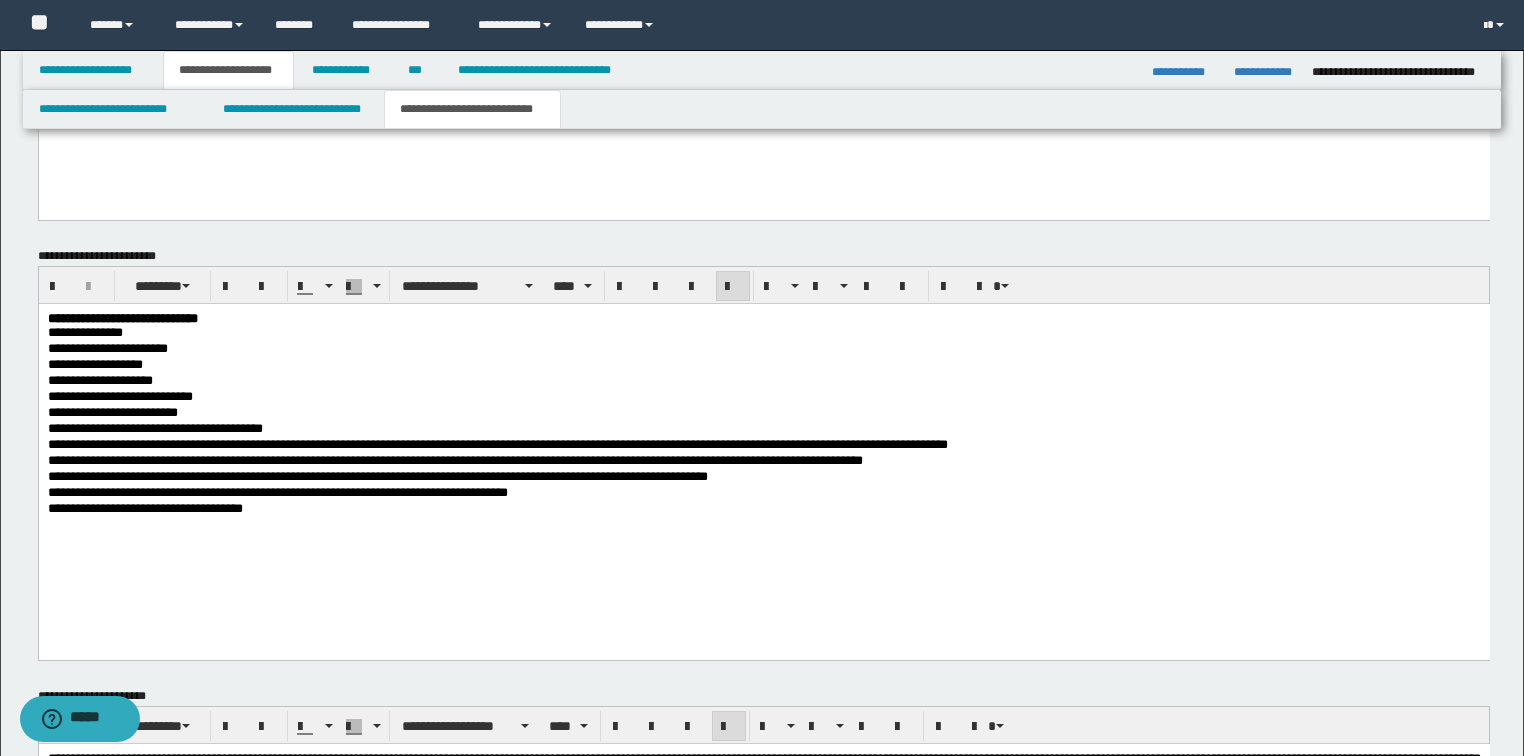 scroll, scrollTop: 1234, scrollLeft: 0, axis: vertical 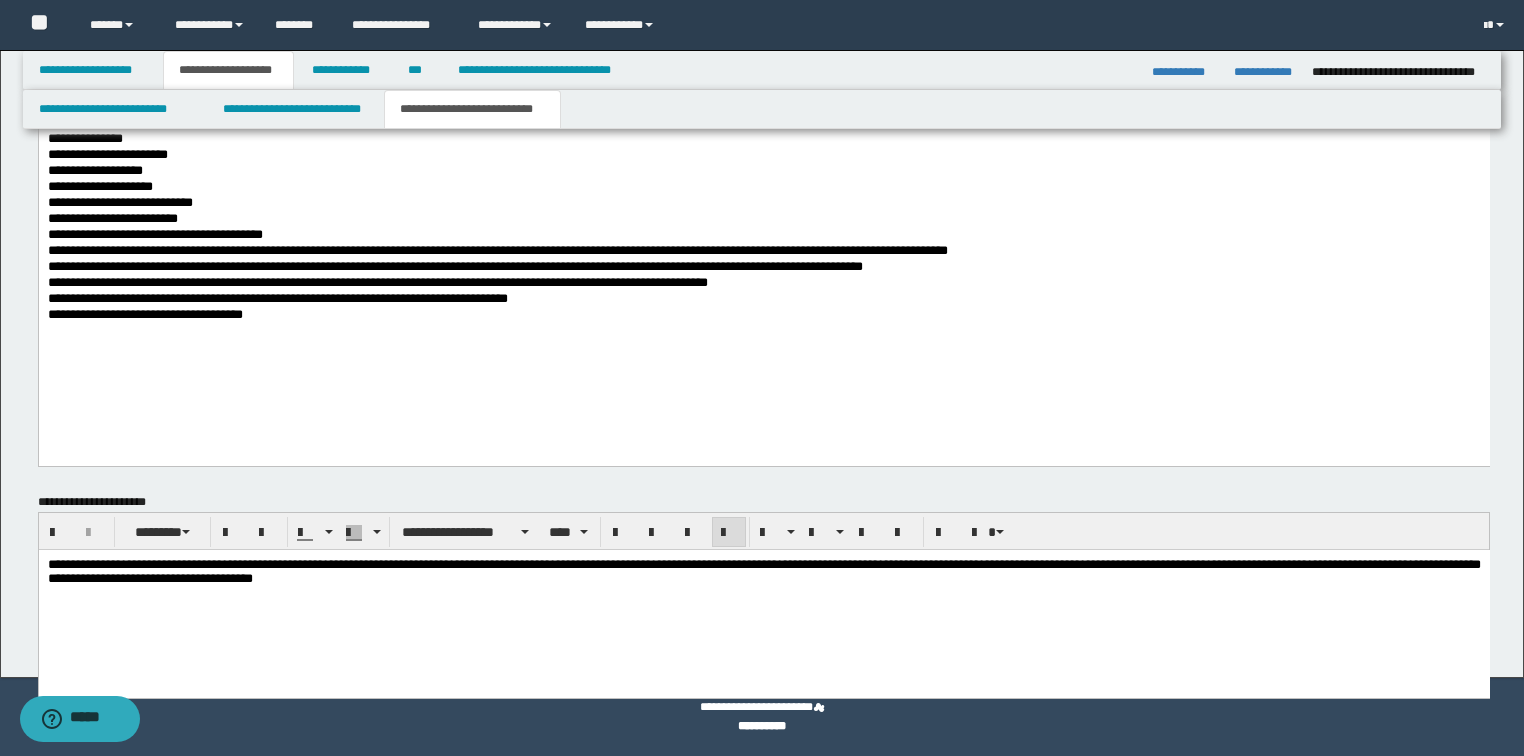 click on "**********" at bounding box center [763, 571] 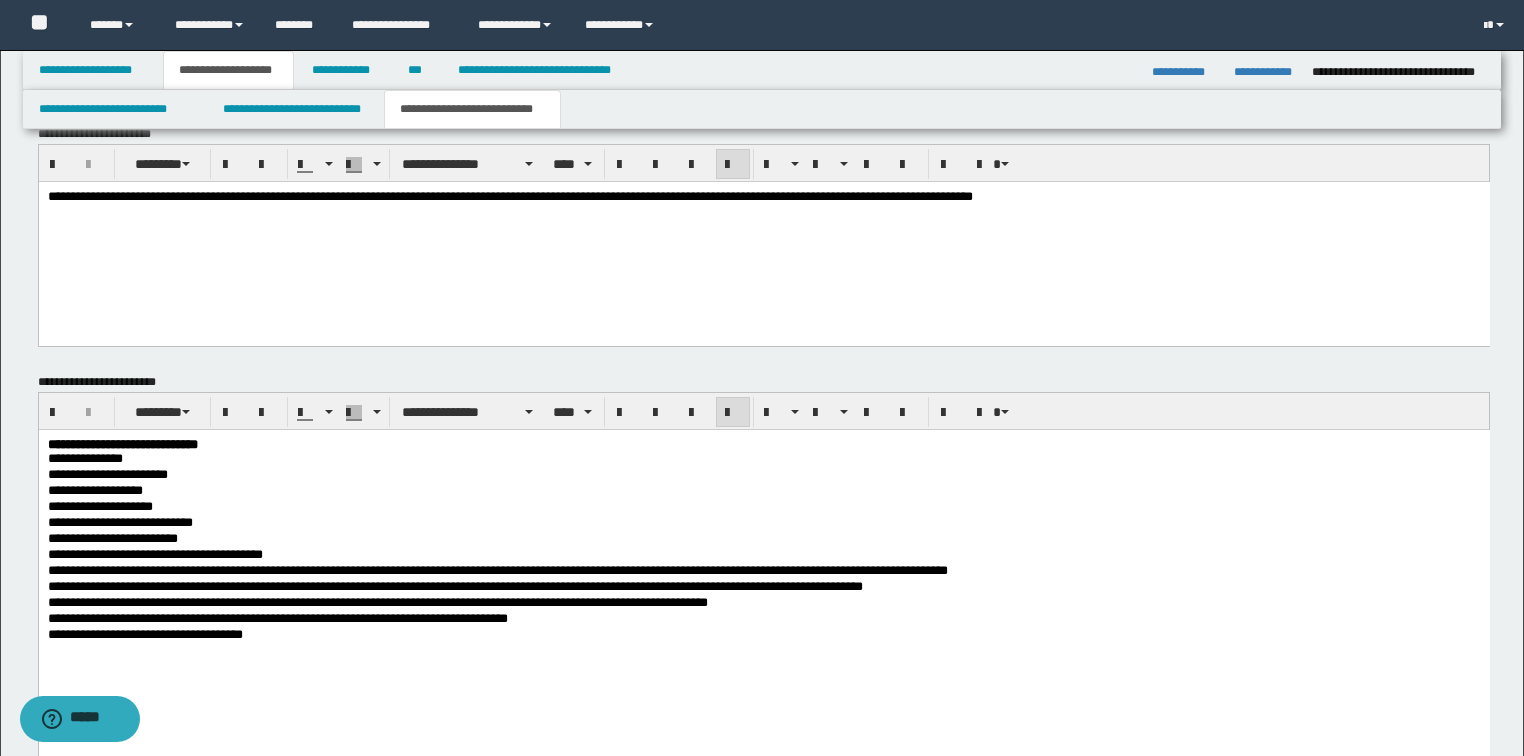scroll, scrollTop: 754, scrollLeft: 0, axis: vertical 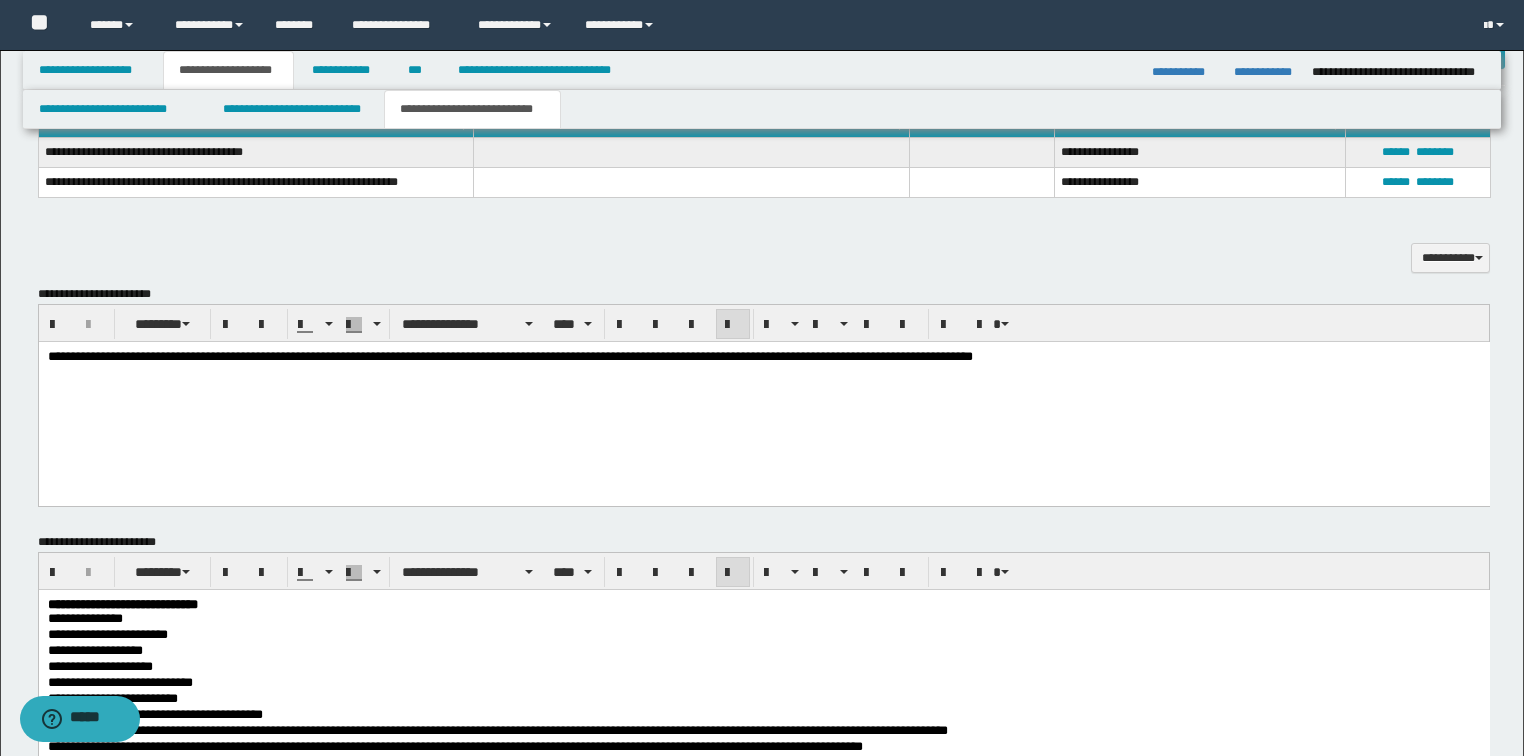 click on "**********" at bounding box center [509, 355] 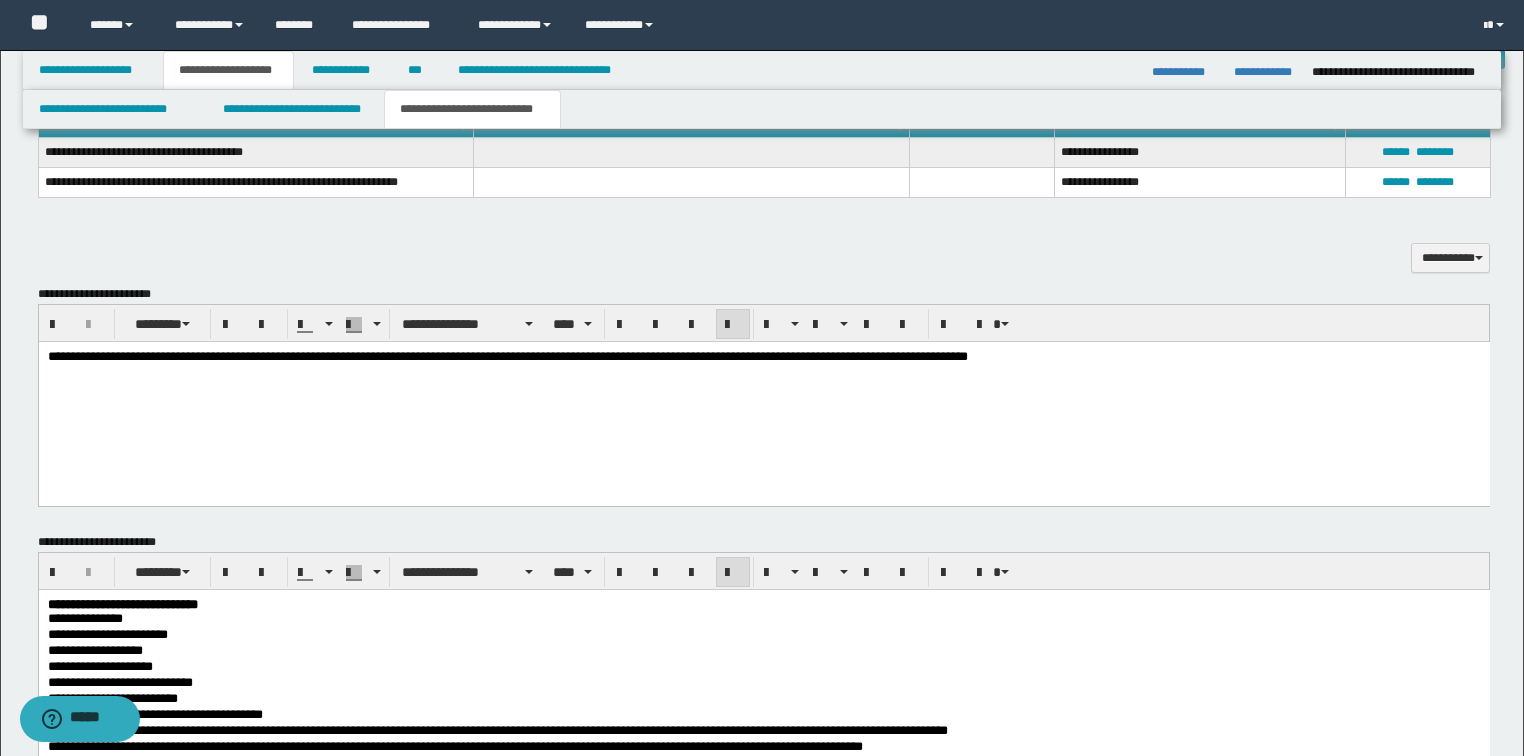 click on "**********" at bounding box center (507, 355) 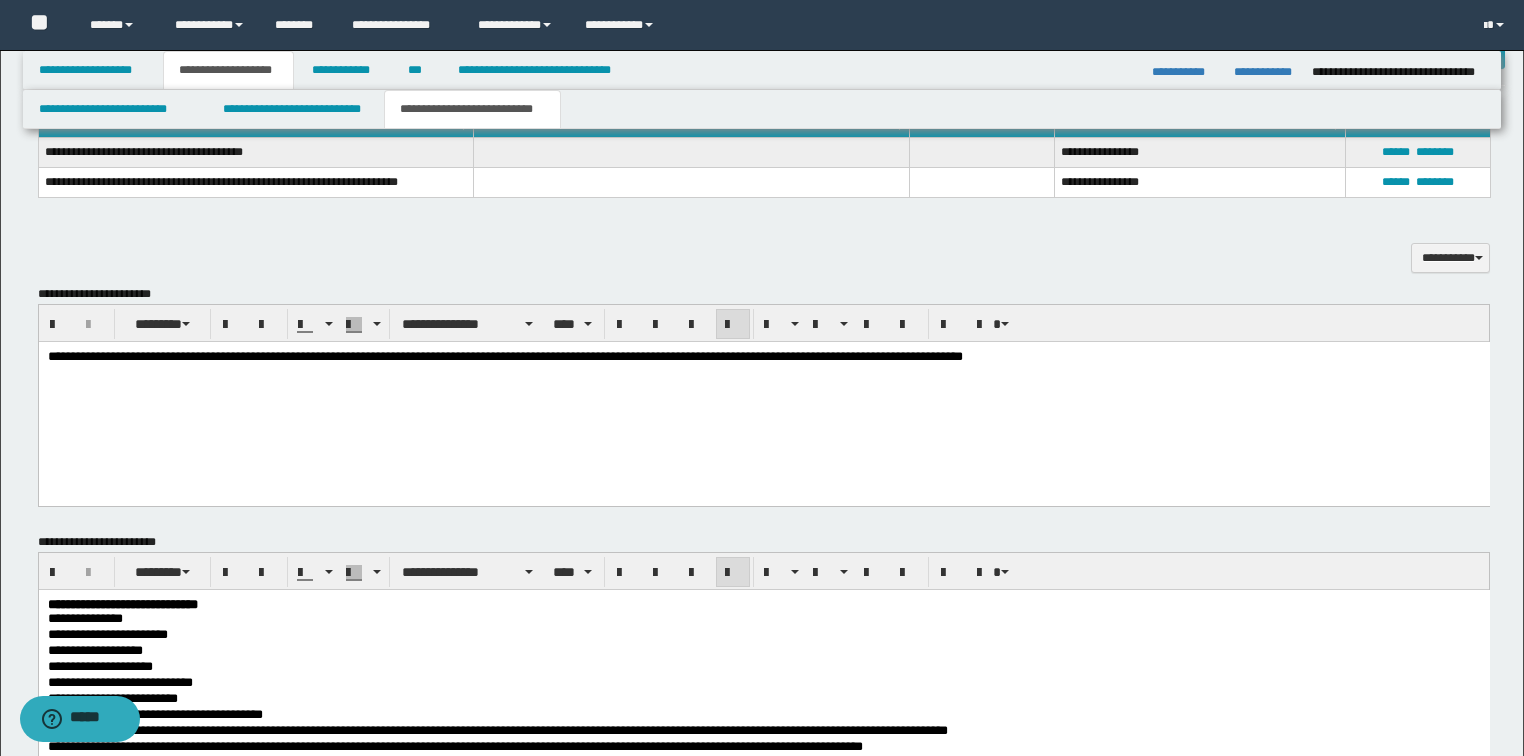 scroll, scrollTop: 274, scrollLeft: 0, axis: vertical 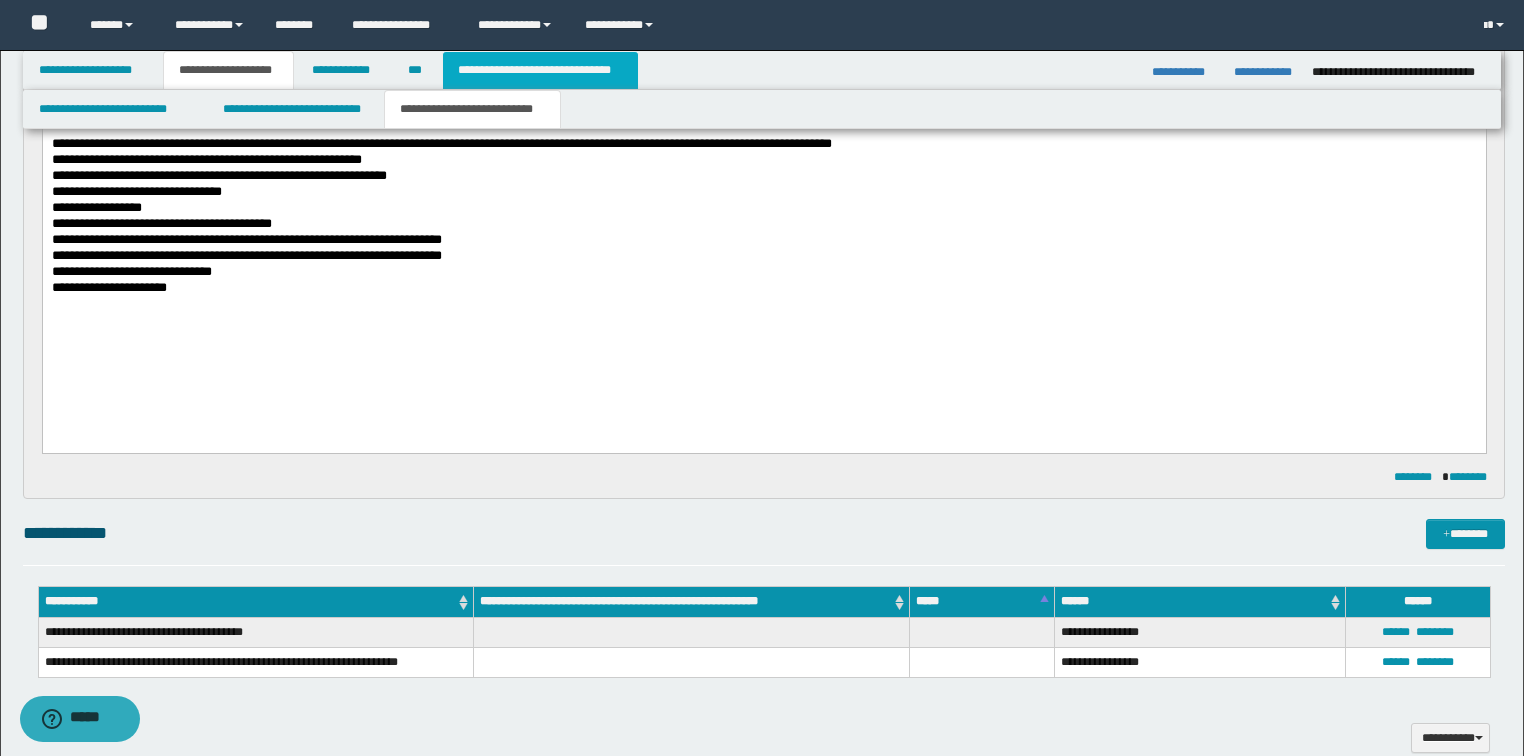 click on "**********" at bounding box center (540, 70) 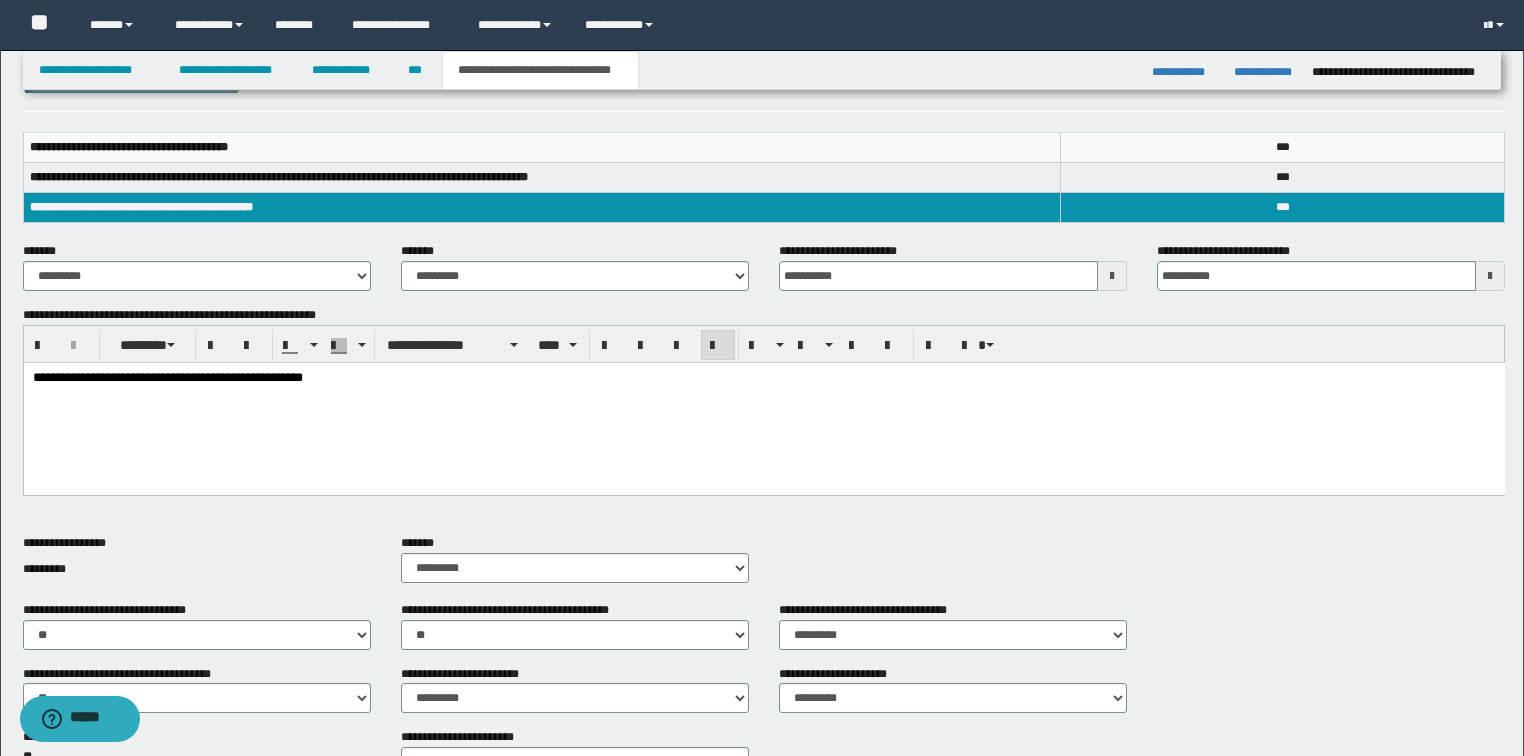 click on "**********" at bounding box center (763, 404) 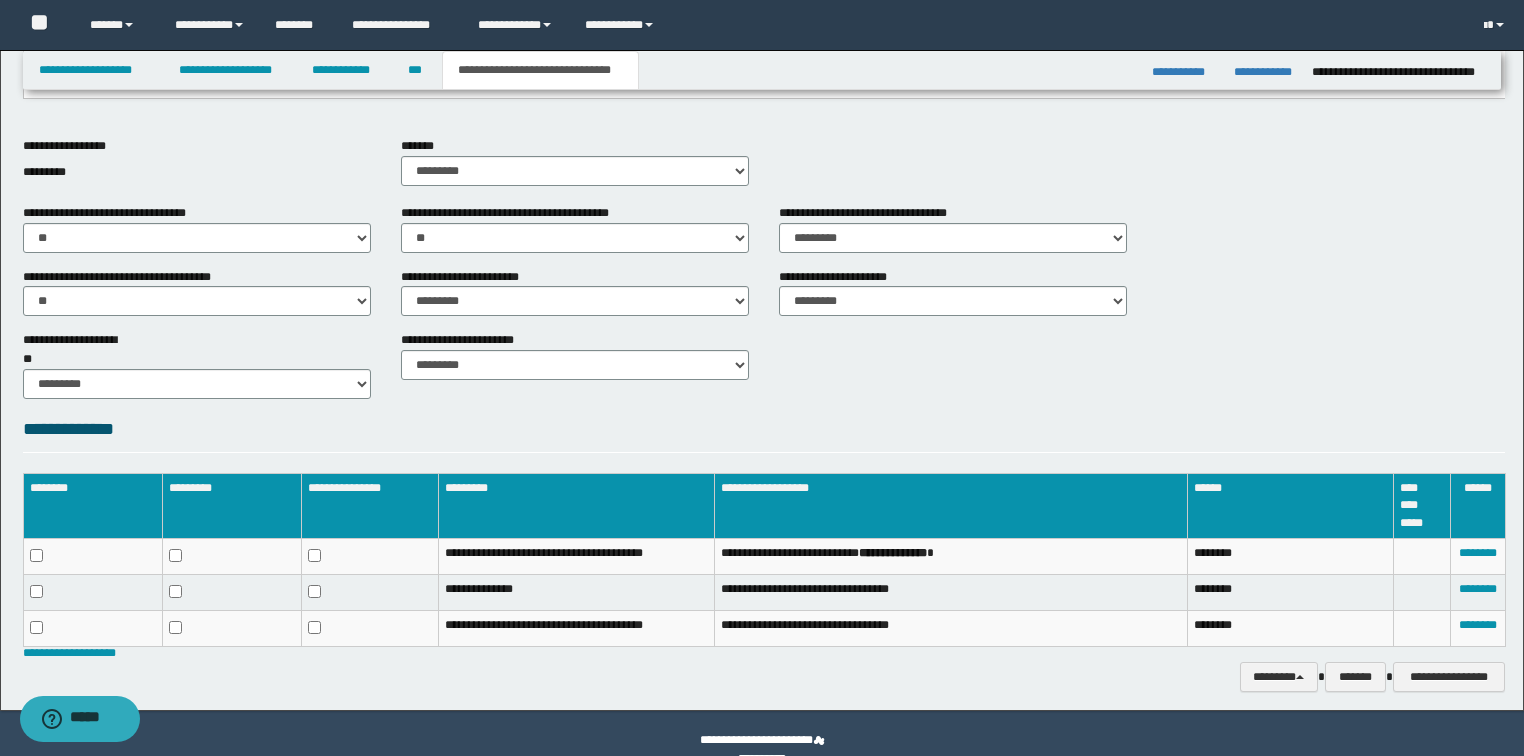 scroll, scrollTop: 672, scrollLeft: 0, axis: vertical 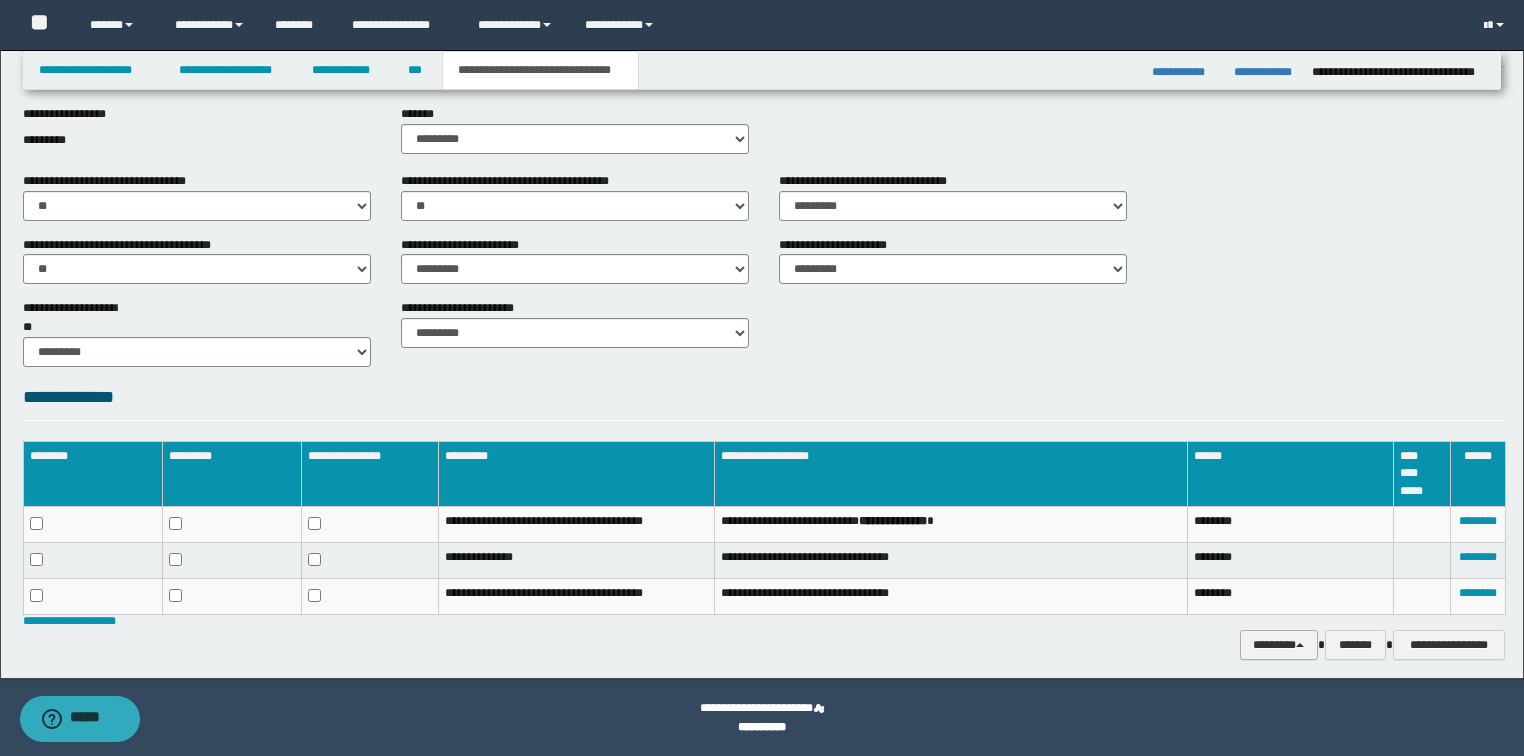 click on "********" at bounding box center [1279, 645] 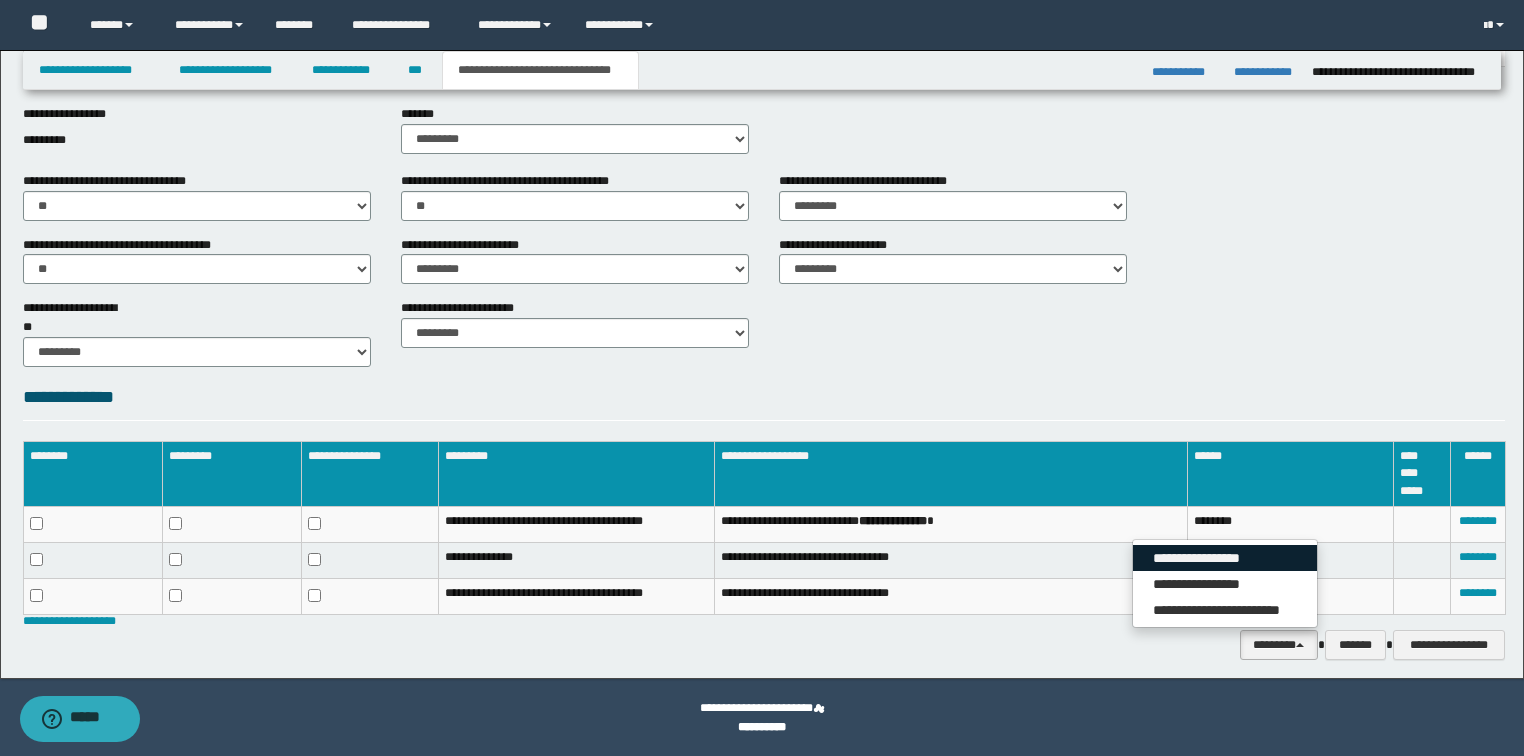 click on "**********" at bounding box center [1225, 558] 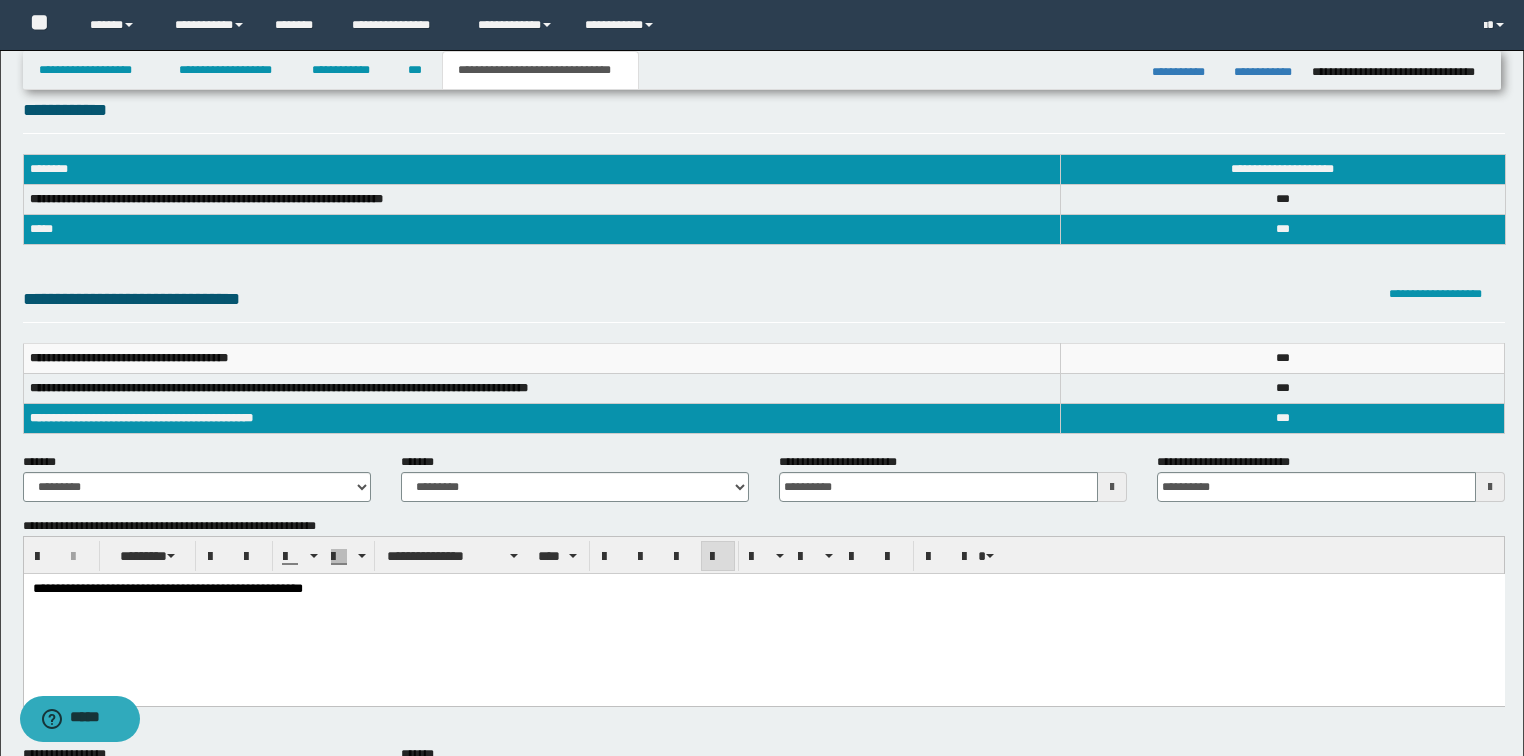scroll, scrollTop: 0, scrollLeft: 0, axis: both 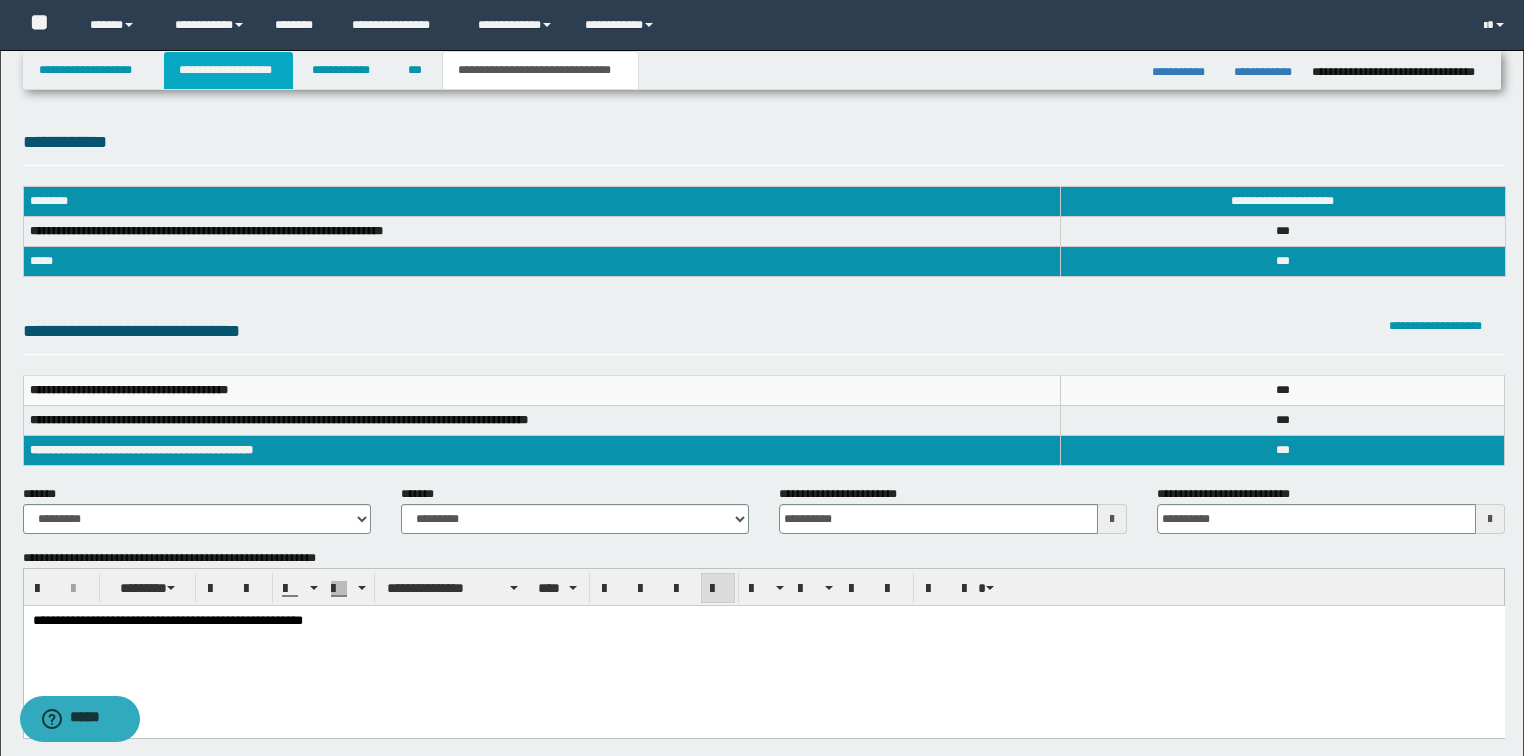click on "**********" at bounding box center [228, 70] 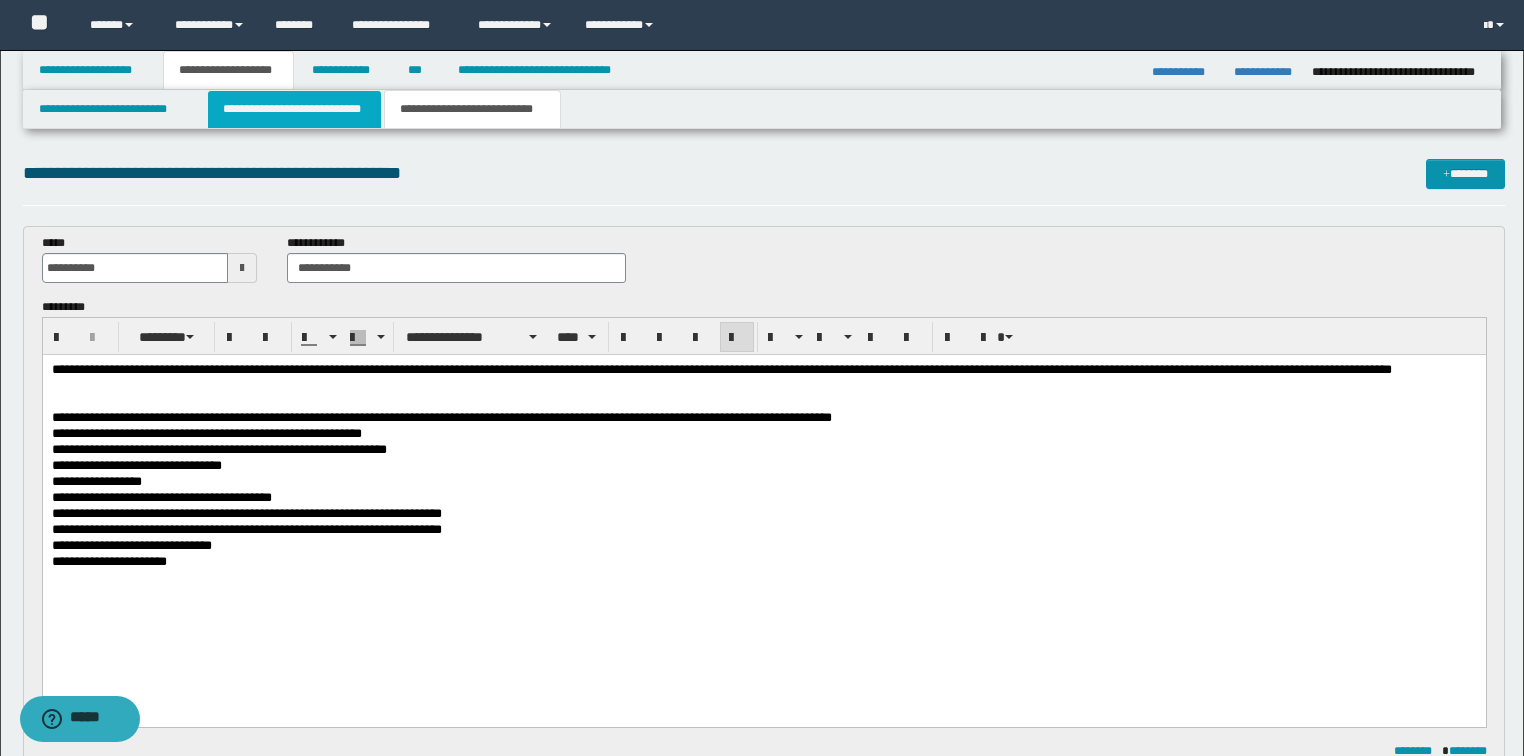 click on "**********" at bounding box center [294, 109] 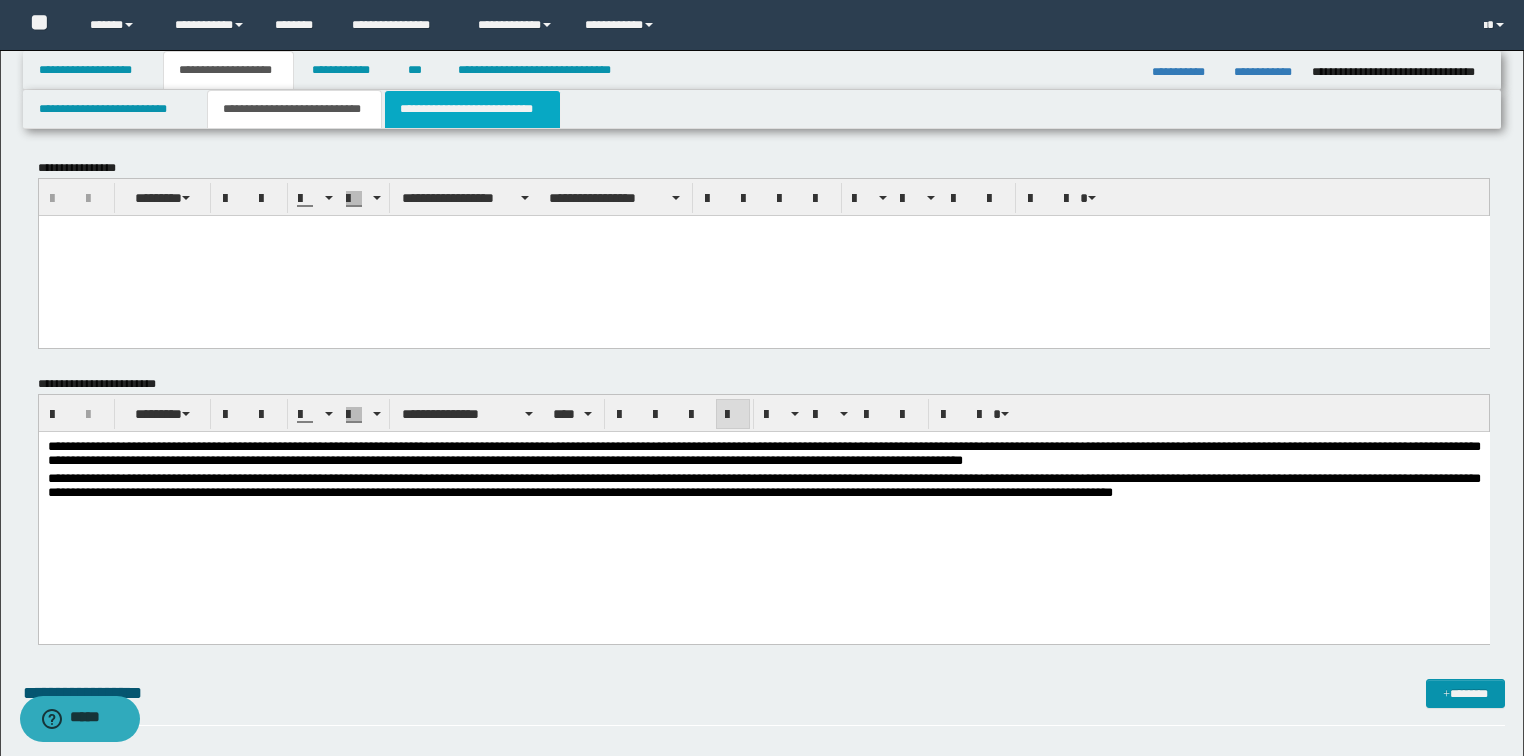 click on "**********" at bounding box center [472, 109] 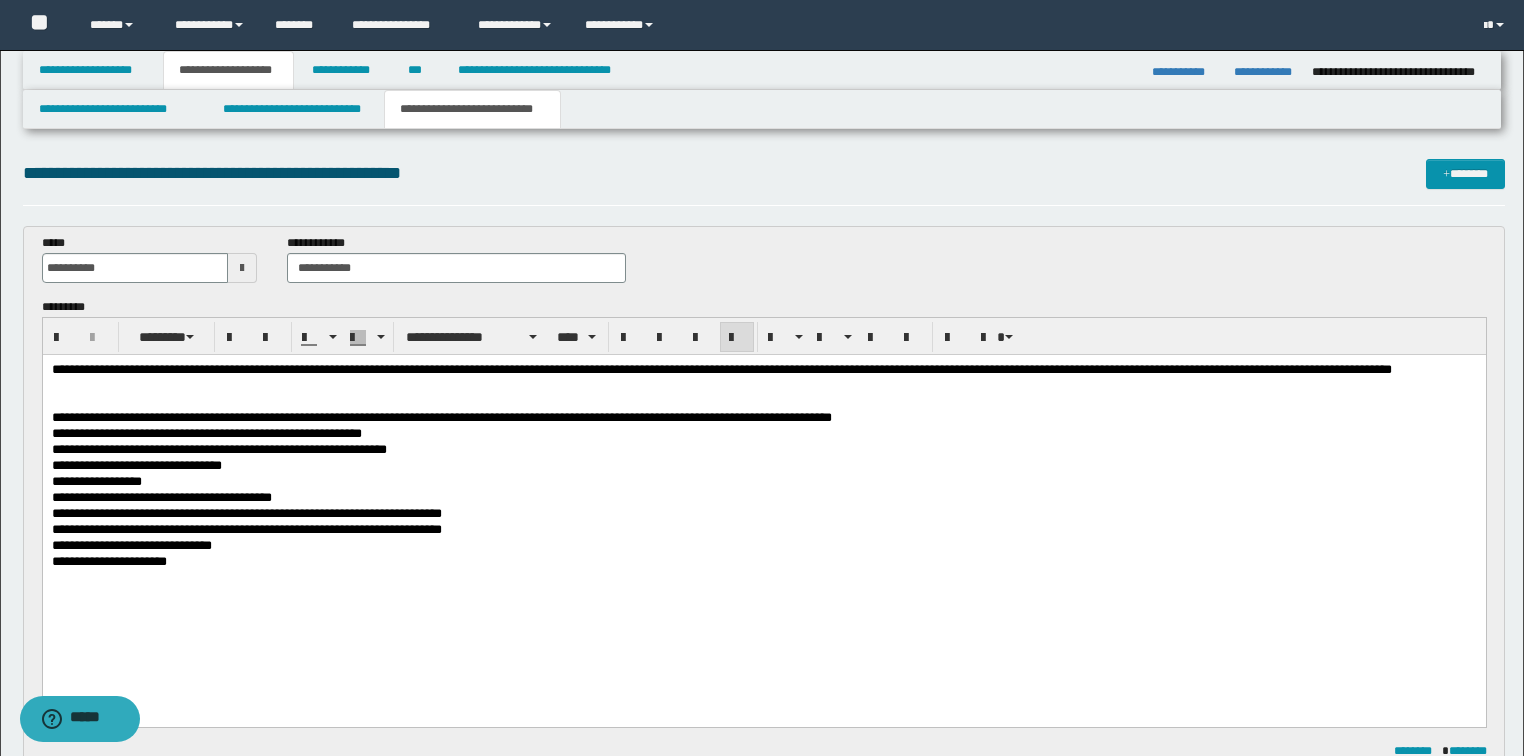 click at bounding box center [763, 591] 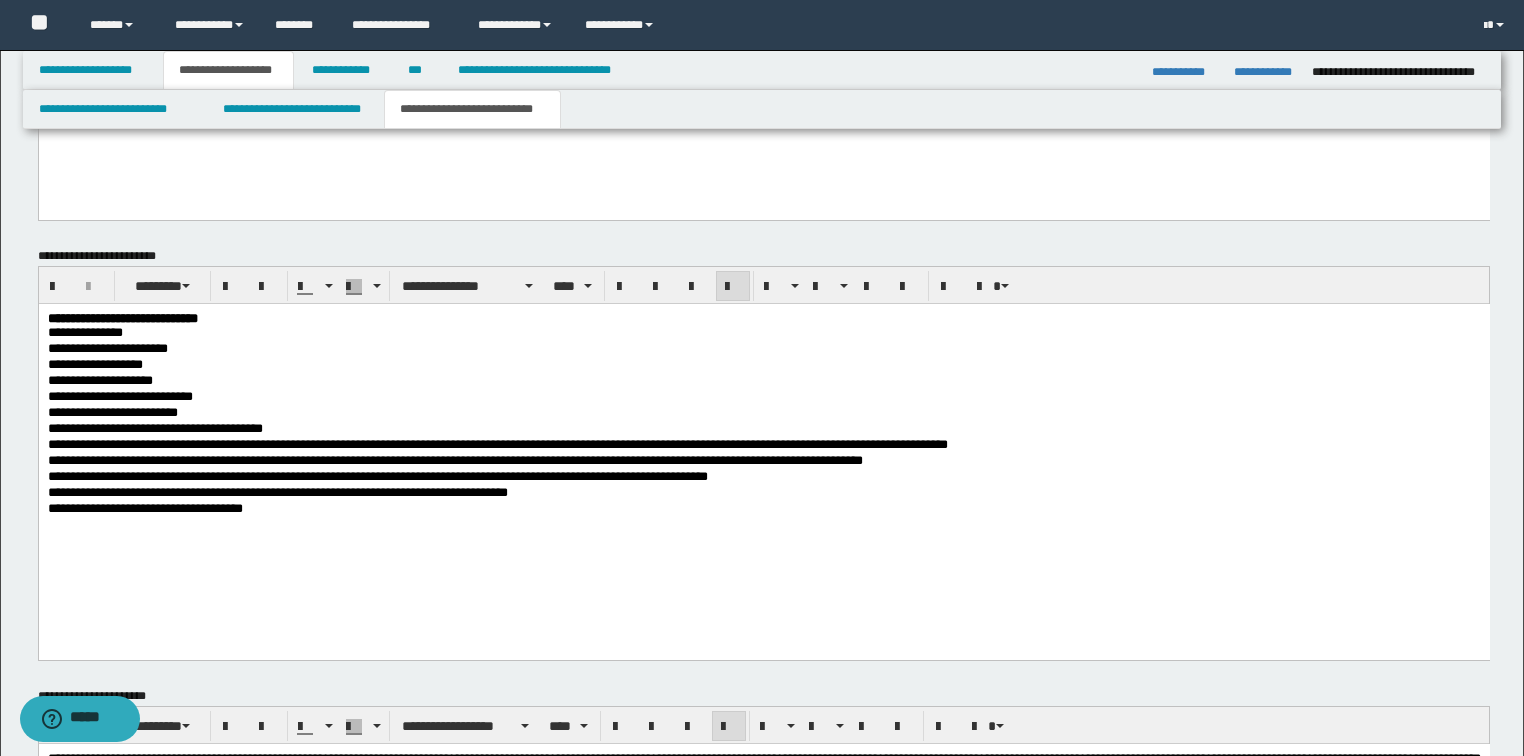 scroll, scrollTop: 1234, scrollLeft: 0, axis: vertical 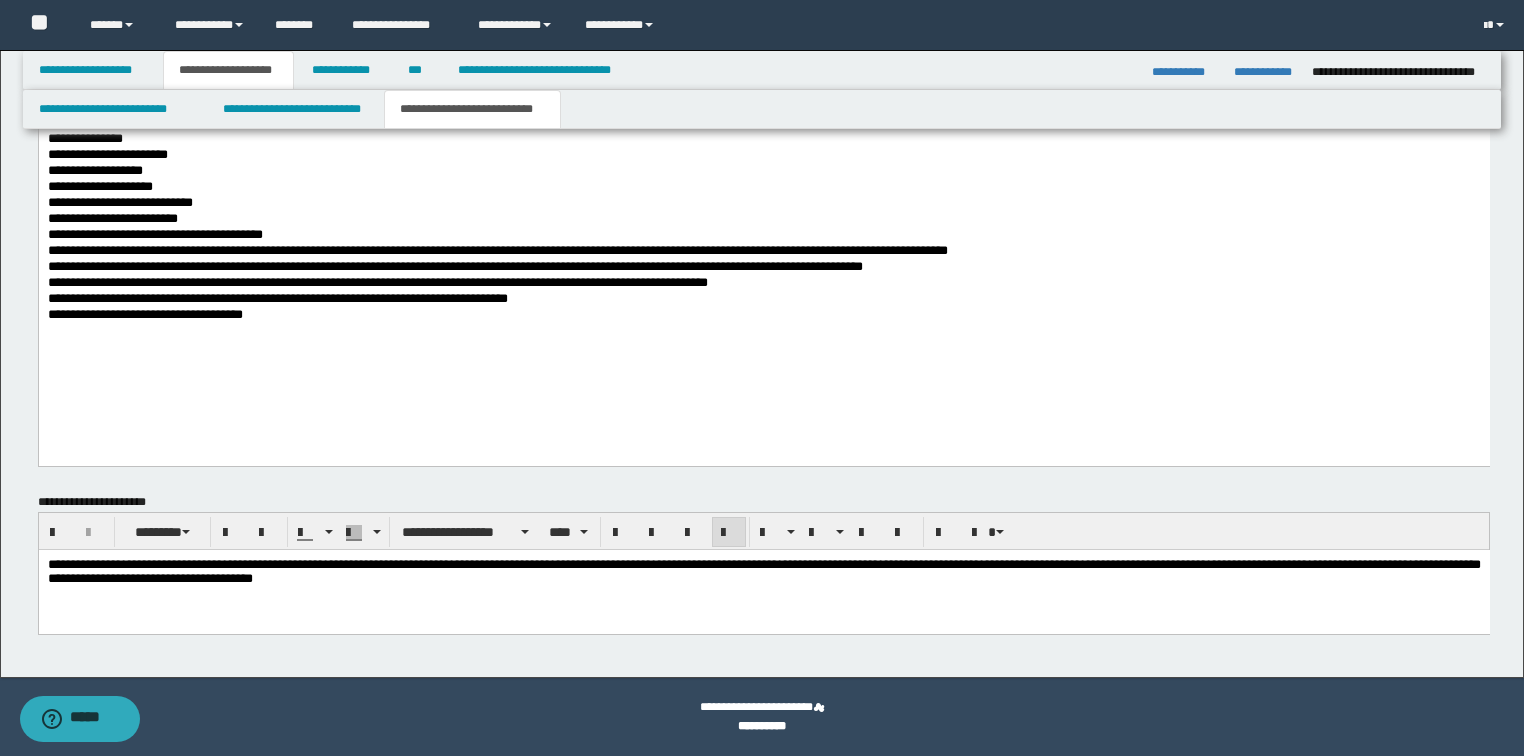 click at bounding box center [763, 594] 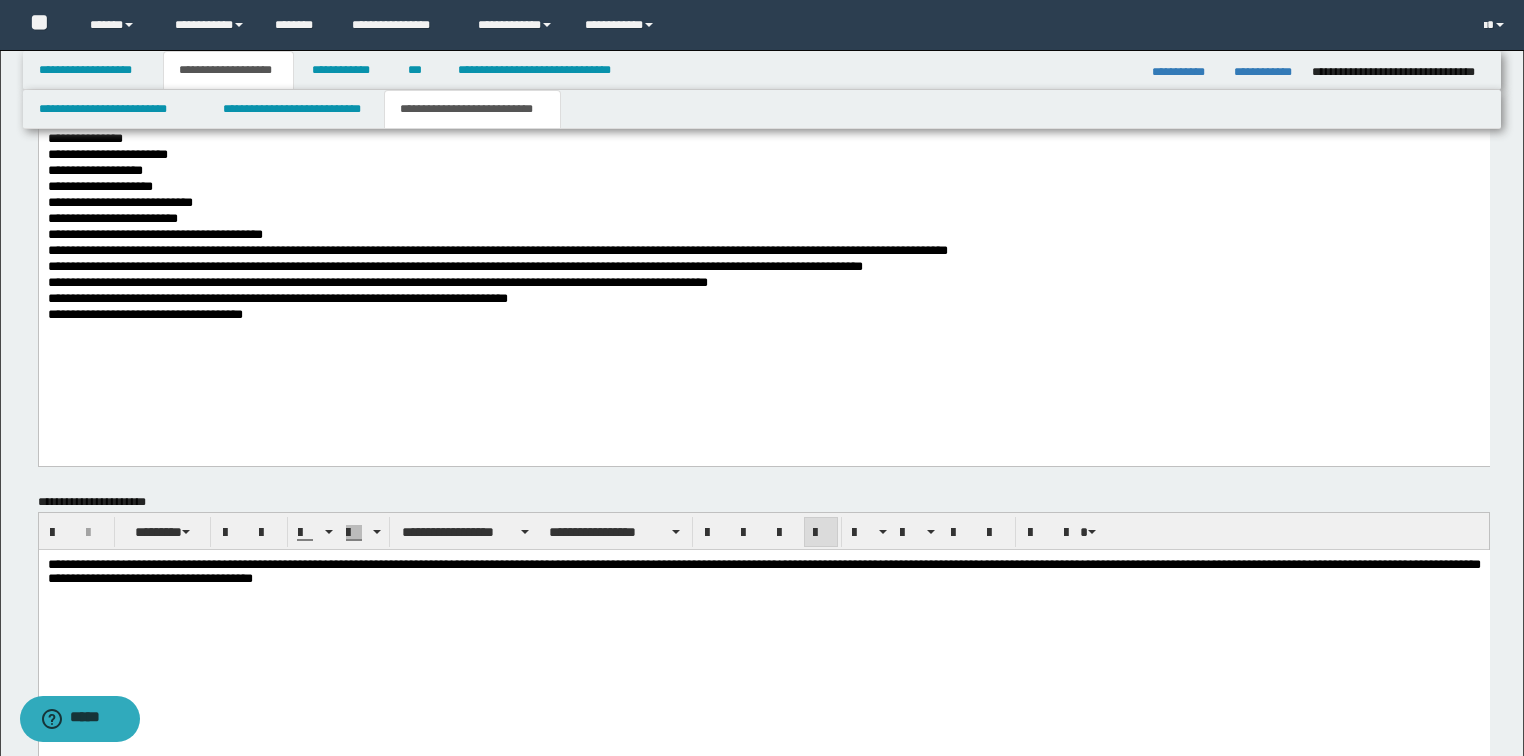 click on "**********" at bounding box center (763, 259) 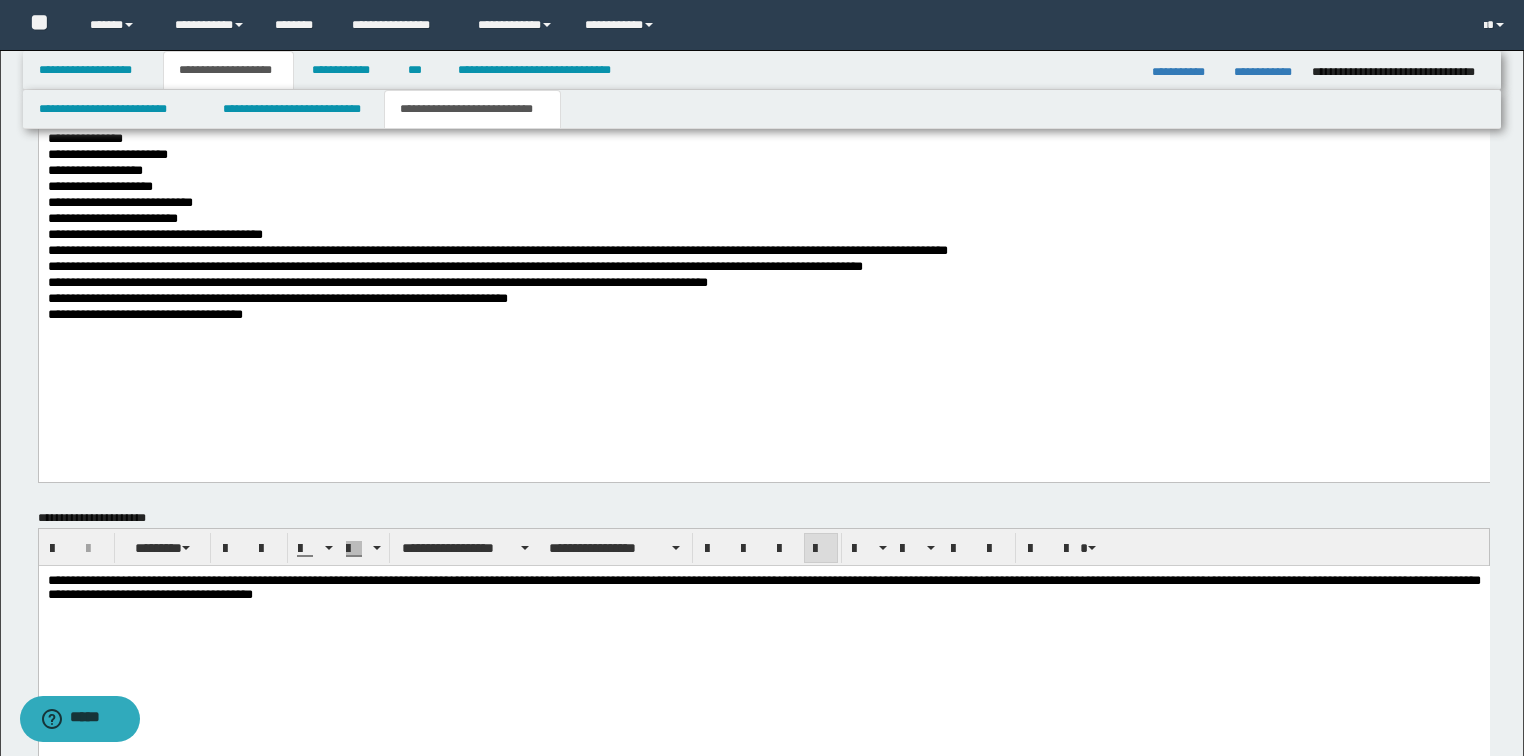 scroll, scrollTop: 674, scrollLeft: 0, axis: vertical 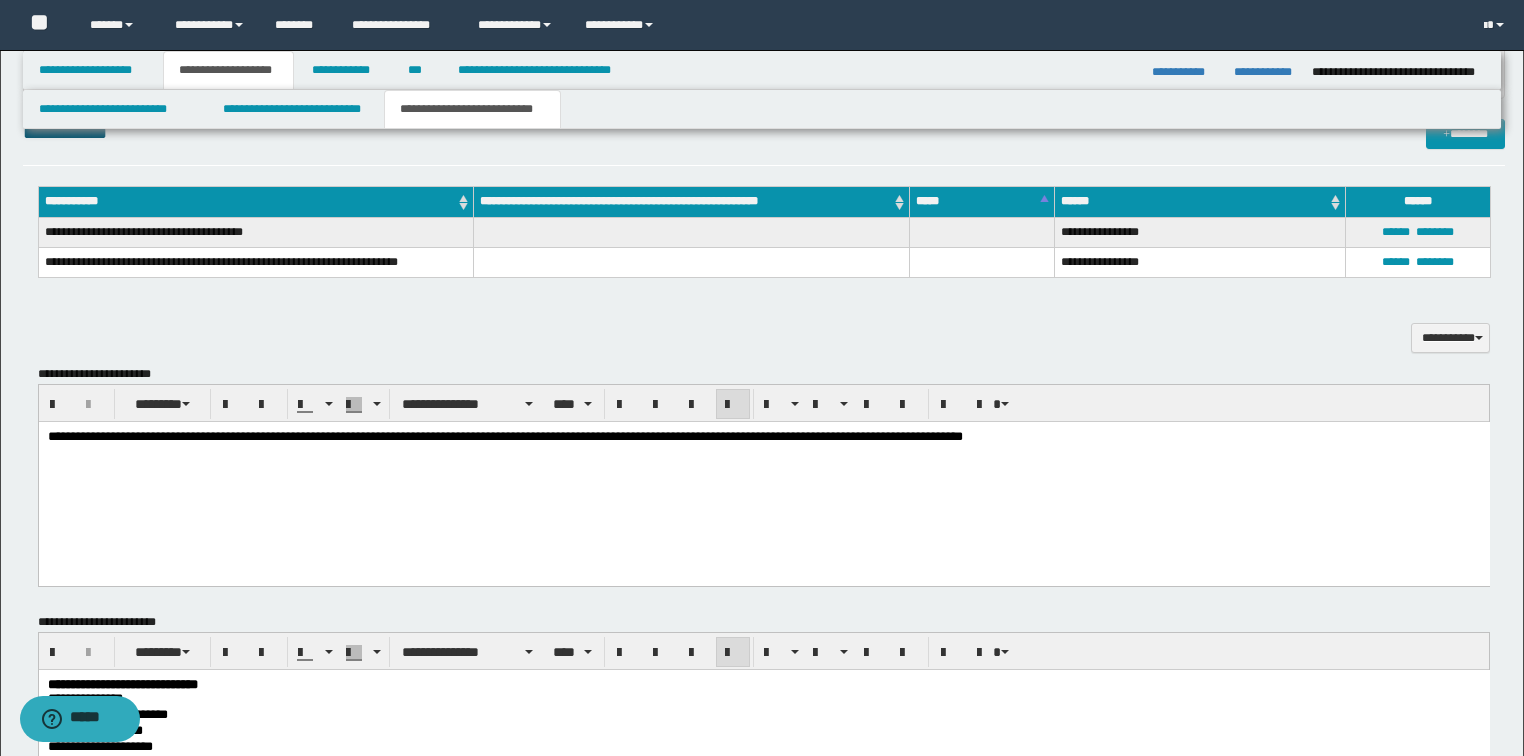 click on "**********" at bounding box center [763, 476] 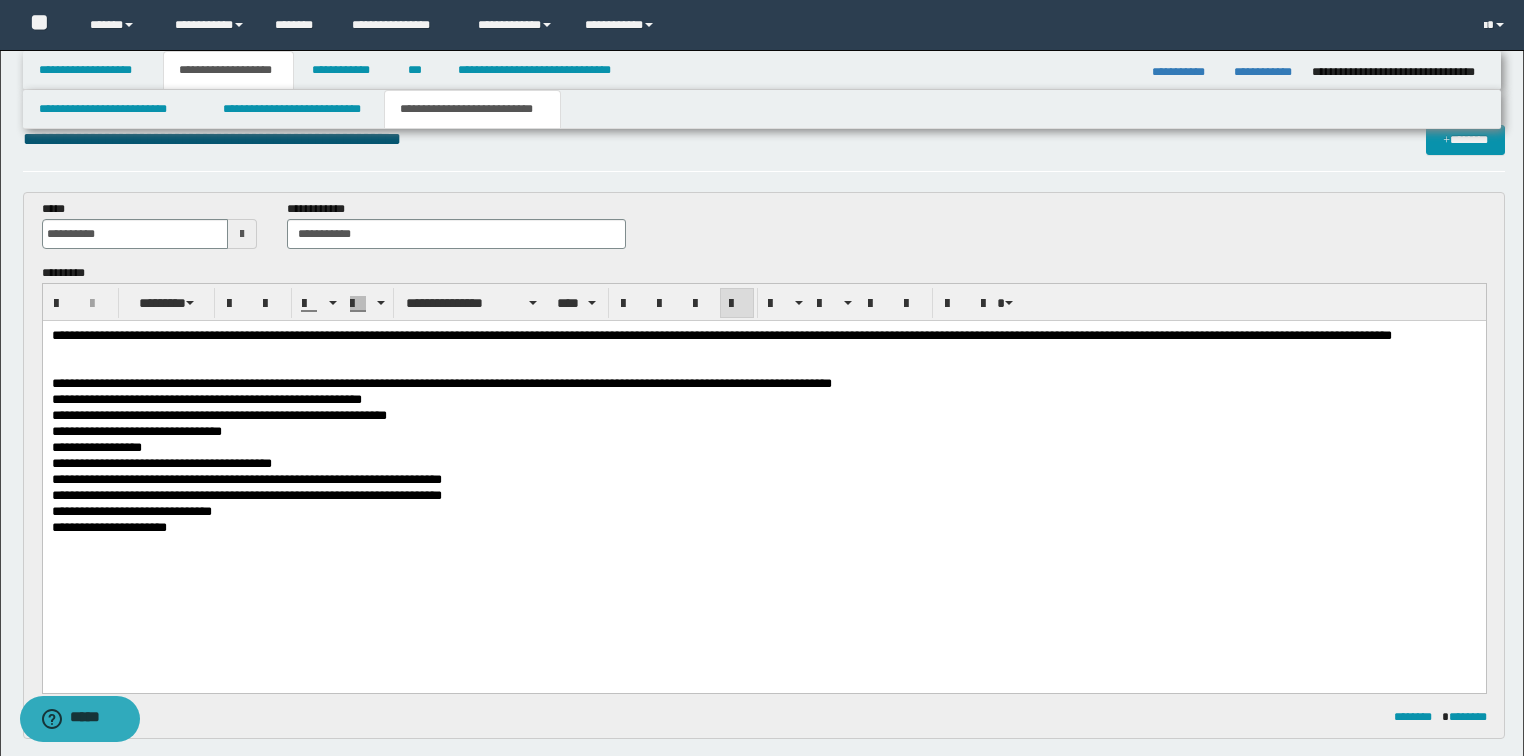 scroll, scrollTop: 0, scrollLeft: 0, axis: both 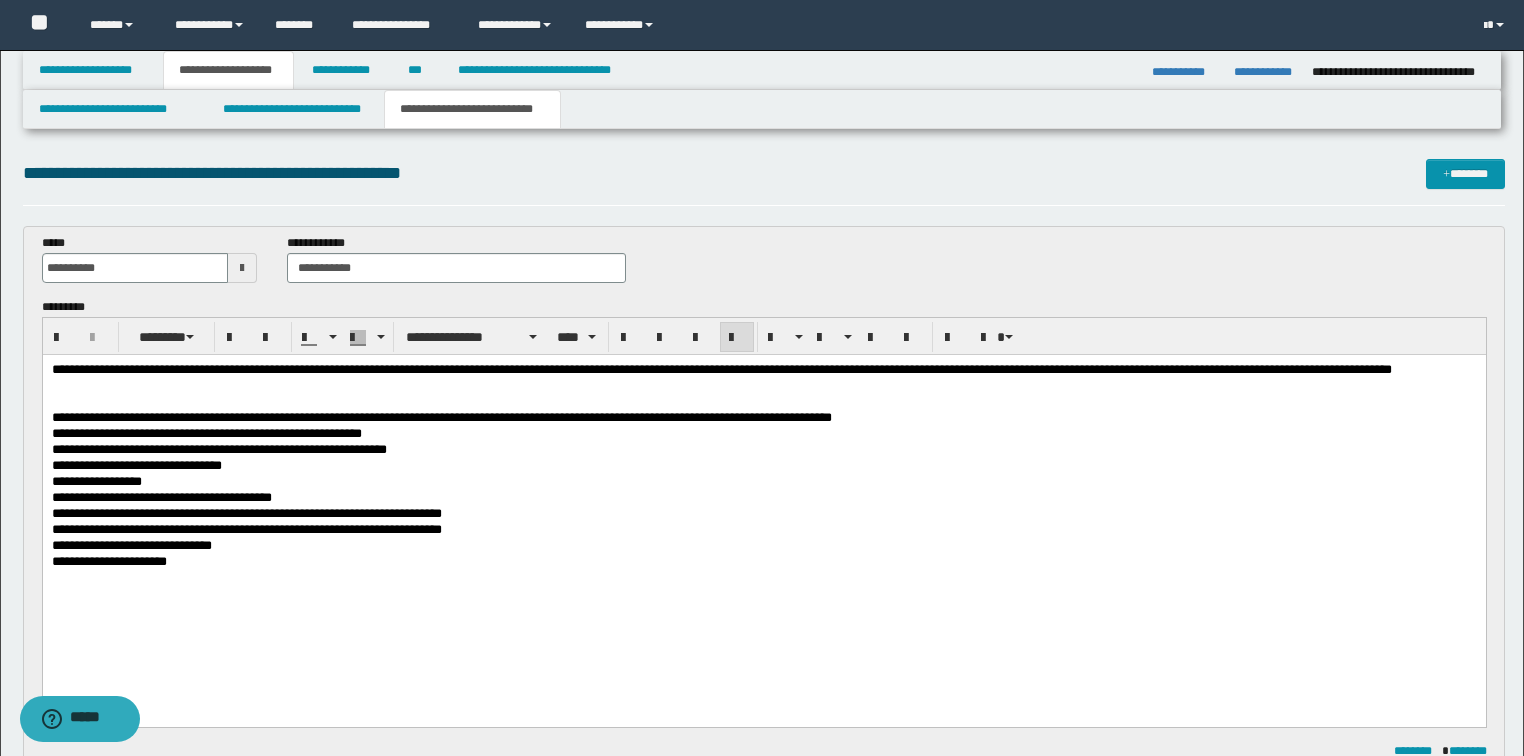 click at bounding box center [763, 591] 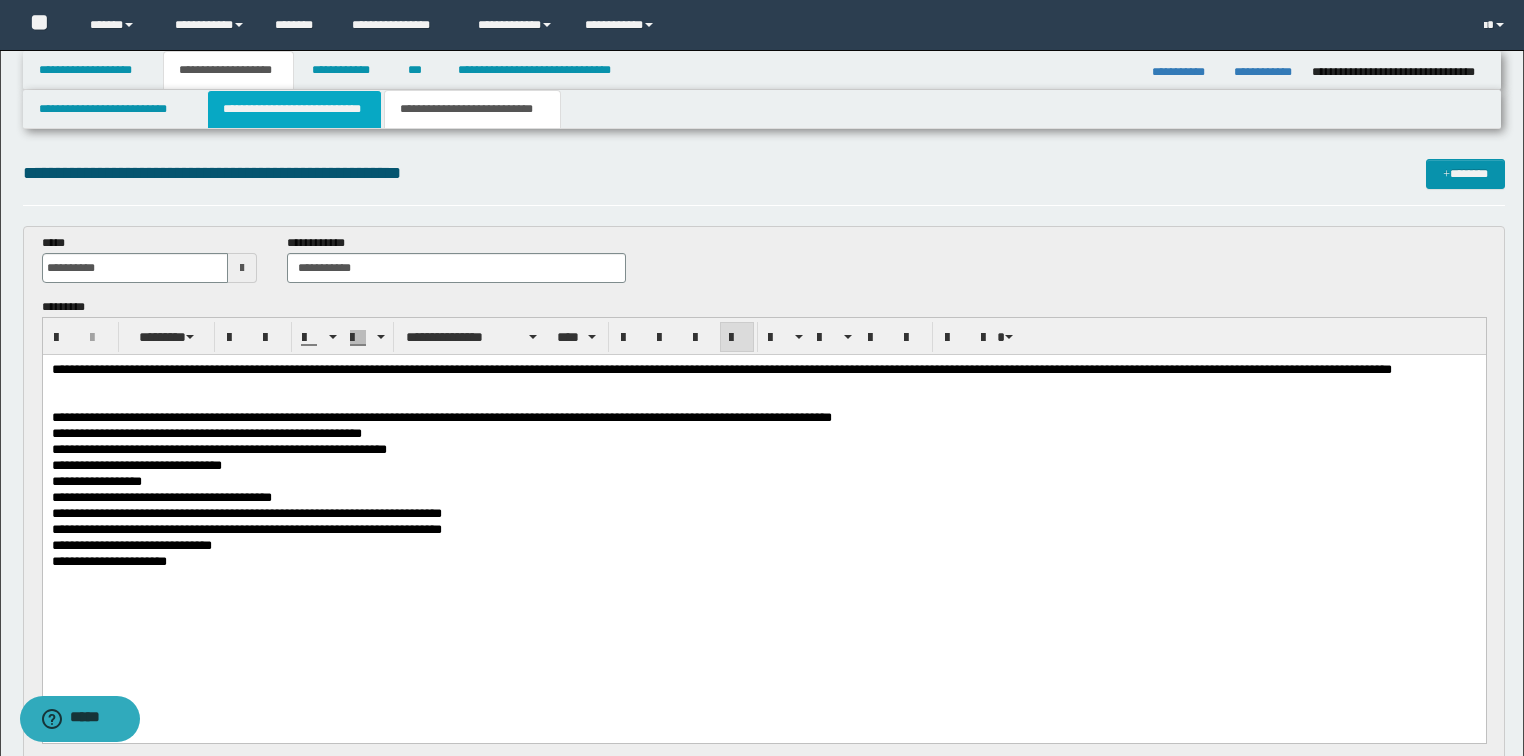 click on "**********" at bounding box center (294, 109) 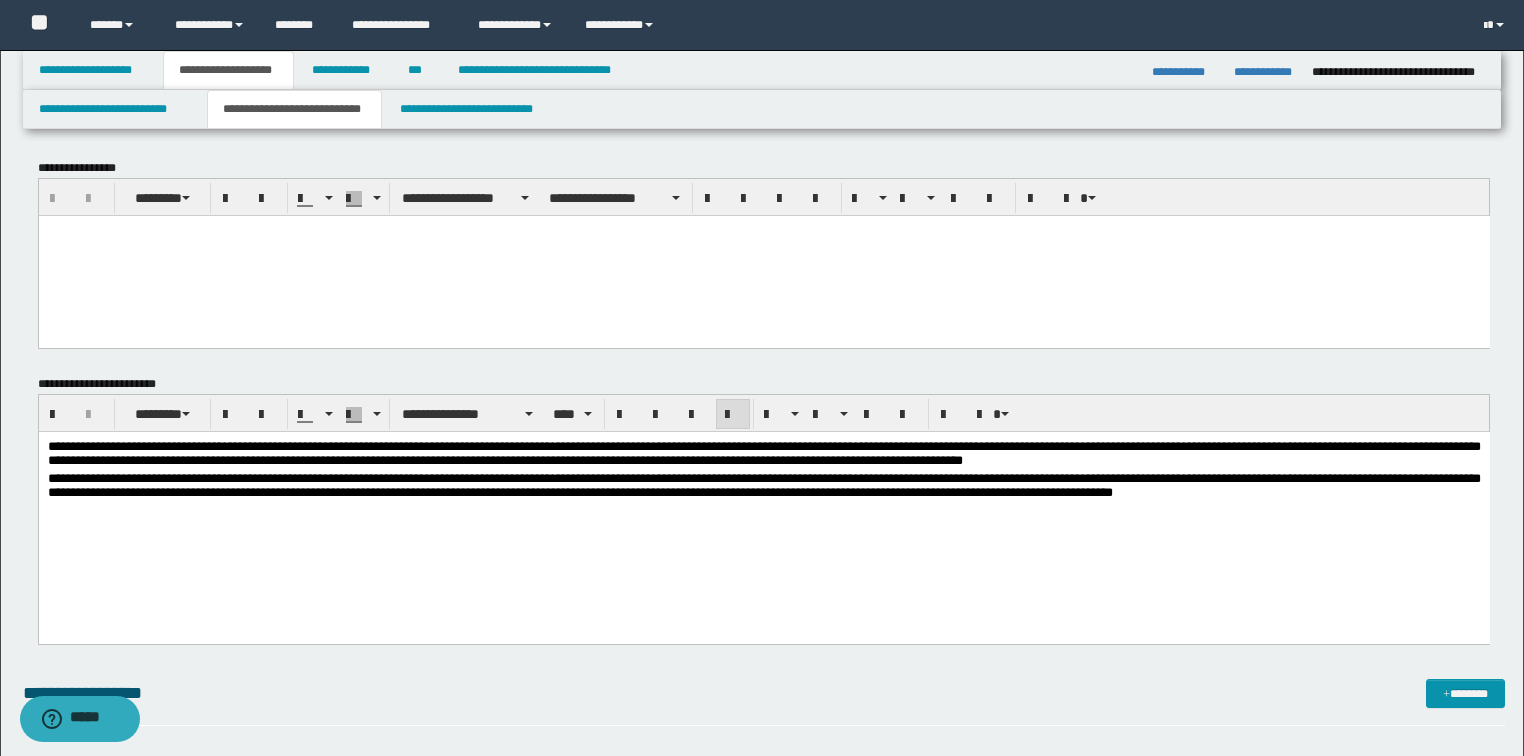 click on "**********" at bounding box center (763, 510) 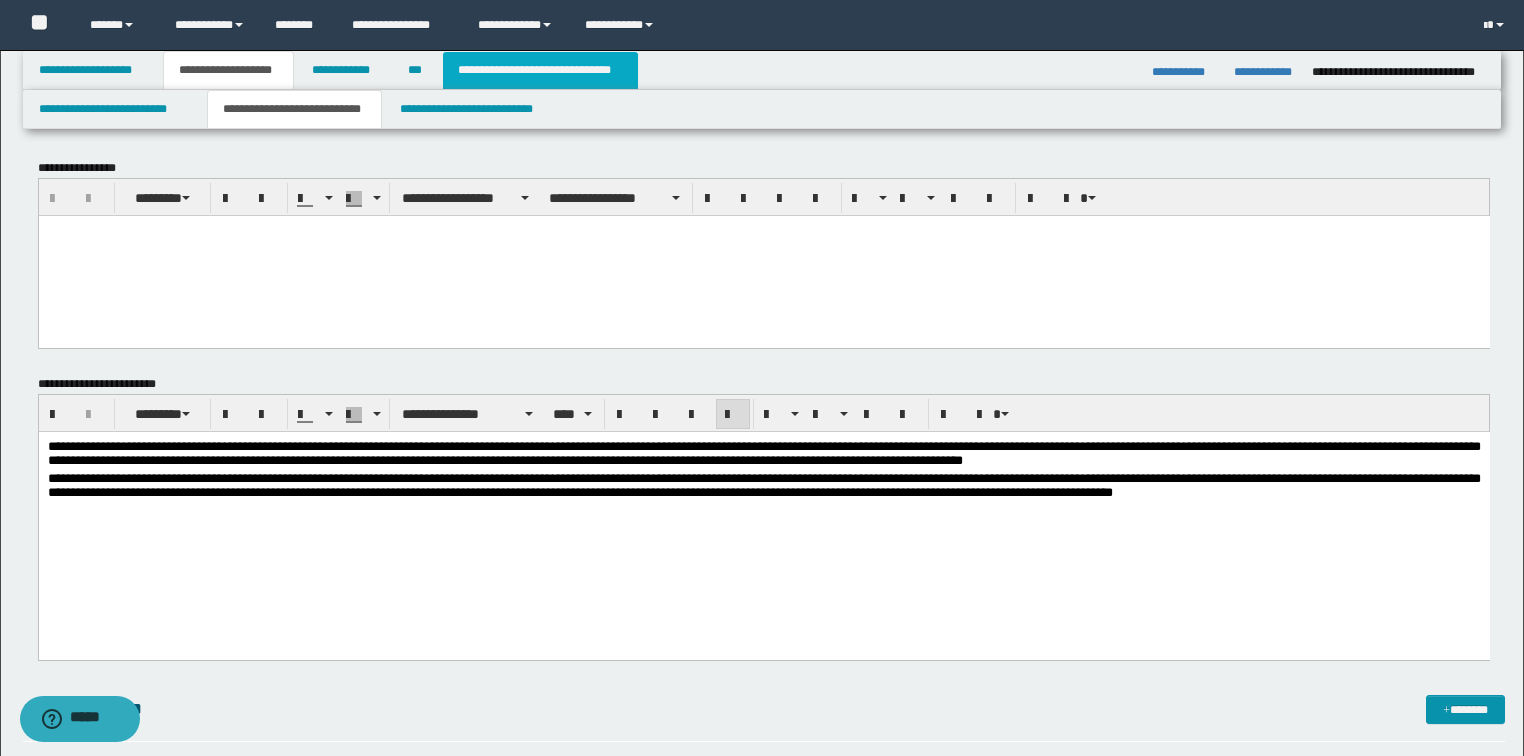 click on "**********" at bounding box center (540, 70) 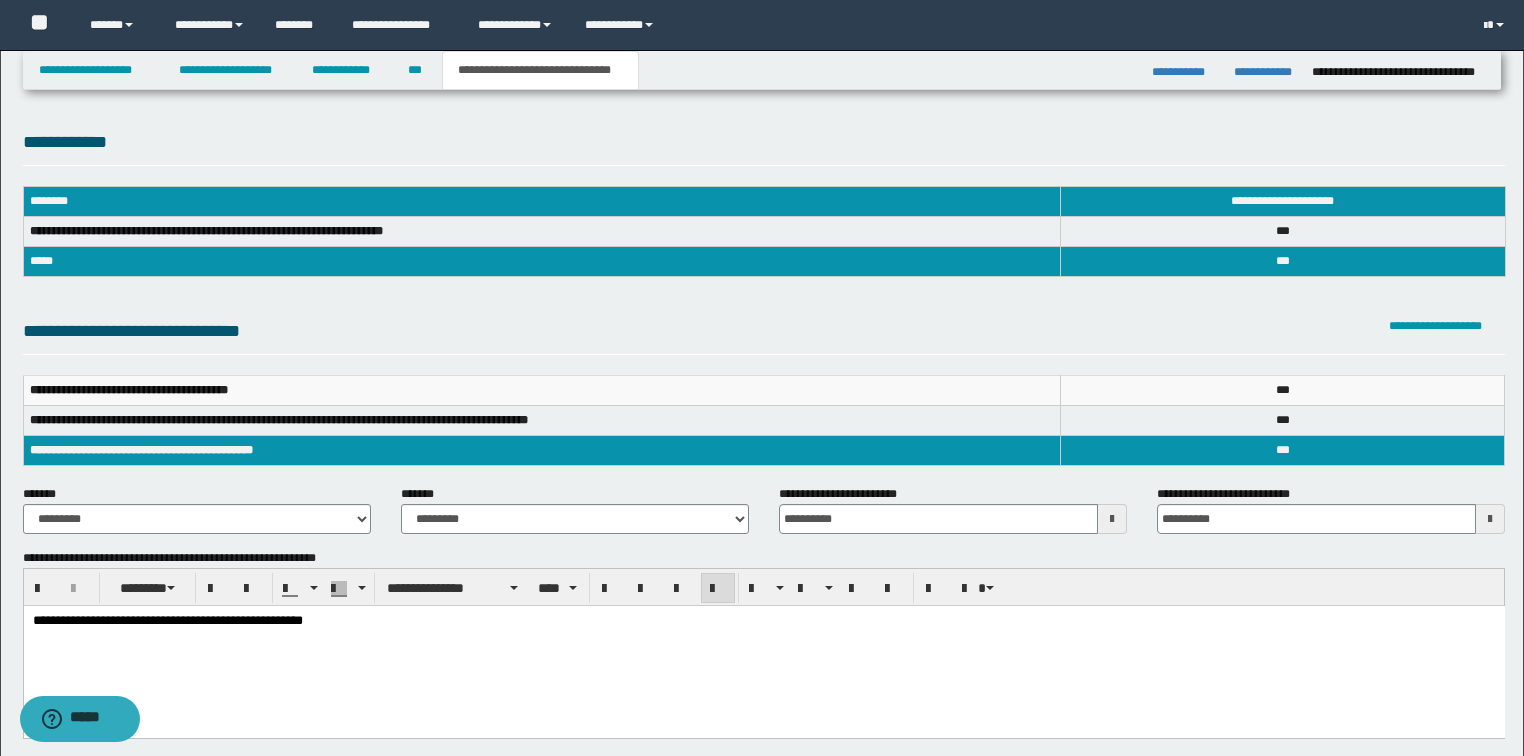 scroll, scrollTop: 320, scrollLeft: 0, axis: vertical 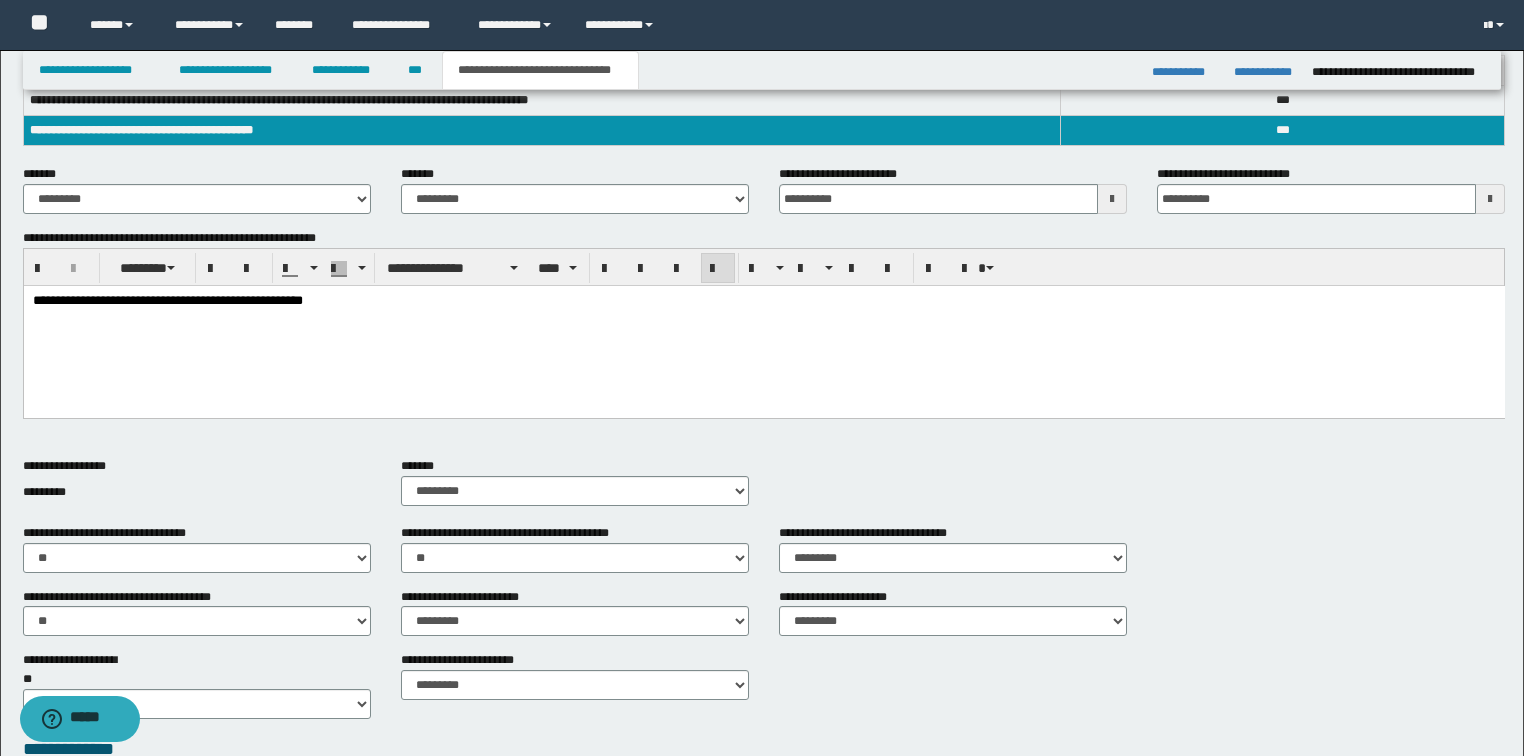 click on "**********" at bounding box center (763, 327) 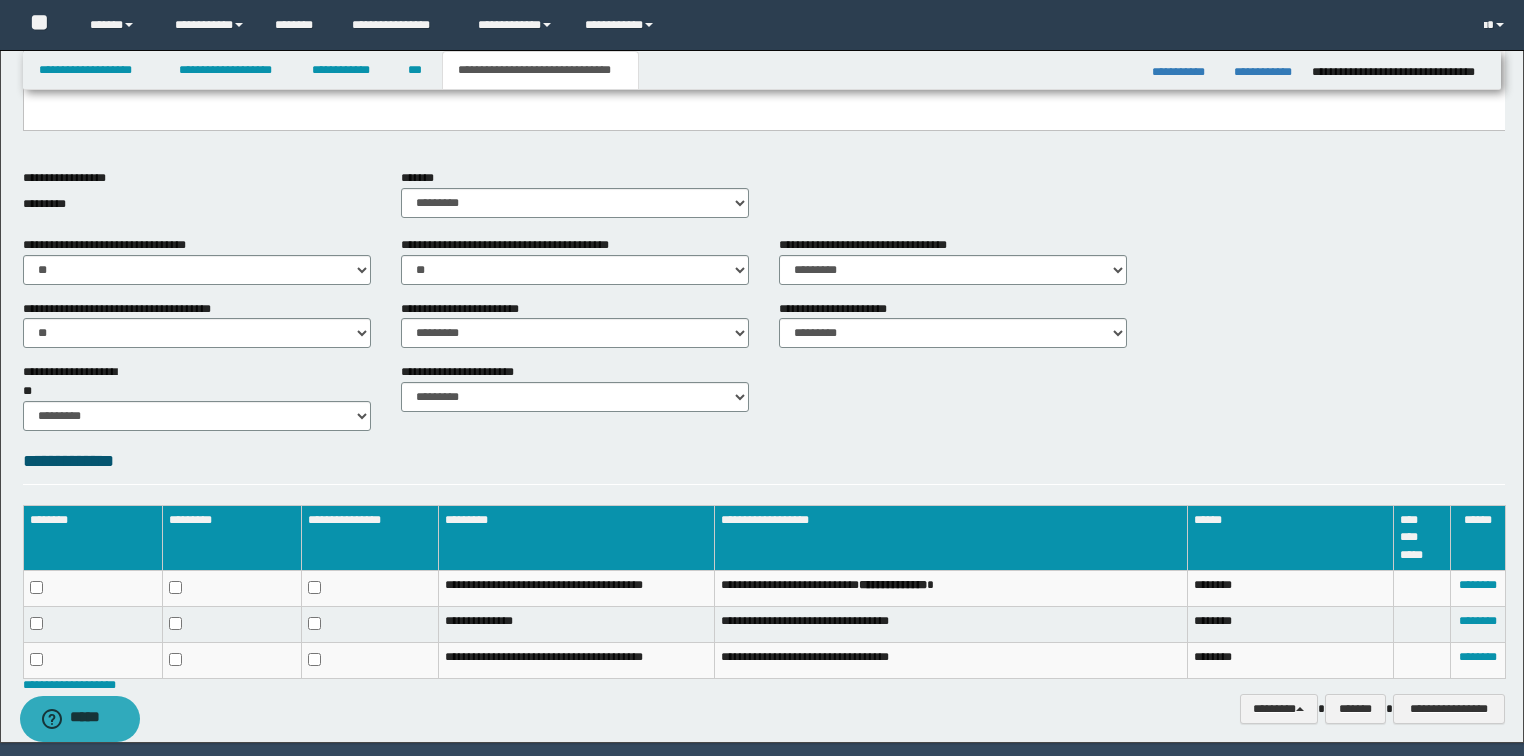 scroll, scrollTop: 704, scrollLeft: 0, axis: vertical 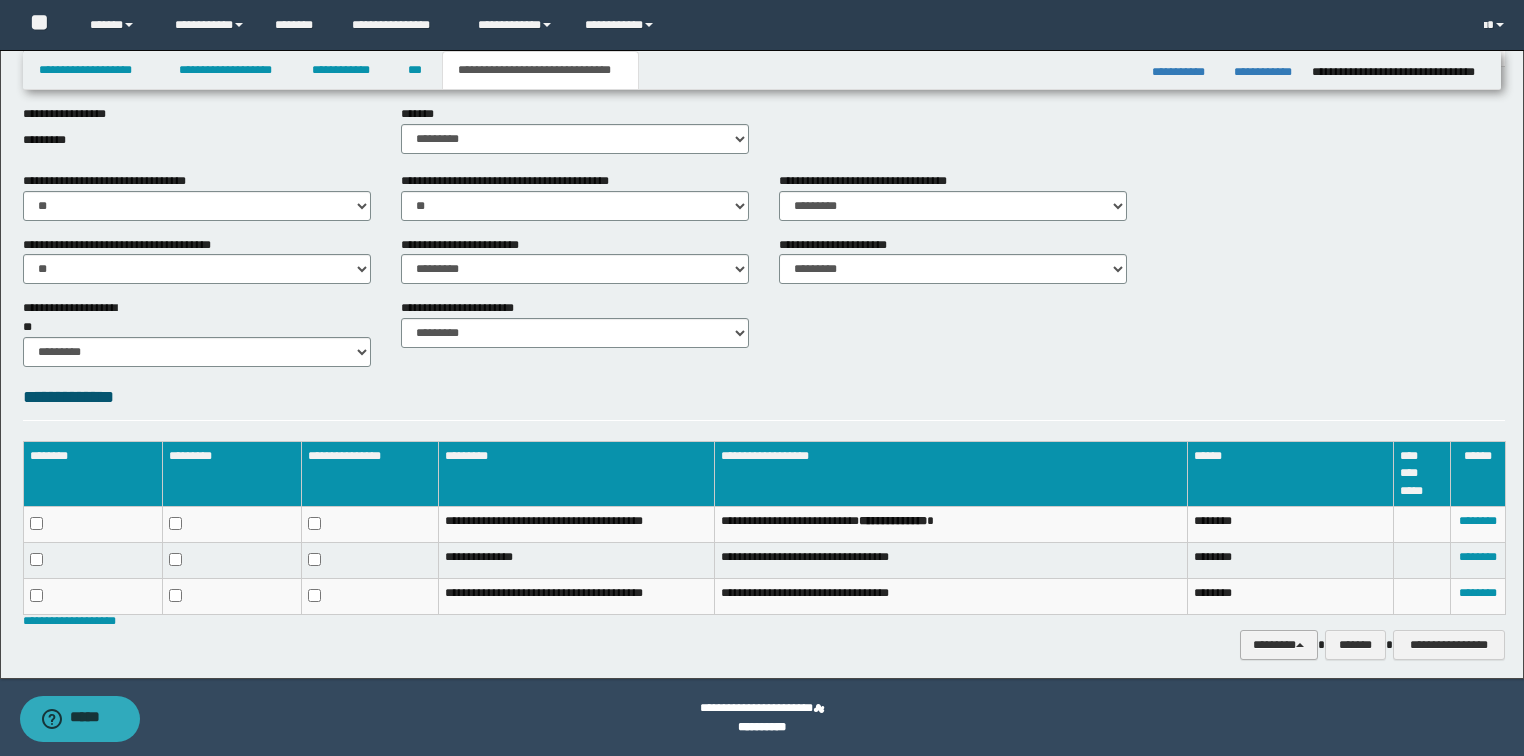 click on "********" at bounding box center (1279, 645) 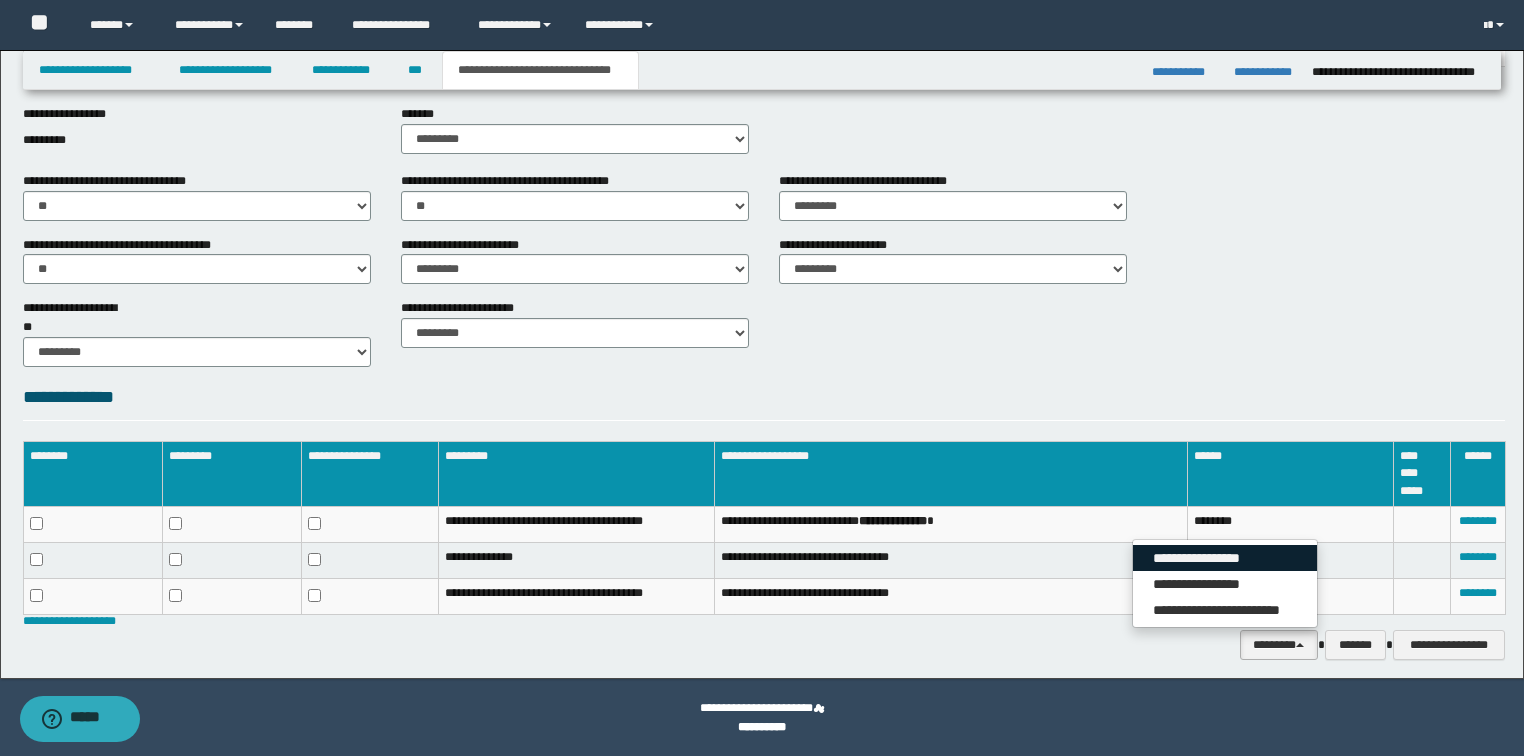 click on "**********" at bounding box center (1225, 558) 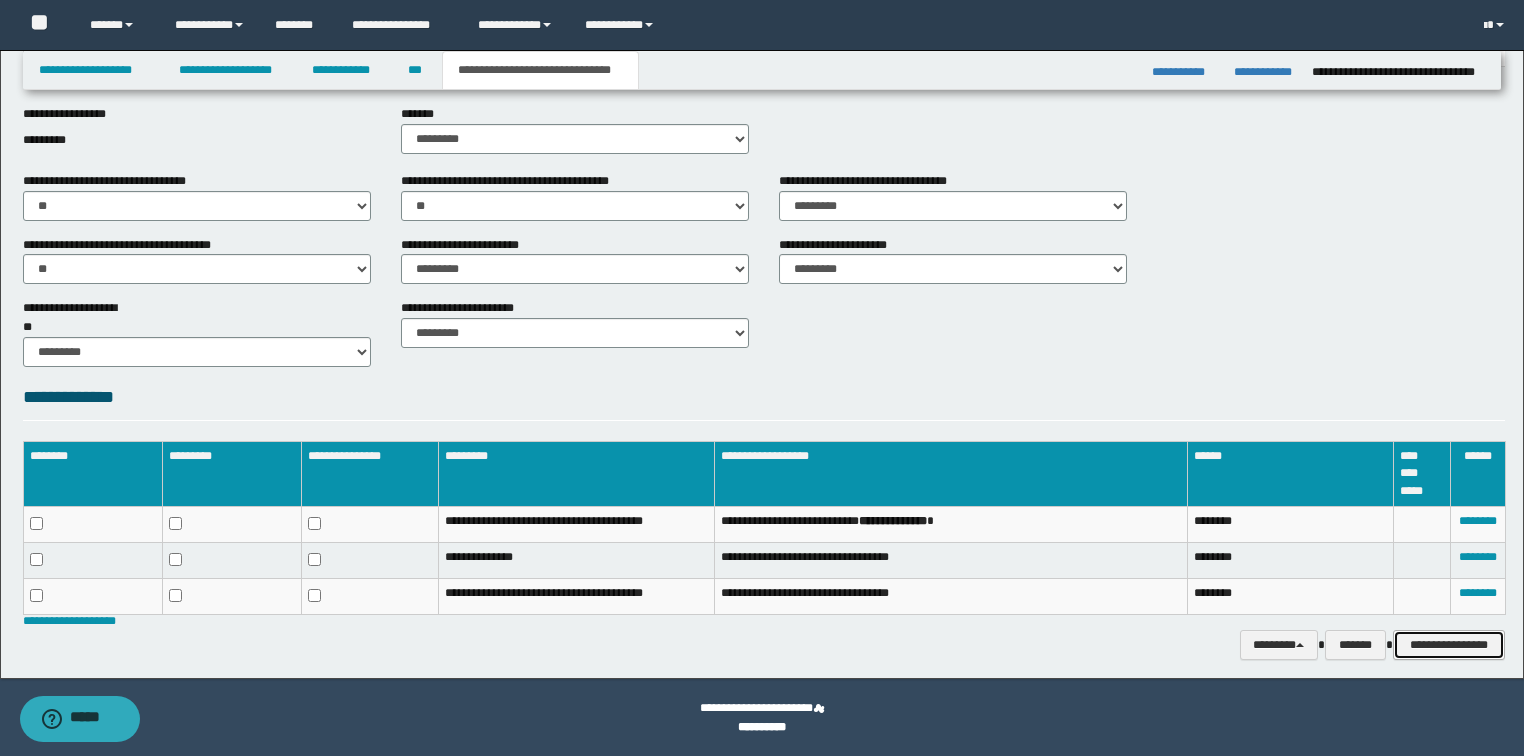 click on "**********" at bounding box center (1449, 645) 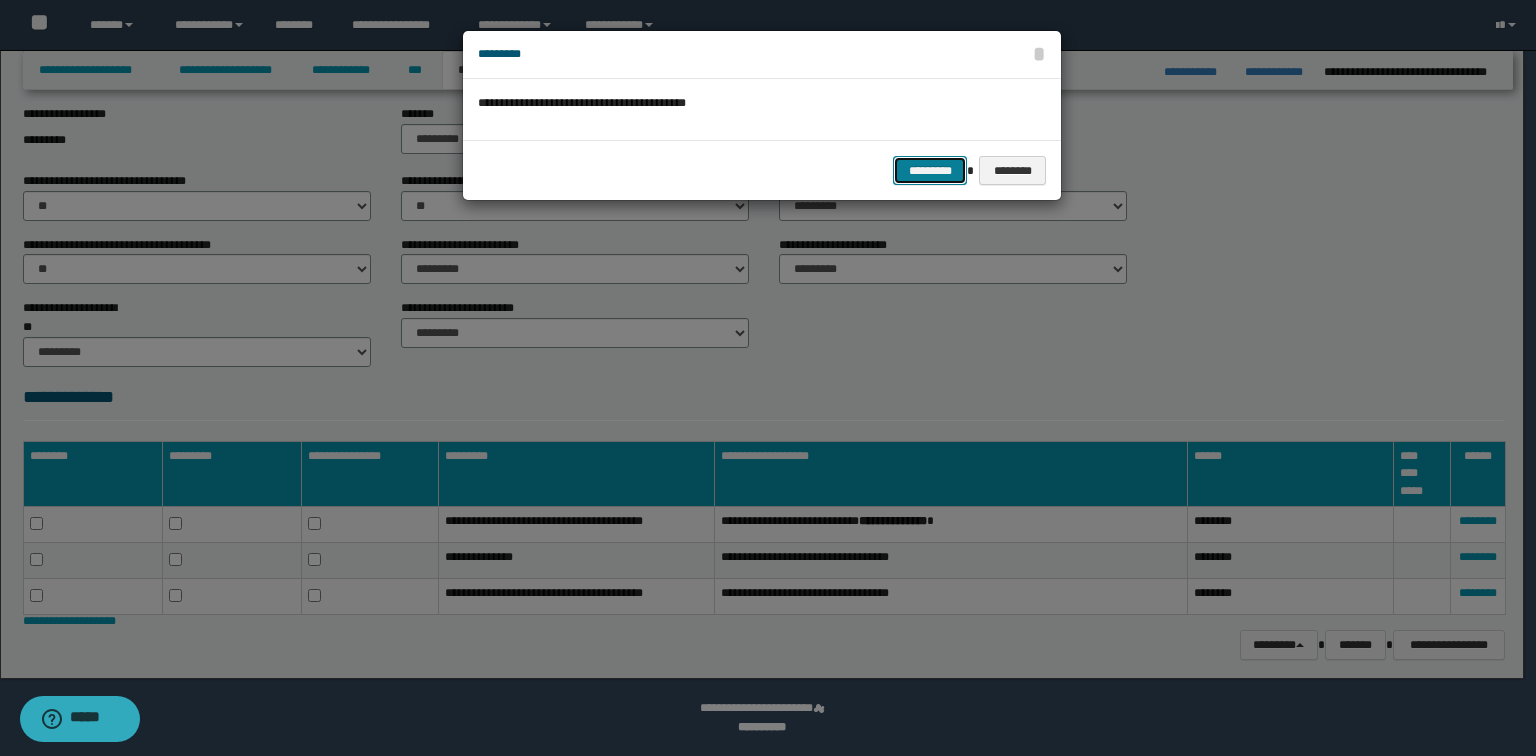 click on "*********" at bounding box center (930, 171) 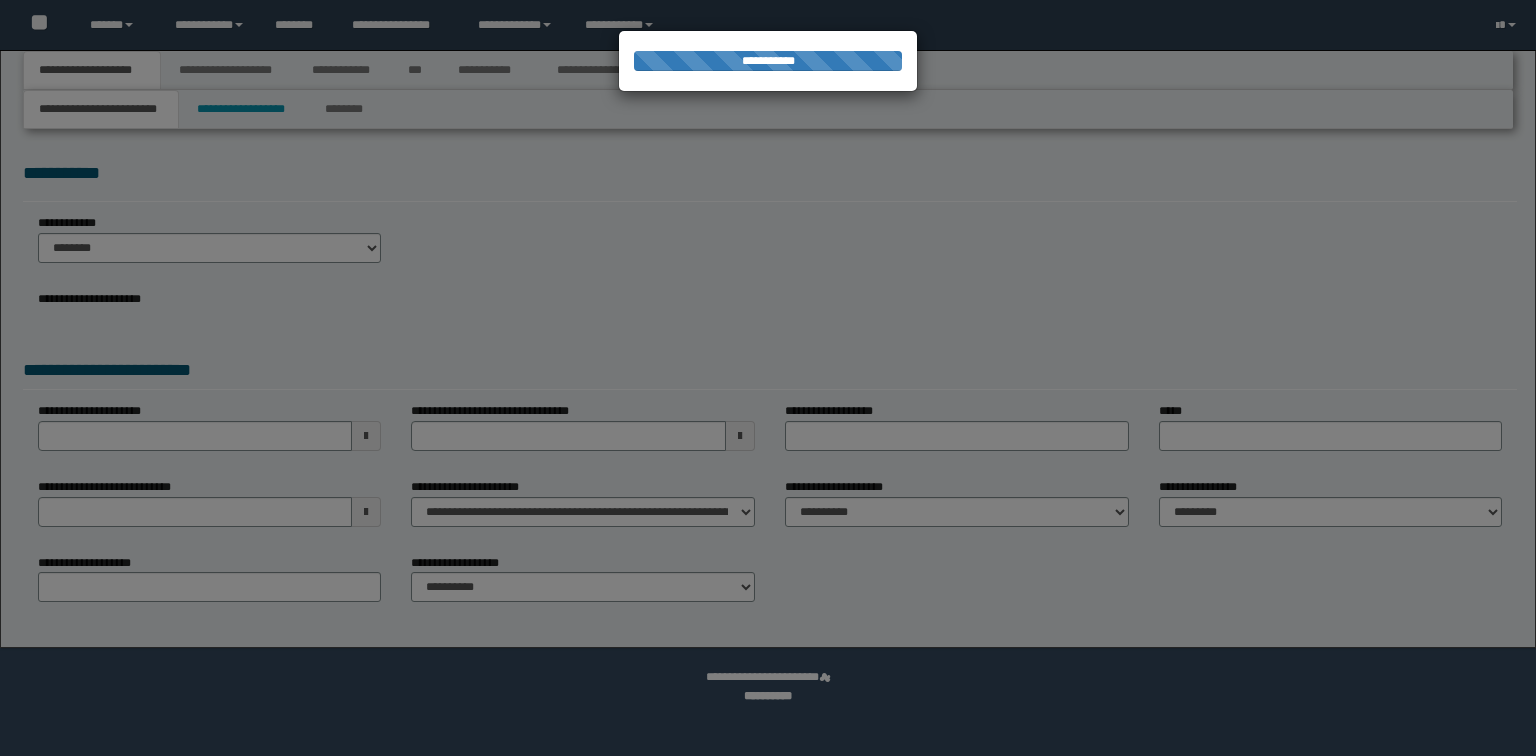 scroll, scrollTop: 0, scrollLeft: 0, axis: both 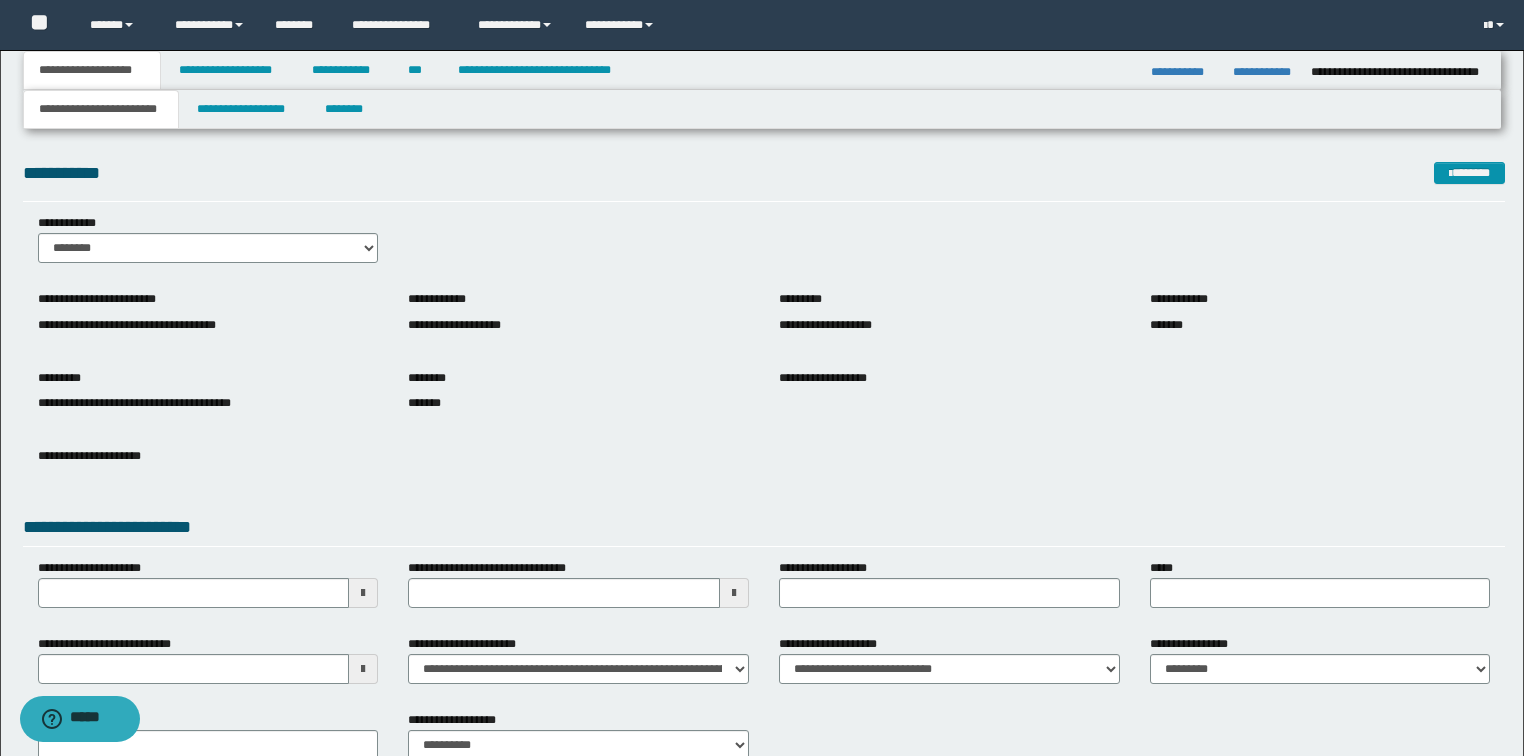 click on "**********" at bounding box center [208, 659] 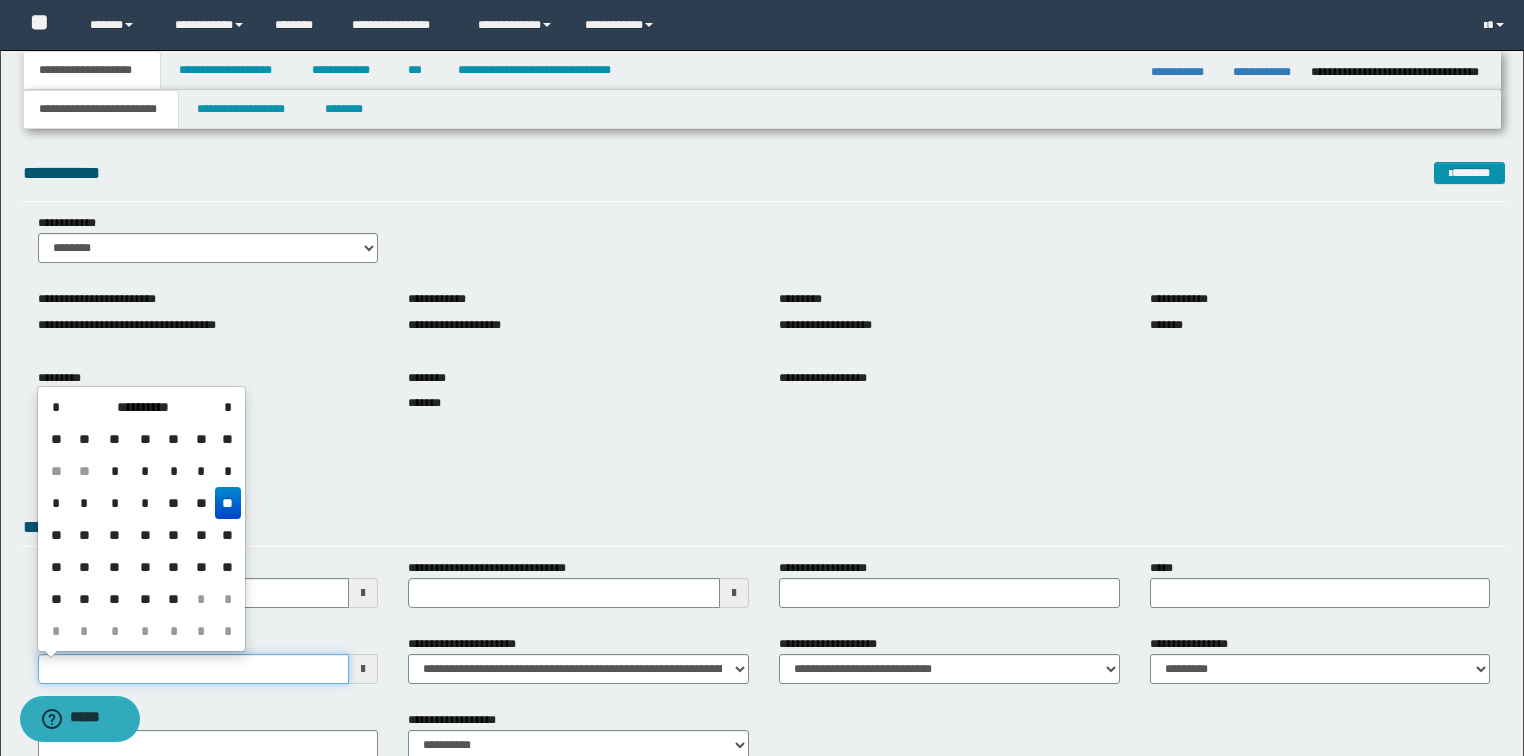click on "**********" at bounding box center [194, 669] 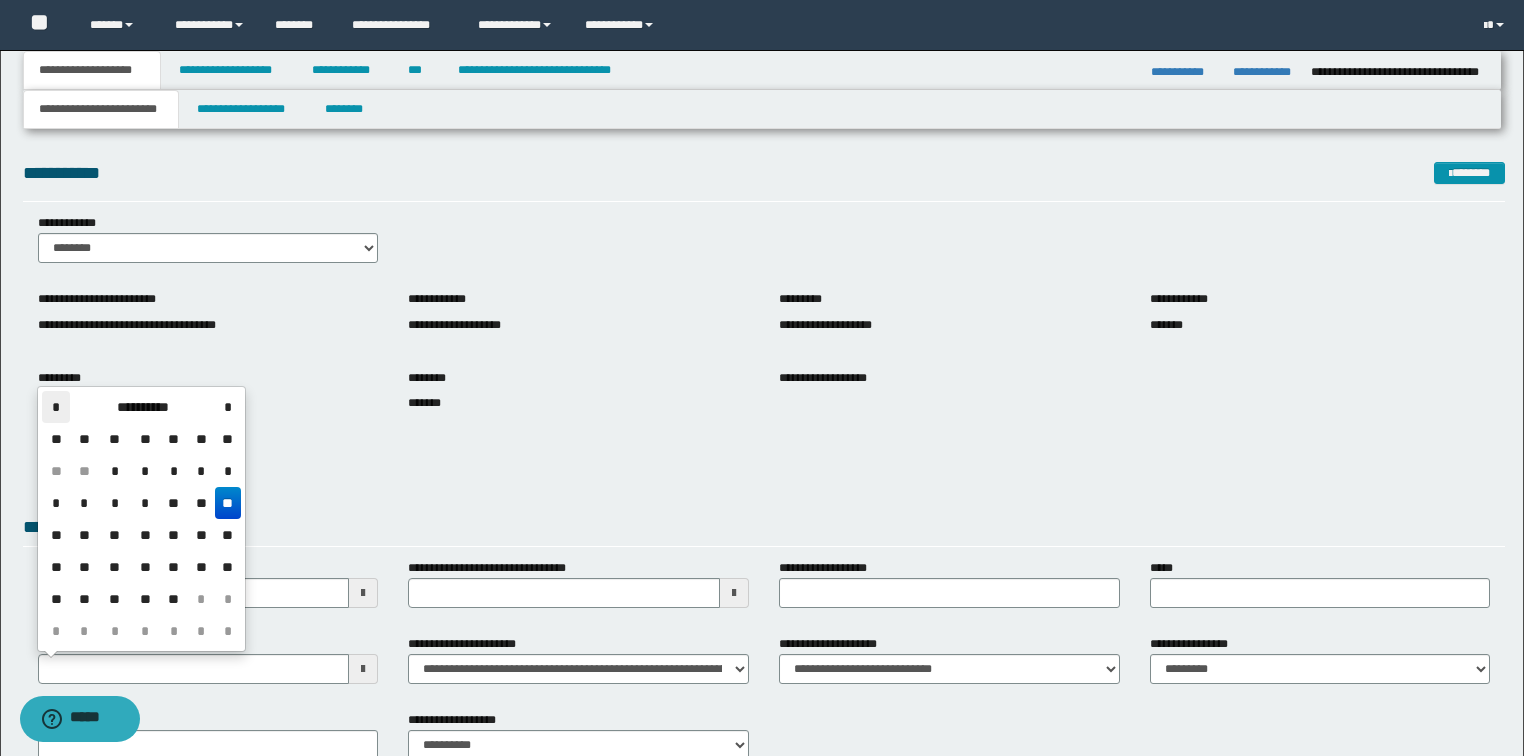 click on "*" at bounding box center [56, 407] 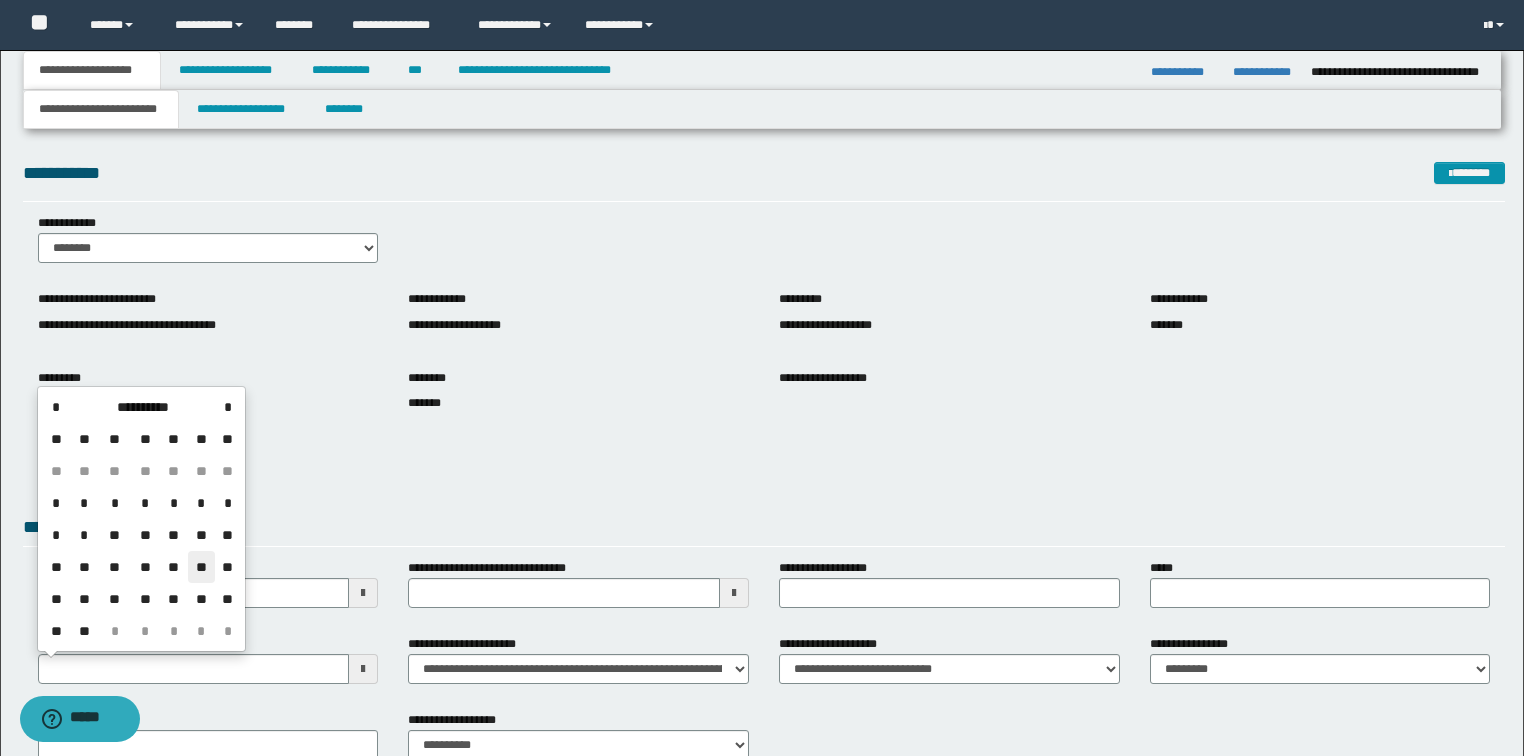click on "**" at bounding box center [202, 567] 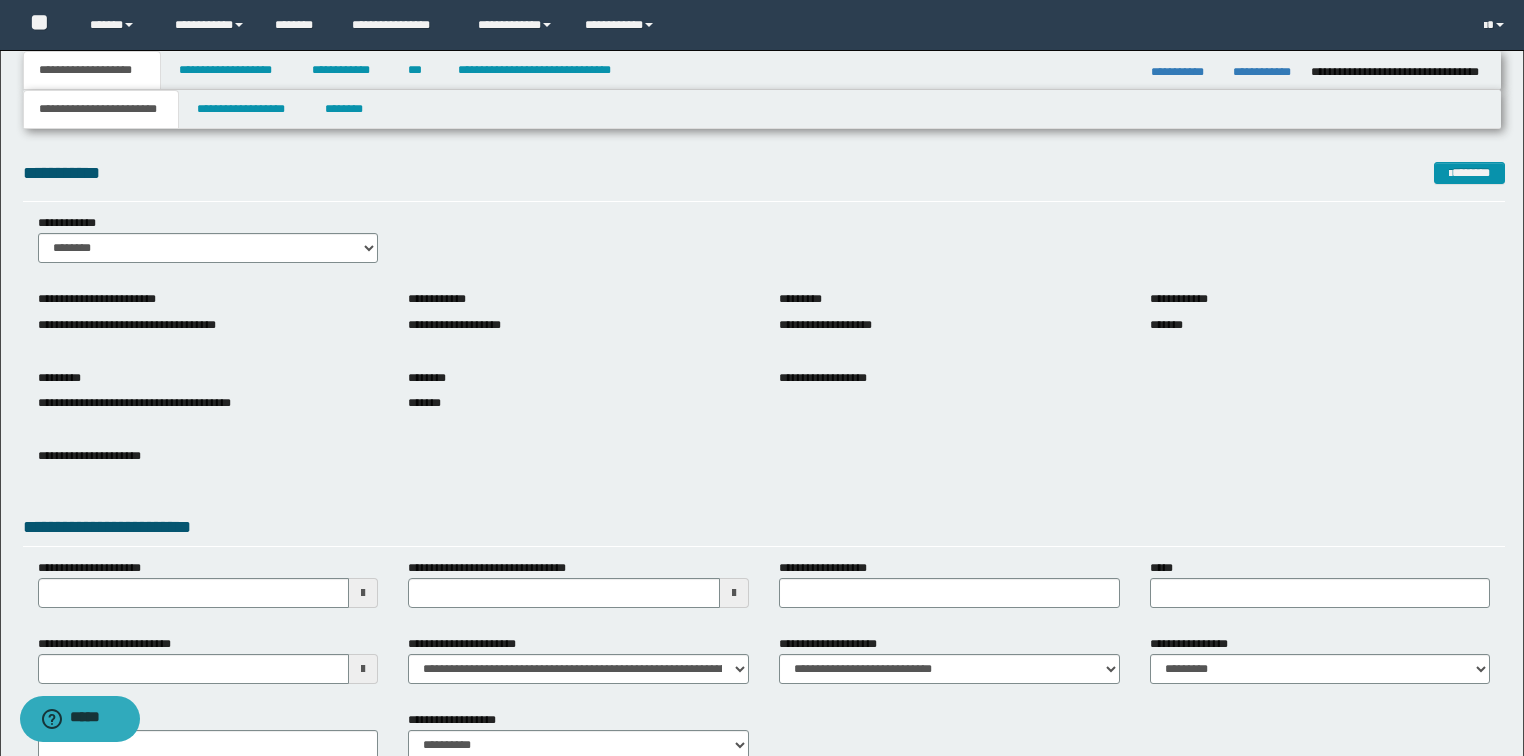 click at bounding box center [208, 473] 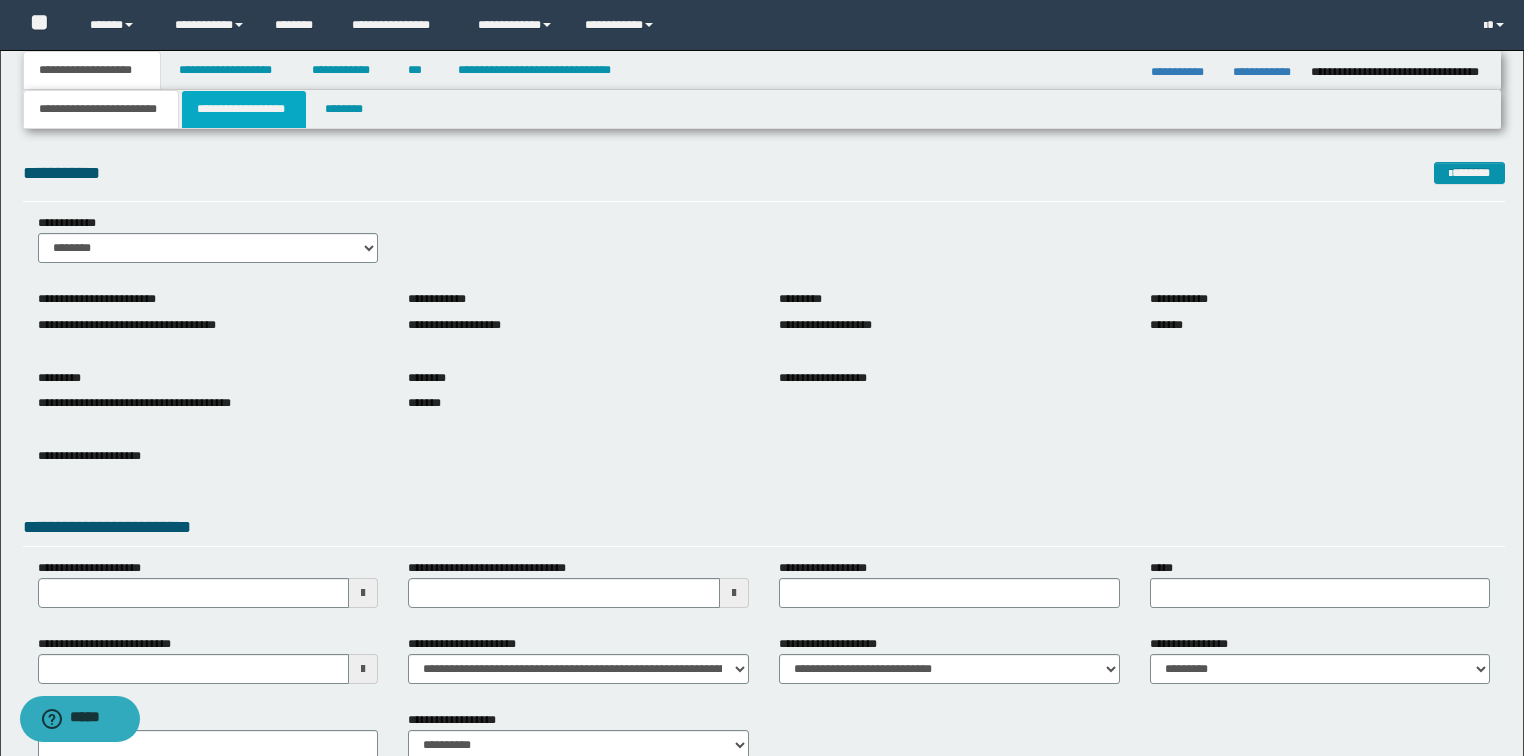 click on "**********" at bounding box center [244, 109] 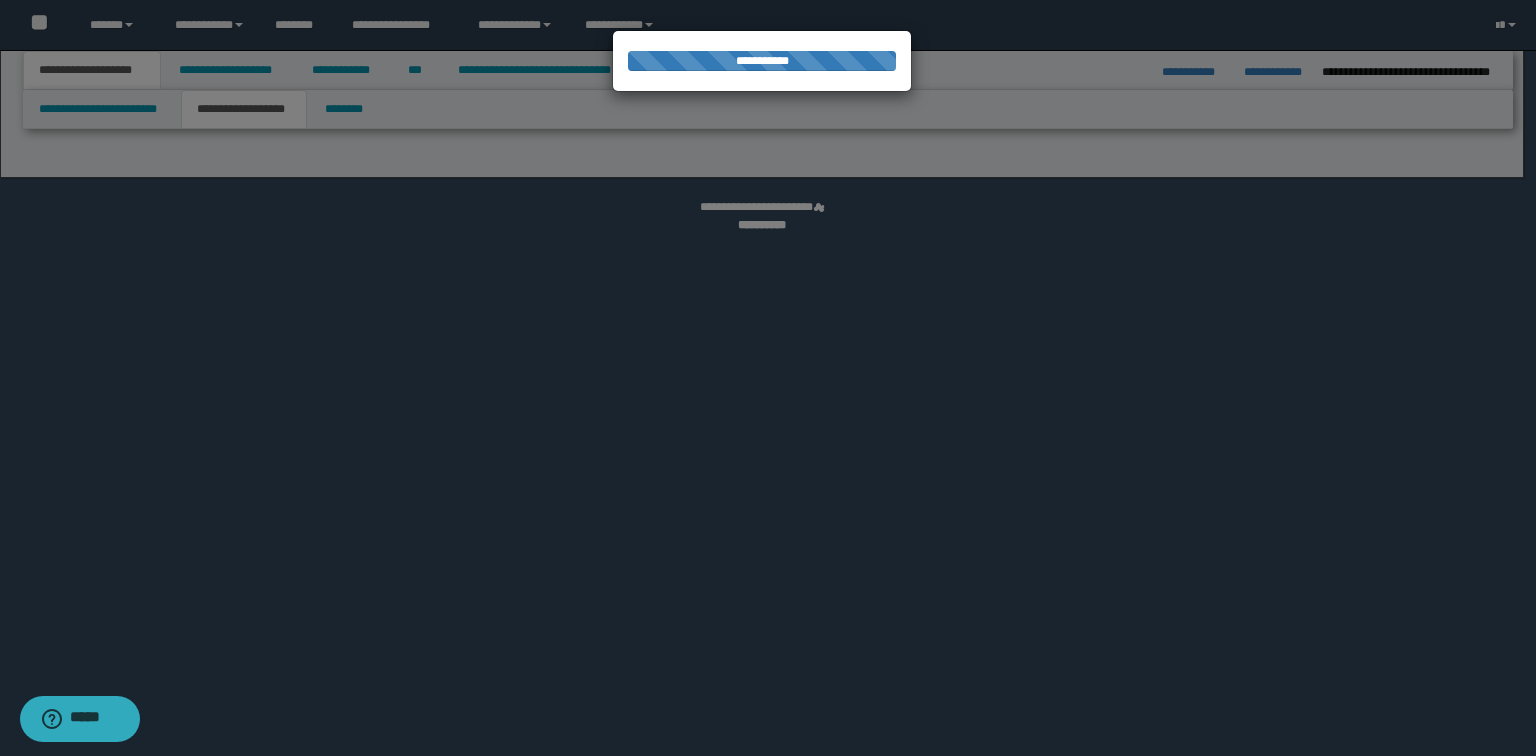 select on "*" 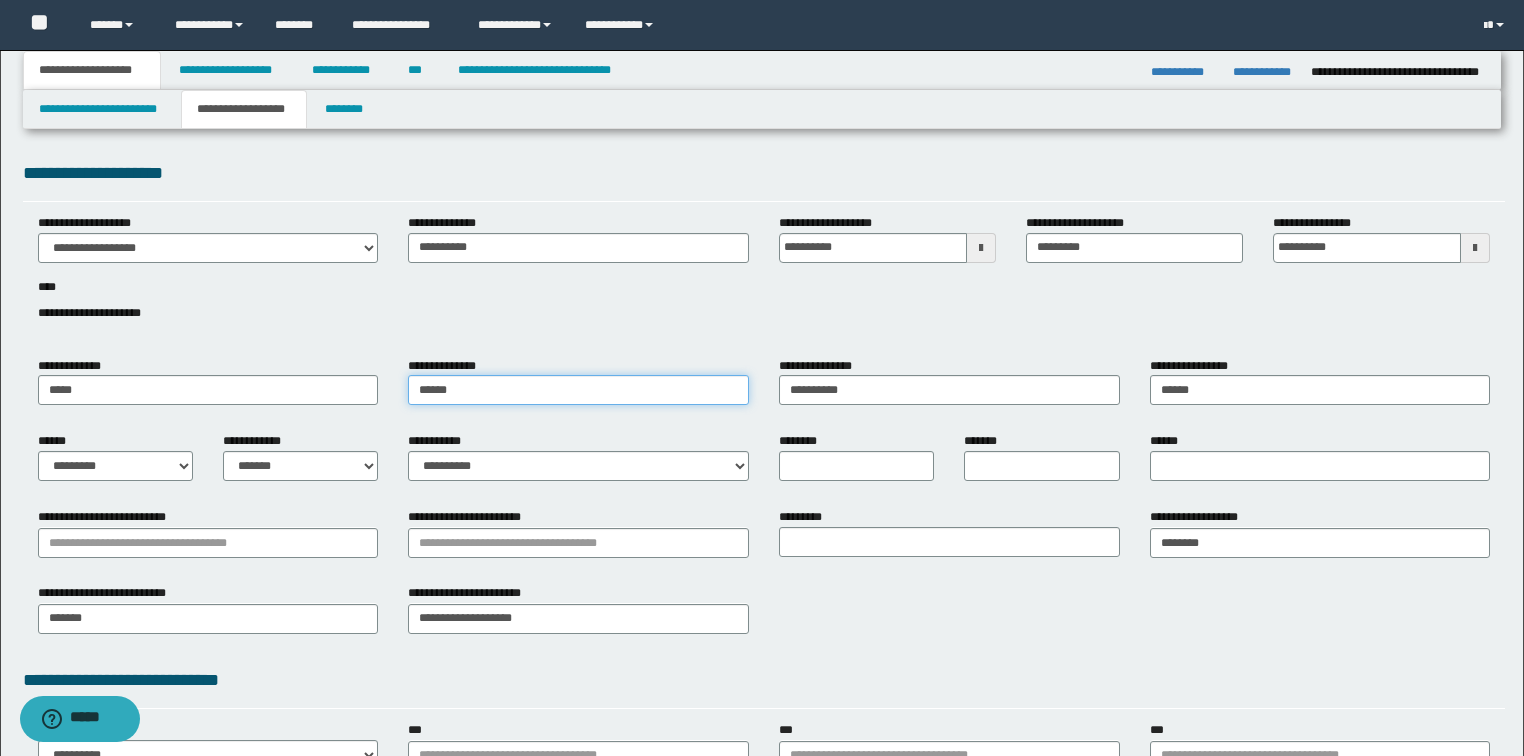 click on "******" at bounding box center (578, 390) 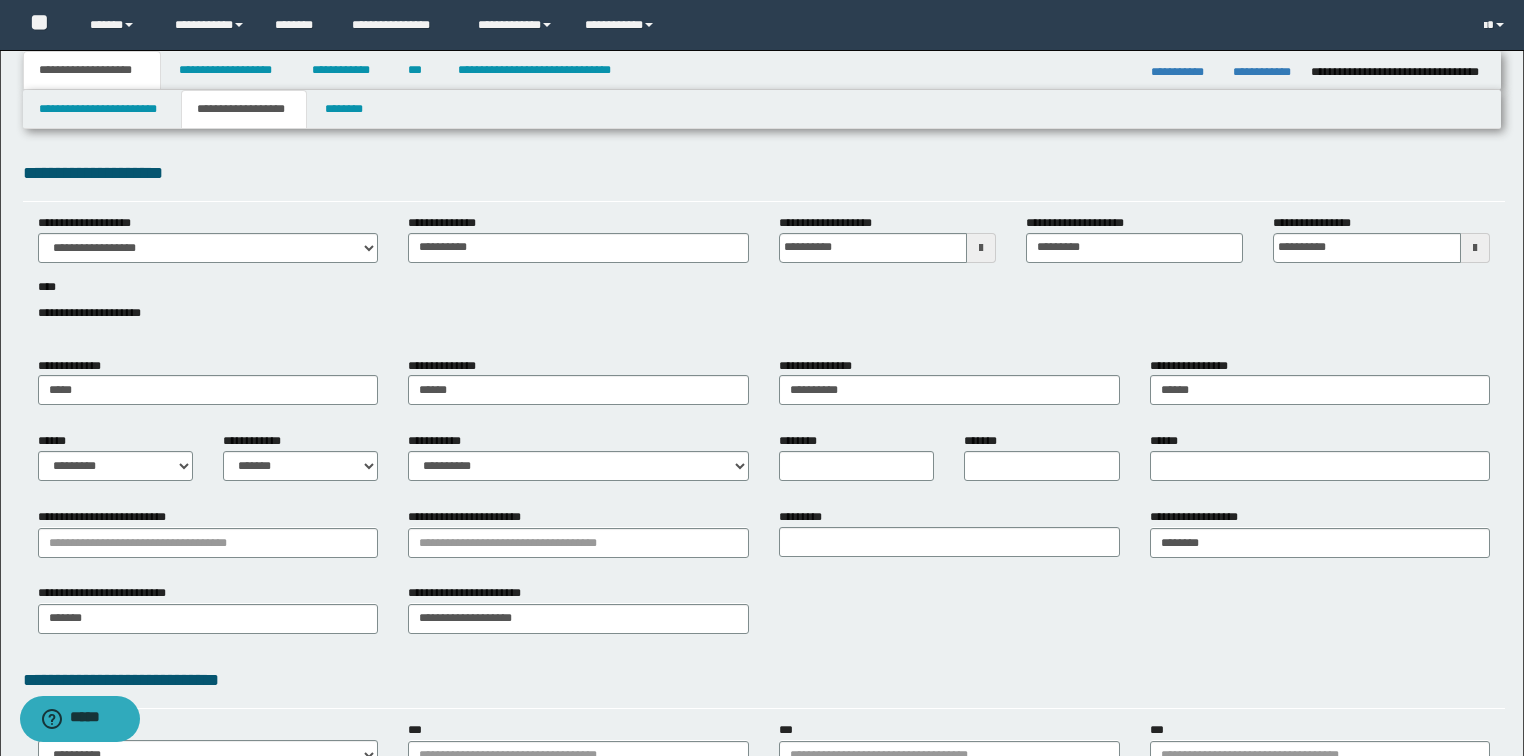 click on "**********" at bounding box center [578, 389] 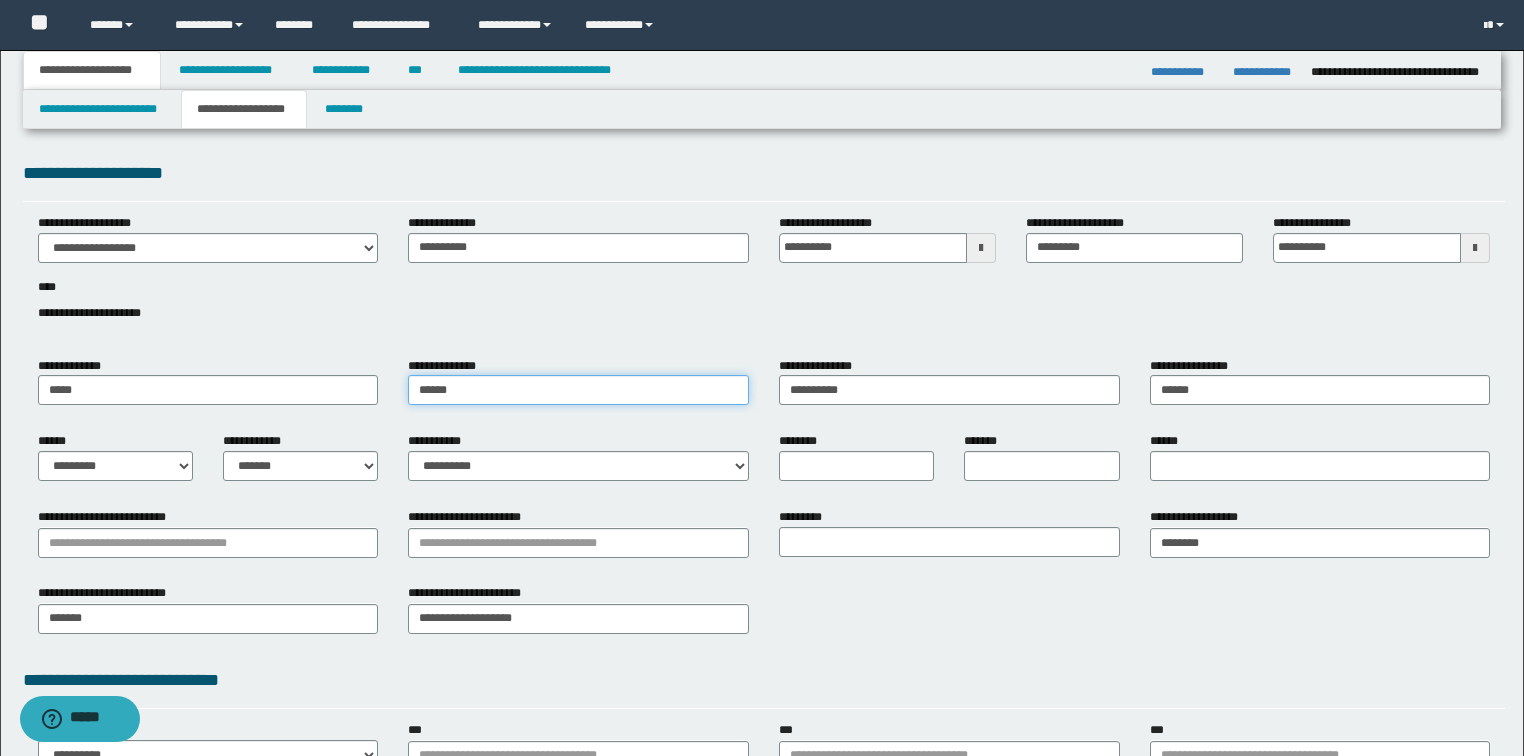 click on "******" at bounding box center [578, 390] 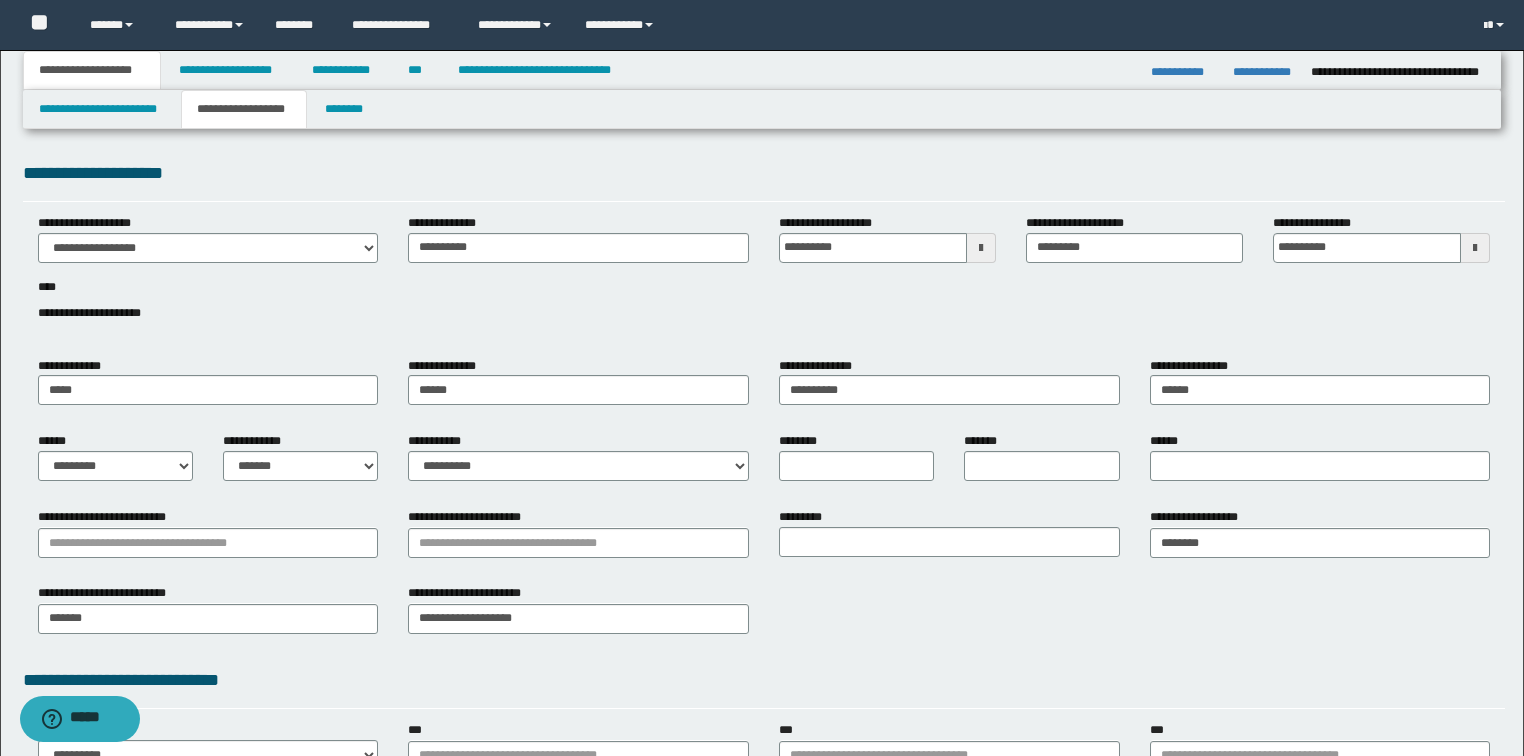 click on "**********" at bounding box center (764, 578) 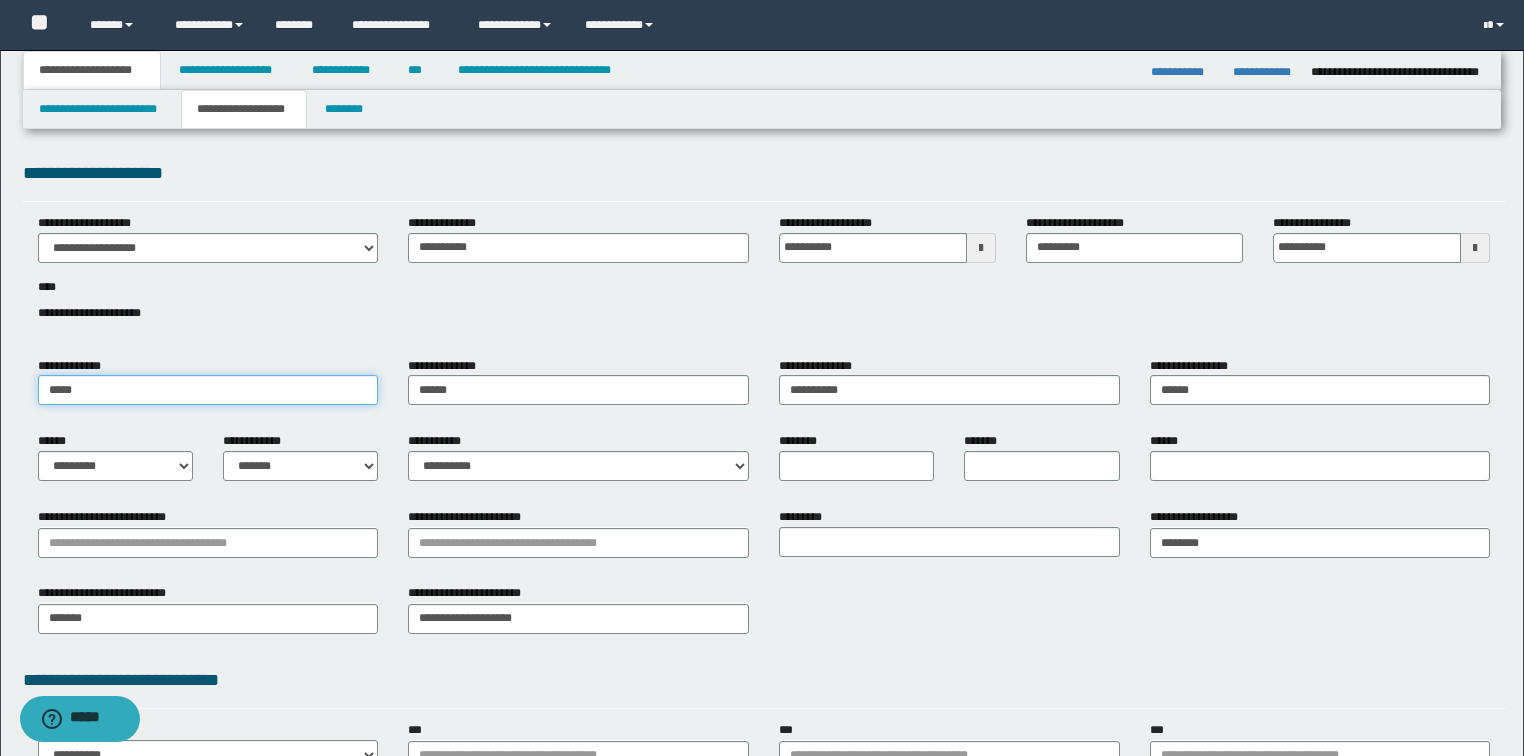 click on "*****" at bounding box center (208, 390) 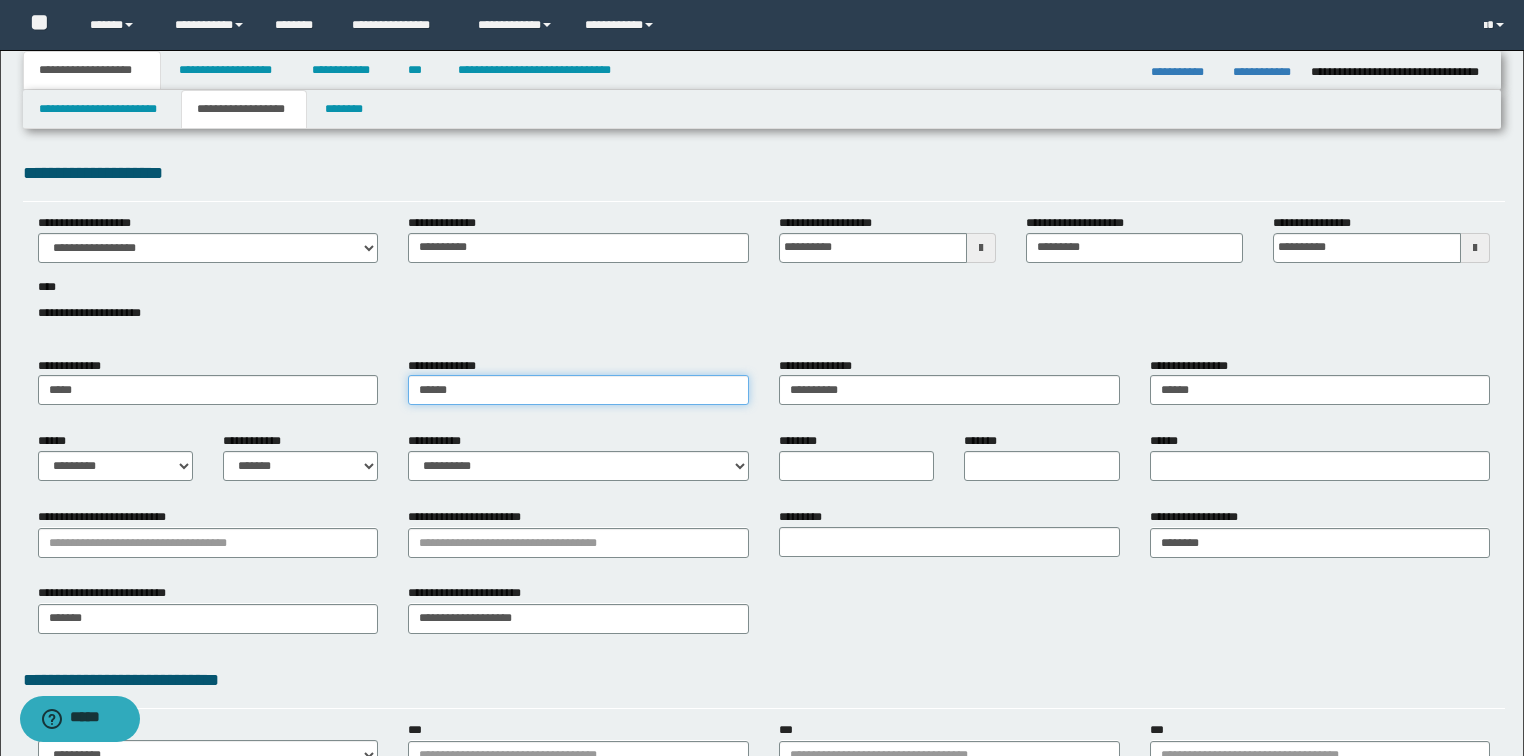 click on "******" at bounding box center (578, 390) 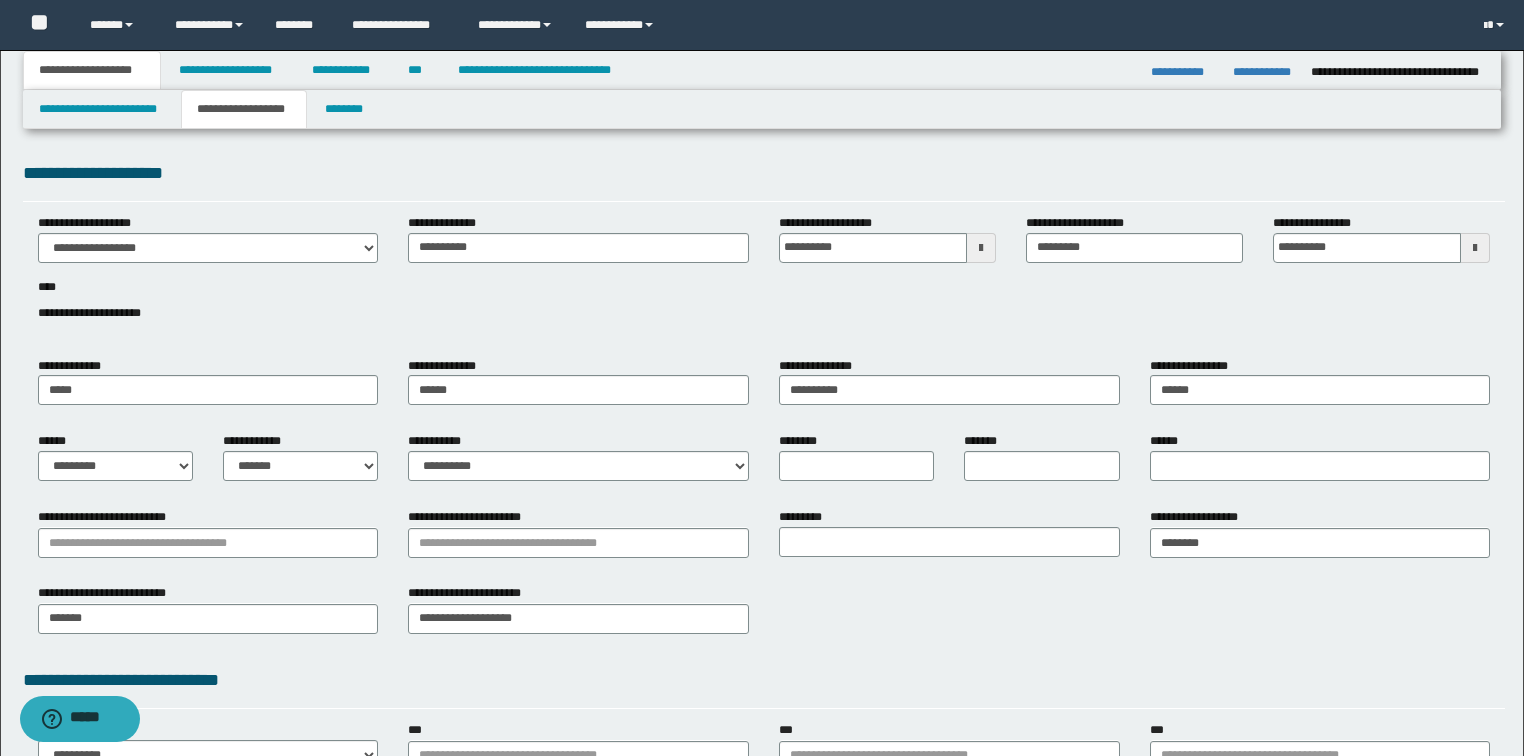click on "**********" at bounding box center [578, 389] 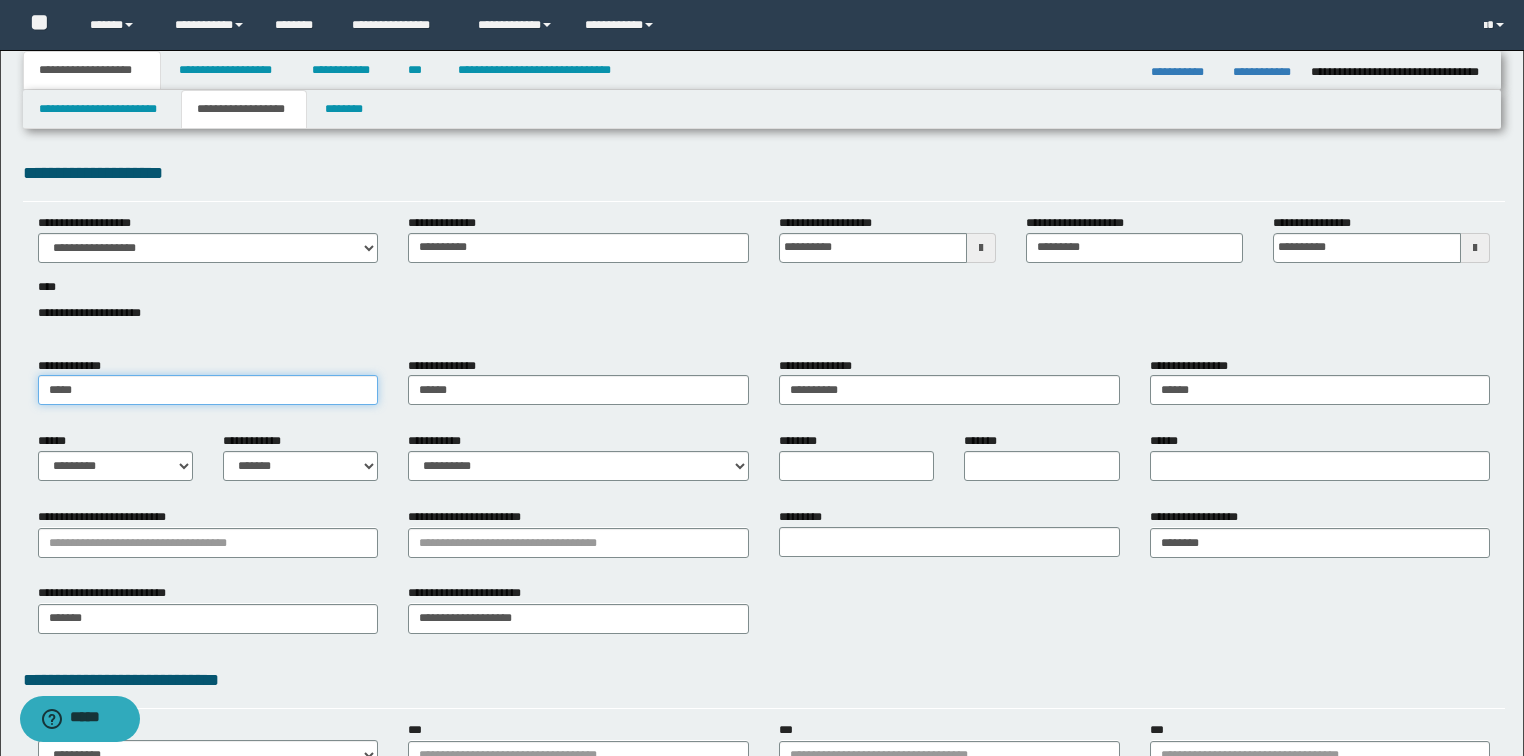 click on "*****" at bounding box center [208, 390] 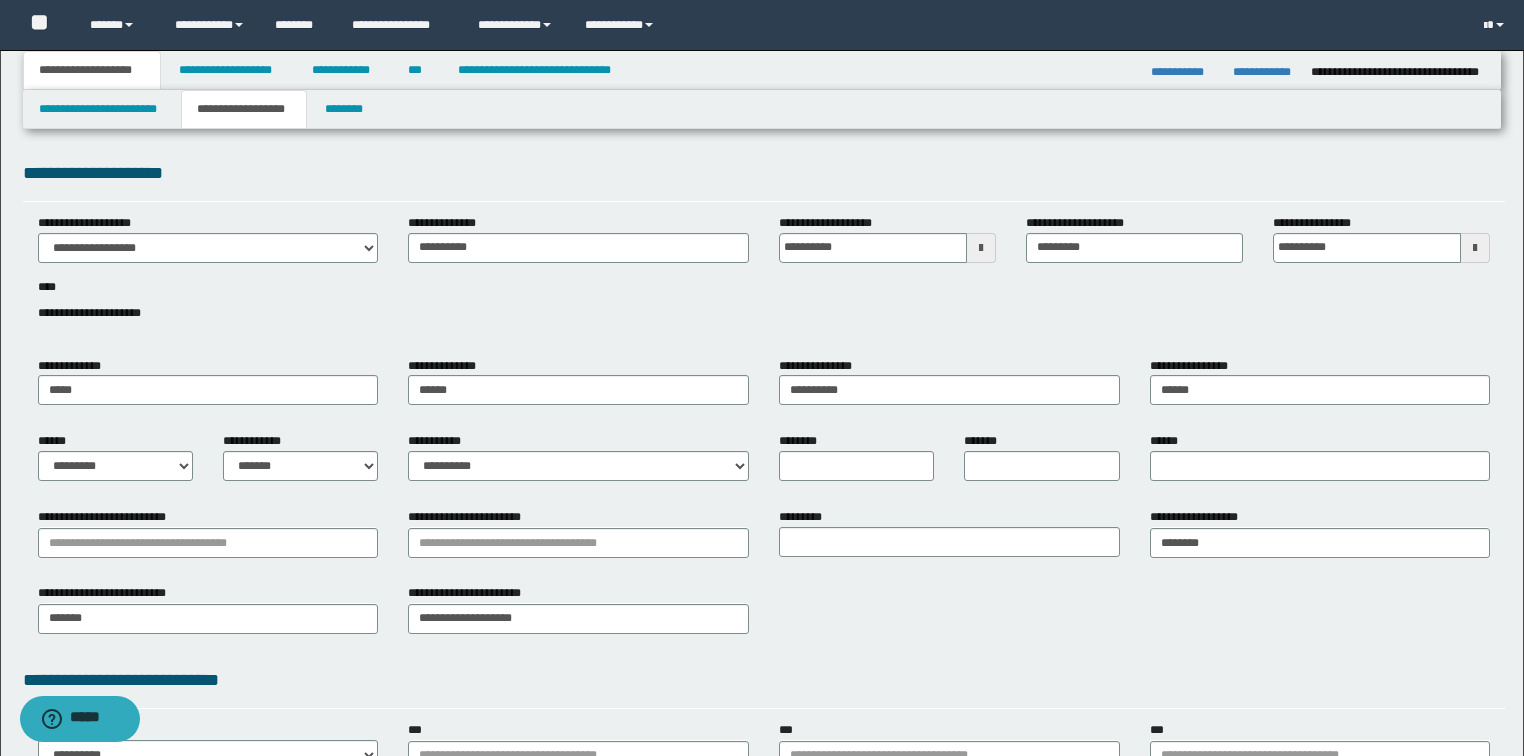 click on "**********" at bounding box center (208, 389) 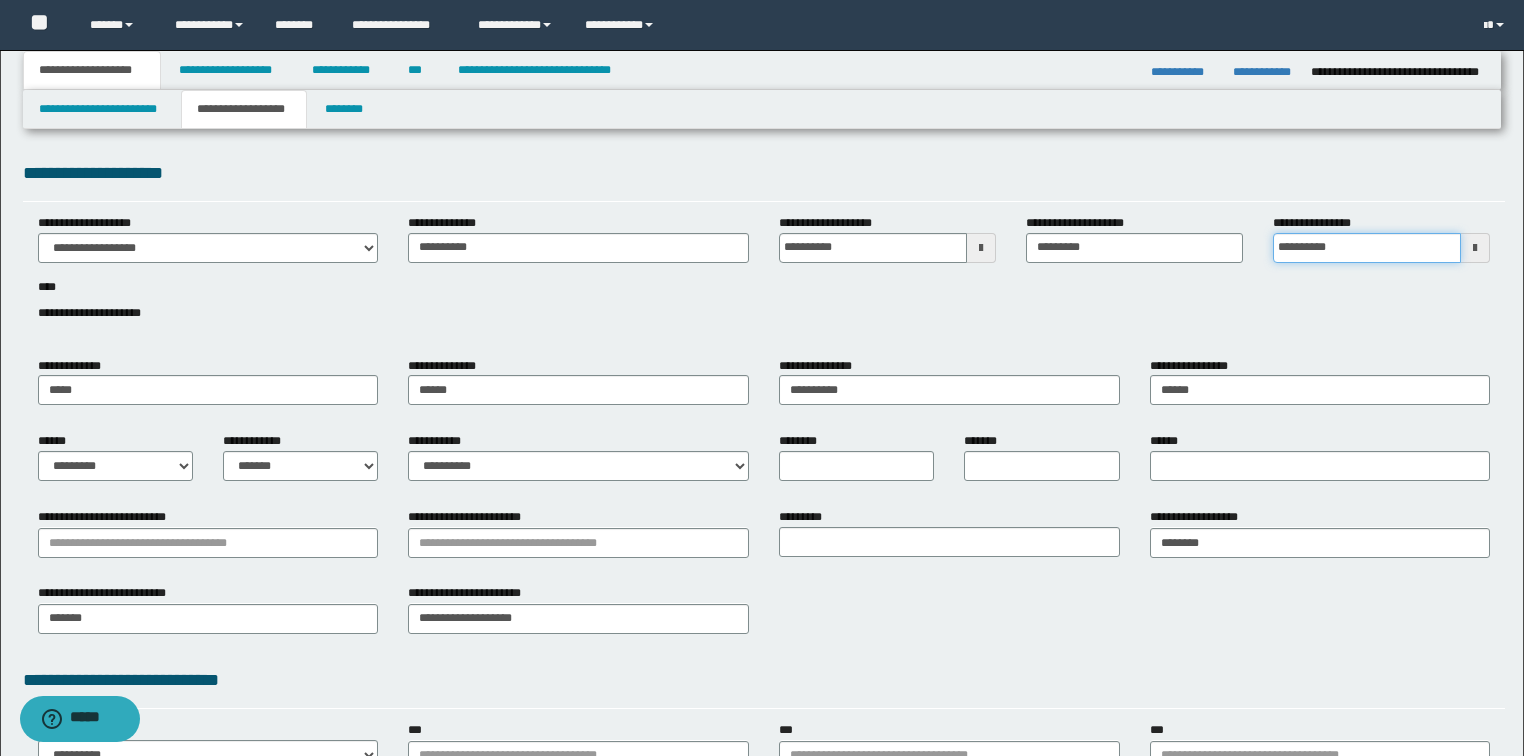 click on "**********" at bounding box center [1367, 248] 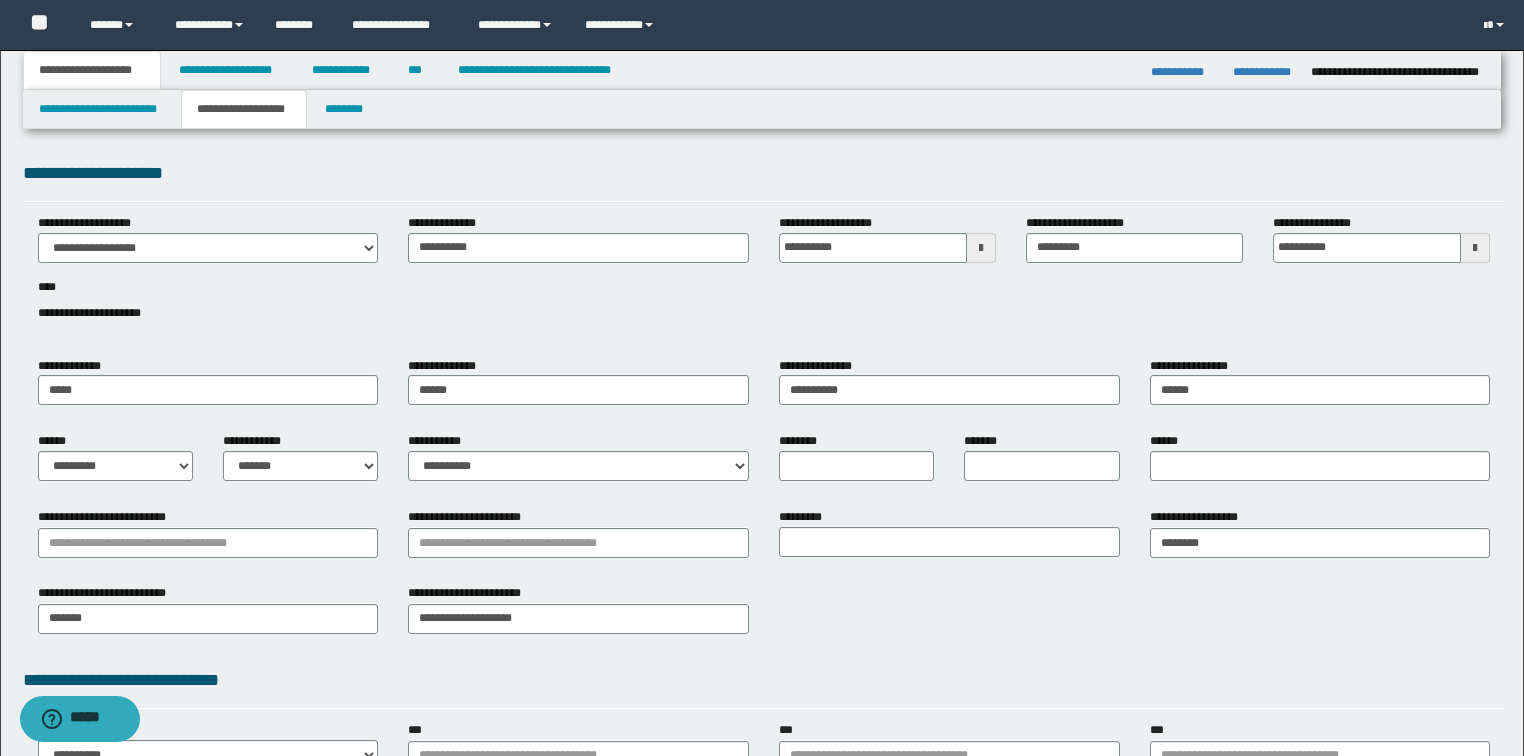 click on "**********" at bounding box center [764, 279] 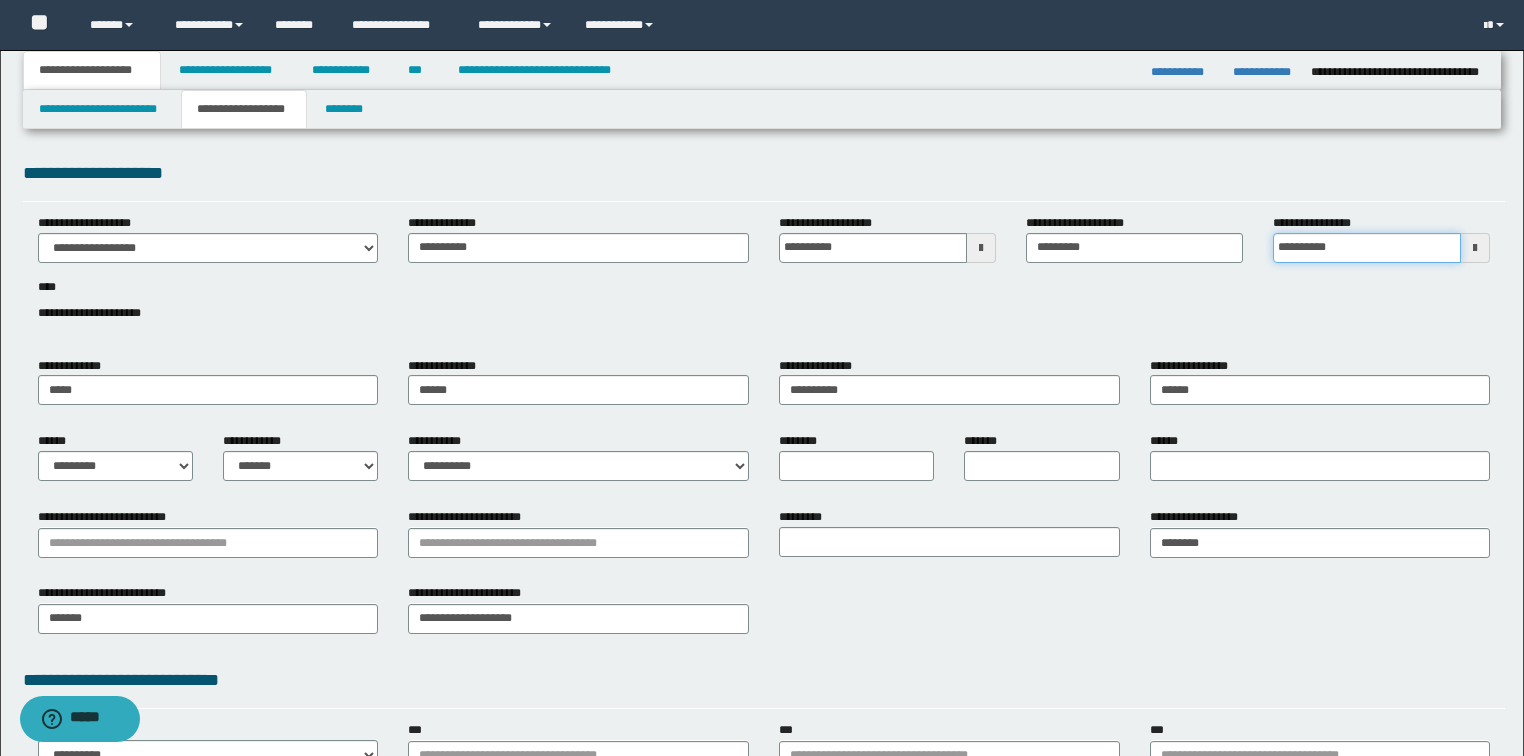 click on "**********" at bounding box center (1367, 248) 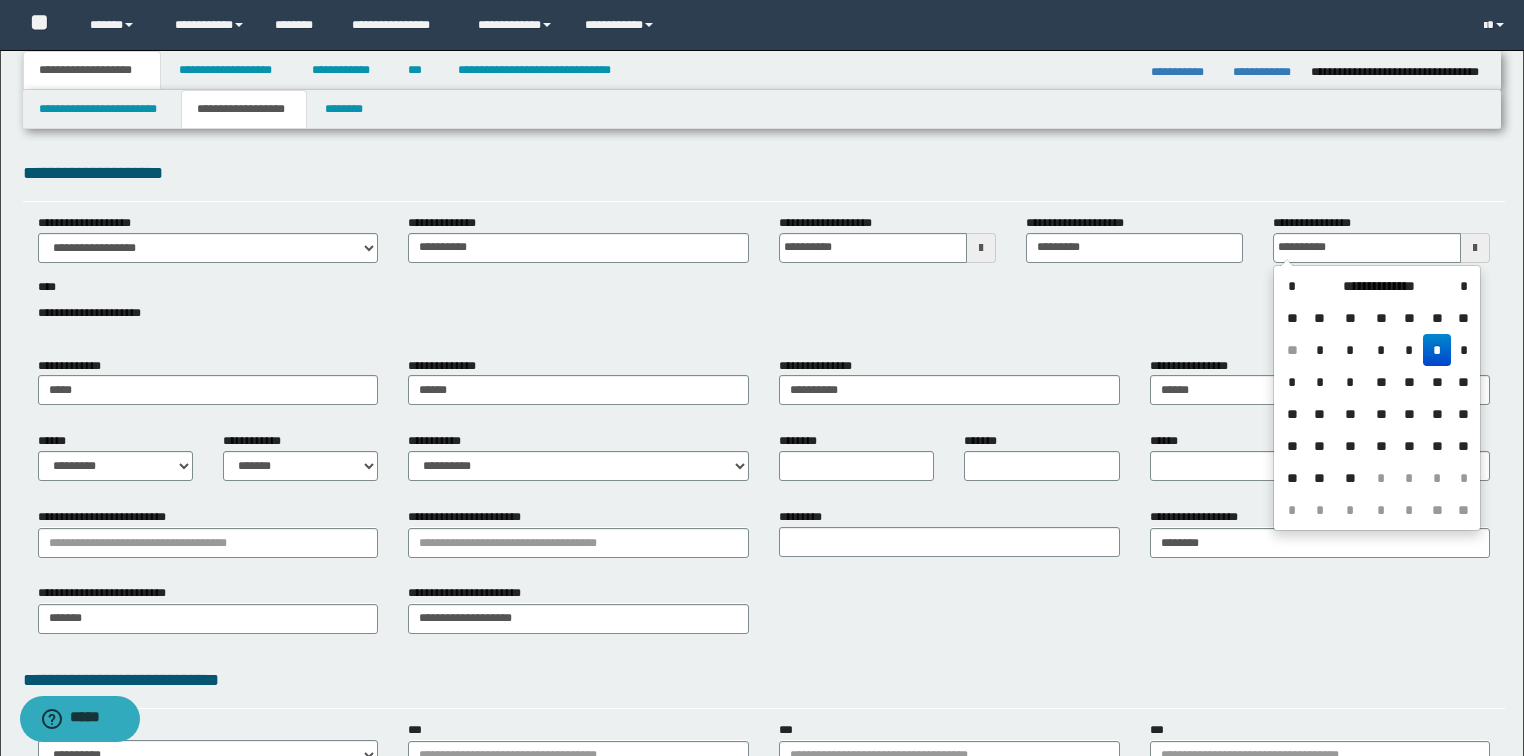 click on "**********" at bounding box center [764, 279] 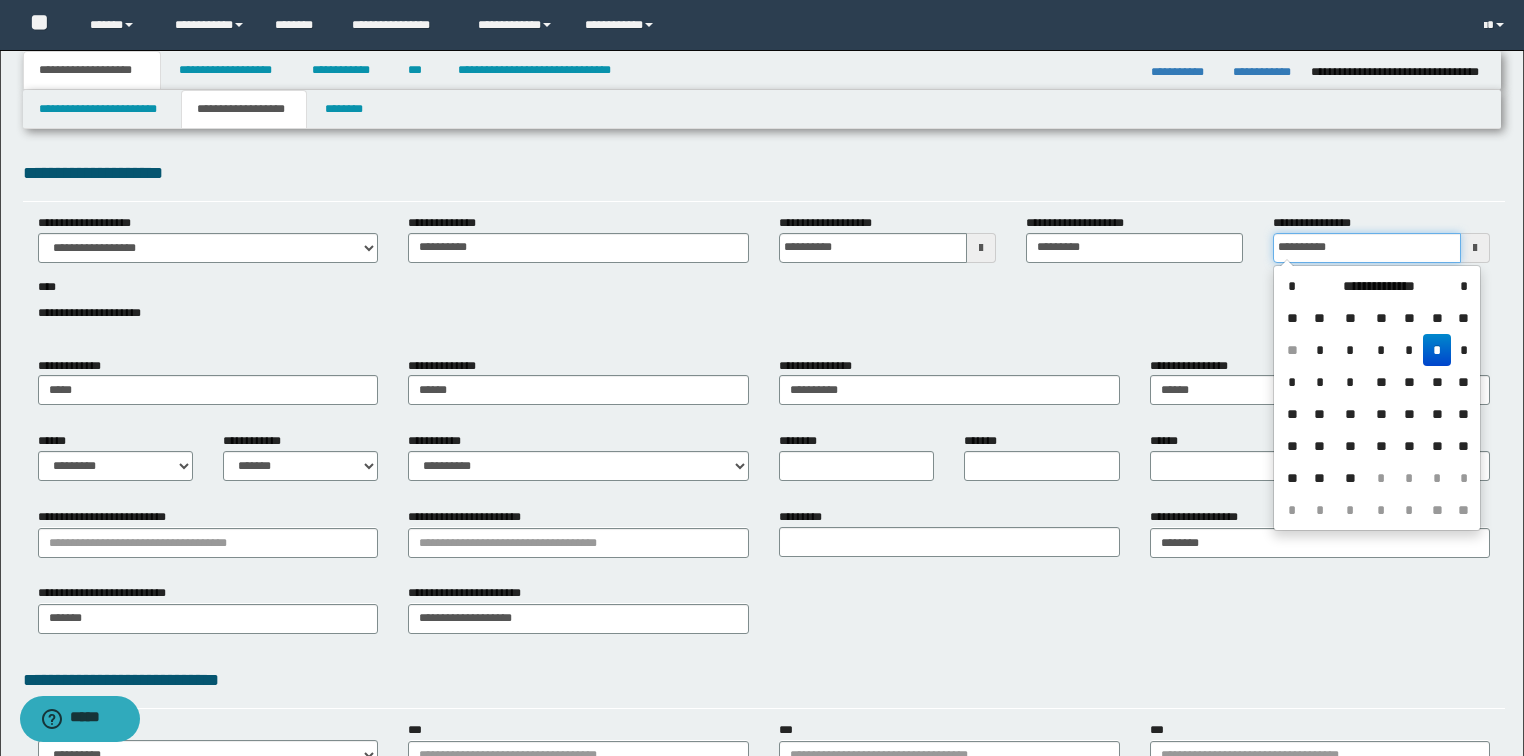 click on "**********" at bounding box center [1367, 248] 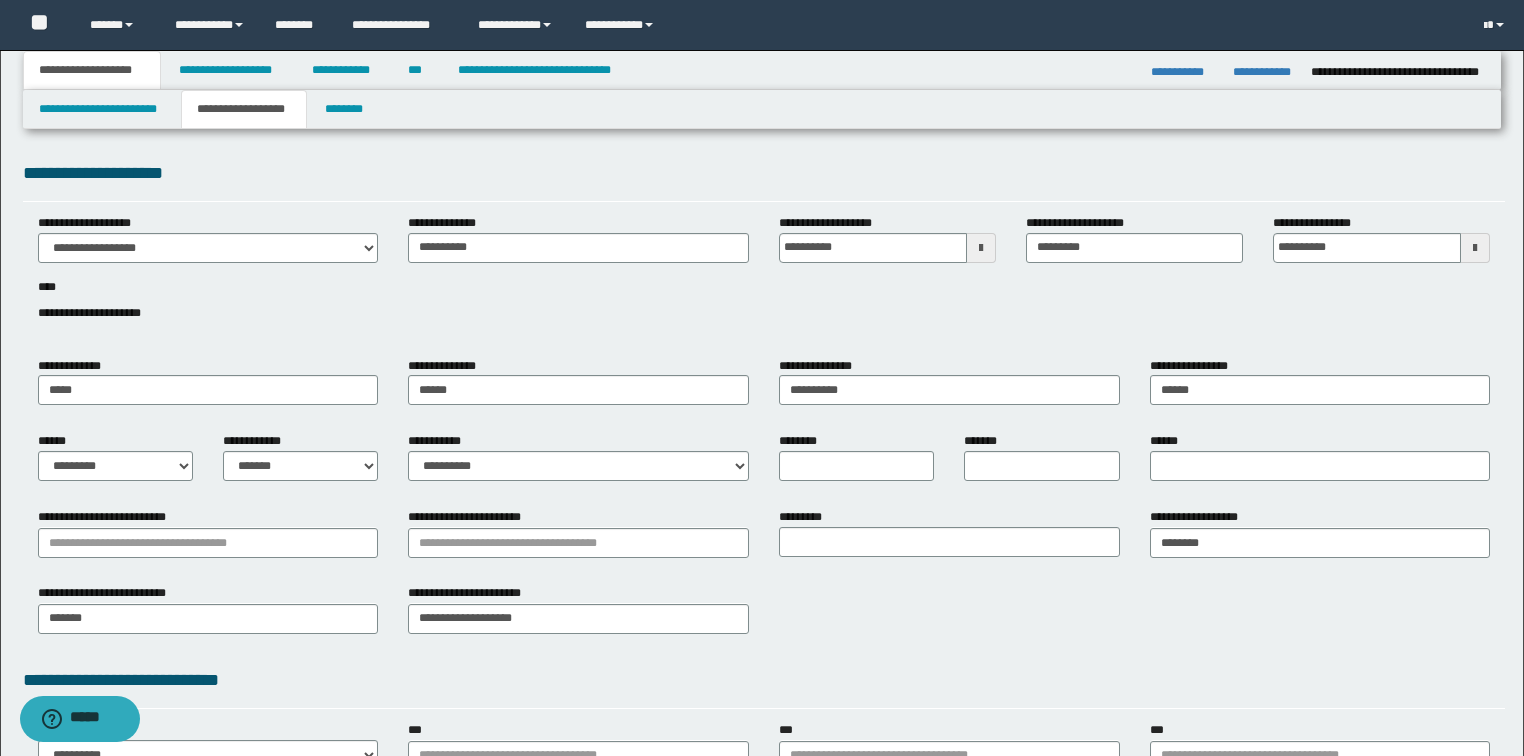 click on "**********" at bounding box center [764, 279] 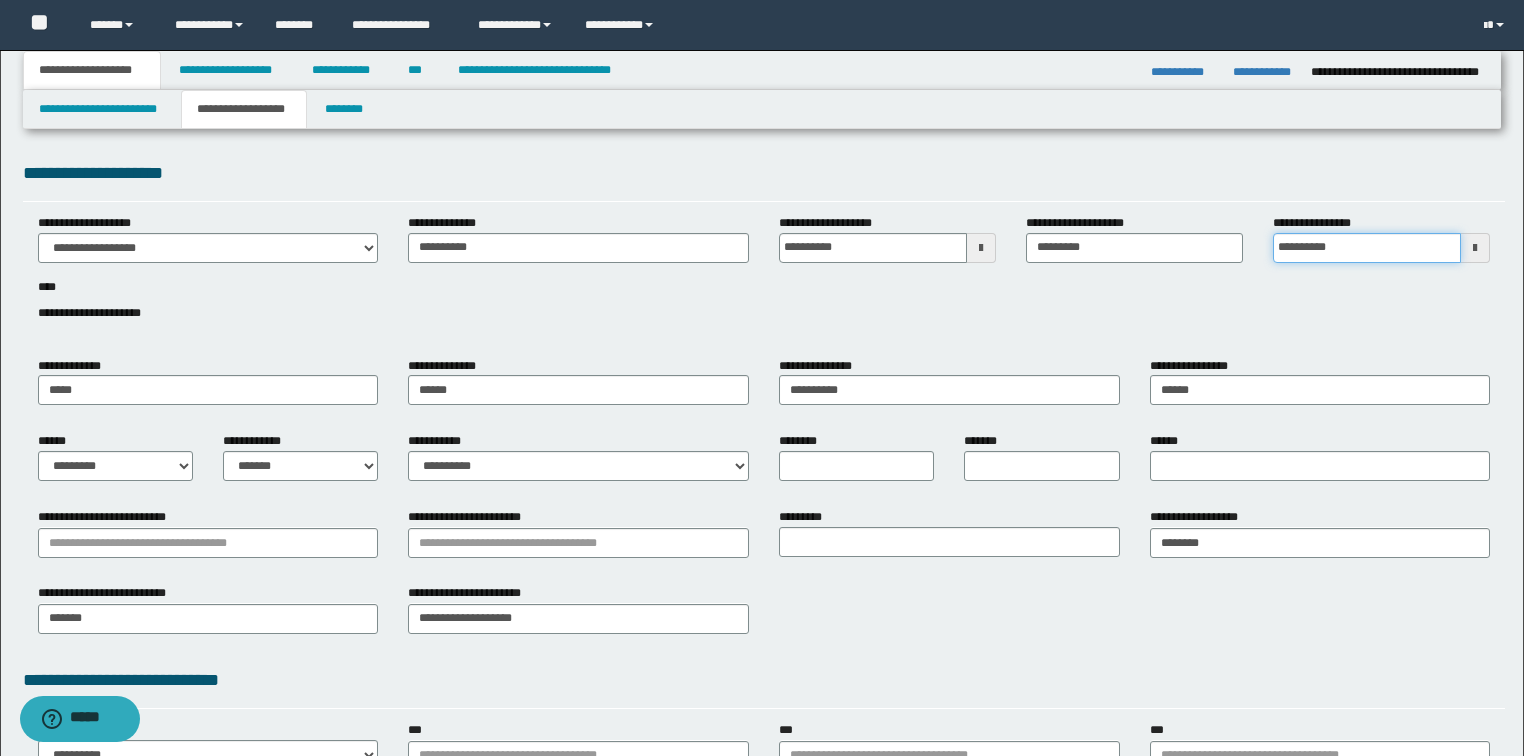 click on "**********" at bounding box center (1367, 248) 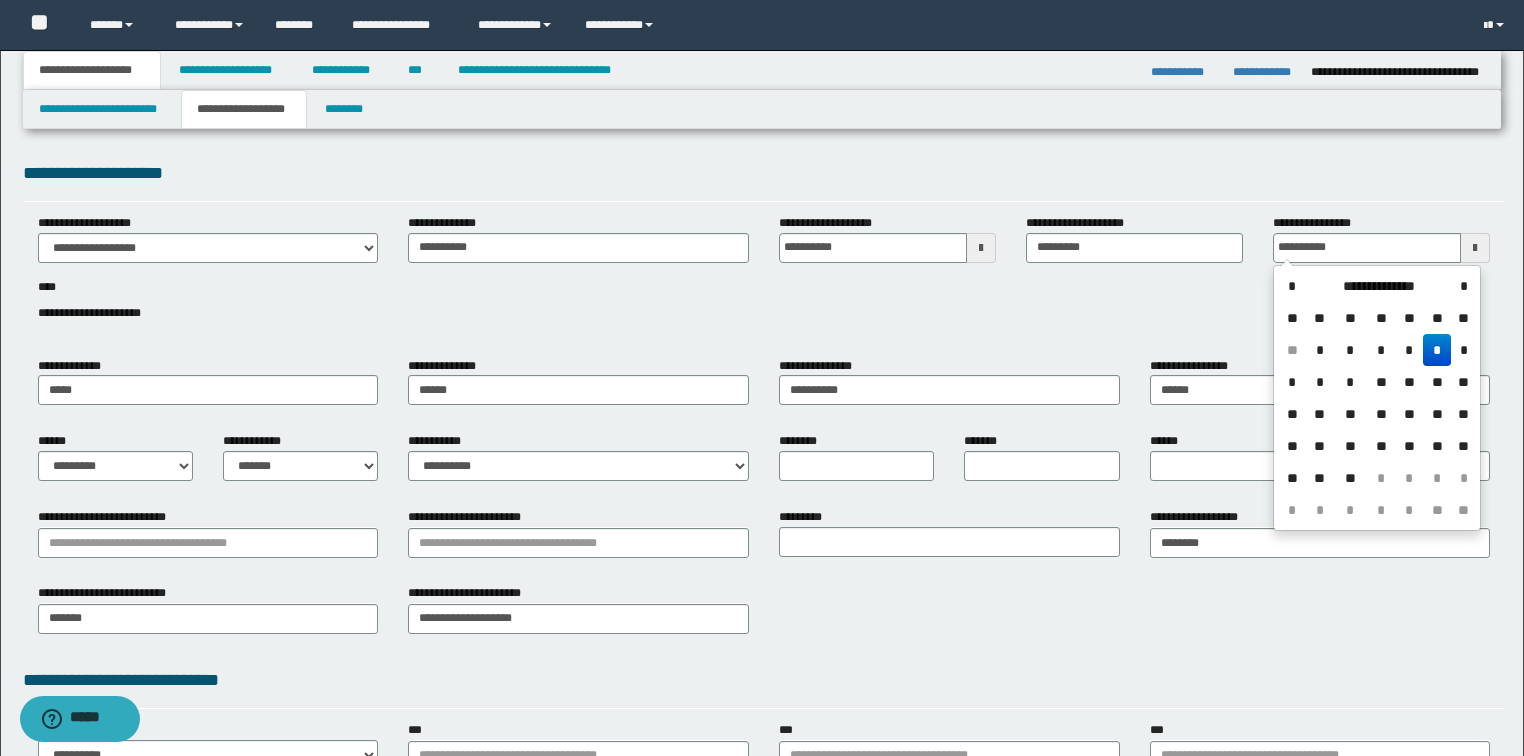 click on "**********" at bounding box center [764, 279] 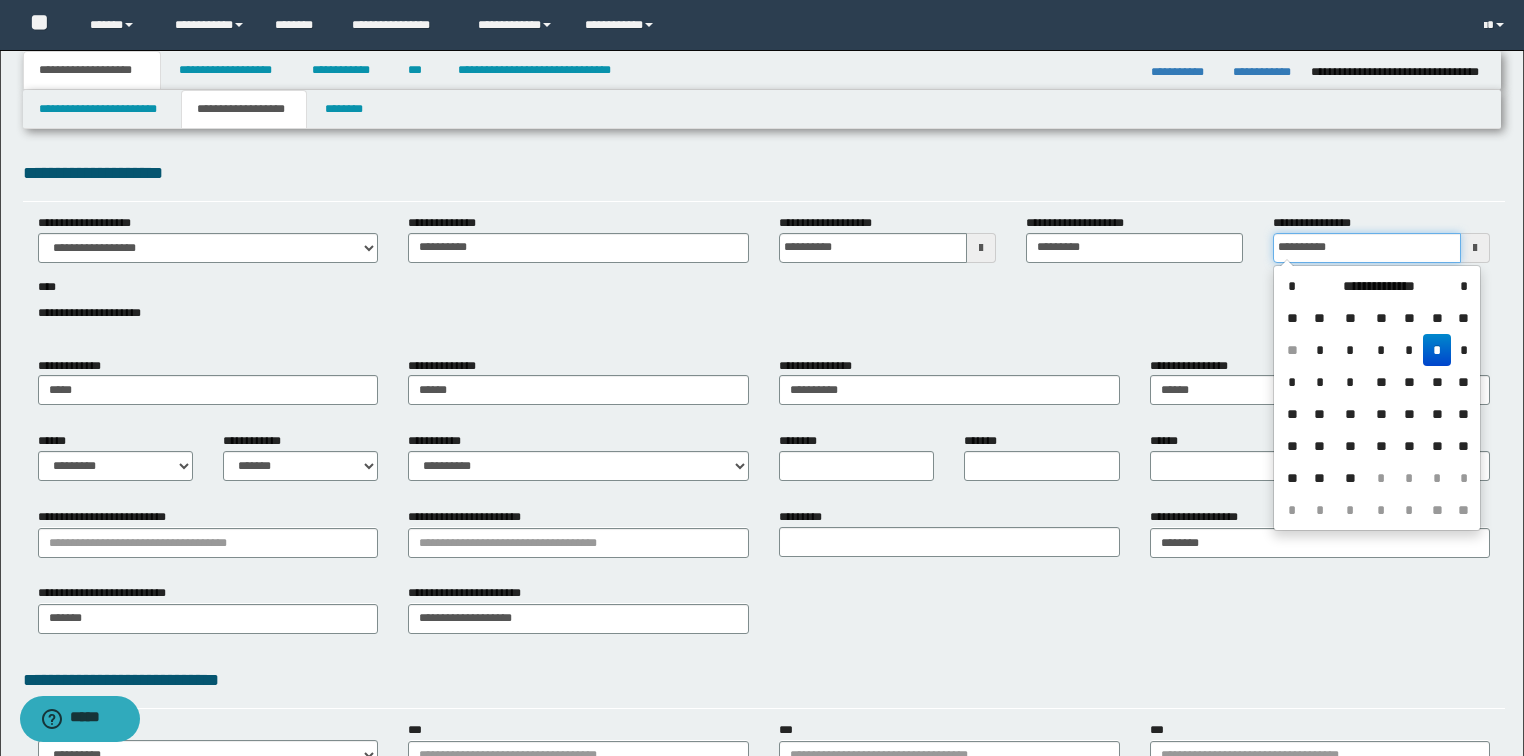 click on "**********" at bounding box center [1367, 248] 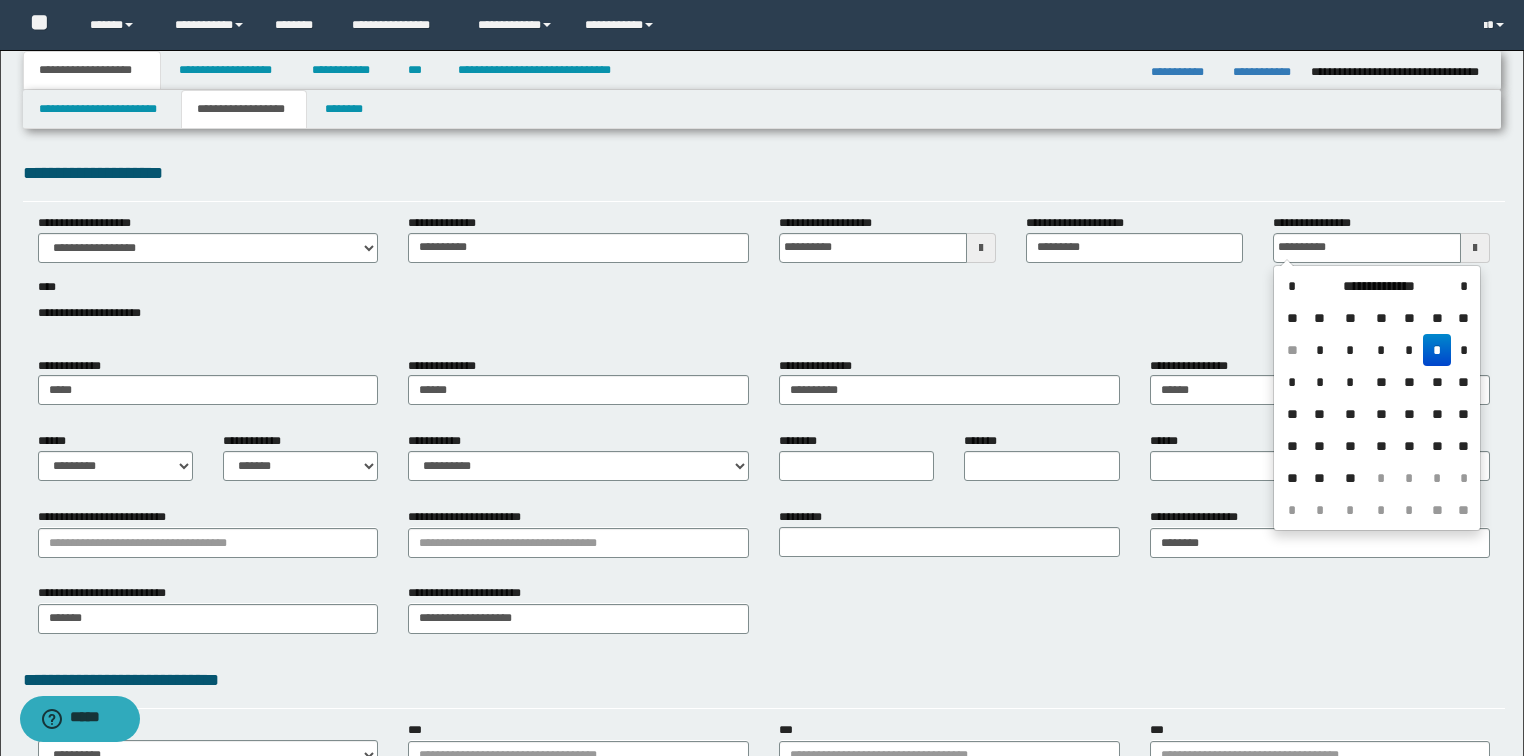 click on "**********" at bounding box center [764, 279] 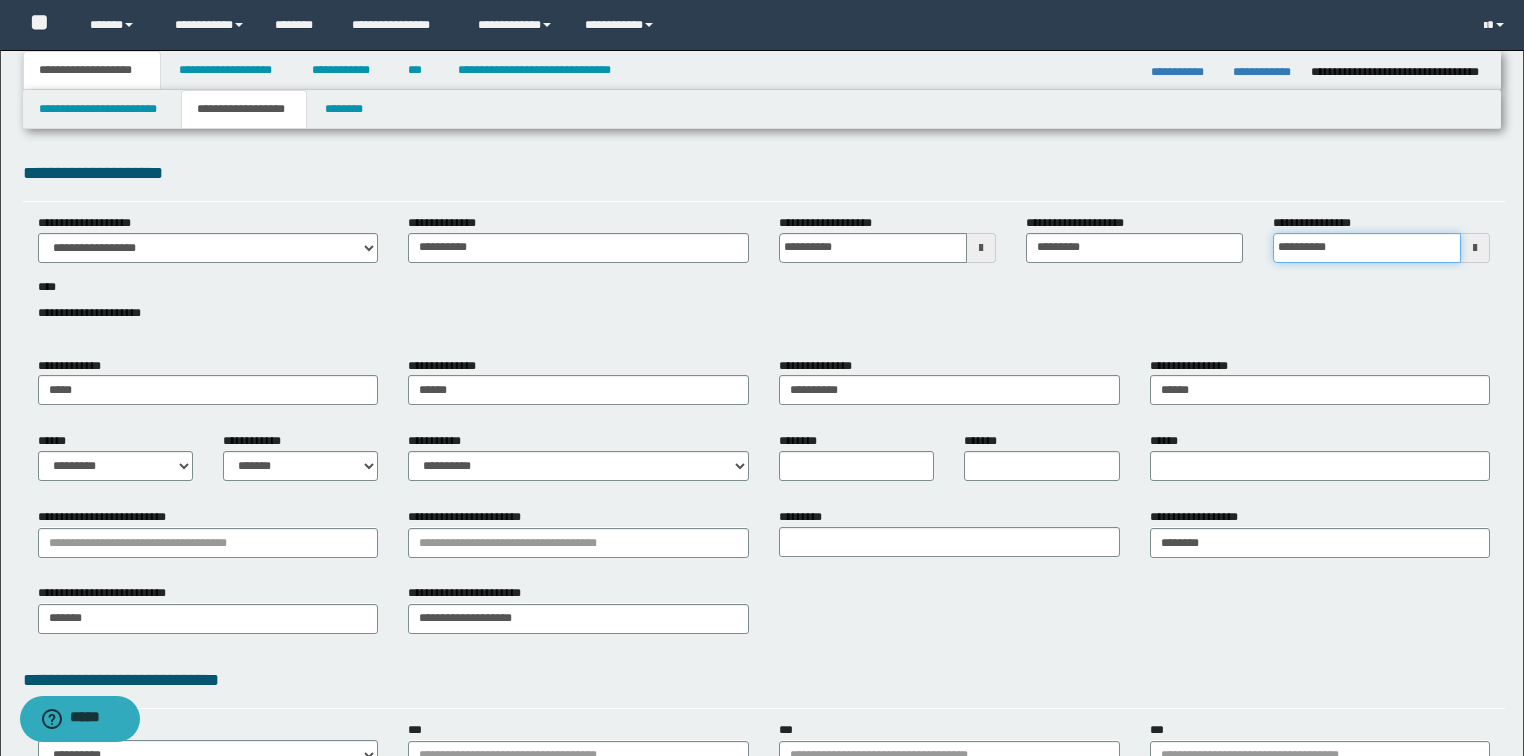 click on "**********" at bounding box center (1367, 248) 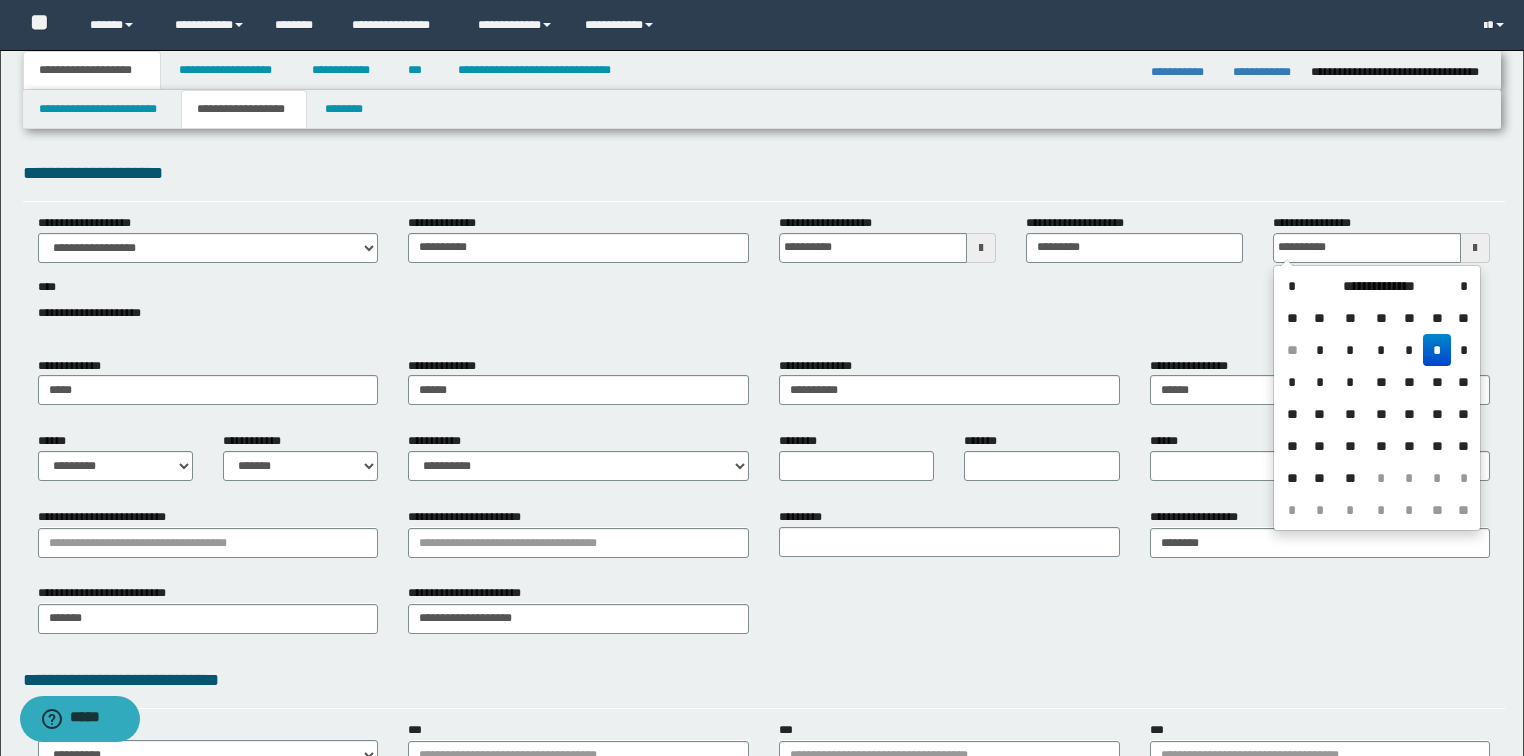 click on "**********" at bounding box center (764, 279) 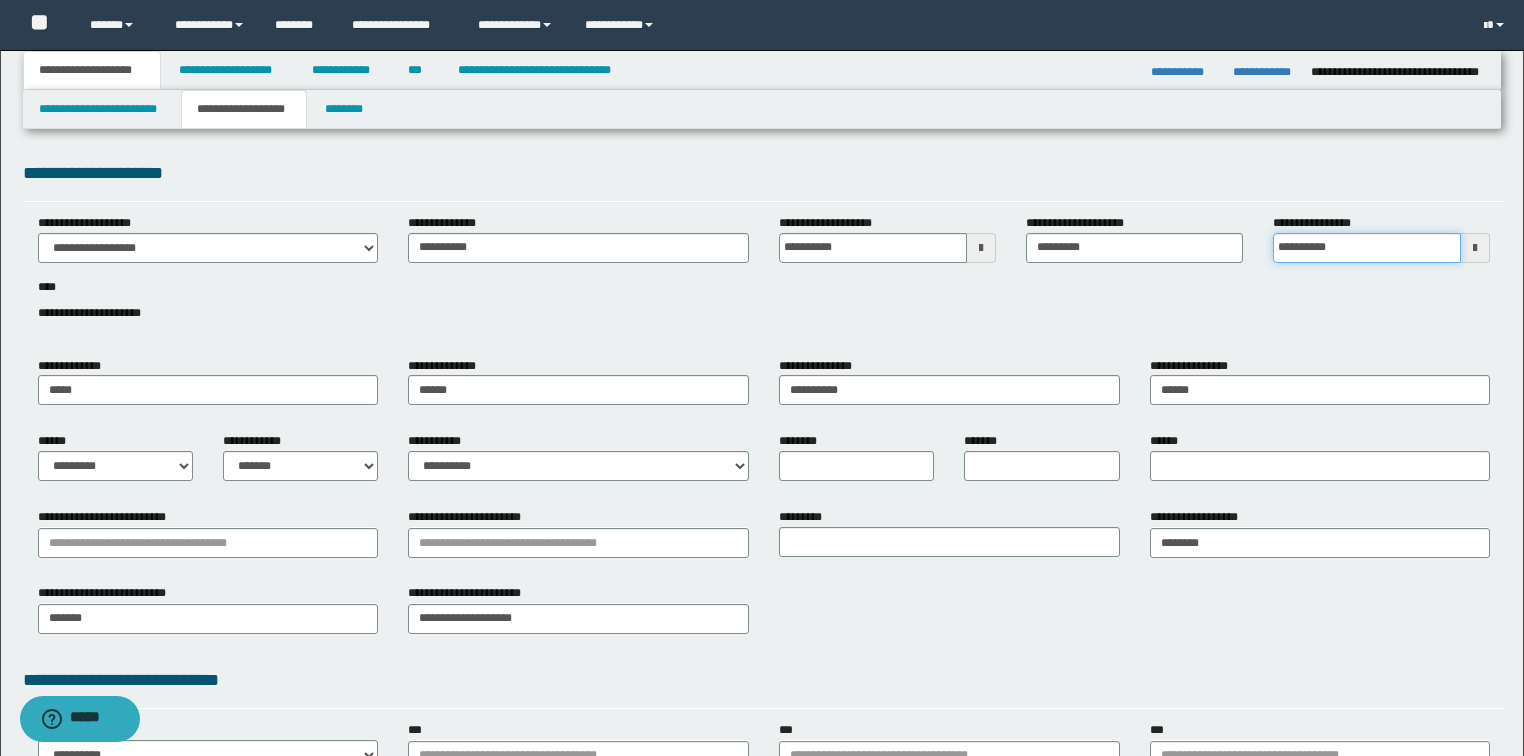 click on "**********" at bounding box center (1367, 248) 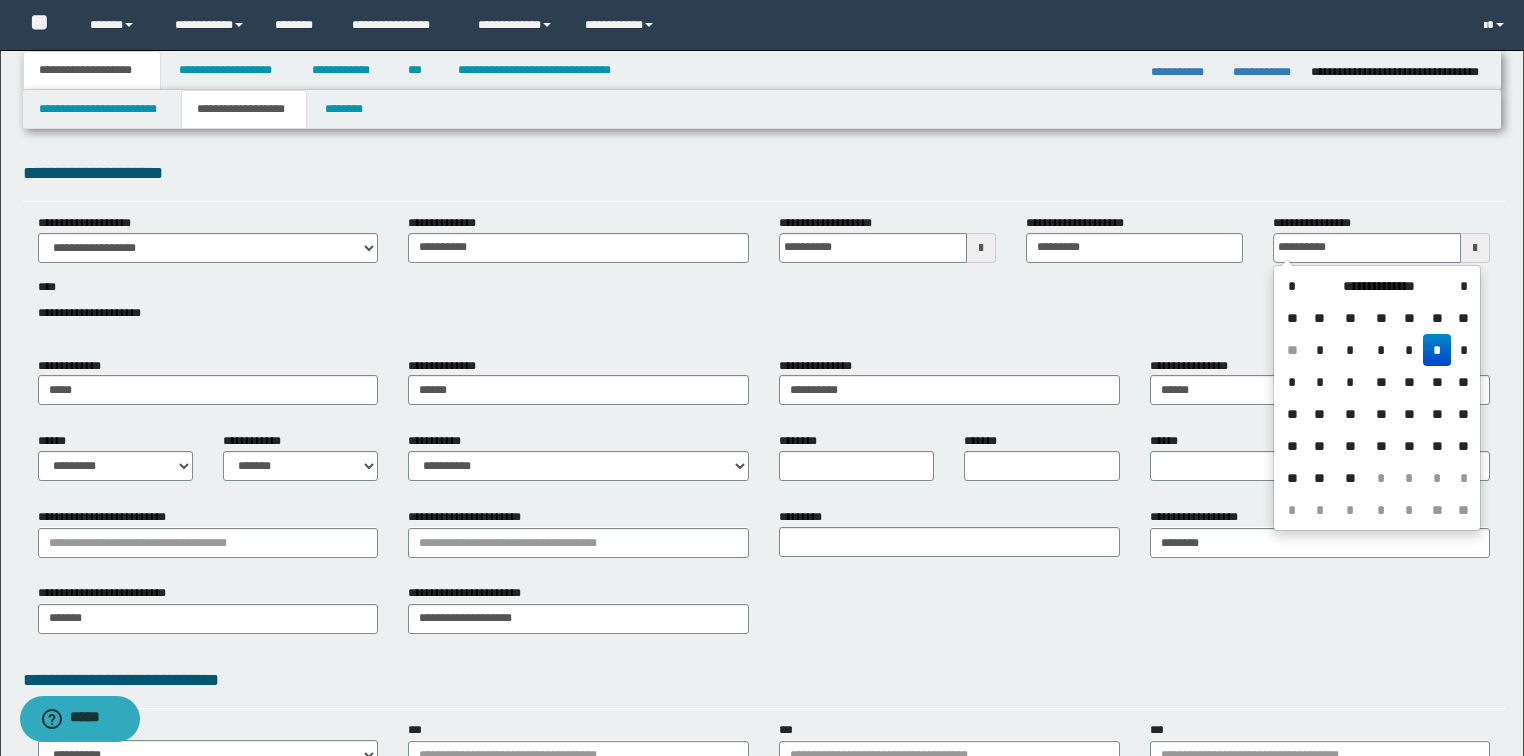 type on "**********" 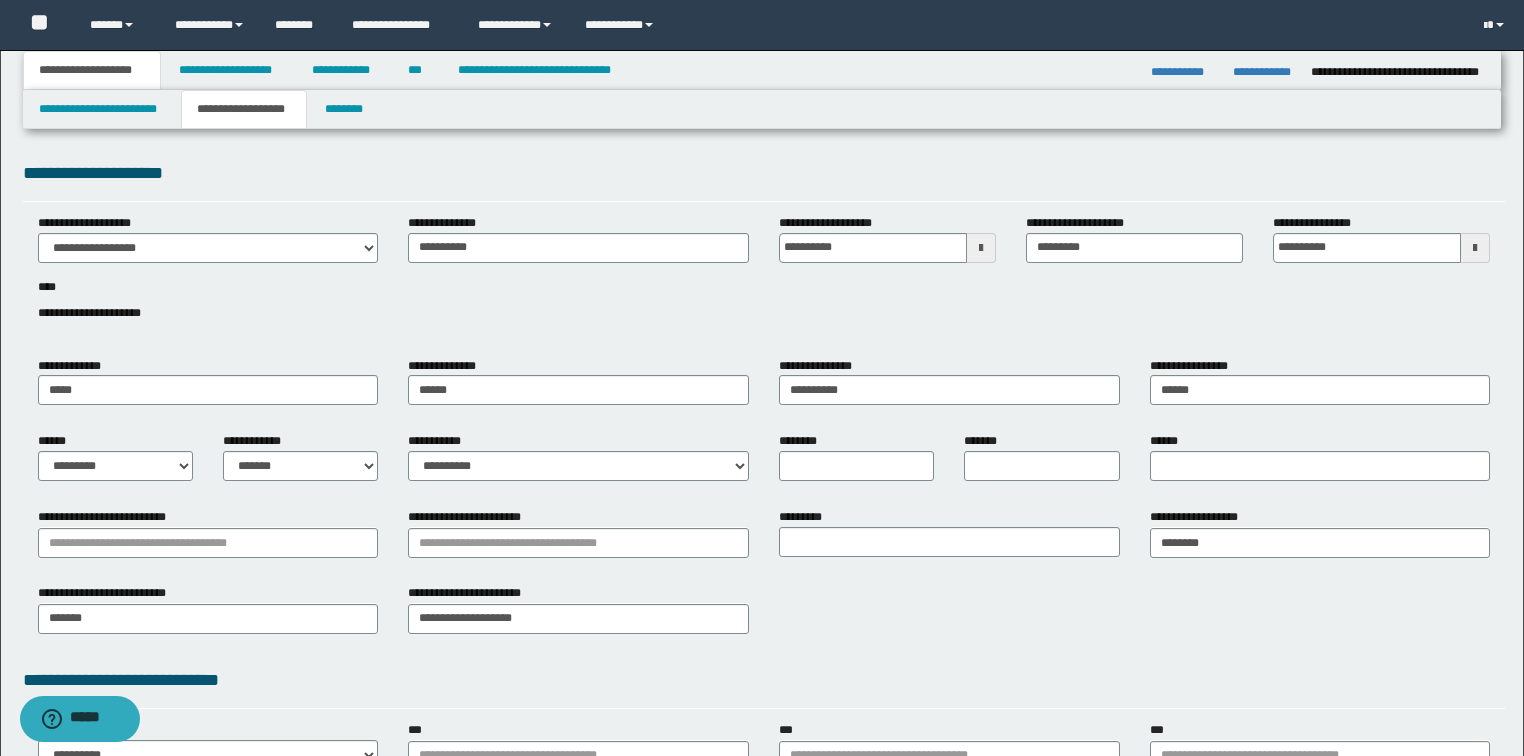click on "**********" at bounding box center (764, 279) 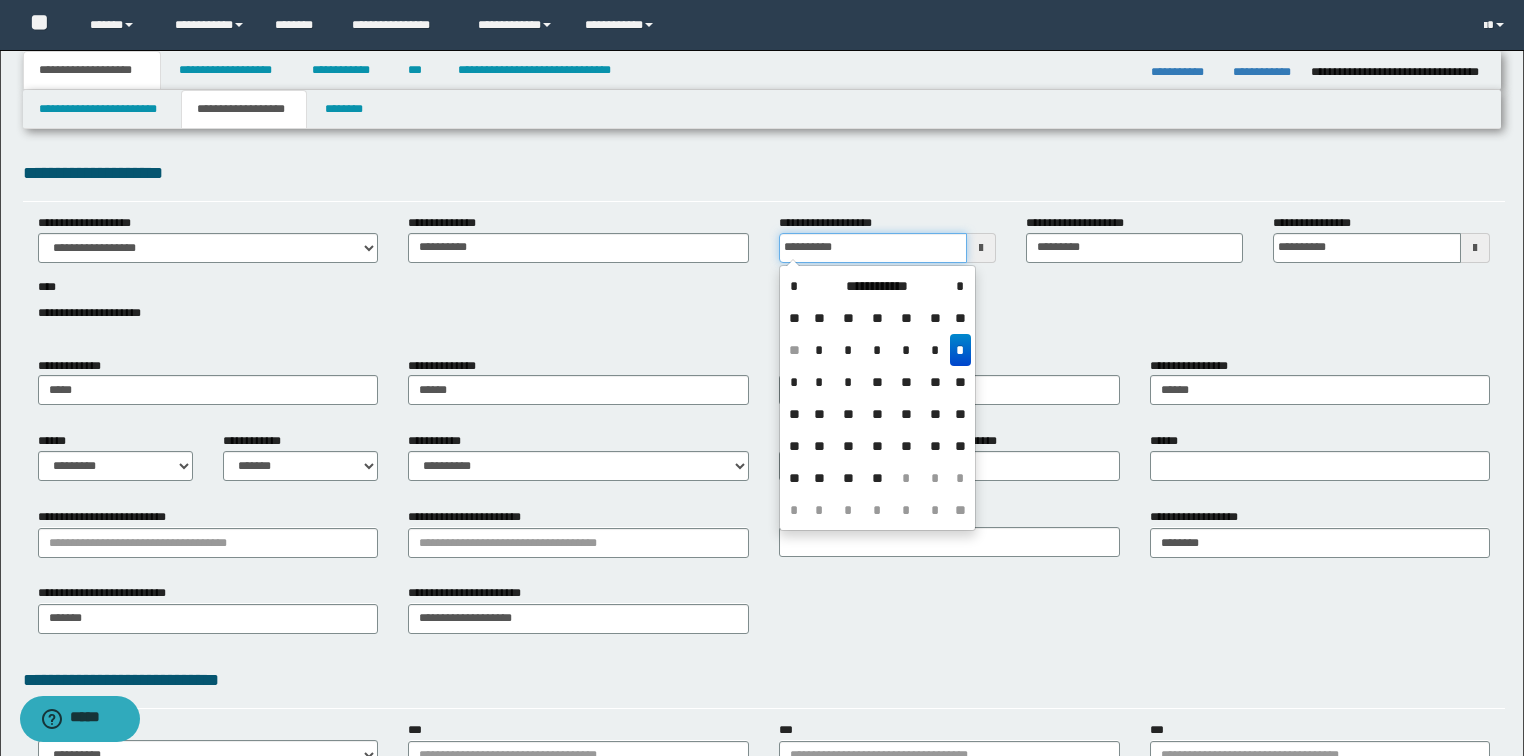 click on "**********" at bounding box center (873, 248) 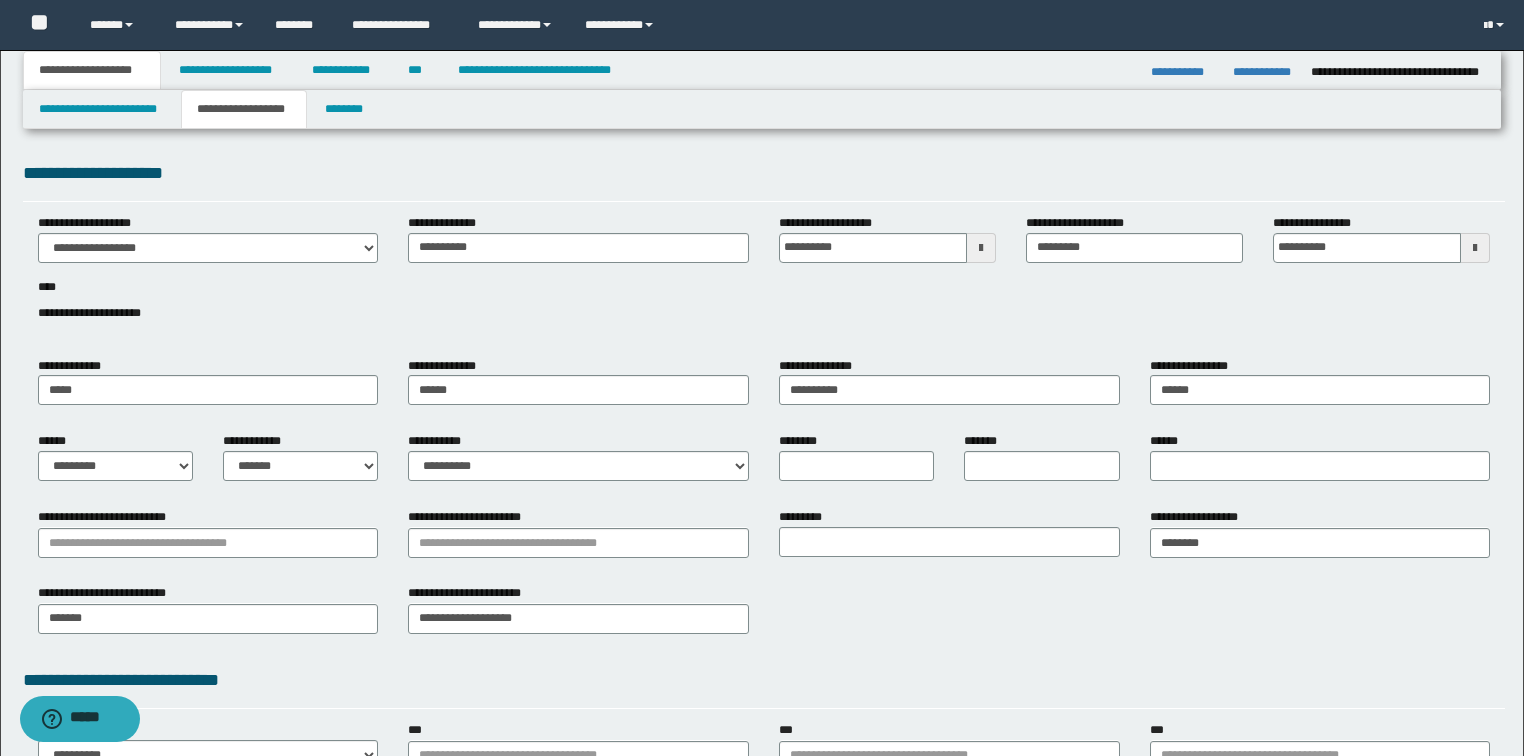click on "**********" at bounding box center [764, 279] 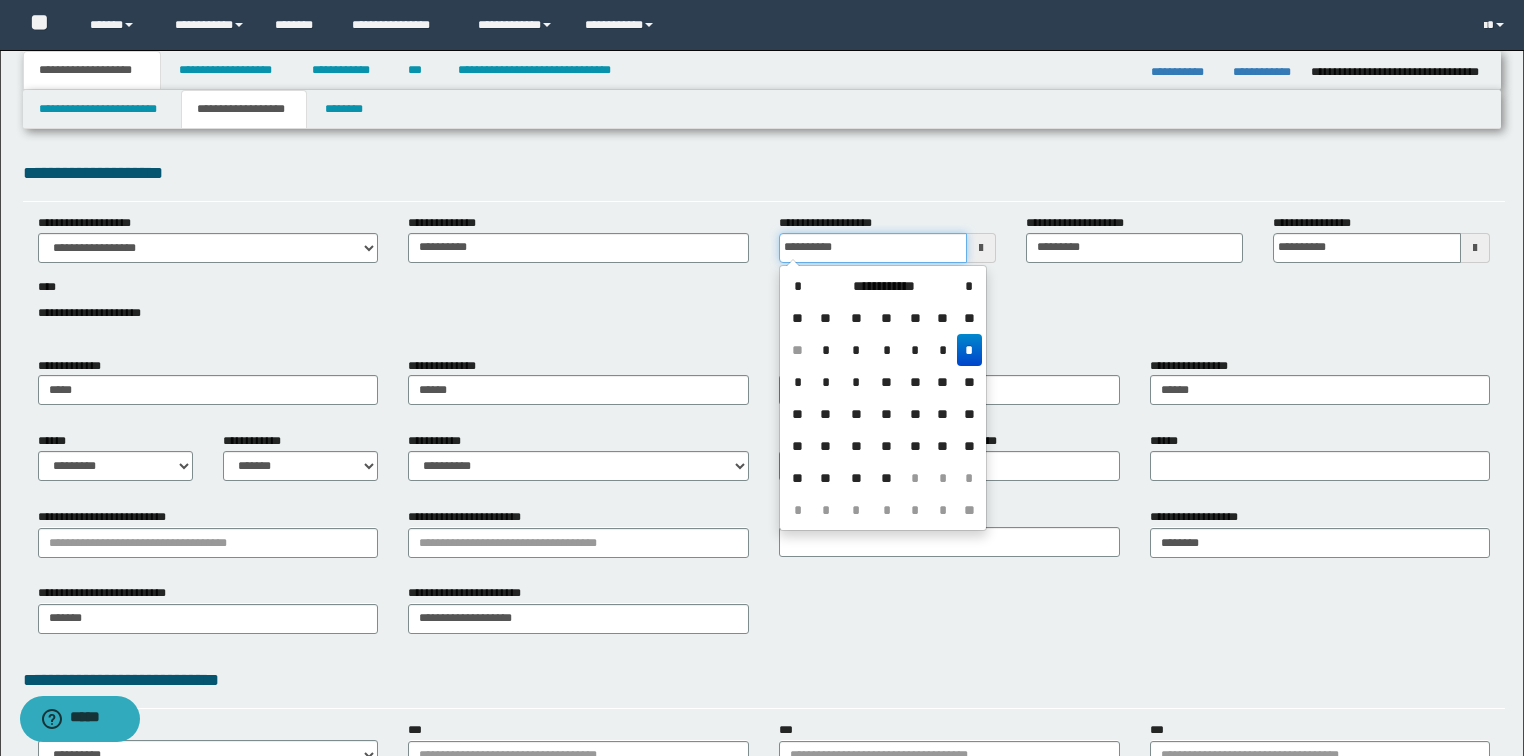 click on "**********" at bounding box center [873, 248] 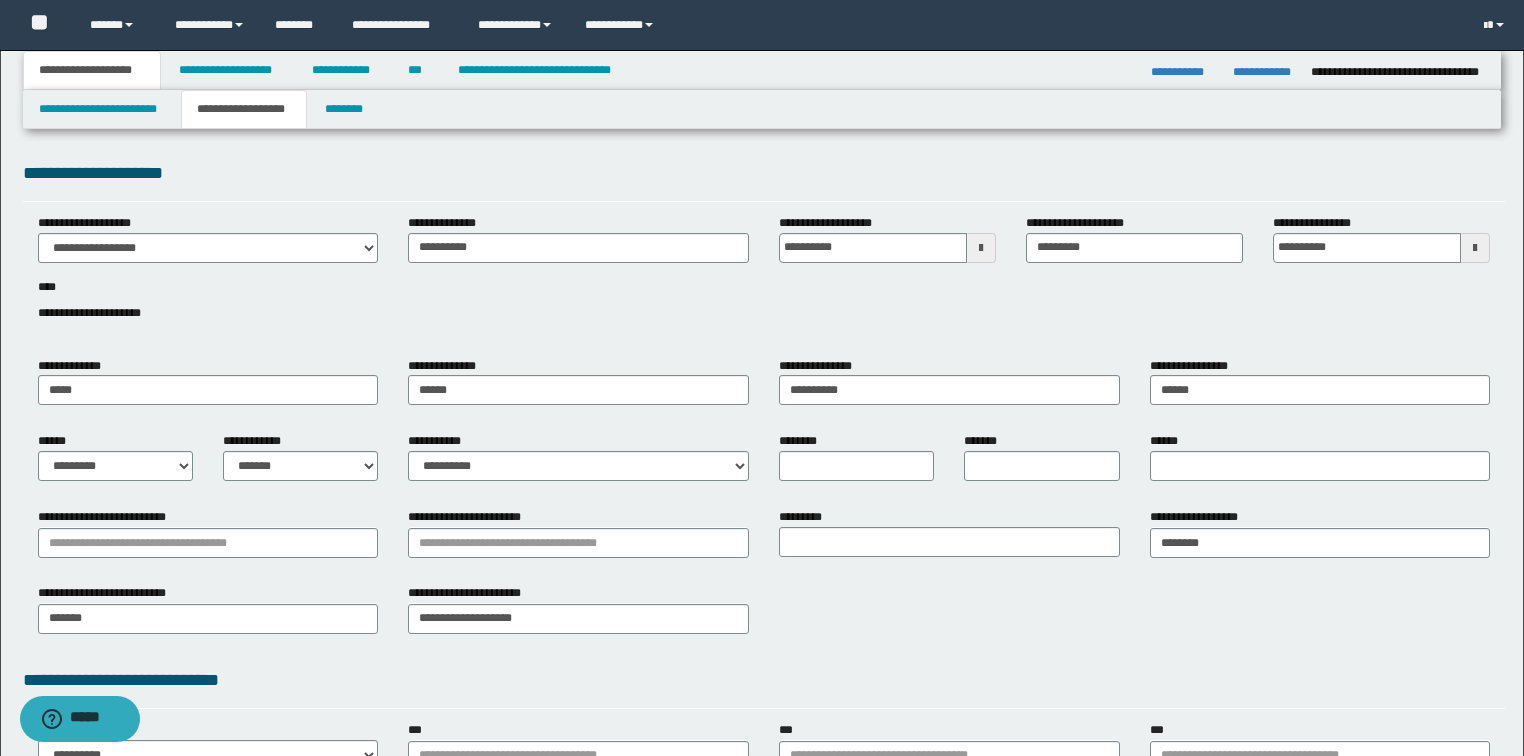 click on "**********" at bounding box center (764, 279) 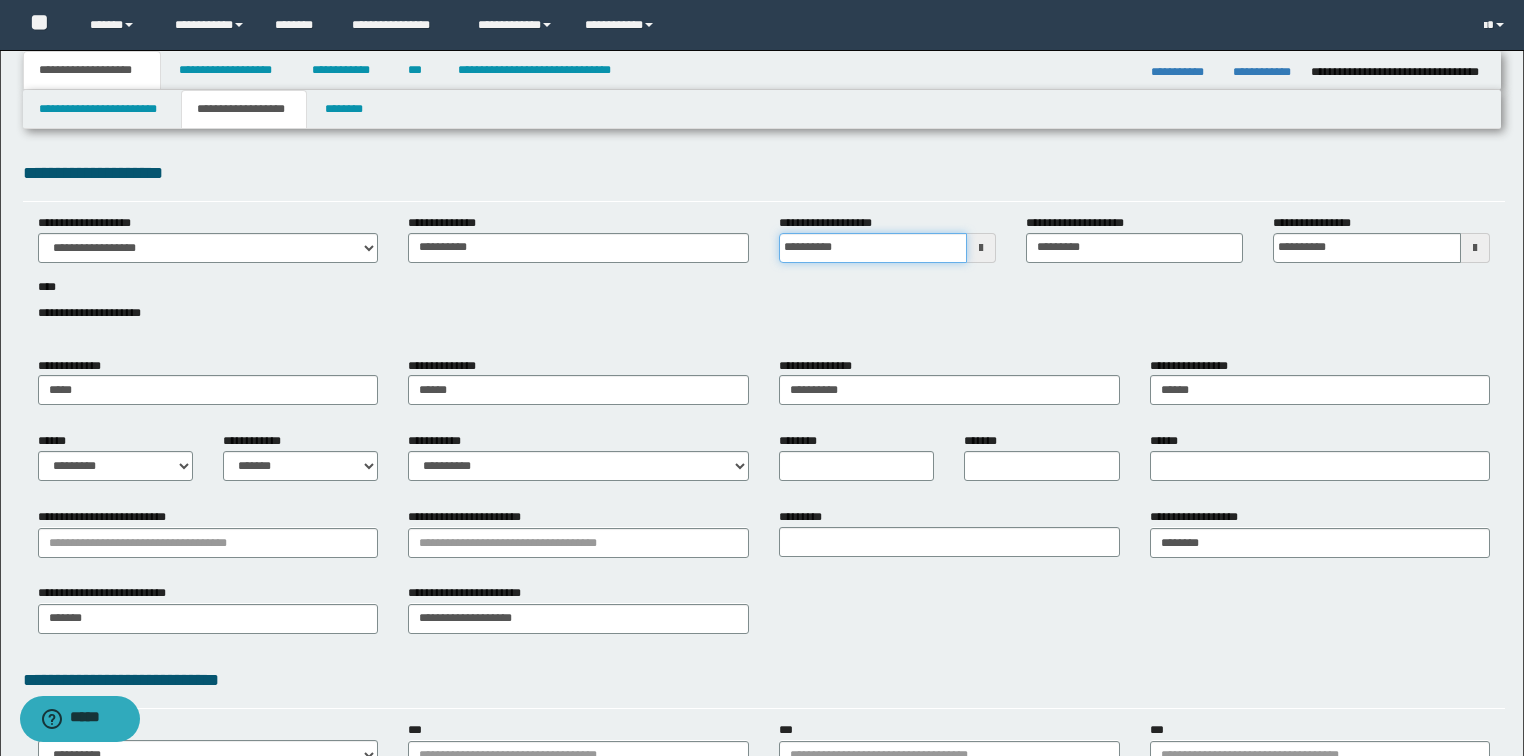 click on "**********" at bounding box center [873, 248] 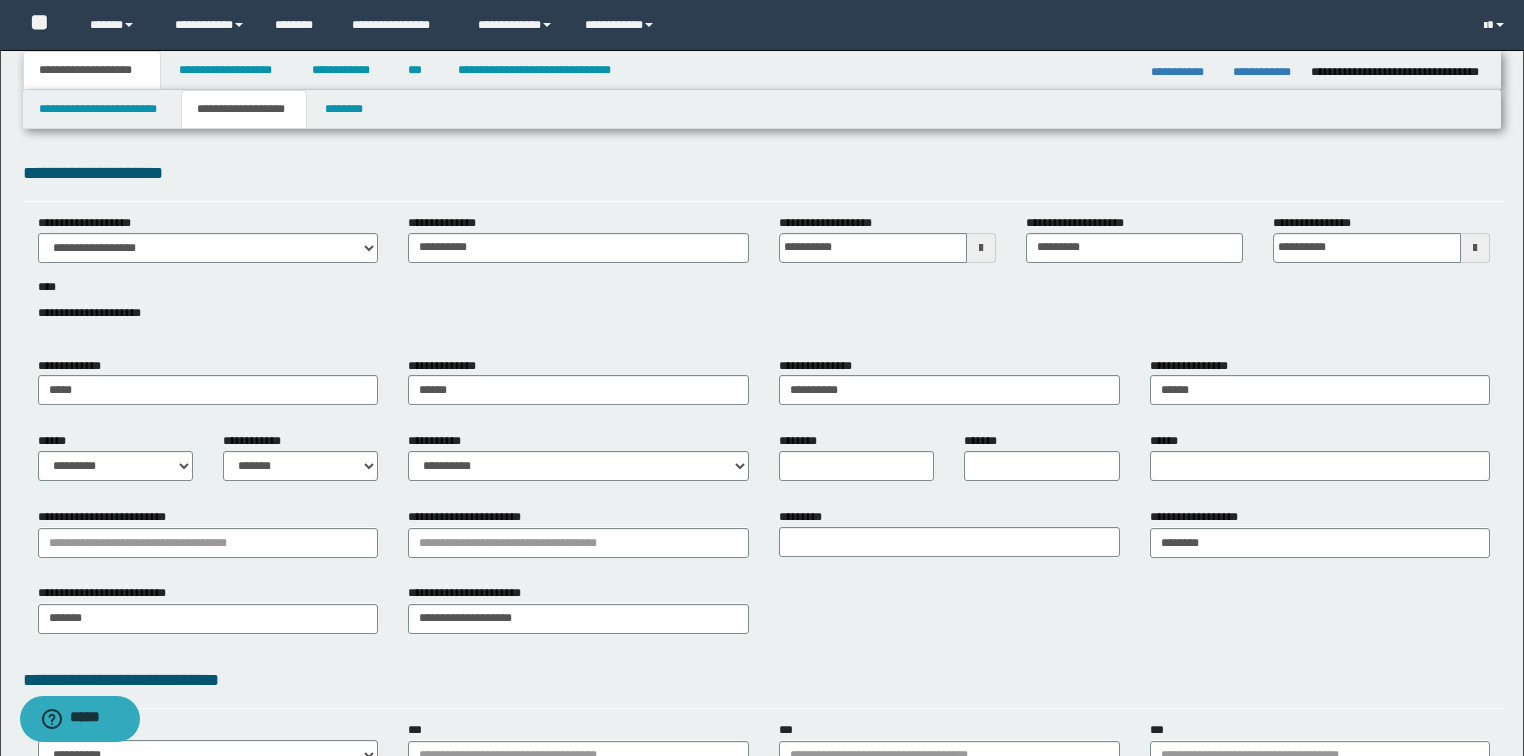 click on "**********" at bounding box center [764, 279] 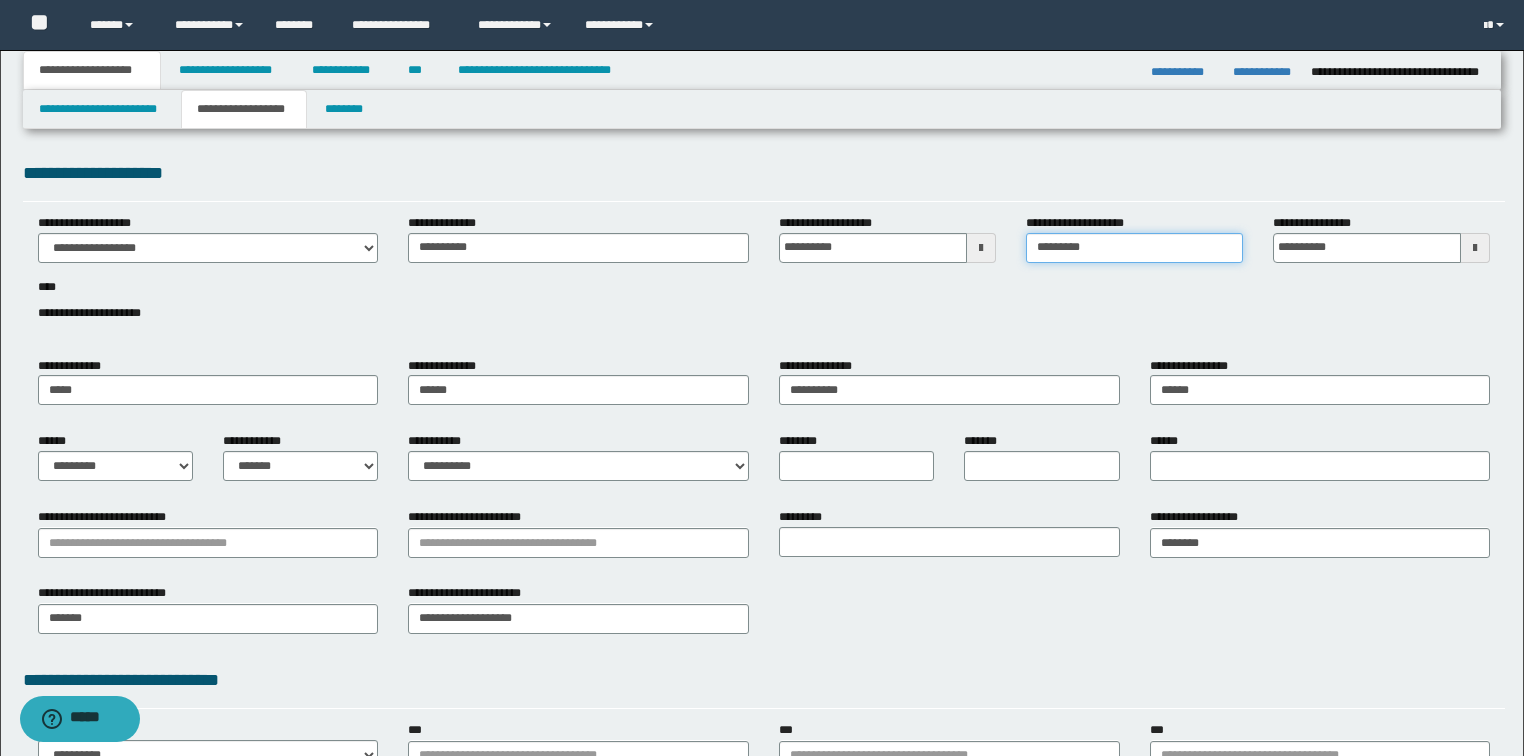 click on "*********" at bounding box center (1134, 248) 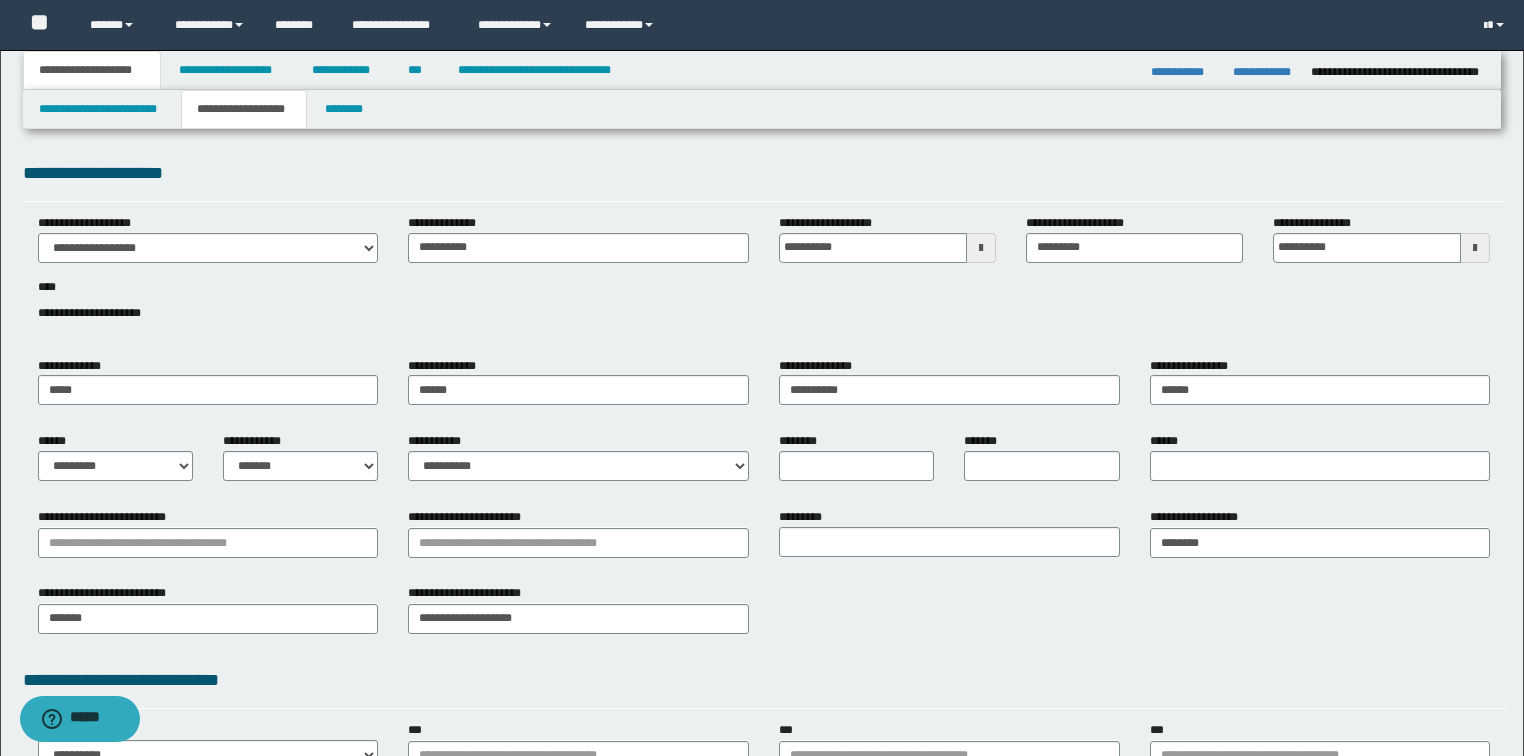 click on "**********" at bounding box center [764, 279] 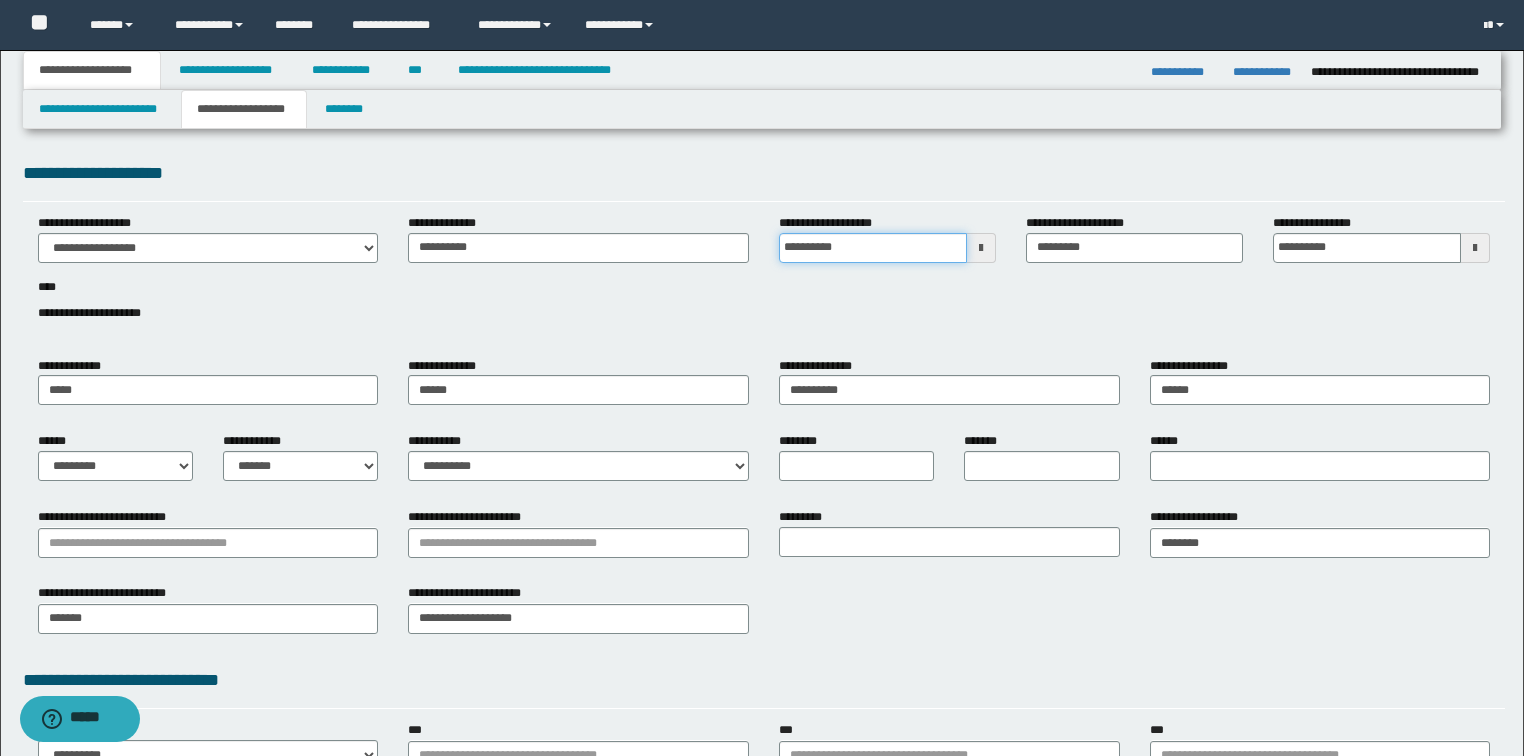 click on "**********" at bounding box center [873, 248] 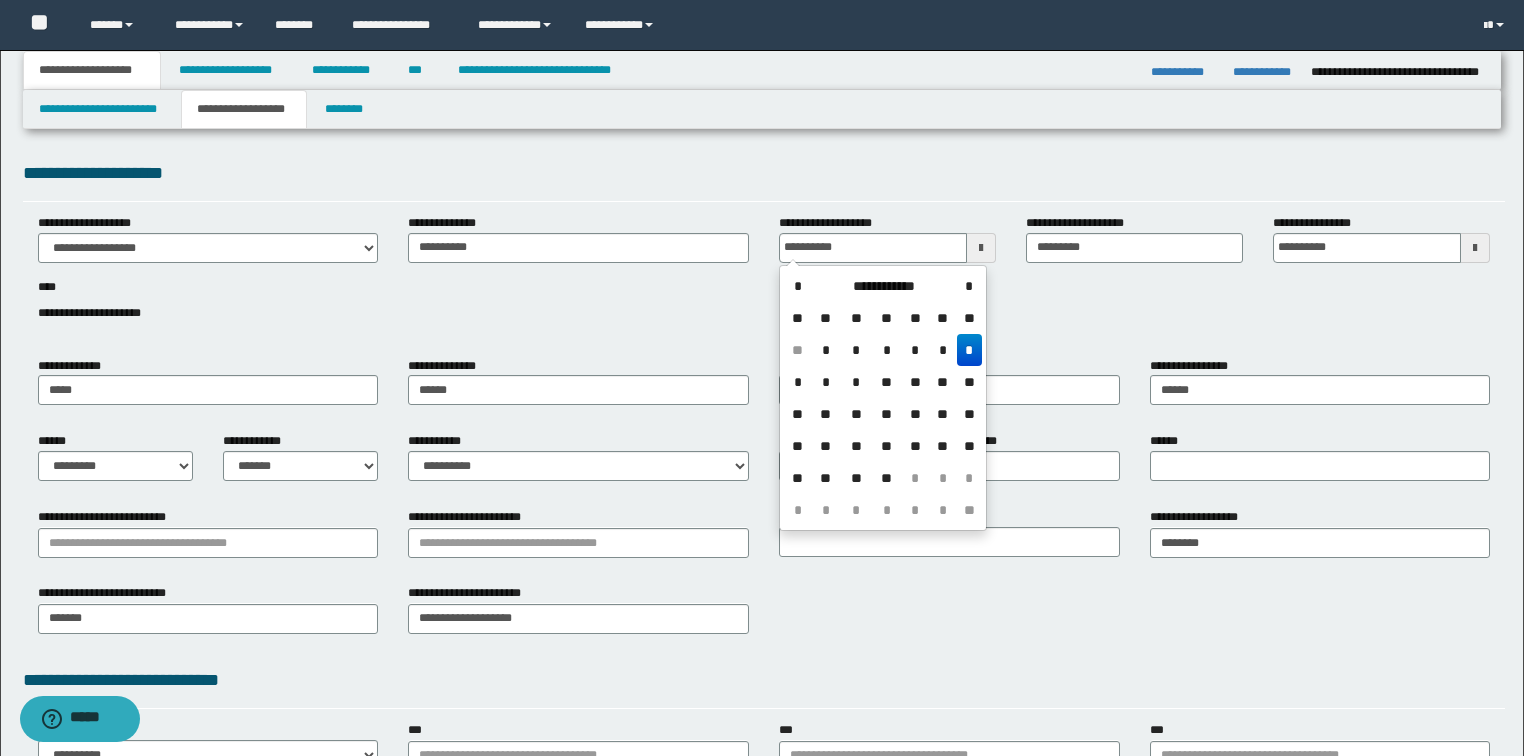 click on "**********" at bounding box center (764, 279) 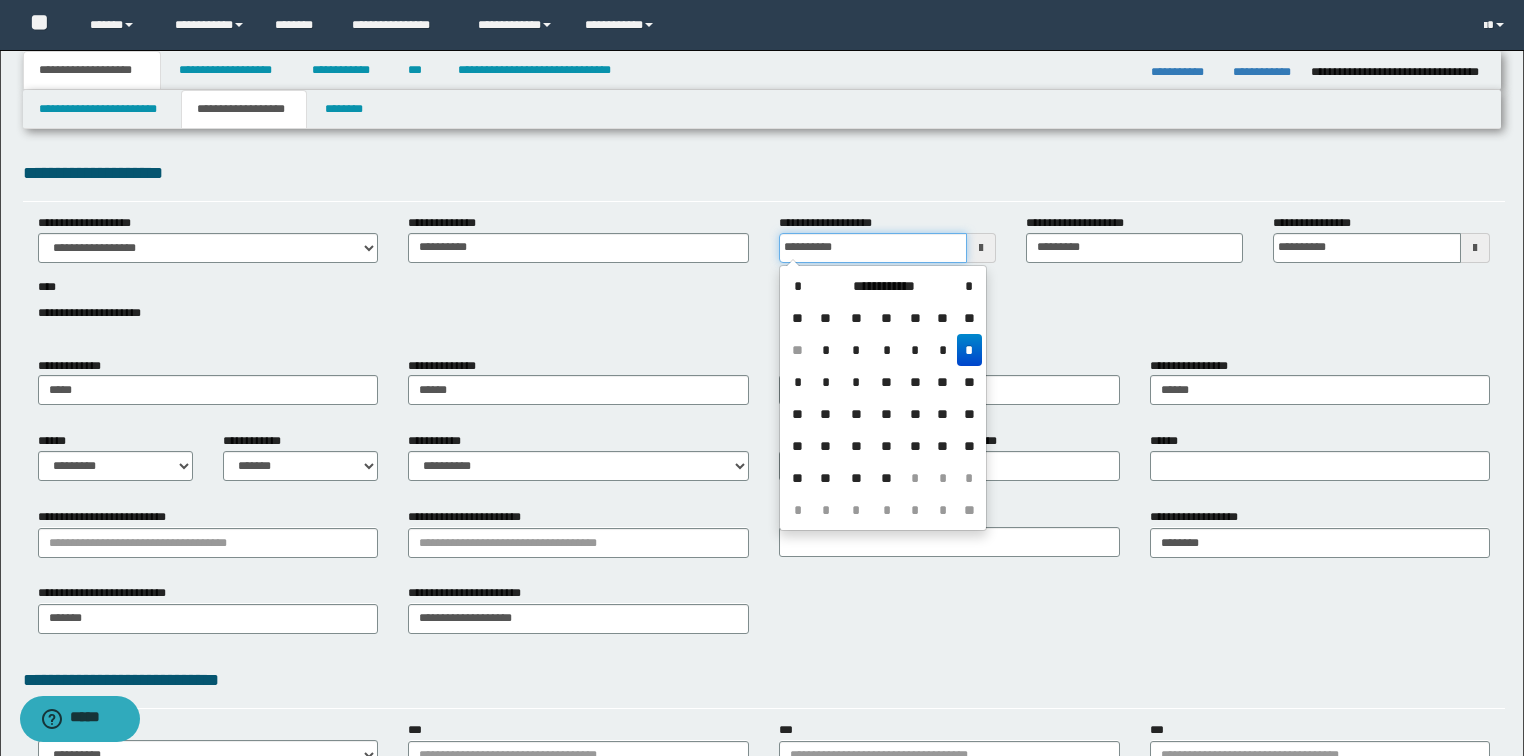 click on "**********" at bounding box center [873, 248] 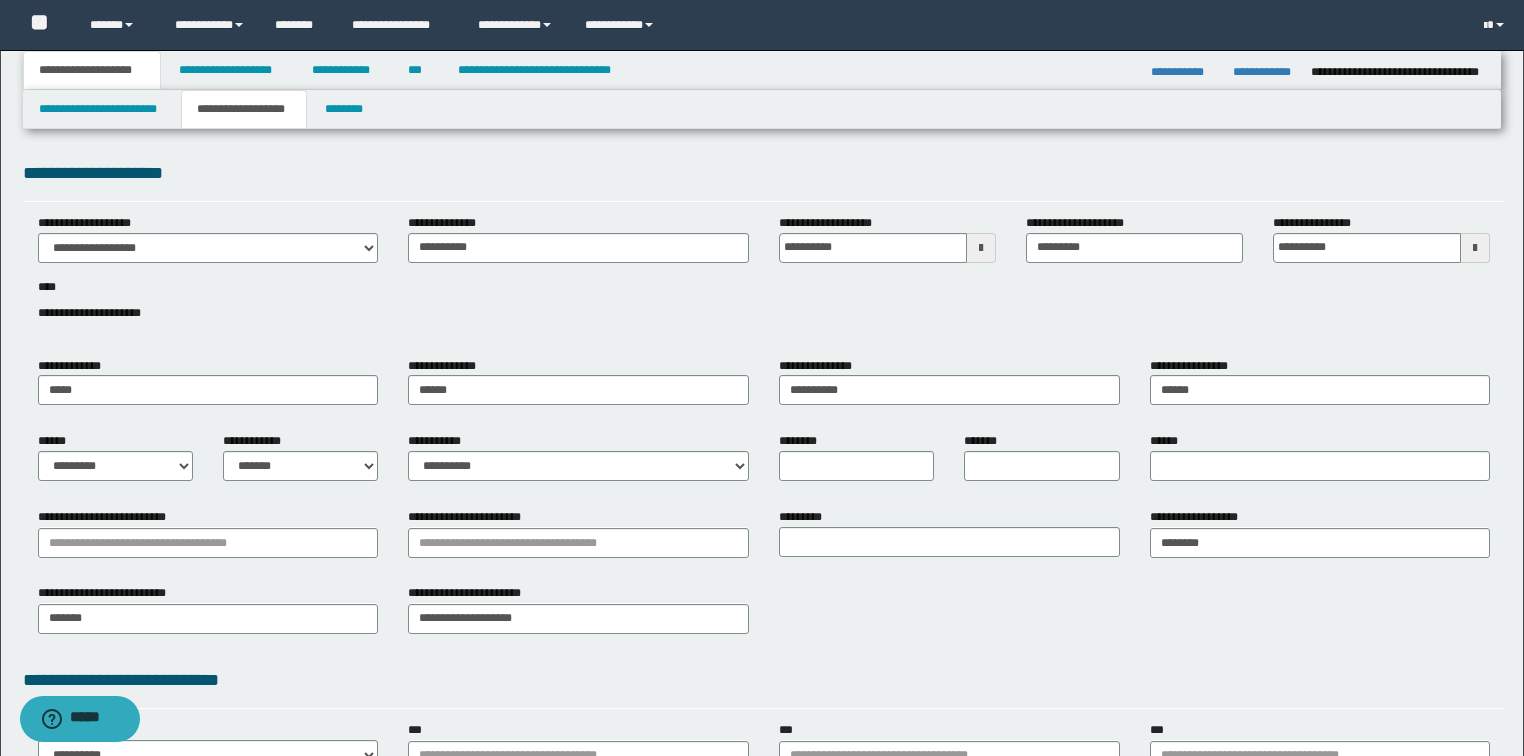 click on "**********" at bounding box center [764, 279] 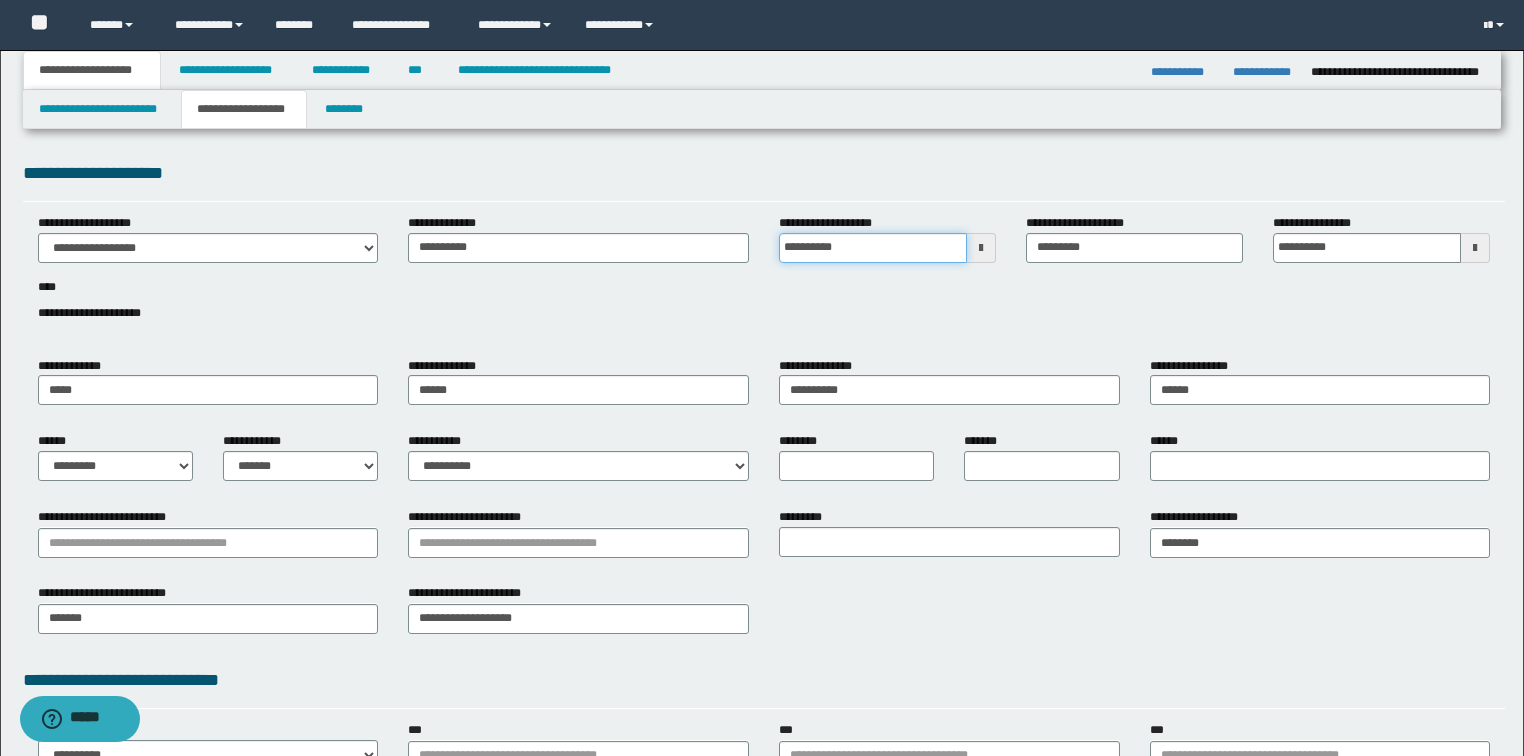 click on "**********" at bounding box center [873, 248] 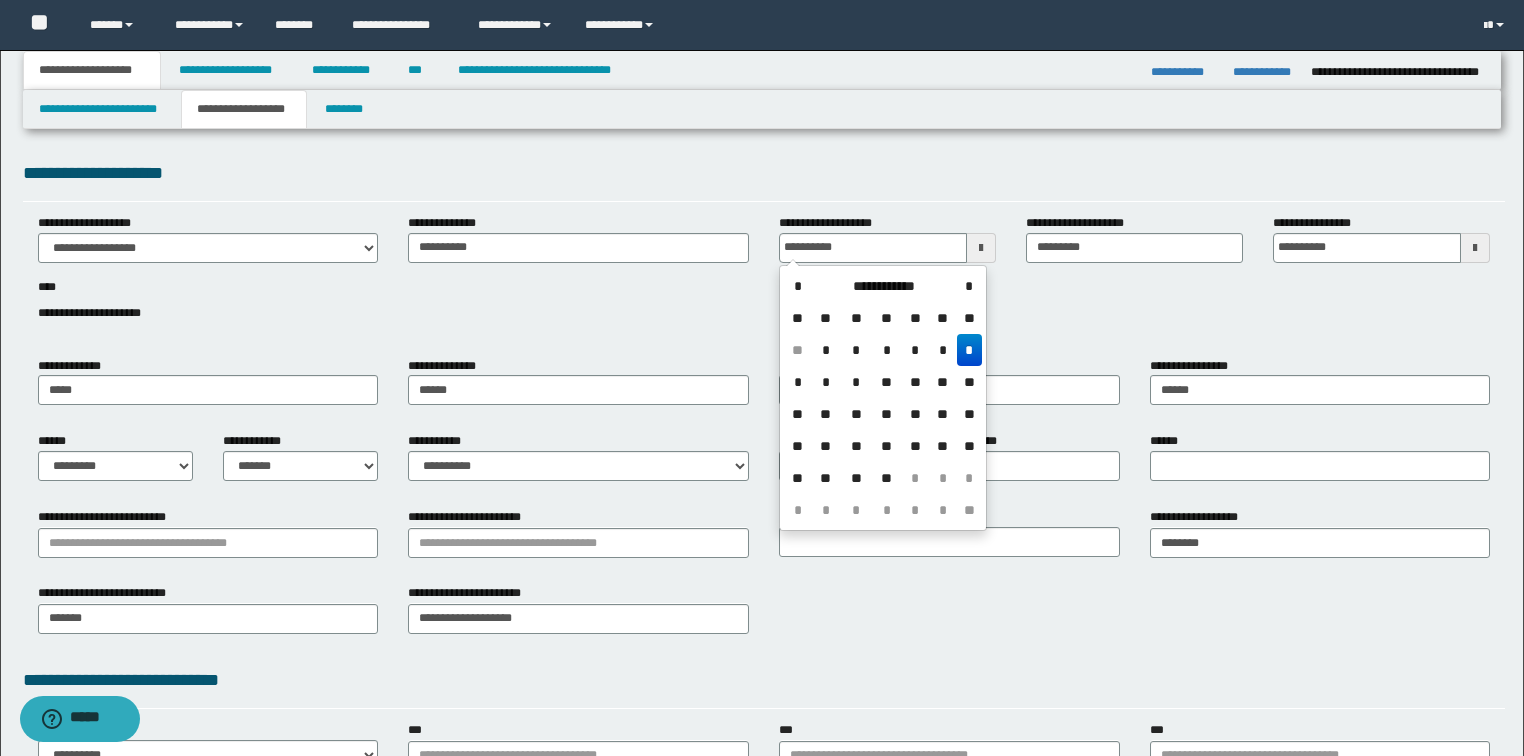 click on "**********" at bounding box center (764, 279) 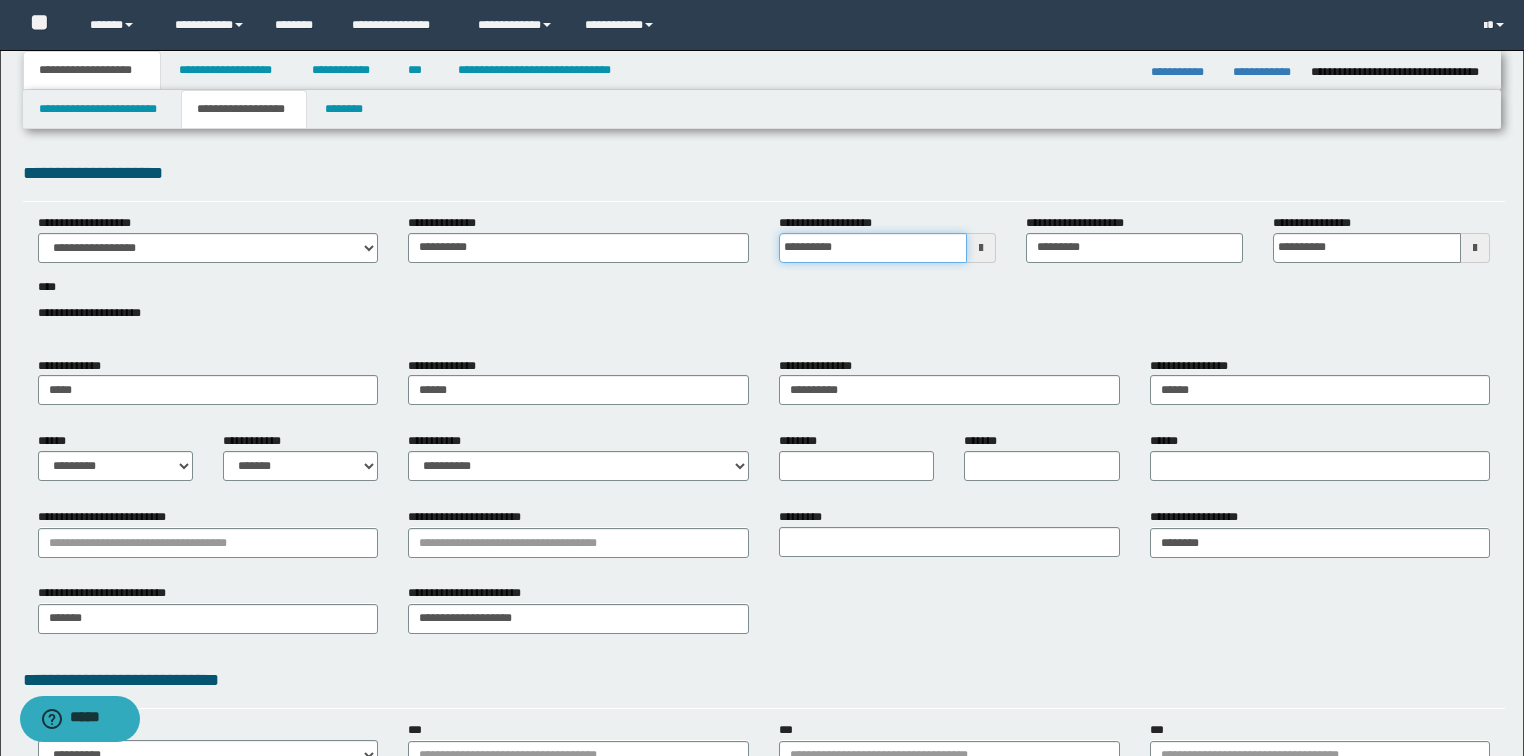 click on "**********" at bounding box center [873, 248] 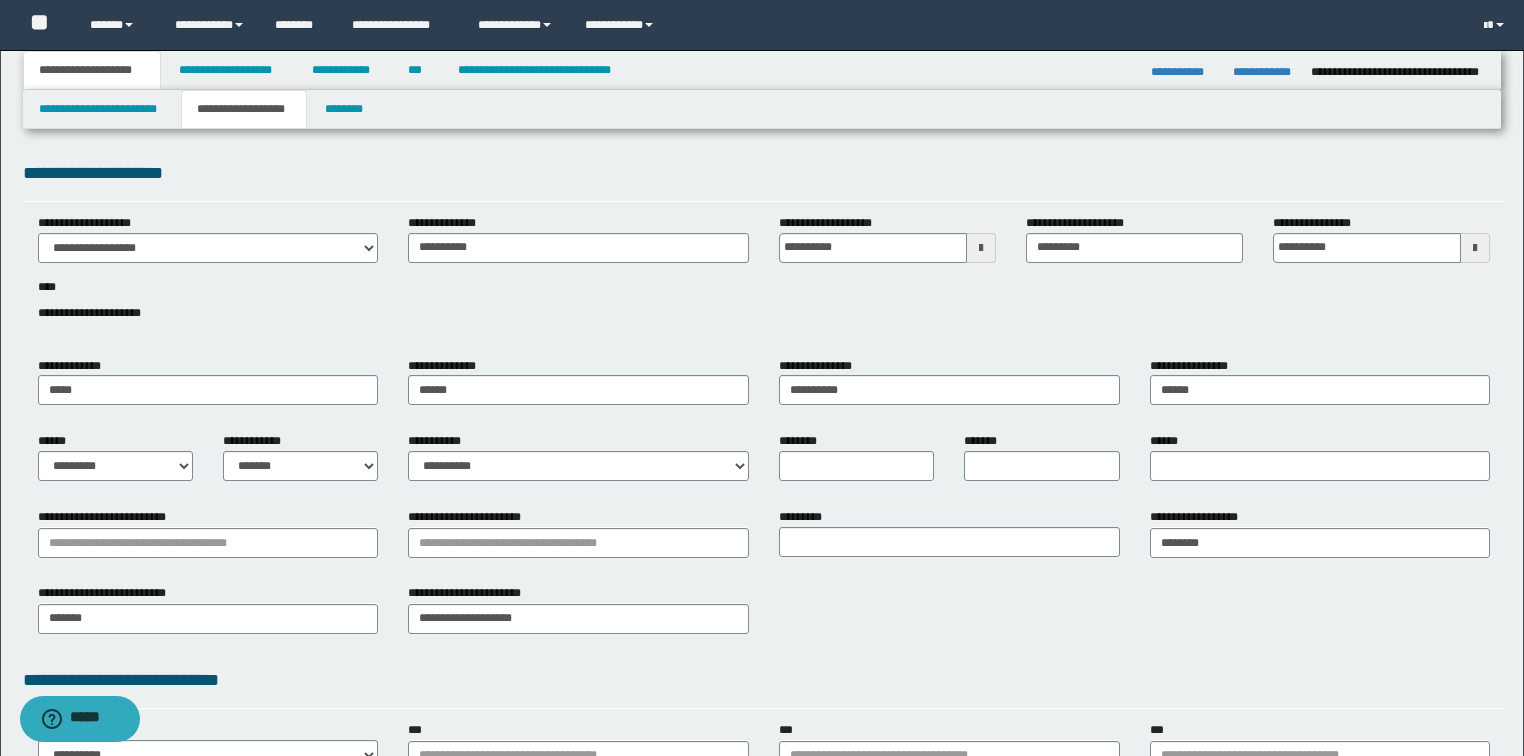 click on "**********" at bounding box center (764, 279) 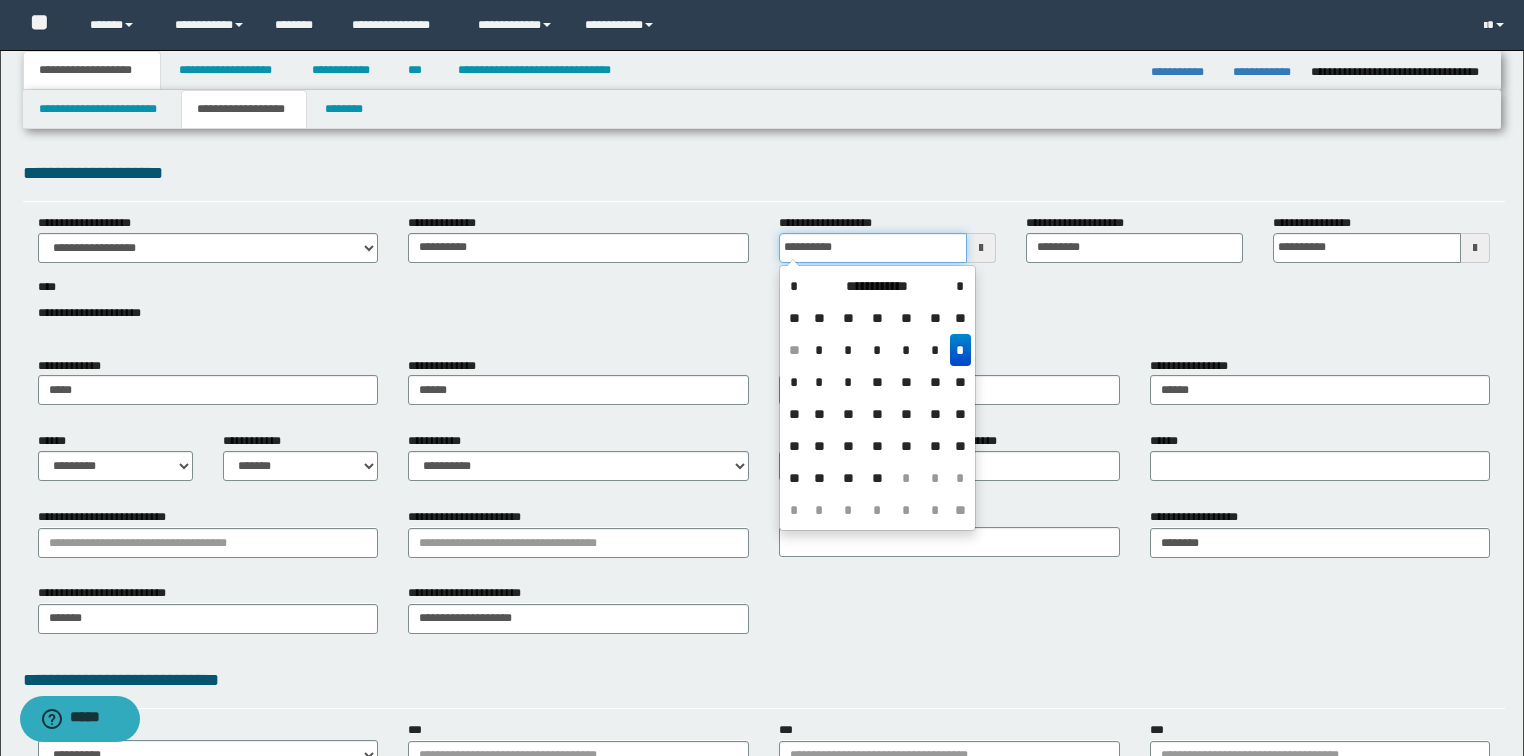 click on "**********" at bounding box center [873, 248] 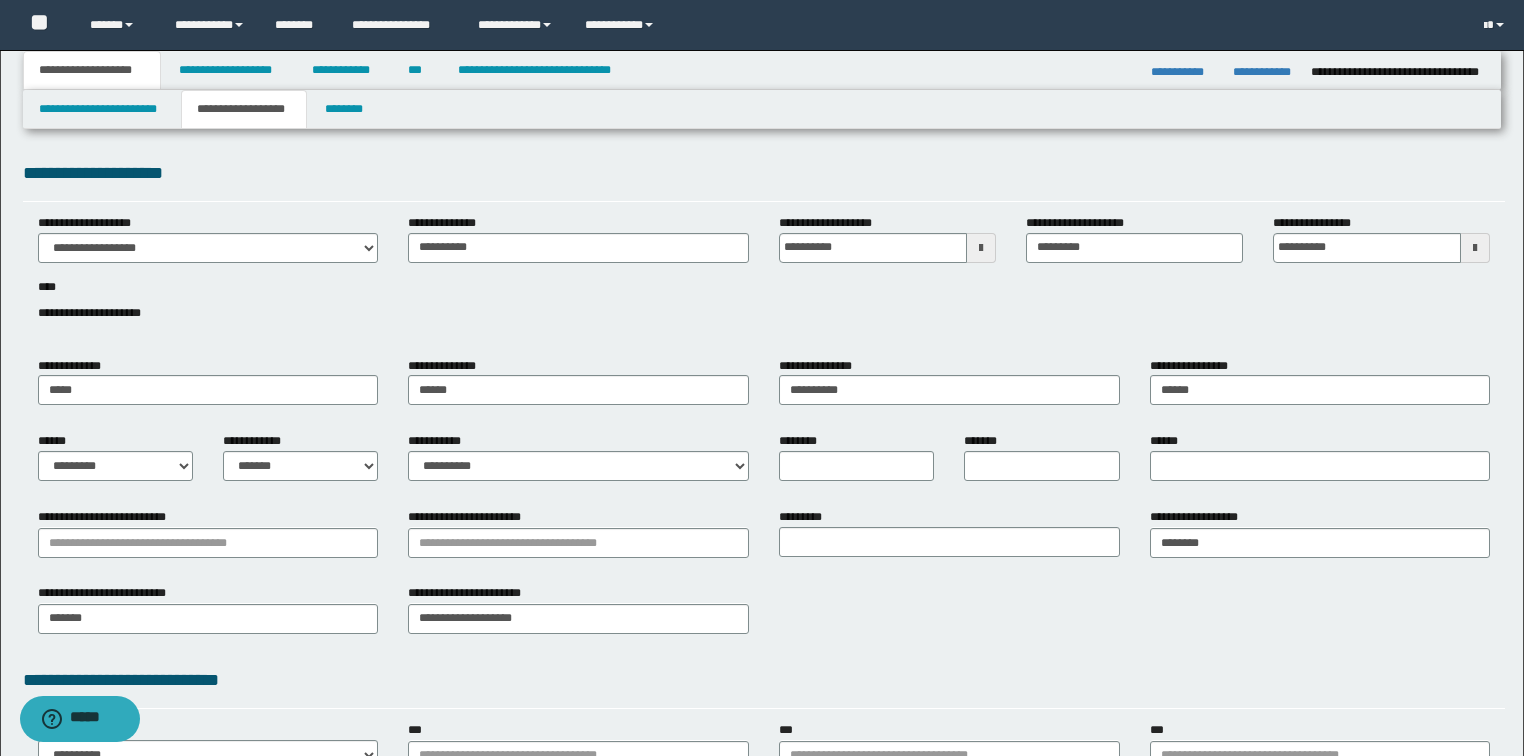 click on "**********" at bounding box center [764, 279] 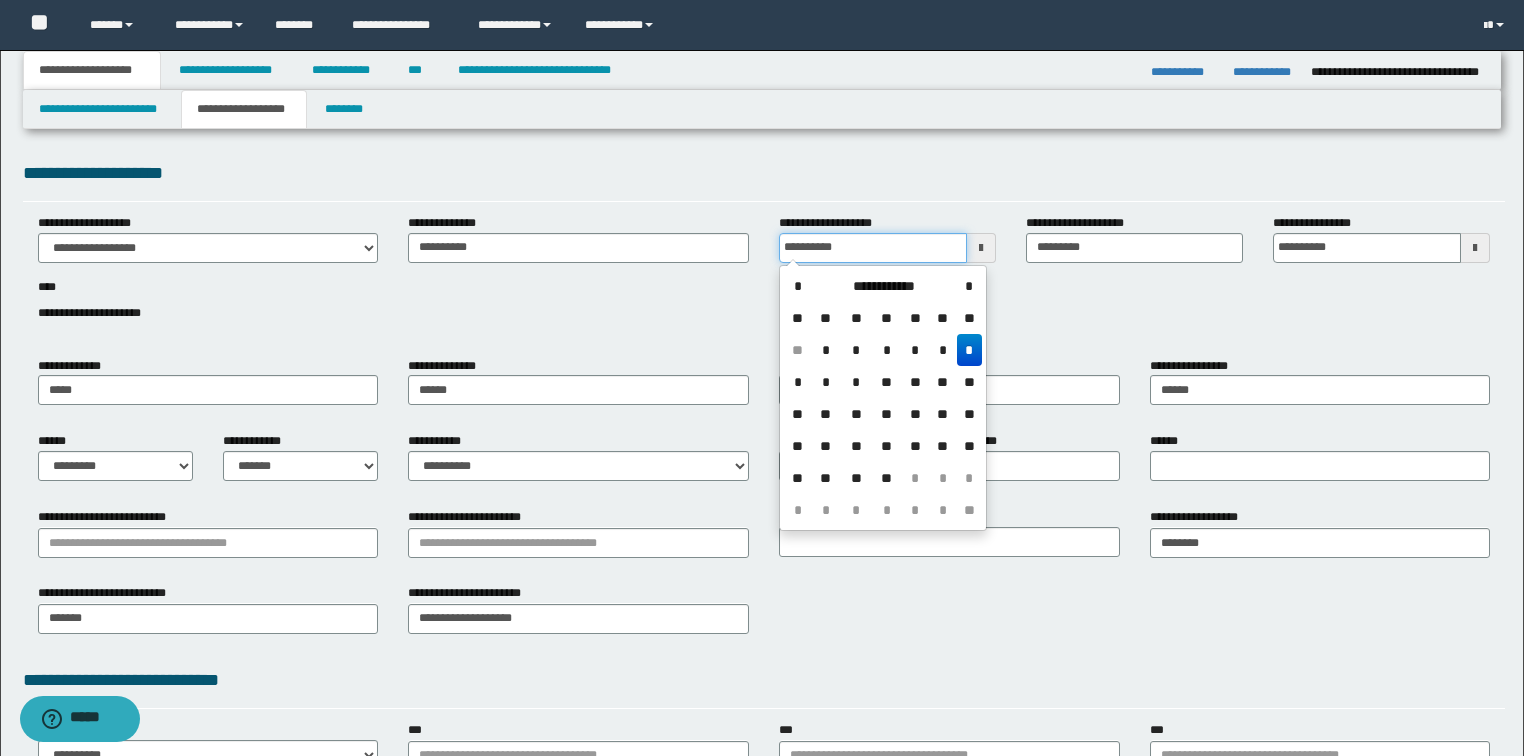 click on "**********" at bounding box center (873, 248) 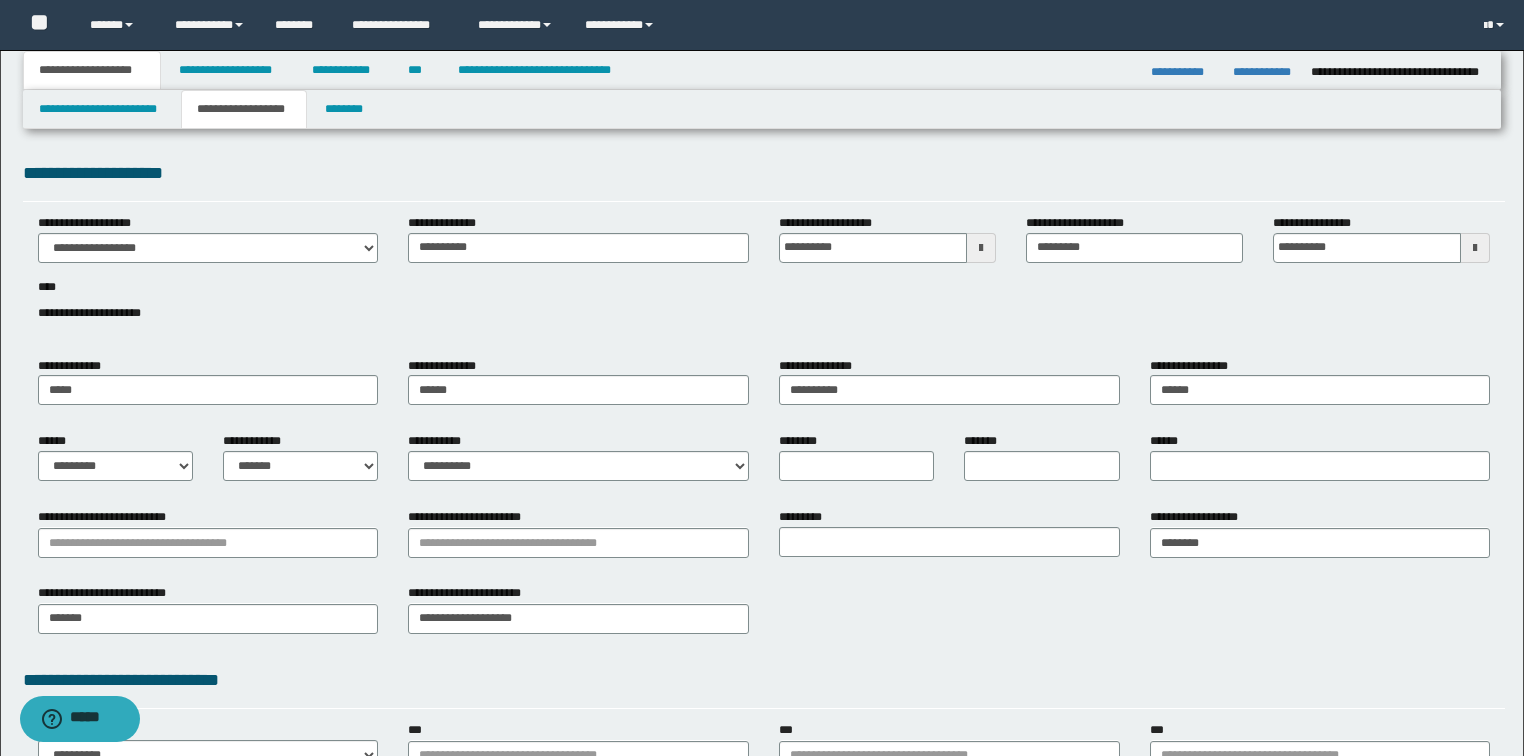 click on "**********" at bounding box center [764, 279] 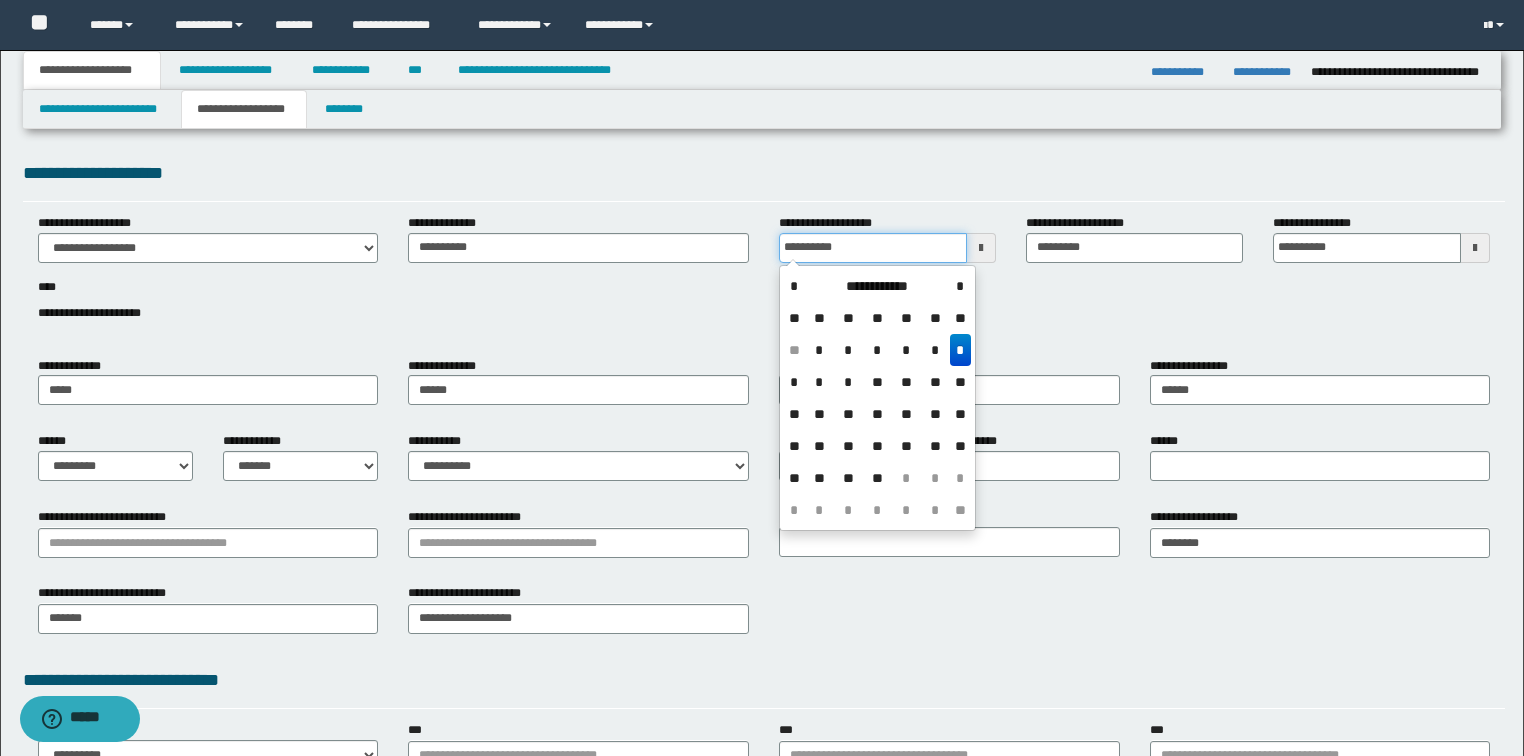 click on "**********" at bounding box center (873, 248) 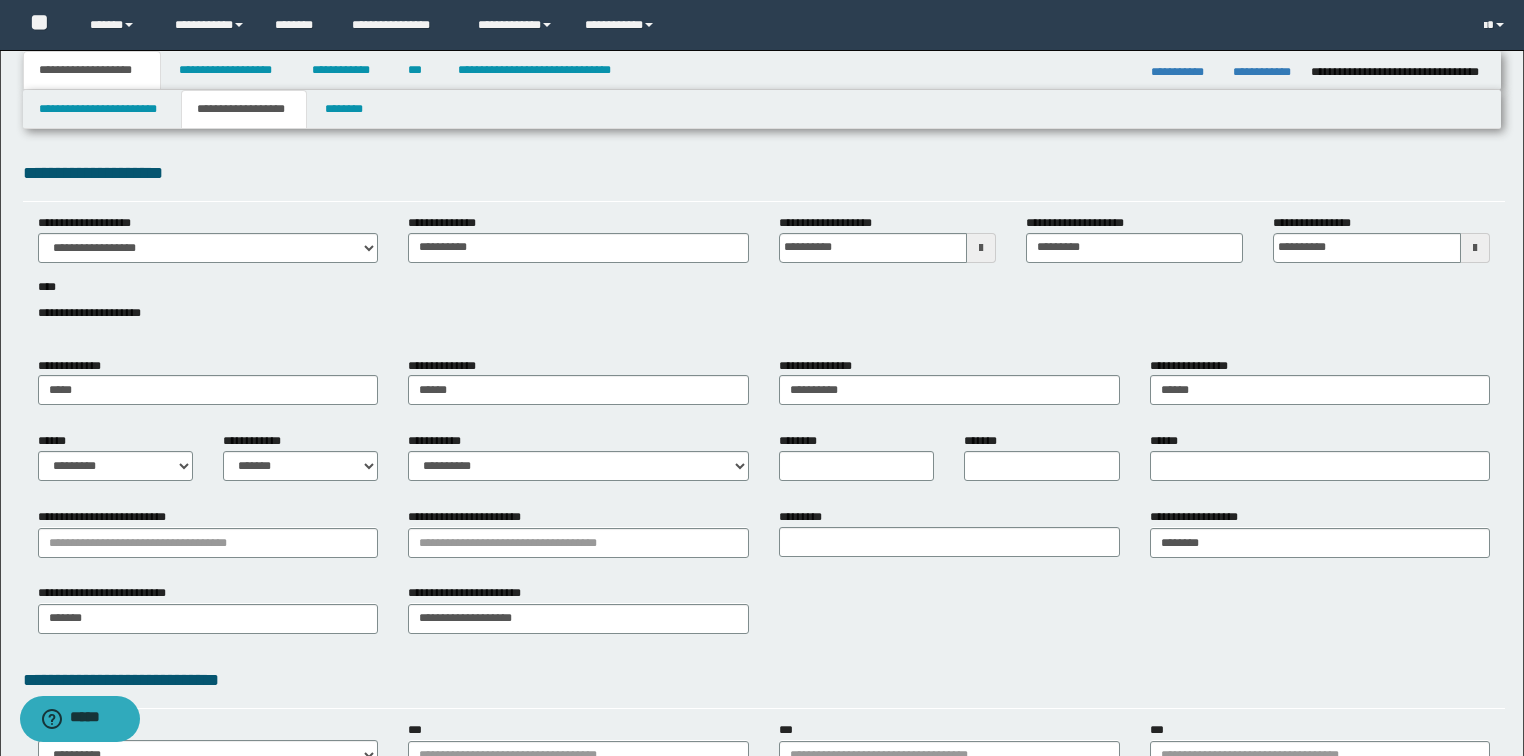 click on "**********" at bounding box center [764, 279] 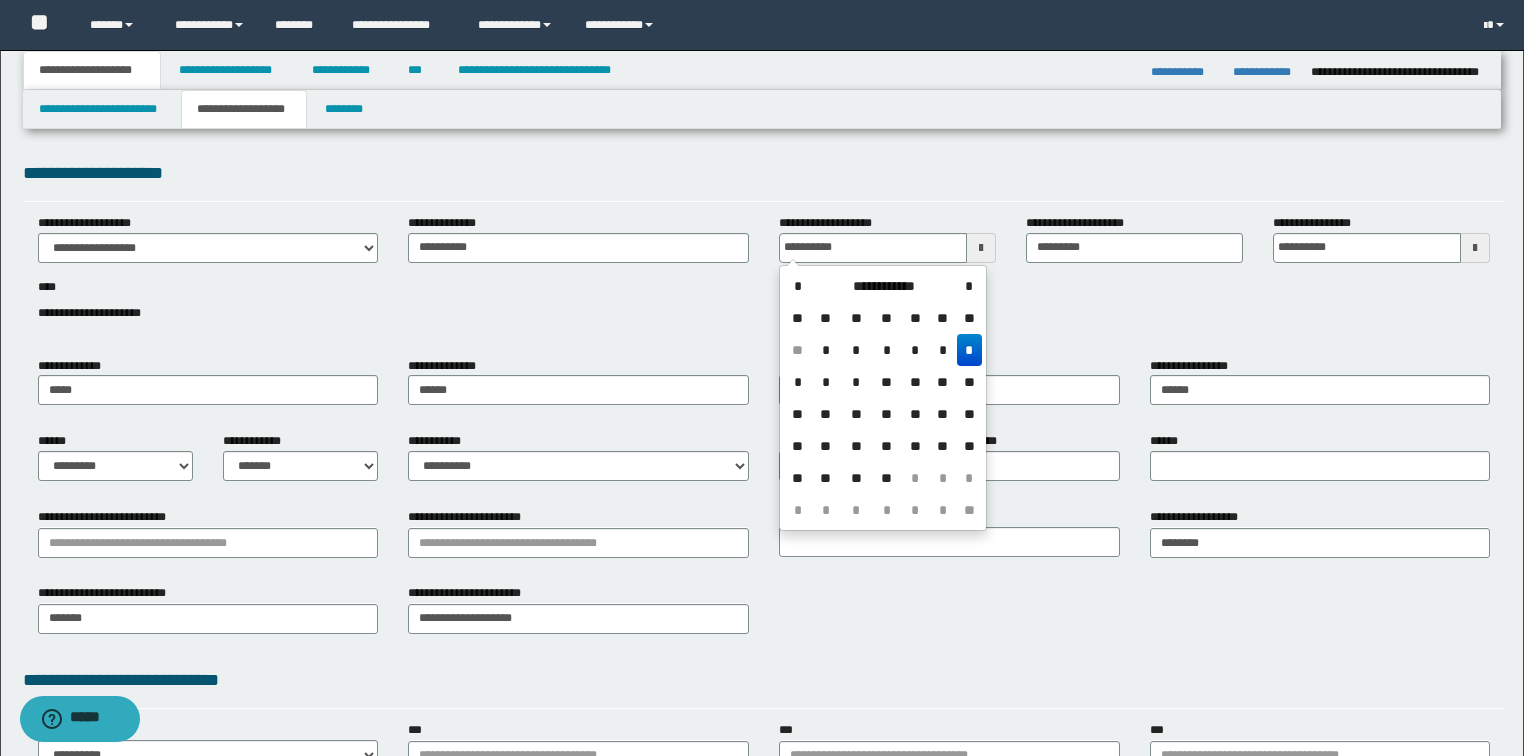 click on "*" at bounding box center (969, 350) 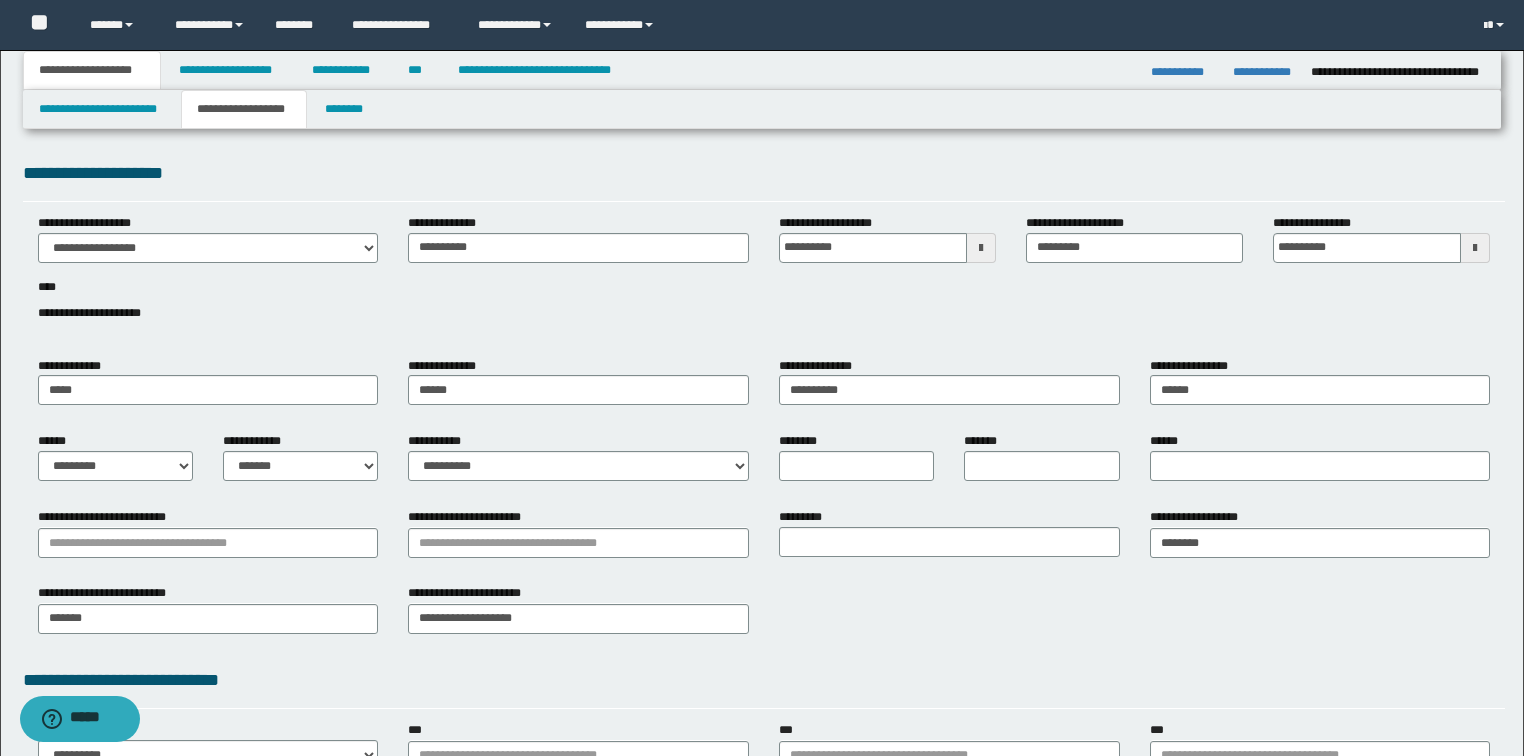 click on "**********" at bounding box center (764, 279) 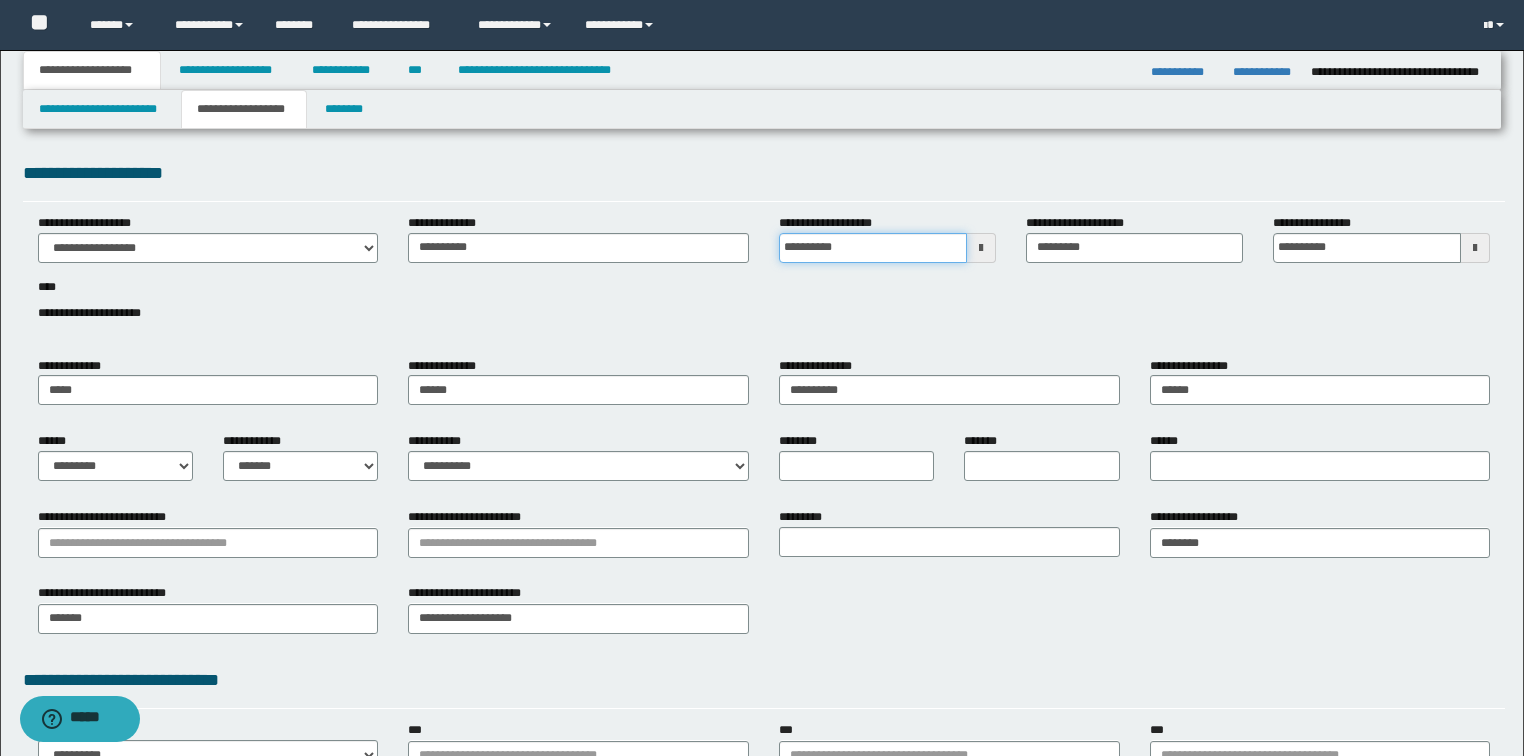 click on "**********" at bounding box center (873, 248) 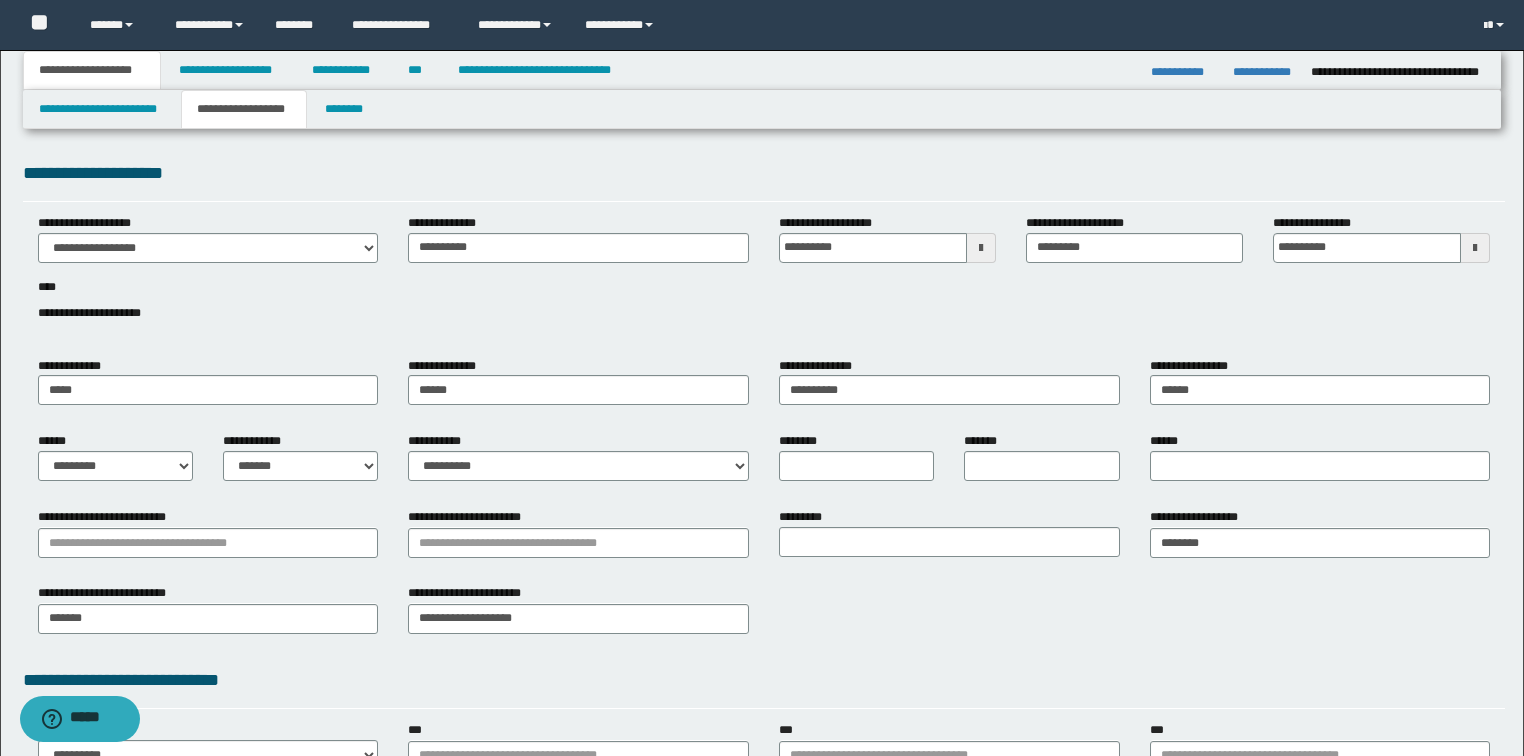 click on "**********" at bounding box center (764, 279) 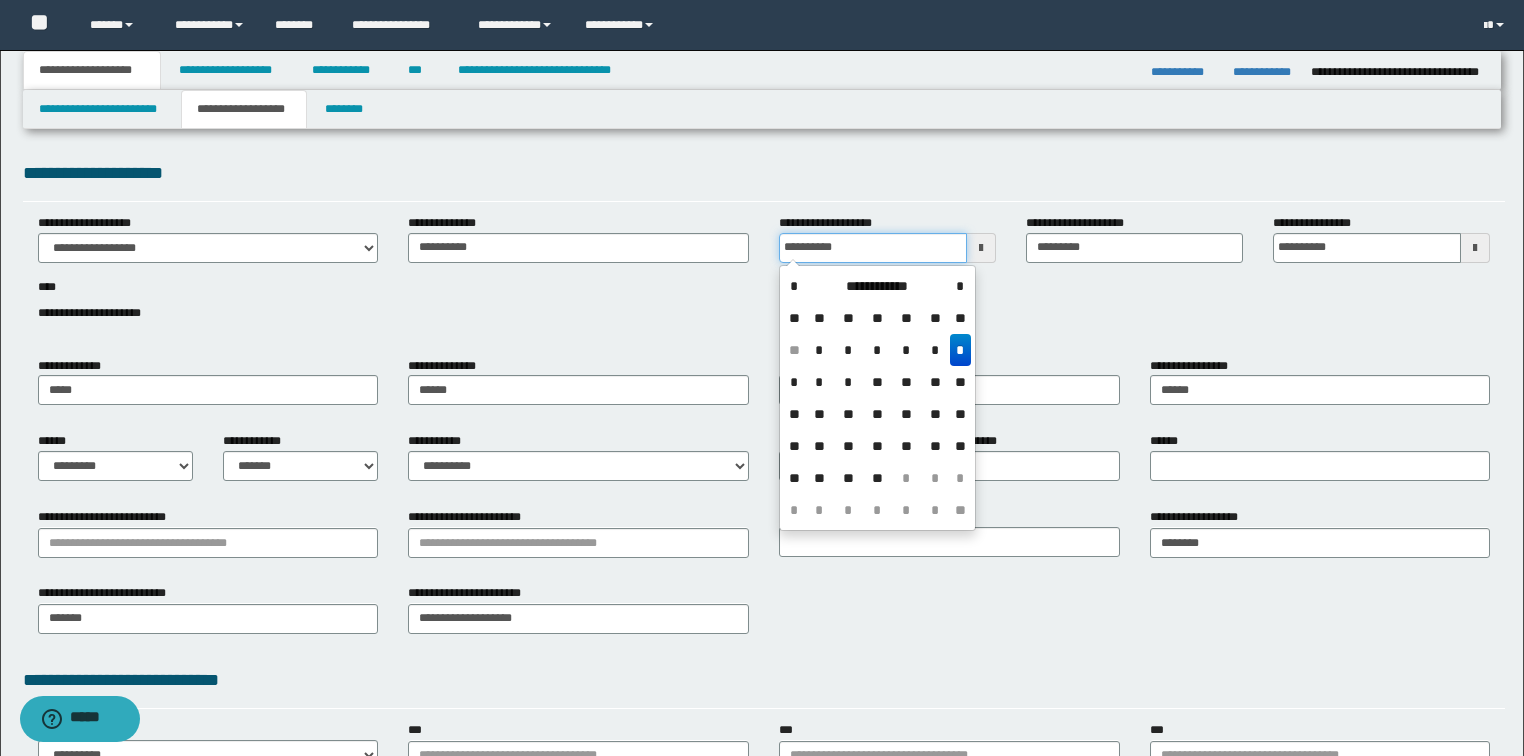 click on "**********" at bounding box center [873, 248] 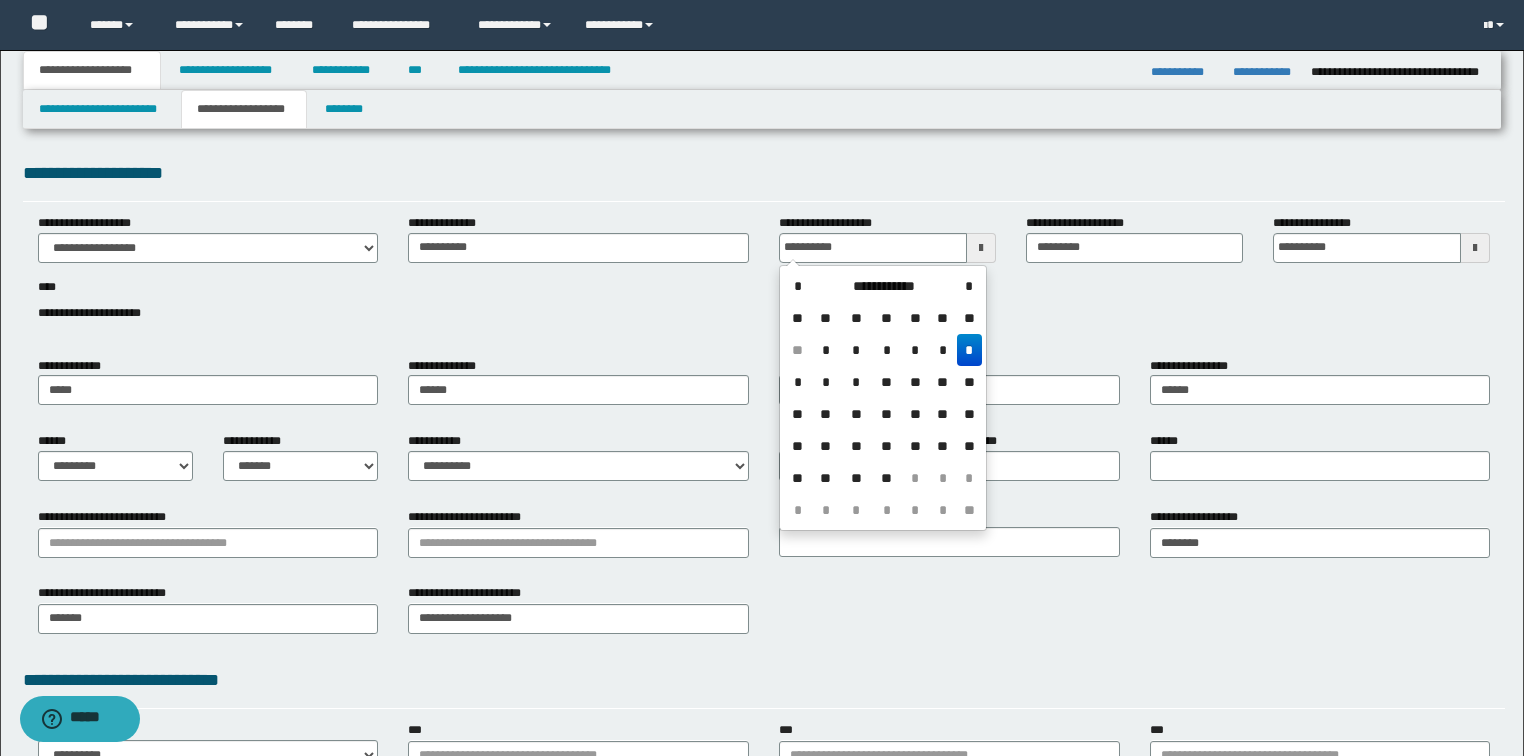 type on "**********" 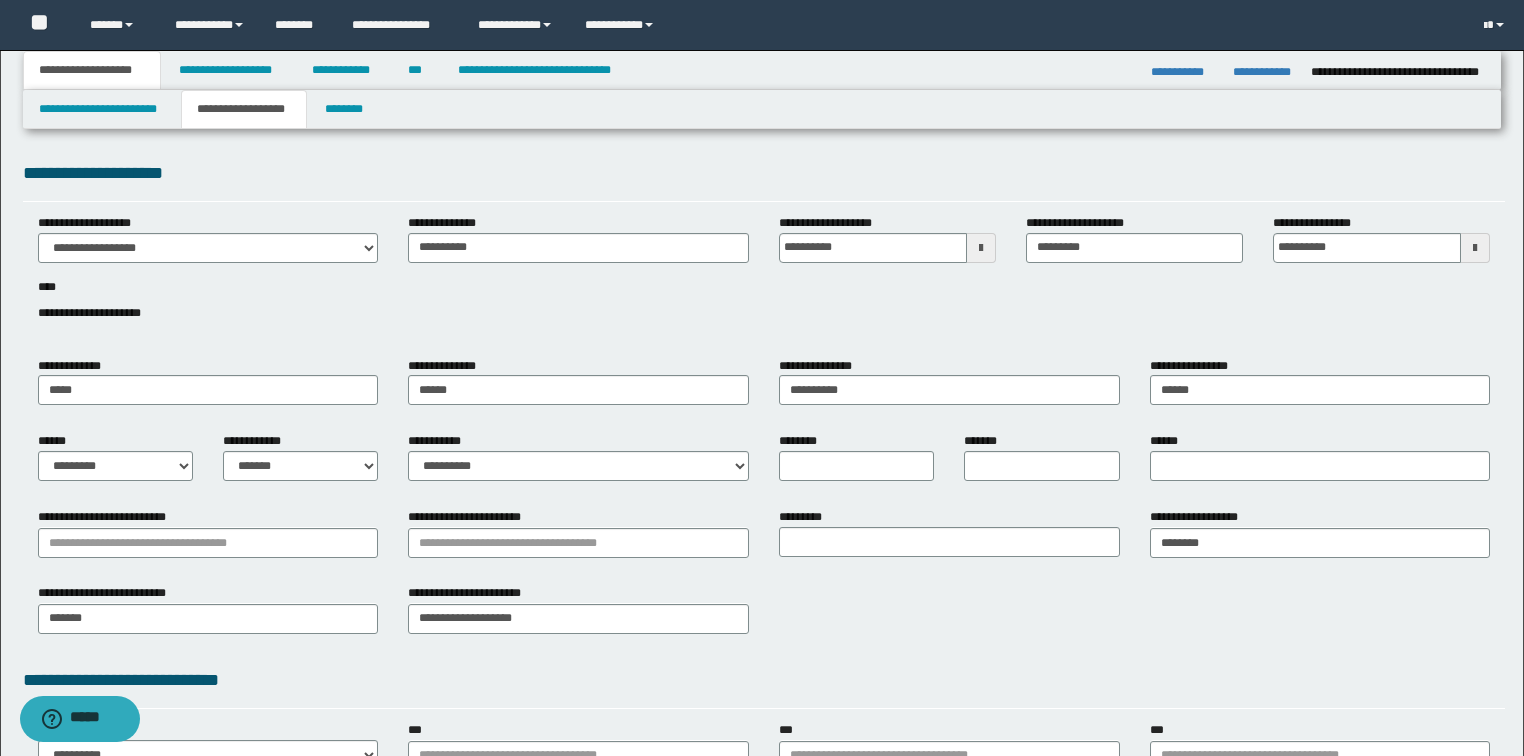 click on "**********" at bounding box center [764, 279] 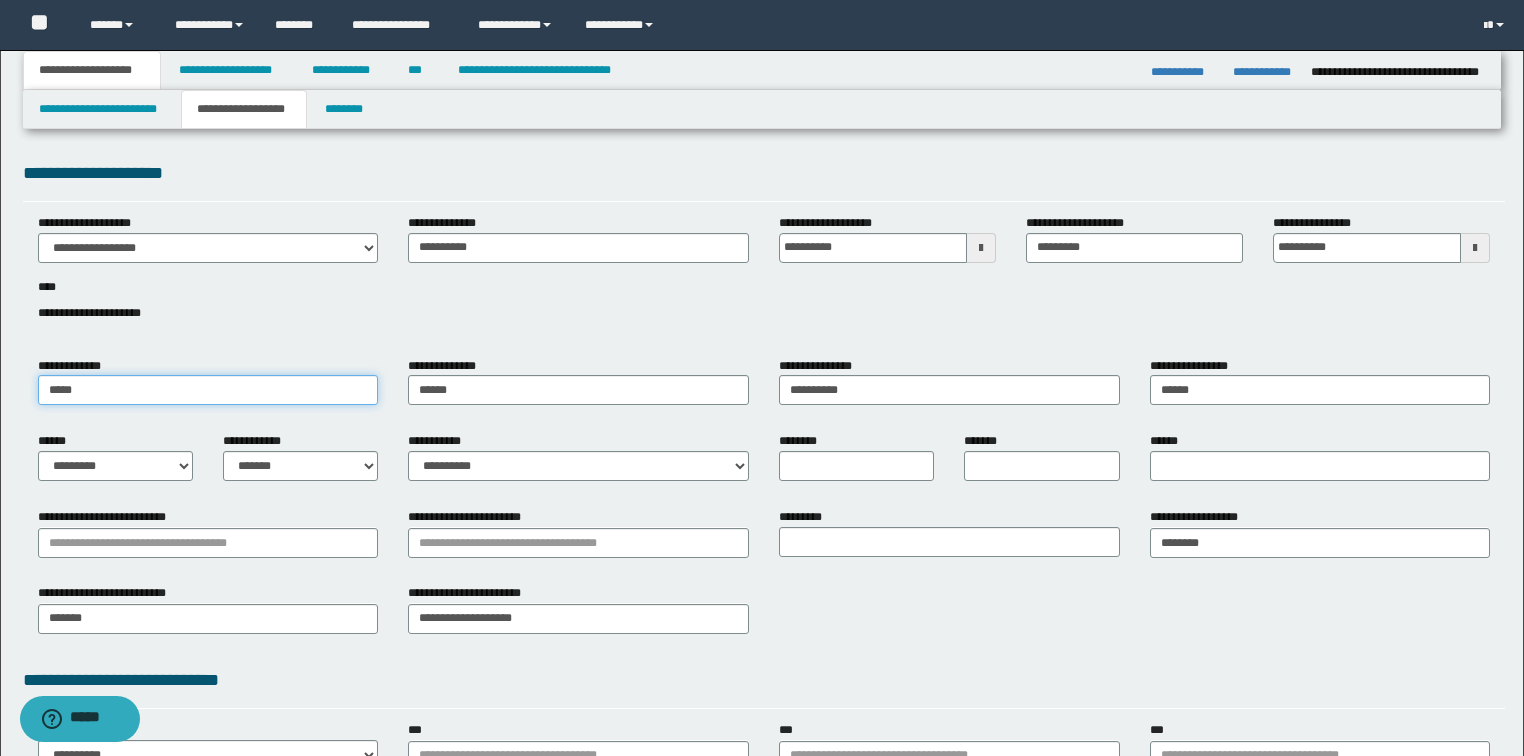 drag, startPoint x: 43, startPoint y: 385, endPoint x: 546, endPoint y: 395, distance: 503.0994 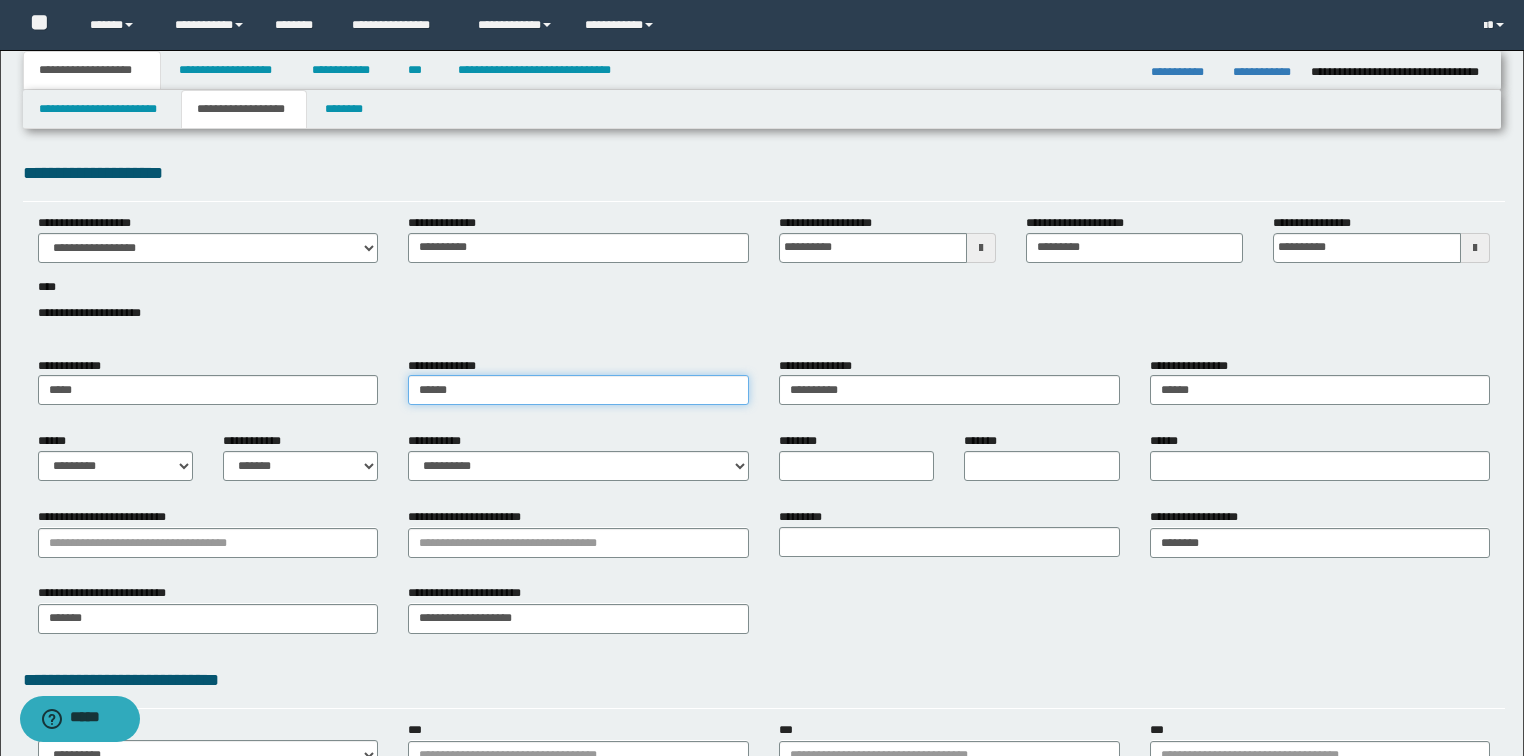 click on "******" at bounding box center [578, 390] 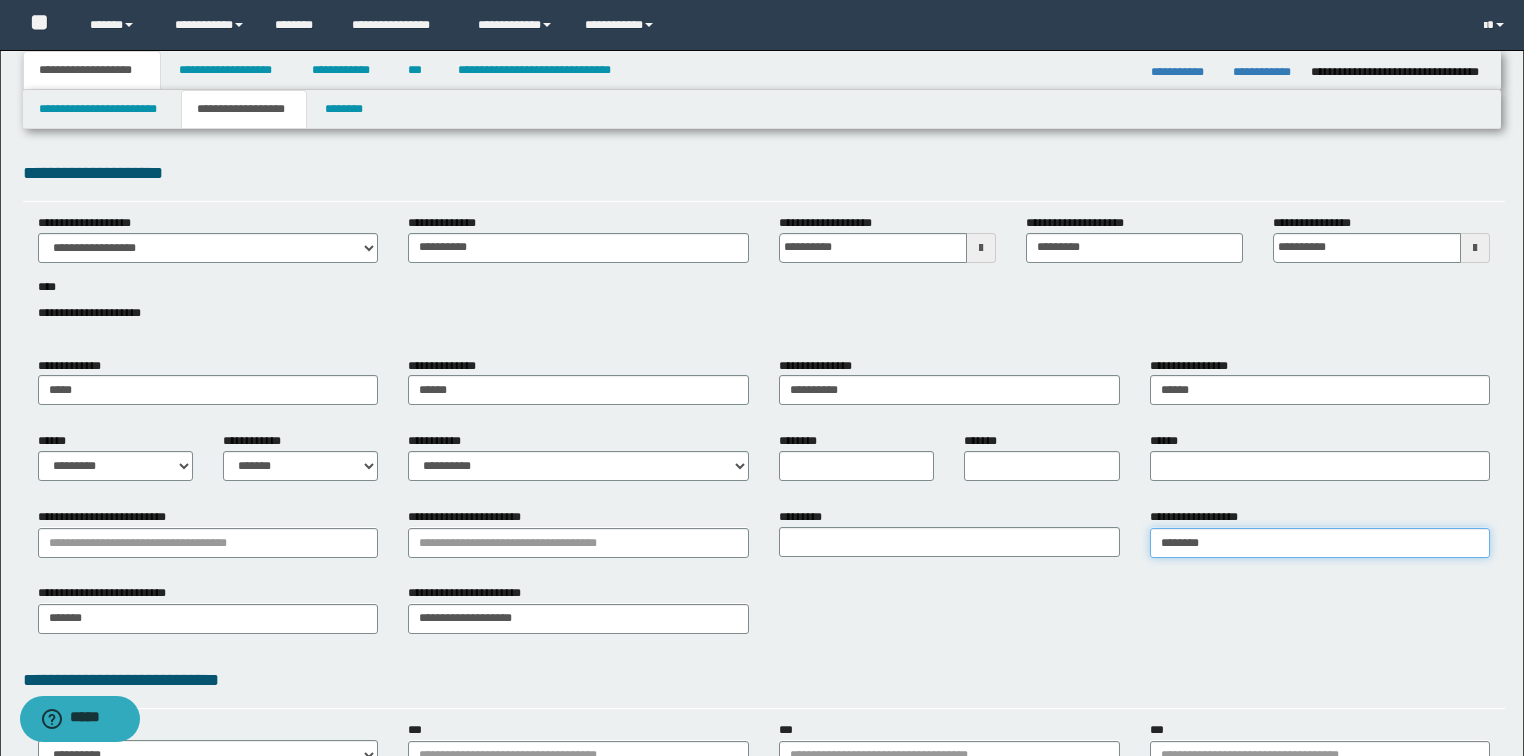 type on "********" 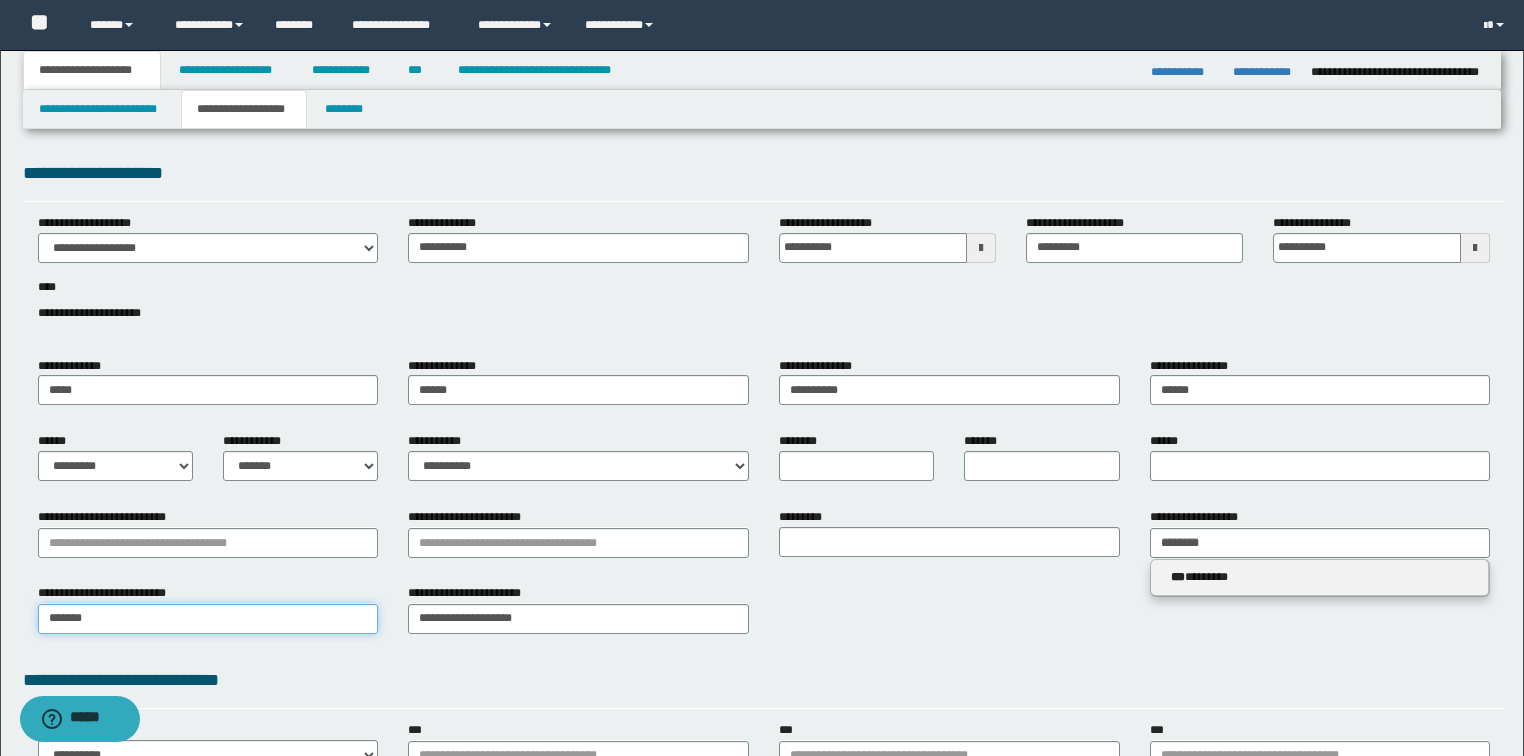 type 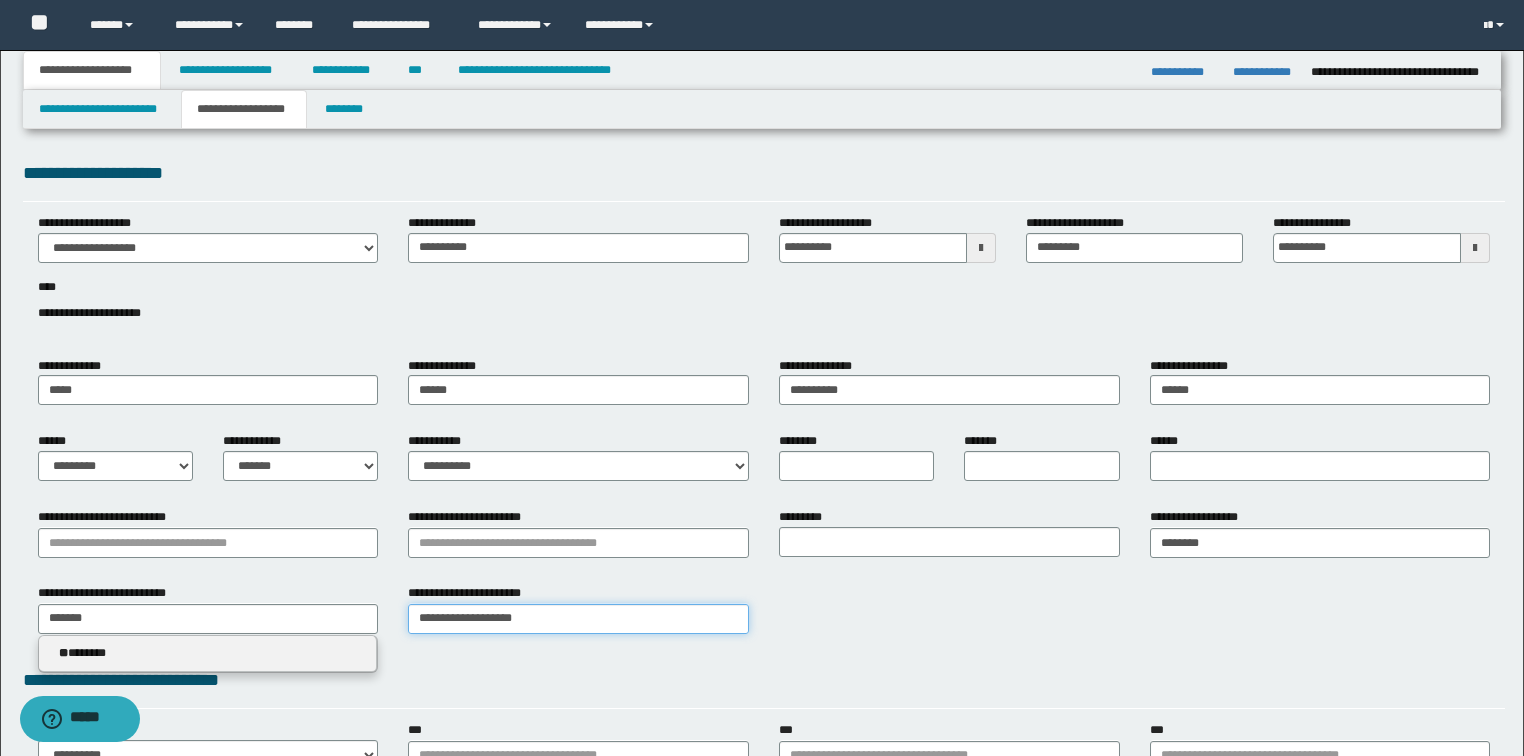 type 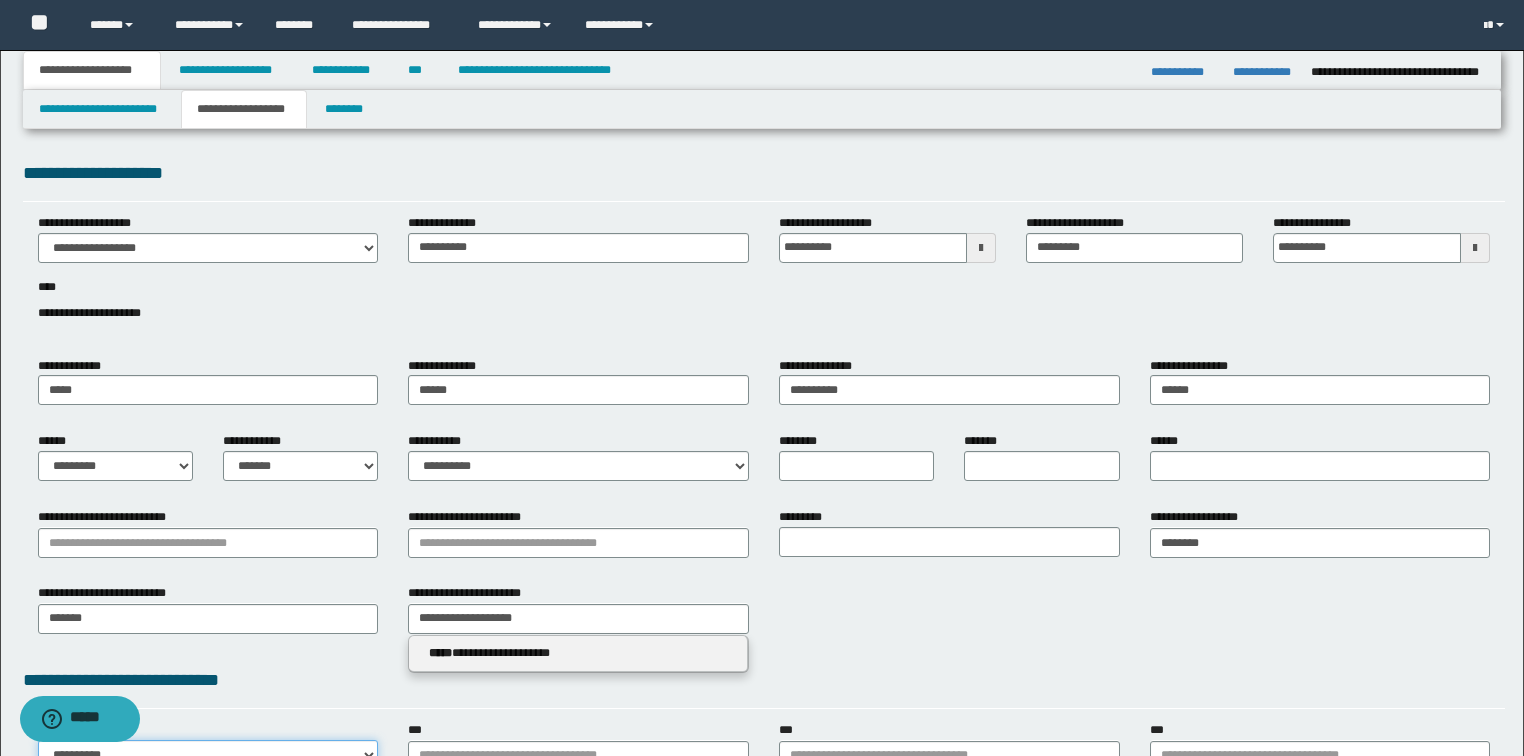 type 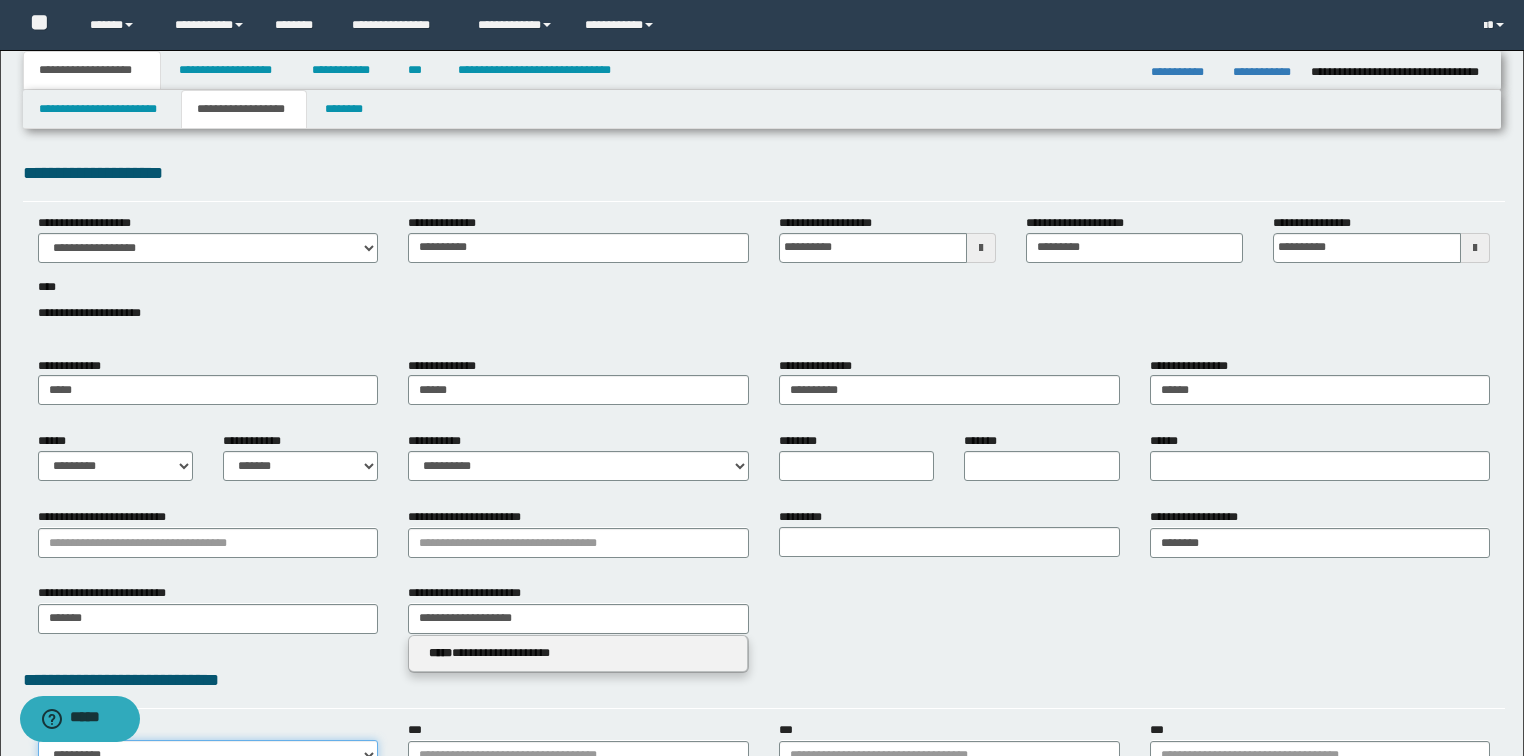 scroll, scrollTop: 13, scrollLeft: 0, axis: vertical 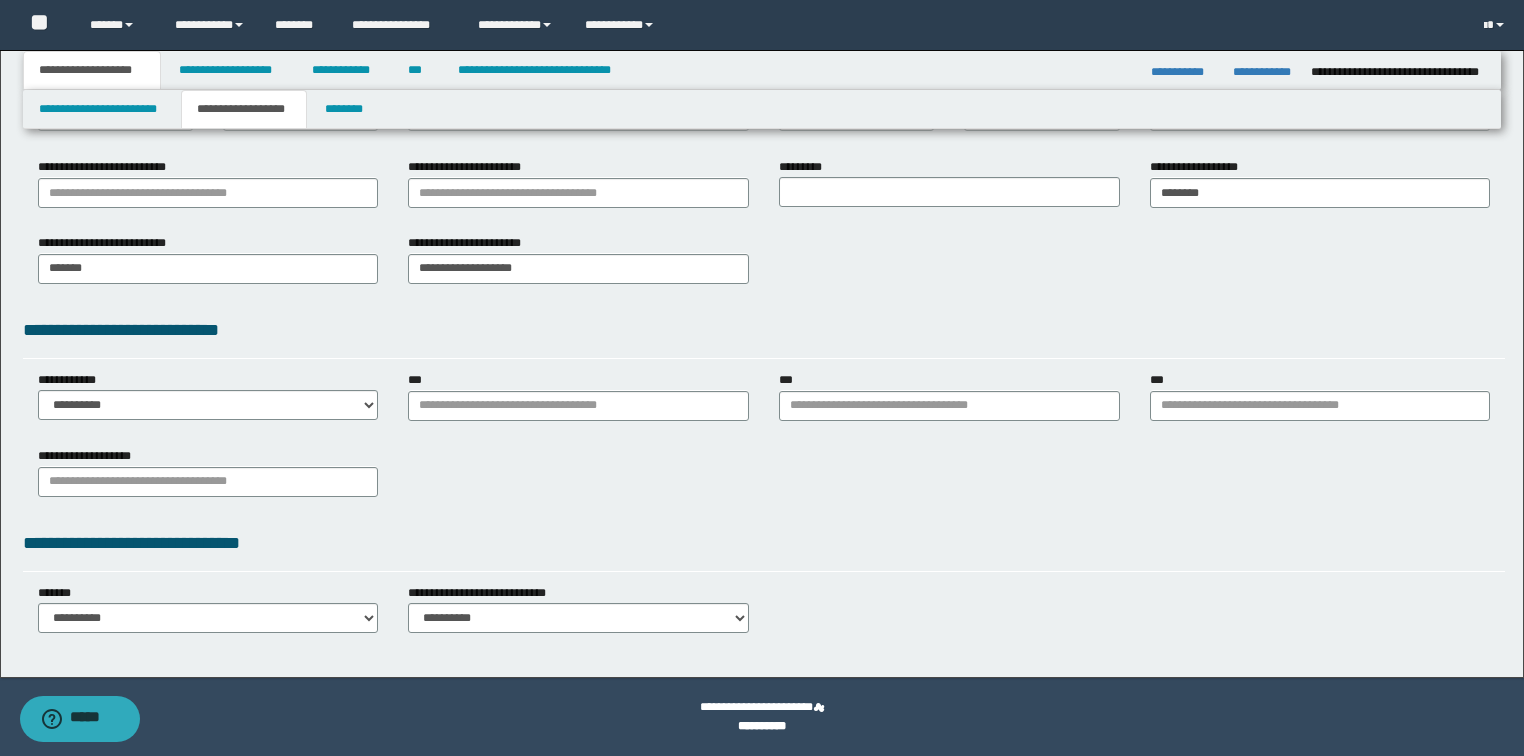 drag, startPoint x: 806, startPoint y: 468, endPoint x: 839, endPoint y: 488, distance: 38.587563 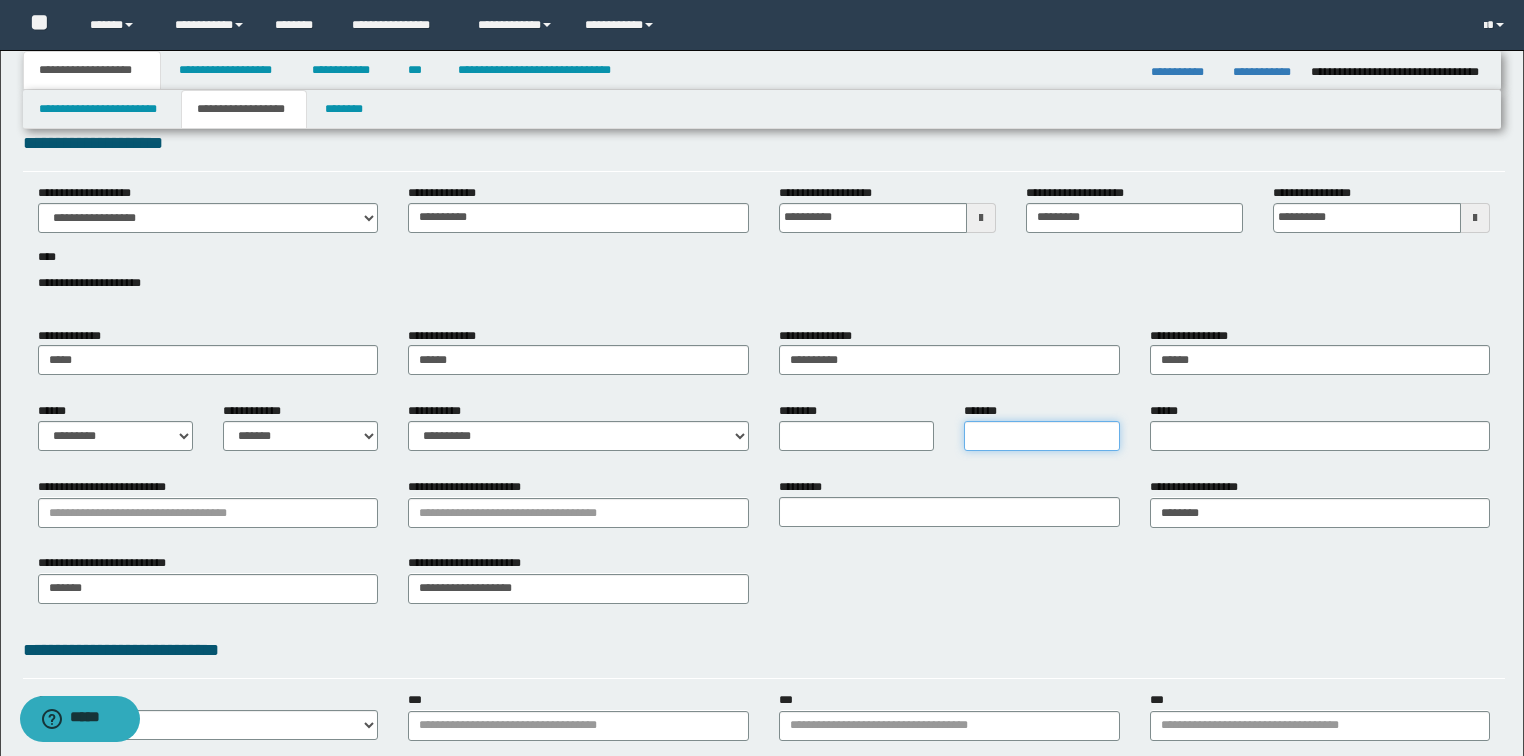 click on "*******" at bounding box center [1041, 436] 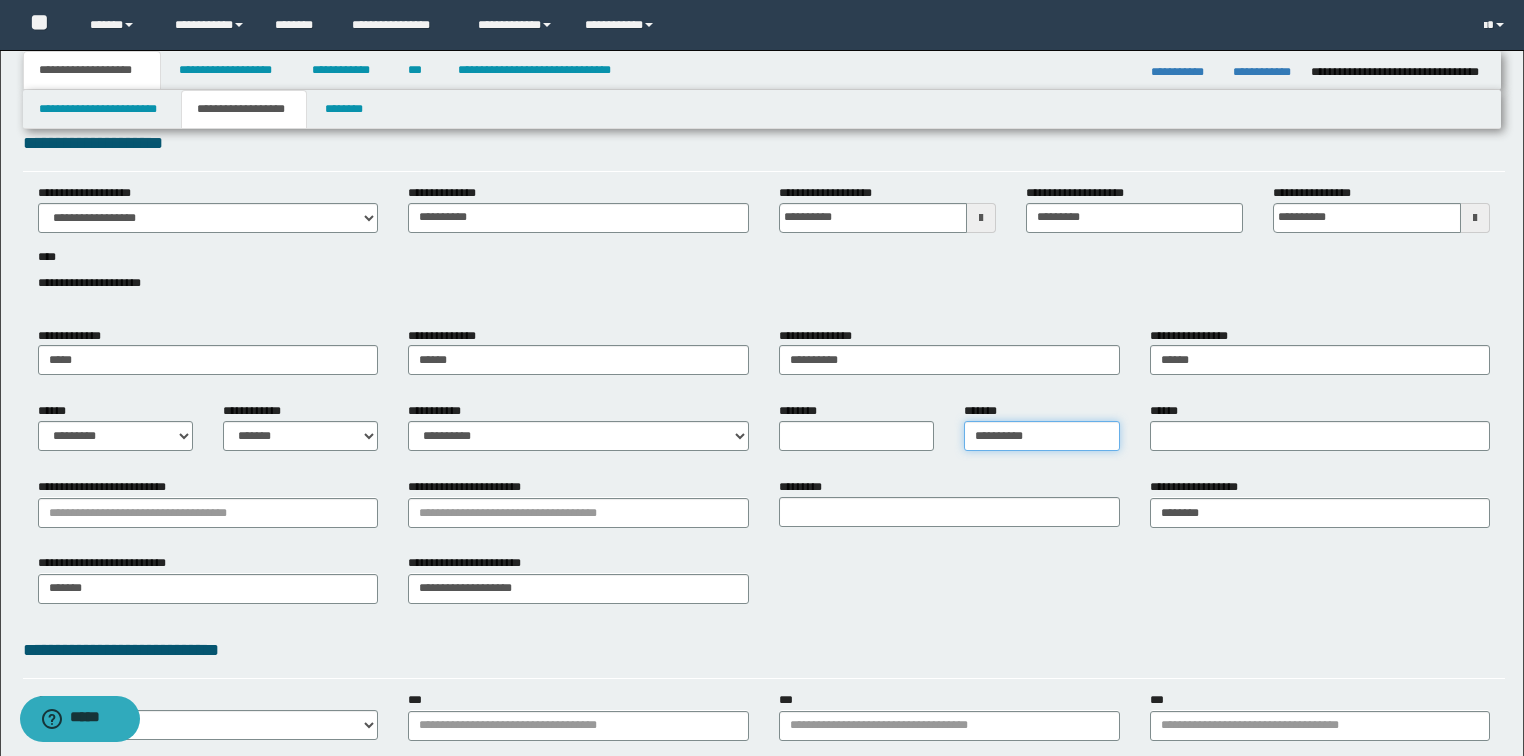 type on "**********" 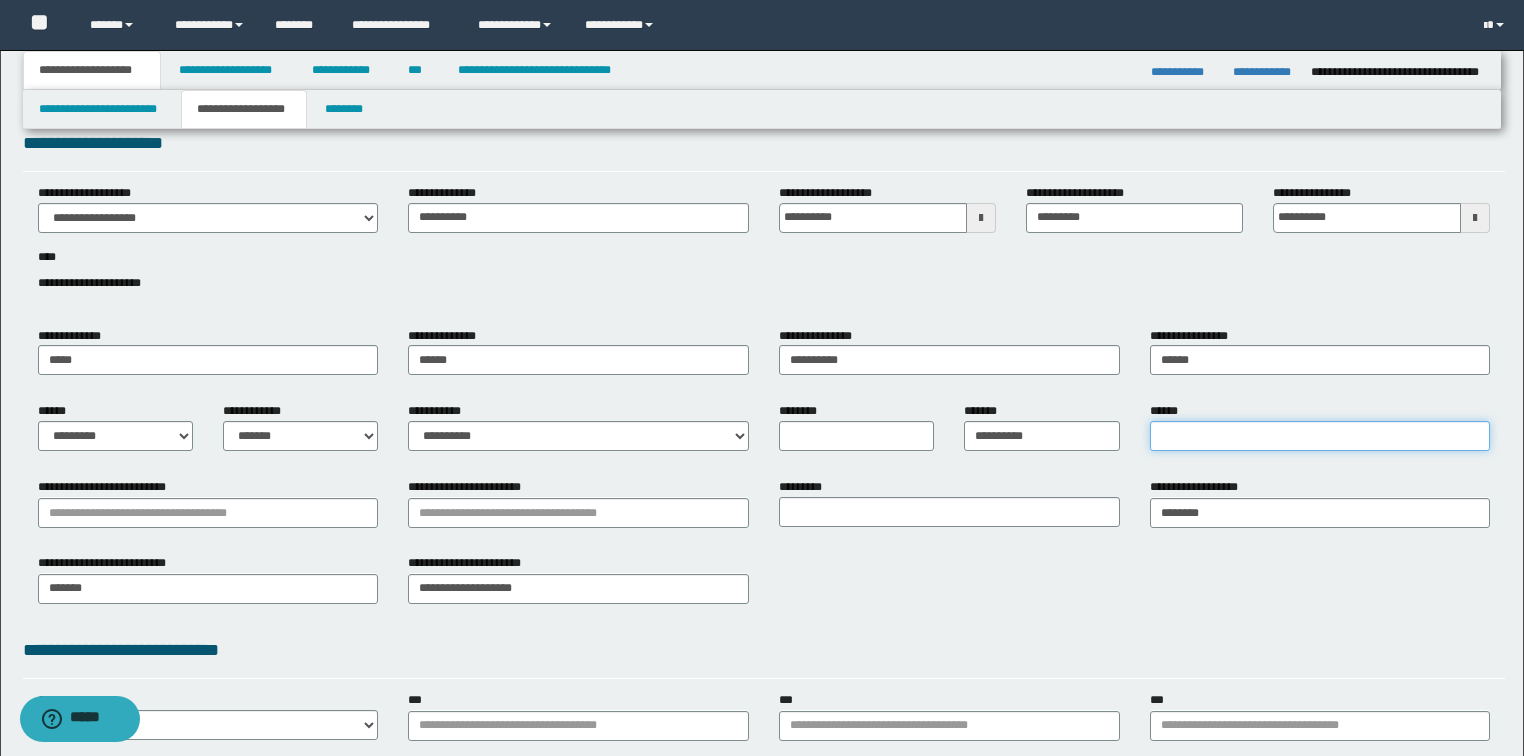 click on "******" at bounding box center (1320, 436) 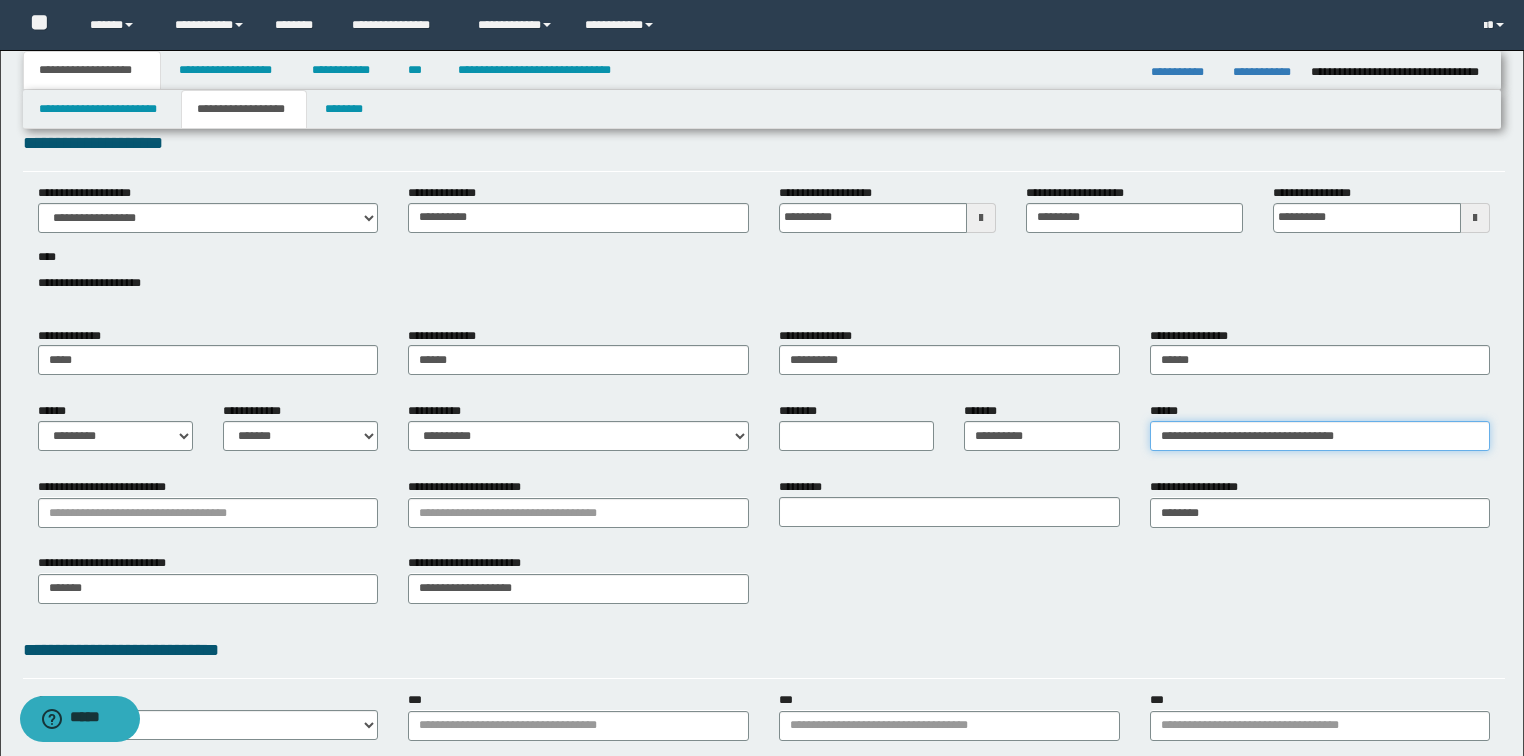 type on "**********" 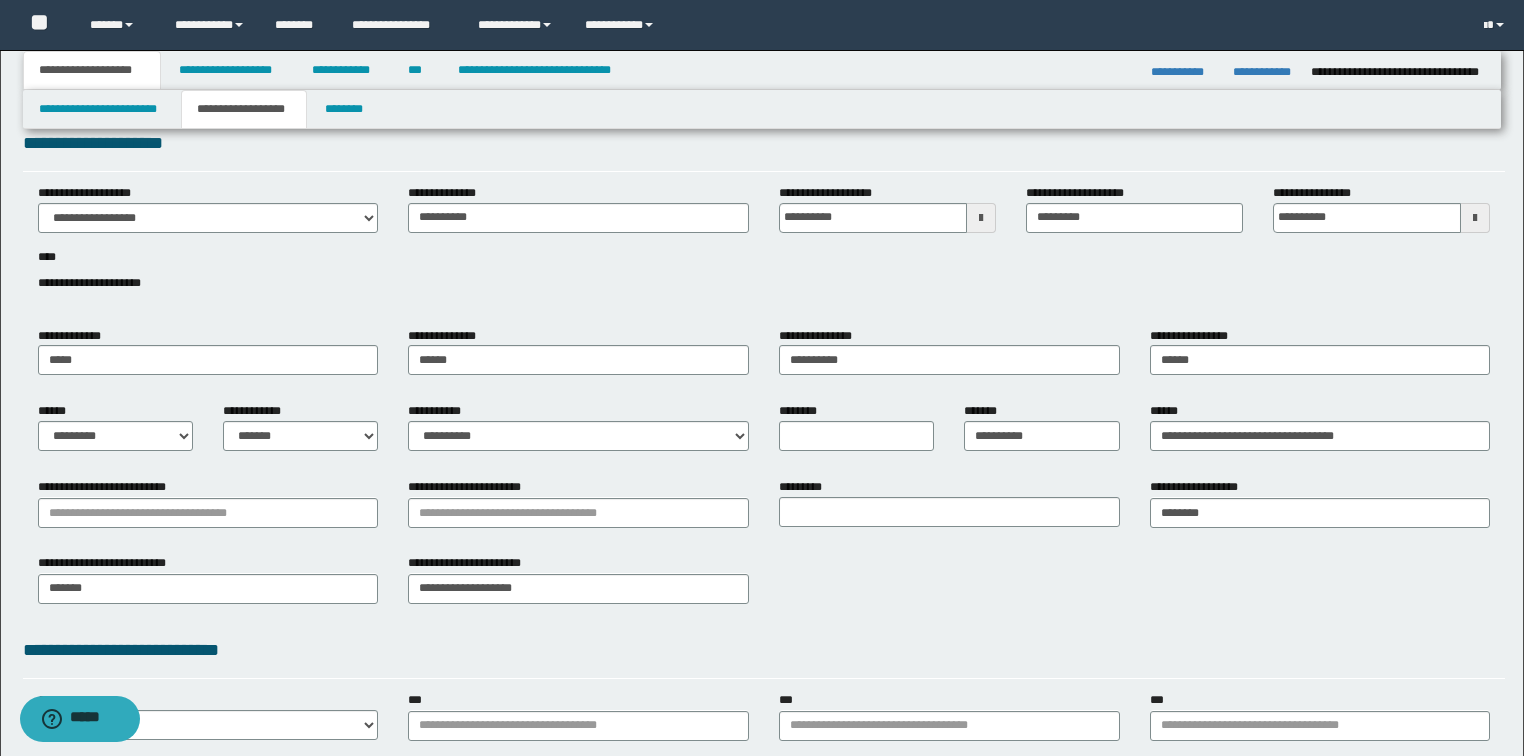 click on "**********" at bounding box center [764, 548] 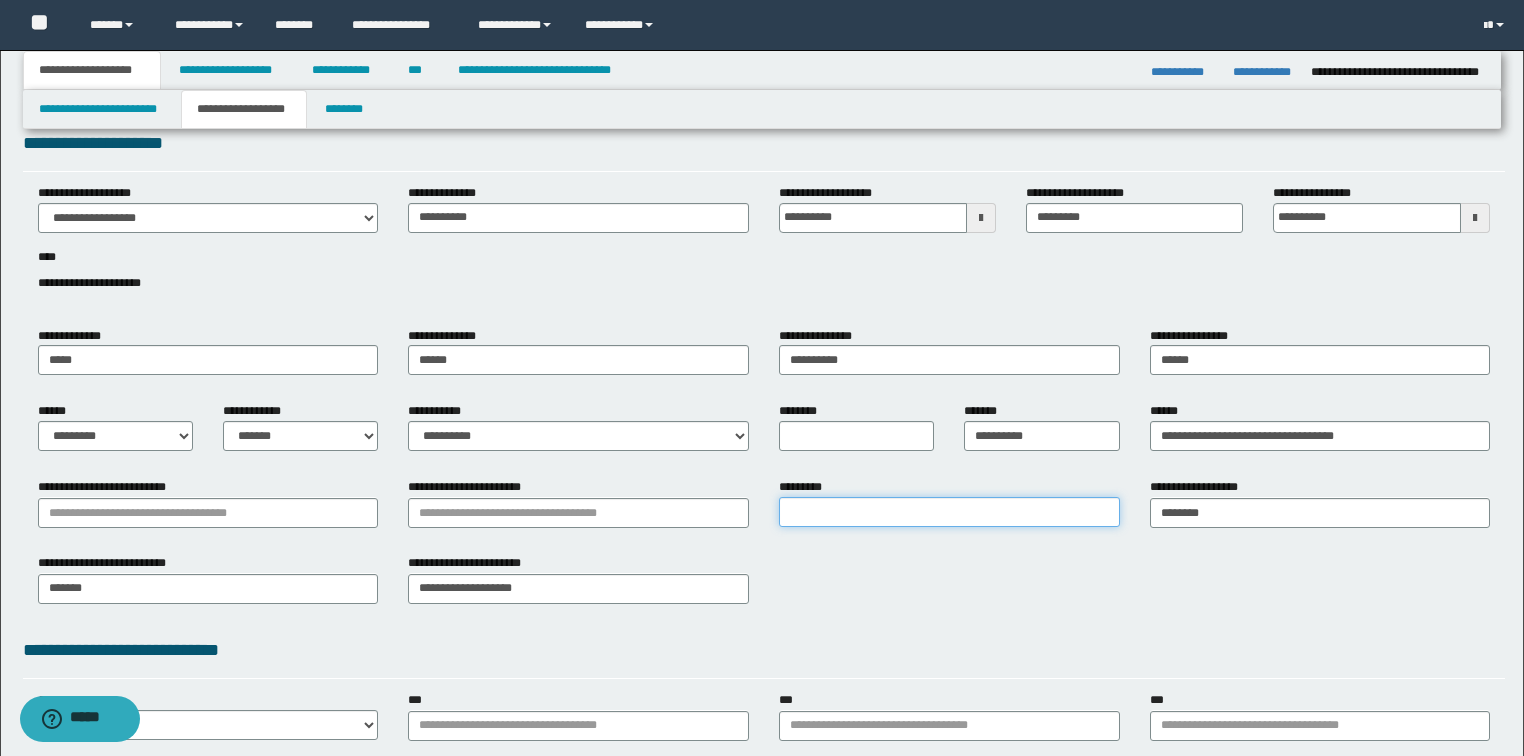 click on "*********" at bounding box center [949, 512] 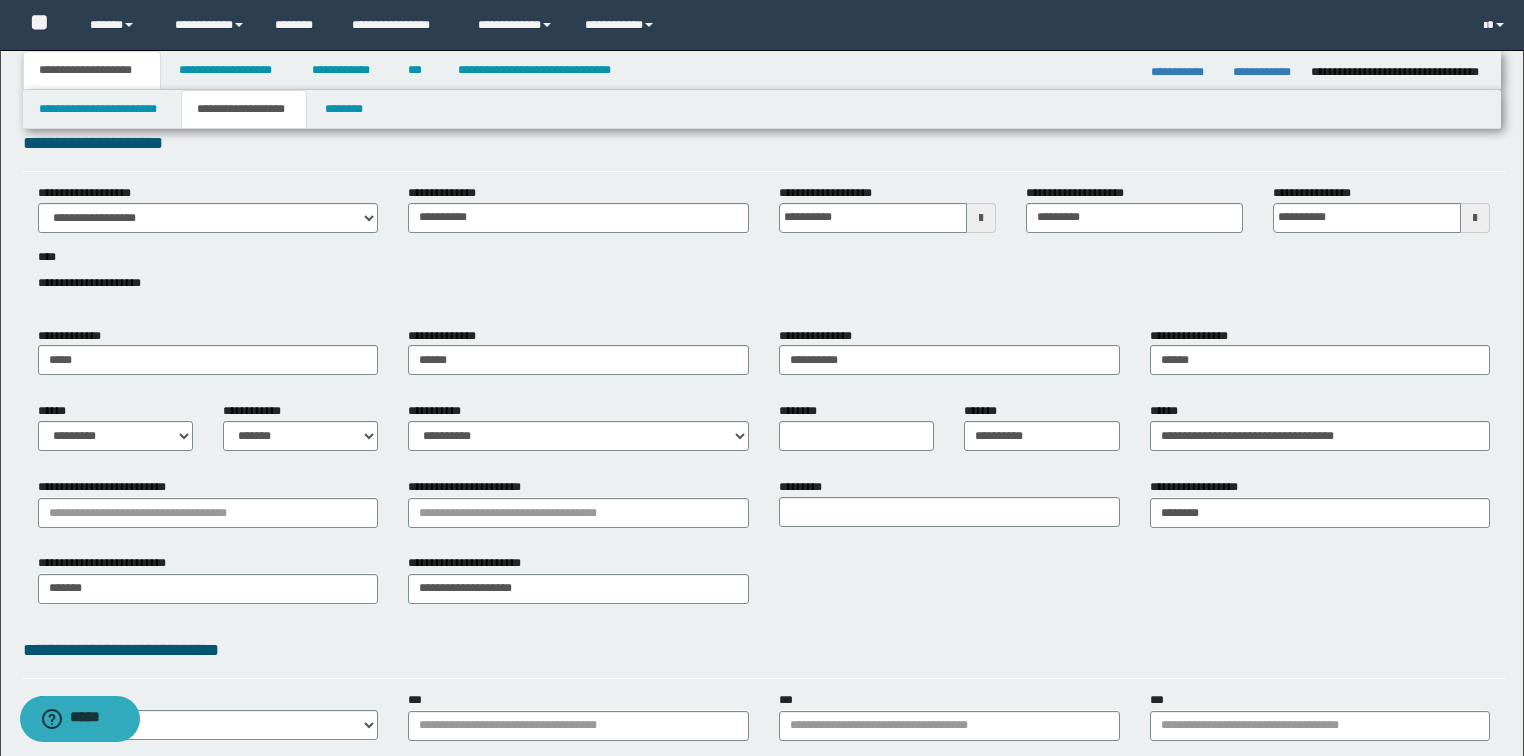 click on "**********" at bounding box center (764, 586) 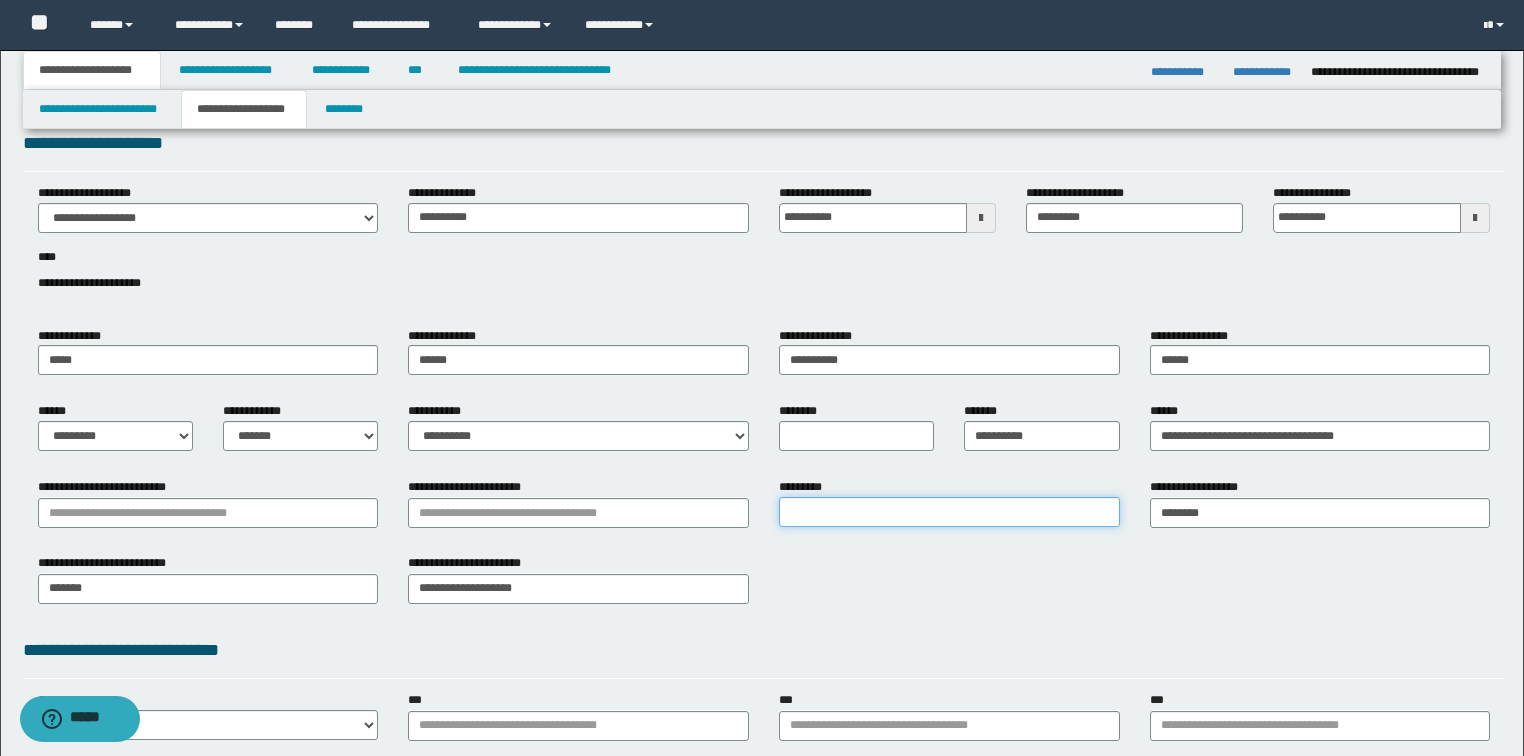 click on "*********" at bounding box center [949, 512] 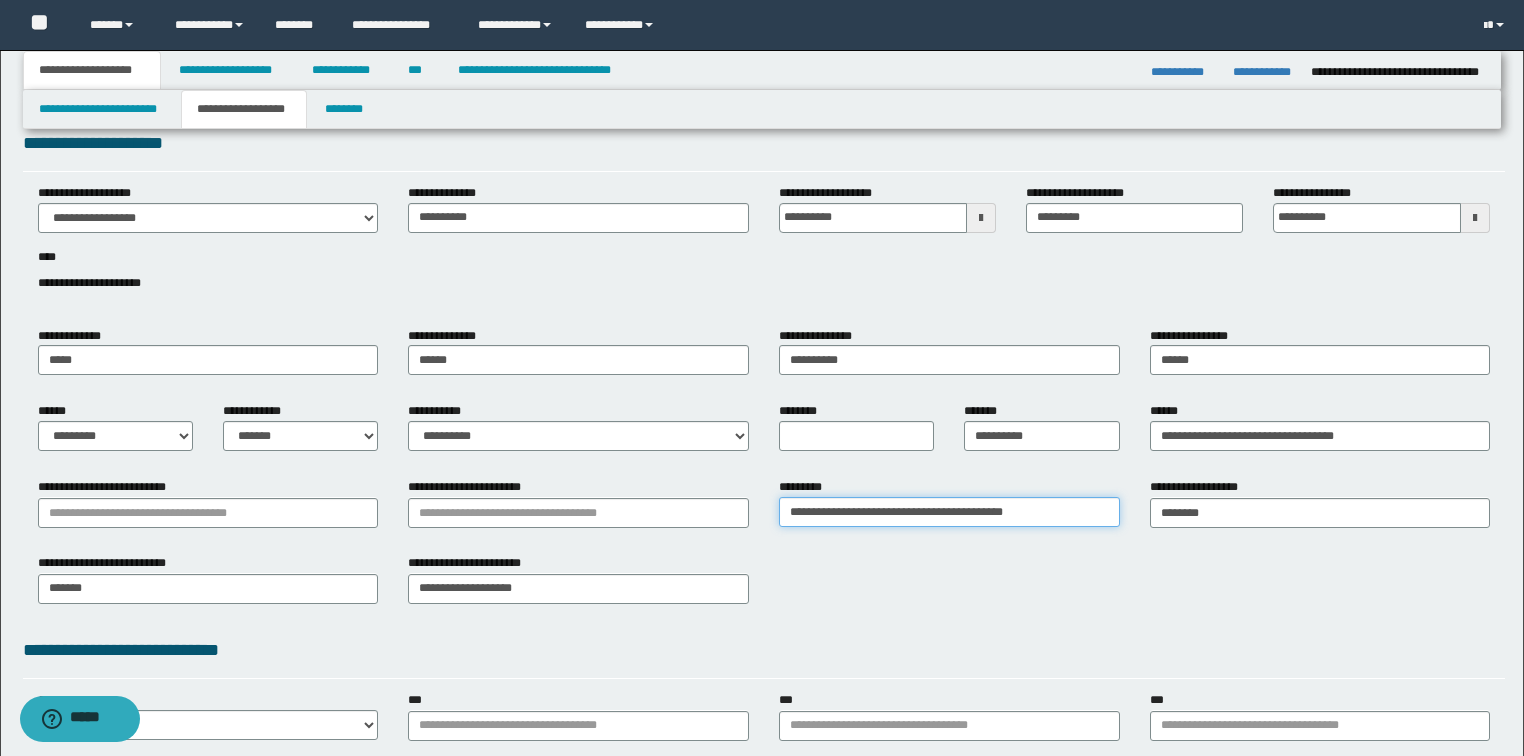 type on "**********" 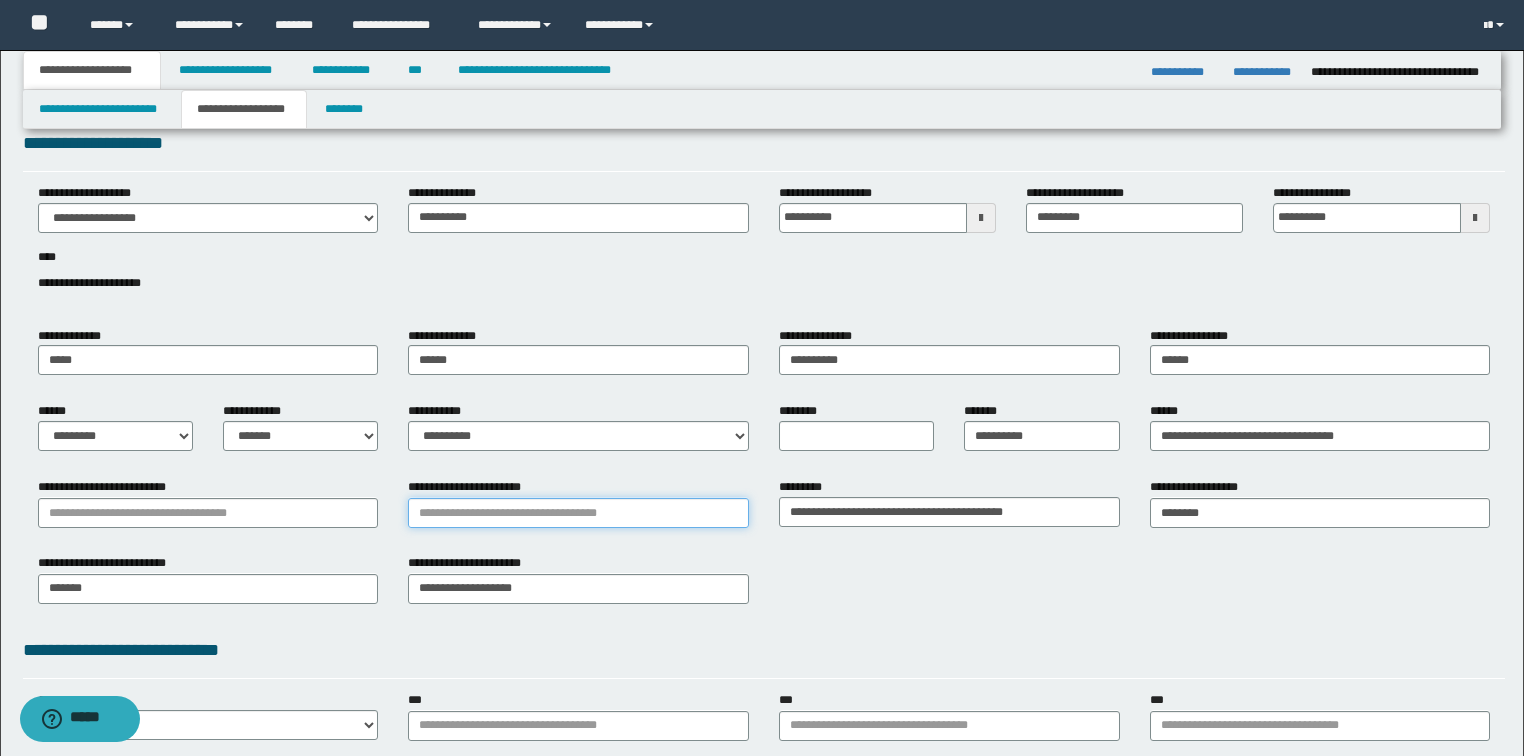 click on "**********" at bounding box center [578, 513] 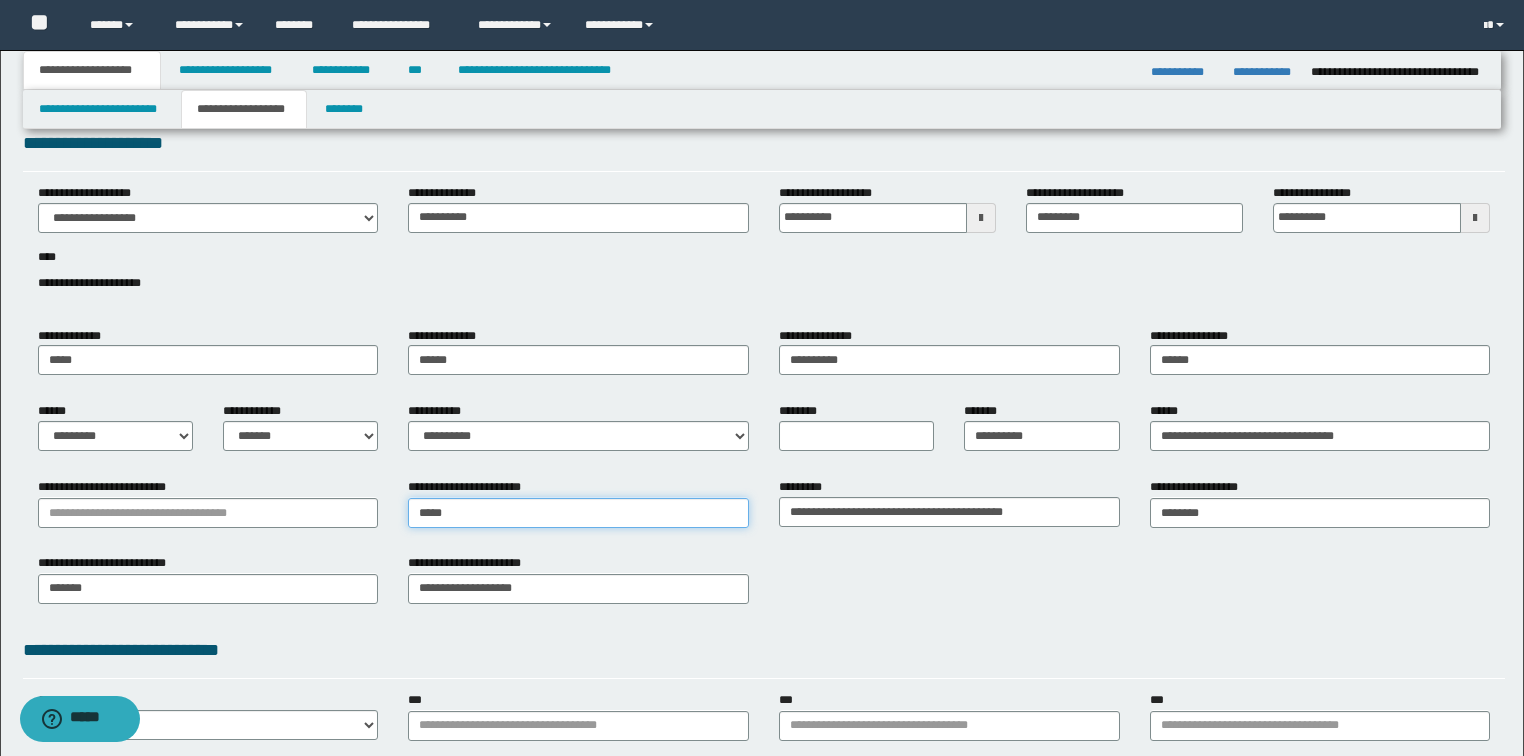 type on "******" 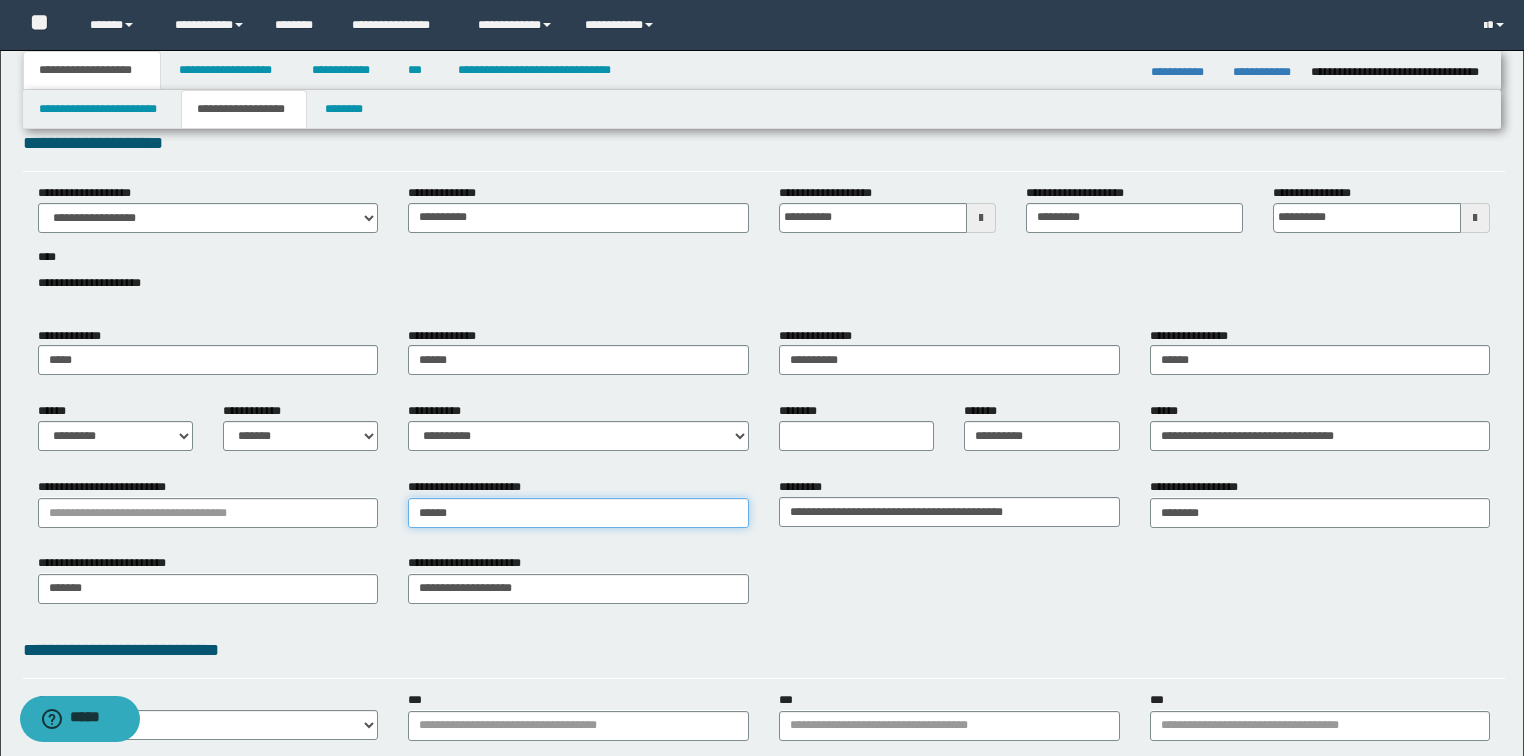 type on "*********" 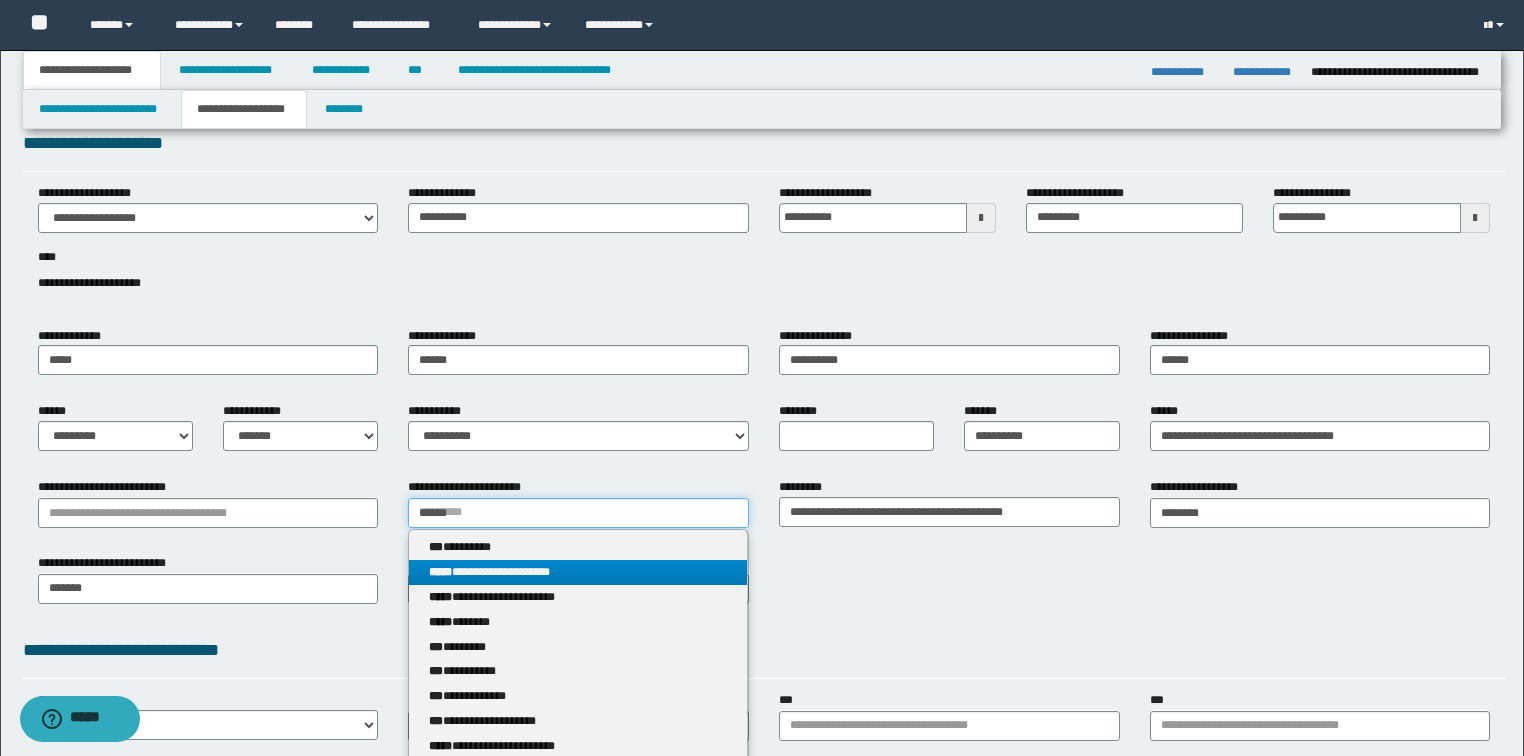 type on "******" 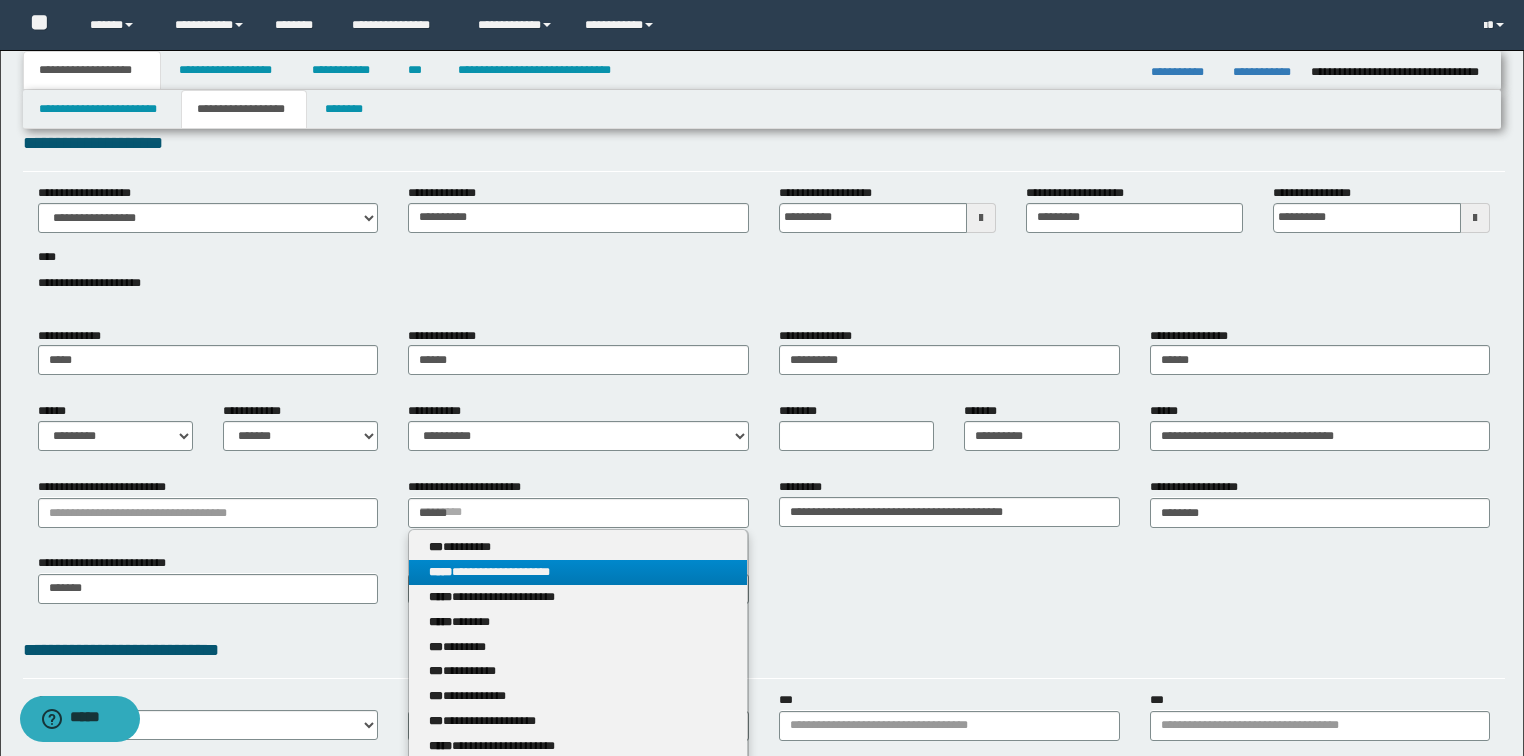 type 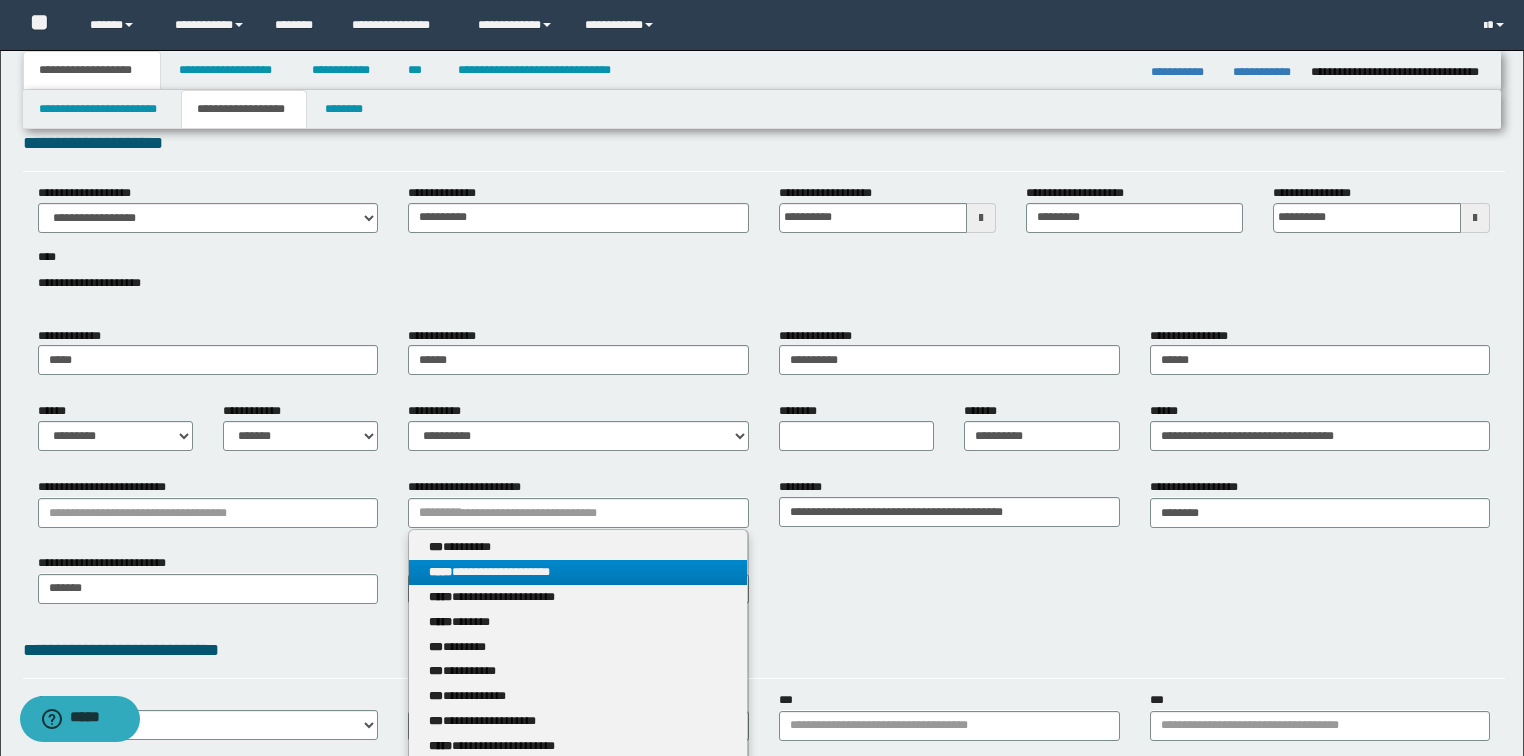 drag, startPoint x: 586, startPoint y: 576, endPoint x: 274, endPoint y: 513, distance: 318.29703 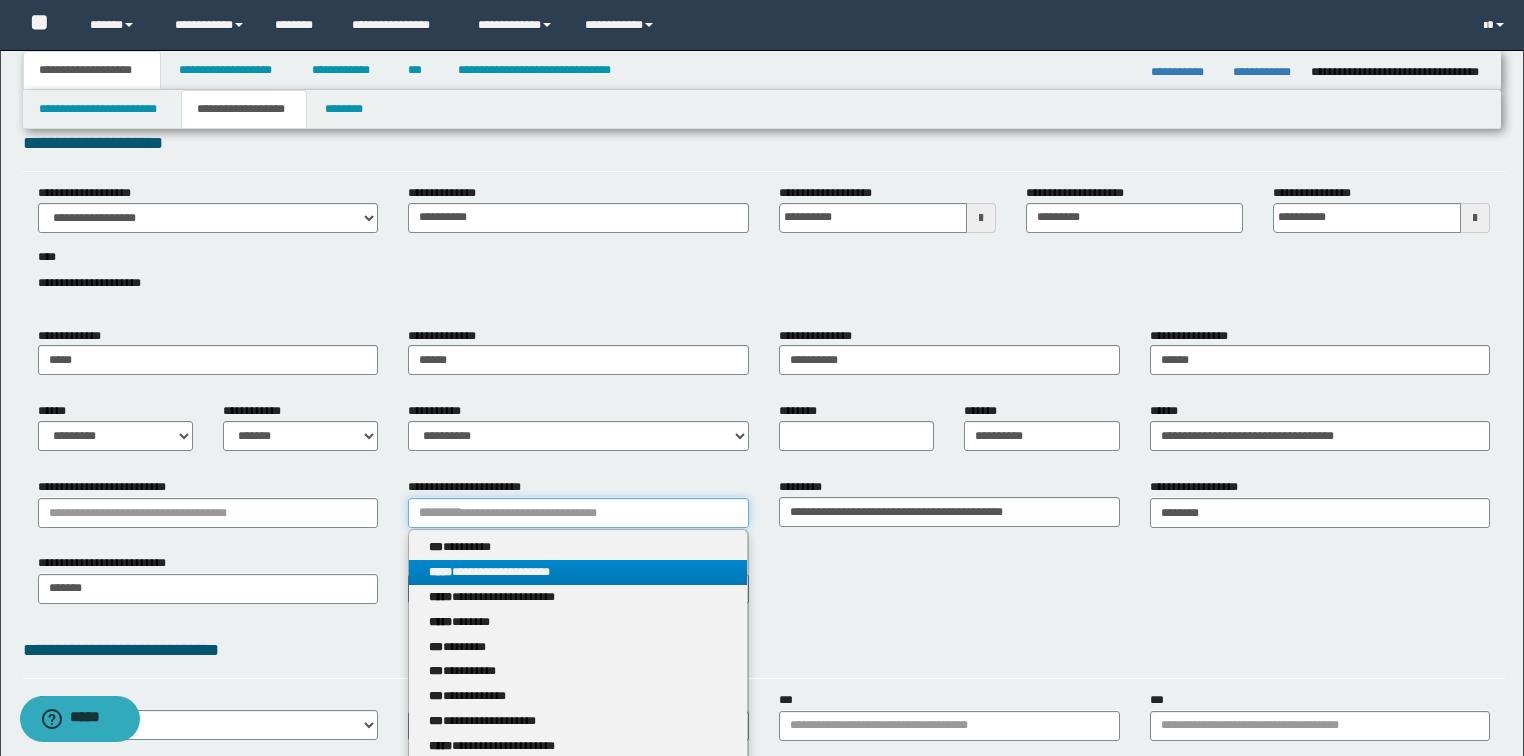 type 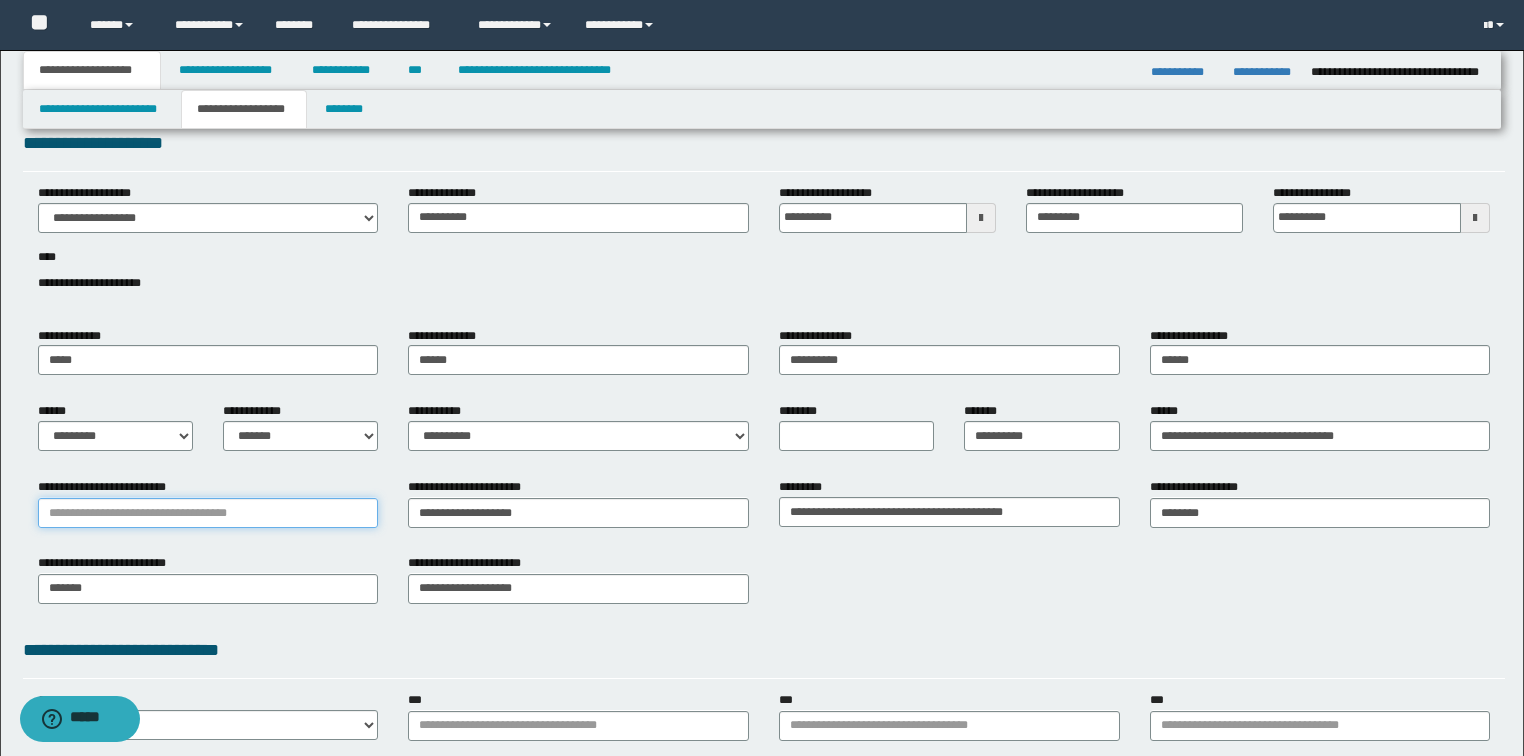 click on "**********" at bounding box center [208, 513] 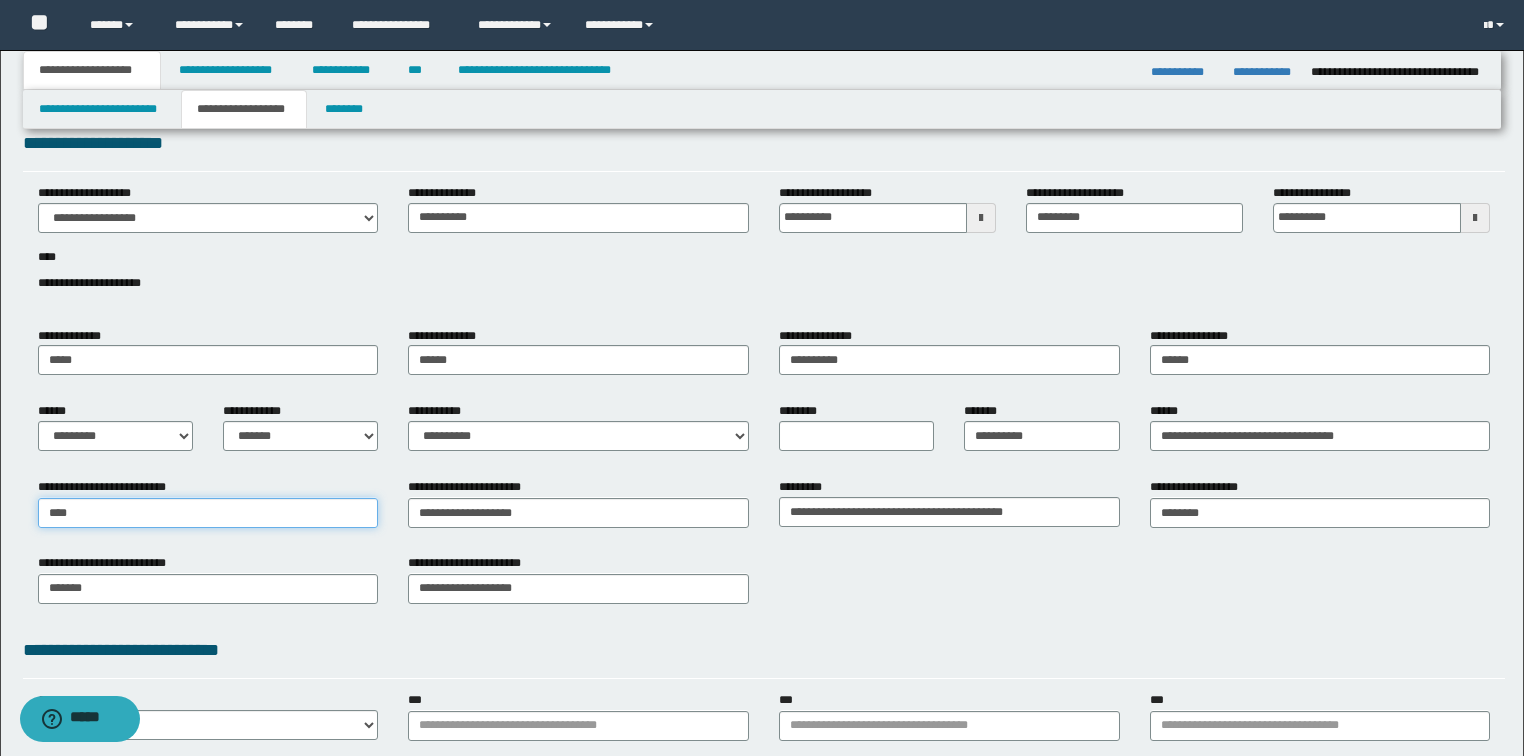 type on "*****" 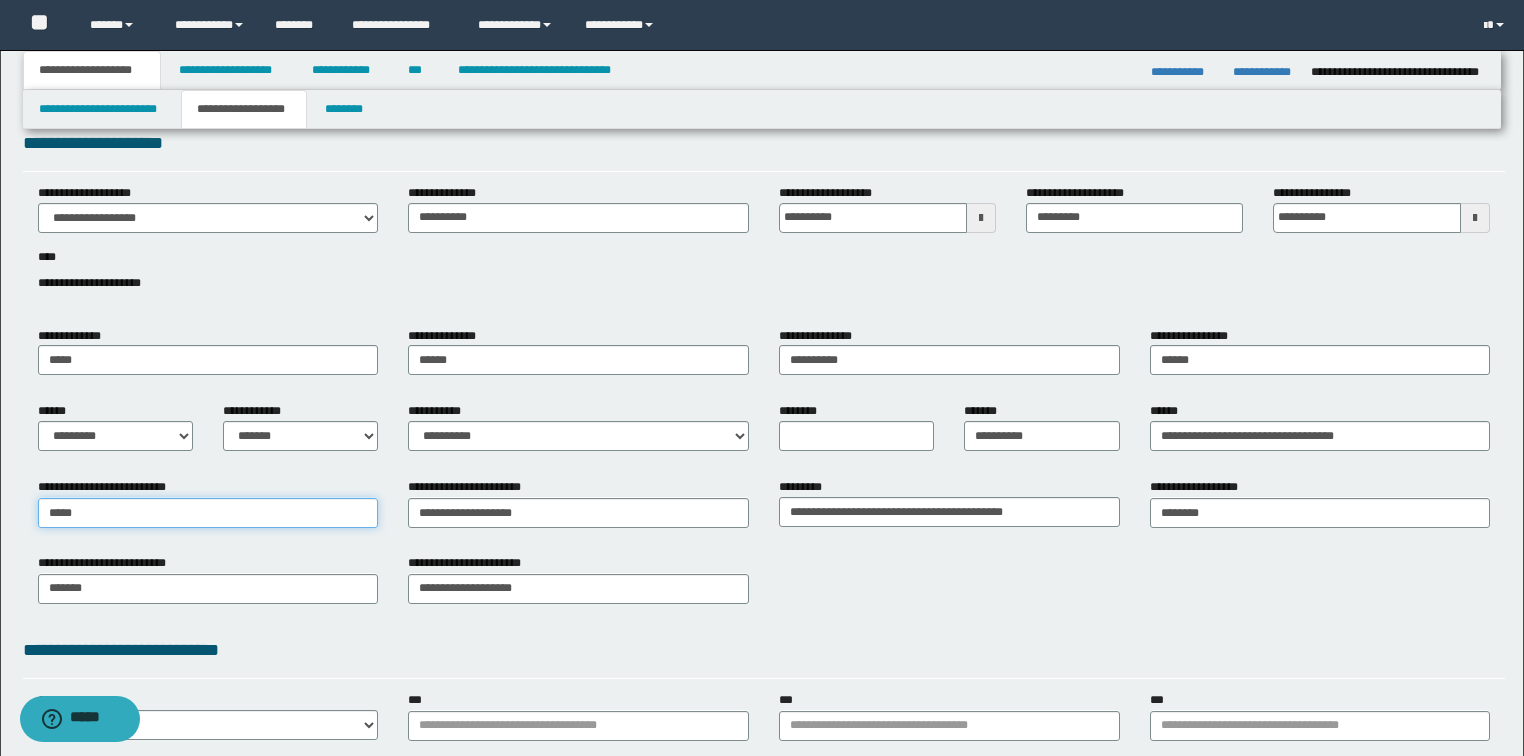 type on "*****" 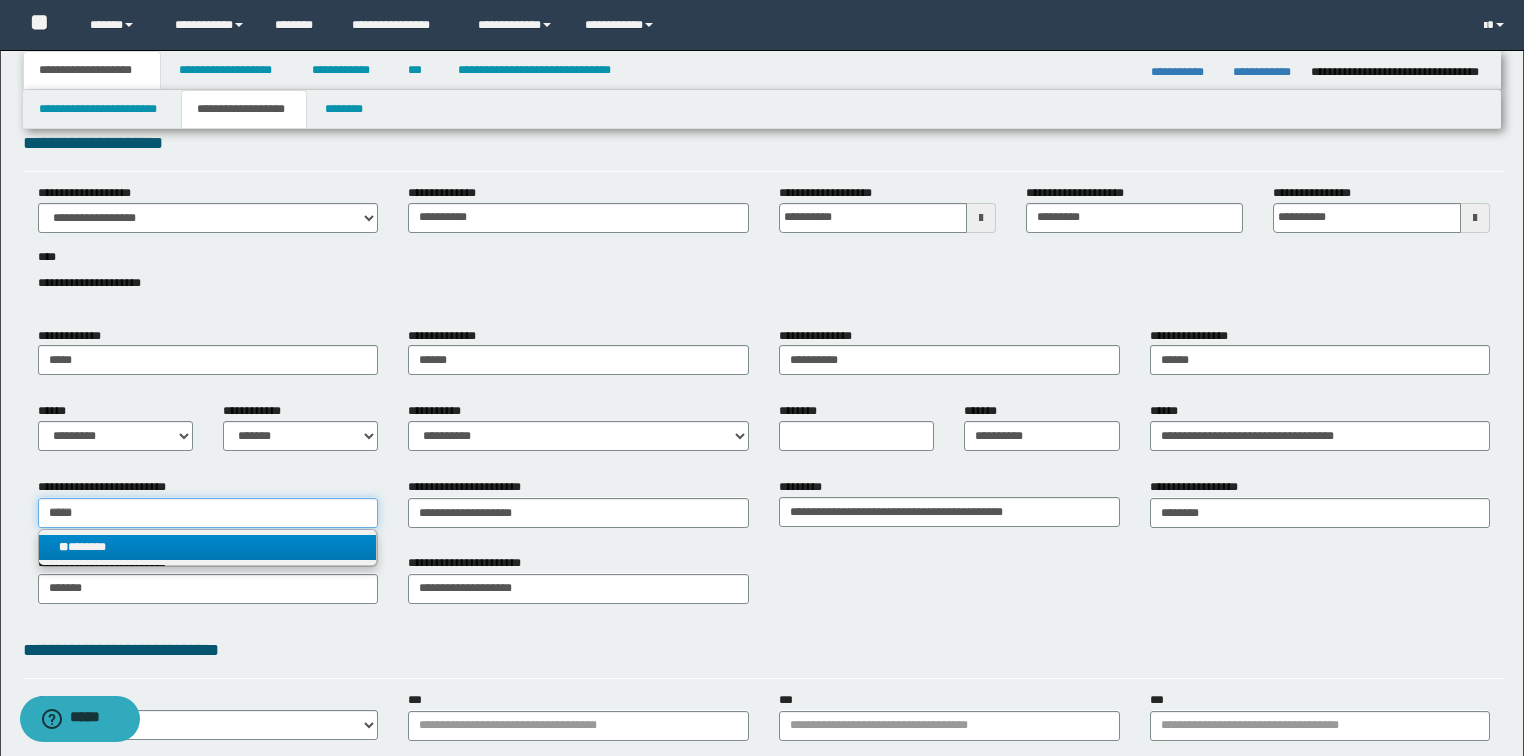 type on "*****" 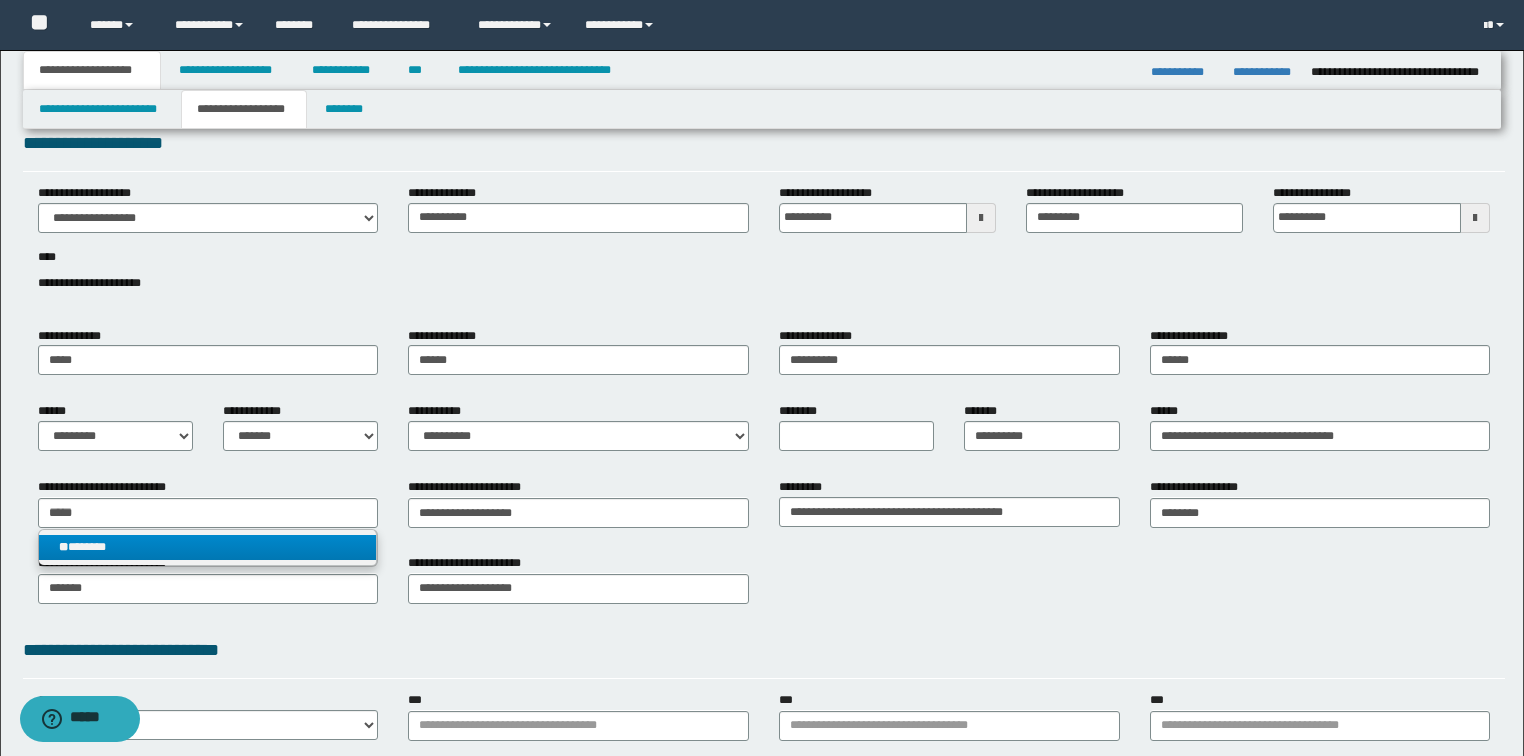 type 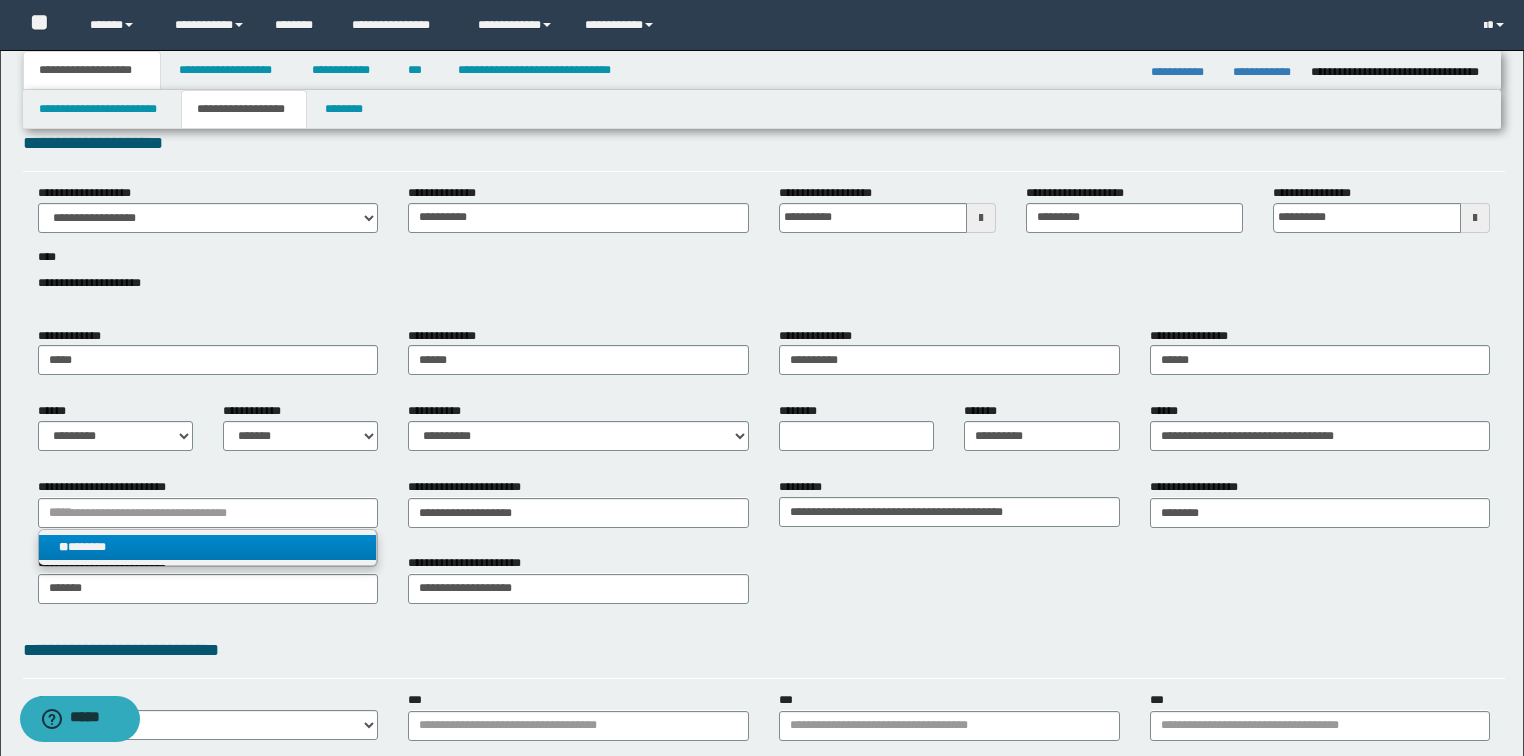click on "** *******" at bounding box center (208, 547) 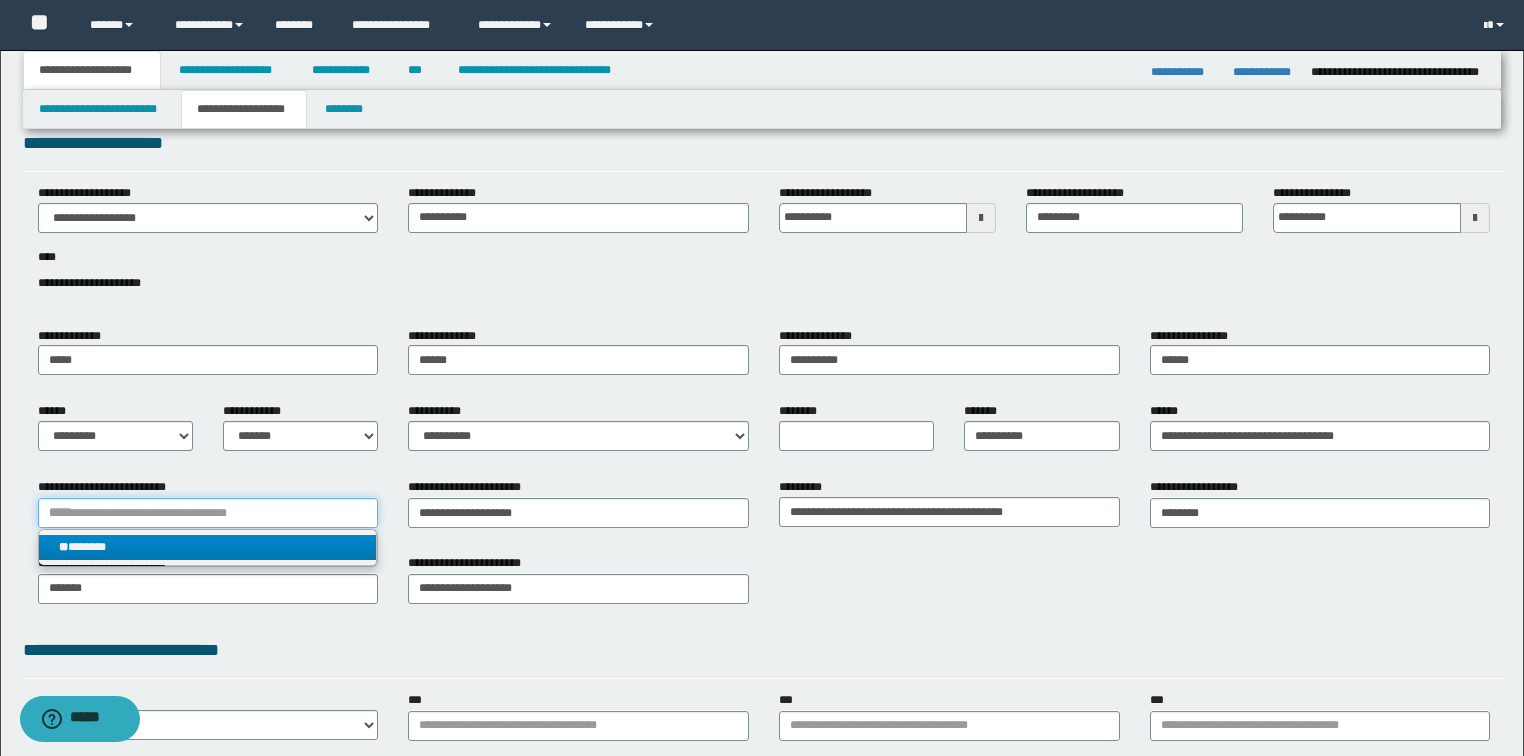 type 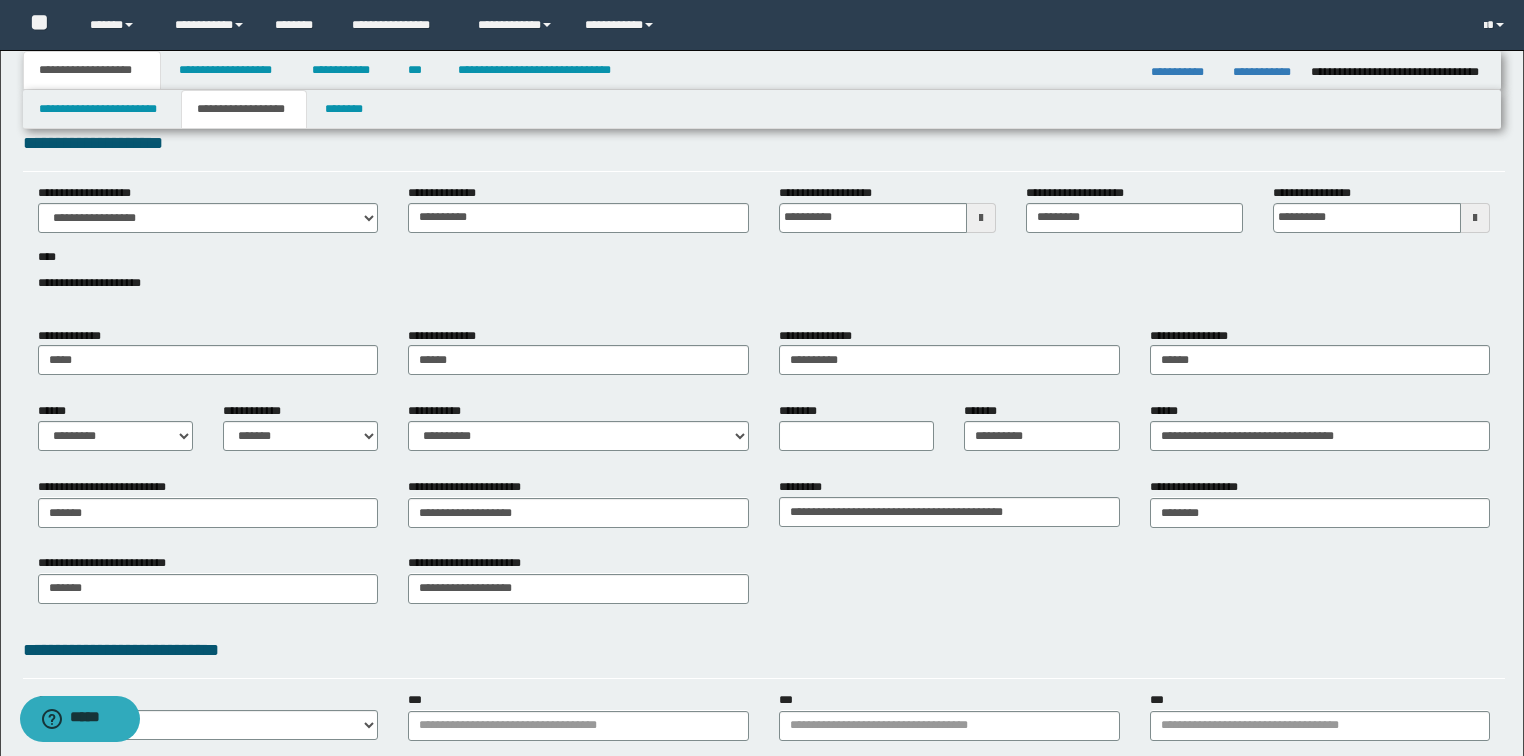 click on "**********" at bounding box center [764, 548] 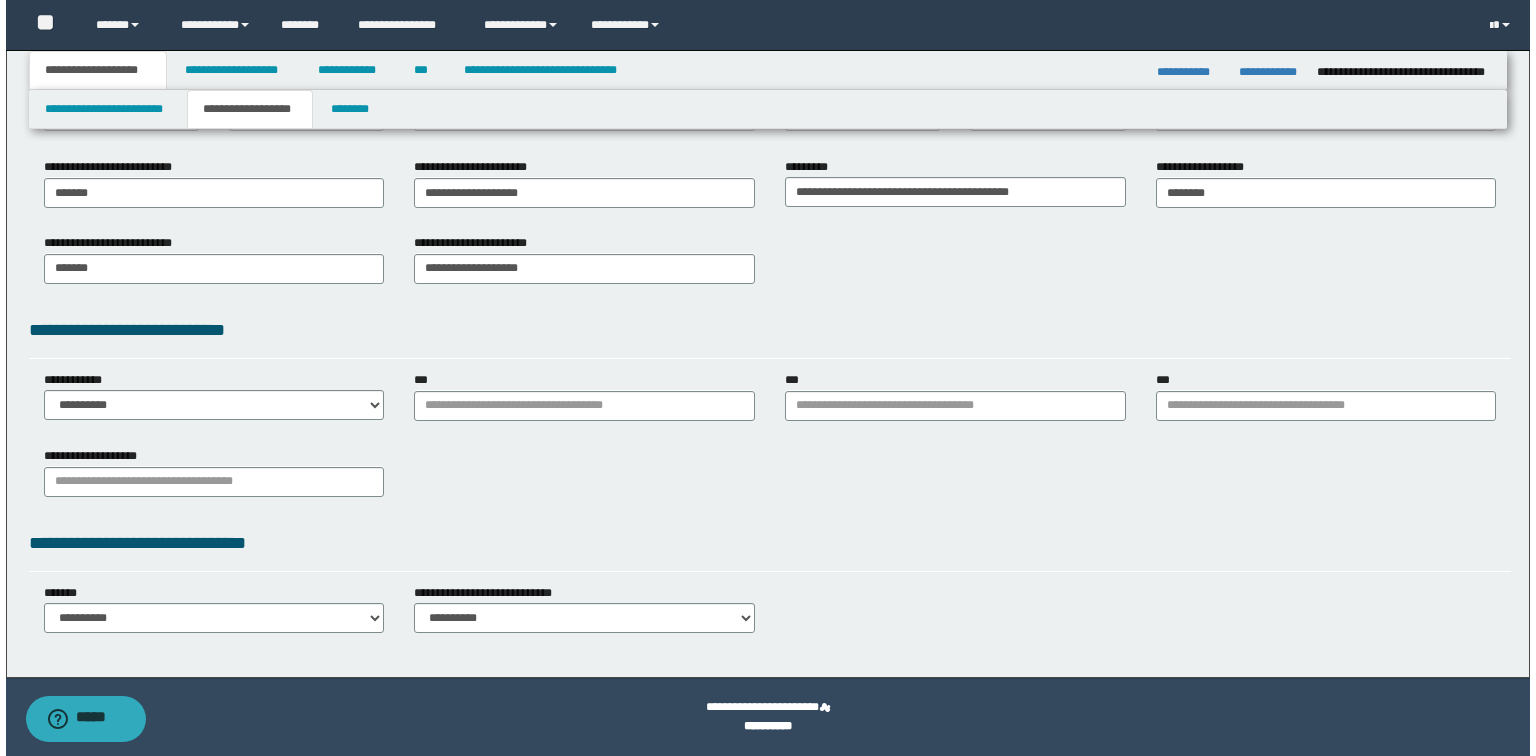 scroll, scrollTop: 0, scrollLeft: 0, axis: both 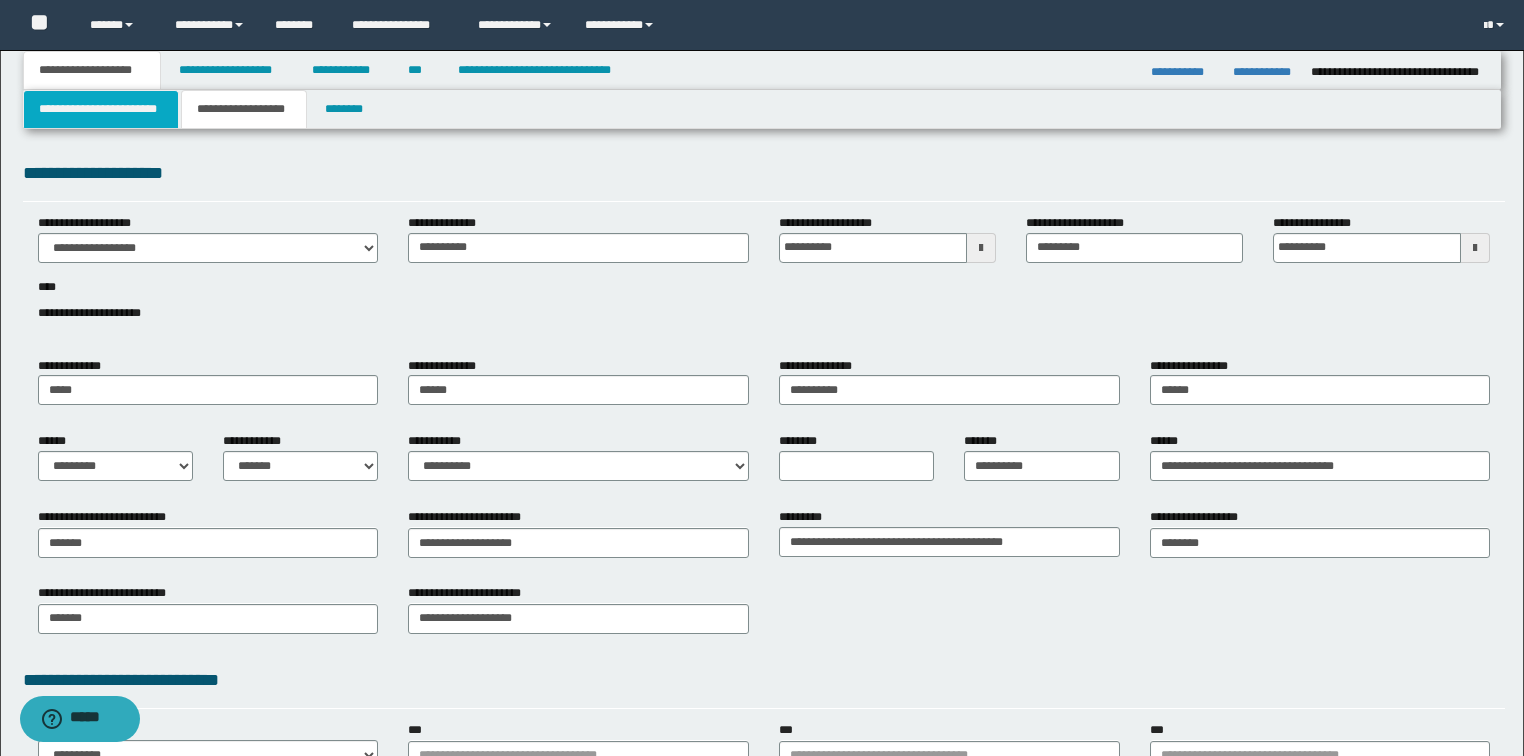 click on "**********" at bounding box center (101, 109) 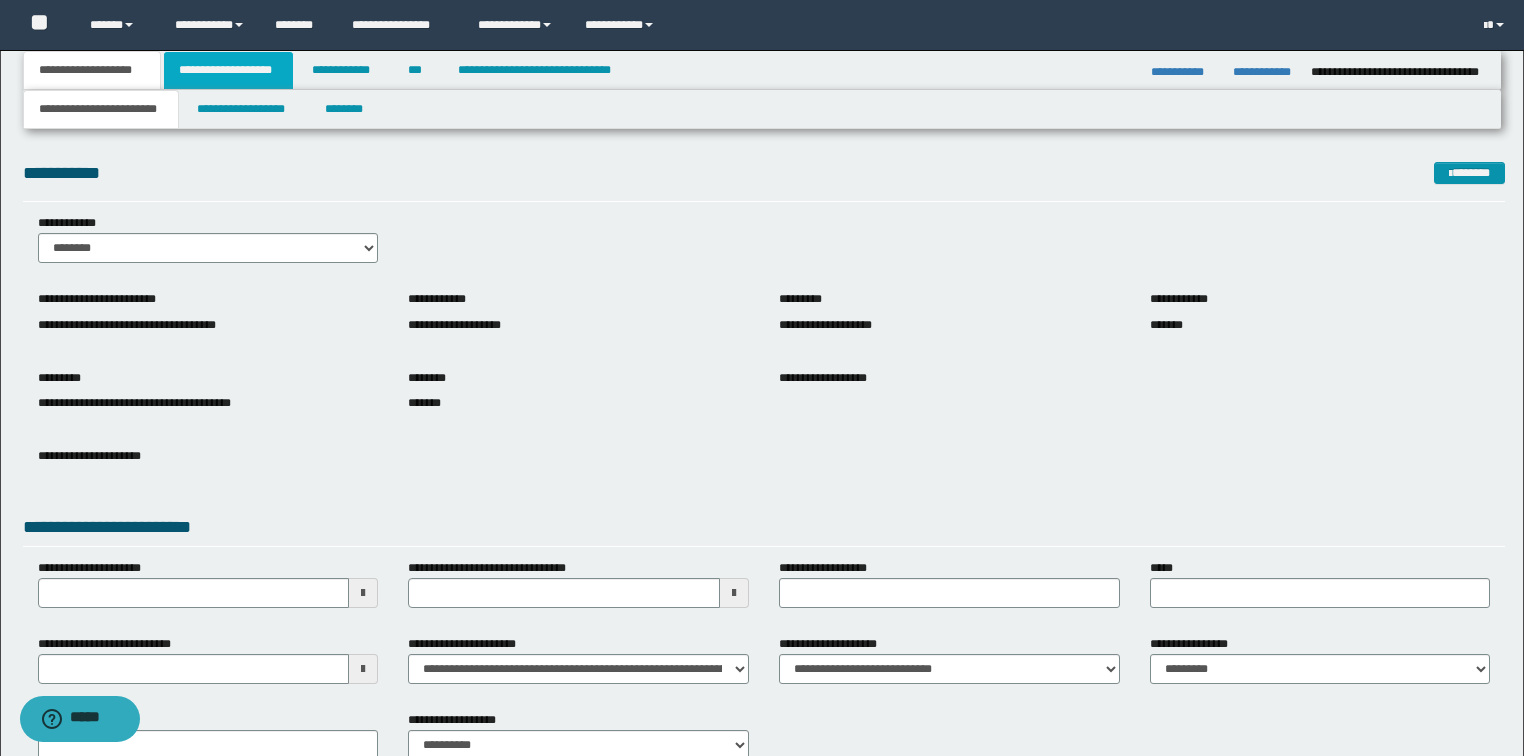 click on "**********" at bounding box center [228, 70] 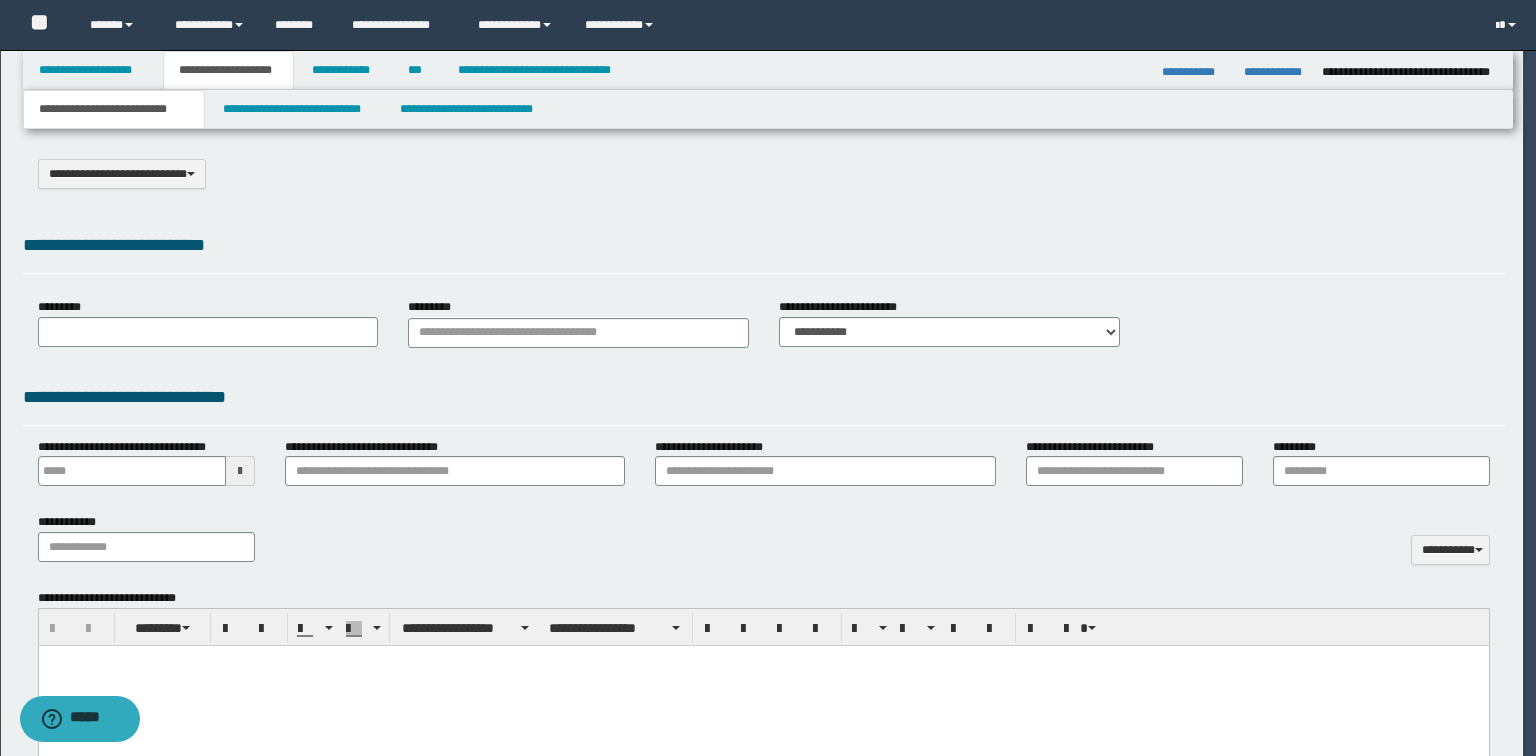 select on "*" 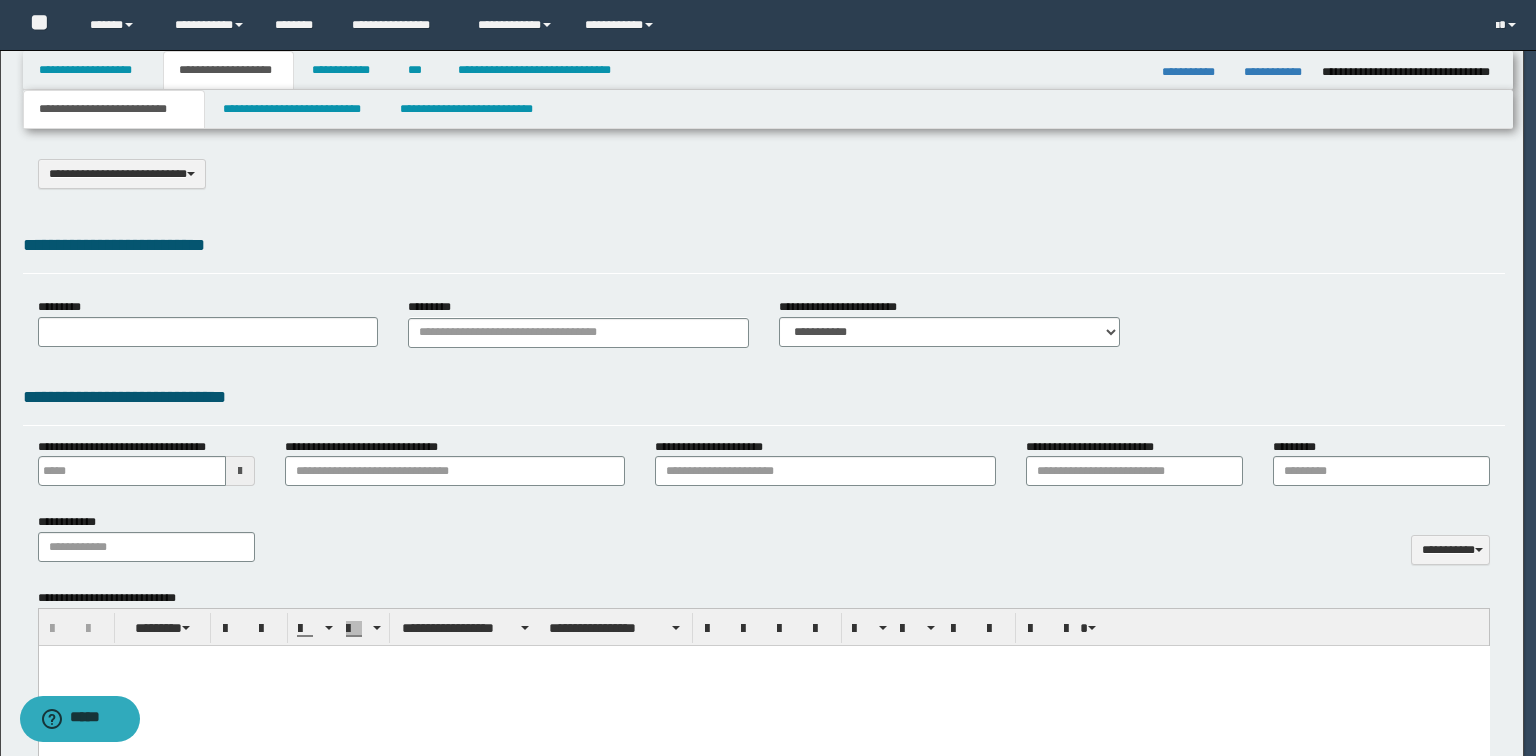 scroll, scrollTop: 0, scrollLeft: 0, axis: both 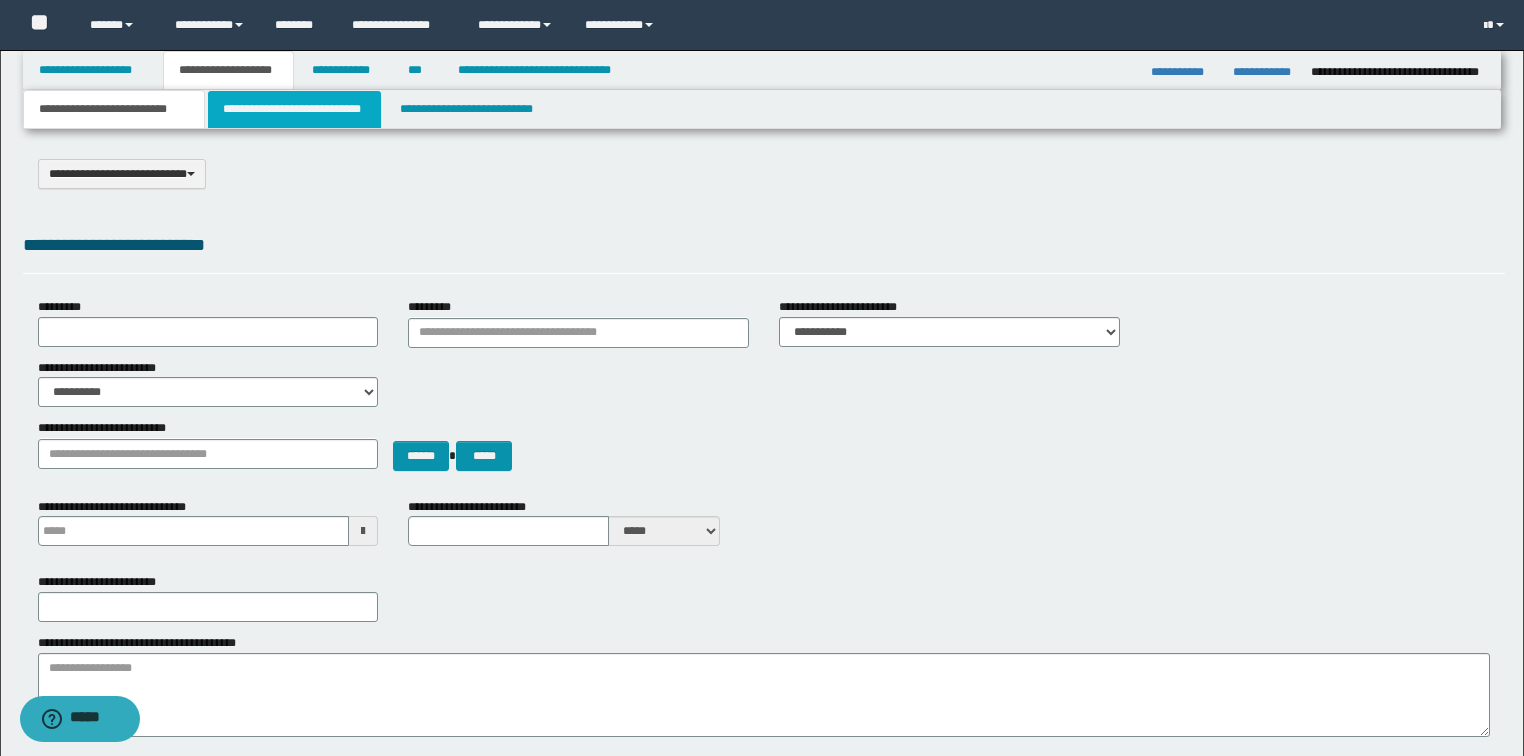 click on "**********" at bounding box center (294, 109) 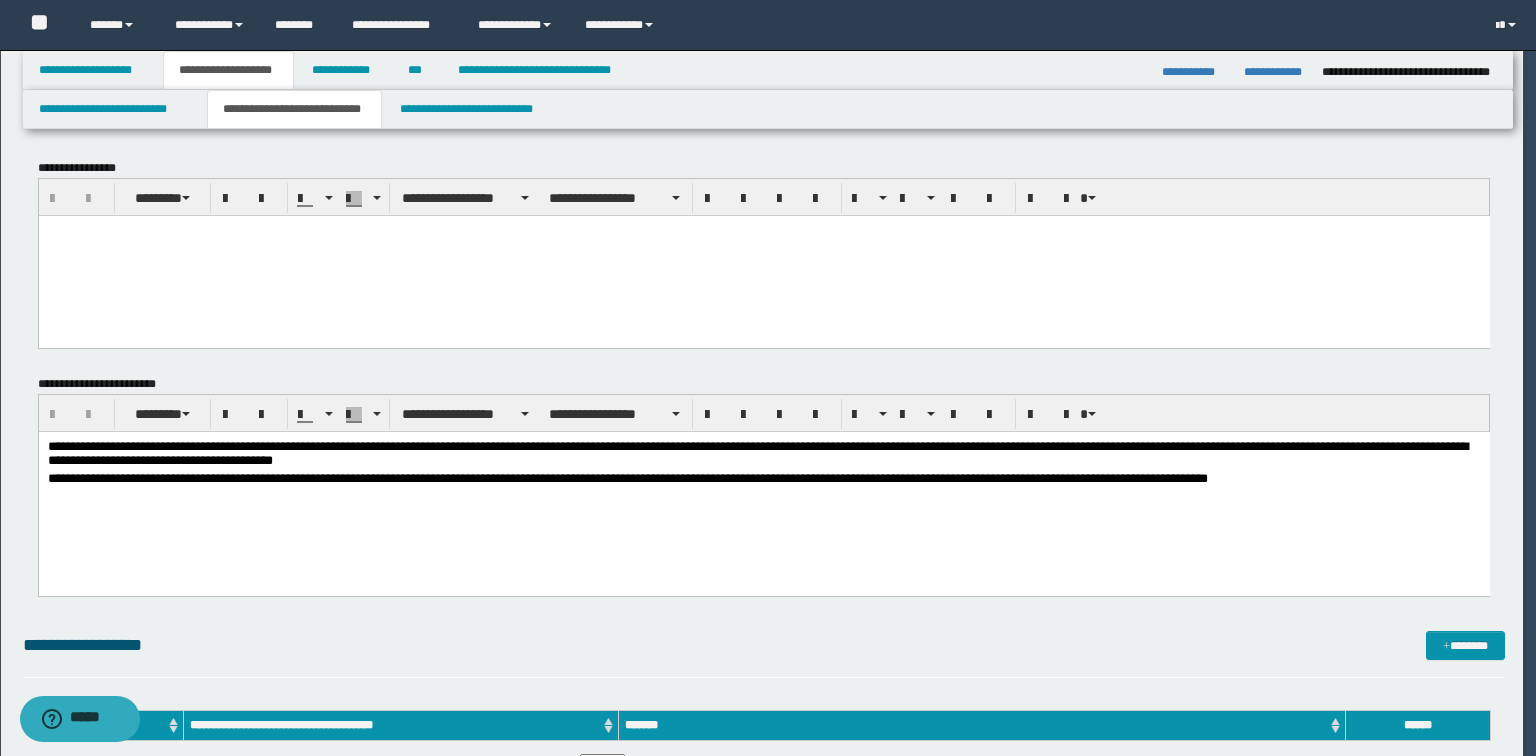 scroll, scrollTop: 0, scrollLeft: 0, axis: both 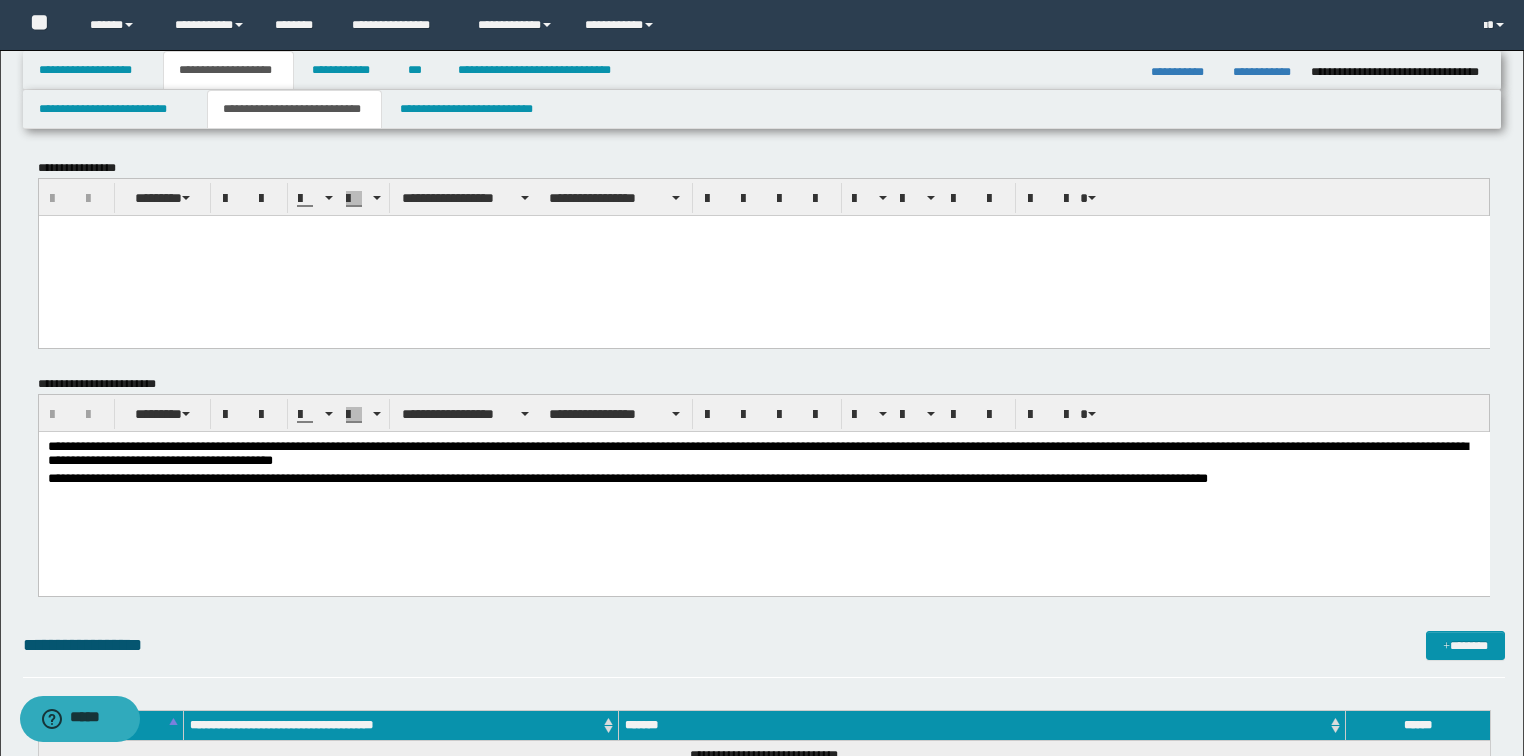 click on "**********" at bounding box center [763, 488] 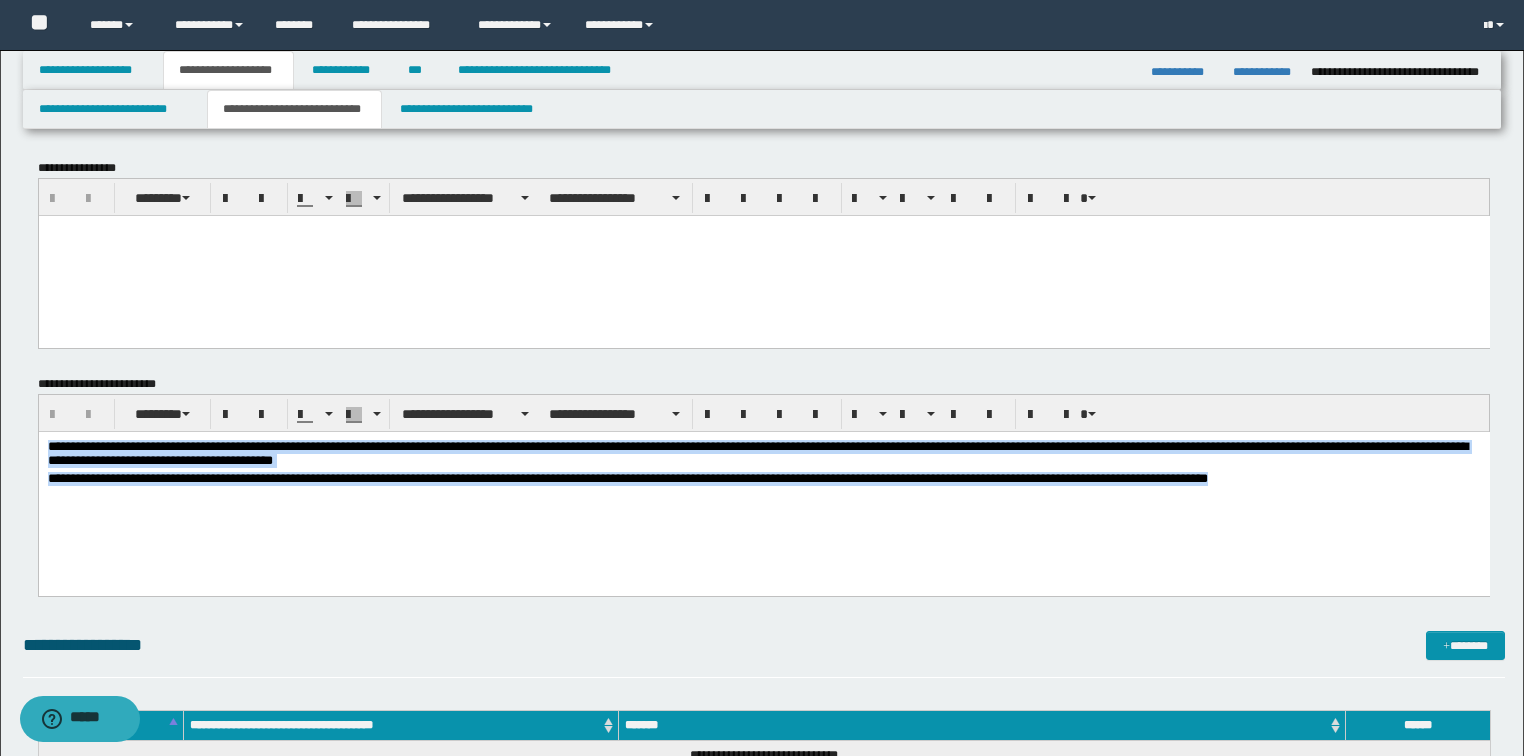 drag, startPoint x: 1303, startPoint y: 489, endPoint x: -1, endPoint y: 409, distance: 1306.4517 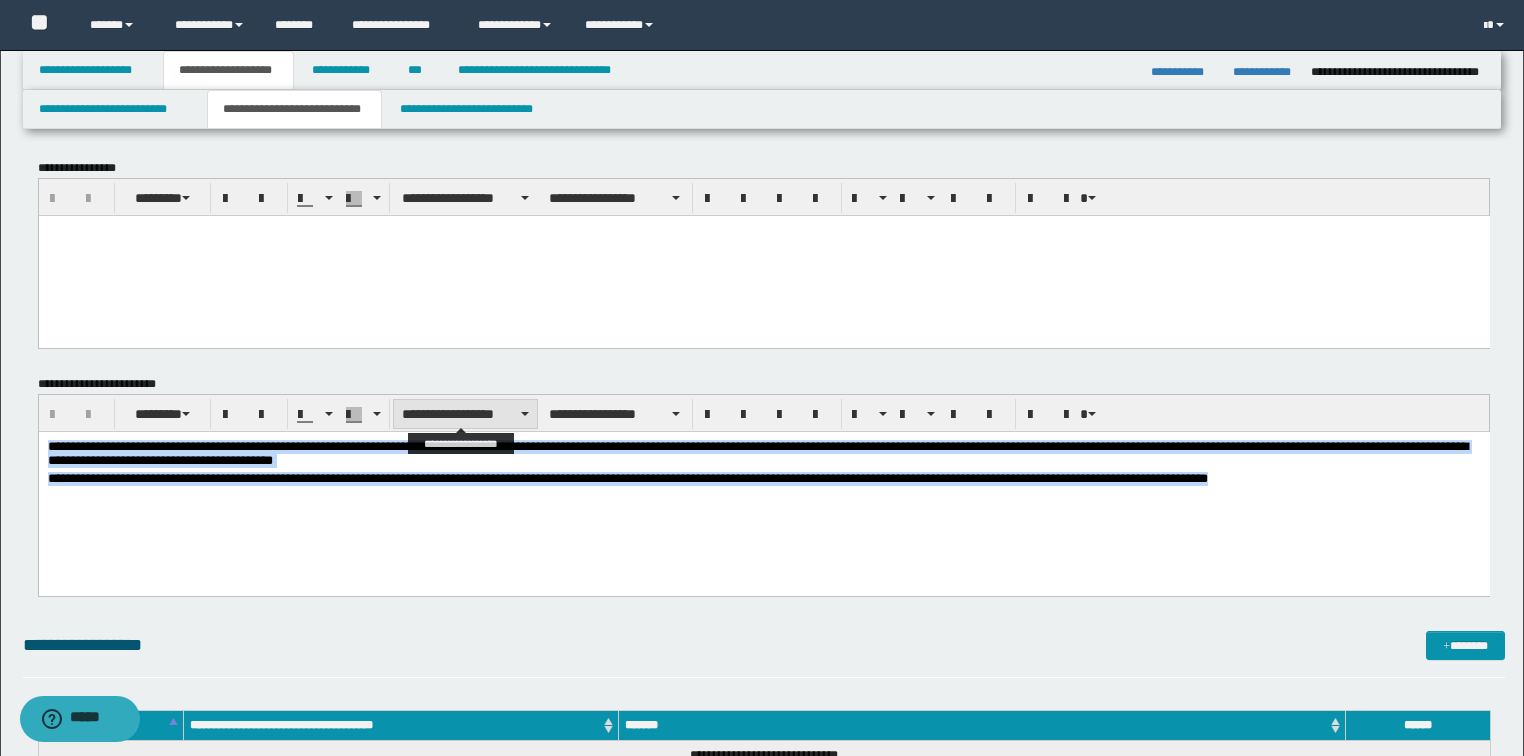 click on "**********" at bounding box center [465, 414] 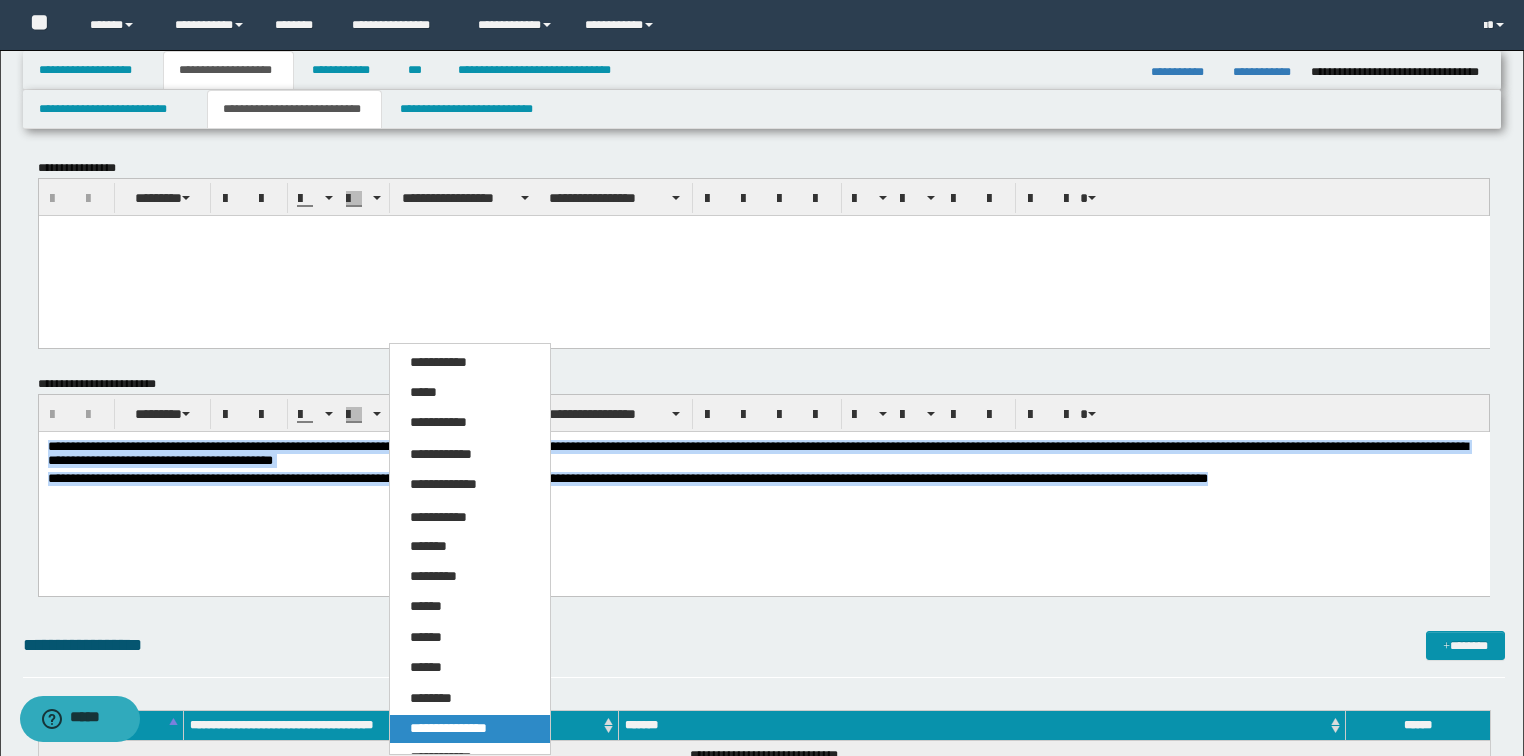 click on "**********" at bounding box center (448, 728) 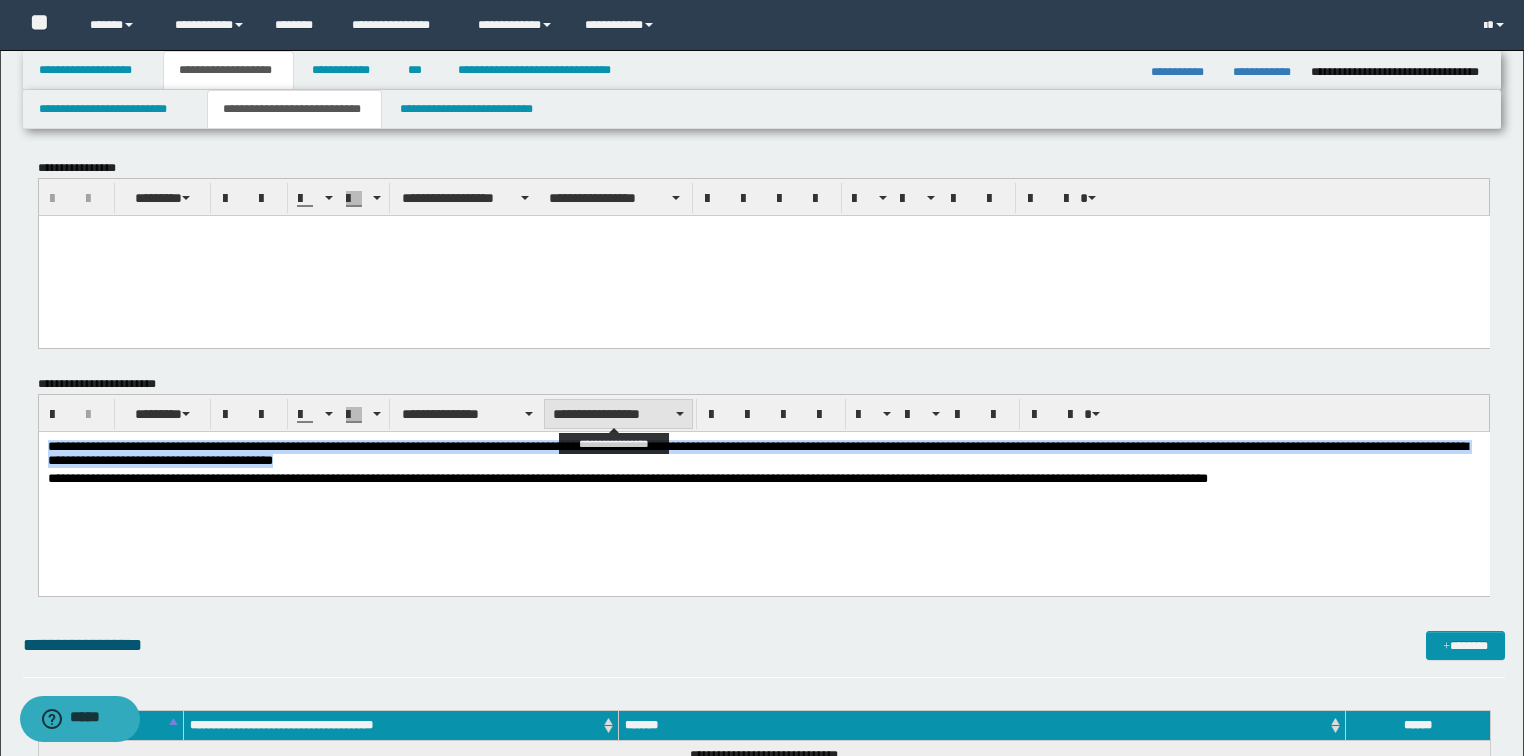 click on "**********" at bounding box center [618, 414] 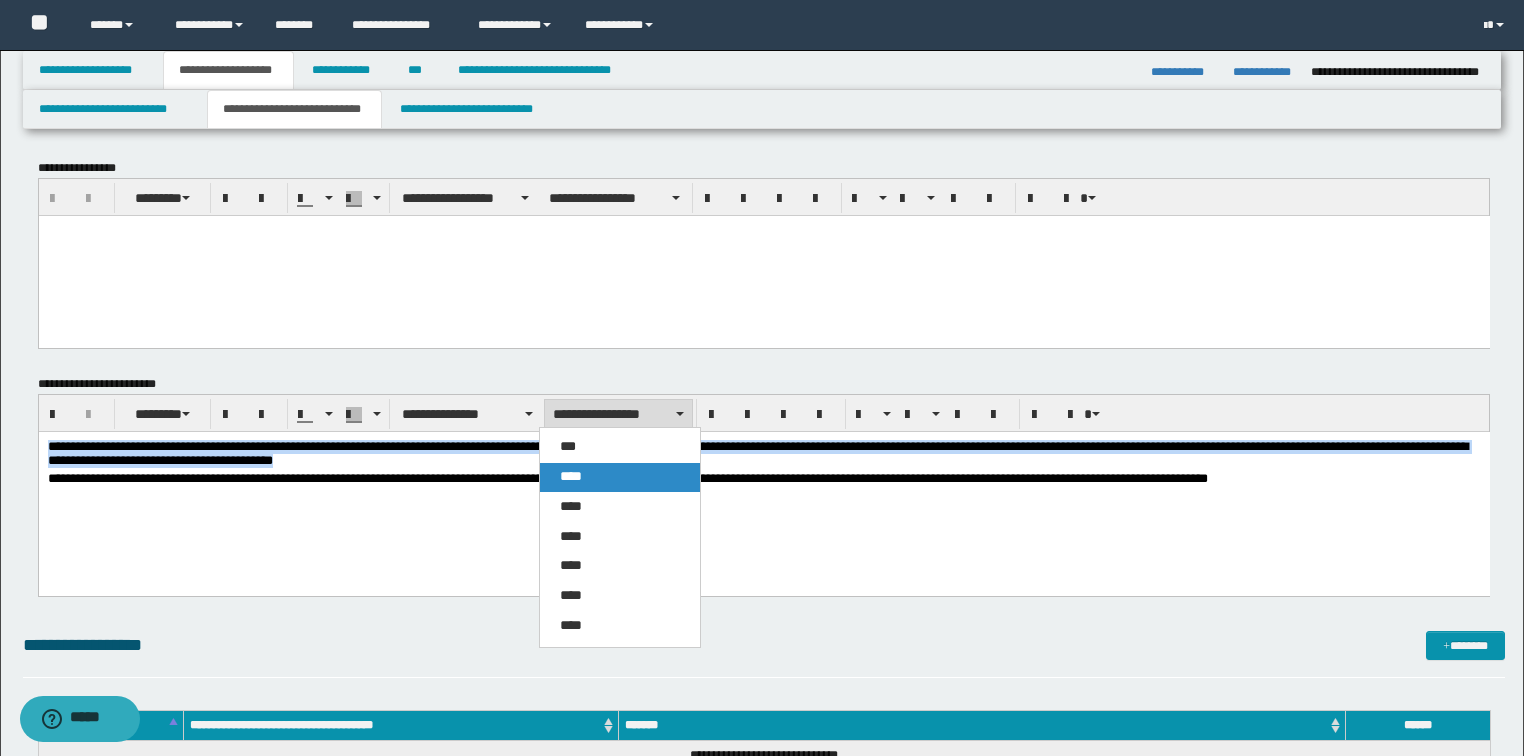 click on "****" at bounding box center [620, 477] 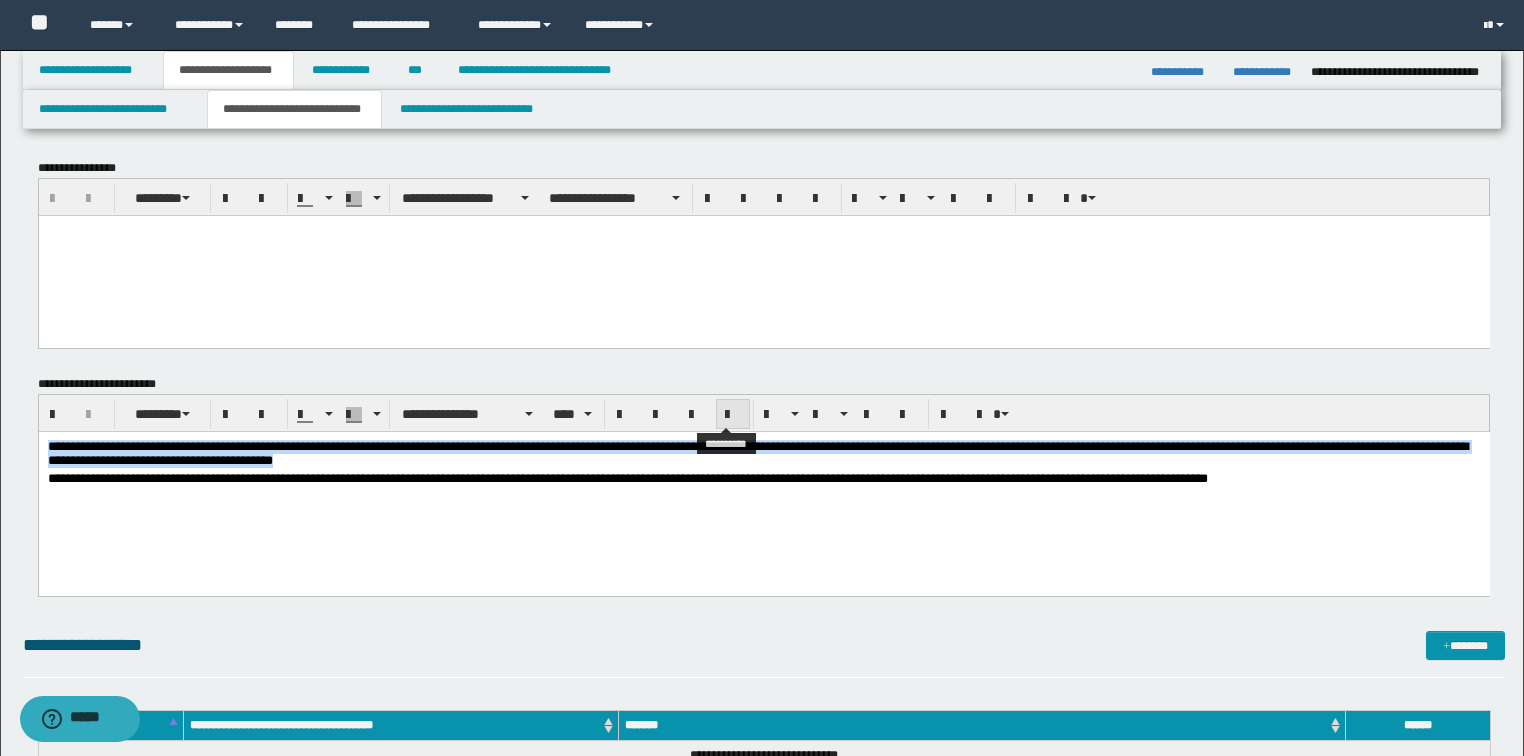 click at bounding box center (733, 414) 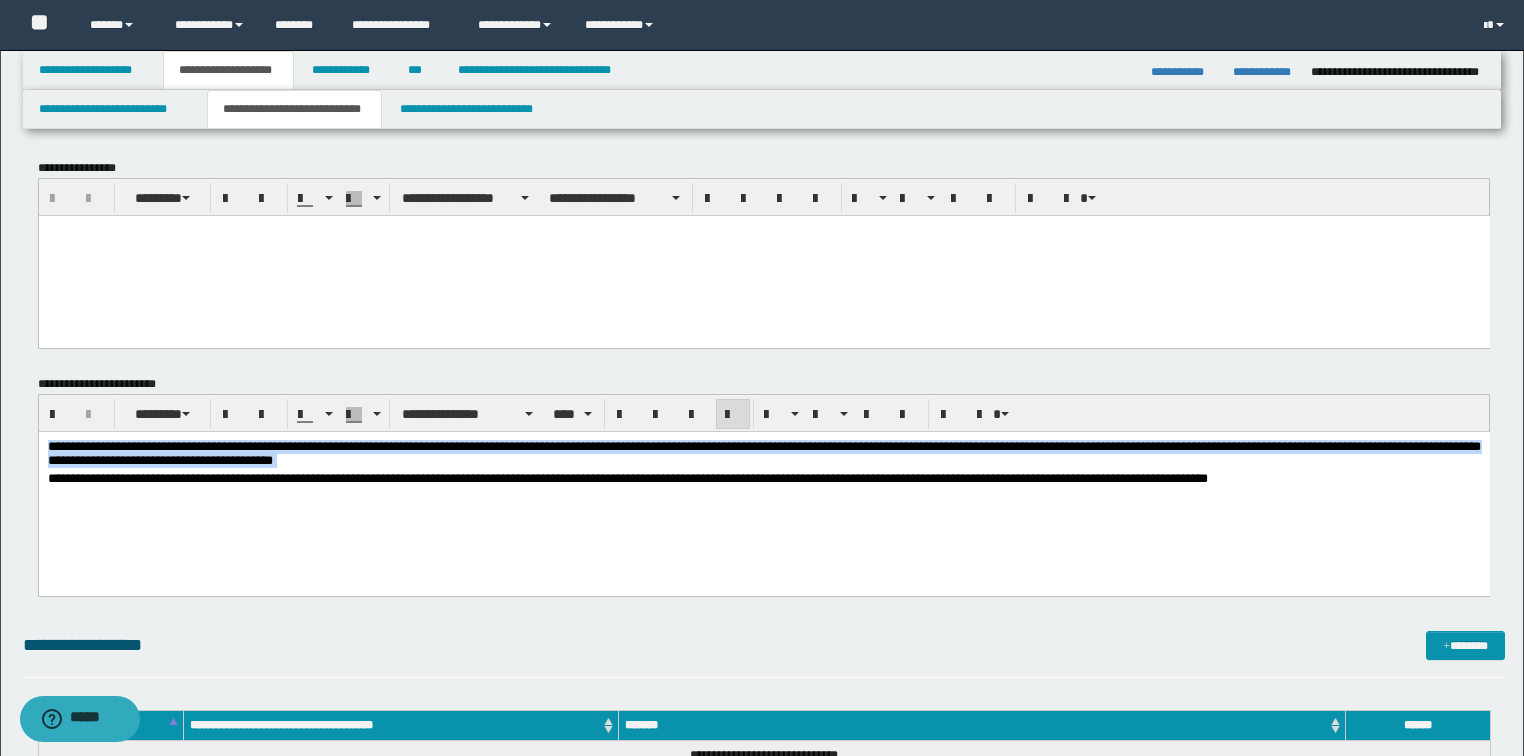 click on "**********" at bounding box center (763, 488) 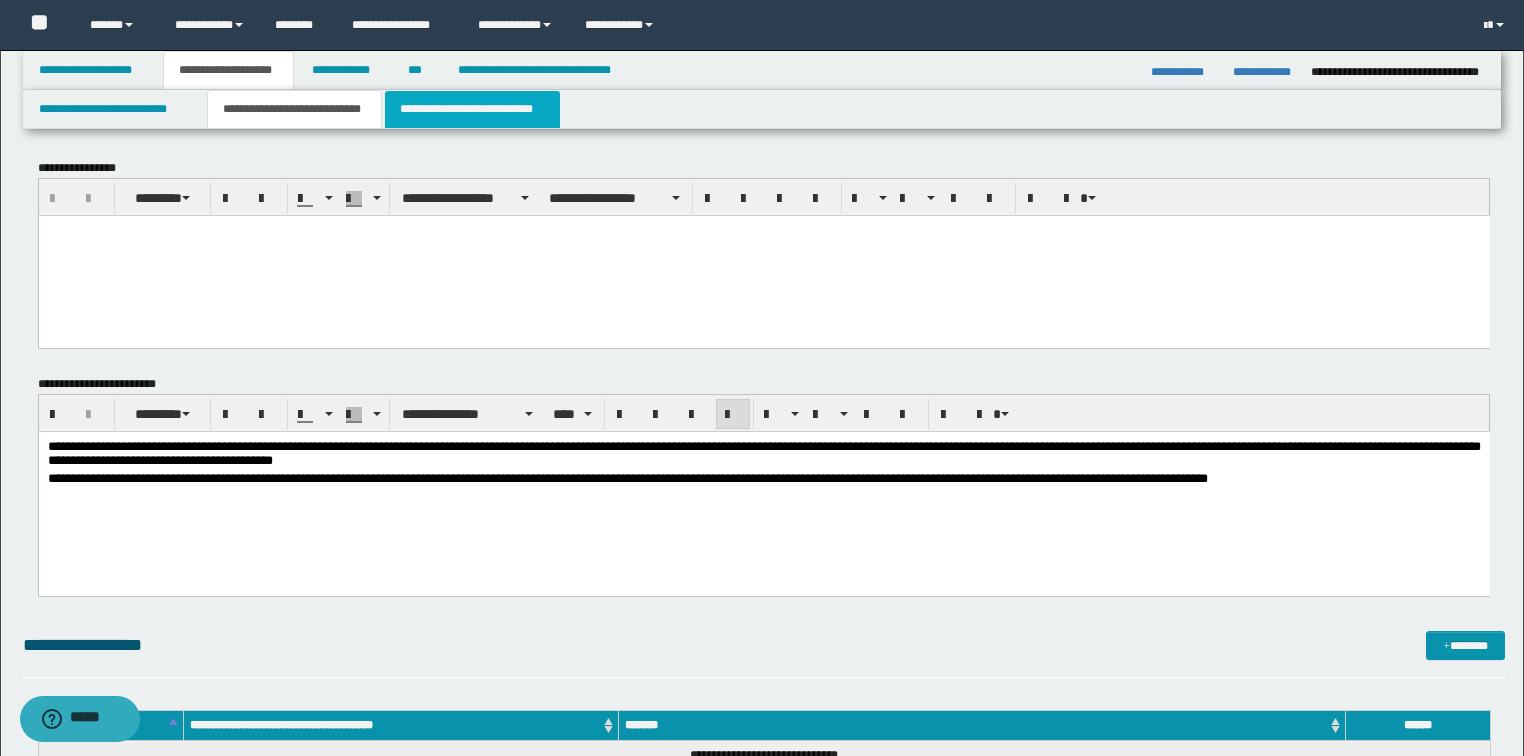 click on "**********" at bounding box center [472, 109] 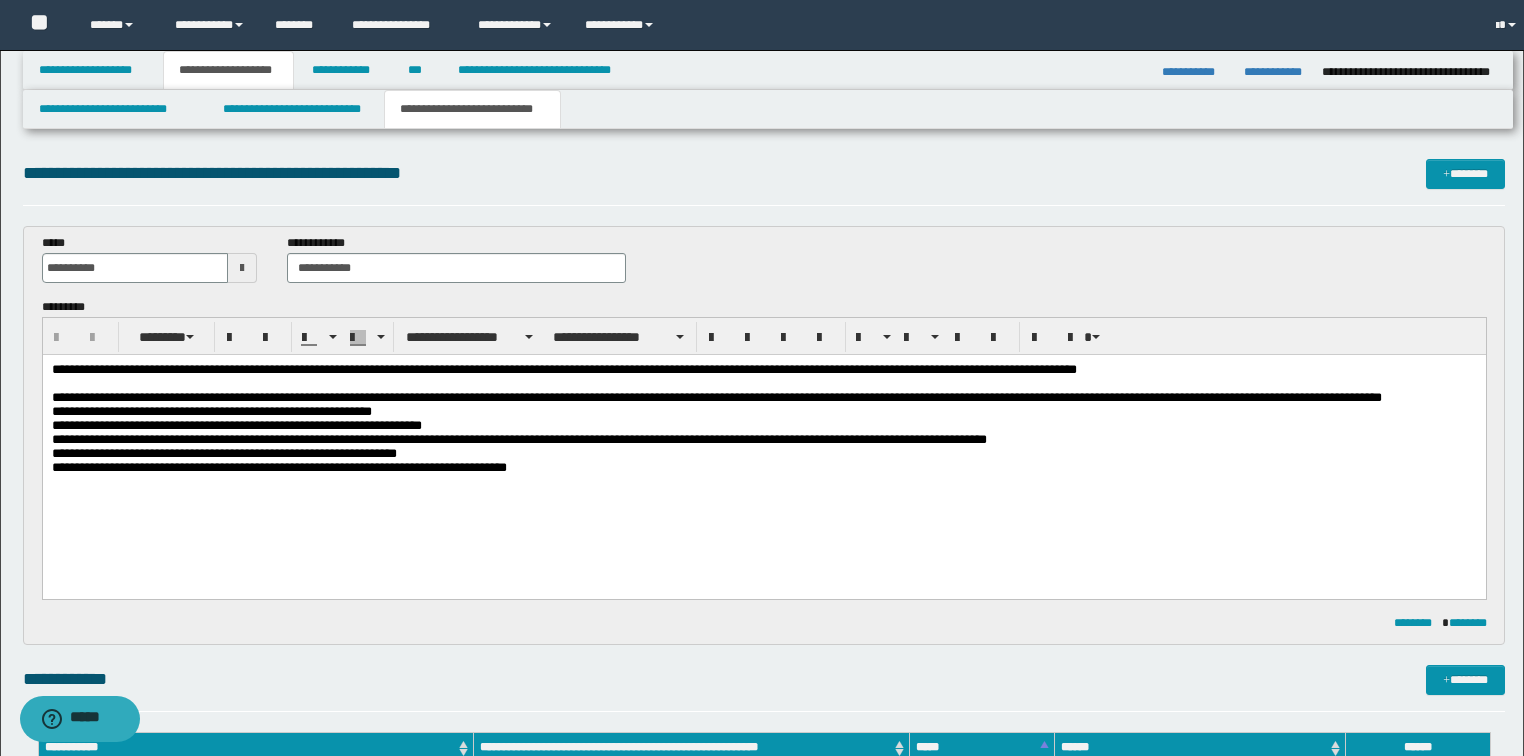 scroll, scrollTop: 0, scrollLeft: 0, axis: both 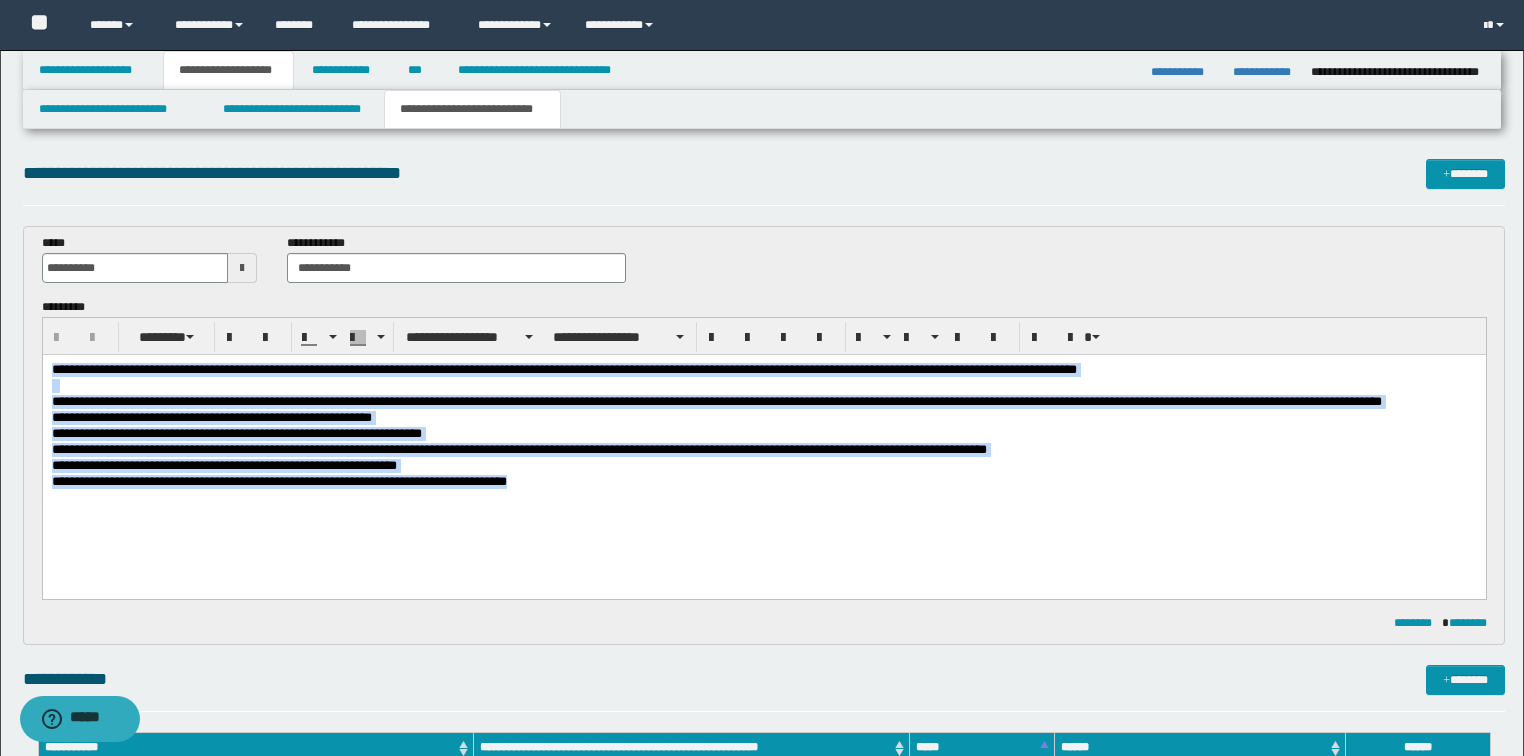 drag, startPoint x: 554, startPoint y: 489, endPoint x: 42, endPoint y: 646, distance: 535.5306 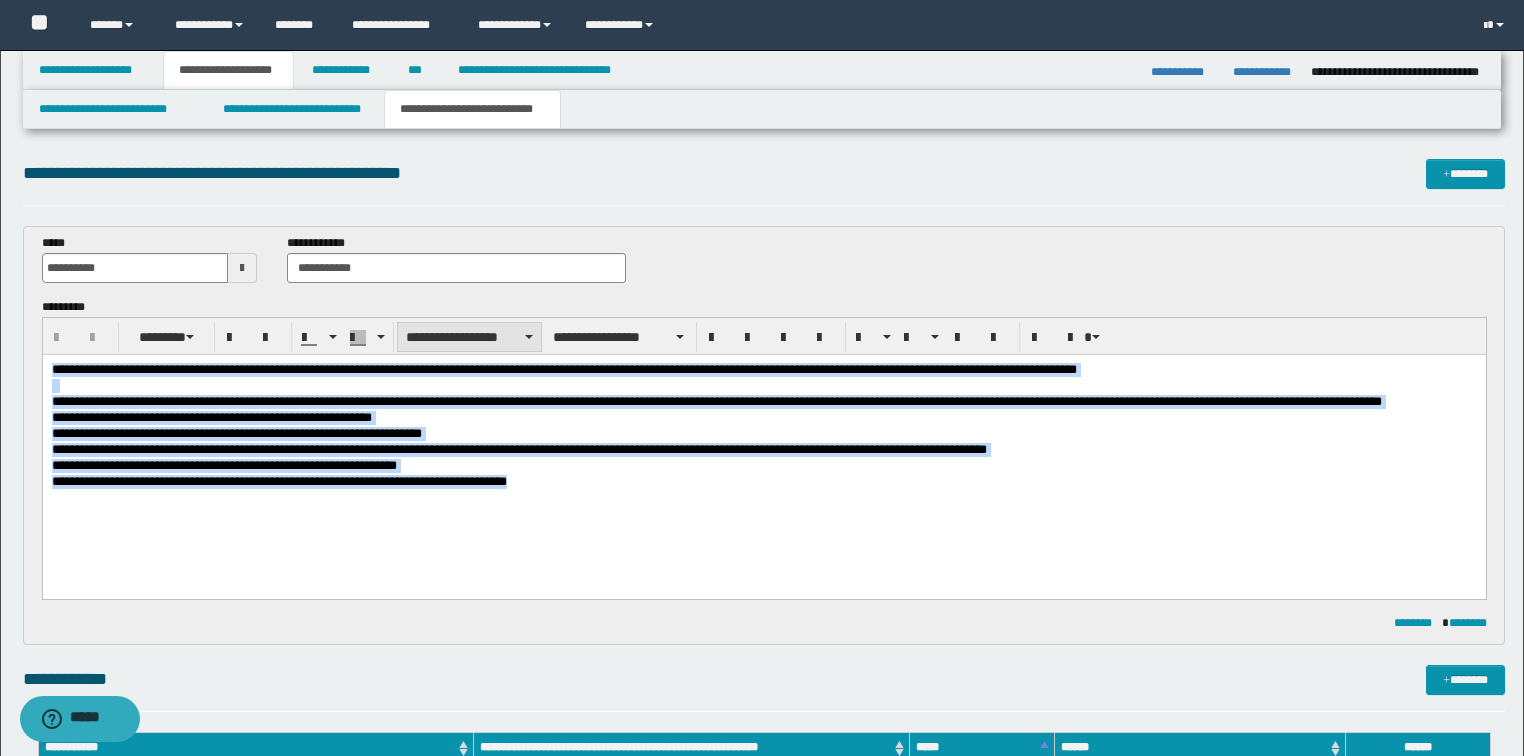 click on "**********" at bounding box center (469, 337) 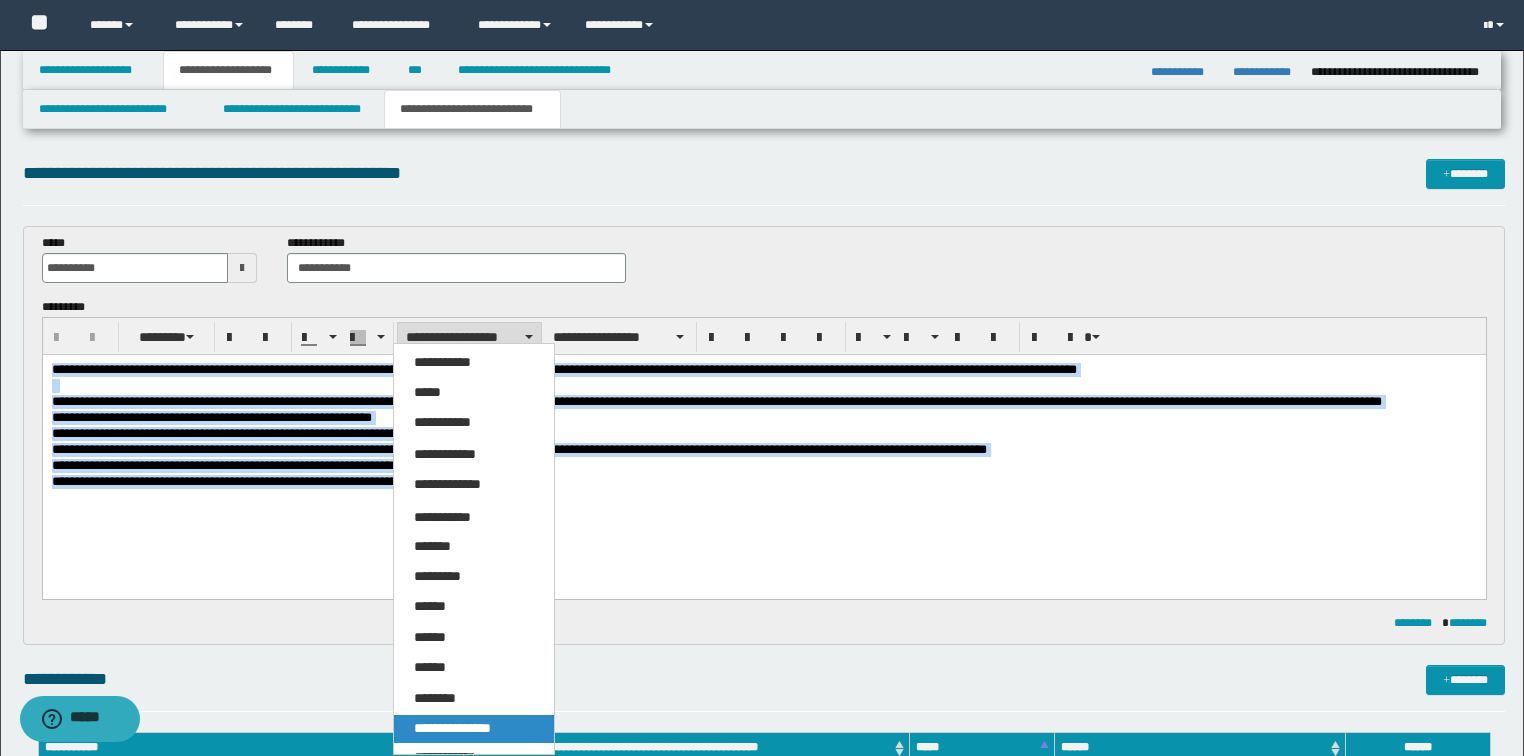 click on "**********" at bounding box center (452, 728) 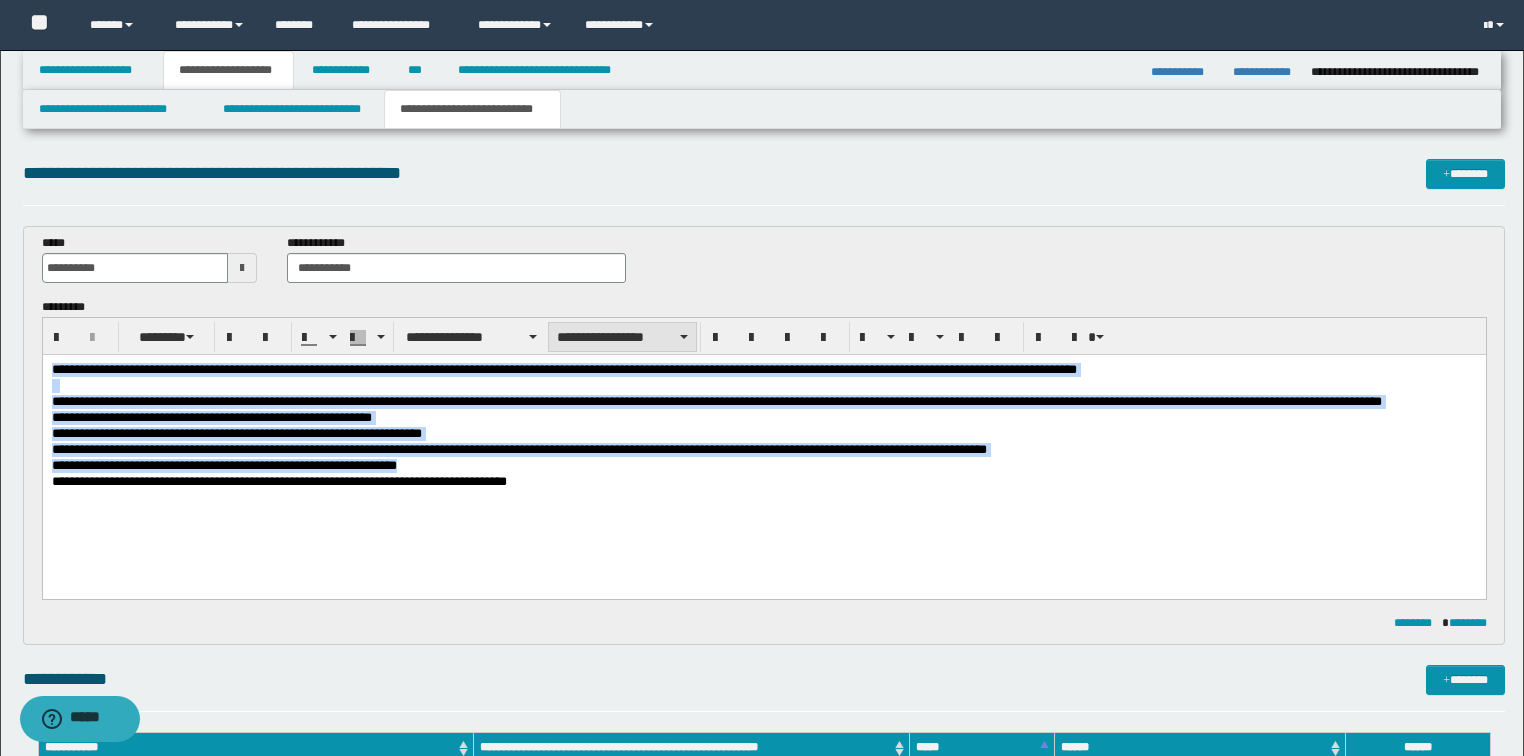 click on "**********" at bounding box center (622, 337) 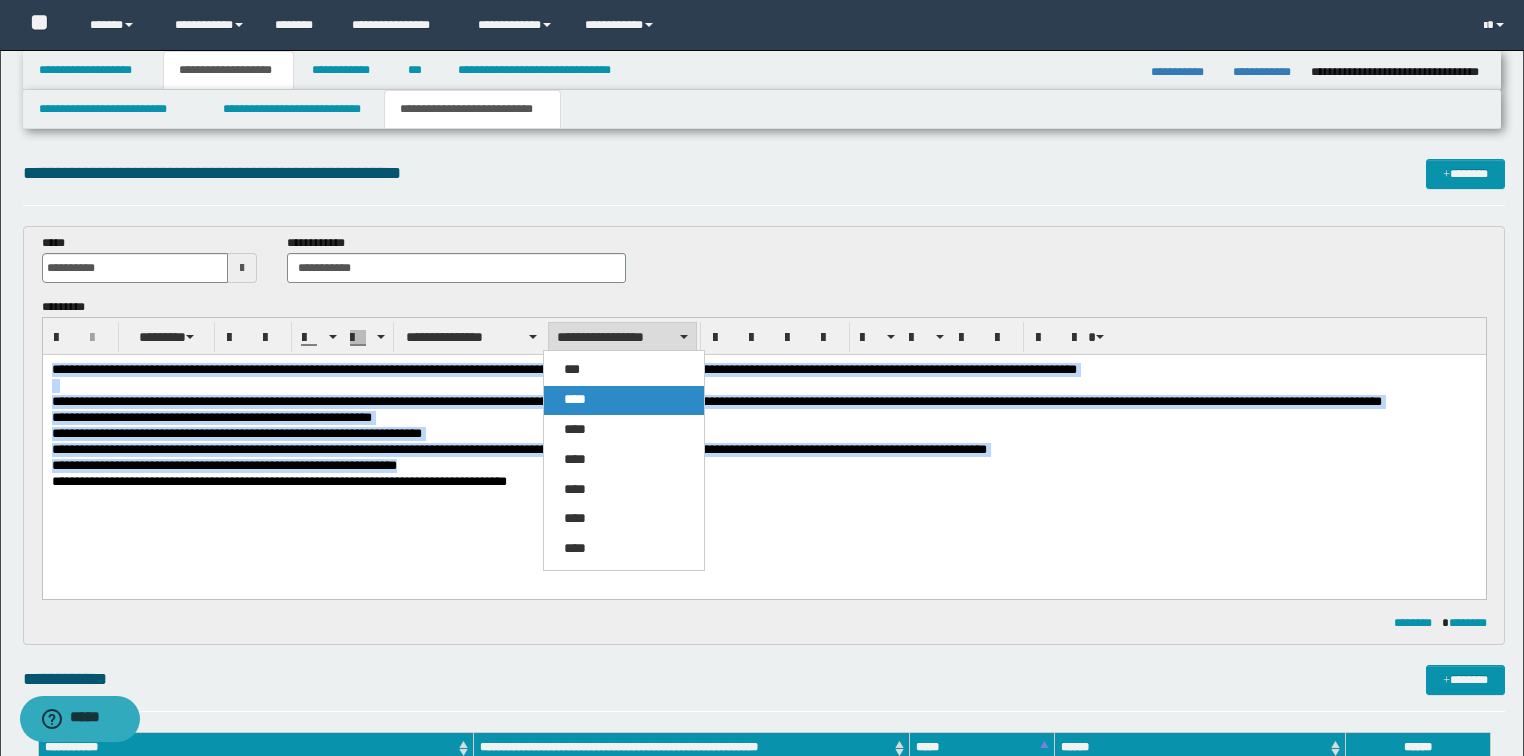 click on "****" at bounding box center (575, 399) 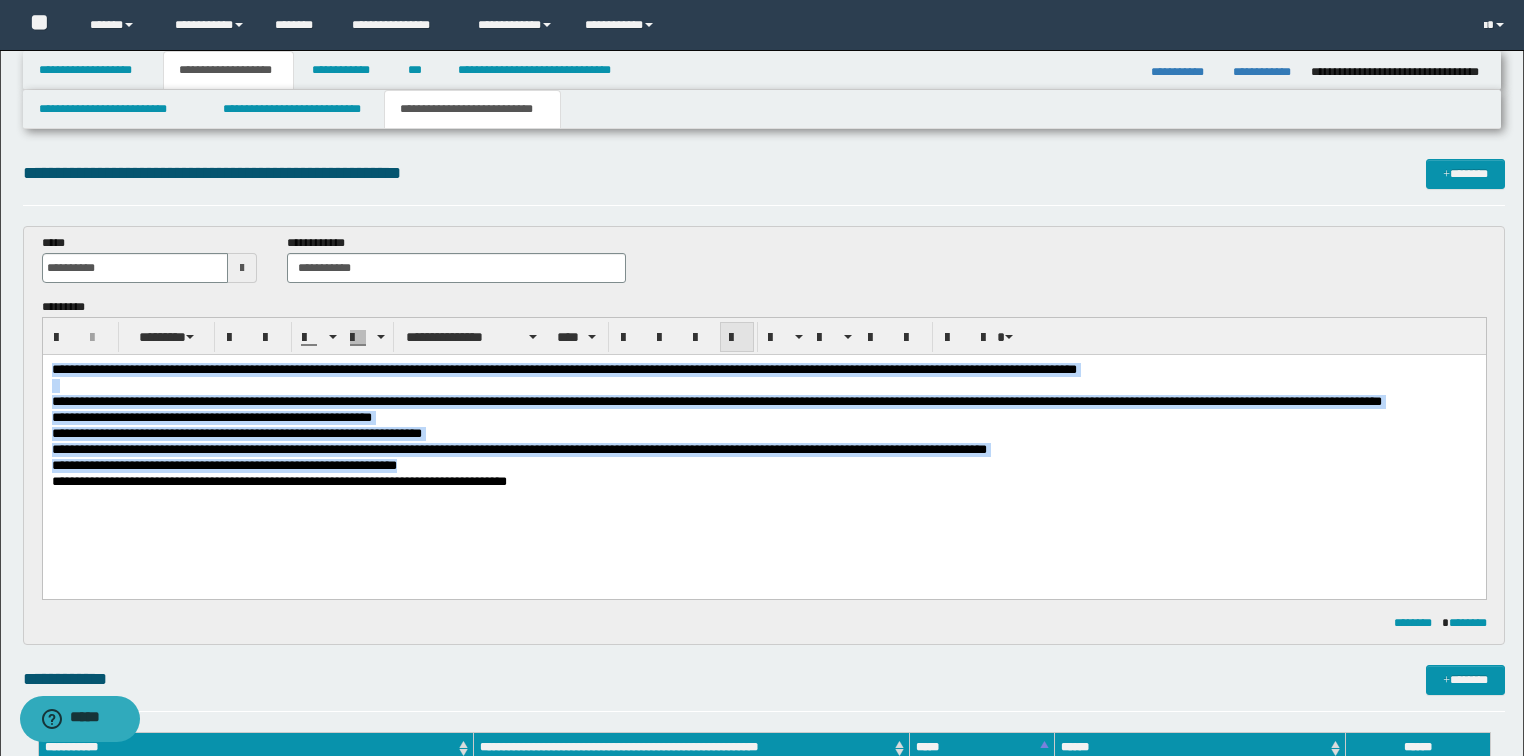 click at bounding box center (737, 338) 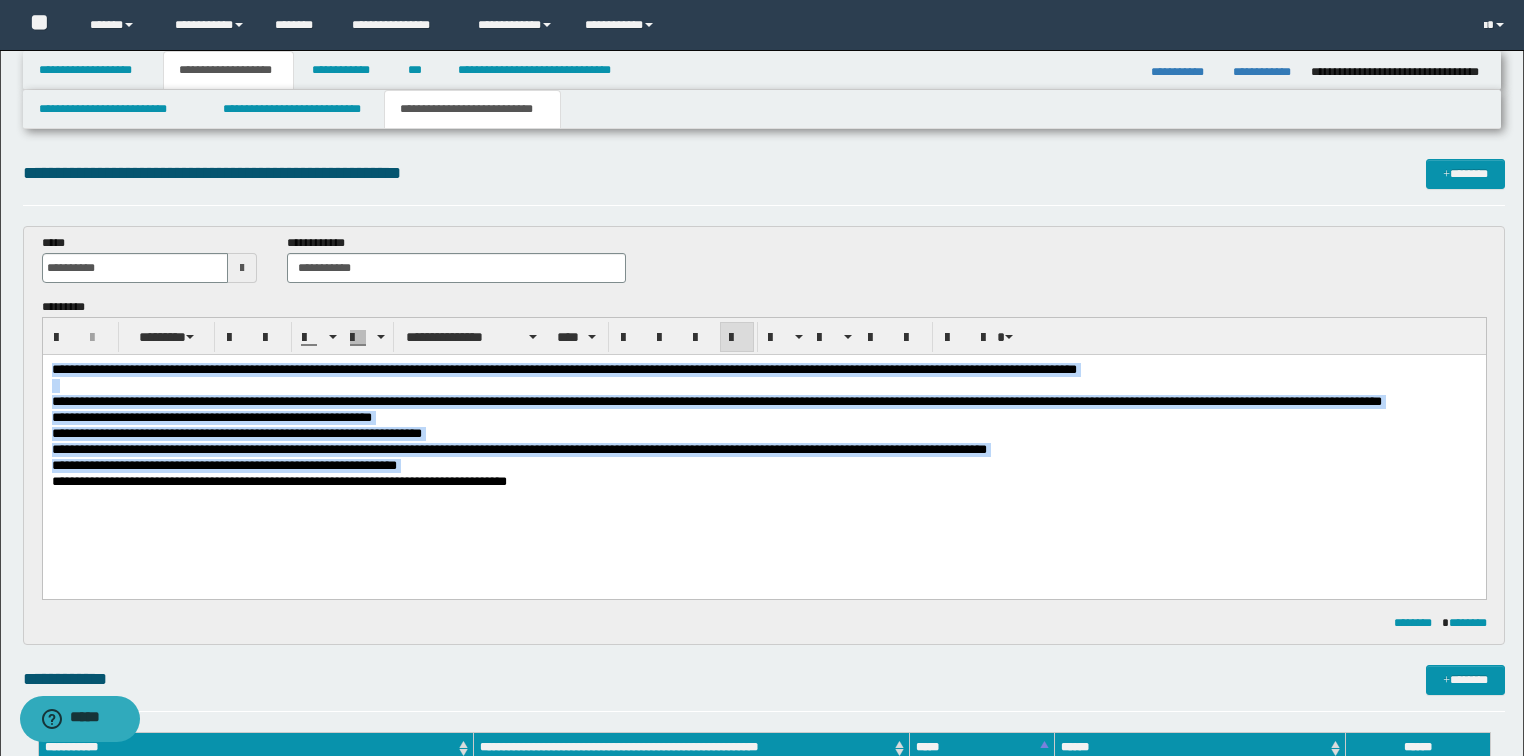 click on "**********" at bounding box center [763, 451] 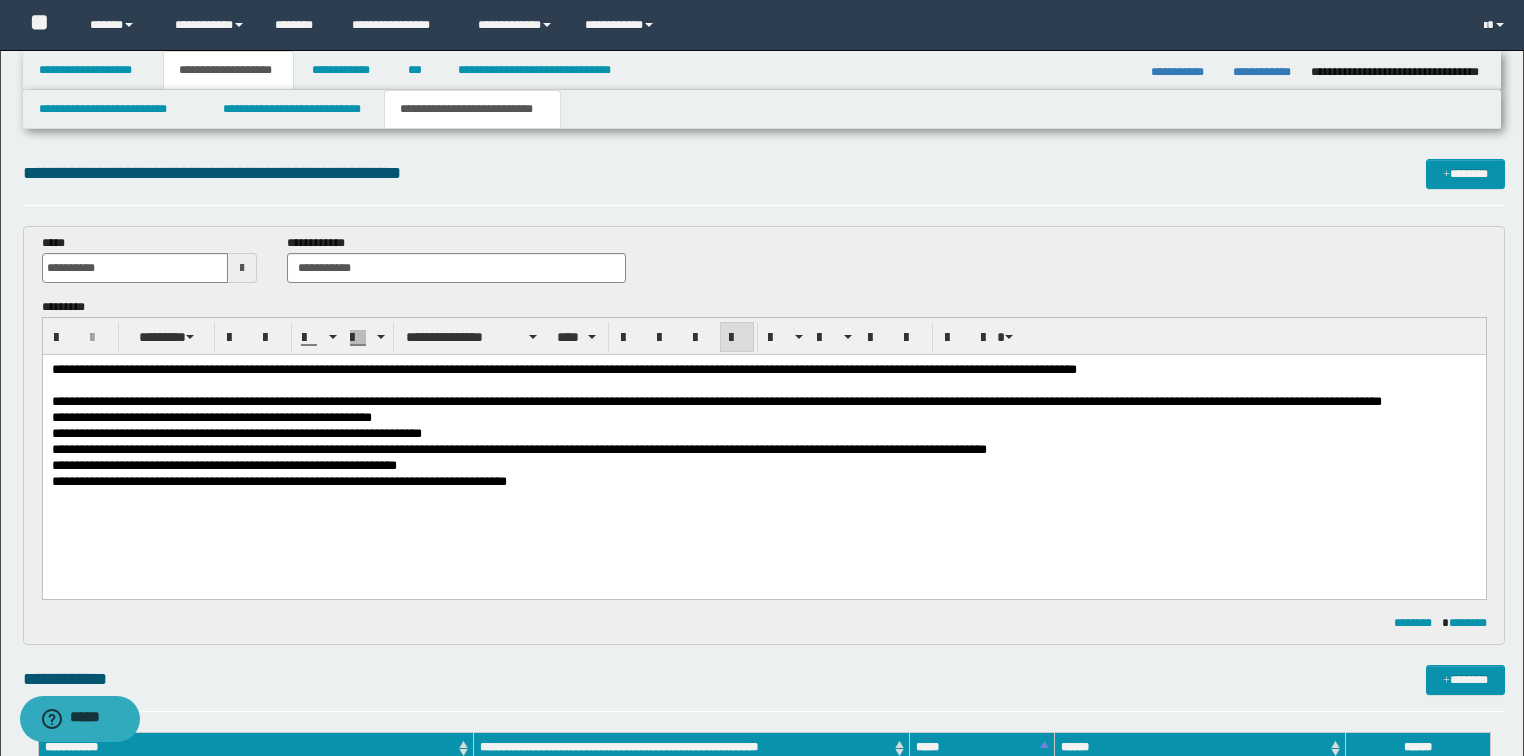 click on "**********" at bounding box center (518, 448) 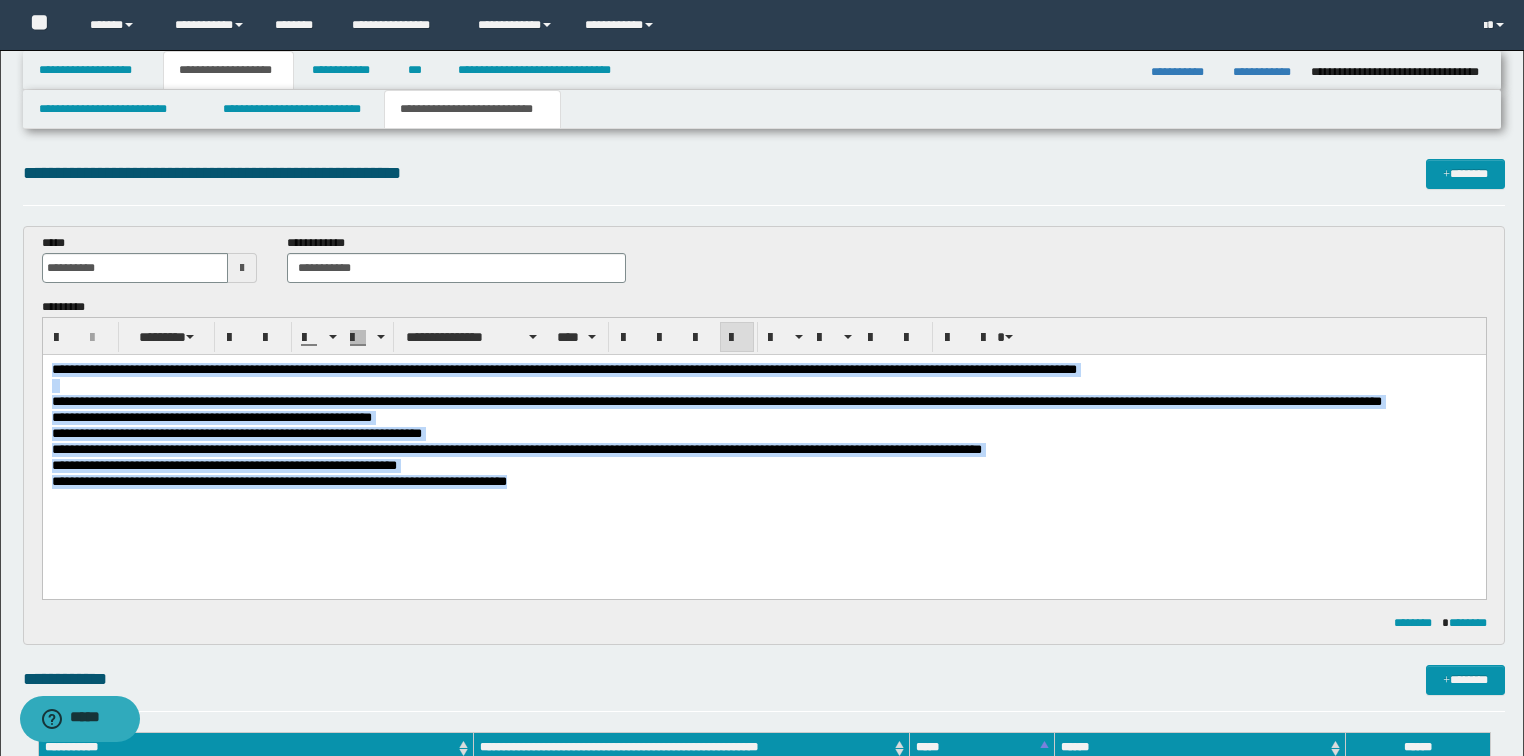 drag, startPoint x: 588, startPoint y: 494, endPoint x: 0, endPoint y: 275, distance: 627.45917 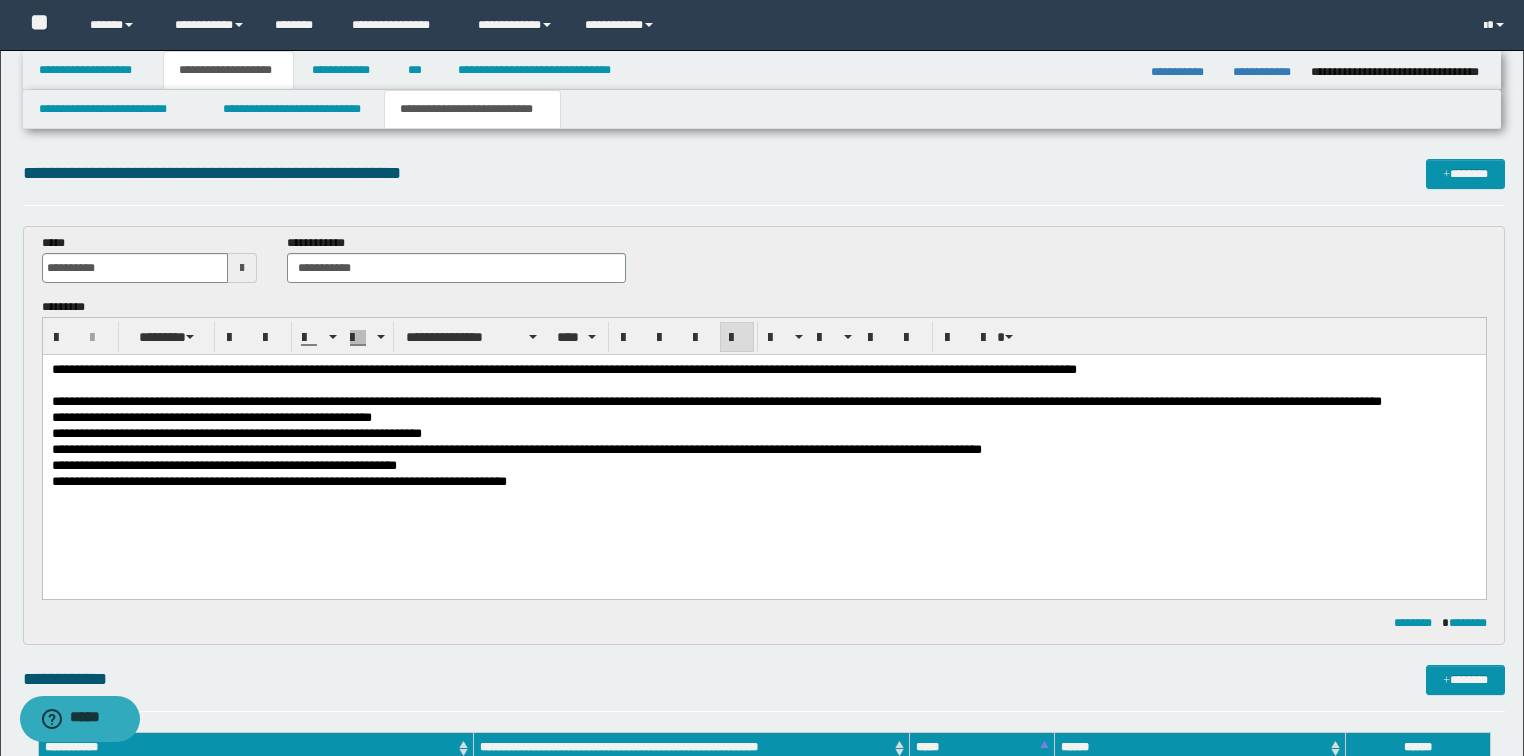scroll, scrollTop: 400, scrollLeft: 0, axis: vertical 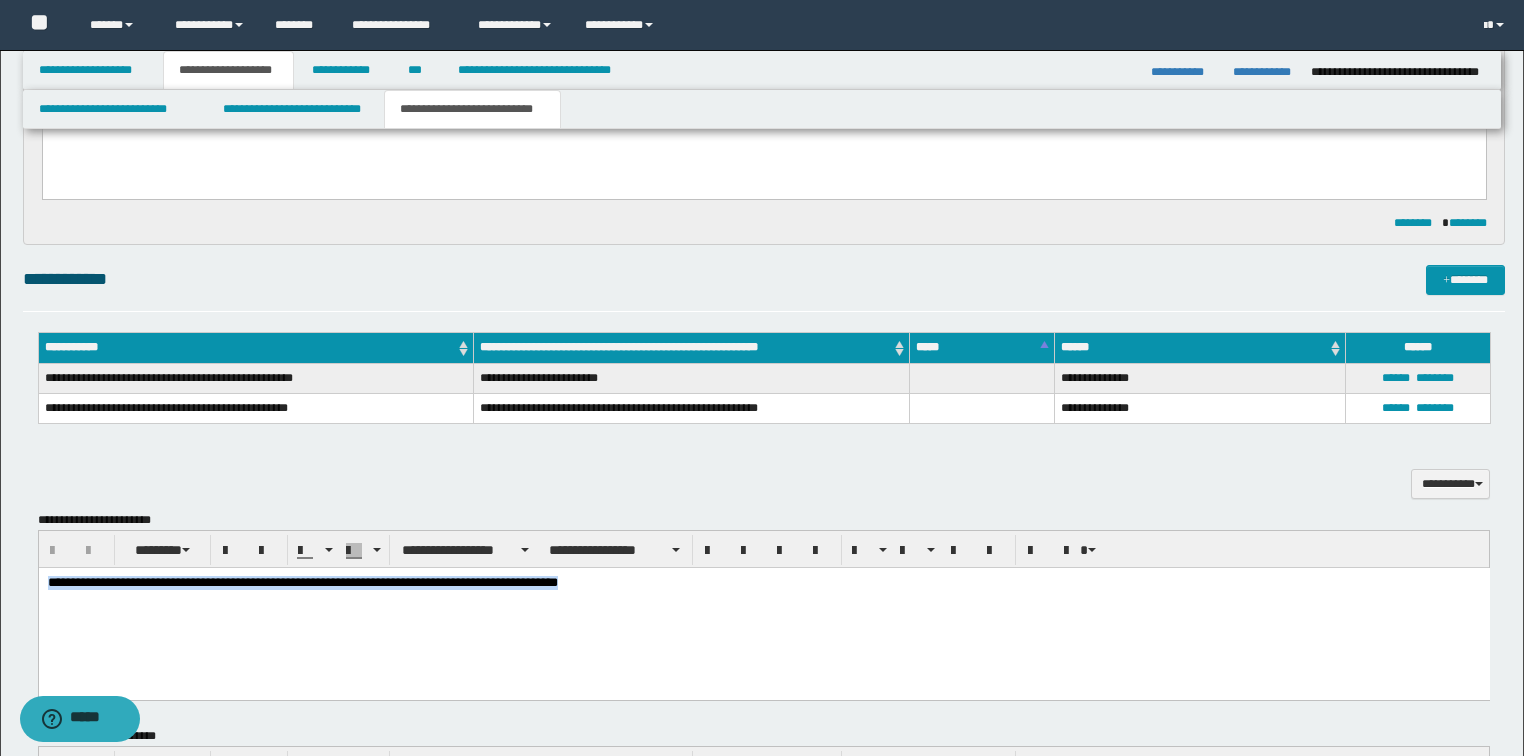drag, startPoint x: 633, startPoint y: 596, endPoint x: 61, endPoint y: 1157, distance: 801.18976 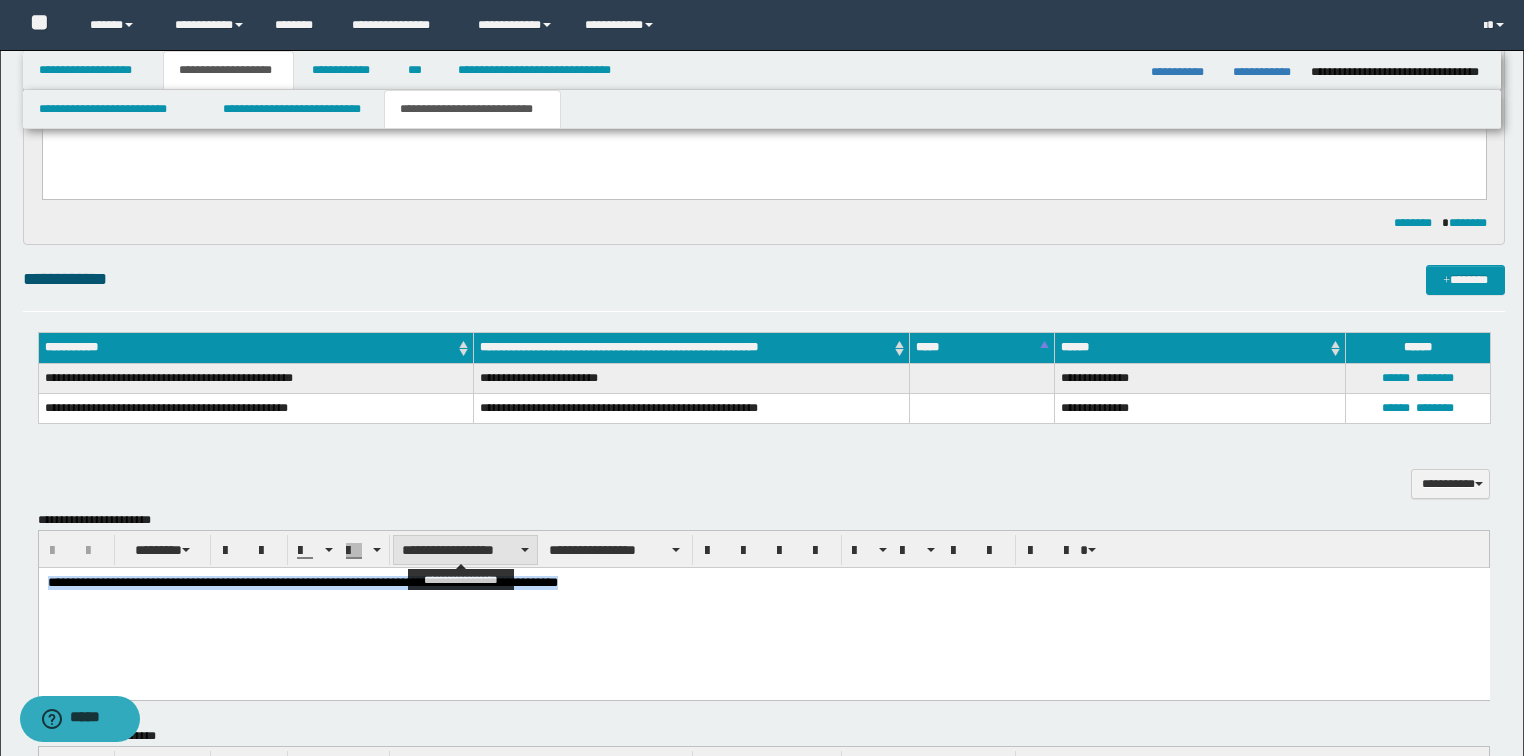 click on "**********" at bounding box center (465, 550) 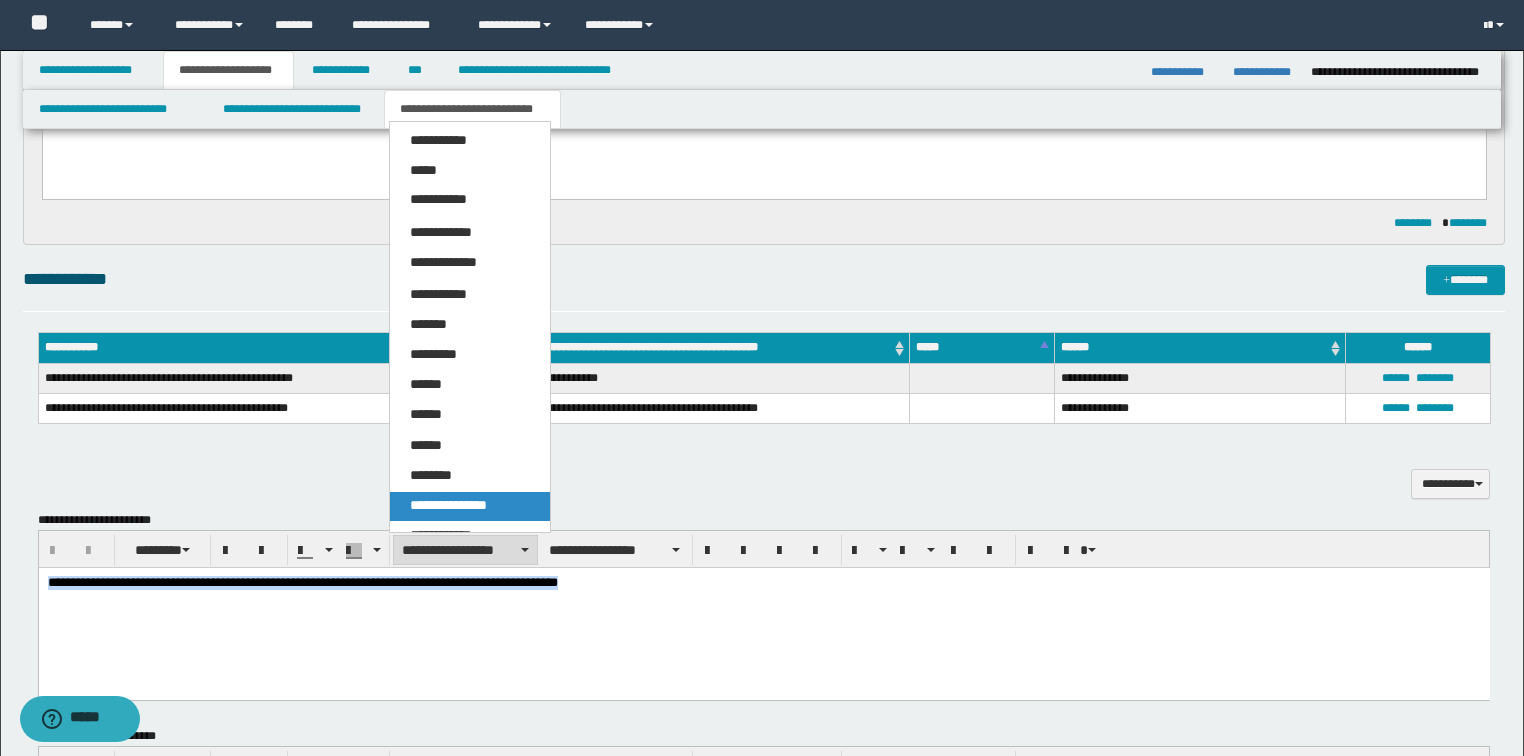 drag, startPoint x: 528, startPoint y: 506, endPoint x: 590, endPoint y: 538, distance: 69.77106 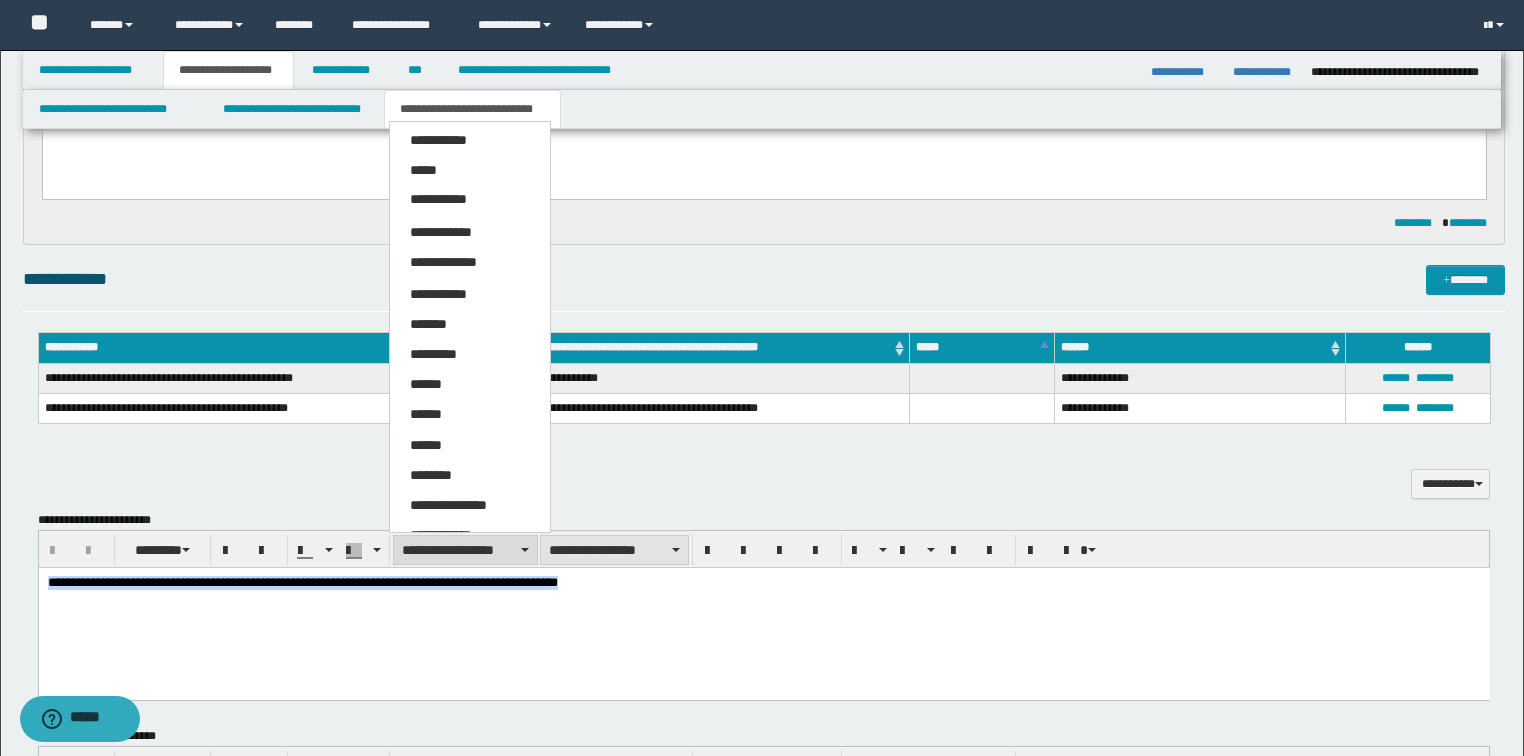 click on "**********" at bounding box center (470, 506) 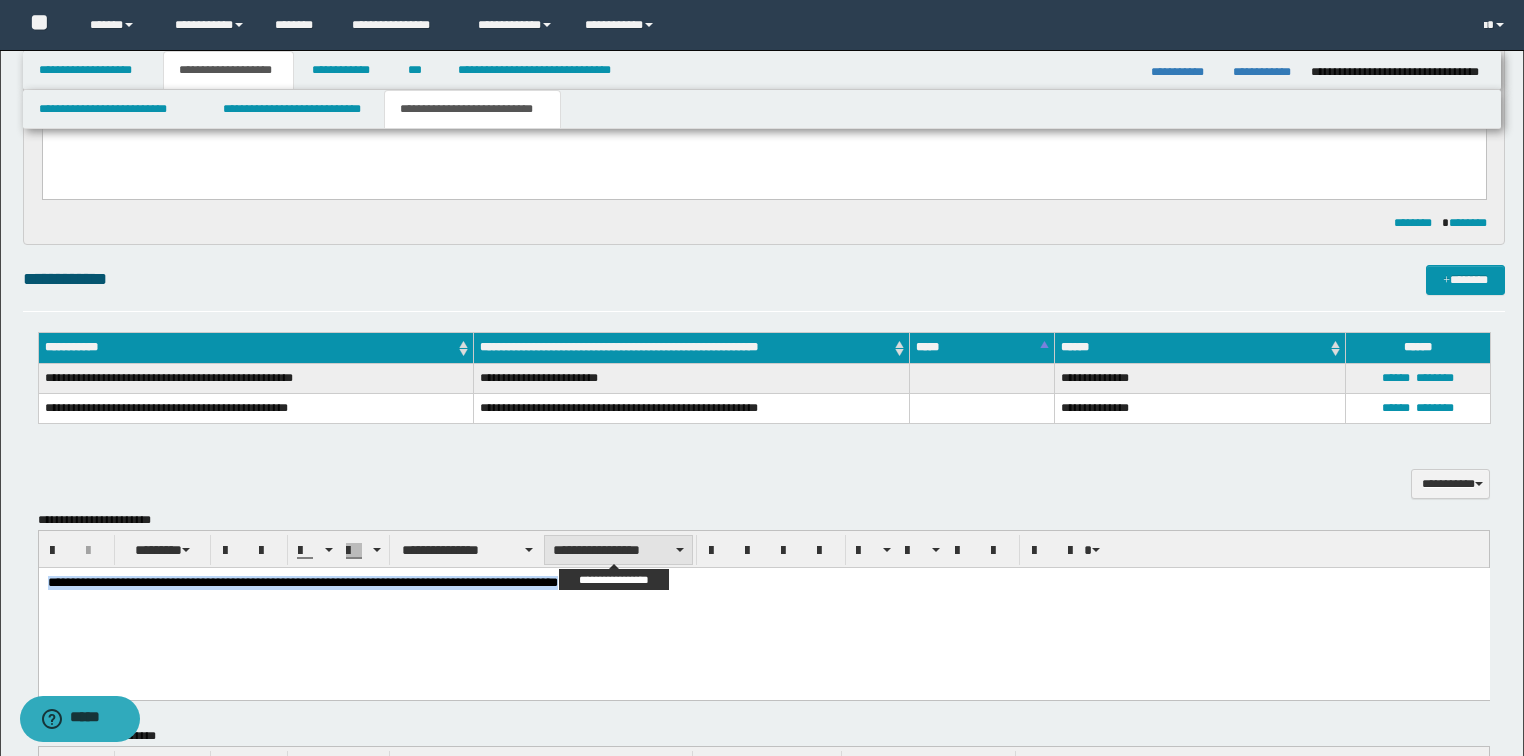click on "**********" at bounding box center (618, 550) 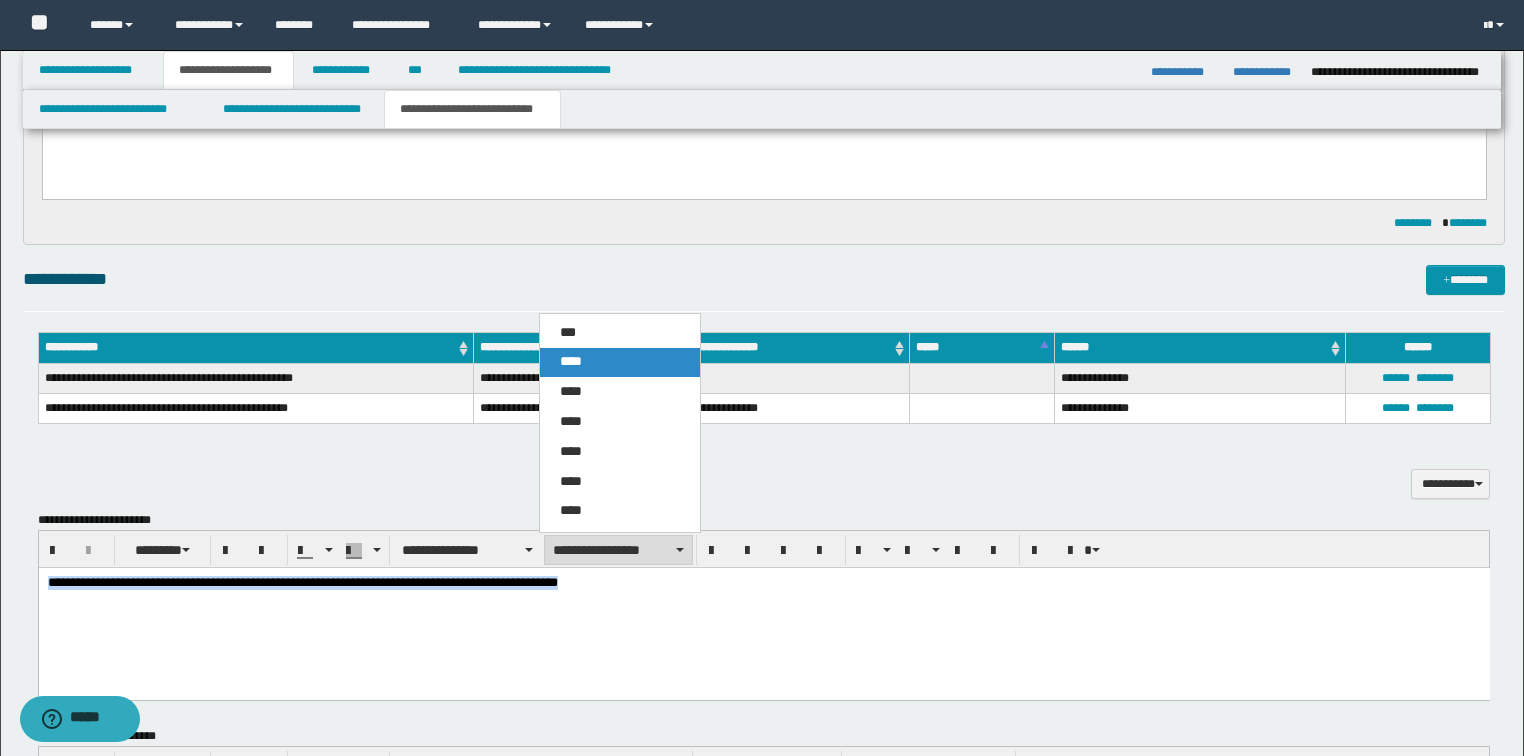 click on "****" at bounding box center [620, 362] 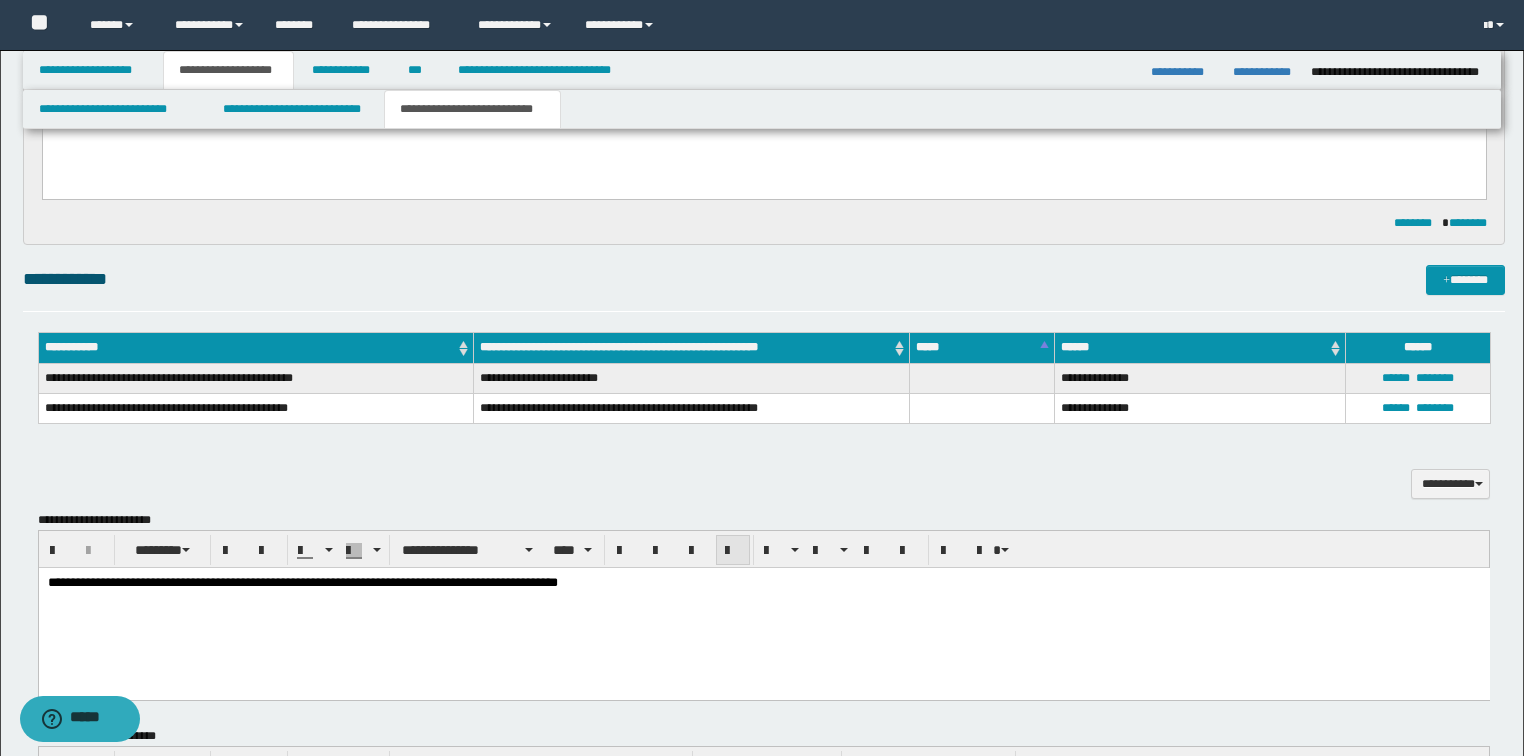 click at bounding box center (733, 551) 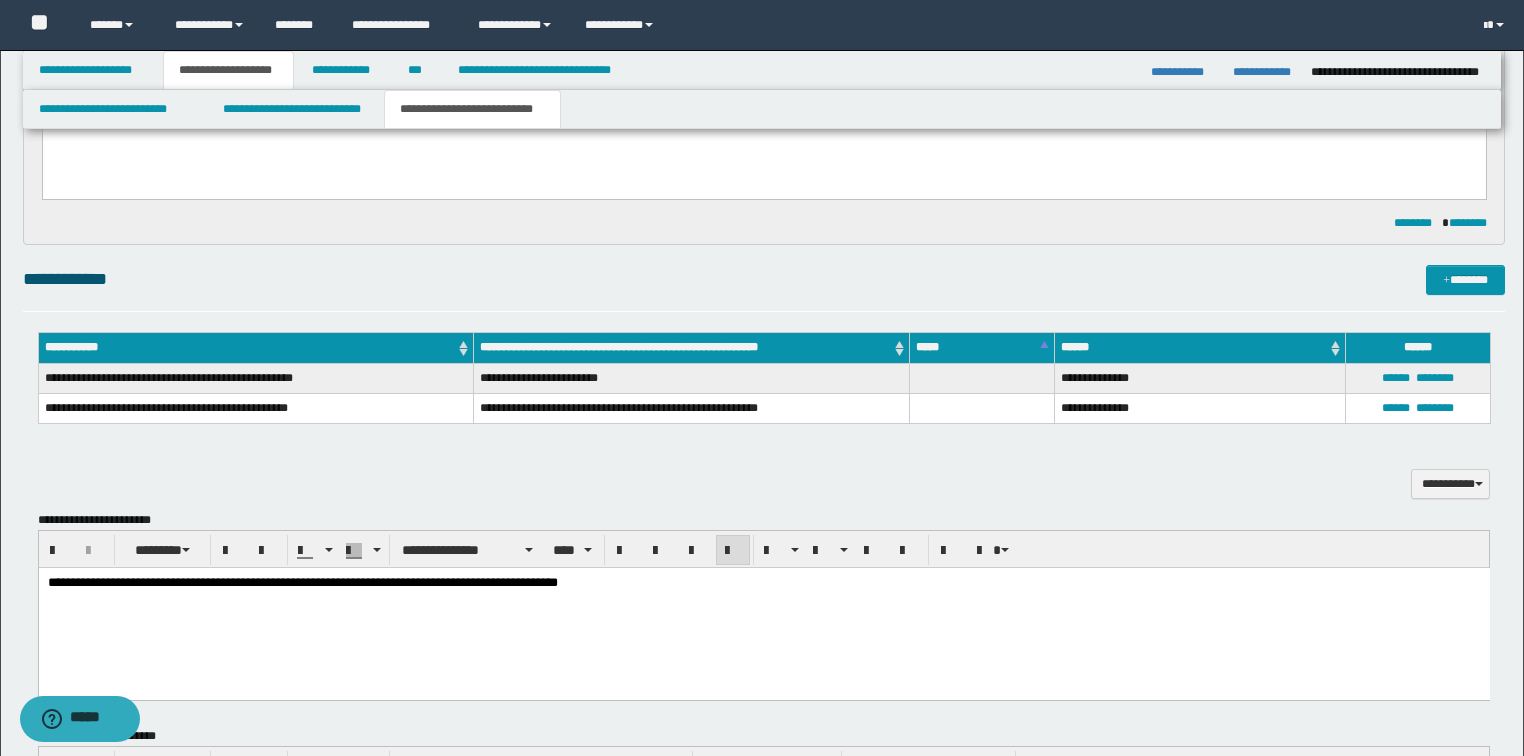 click on "**********" at bounding box center (763, 608) 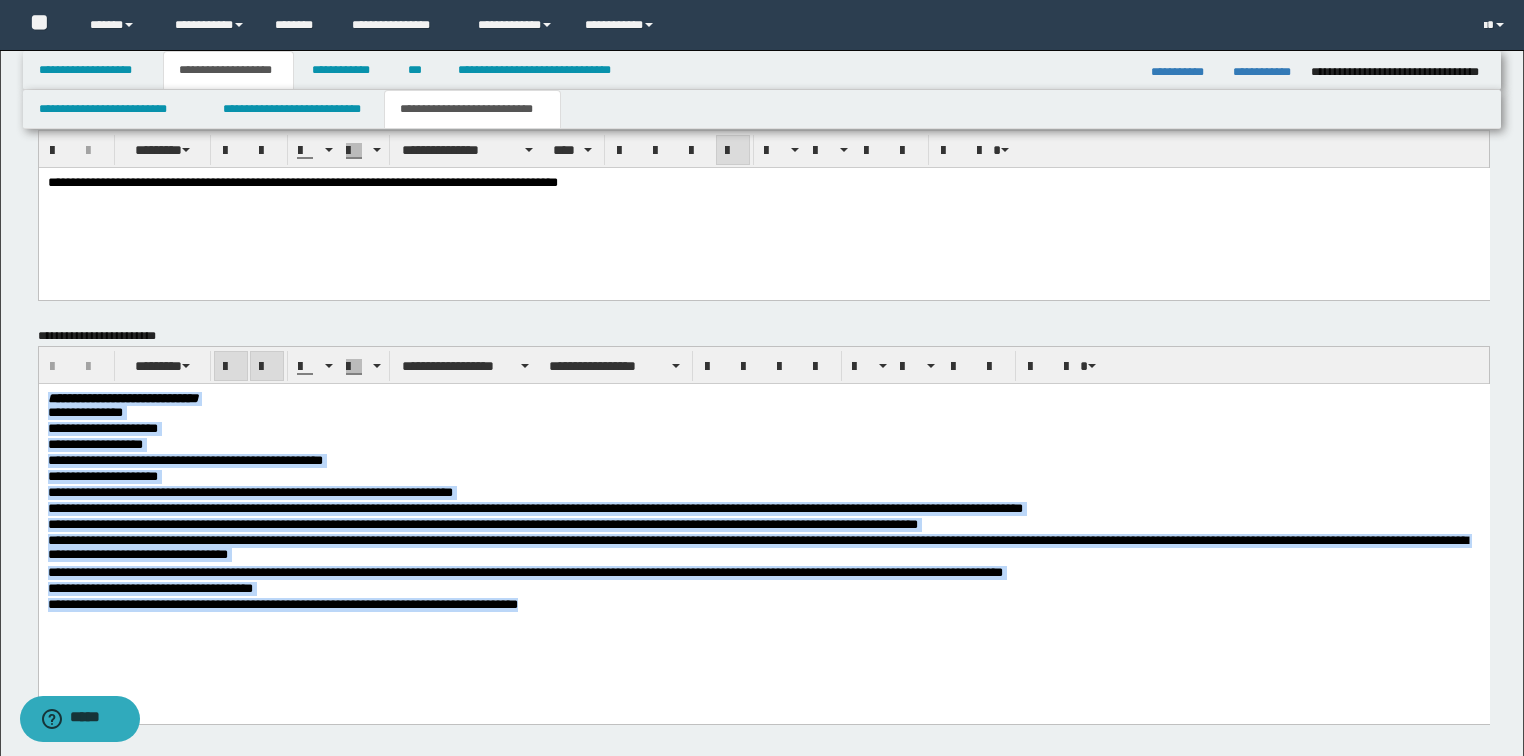 drag, startPoint x: 652, startPoint y: 624, endPoint x: -1, endPoint y: 355, distance: 706.2365 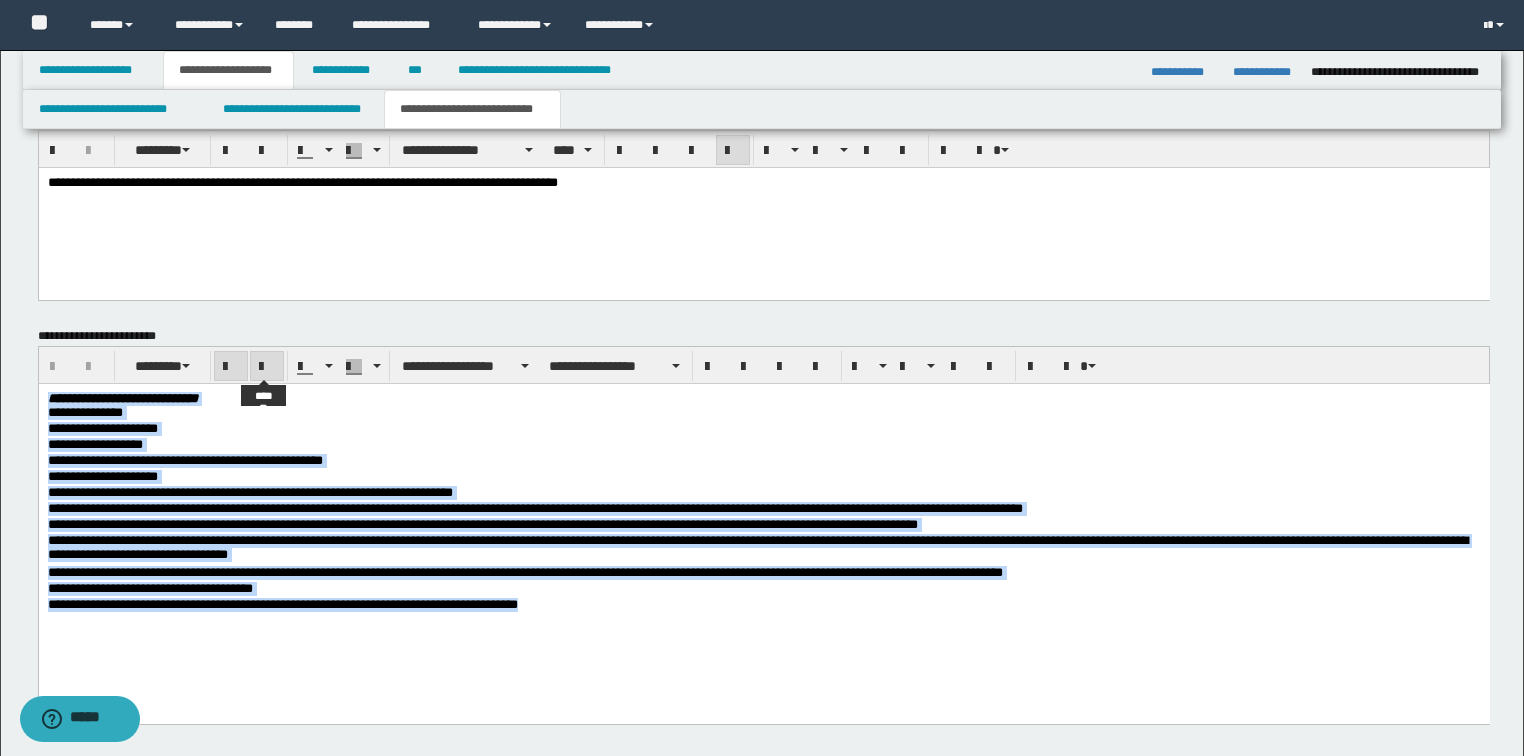 click at bounding box center [267, 367] 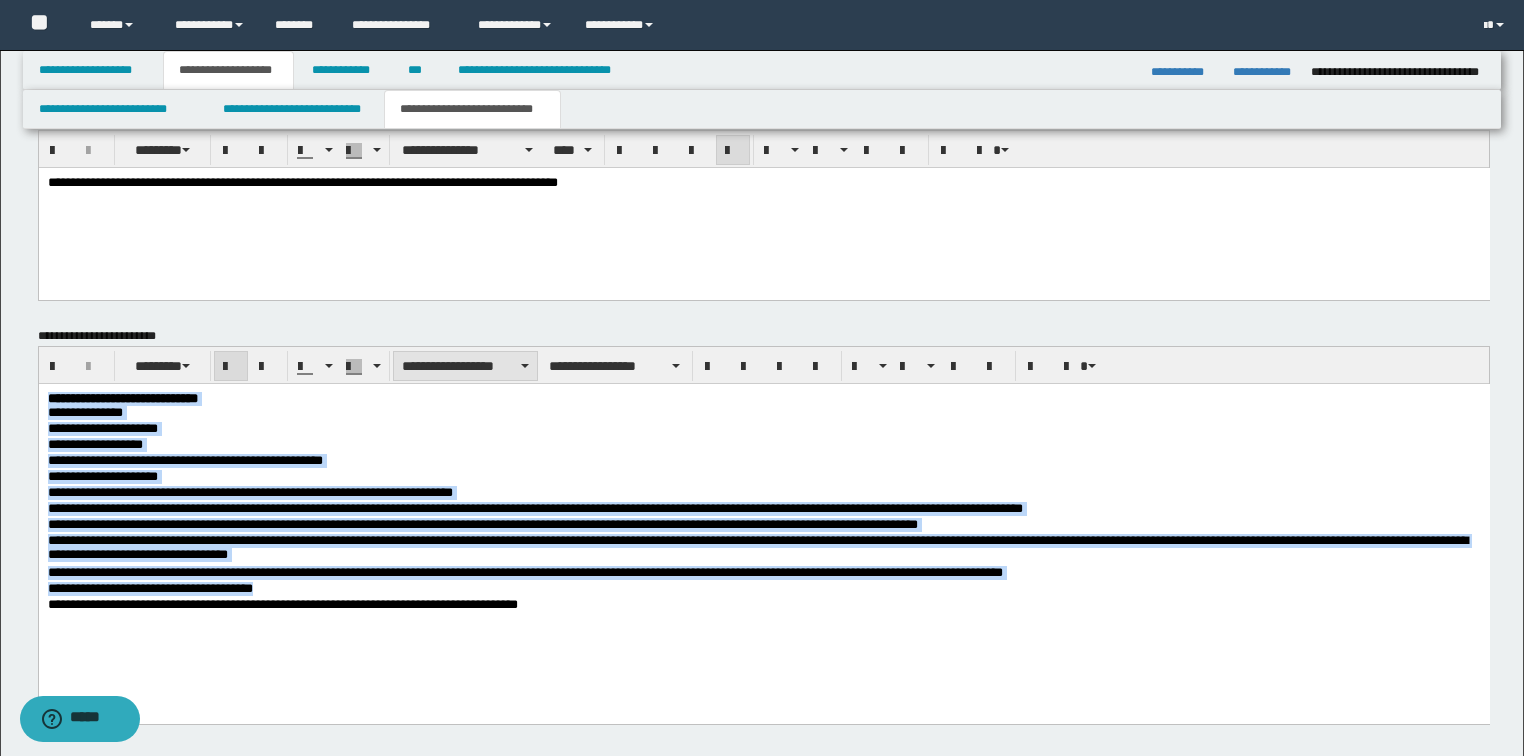 click on "**********" at bounding box center [465, 366] 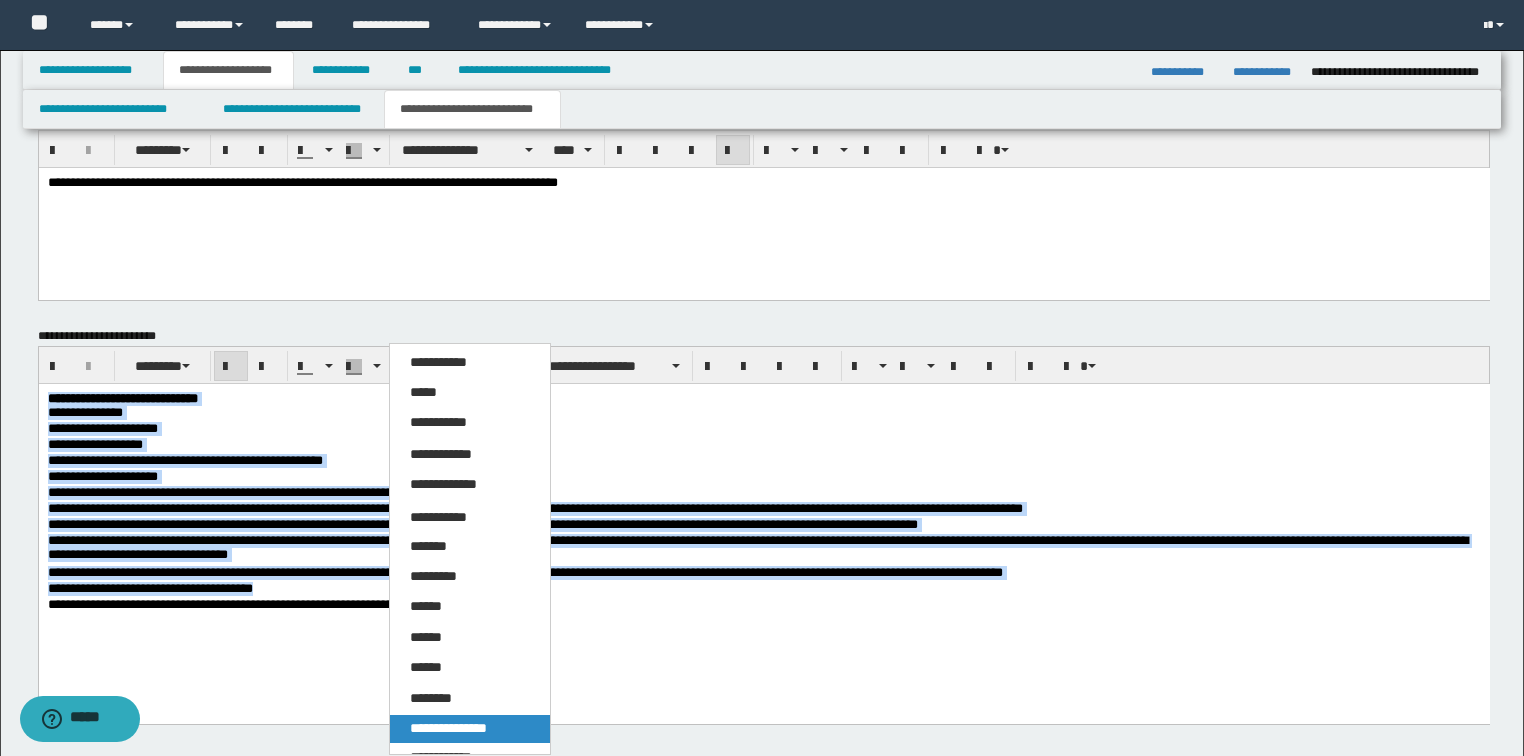 click on "**********" at bounding box center [448, 728] 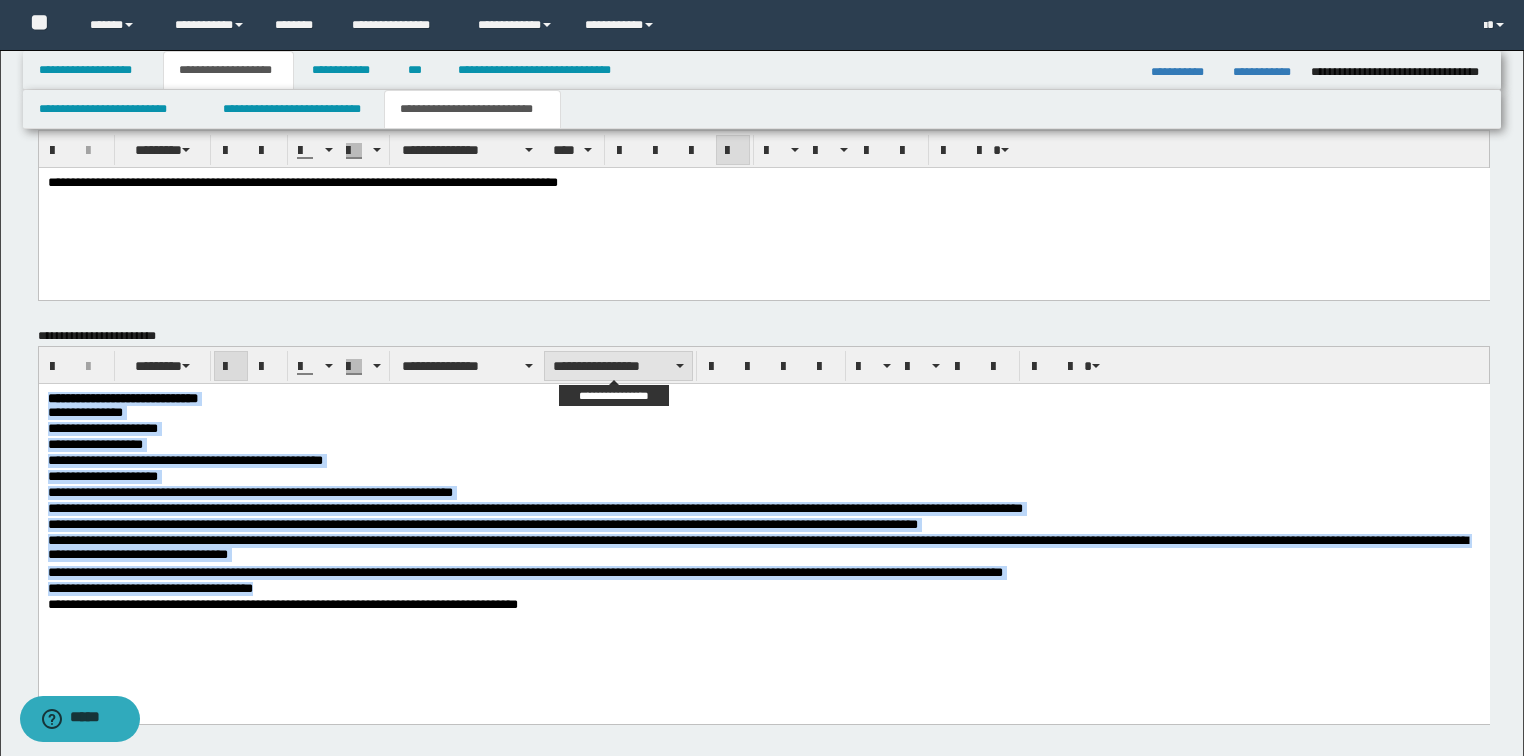 click on "**********" at bounding box center (618, 366) 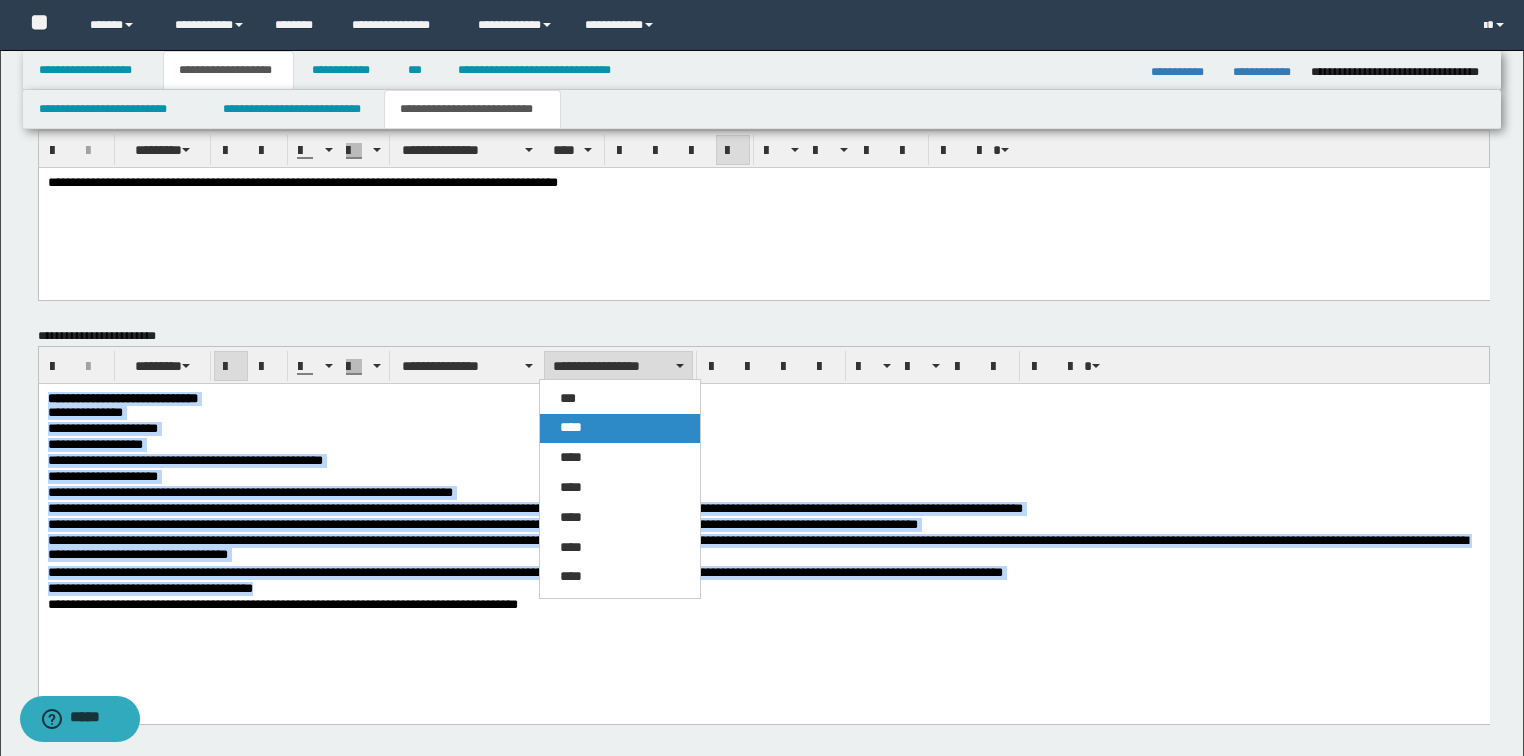 click on "****" at bounding box center [571, 427] 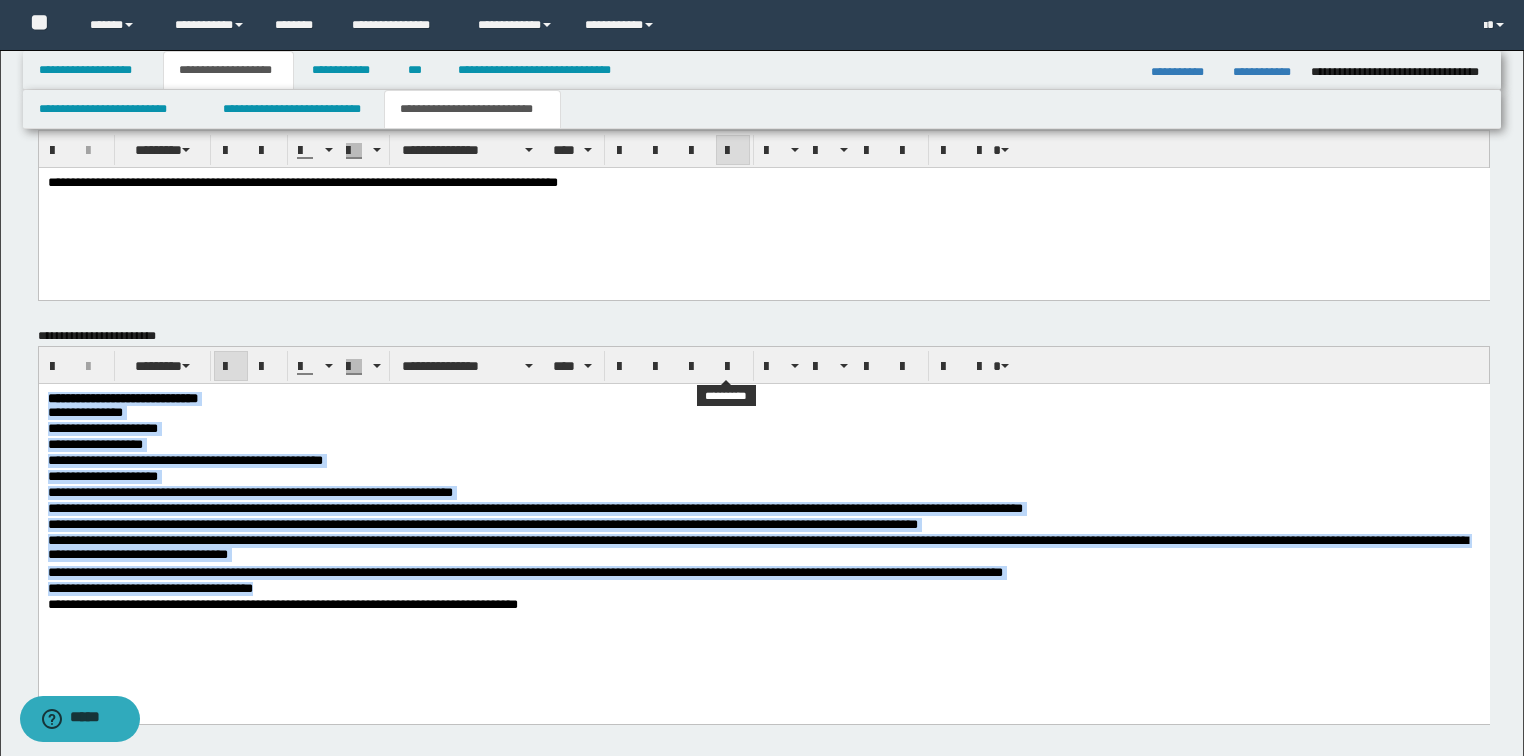 drag, startPoint x: 728, startPoint y: 360, endPoint x: 728, endPoint y: 380, distance: 20 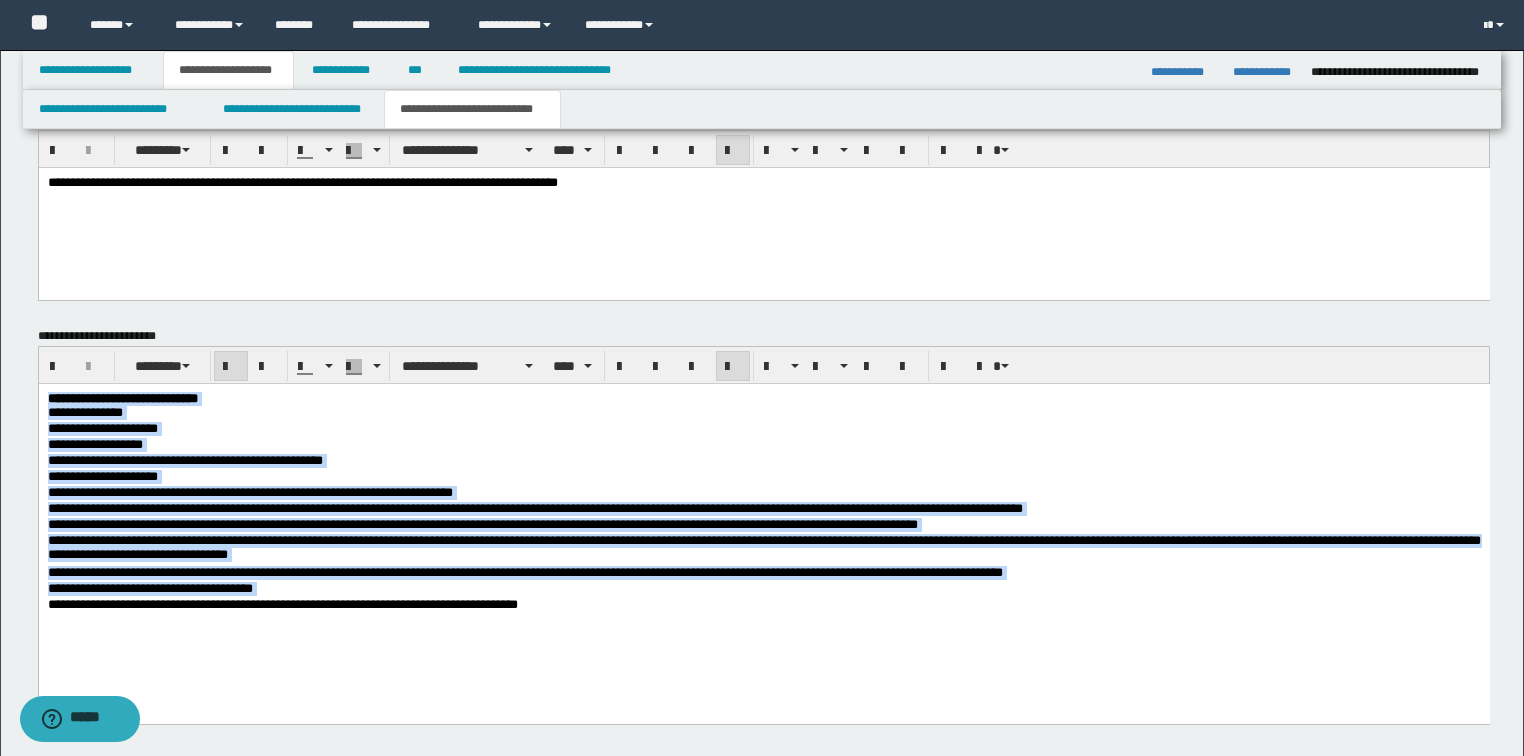 click on "**********" at bounding box center [482, 523] 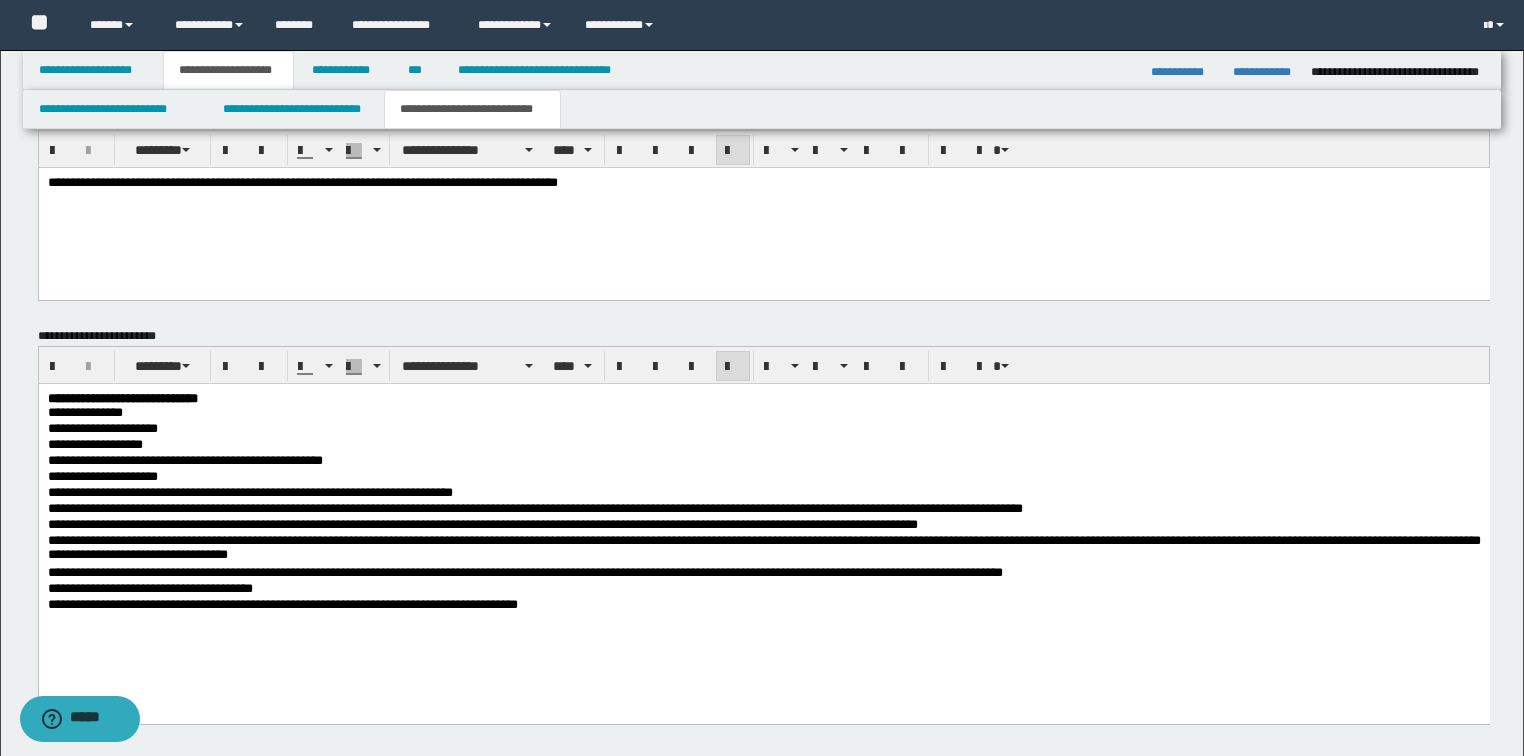 click on "**********" at bounding box center (482, 523) 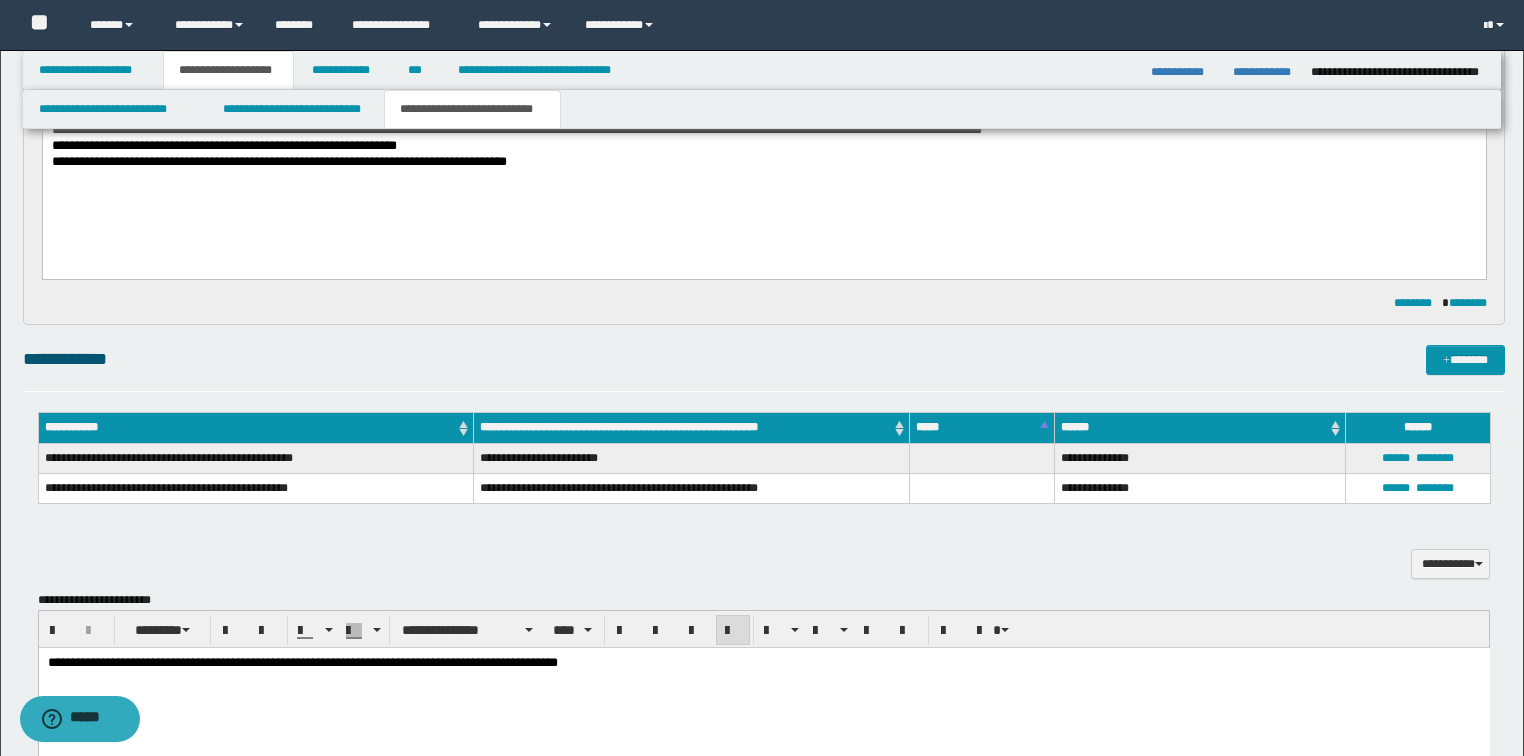 scroll, scrollTop: 800, scrollLeft: 0, axis: vertical 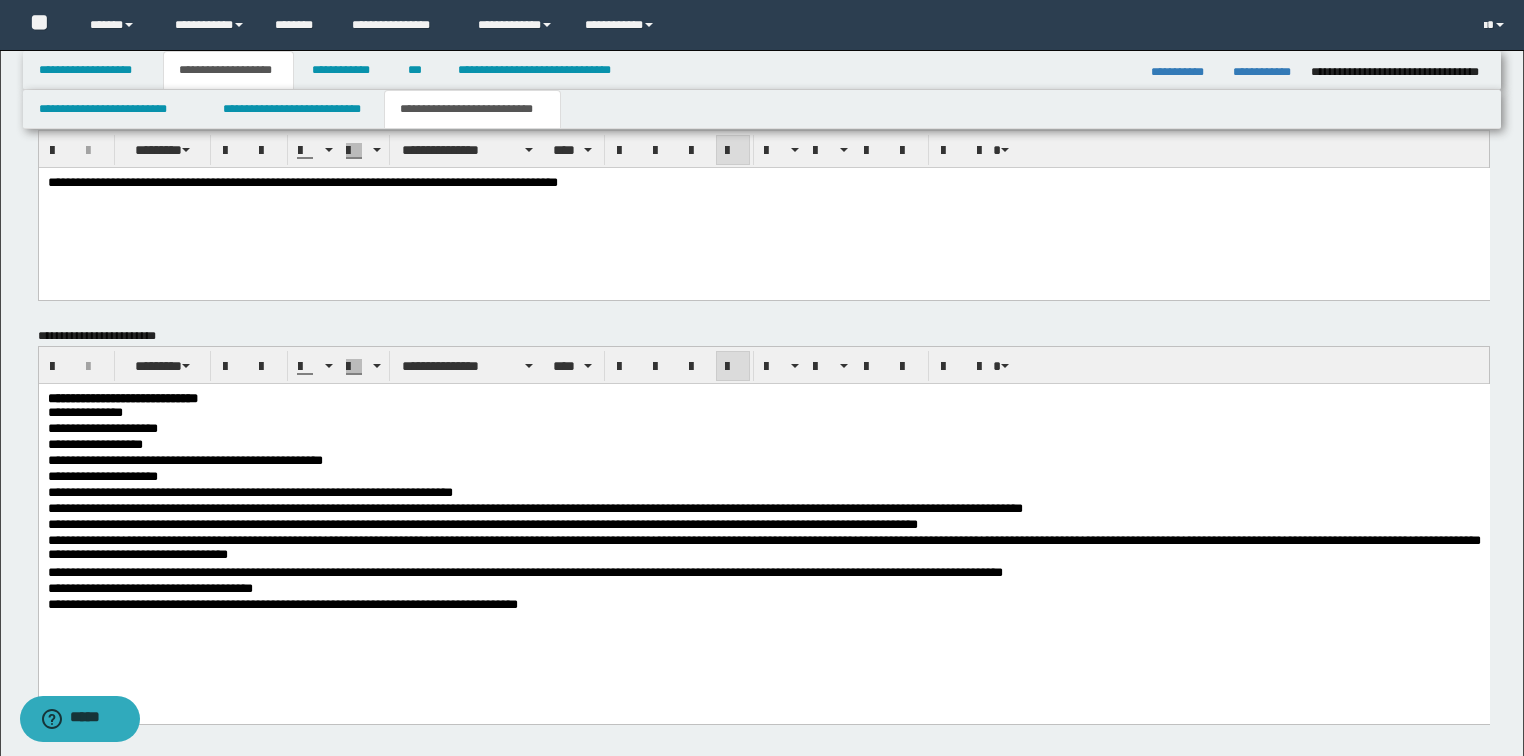 click on "**********" at bounding box center [482, 523] 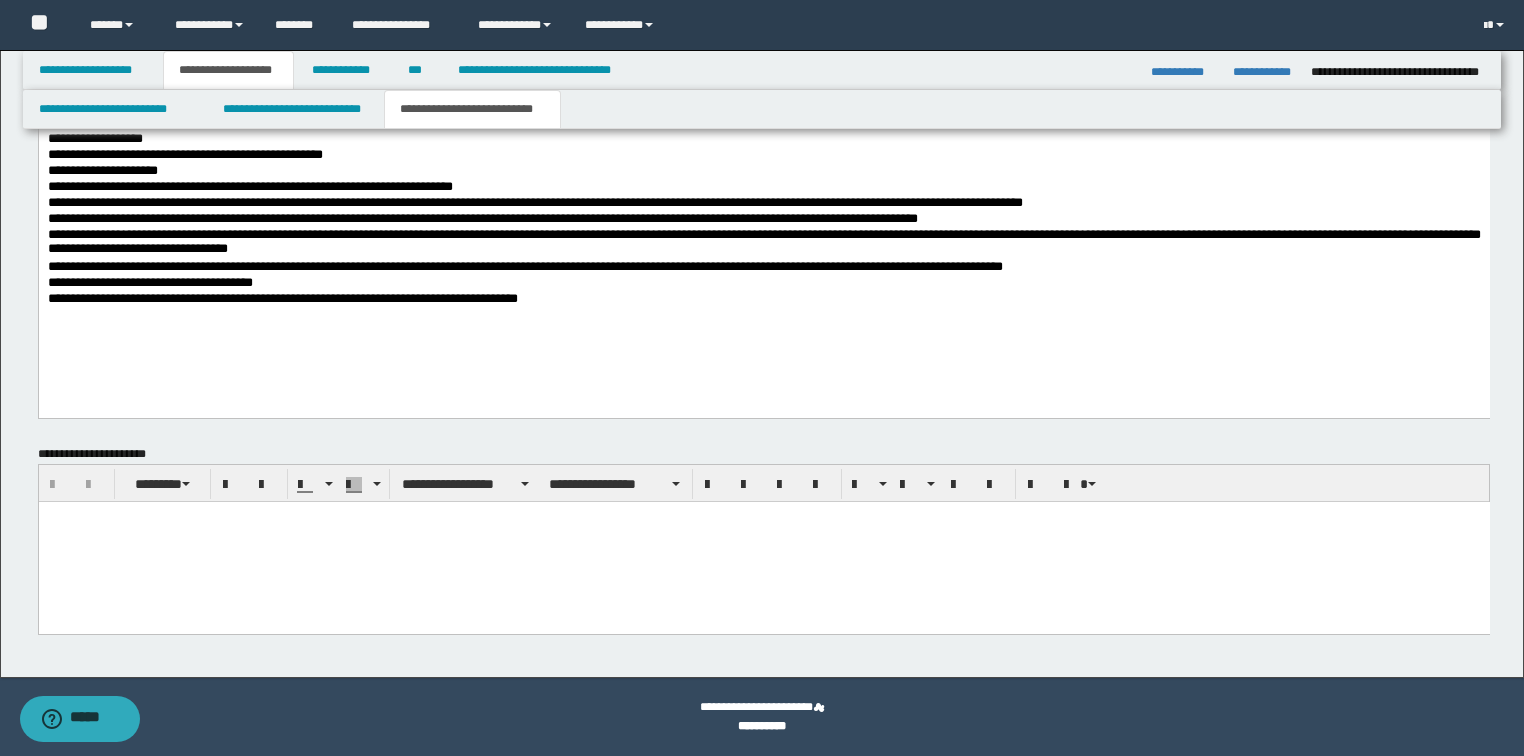 click at bounding box center (763, 541) 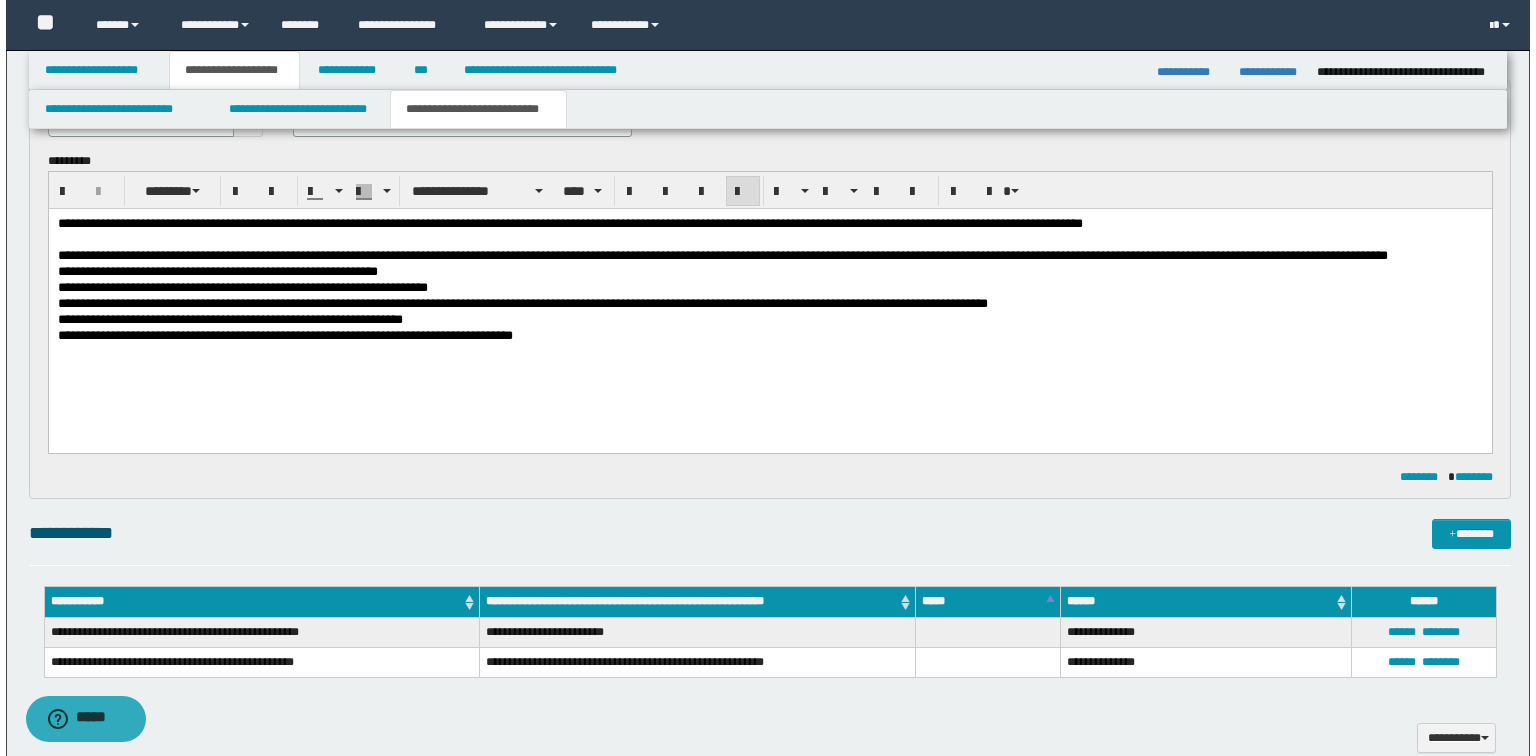 scroll, scrollTop: 0, scrollLeft: 0, axis: both 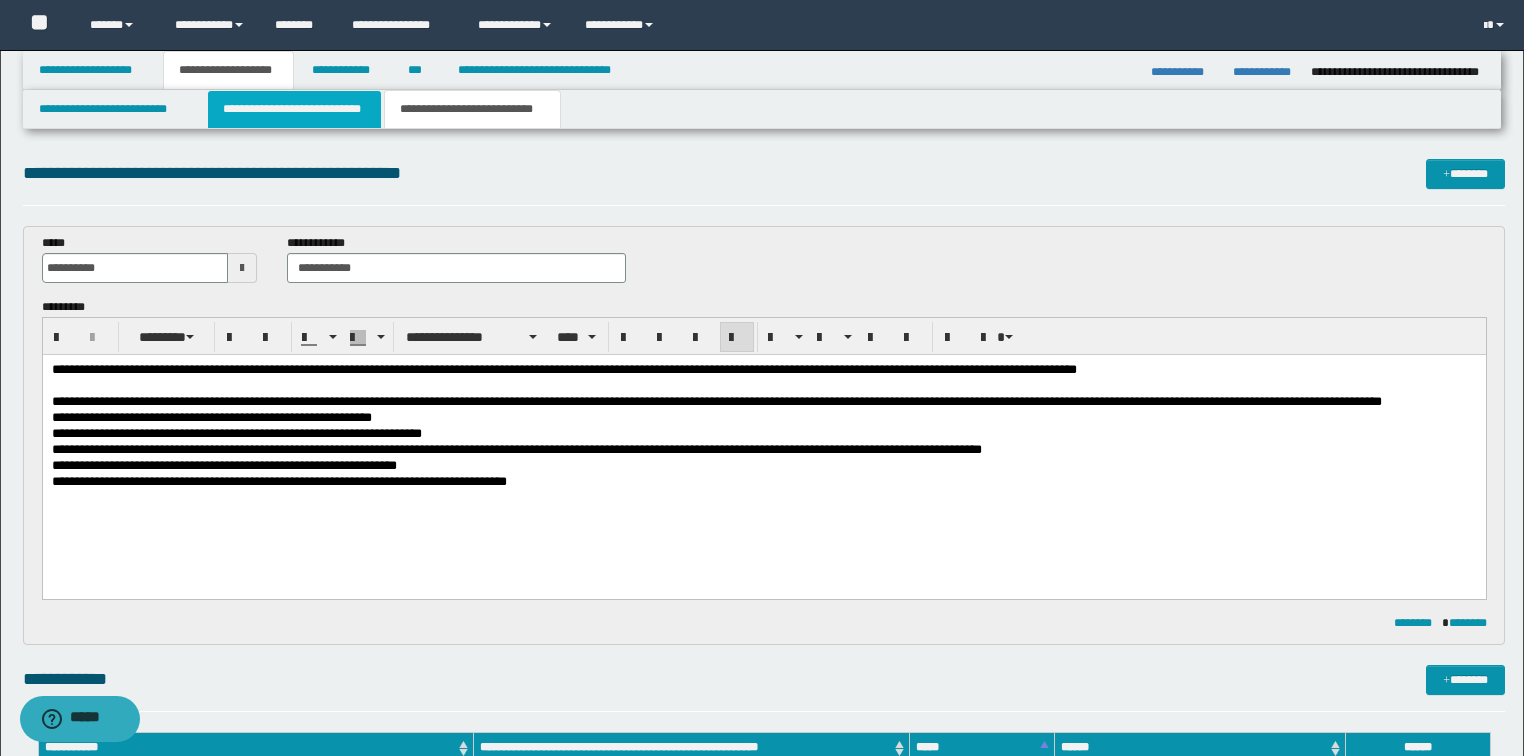 click on "**********" at bounding box center (294, 109) 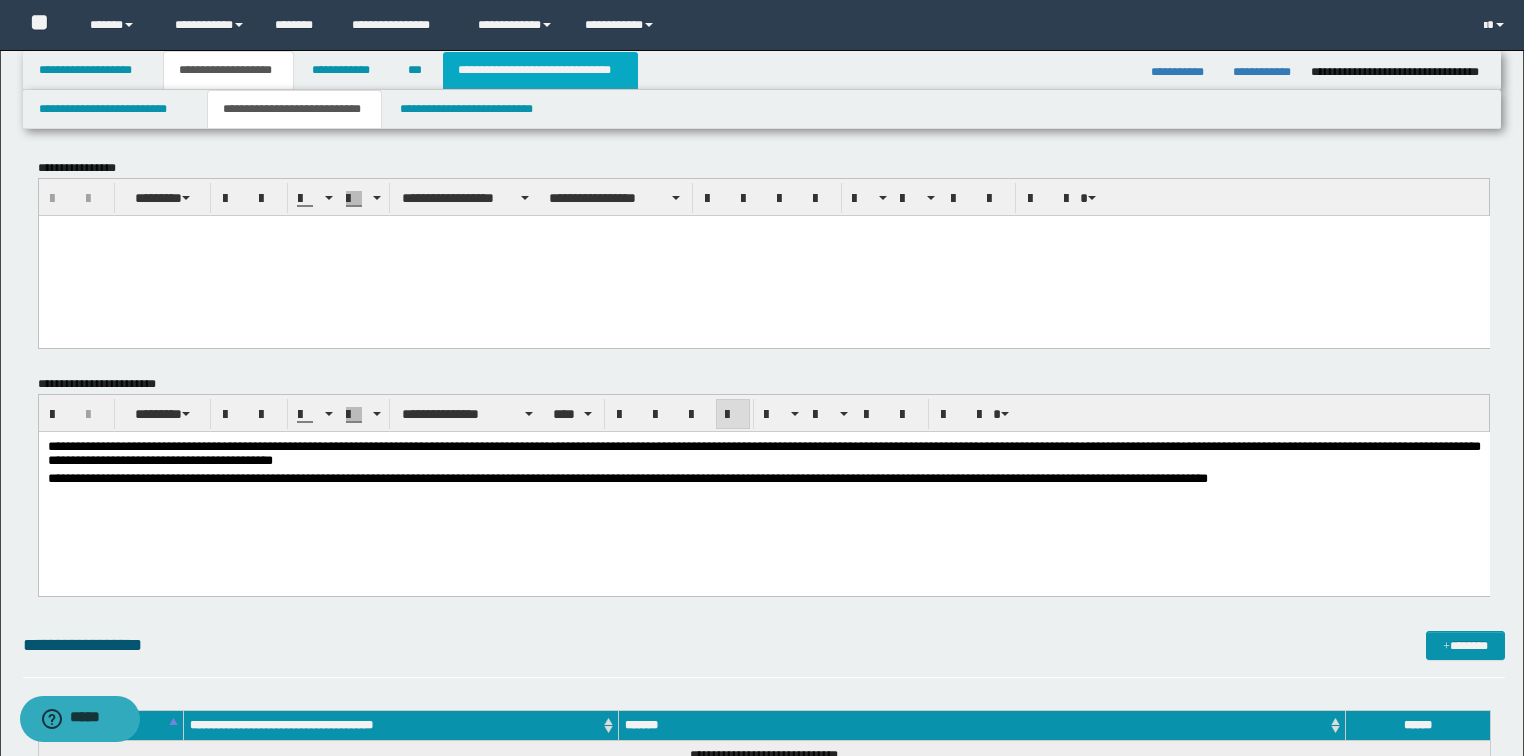 click on "**********" at bounding box center [540, 70] 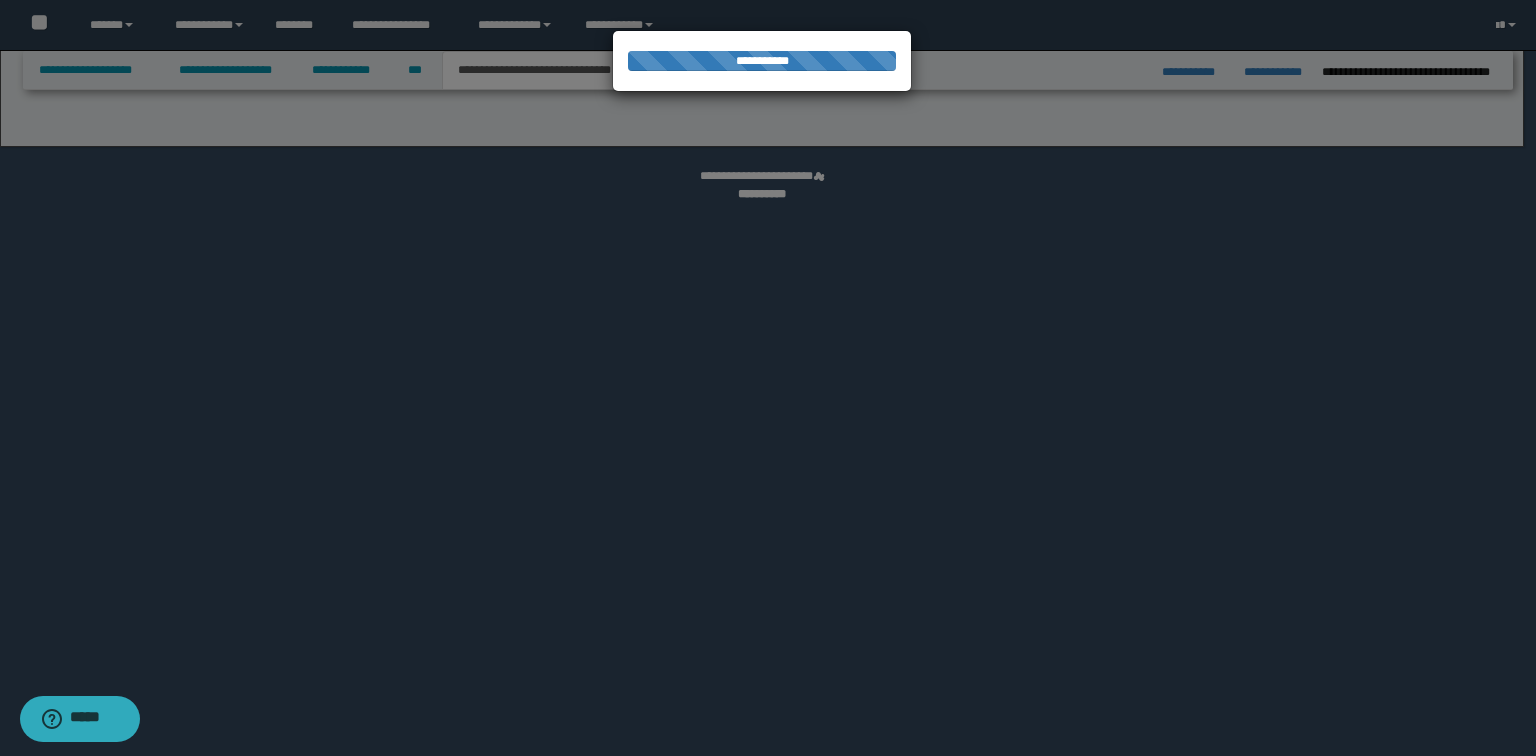select on "*" 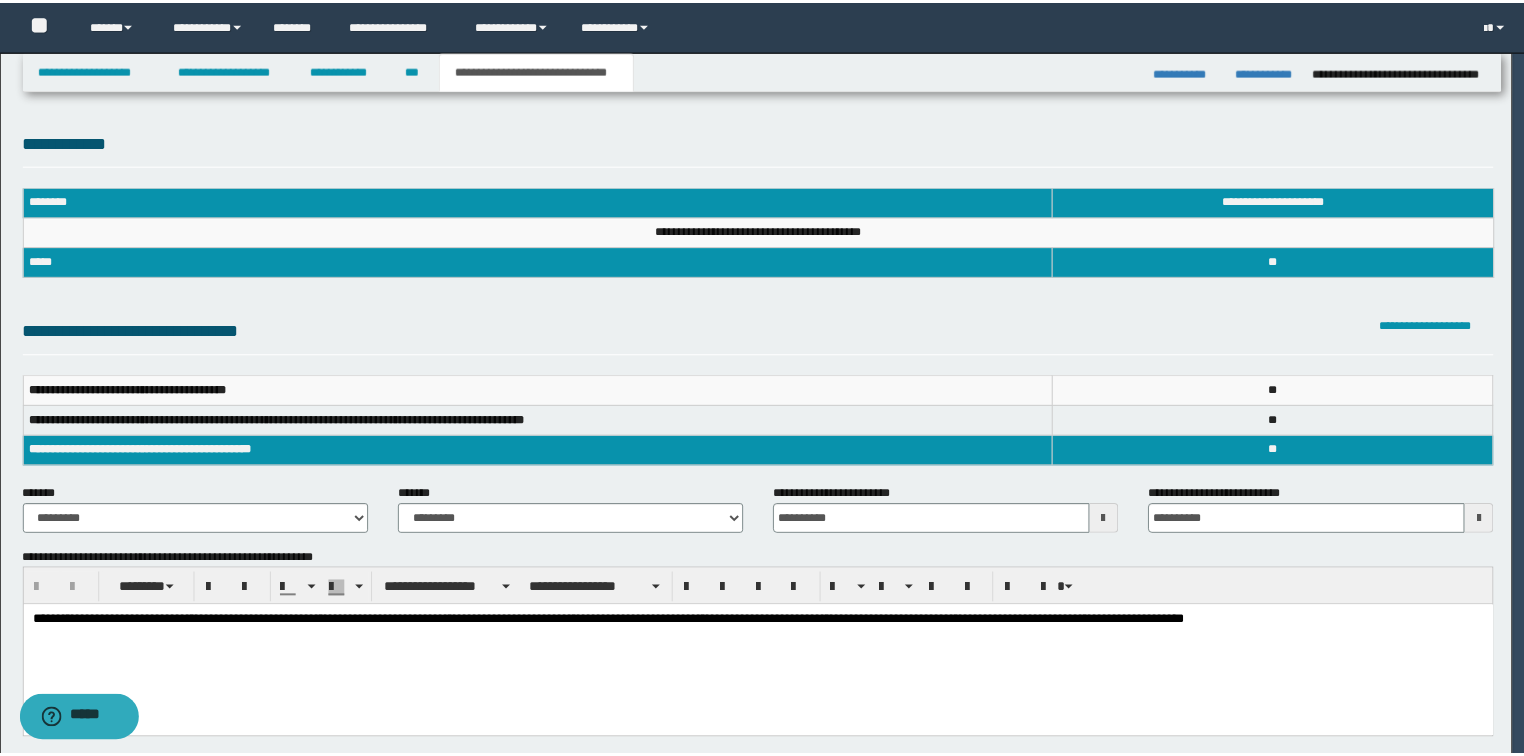 scroll, scrollTop: 0, scrollLeft: 0, axis: both 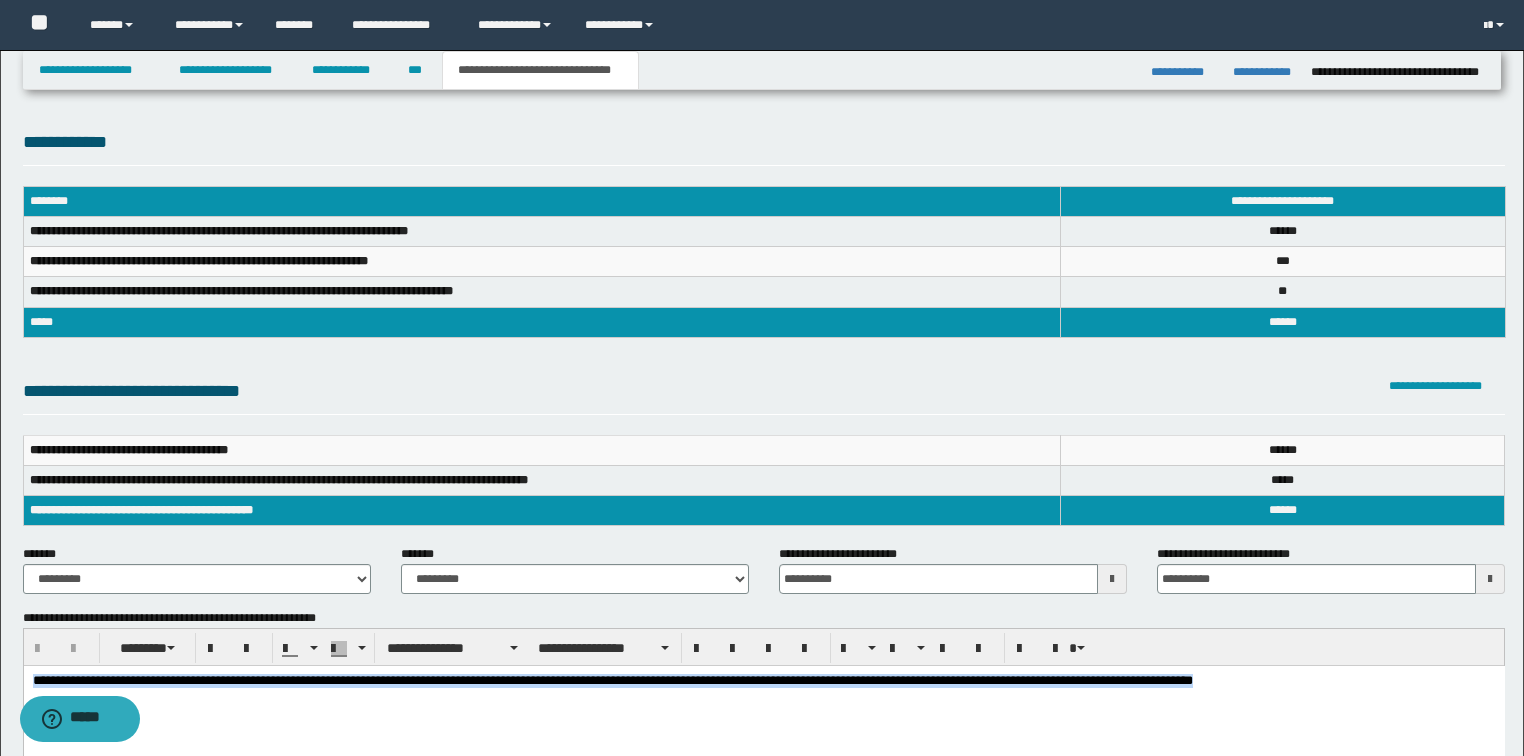 drag, startPoint x: 1295, startPoint y: 672, endPoint x: 39, endPoint y: 1337, distance: 1421.183 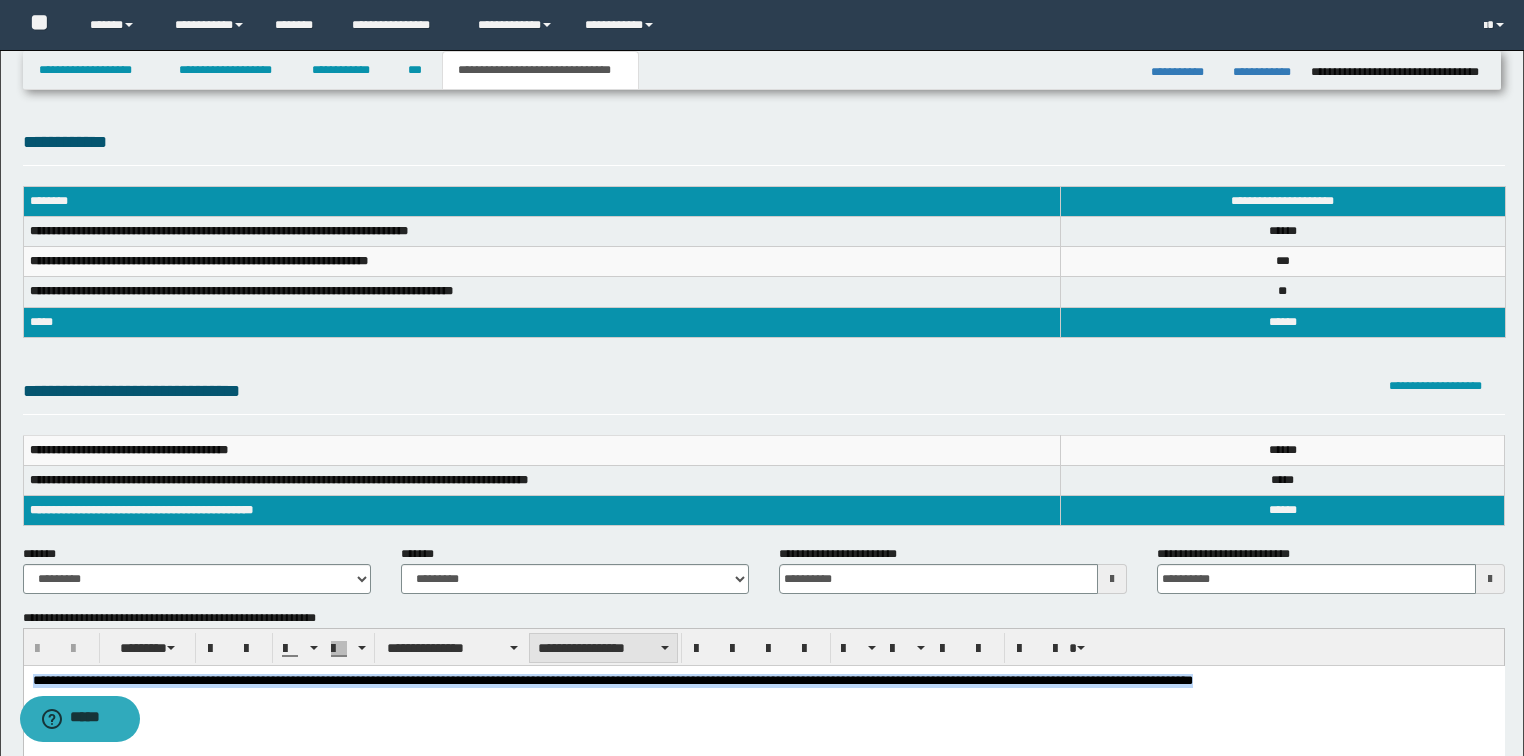 click on "**********" at bounding box center [603, 648] 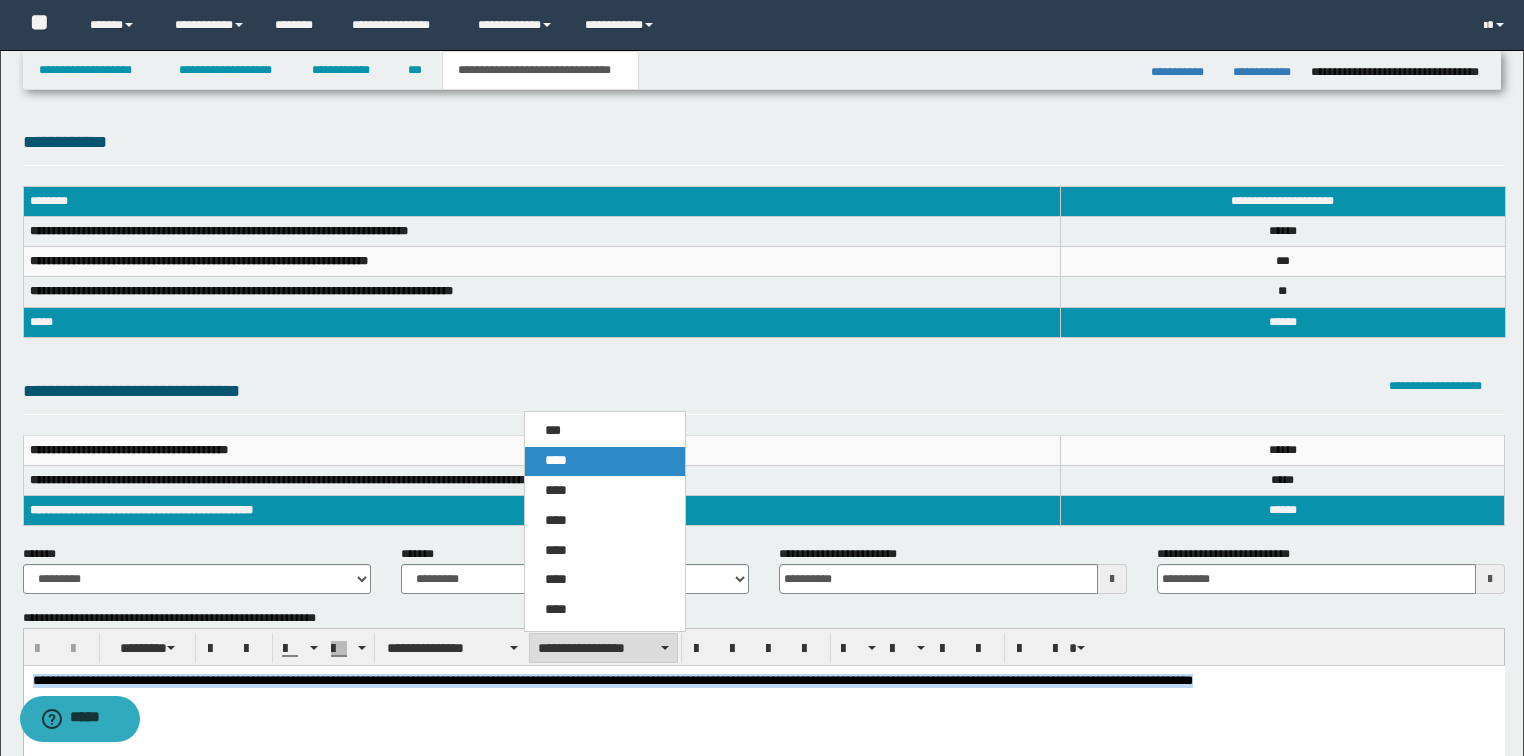 click on "****" at bounding box center [556, 460] 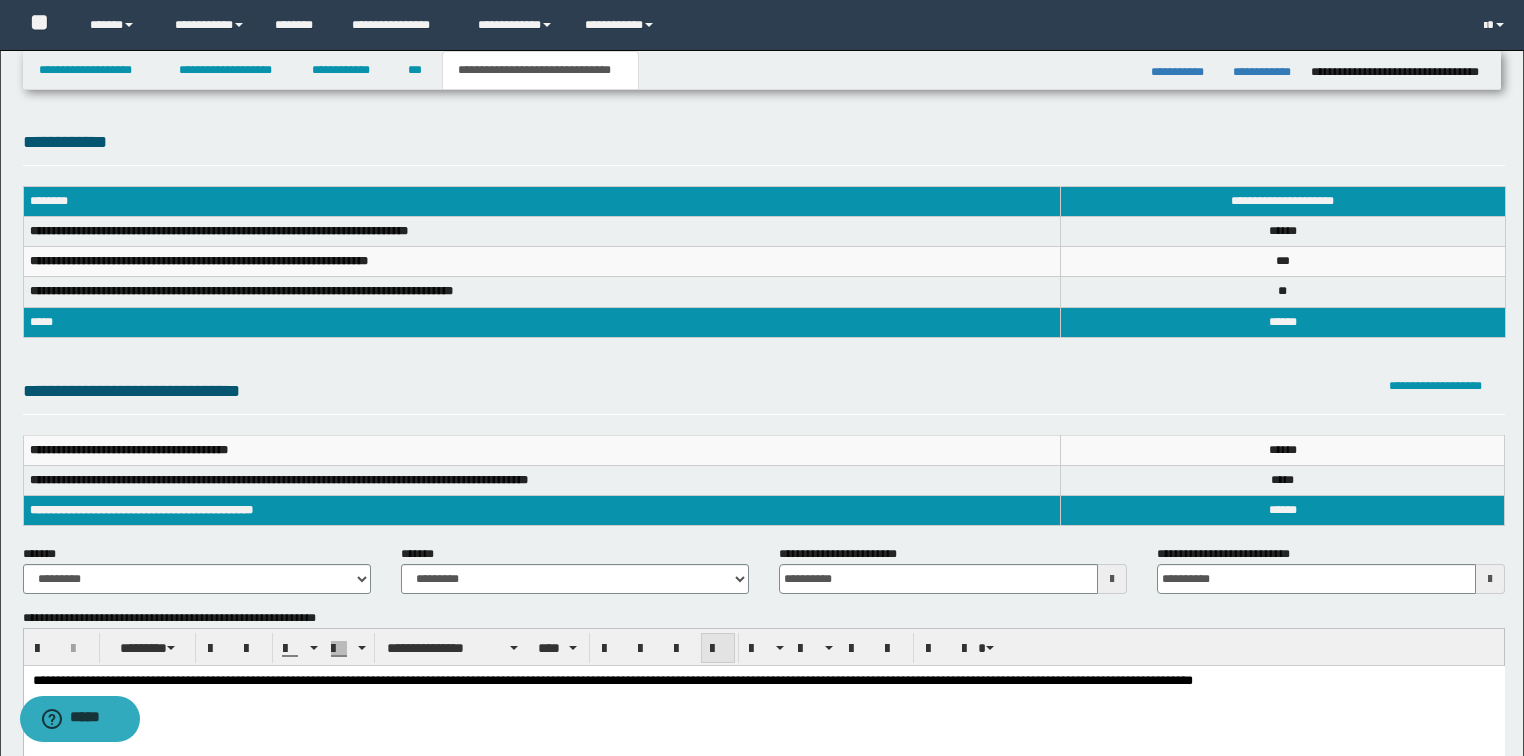 click at bounding box center (718, 649) 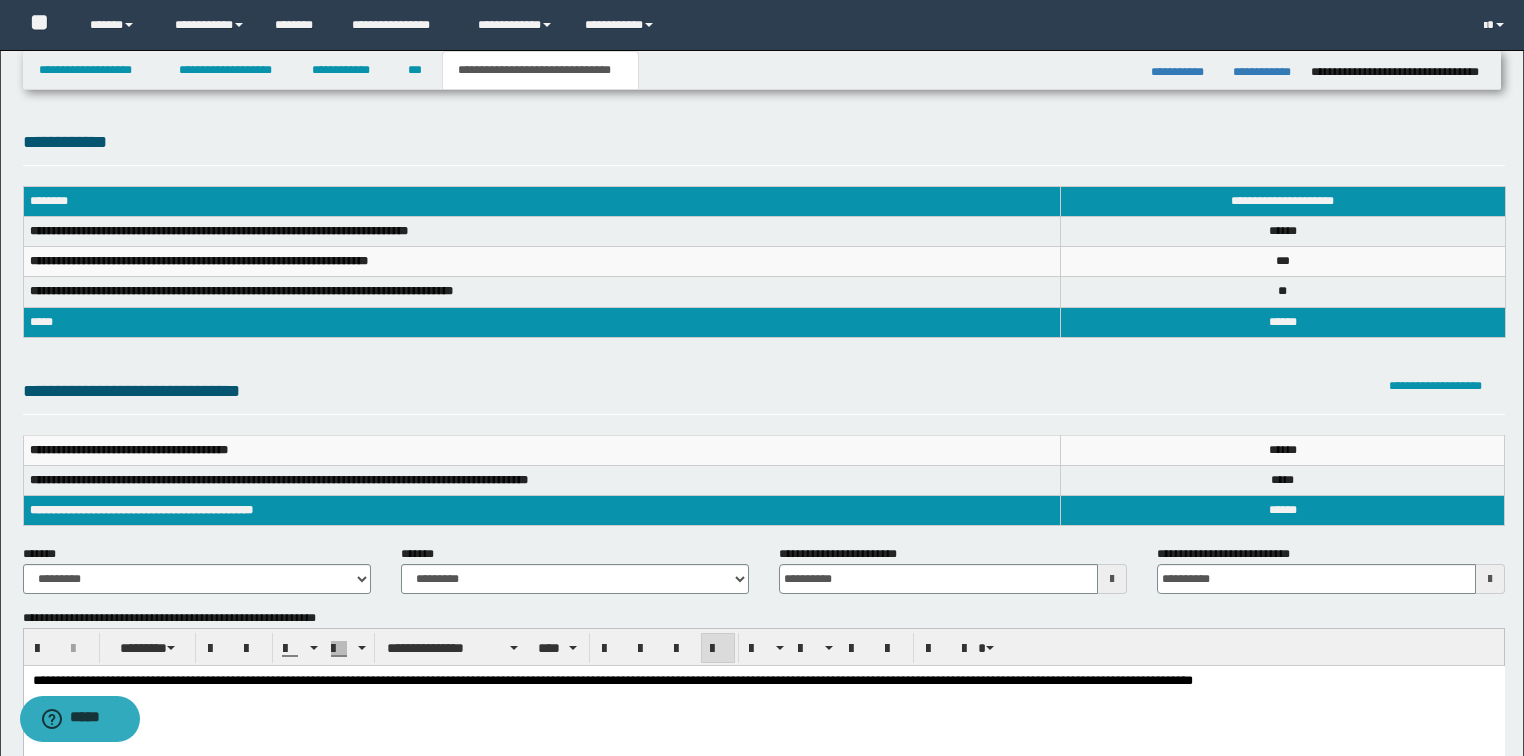 click on "**********" at bounding box center (763, 705) 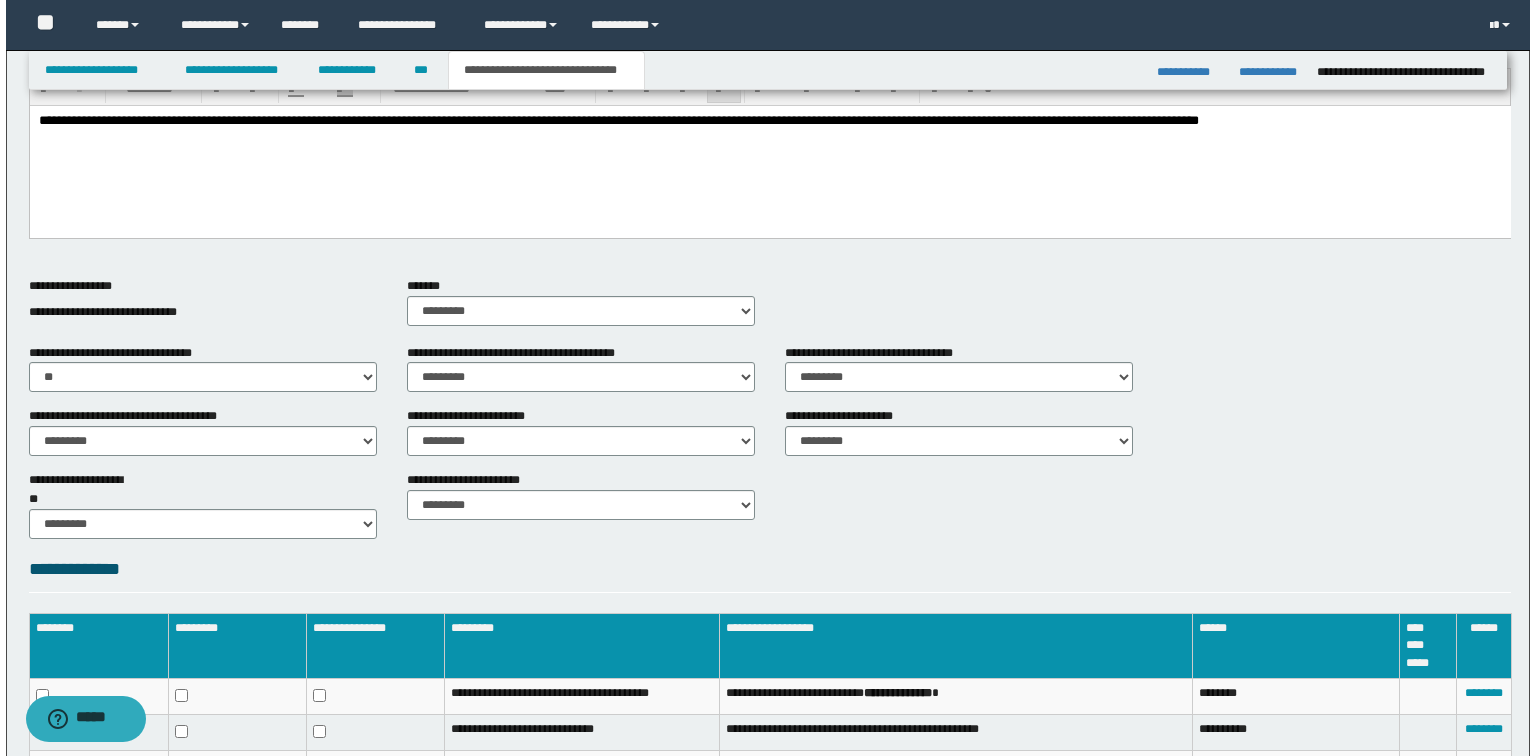 scroll, scrollTop: 800, scrollLeft: 0, axis: vertical 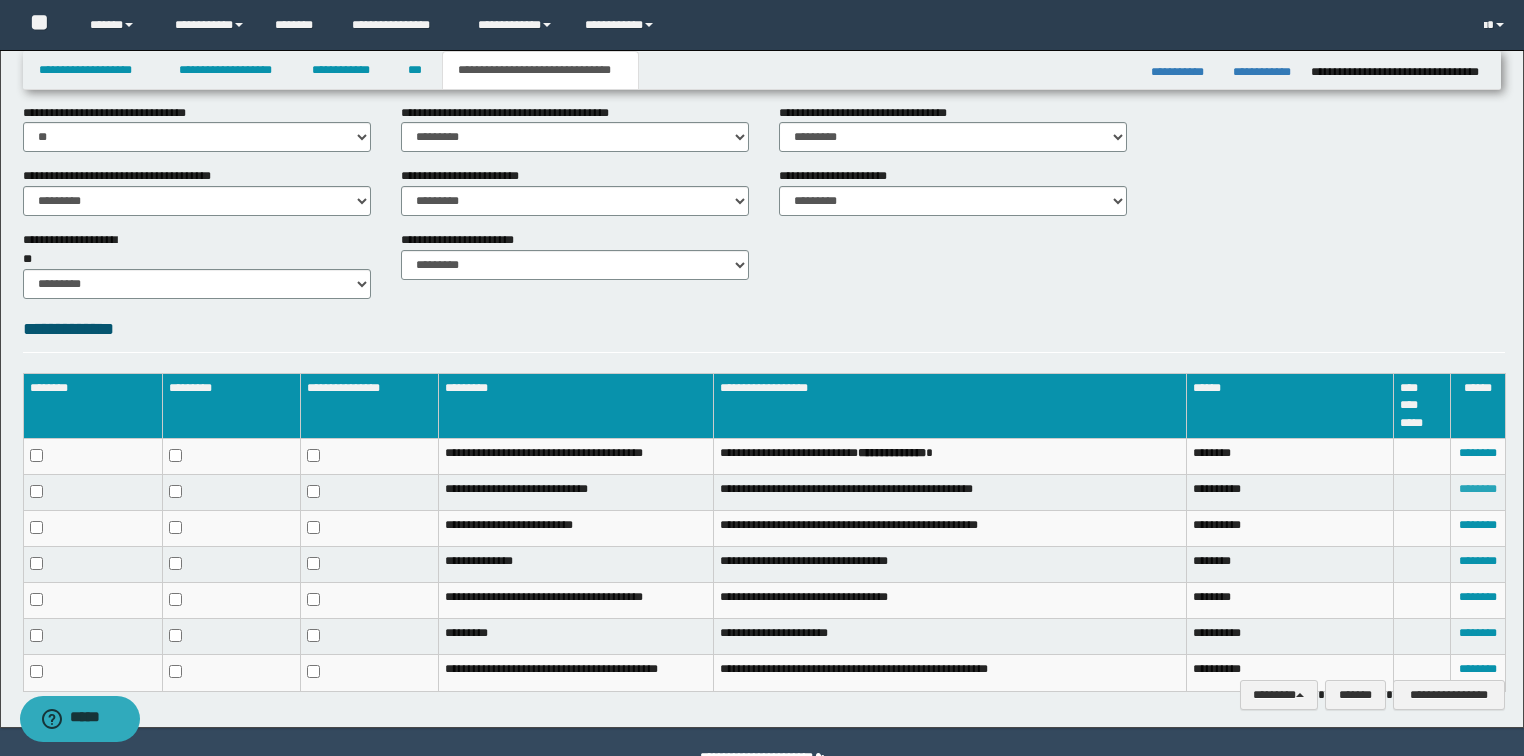 click on "********" at bounding box center (1478, 489) 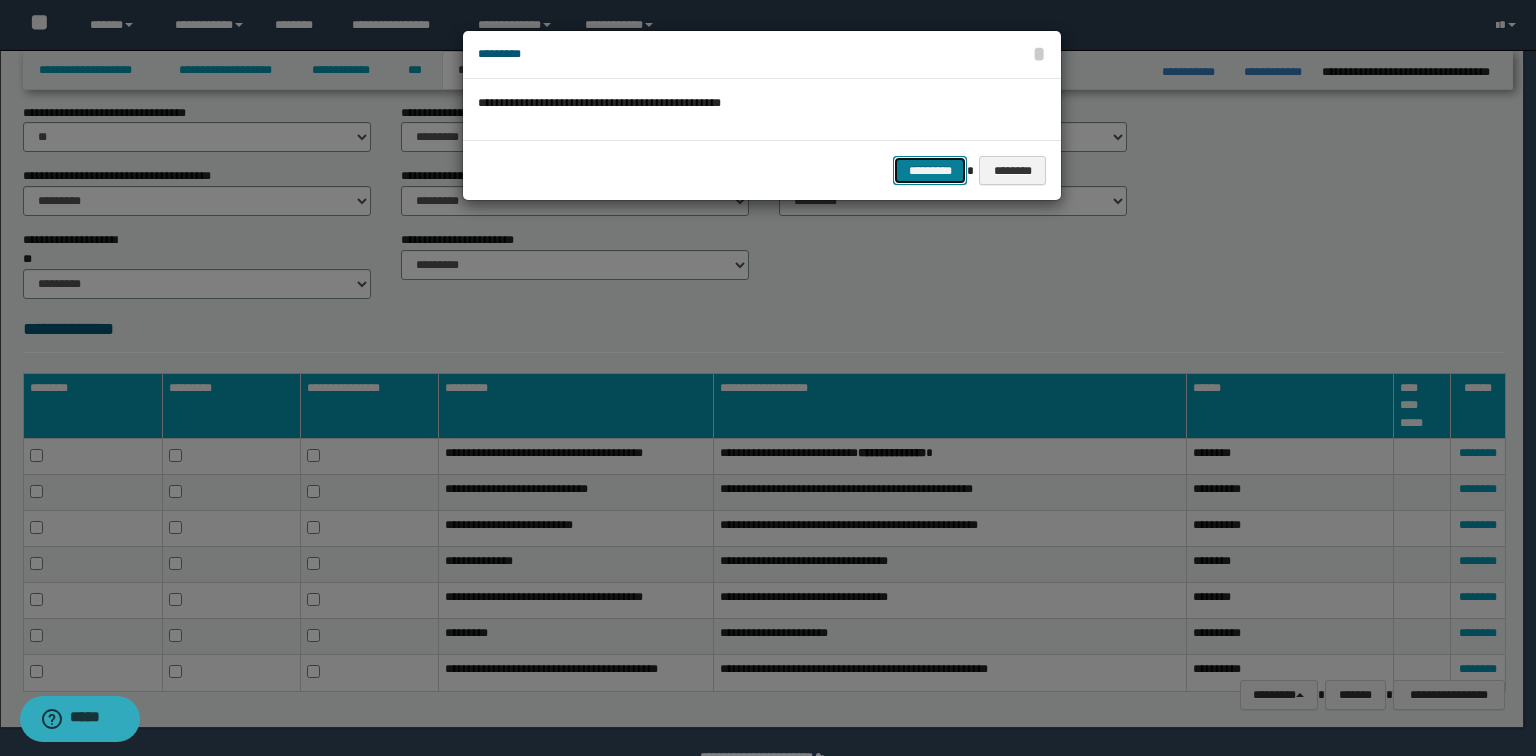 click on "*********" at bounding box center (930, 171) 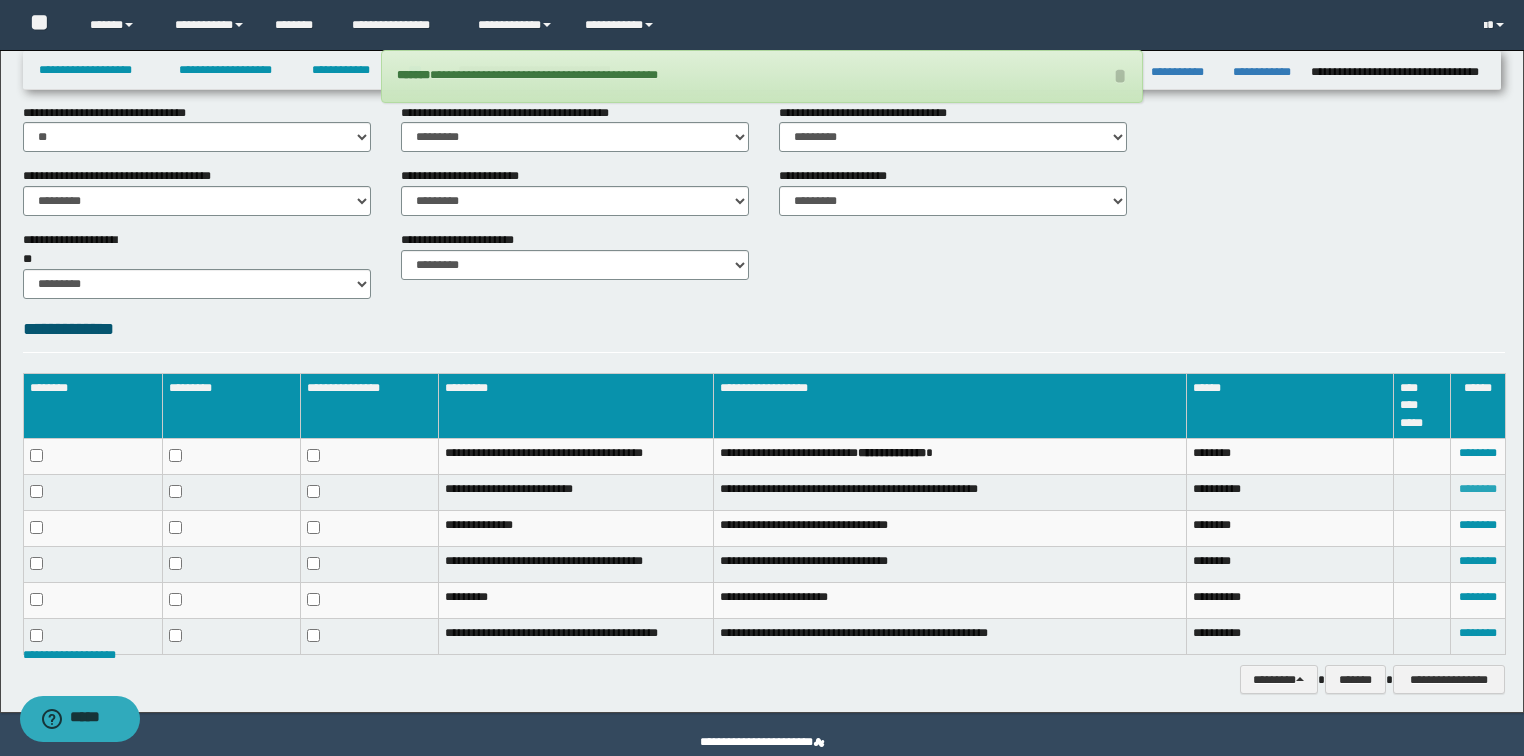 click on "********" at bounding box center [1478, 489] 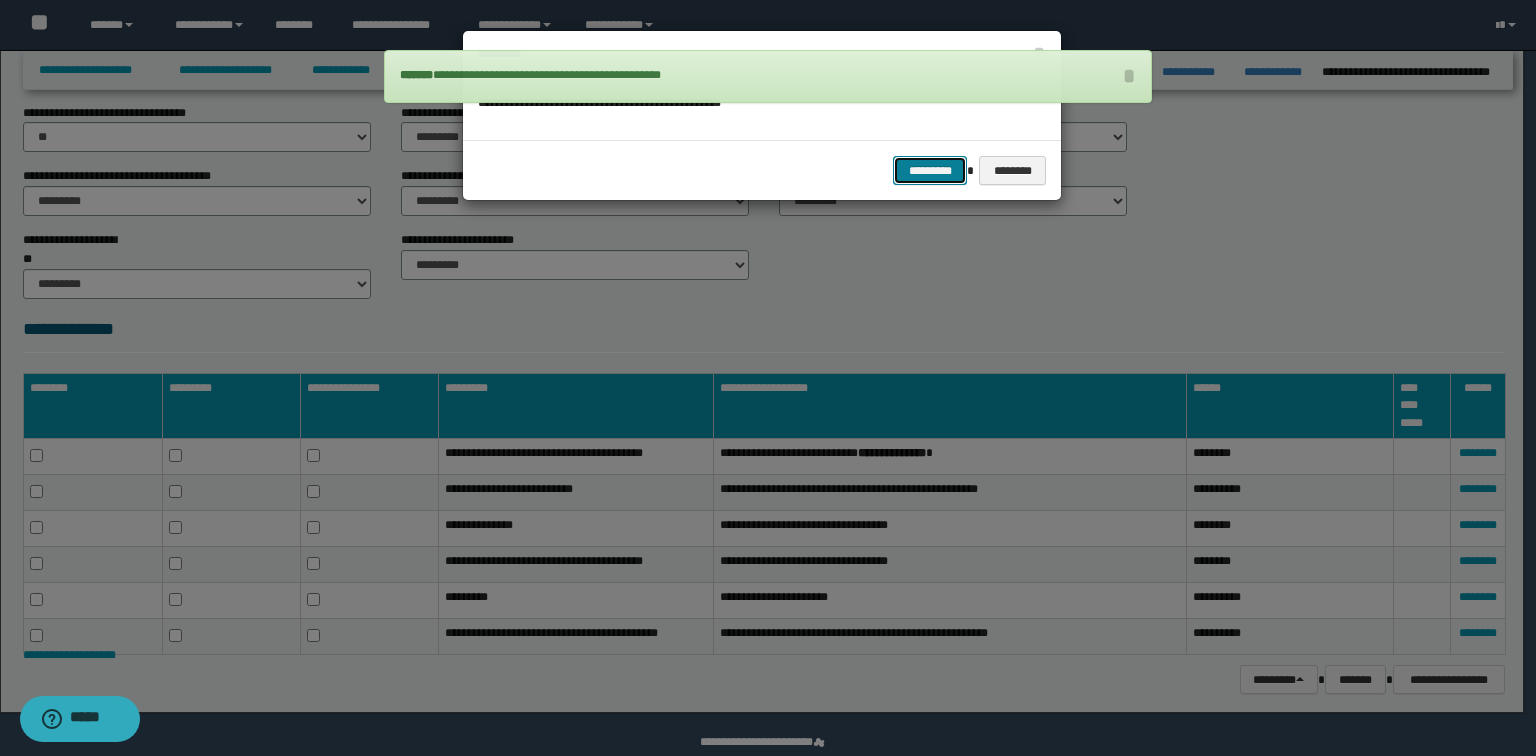 drag, startPoint x: 925, startPoint y: 170, endPoint x: 1074, endPoint y: 273, distance: 181.13531 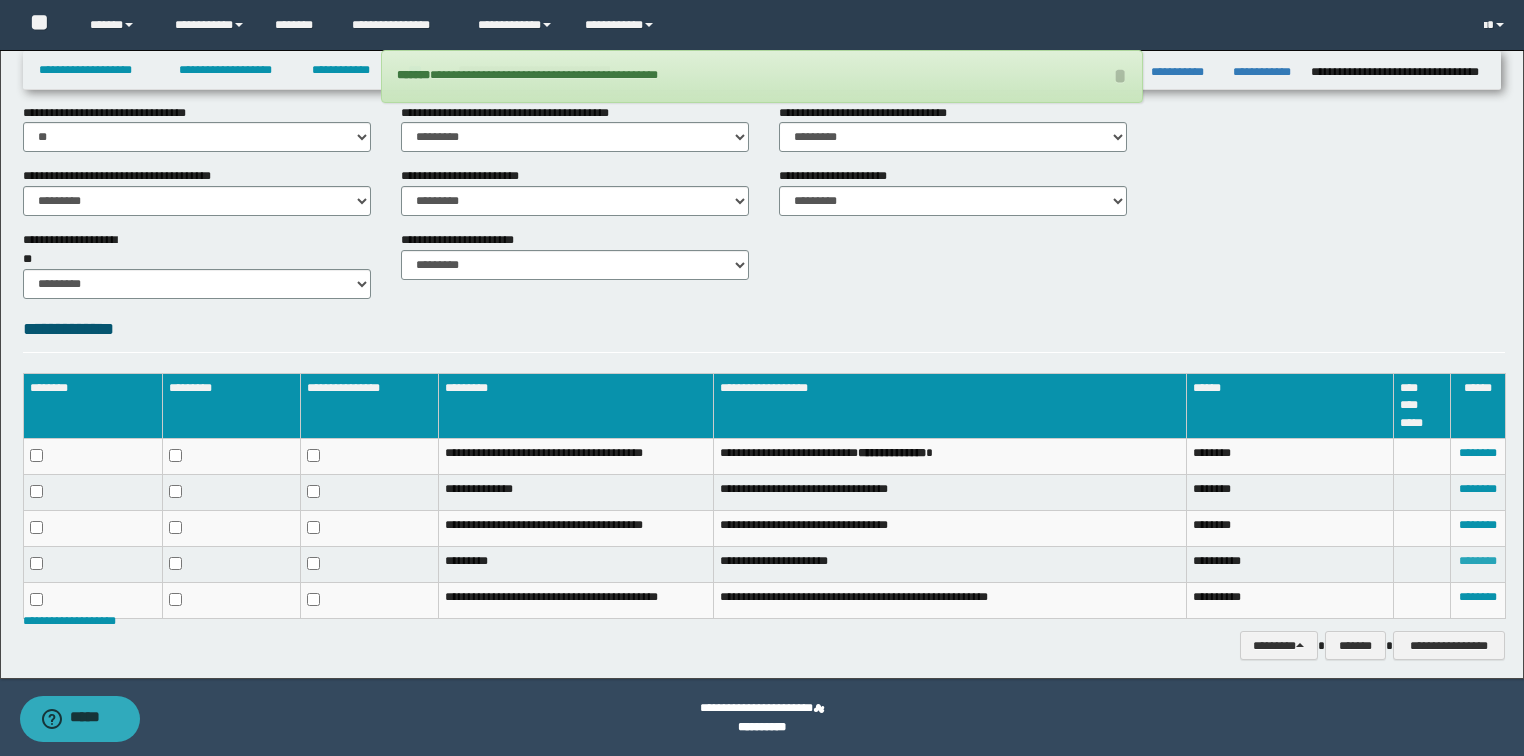 click on "********" at bounding box center [1478, 561] 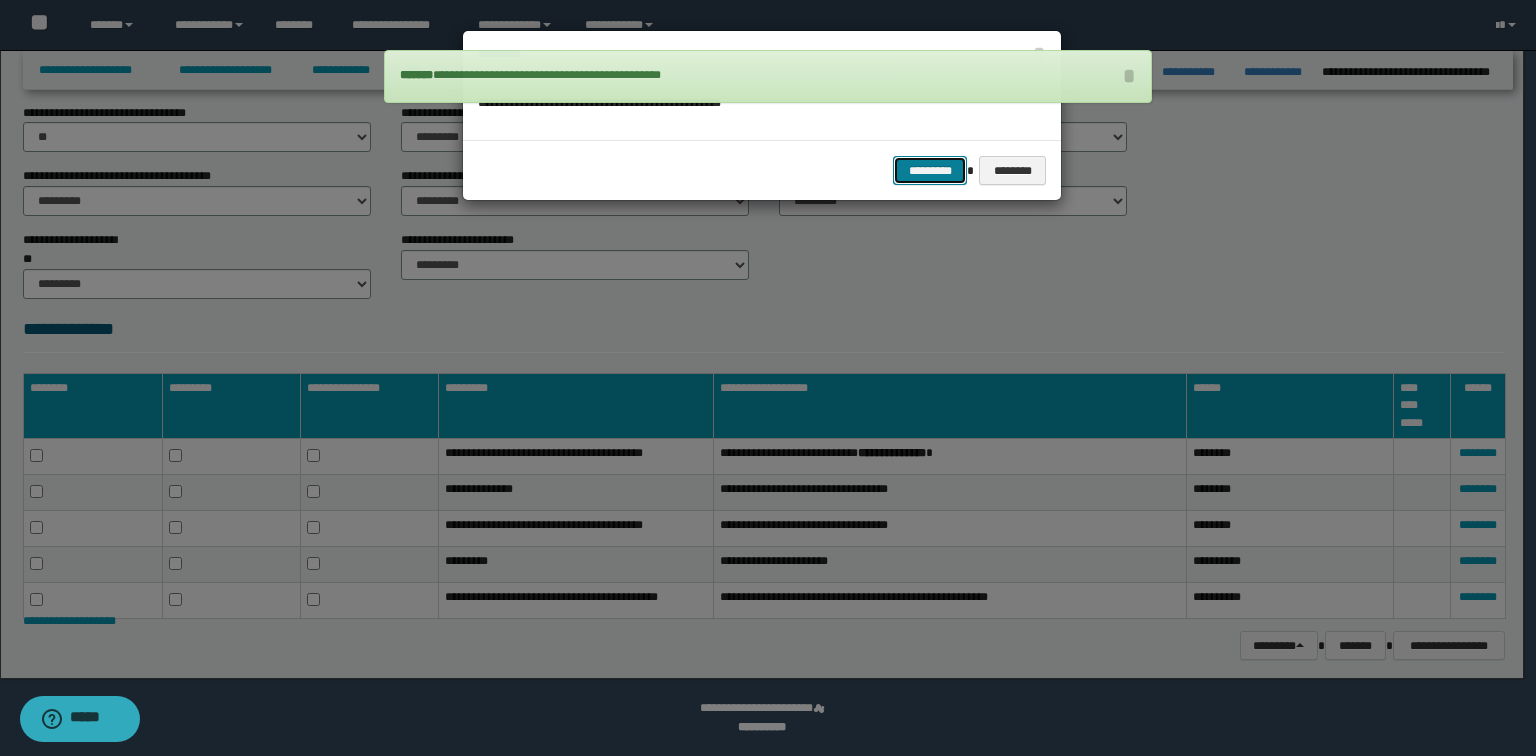 click on "*********" at bounding box center (930, 171) 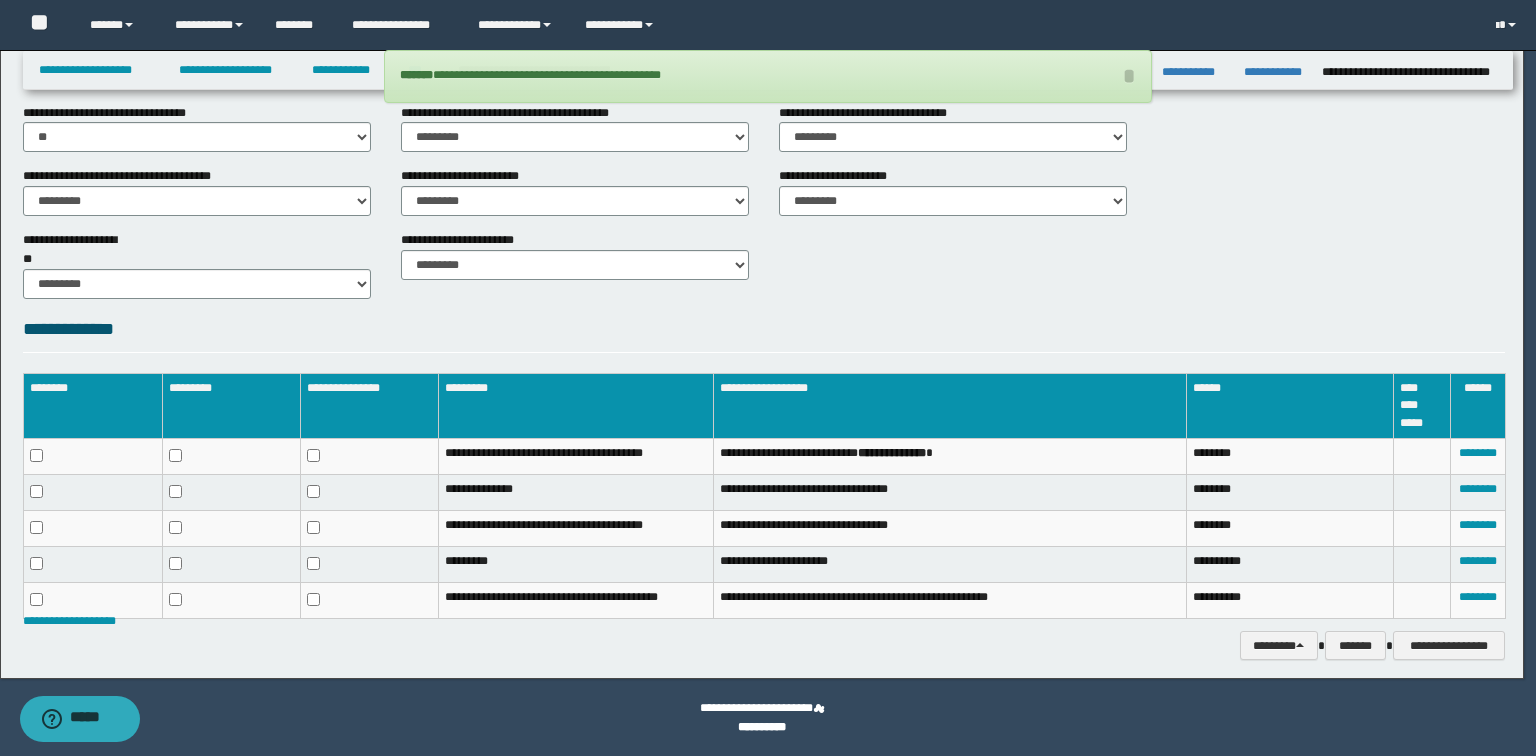 scroll, scrollTop: 766, scrollLeft: 0, axis: vertical 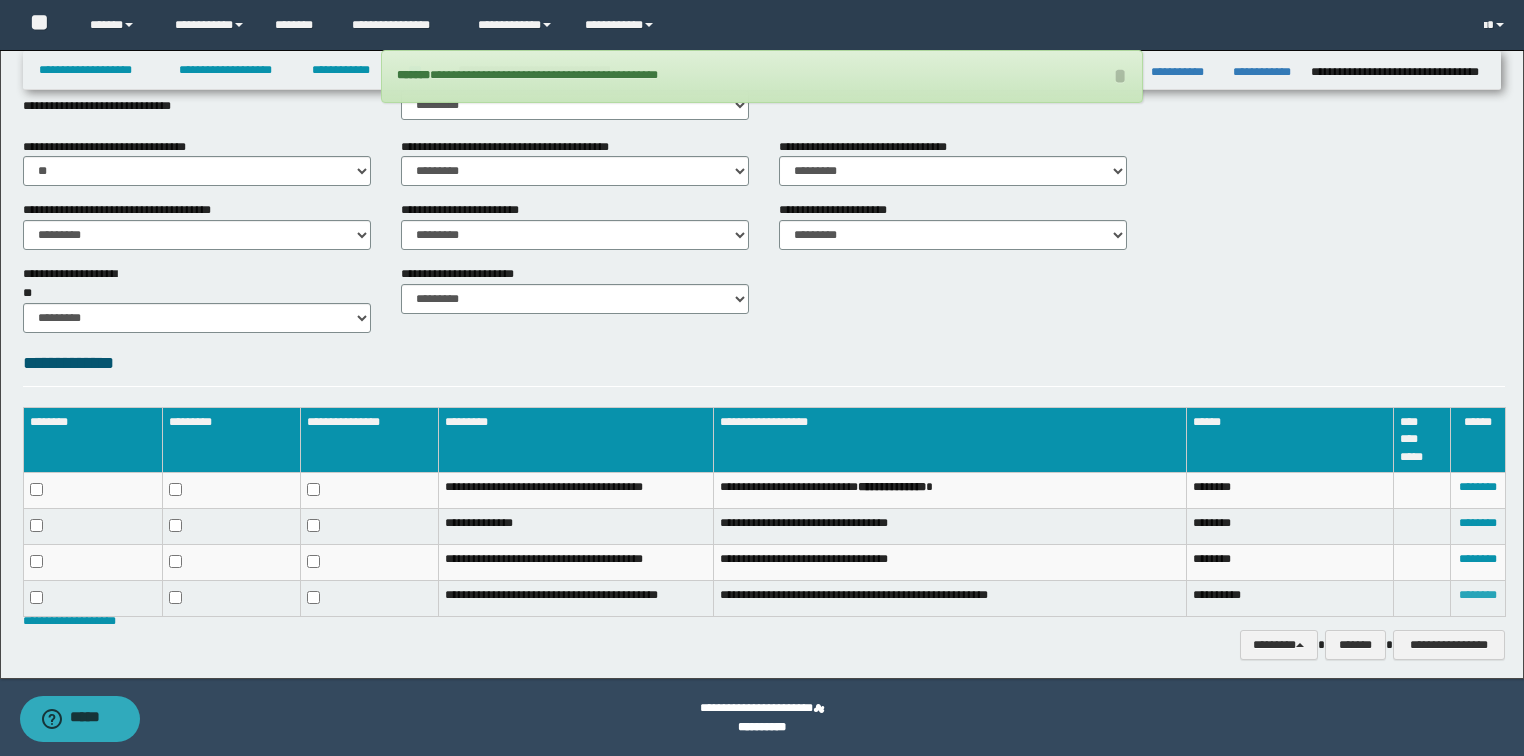 click on "********" at bounding box center [1478, 595] 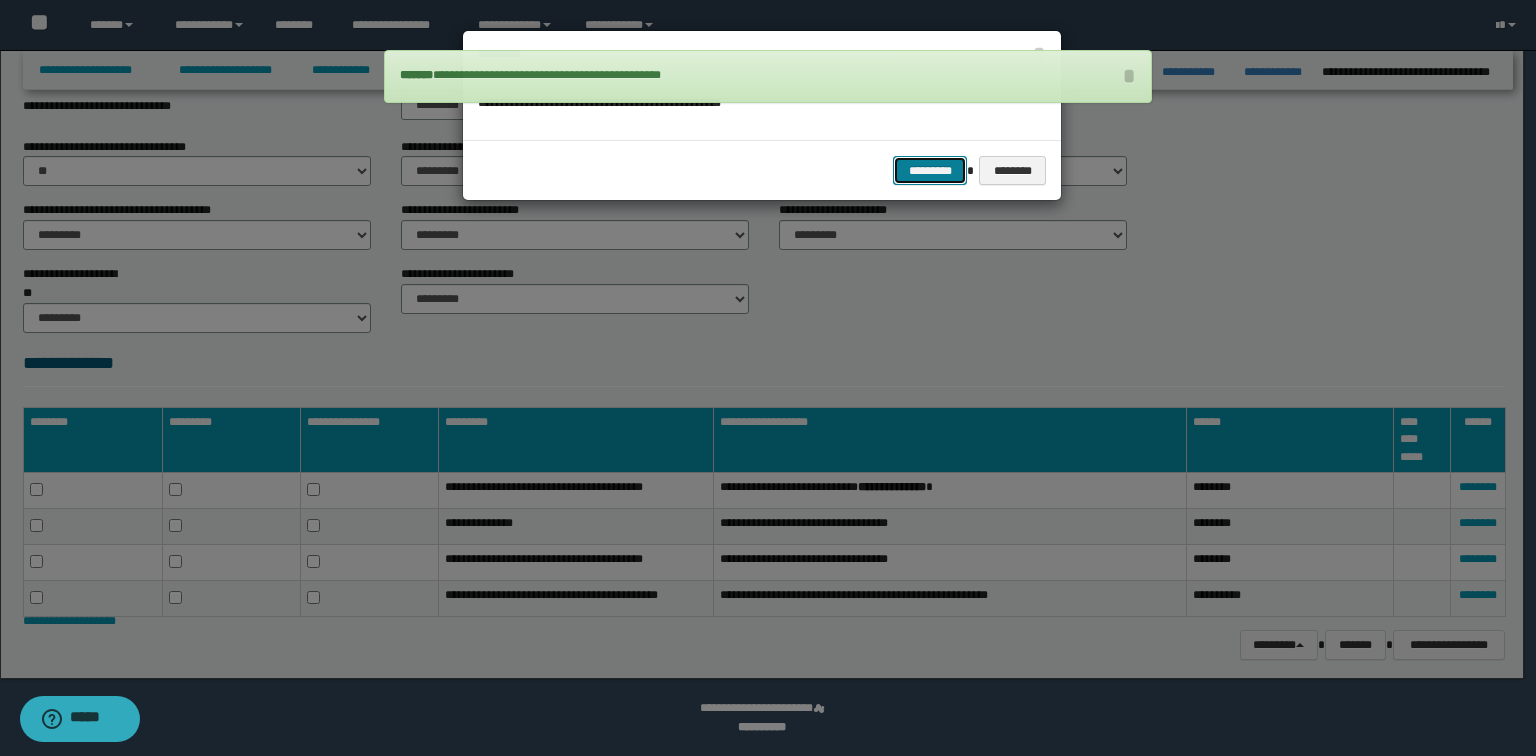 click on "*********" at bounding box center (930, 171) 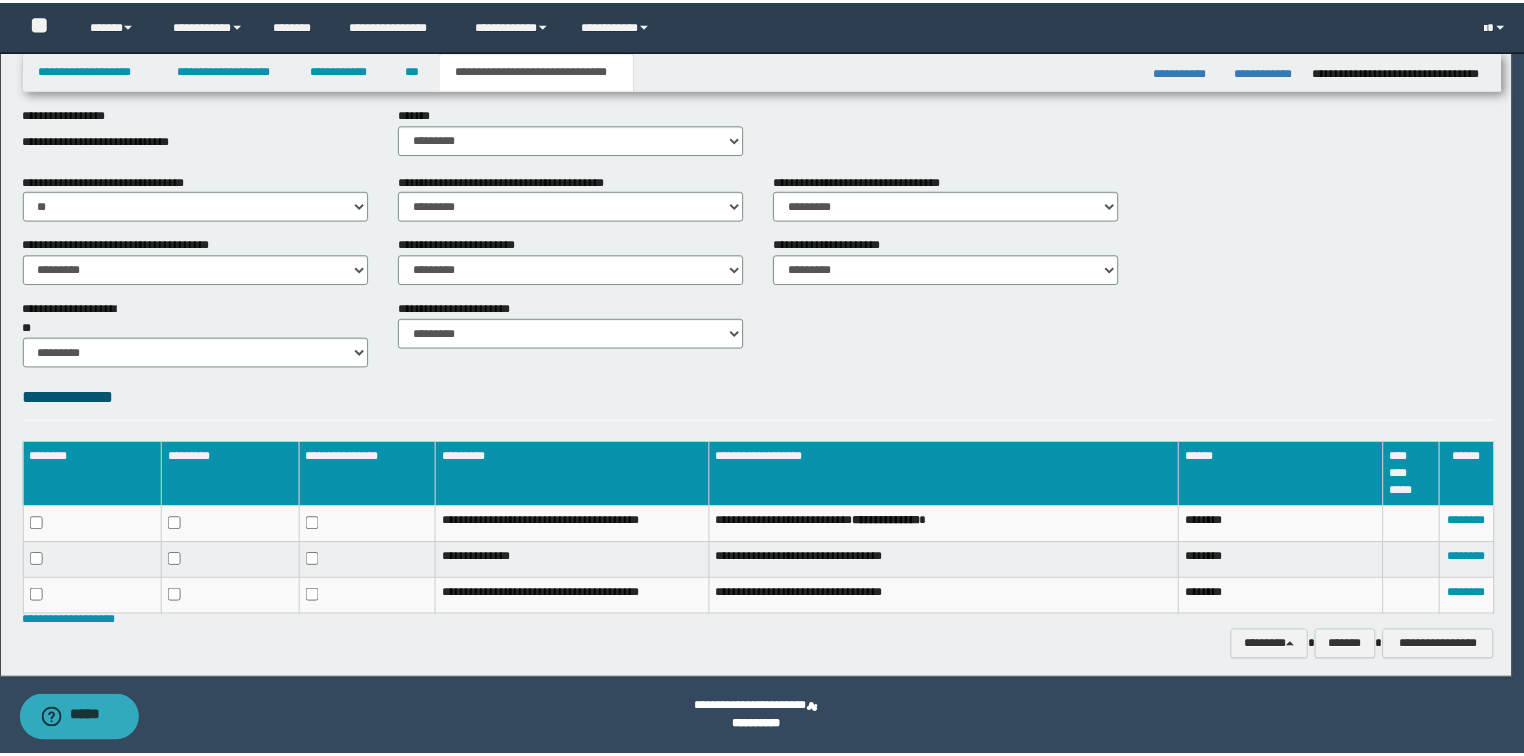scroll, scrollTop: 732, scrollLeft: 0, axis: vertical 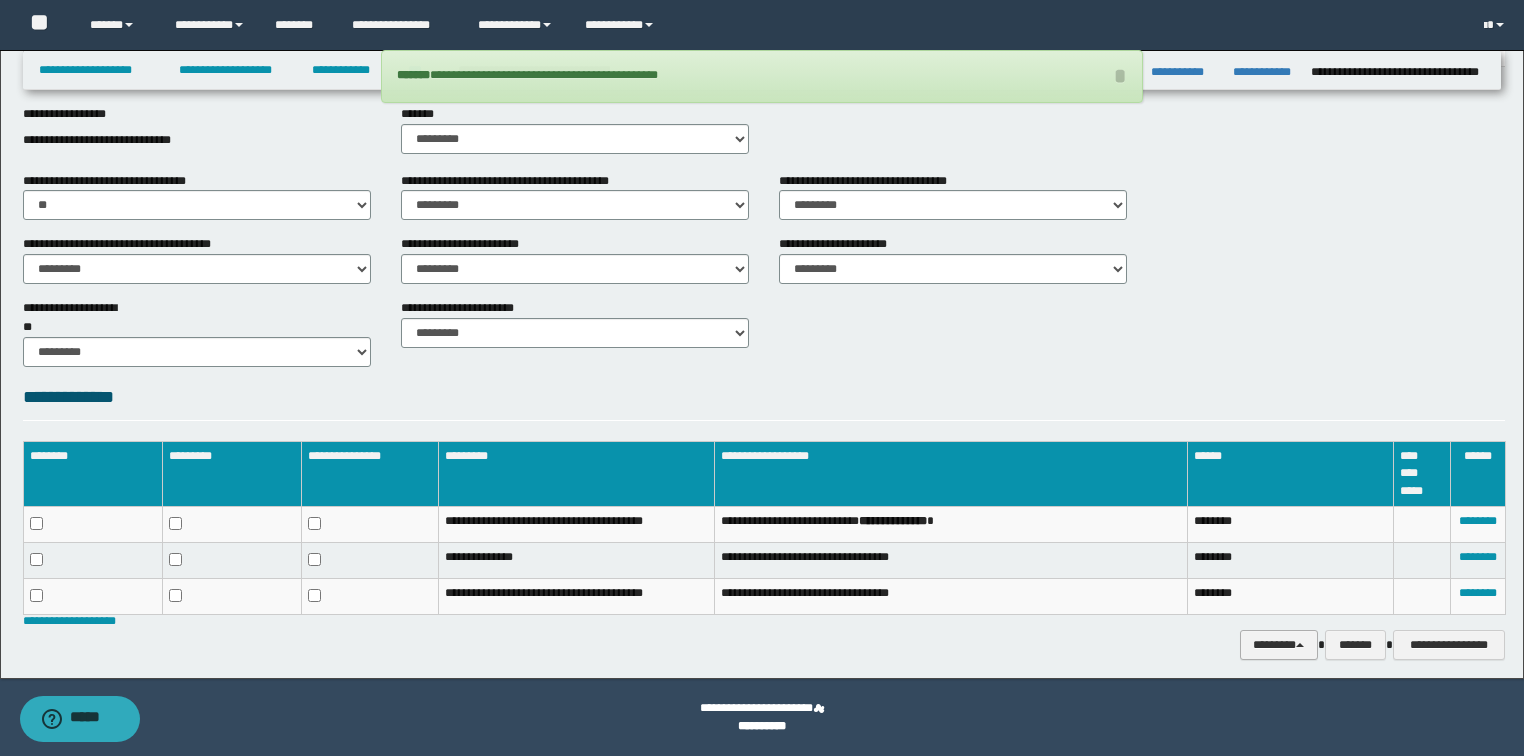 click on "********" at bounding box center (1279, 645) 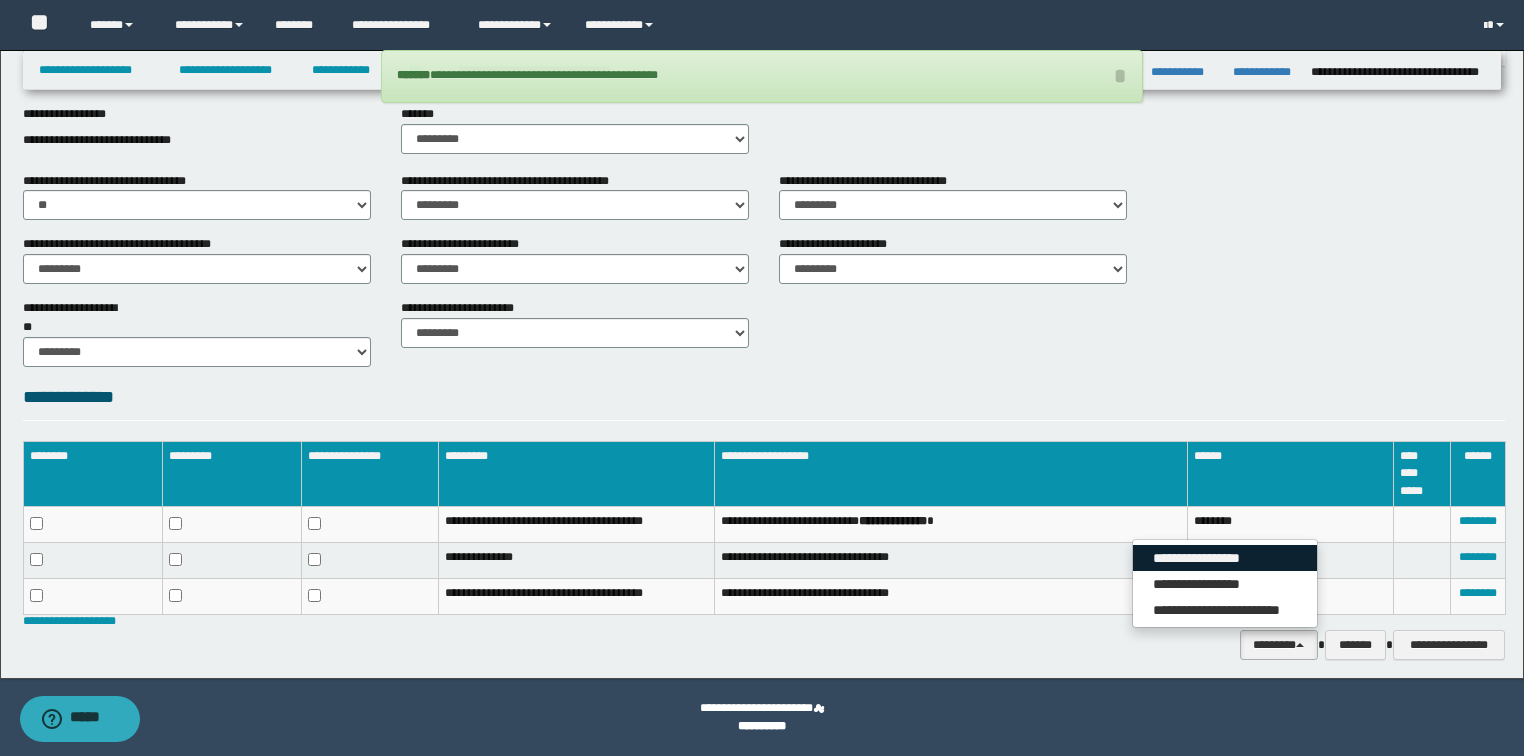 click on "**********" at bounding box center [1225, 558] 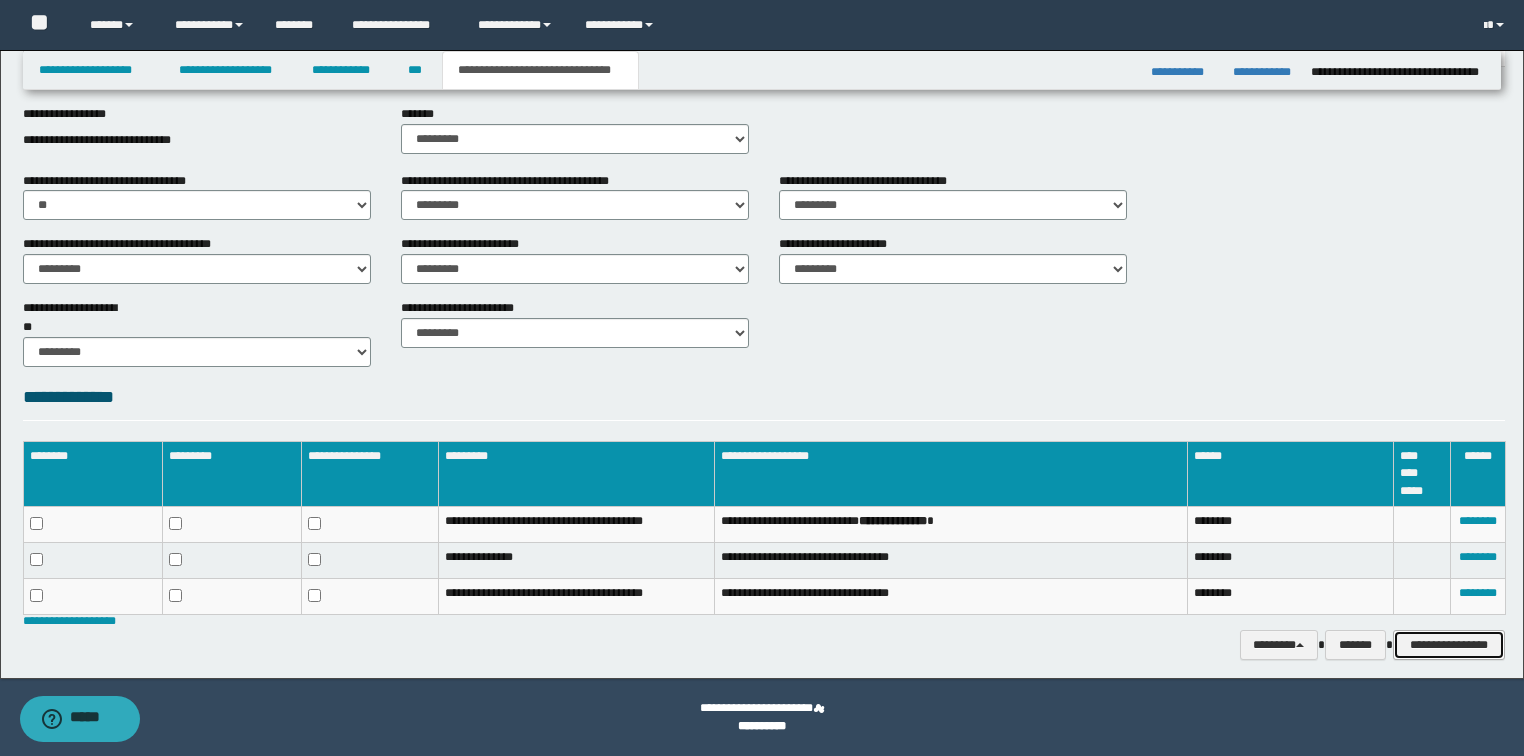 click on "**********" at bounding box center (1449, 645) 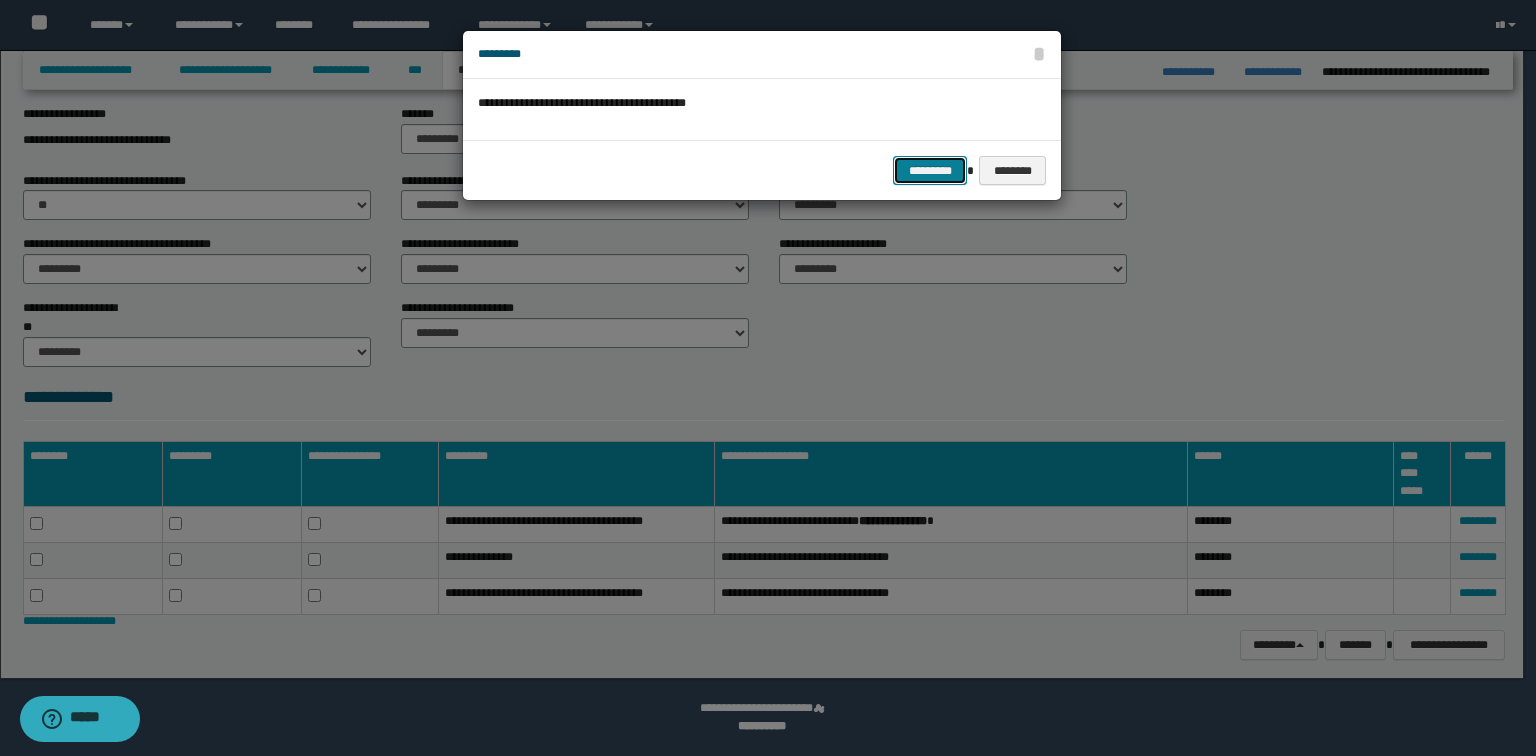 click on "*********" at bounding box center (930, 171) 